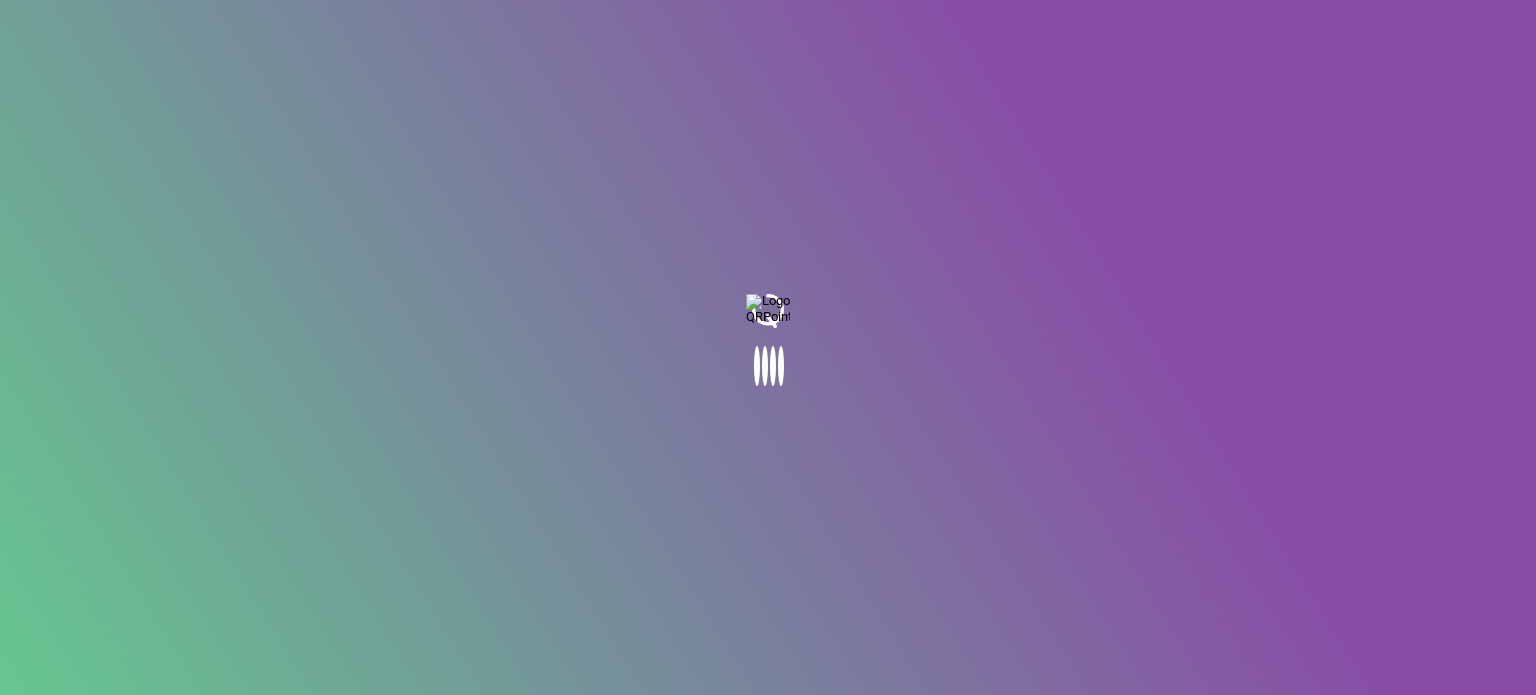 scroll, scrollTop: 0, scrollLeft: 0, axis: both 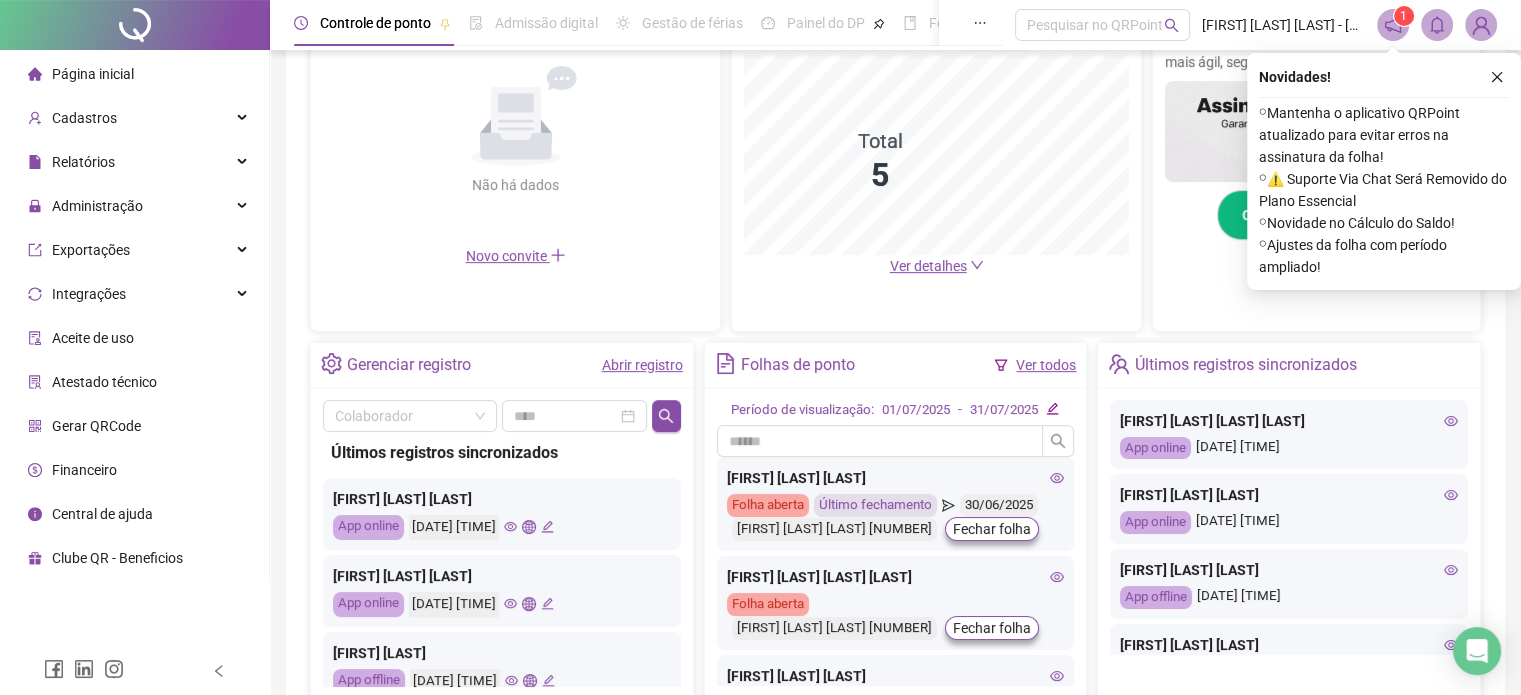click on "Abrir registro" at bounding box center [642, 365] 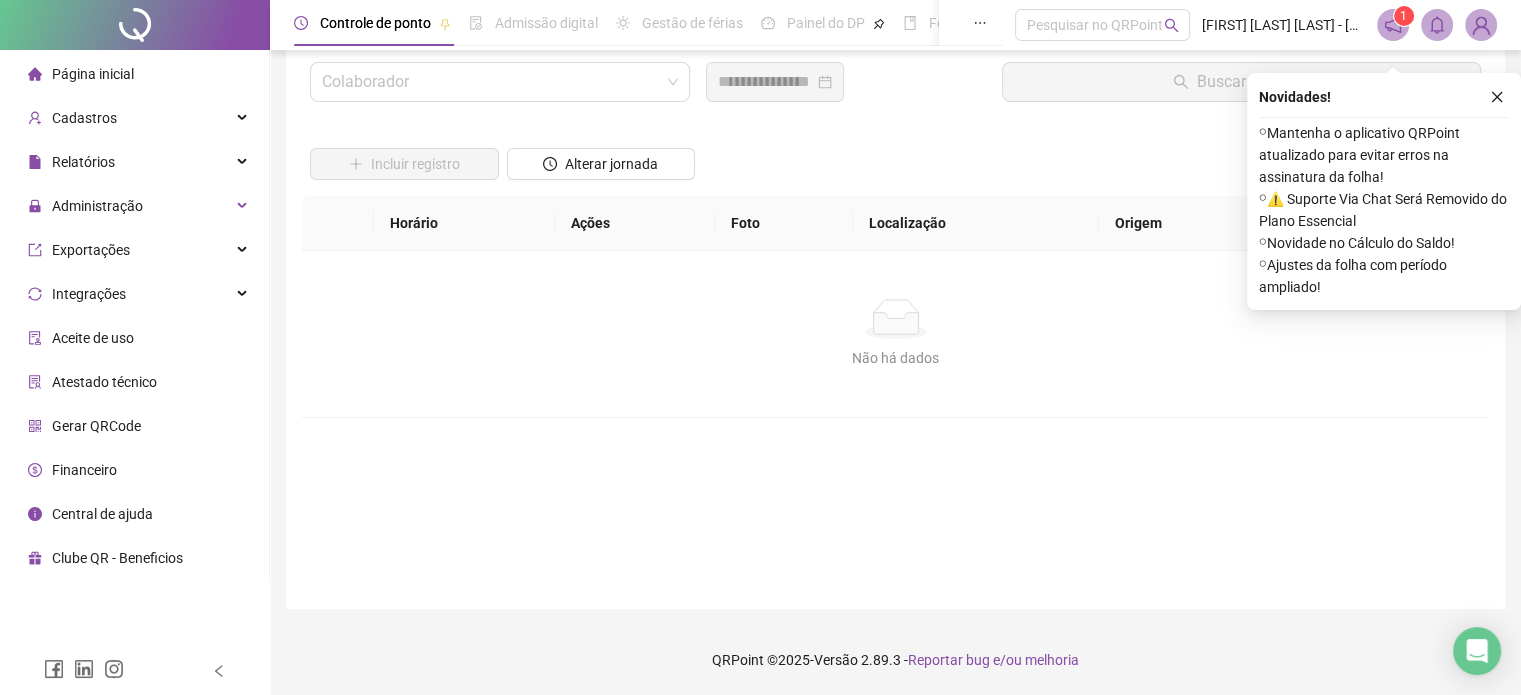 scroll, scrollTop: 57, scrollLeft: 0, axis: vertical 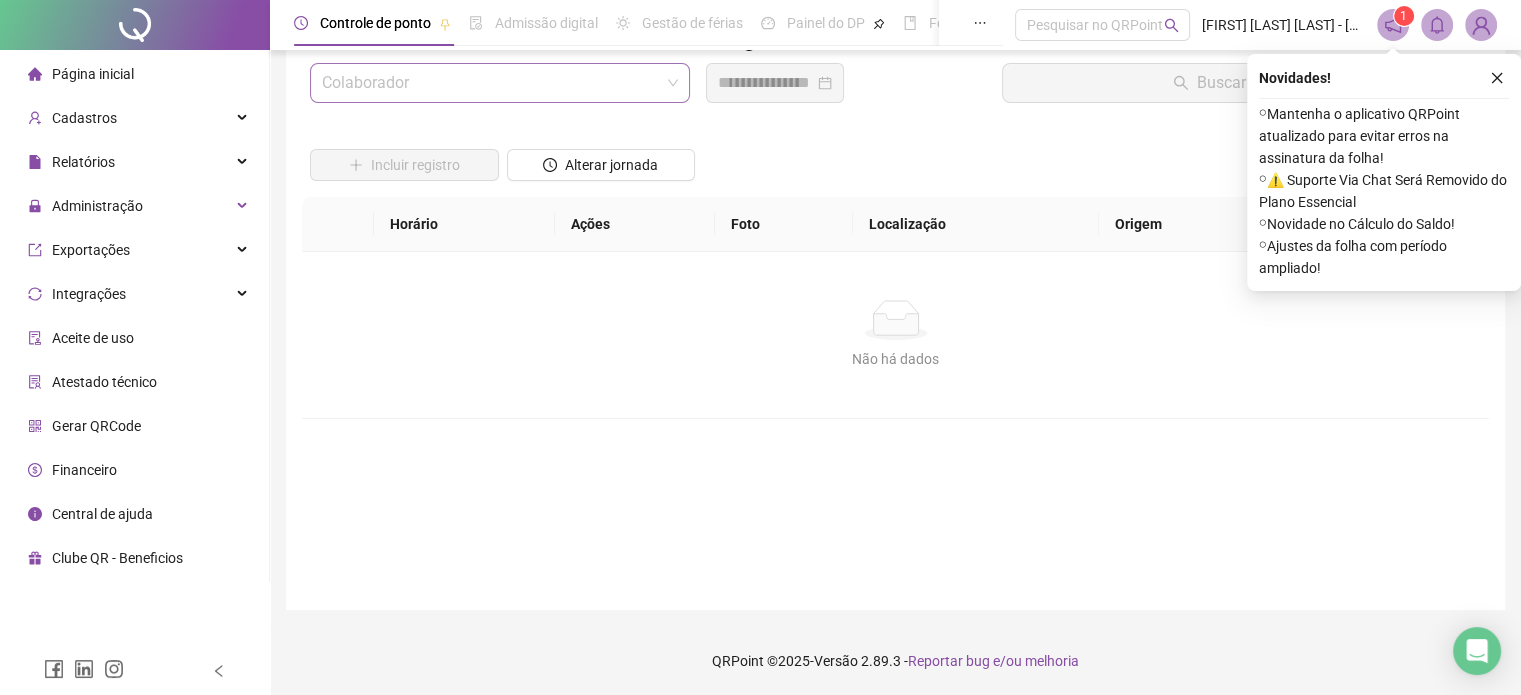 click at bounding box center (491, 83) 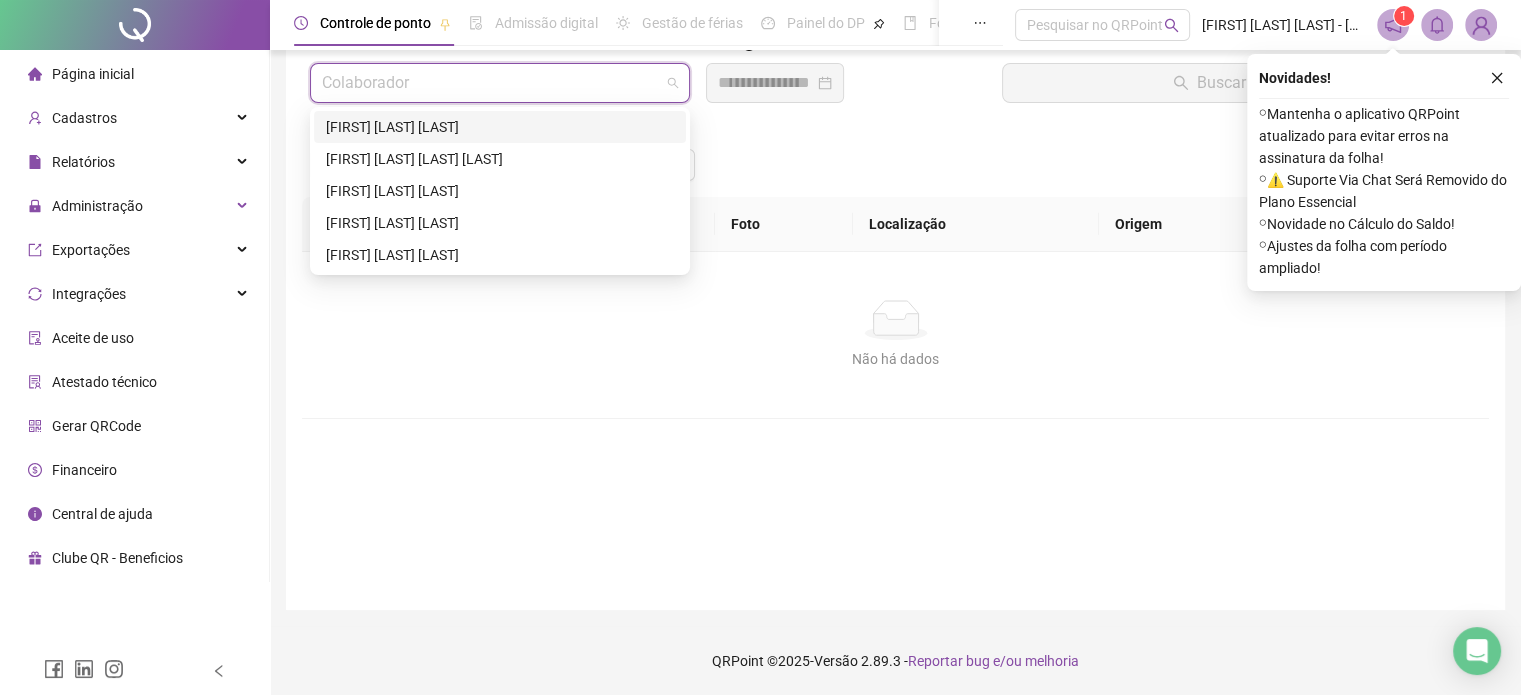 click on "[FIRST] [LAST] [LAST]" at bounding box center (500, 127) 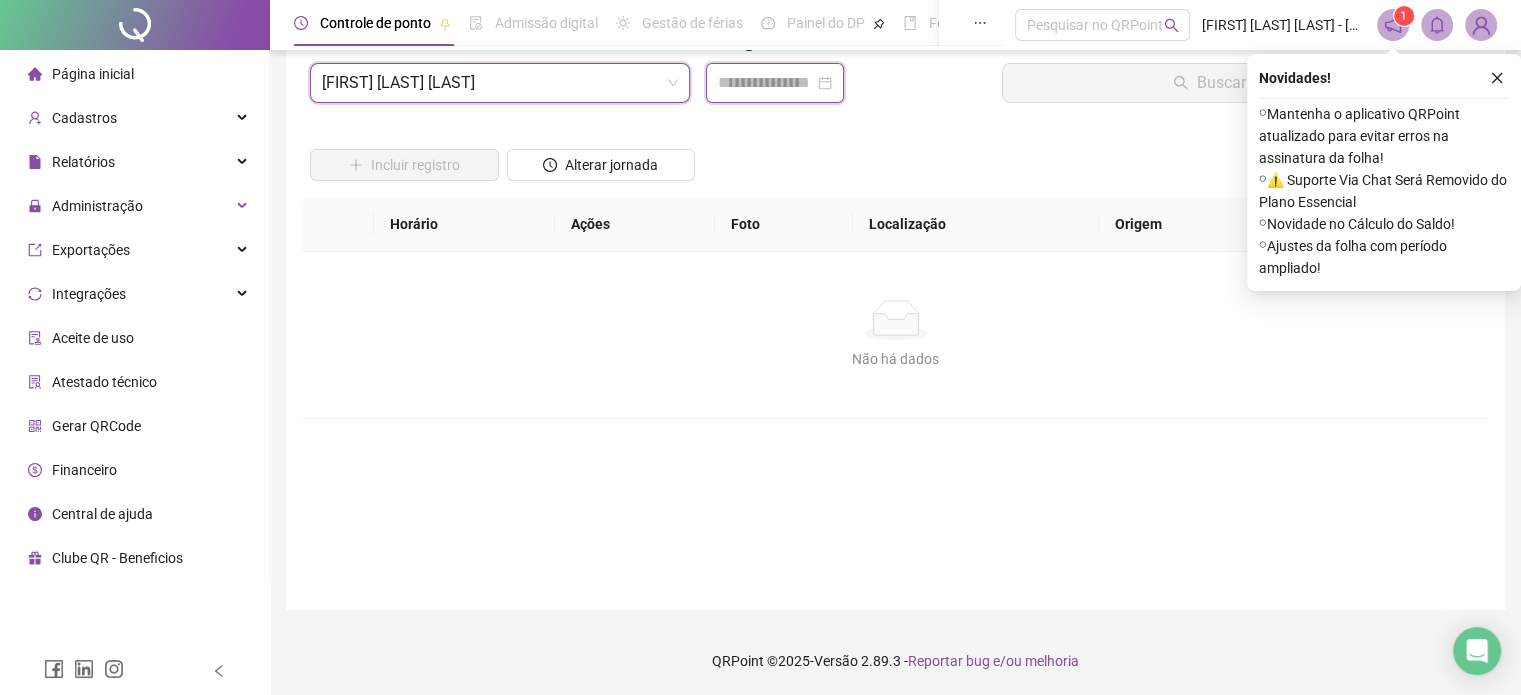 click at bounding box center (766, 83) 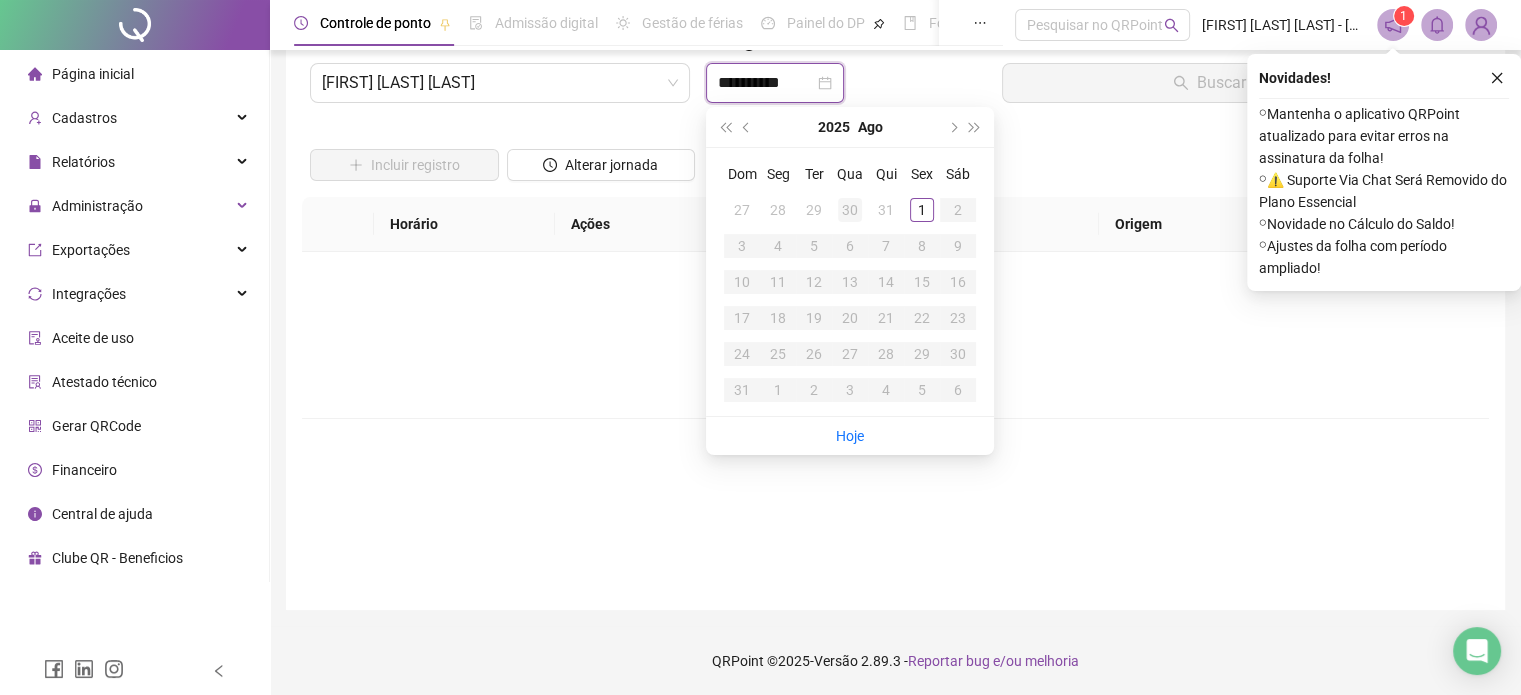type on "**********" 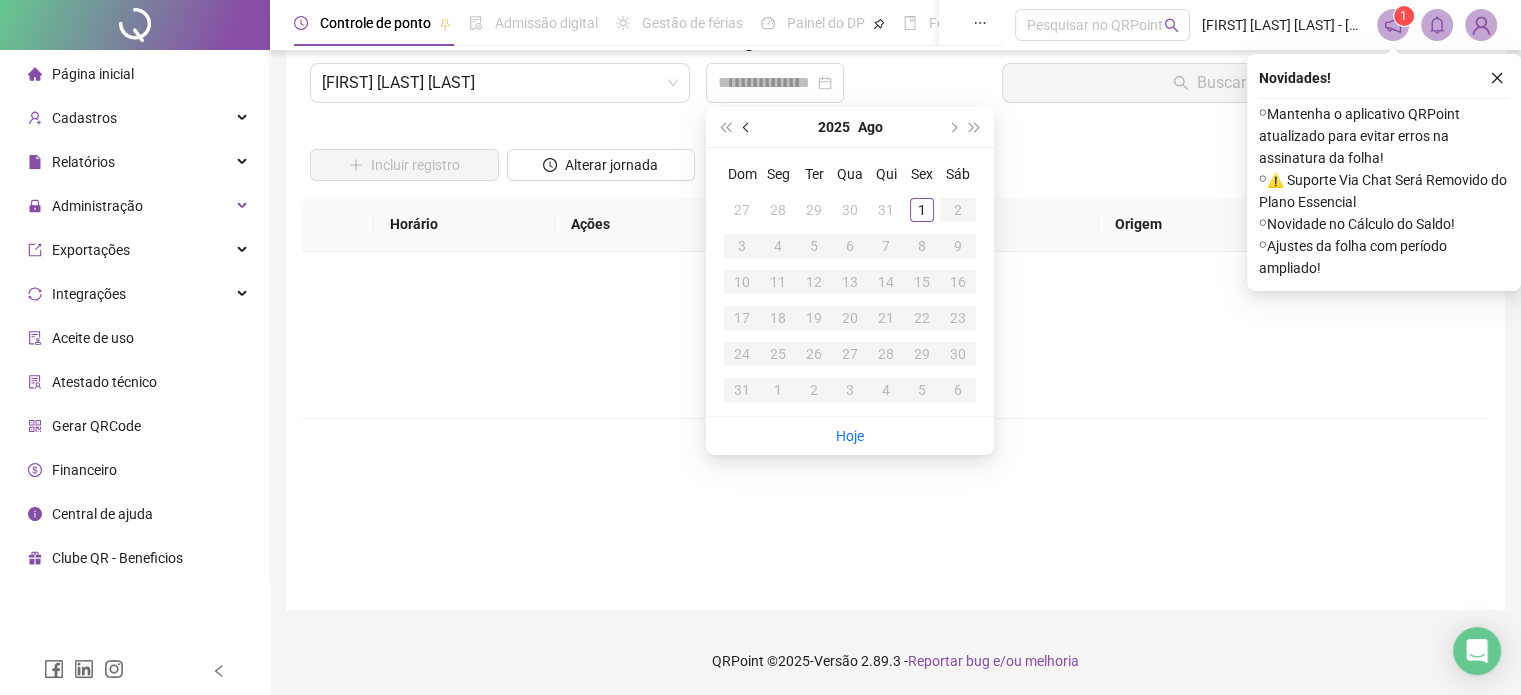 click at bounding box center [747, 127] 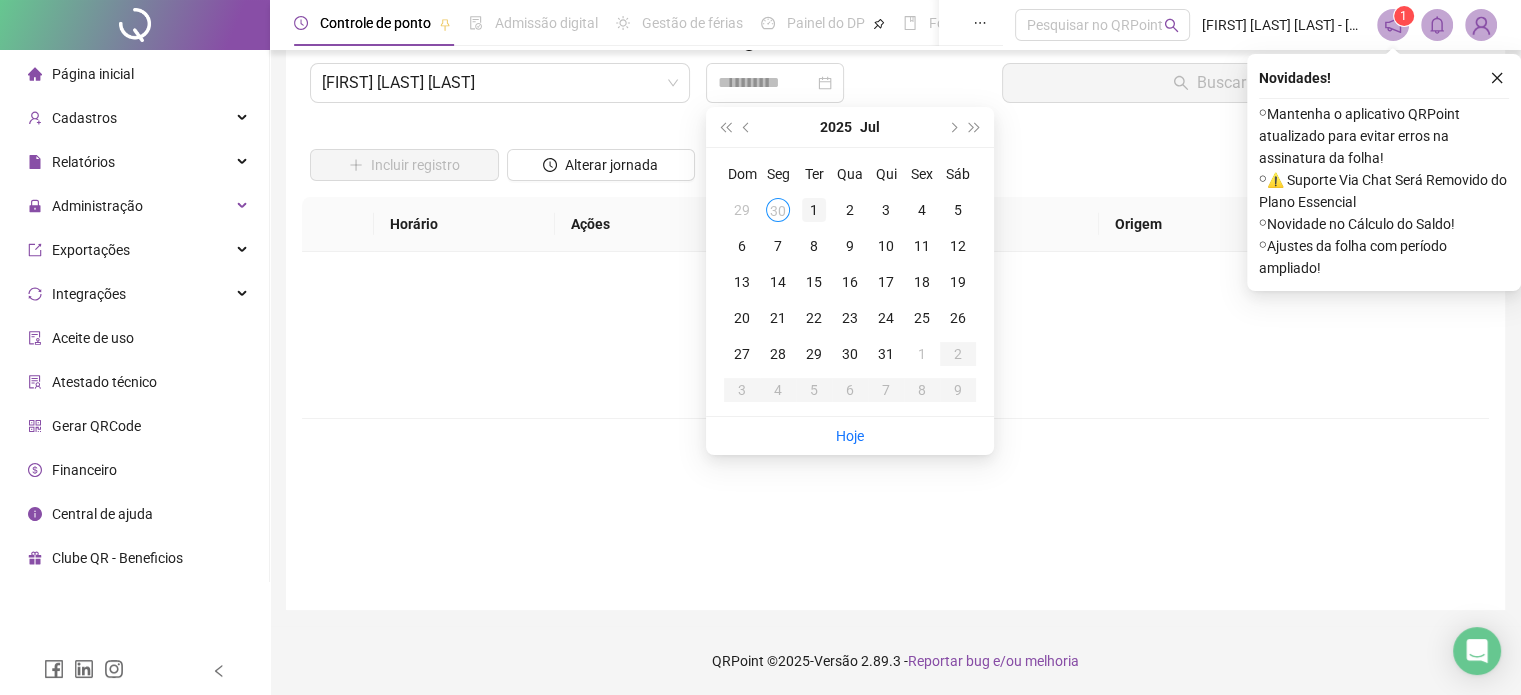 type on "**********" 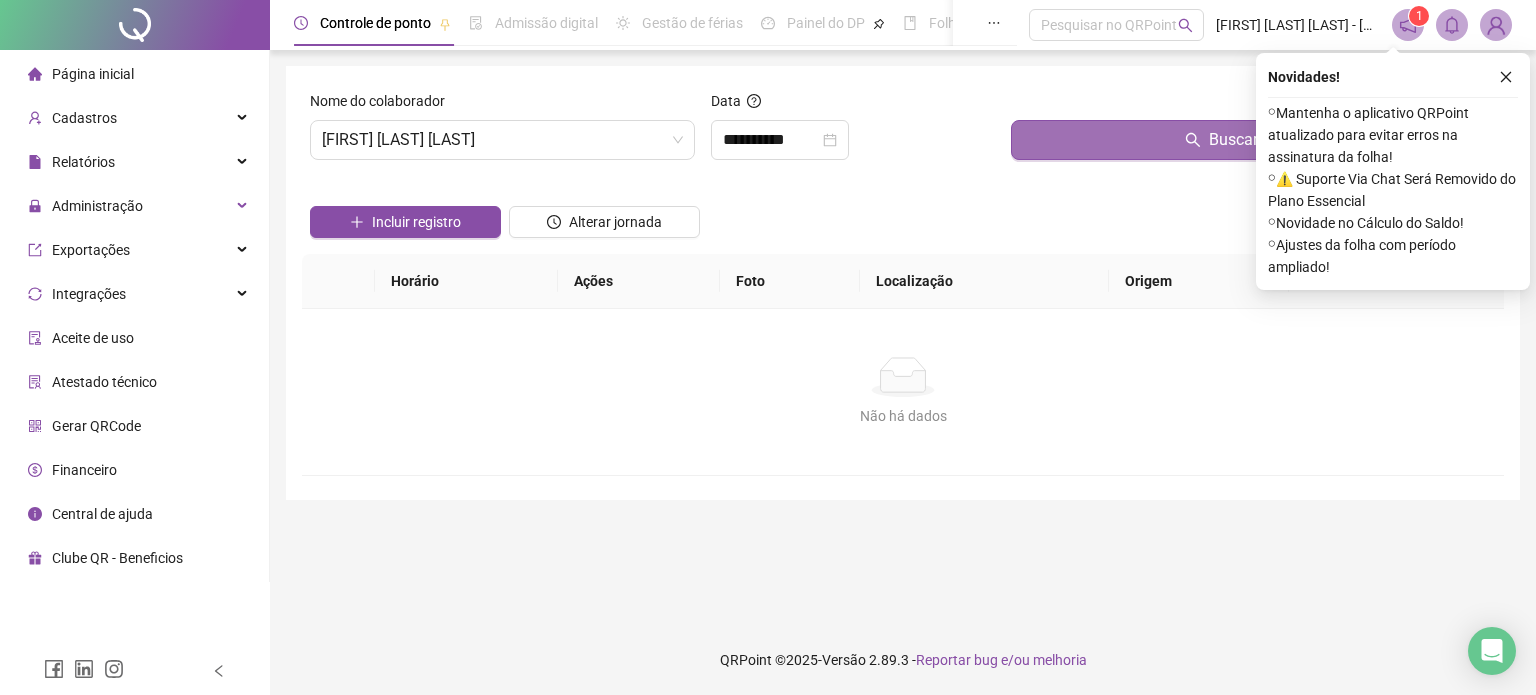 click on "Buscar registros" at bounding box center [1253, 140] 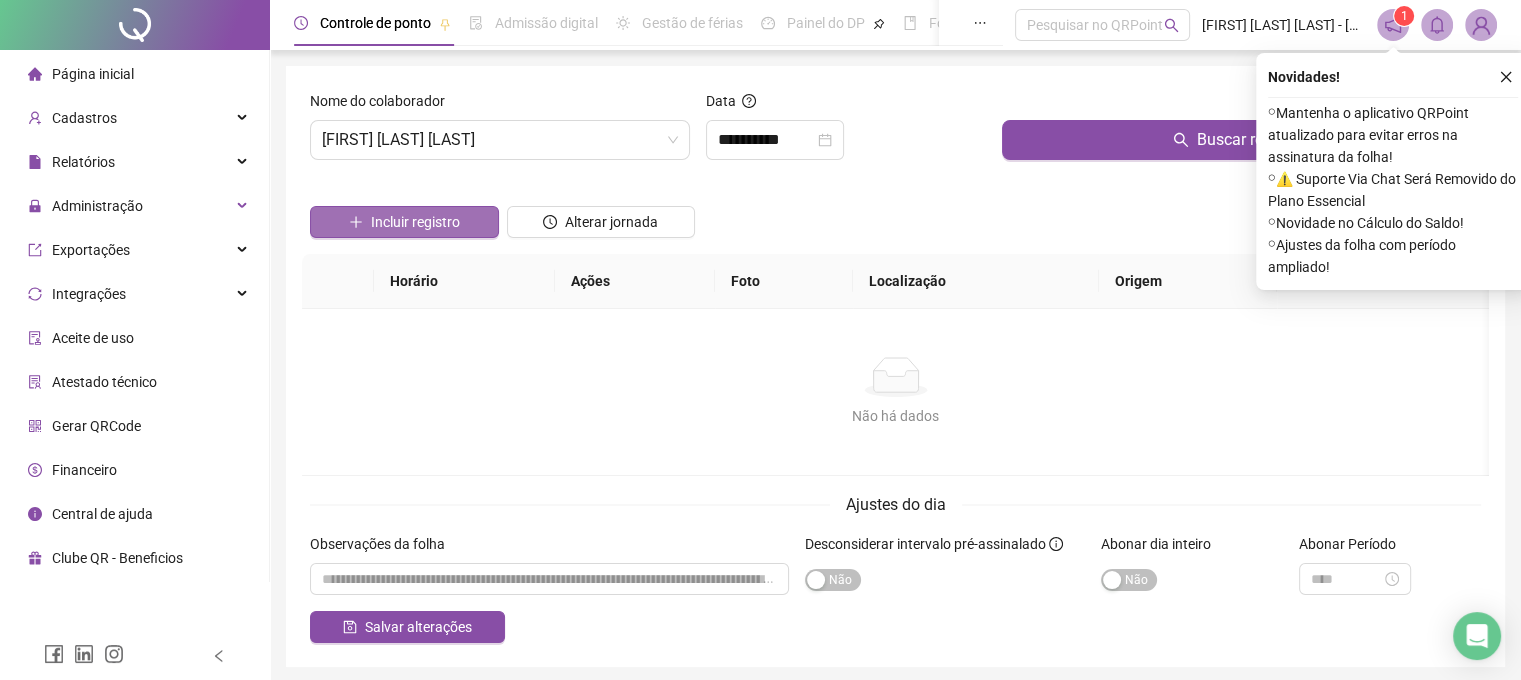 click on "Incluir registro" at bounding box center (415, 222) 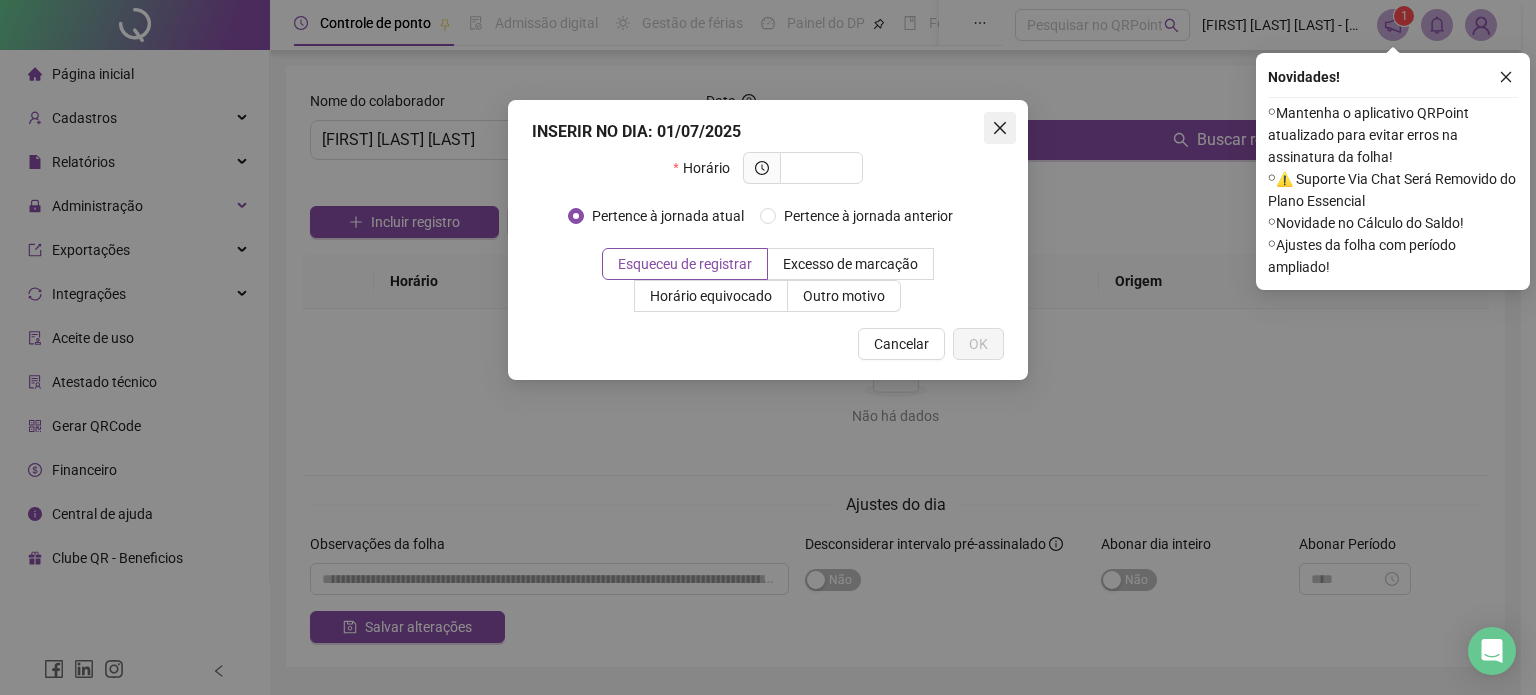 click 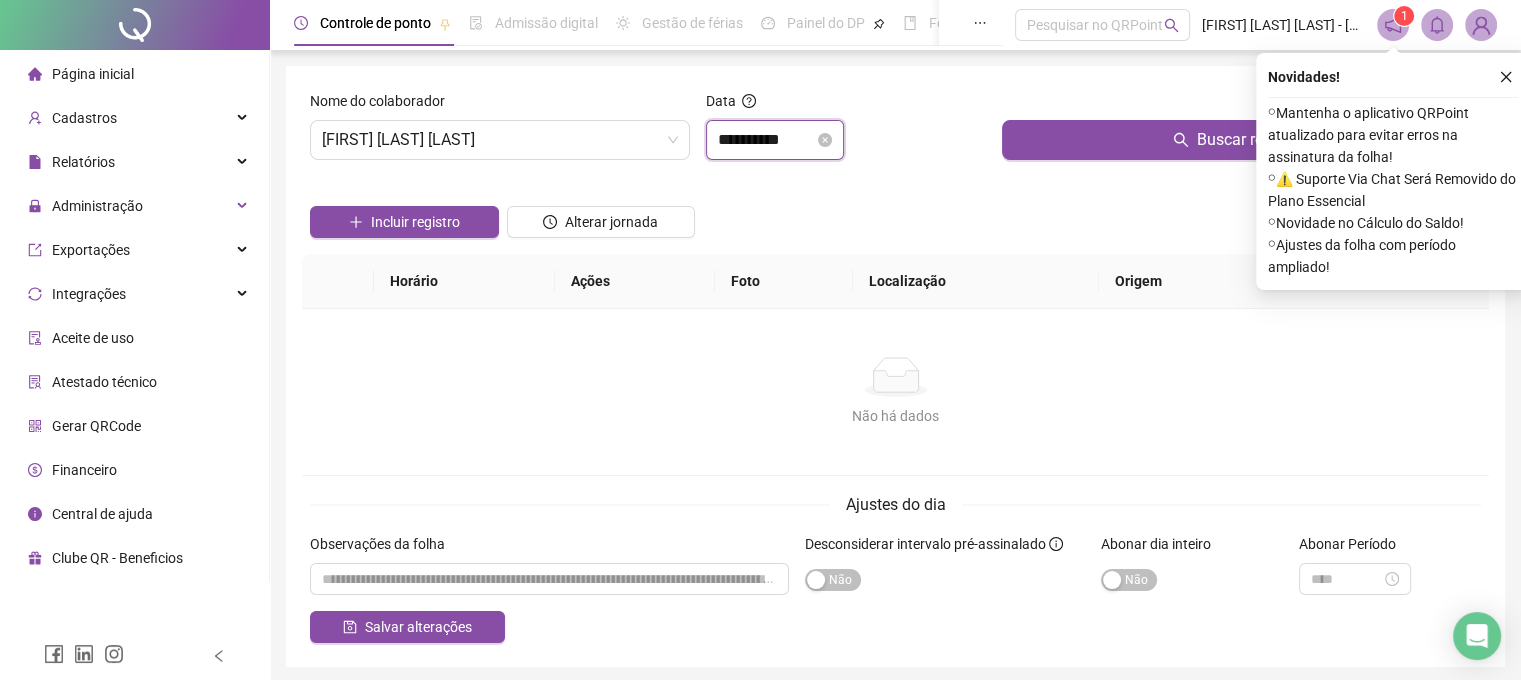 click on "**********" at bounding box center (766, 140) 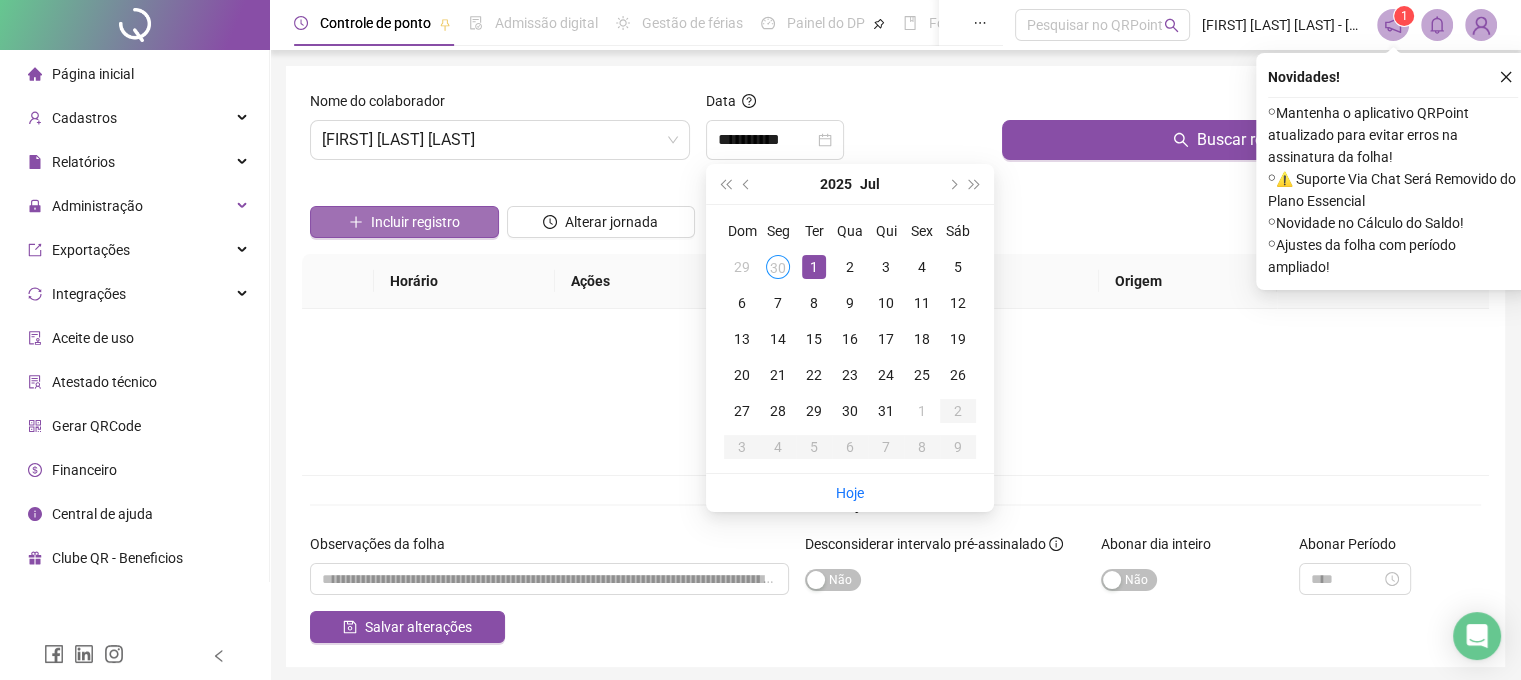 click on "Incluir registro" at bounding box center [415, 222] 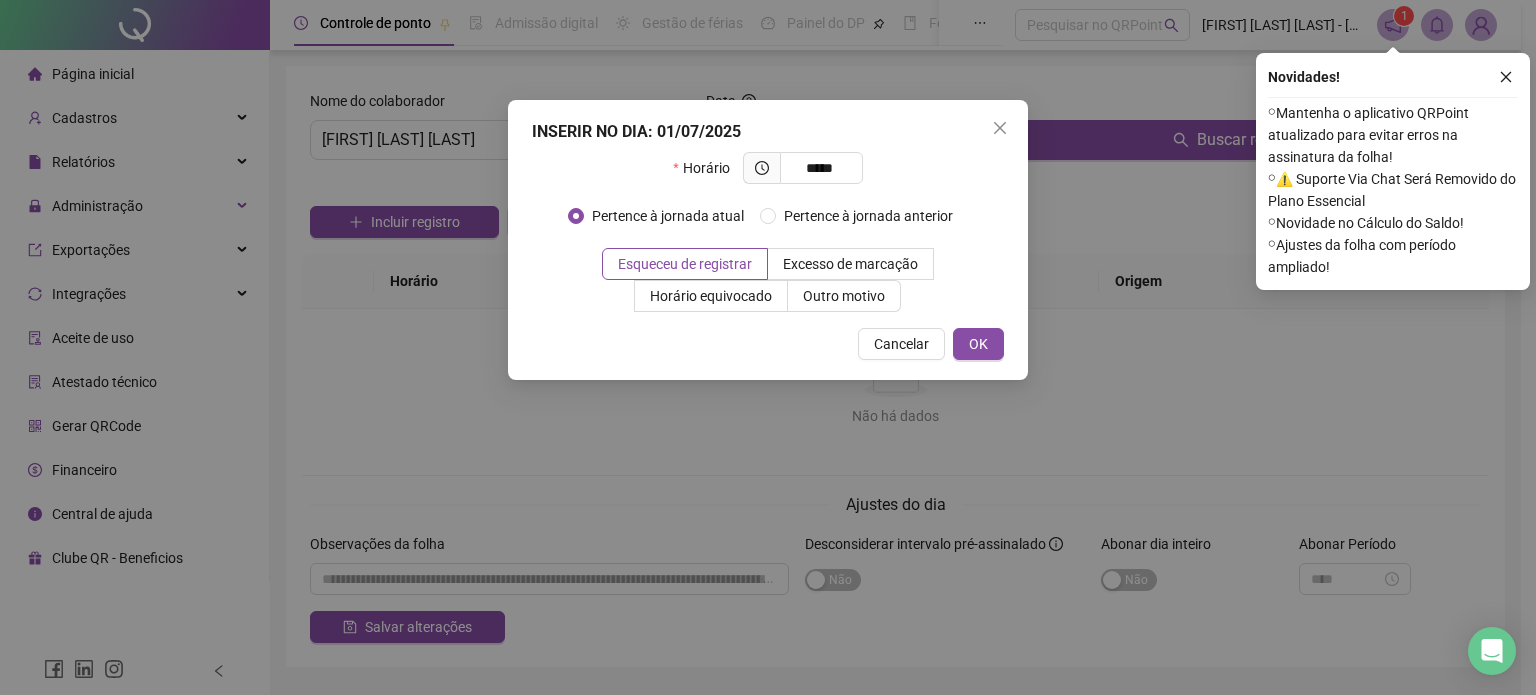 type on "*****" 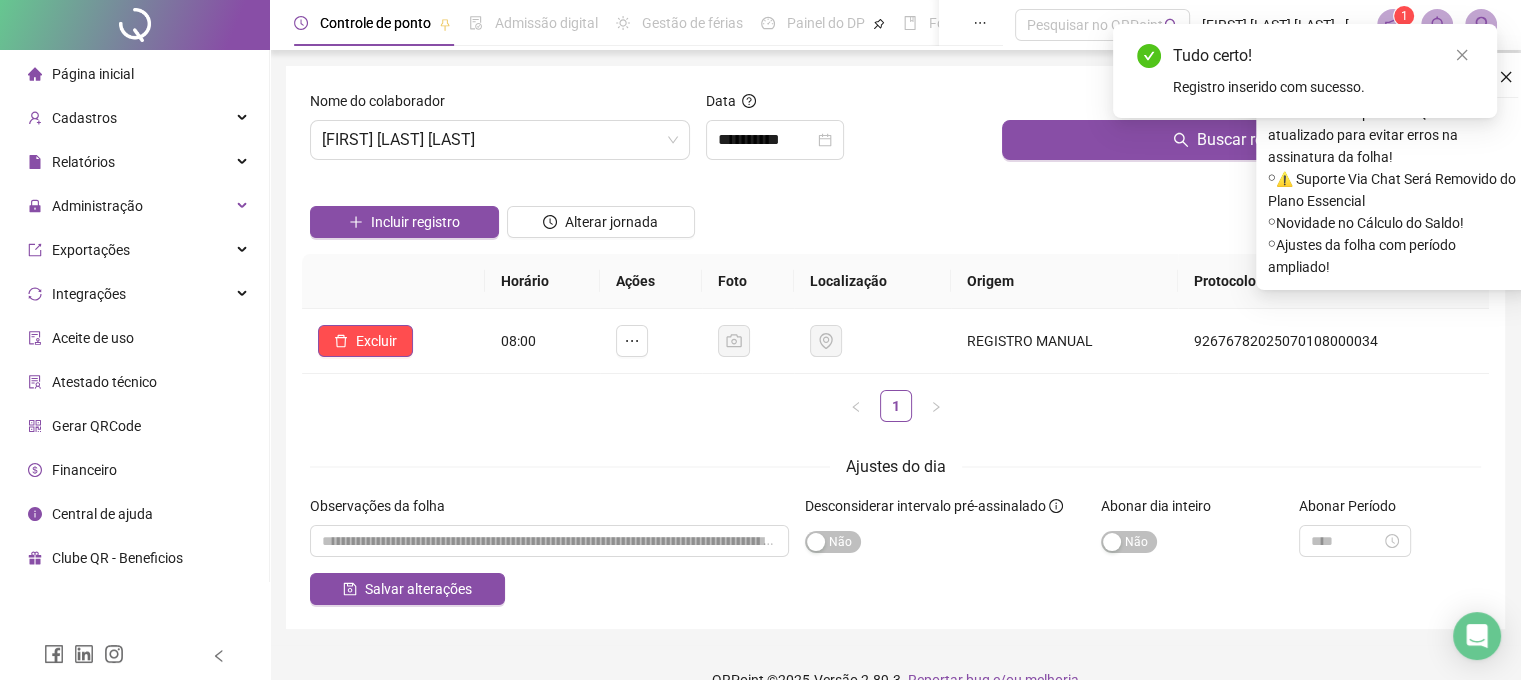 type 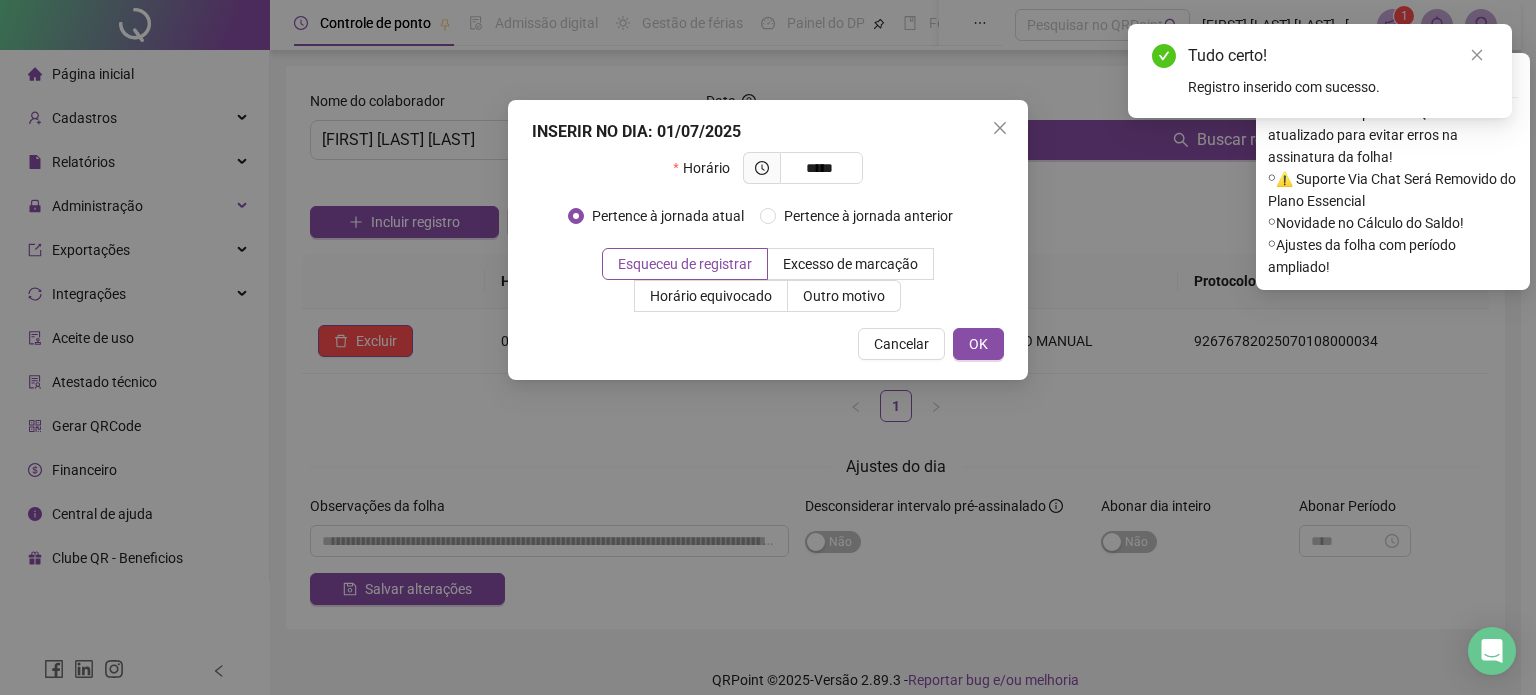 type on "*****" 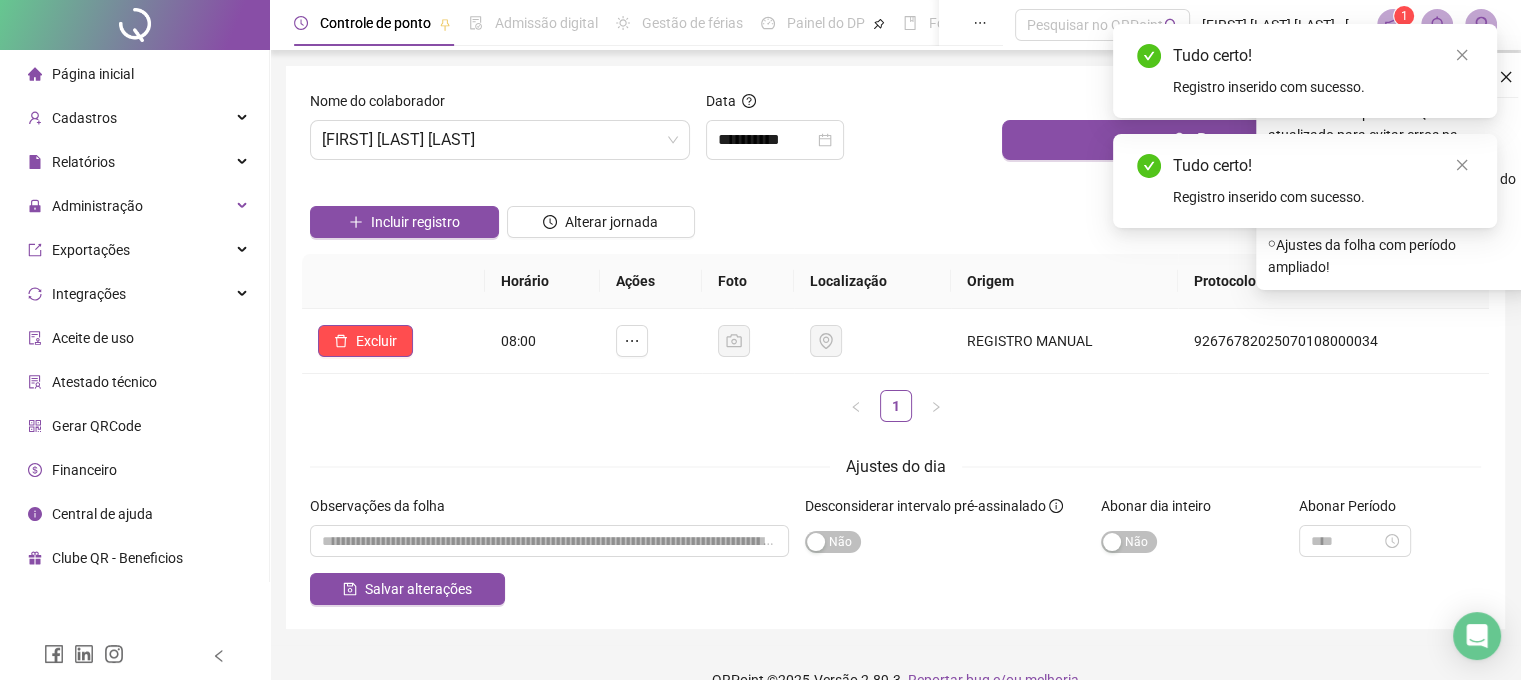 click on "Incluir registro" at bounding box center [404, 222] 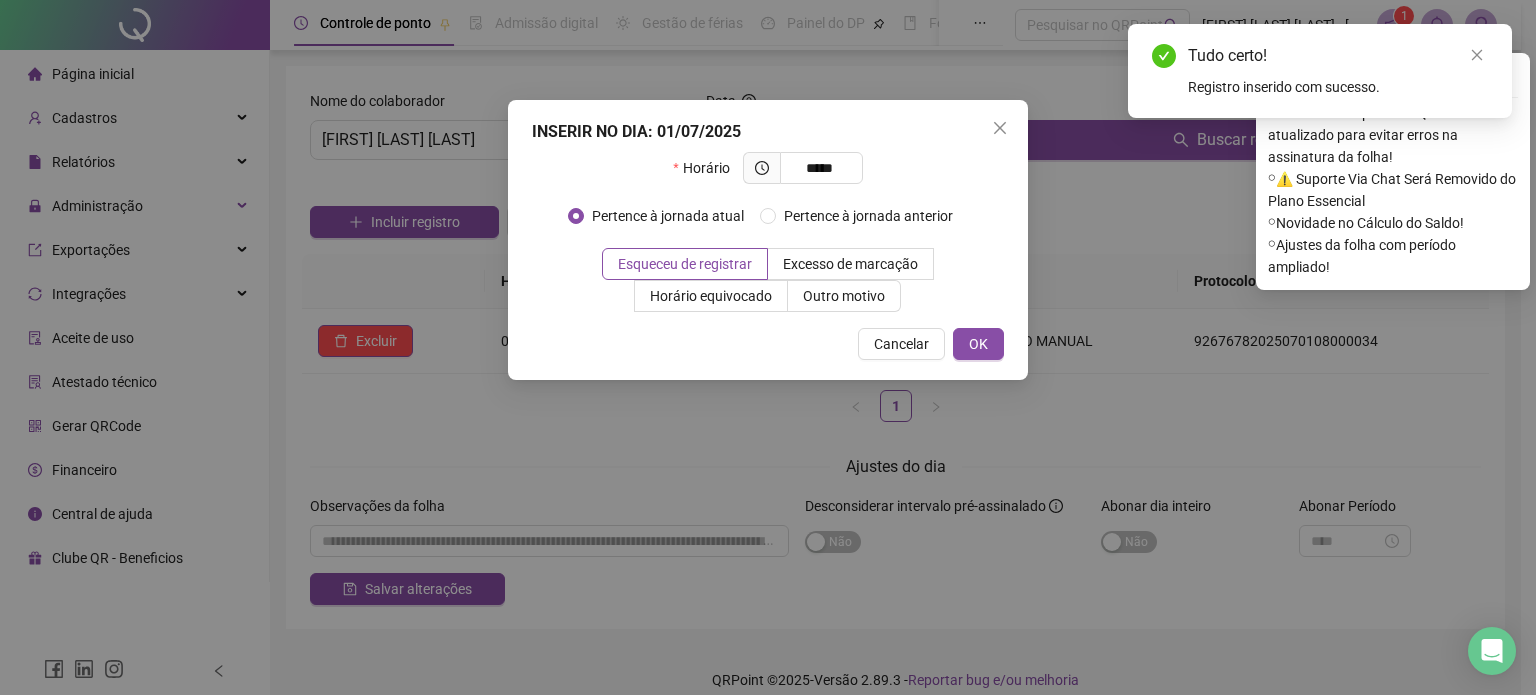 type on "*****" 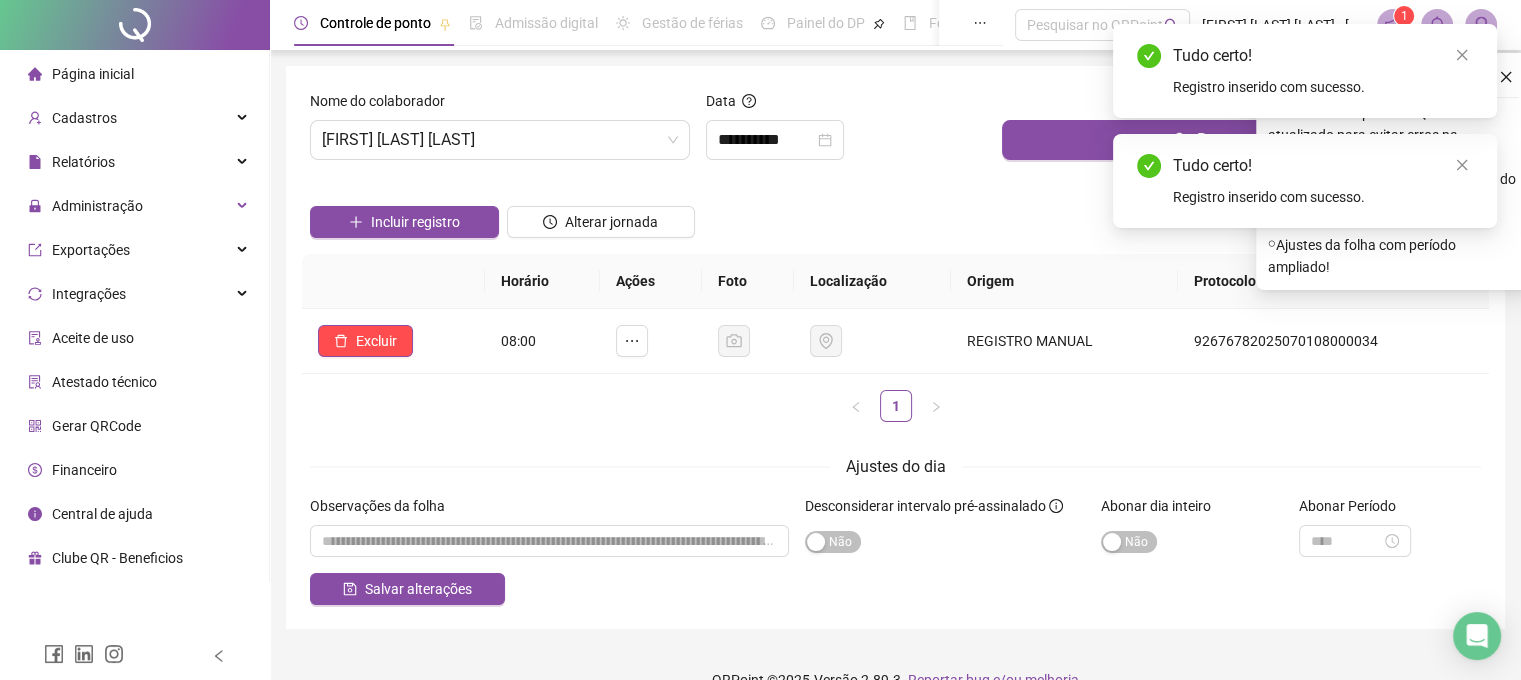 click on "Incluir registro" at bounding box center (404, 222) 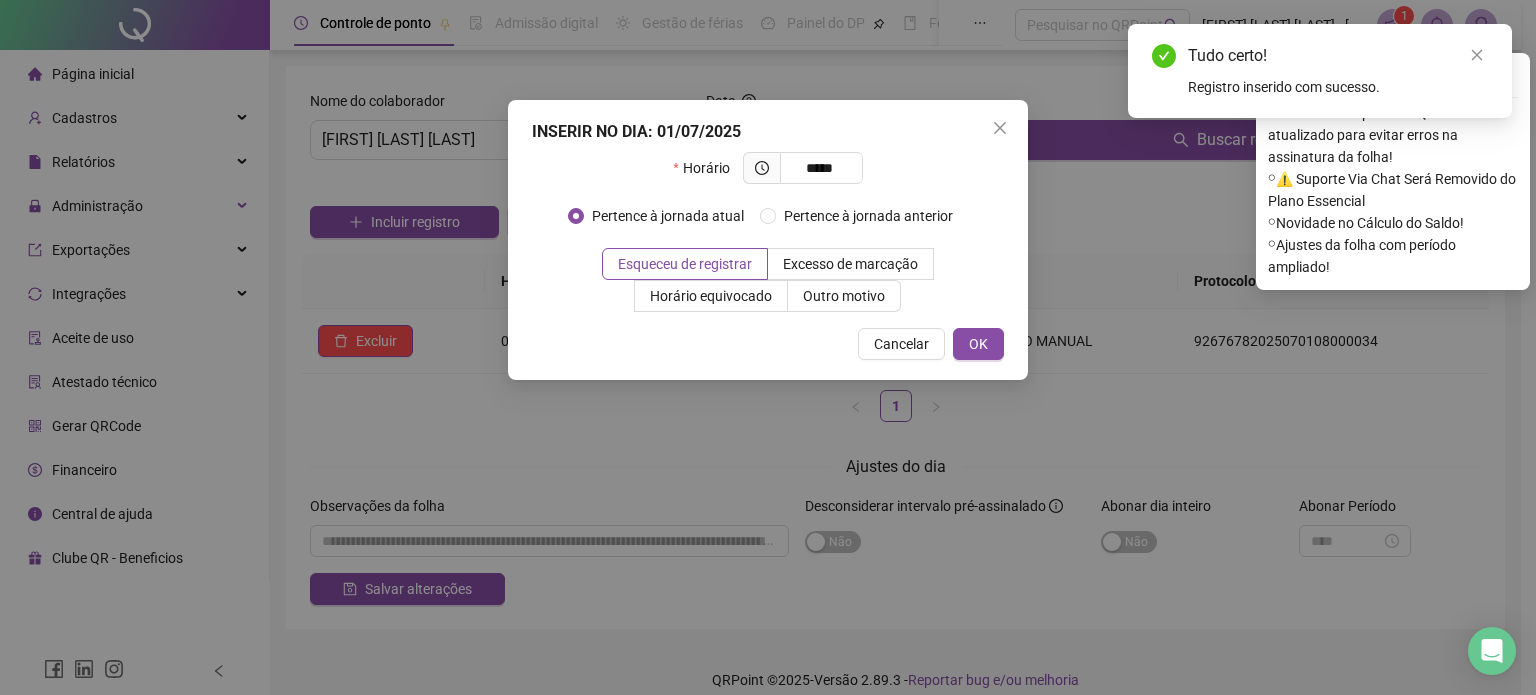 type on "*****" 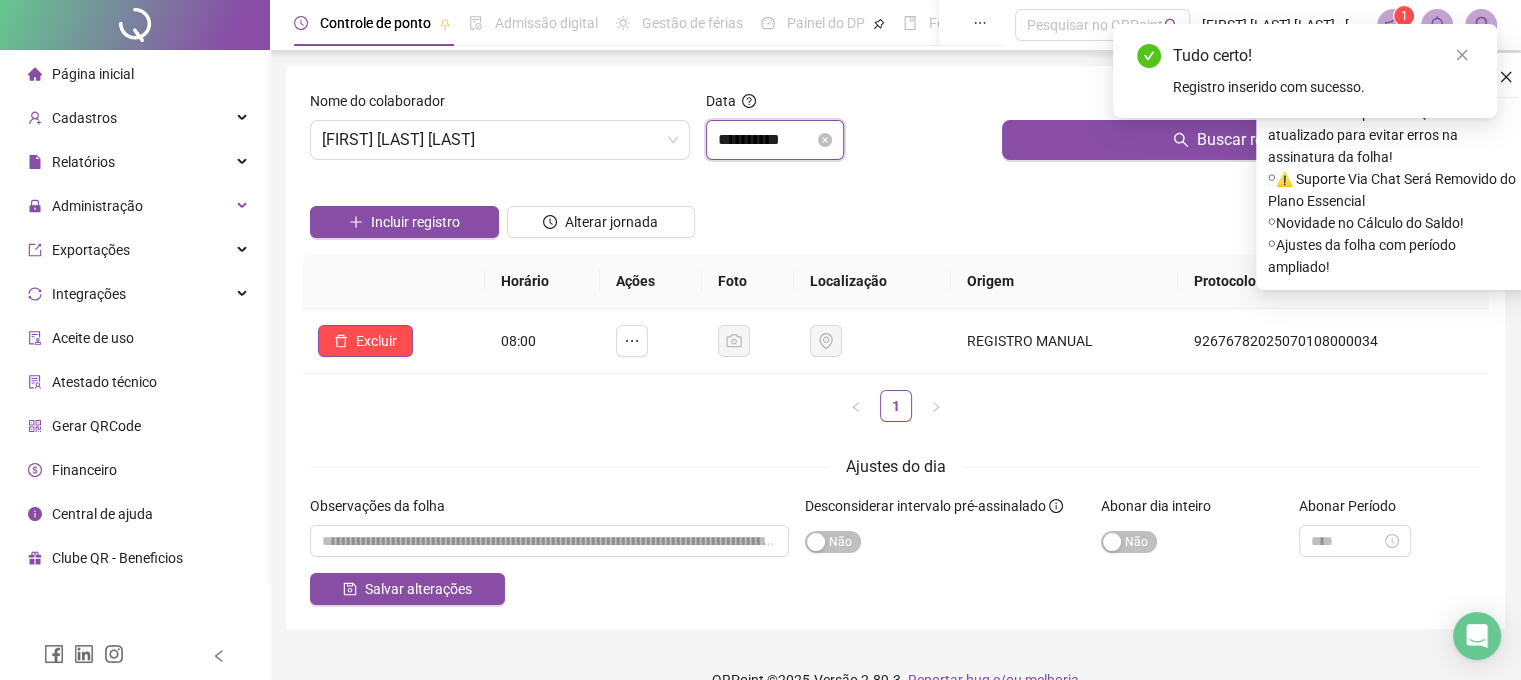 click on "**********" at bounding box center (766, 140) 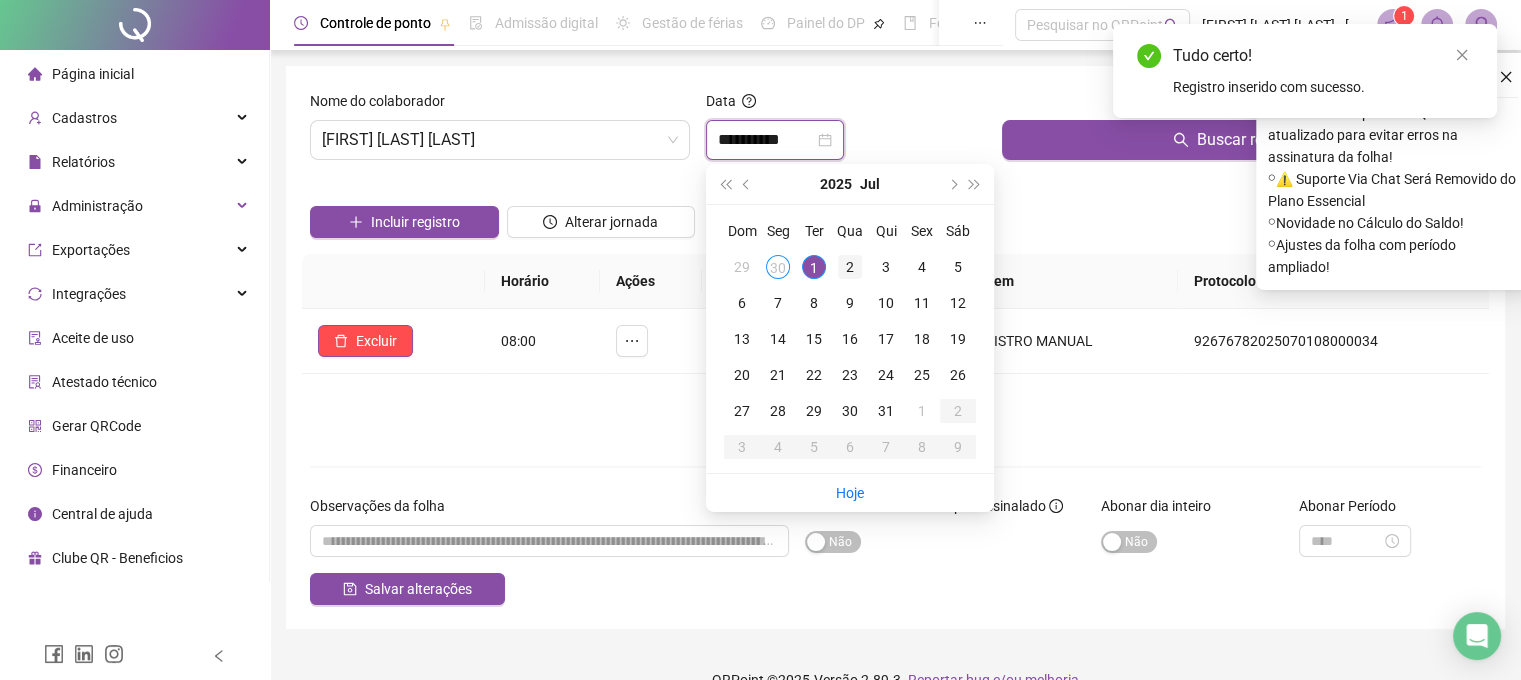 type on "**********" 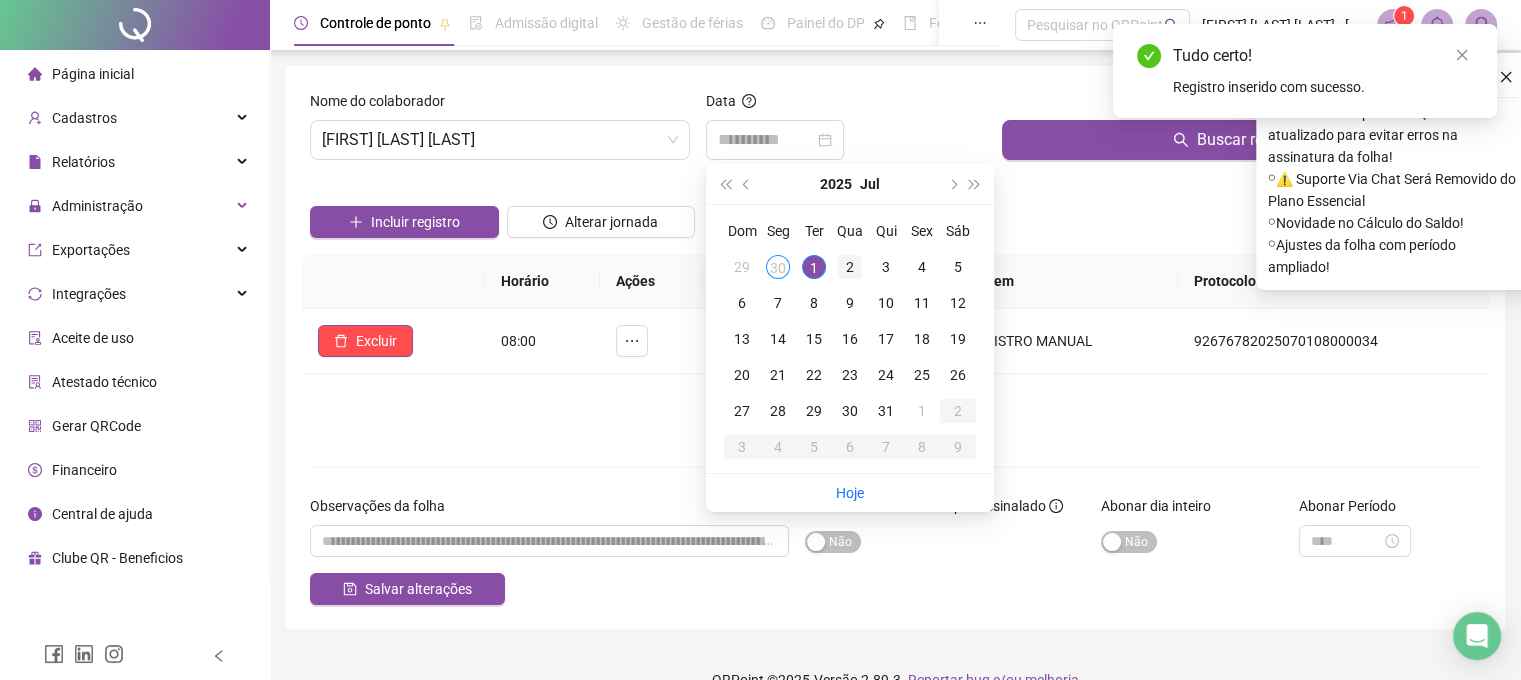 click on "2" at bounding box center [850, 267] 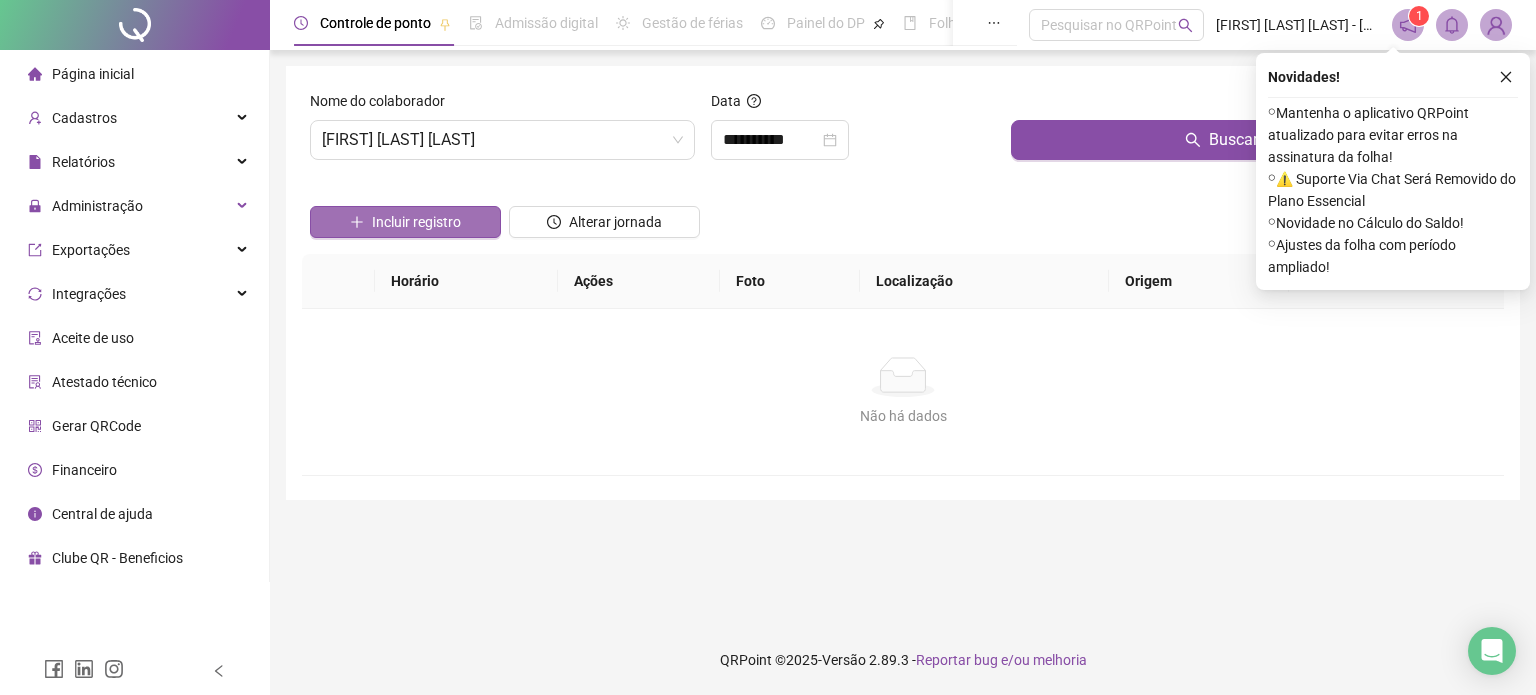 click on "Incluir registro" at bounding box center [416, 222] 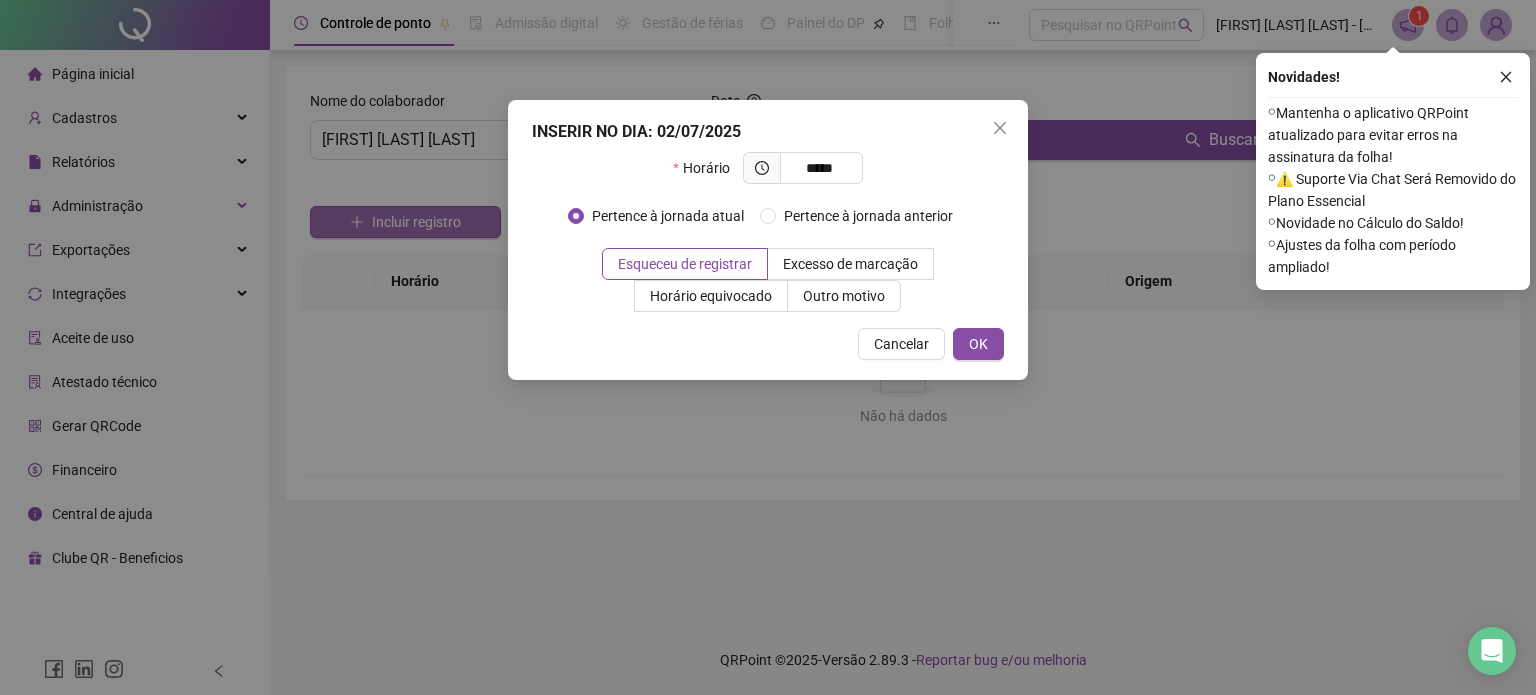 type on "*****" 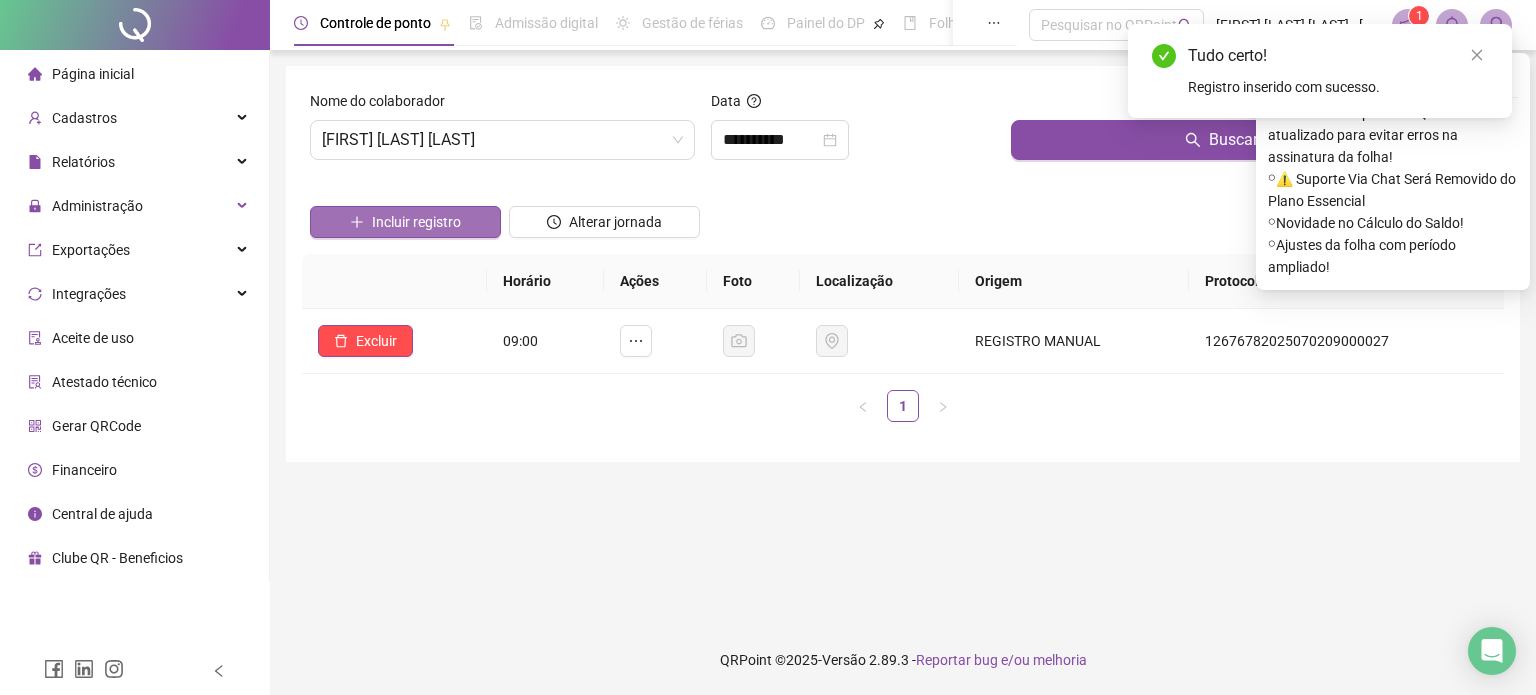 click on "Incluir registro" at bounding box center (405, 222) 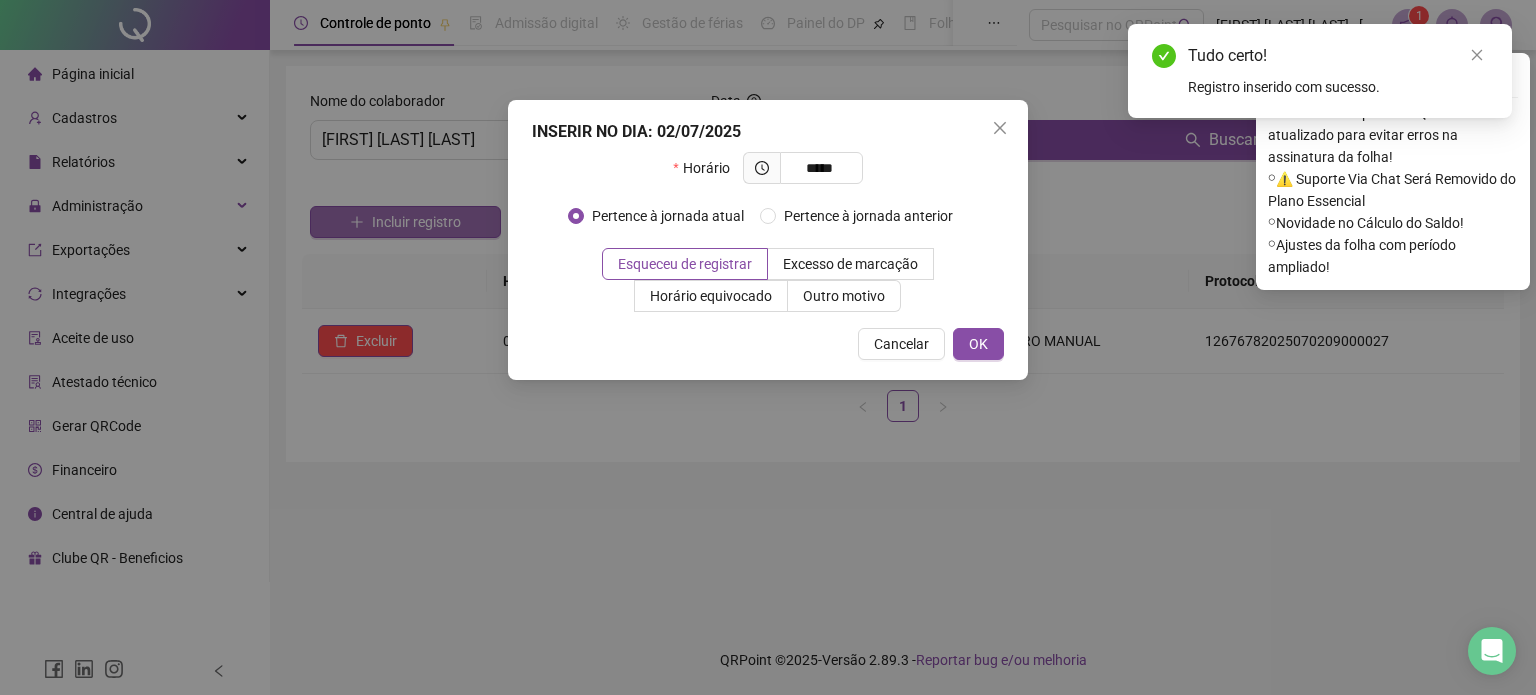 type on "*****" 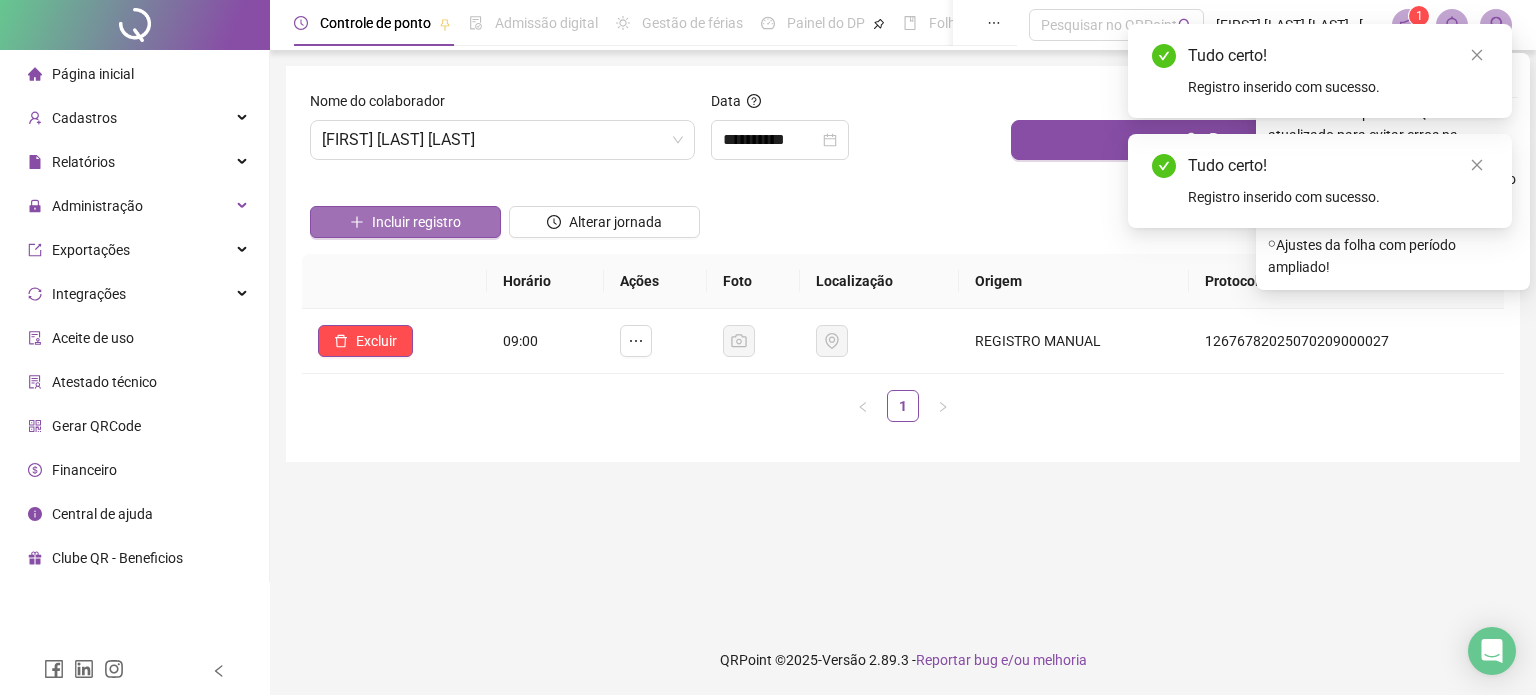 click on "Incluir registro" at bounding box center [405, 222] 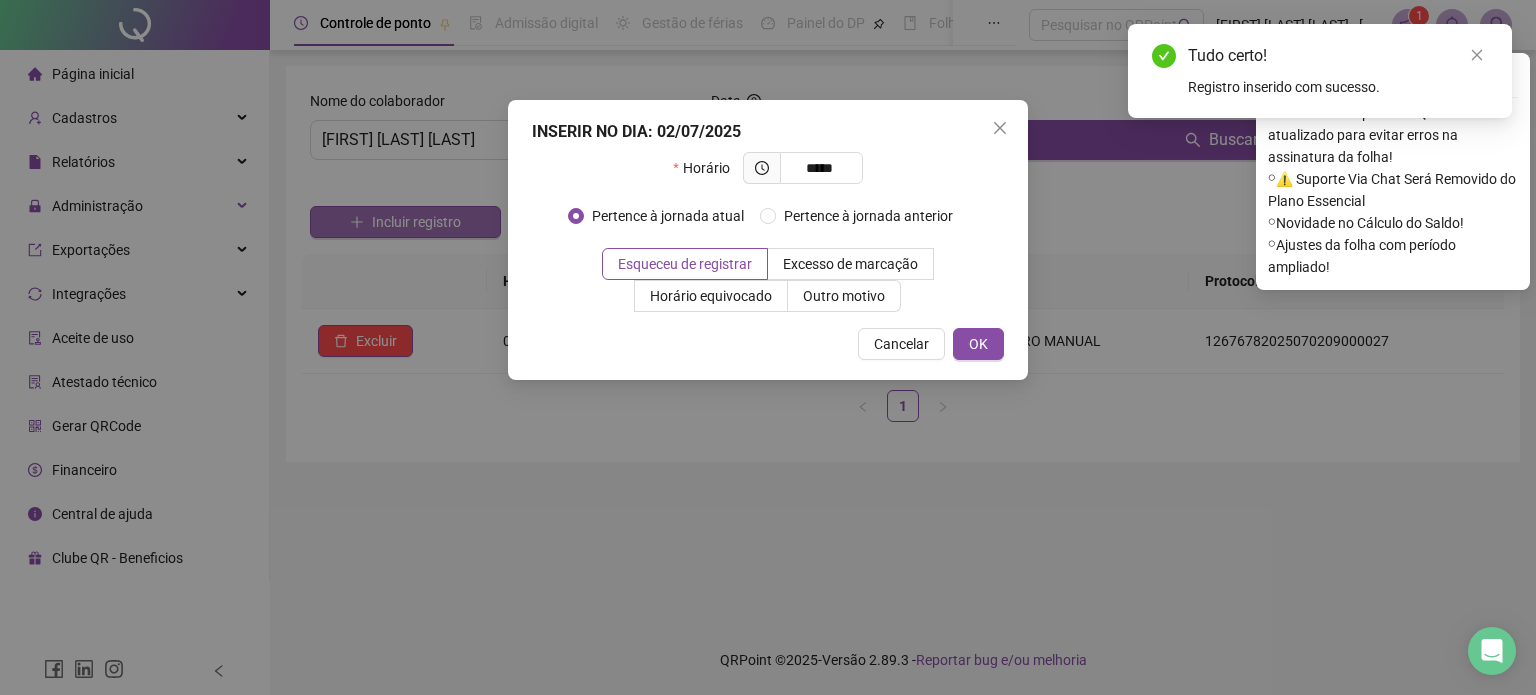 type on "*****" 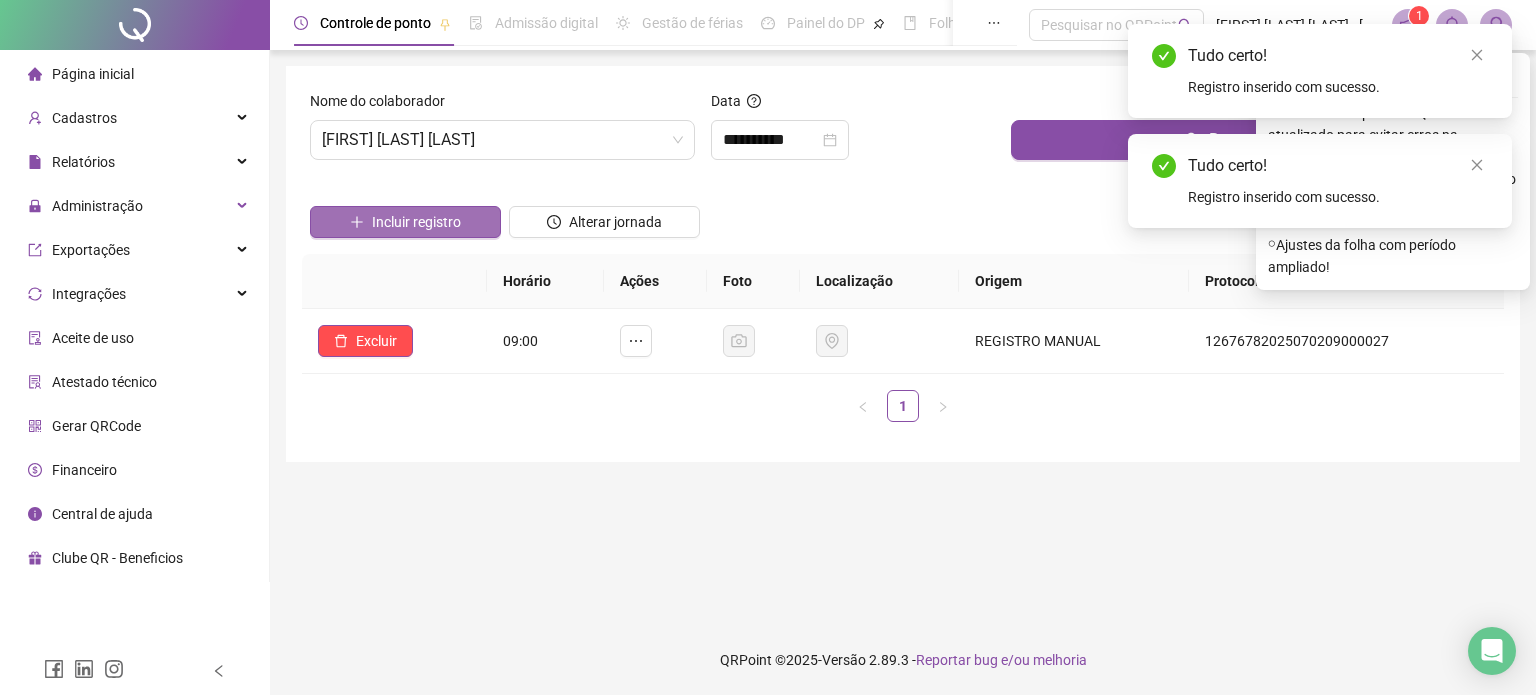 click on "Incluir registro" at bounding box center [405, 222] 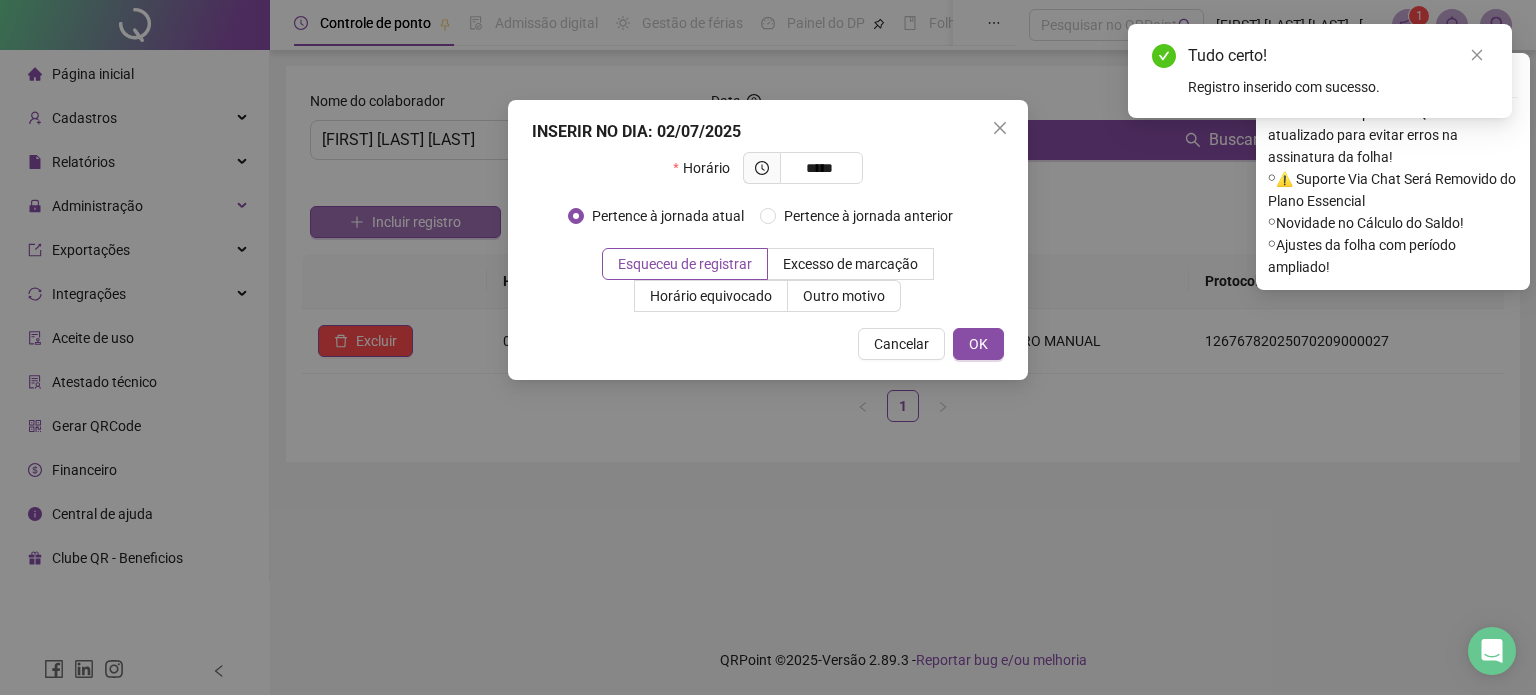 type on "*****" 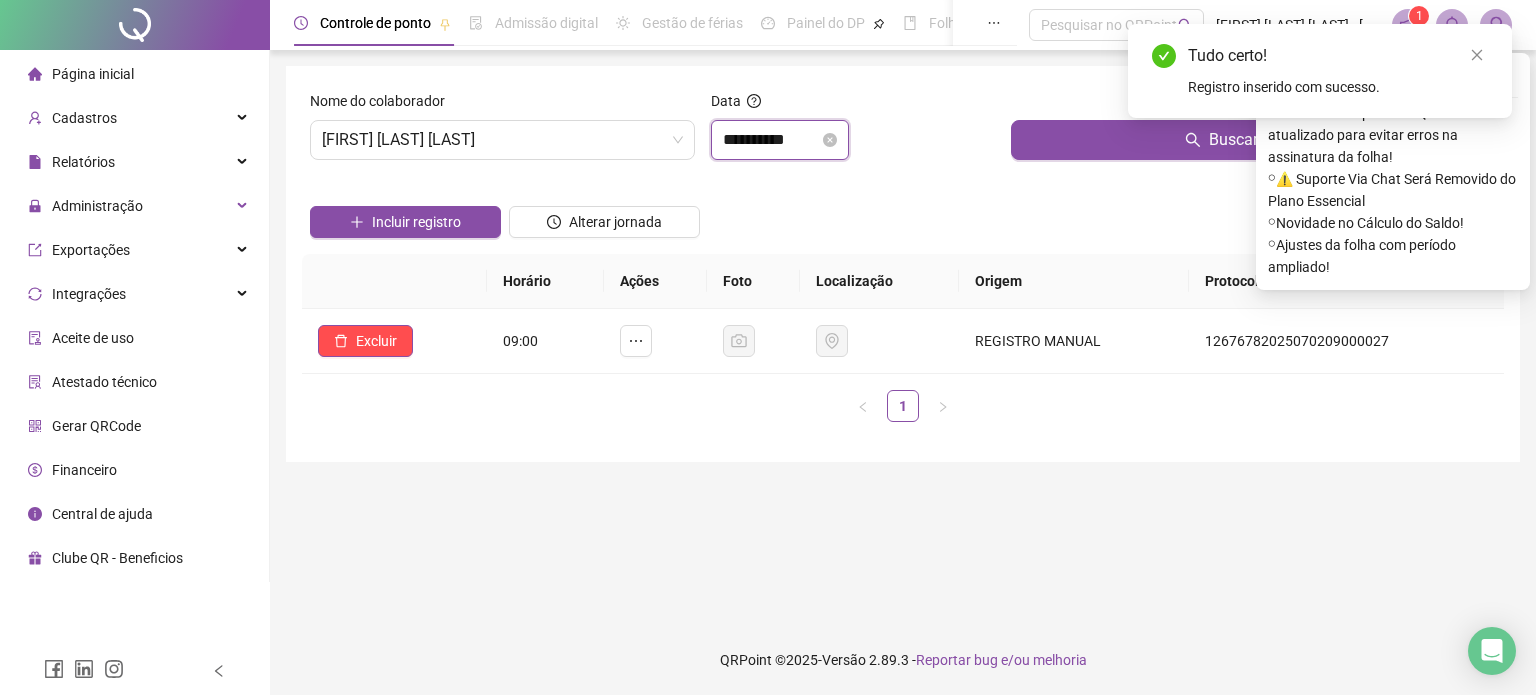 click on "**********" at bounding box center [771, 140] 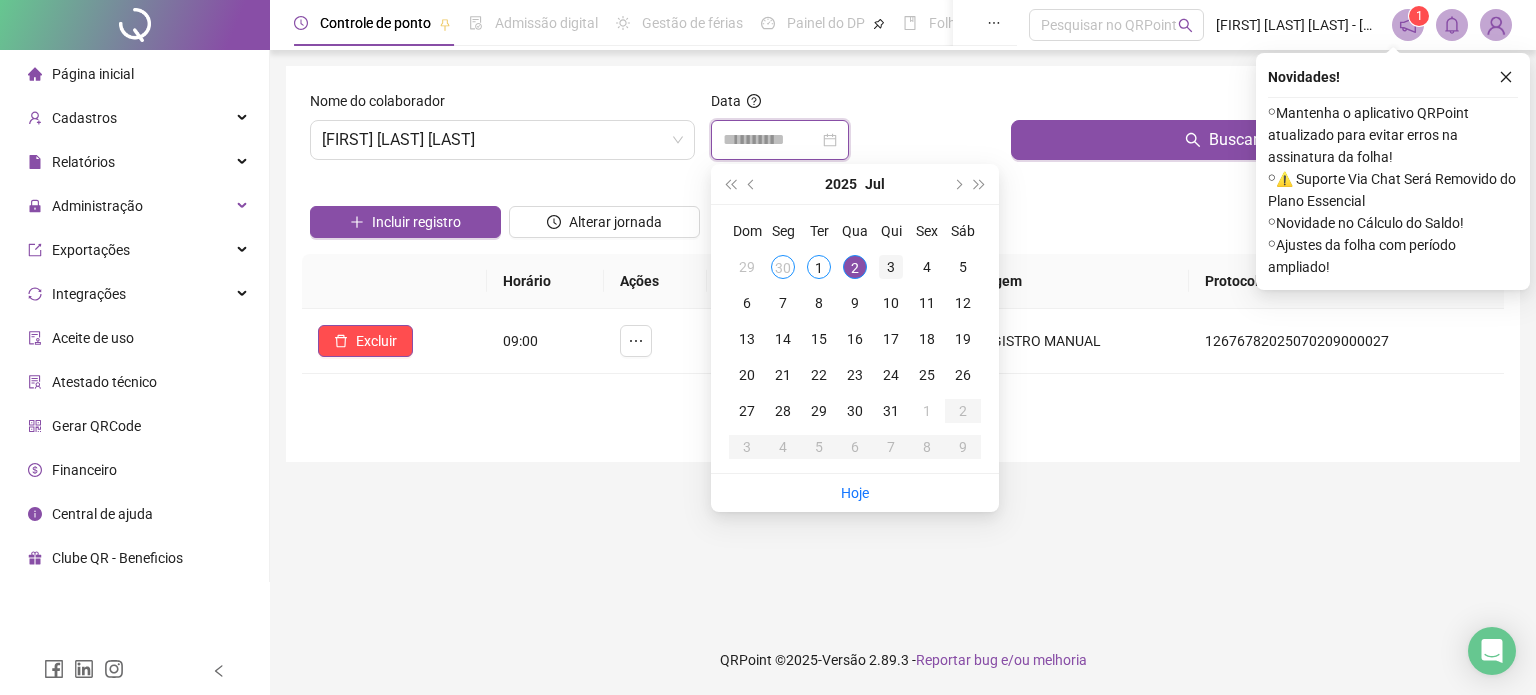 type on "**********" 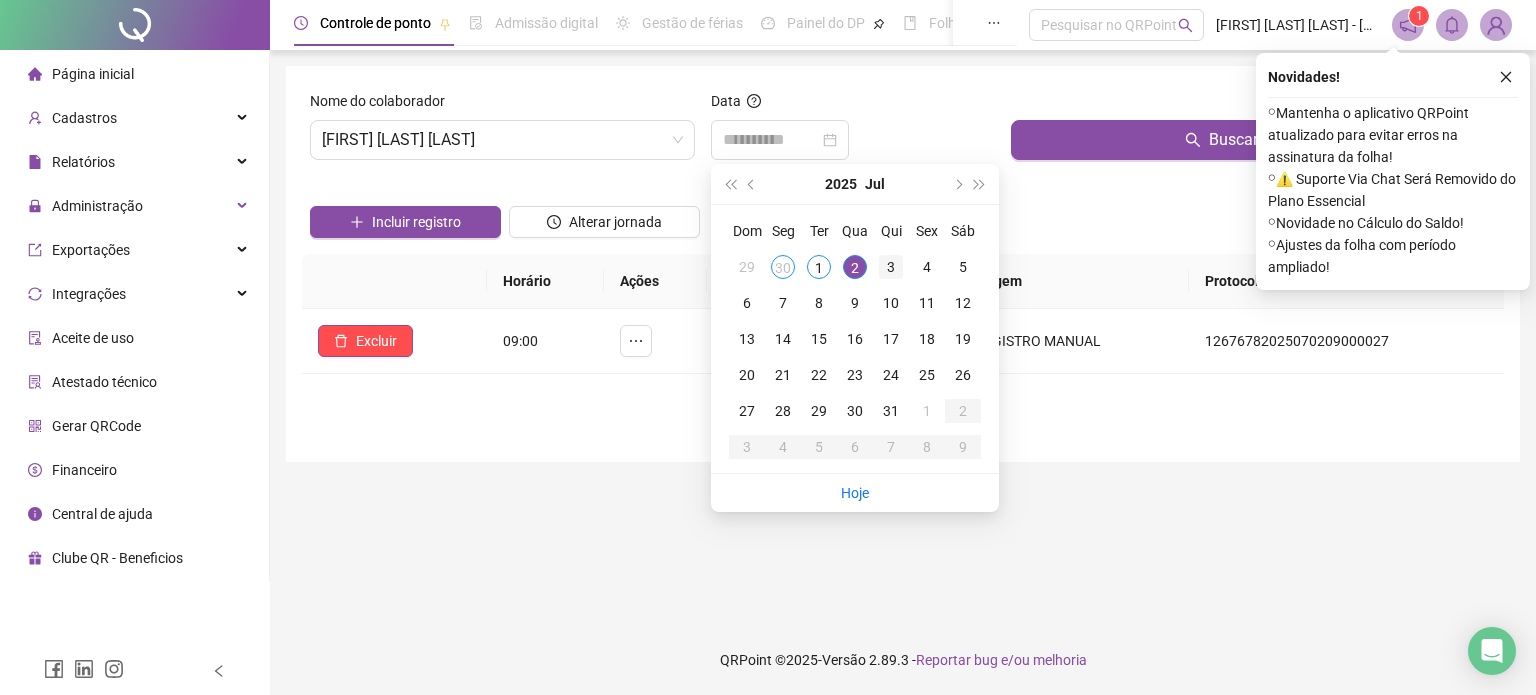 click on "3" at bounding box center (891, 267) 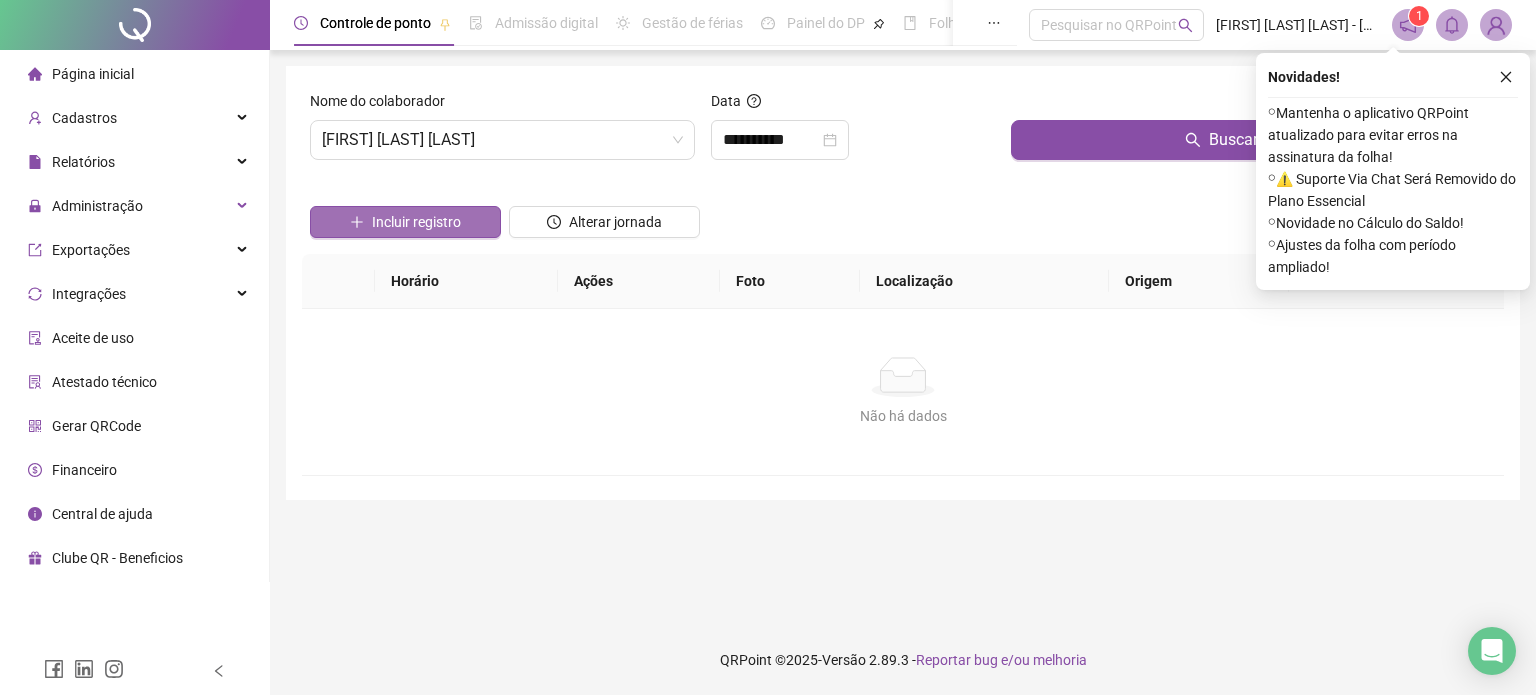 click on "Incluir registro" at bounding box center [416, 222] 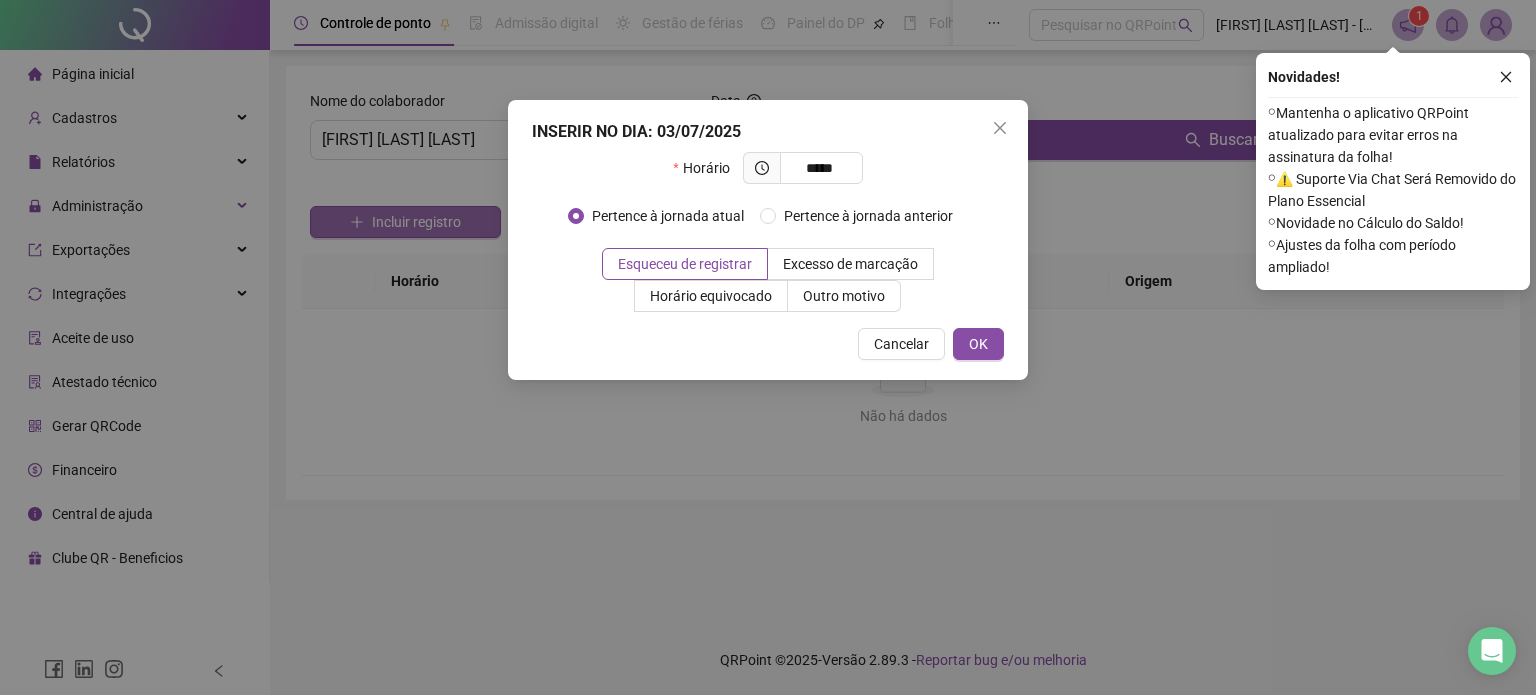type on "*****" 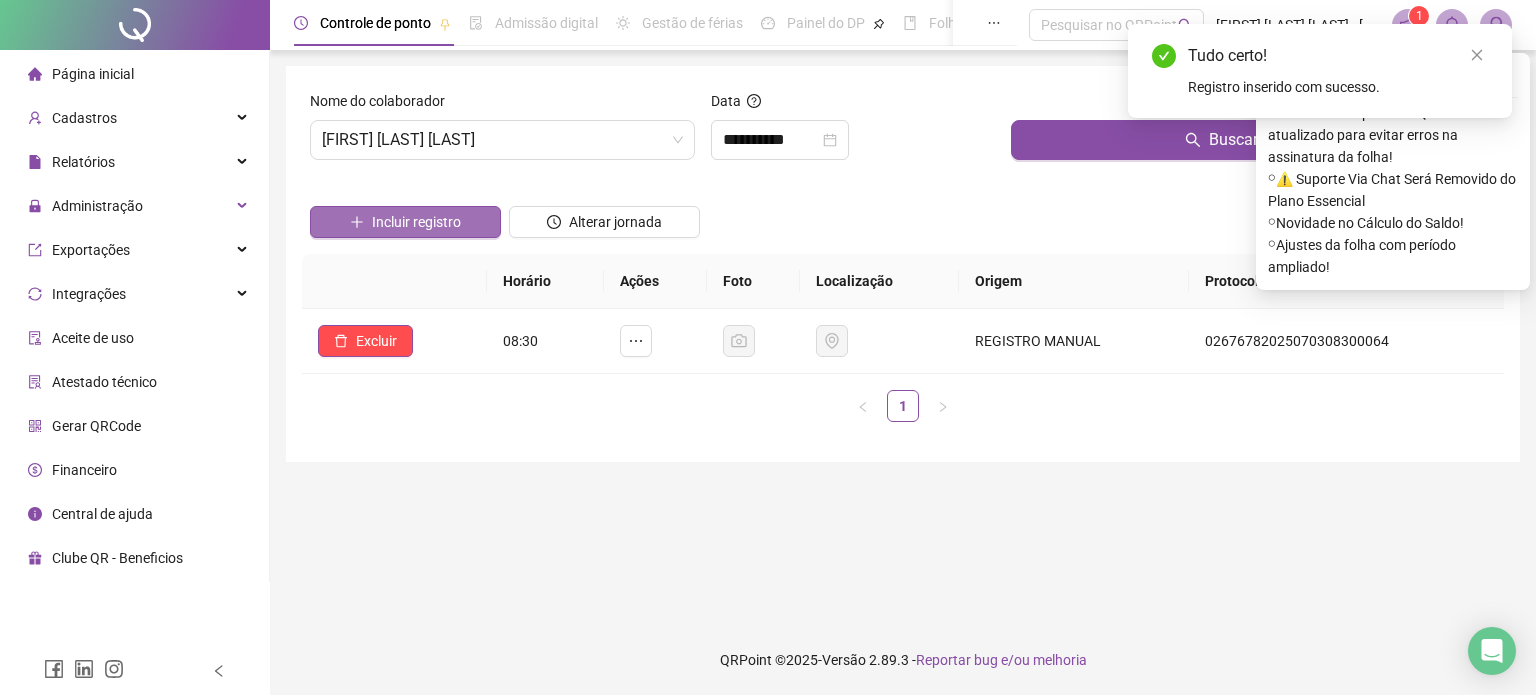 click on "Incluir registro" at bounding box center (405, 222) 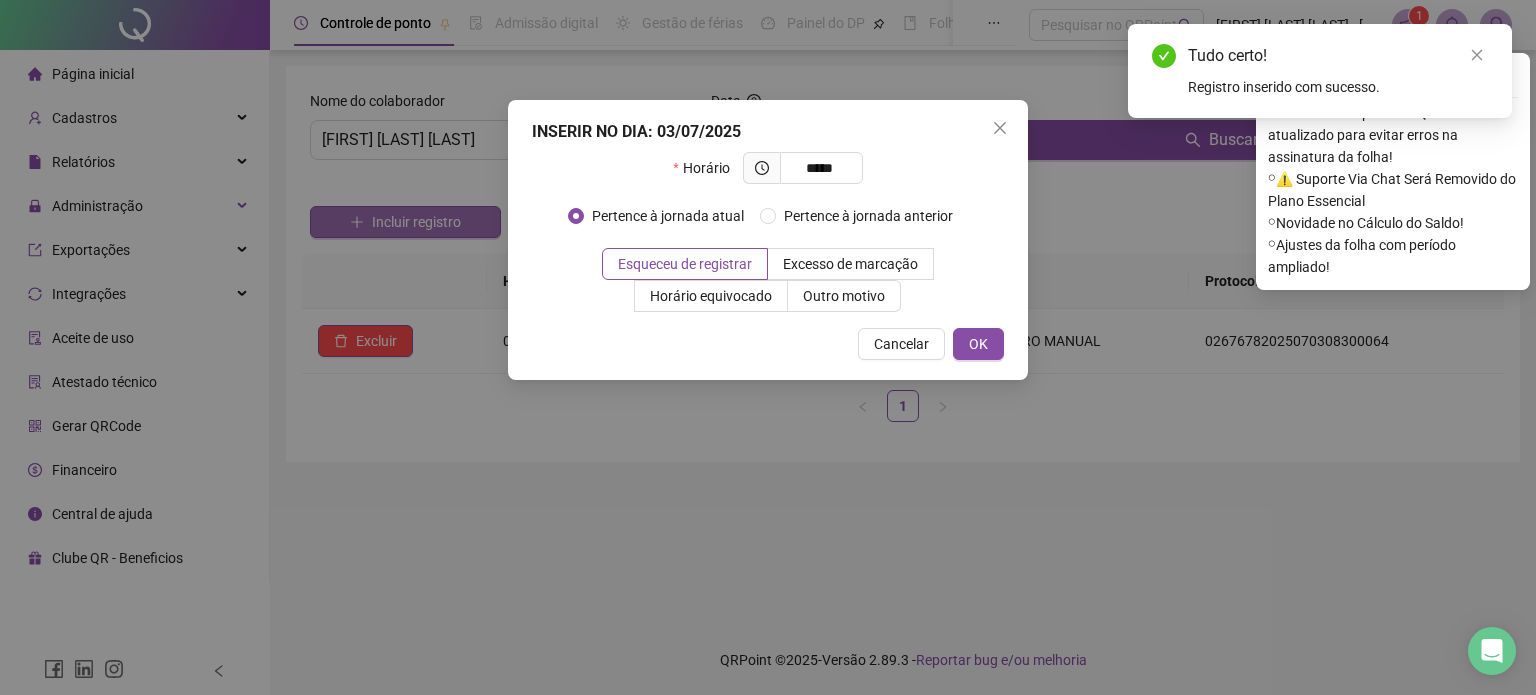 type on "*****" 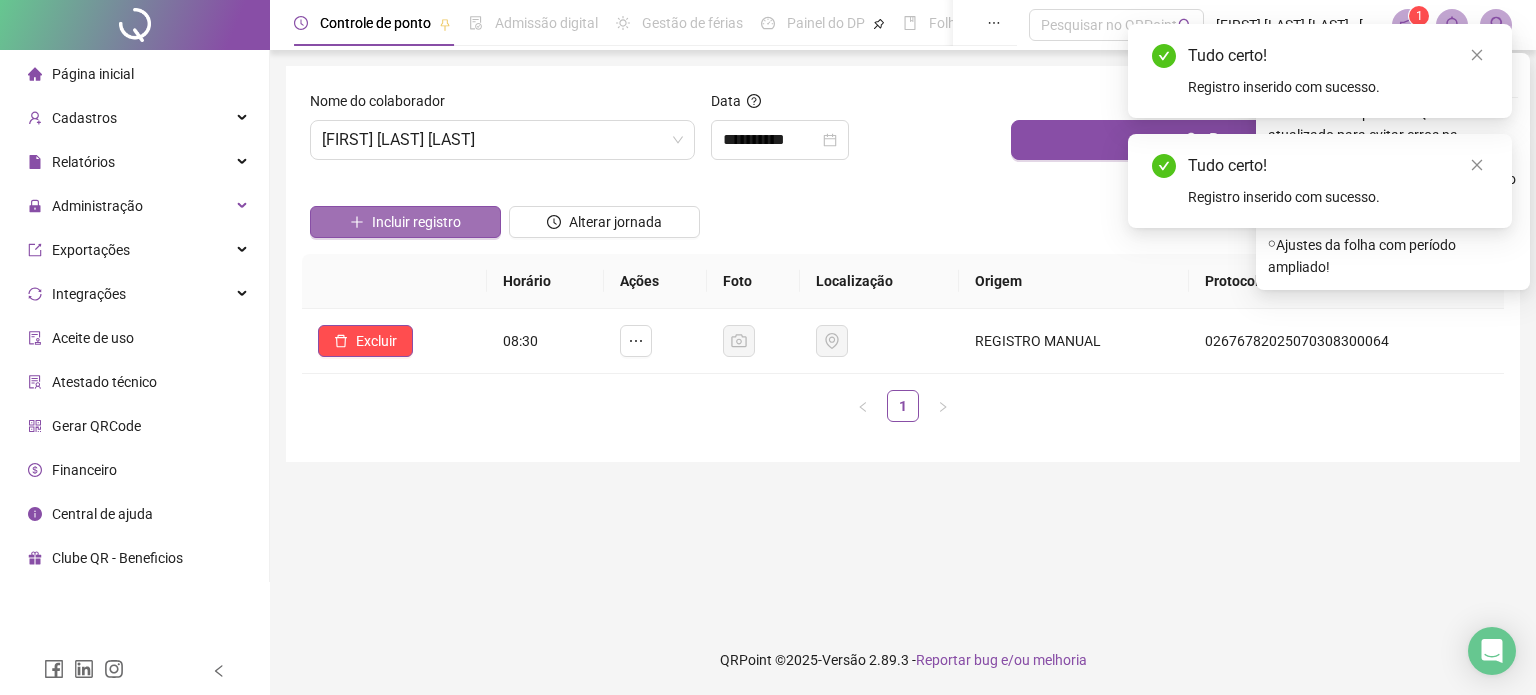 click on "Incluir registro" at bounding box center (405, 222) 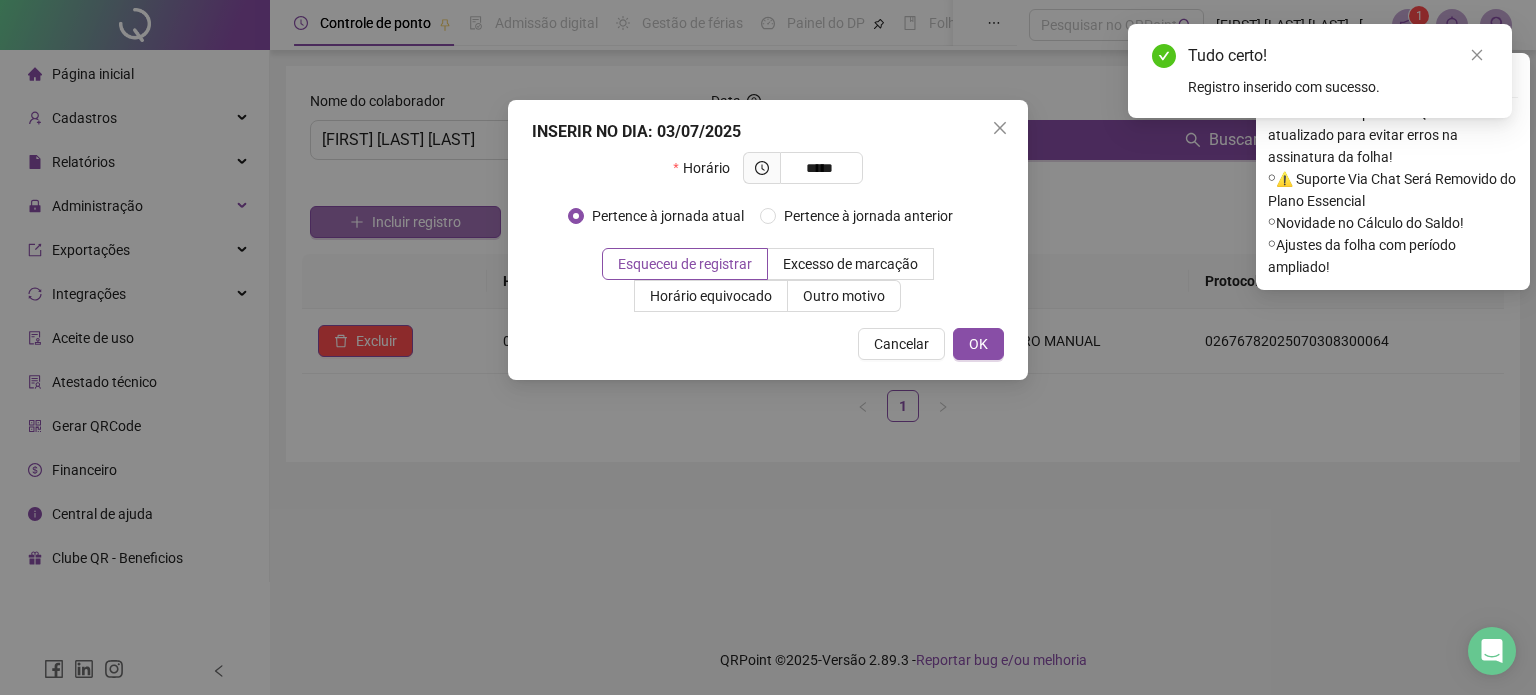 type on "*****" 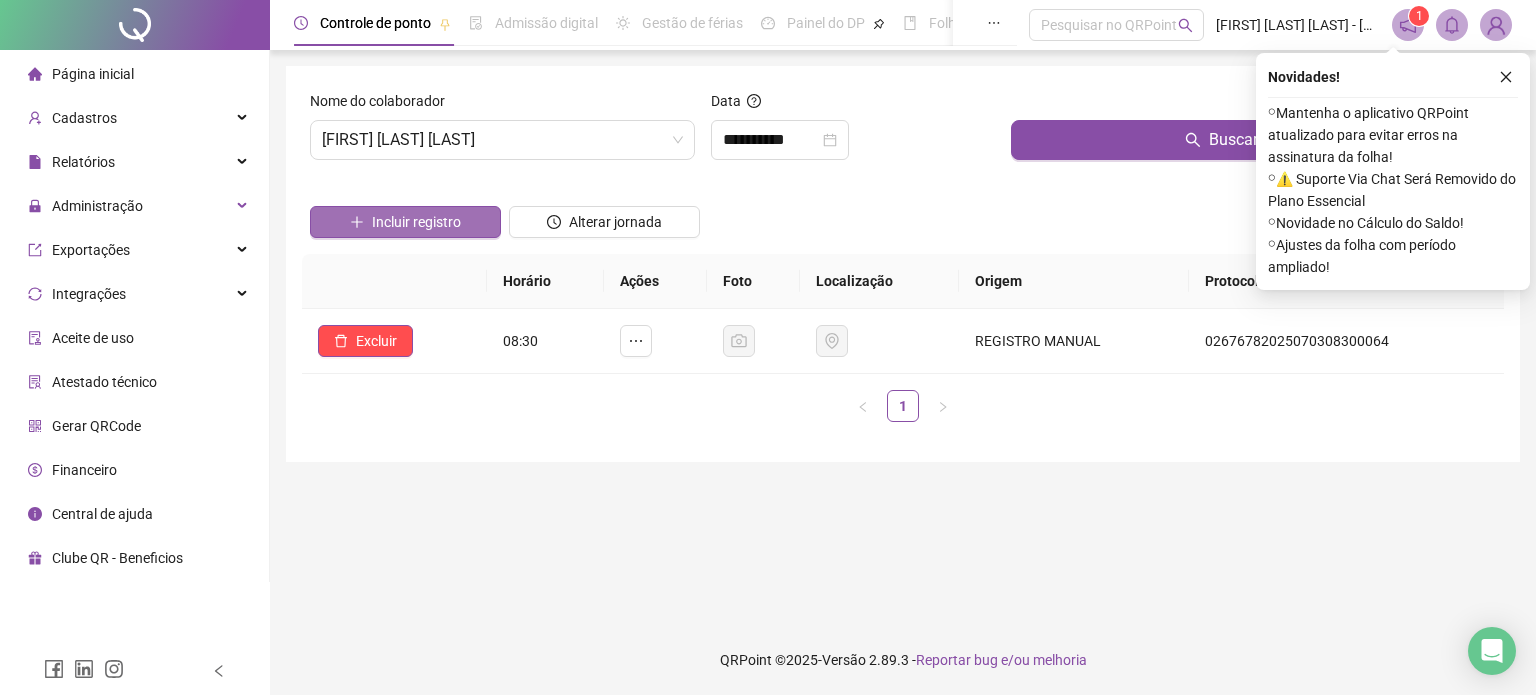 click on "Incluir registro" at bounding box center (416, 222) 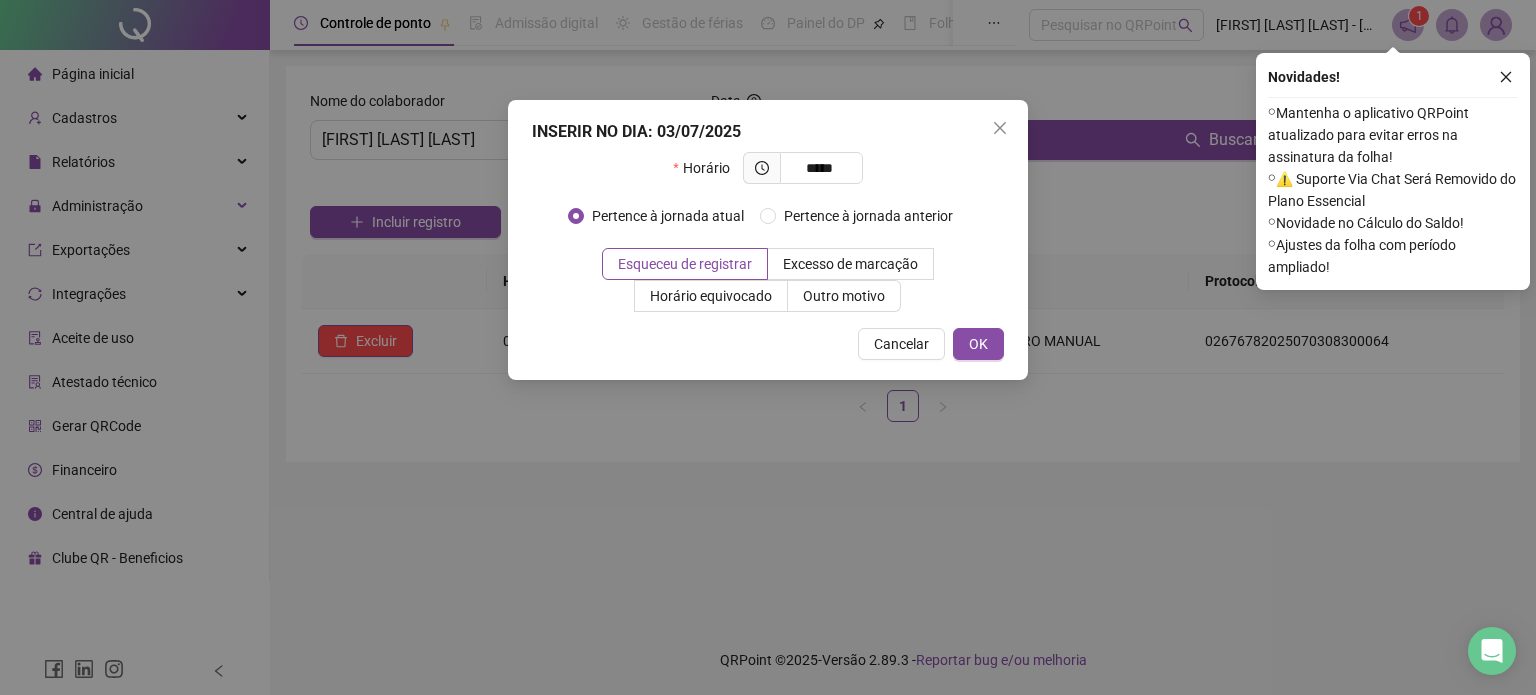 type on "*****" 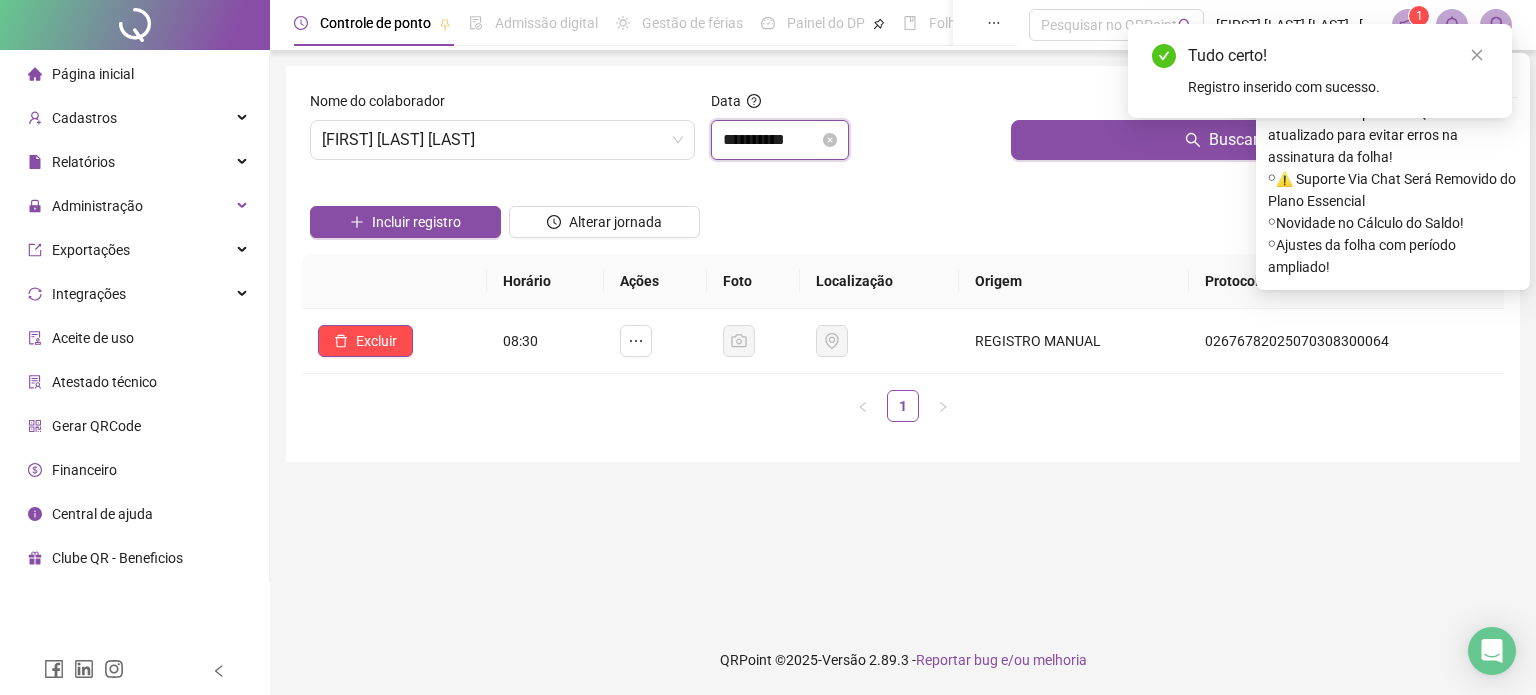 click on "**********" at bounding box center (771, 140) 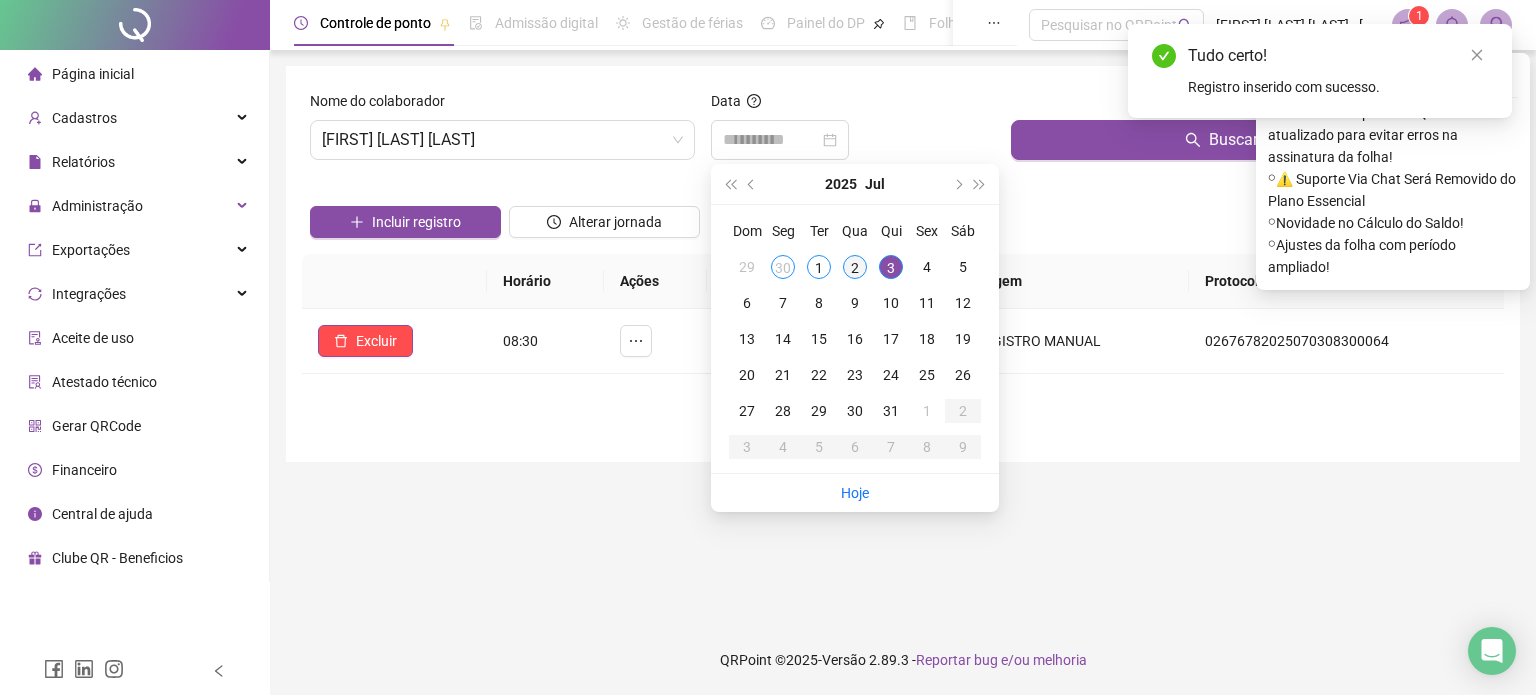 click on "2" at bounding box center (855, 267) 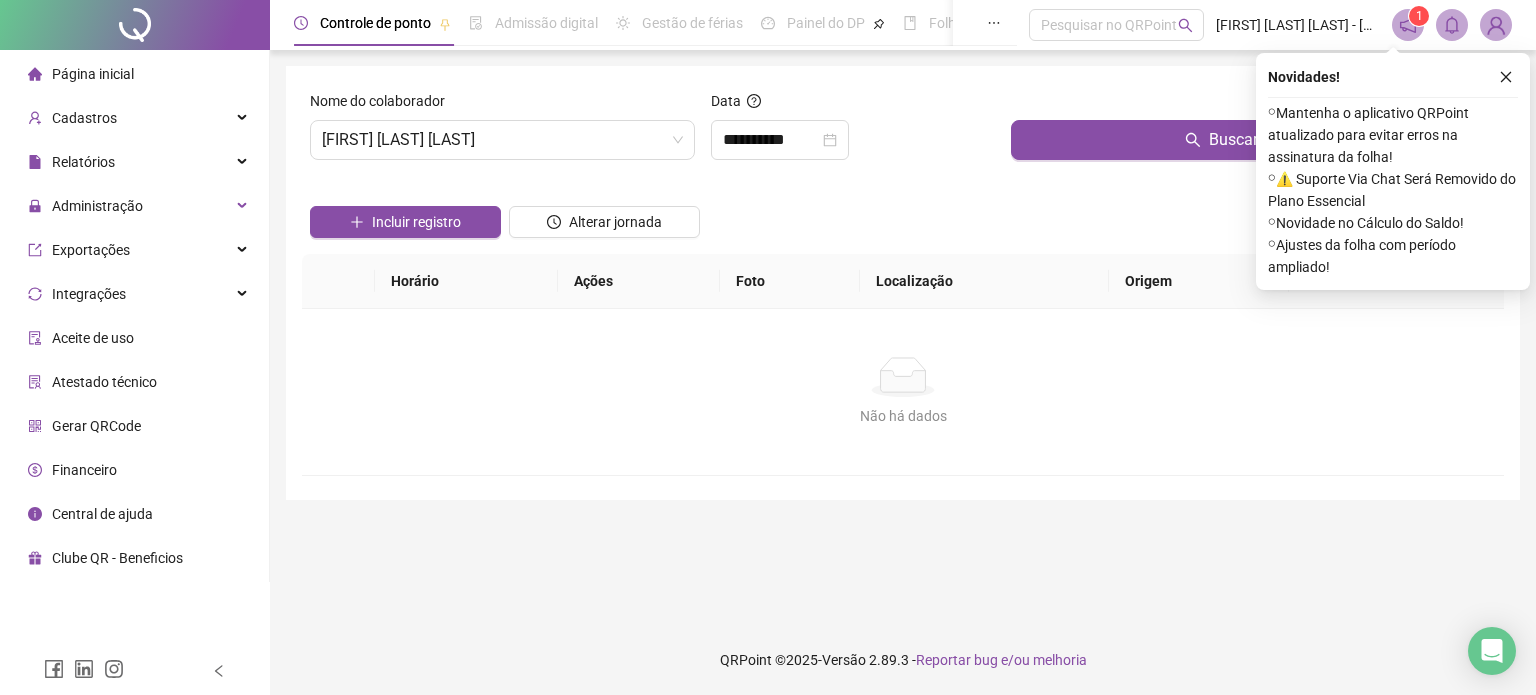 click on "Buscar registros" at bounding box center [1253, 133] 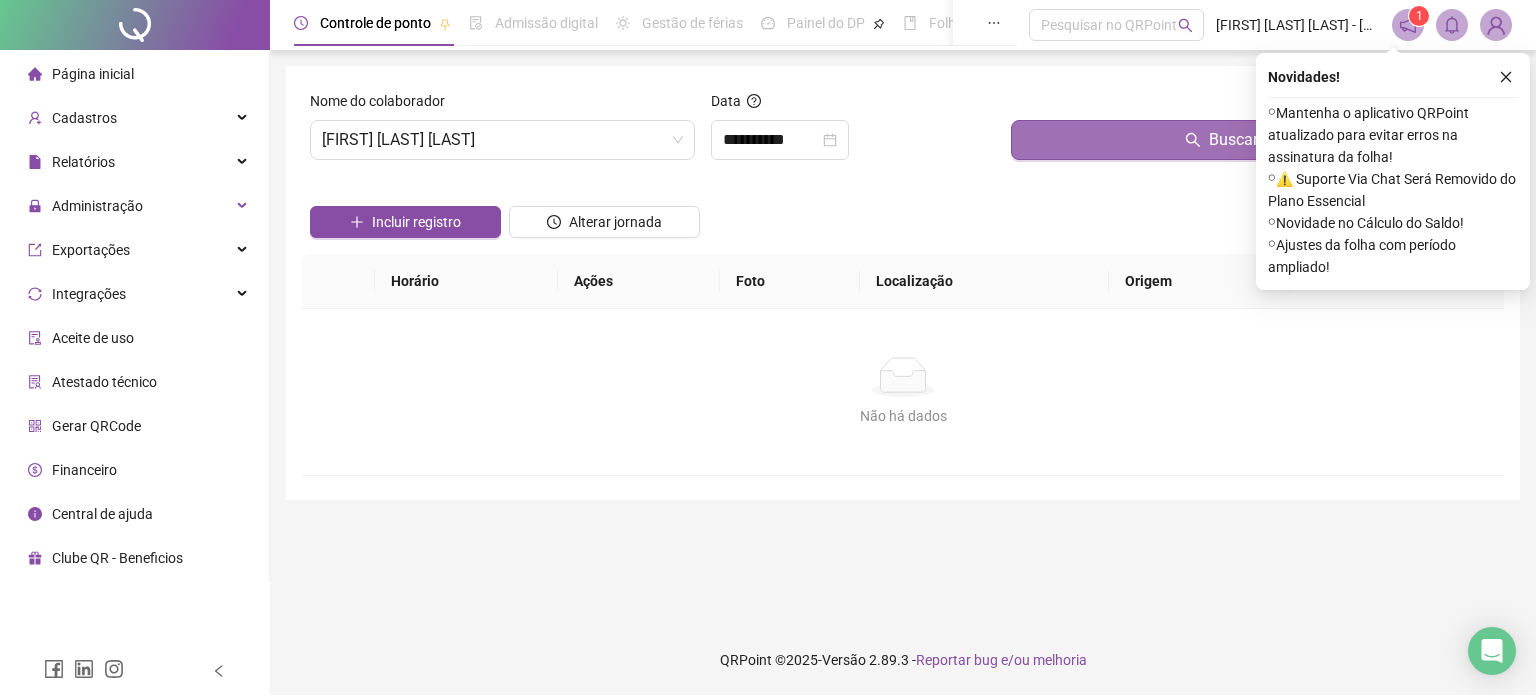 click on "Buscar registros" at bounding box center (1253, 140) 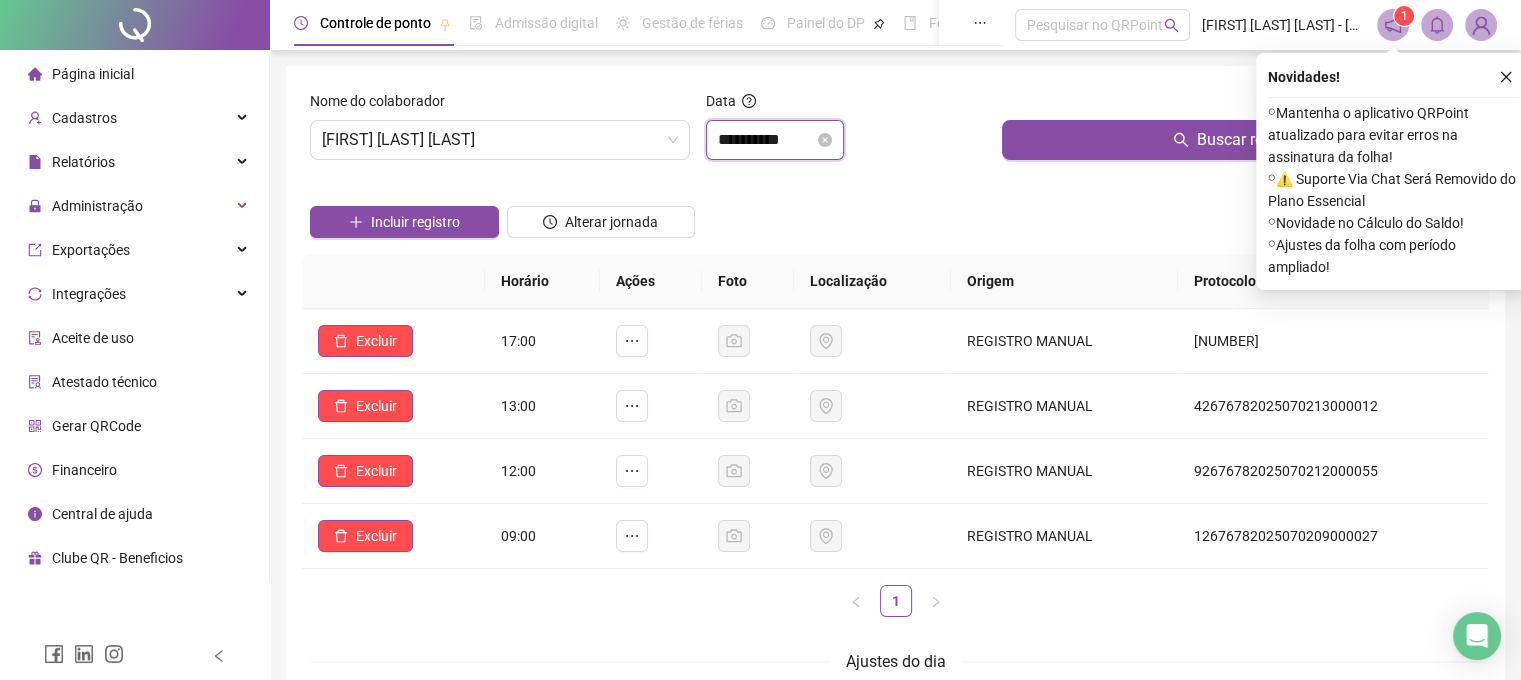 click on "**********" at bounding box center [766, 140] 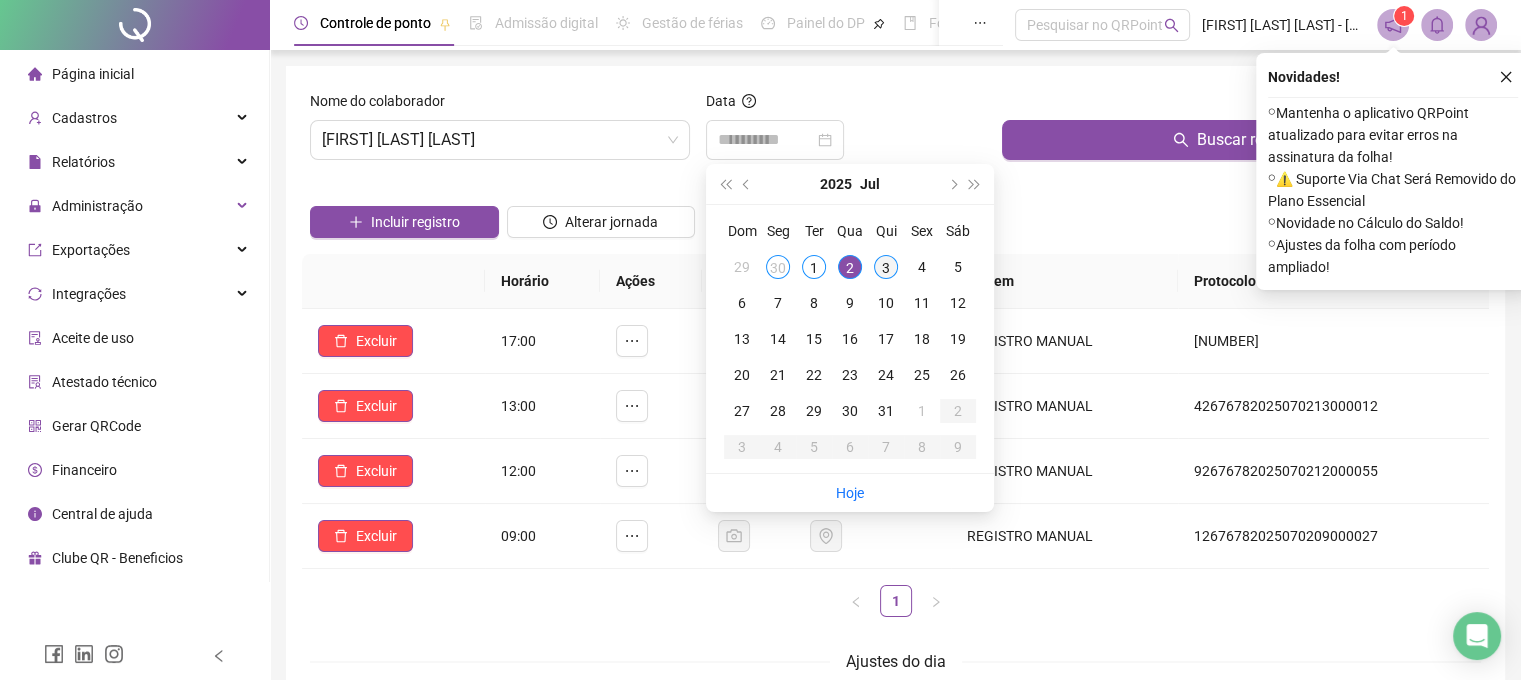 click on "3" at bounding box center (886, 267) 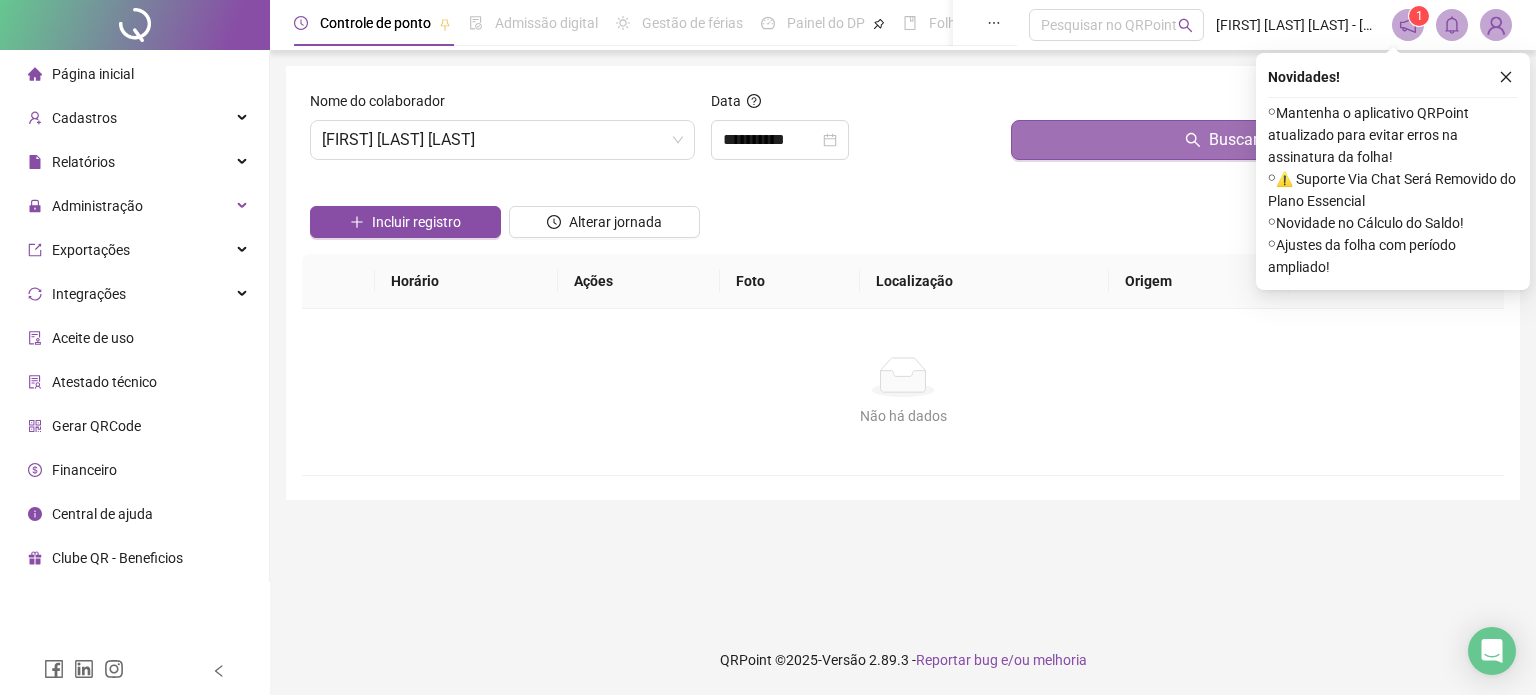 click on "Buscar registros" at bounding box center (1253, 140) 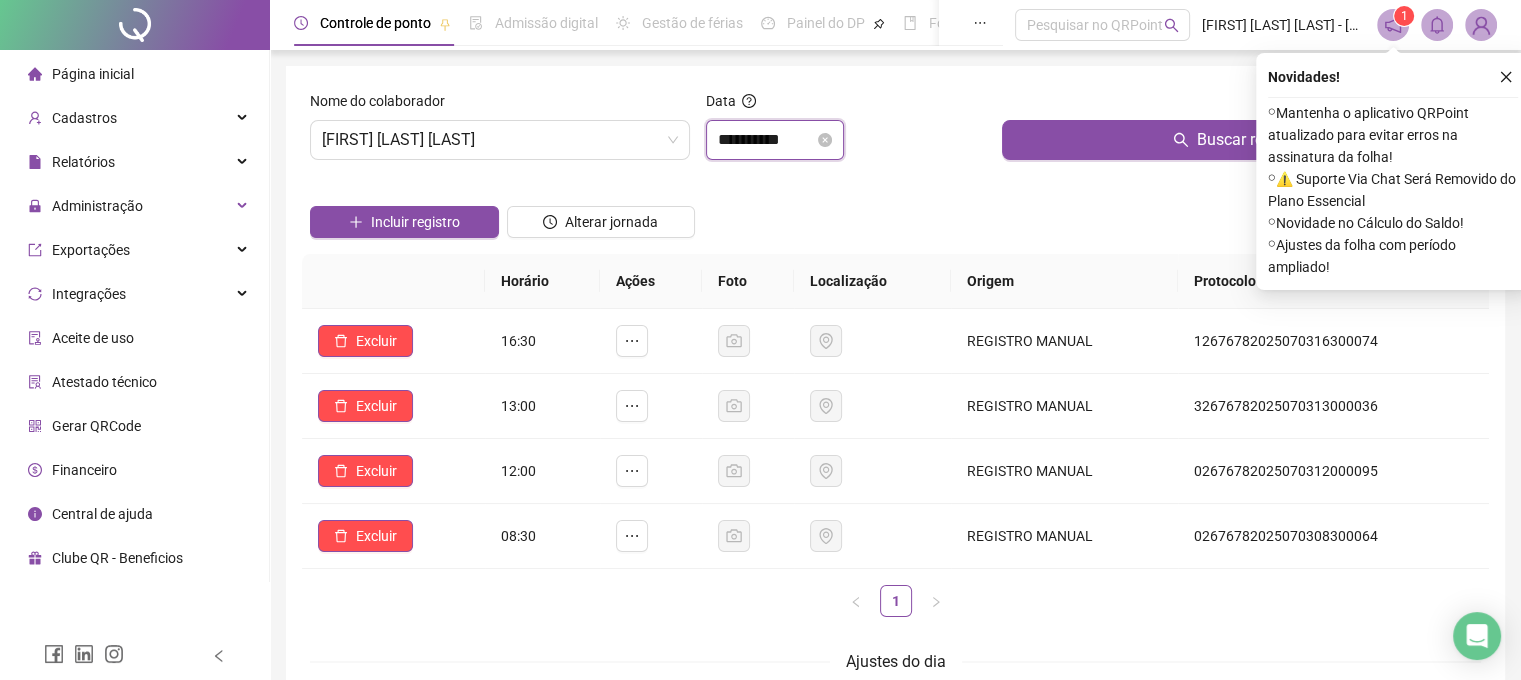 click on "**********" at bounding box center [766, 140] 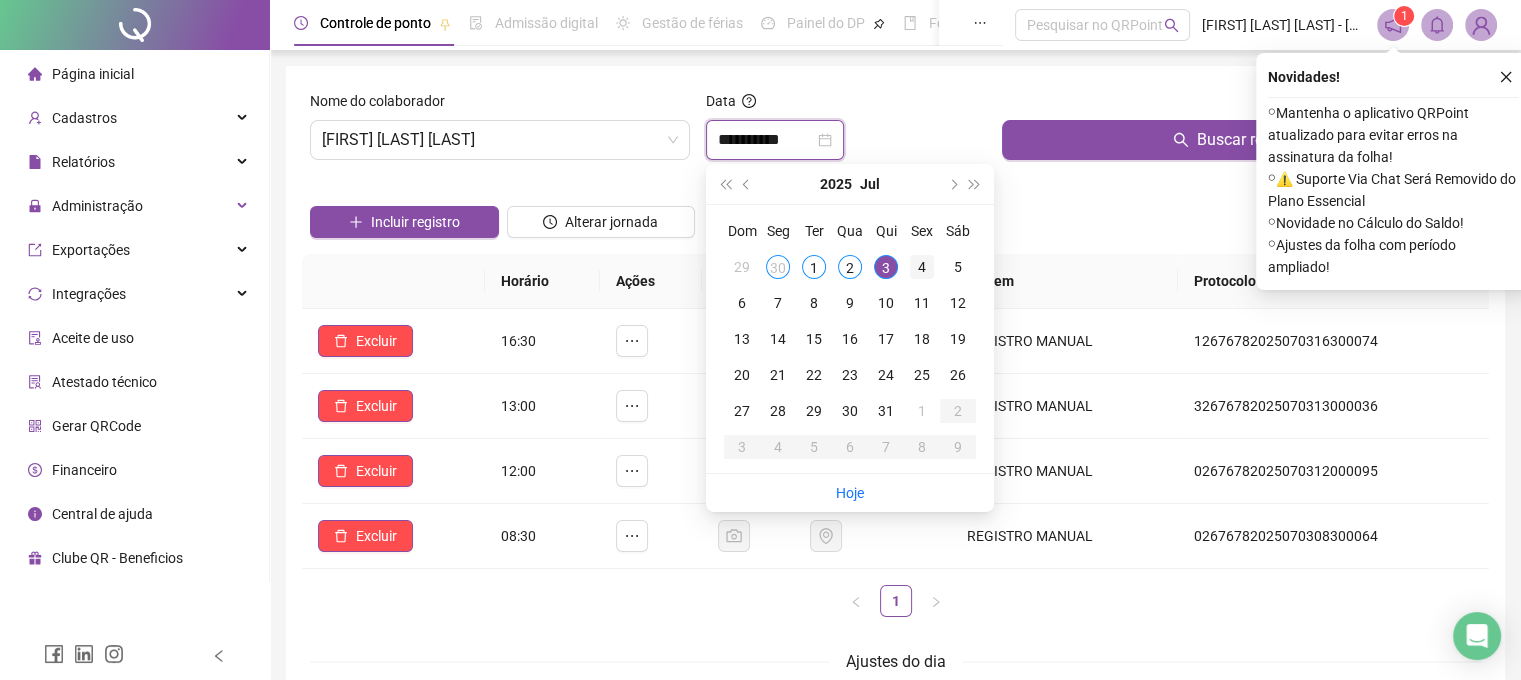 type on "**********" 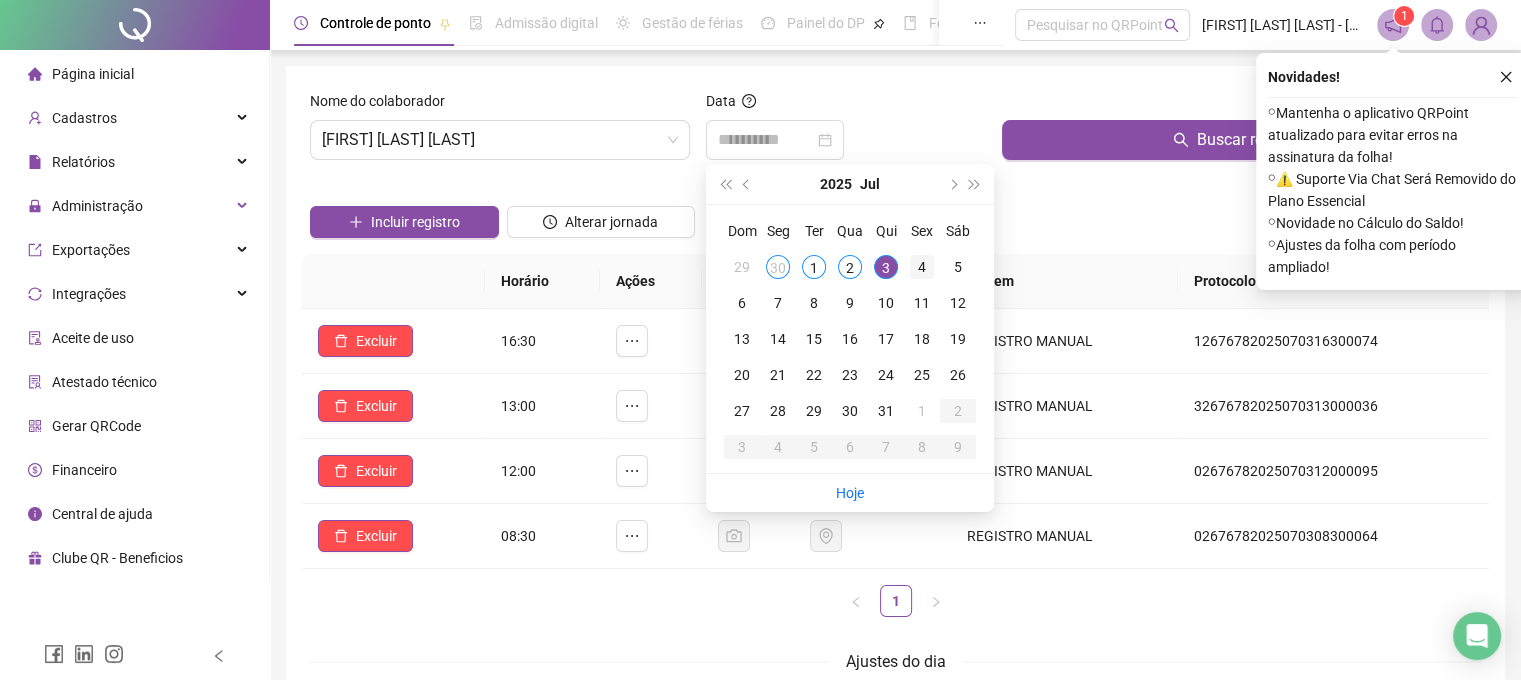 click on "4" at bounding box center [922, 267] 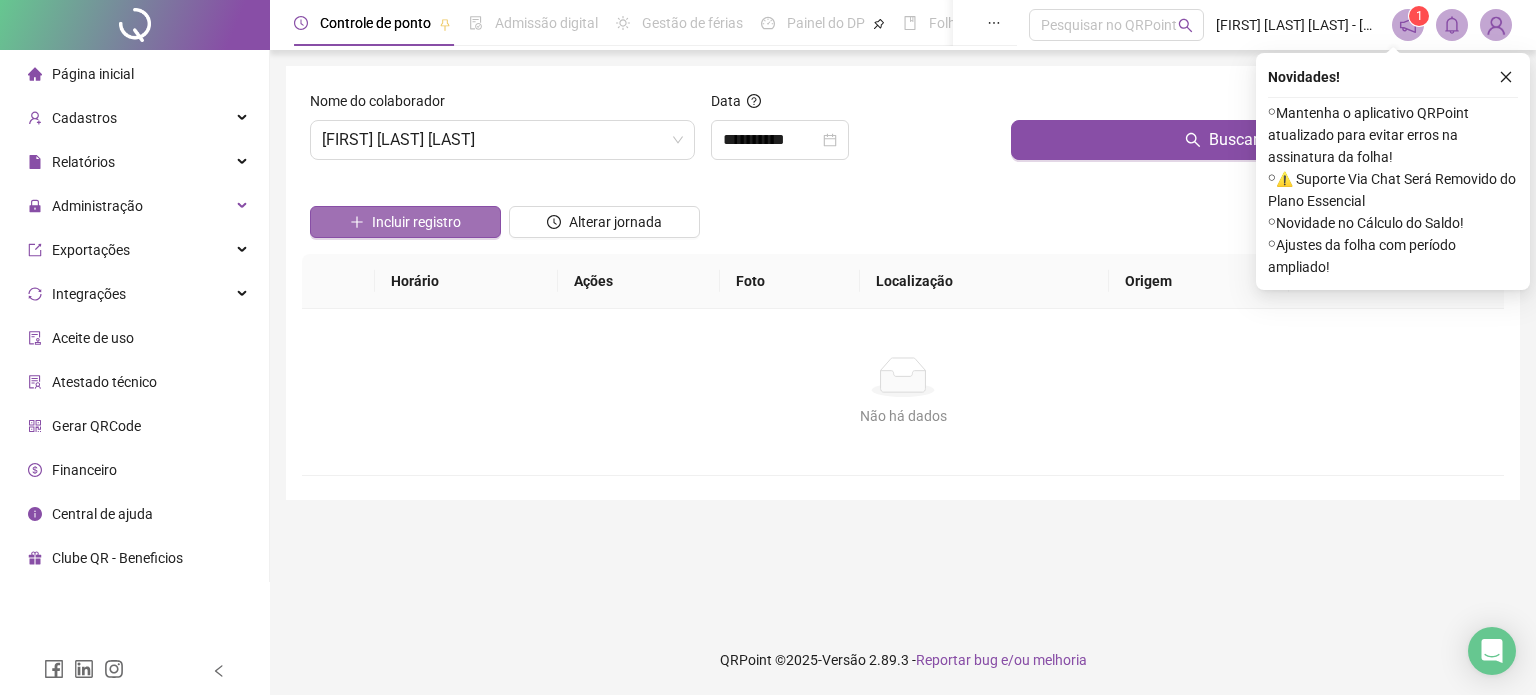 click on "Incluir registro" at bounding box center [416, 222] 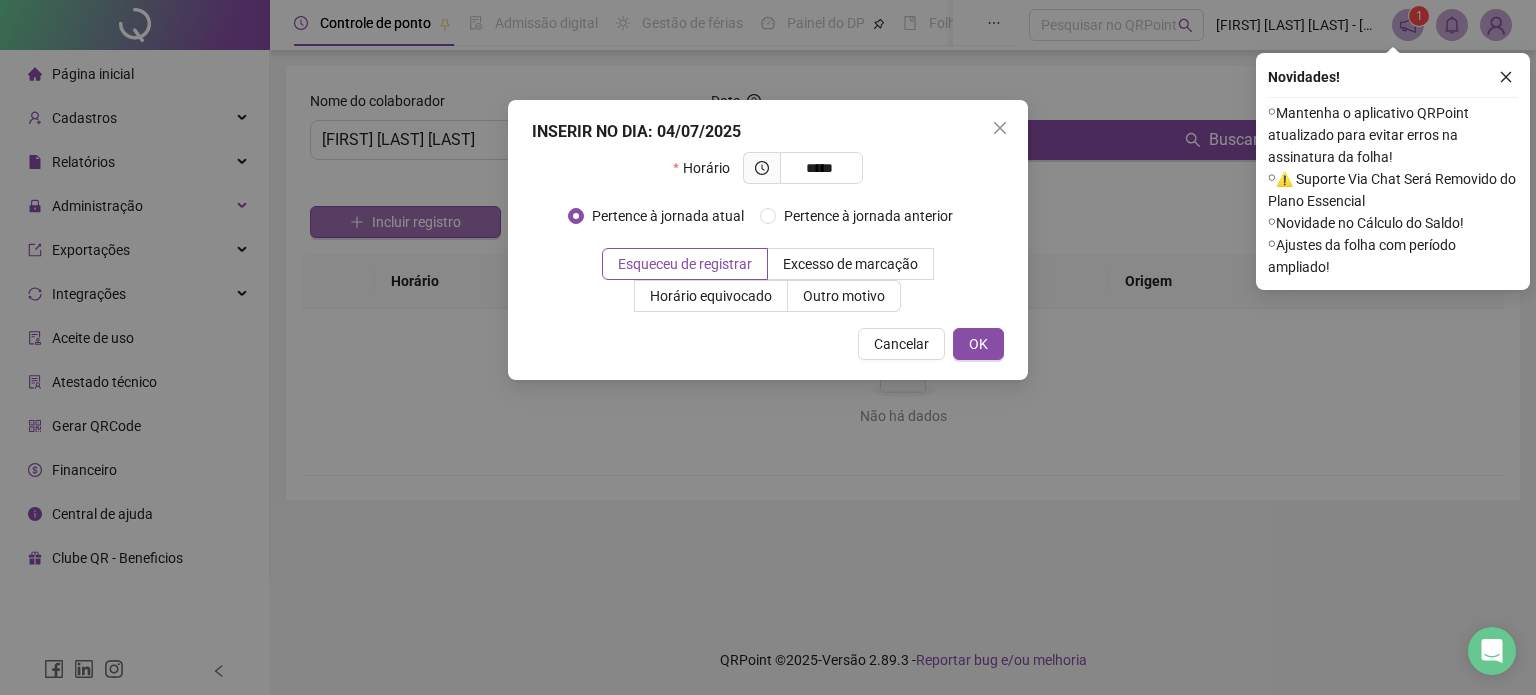 type on "*****" 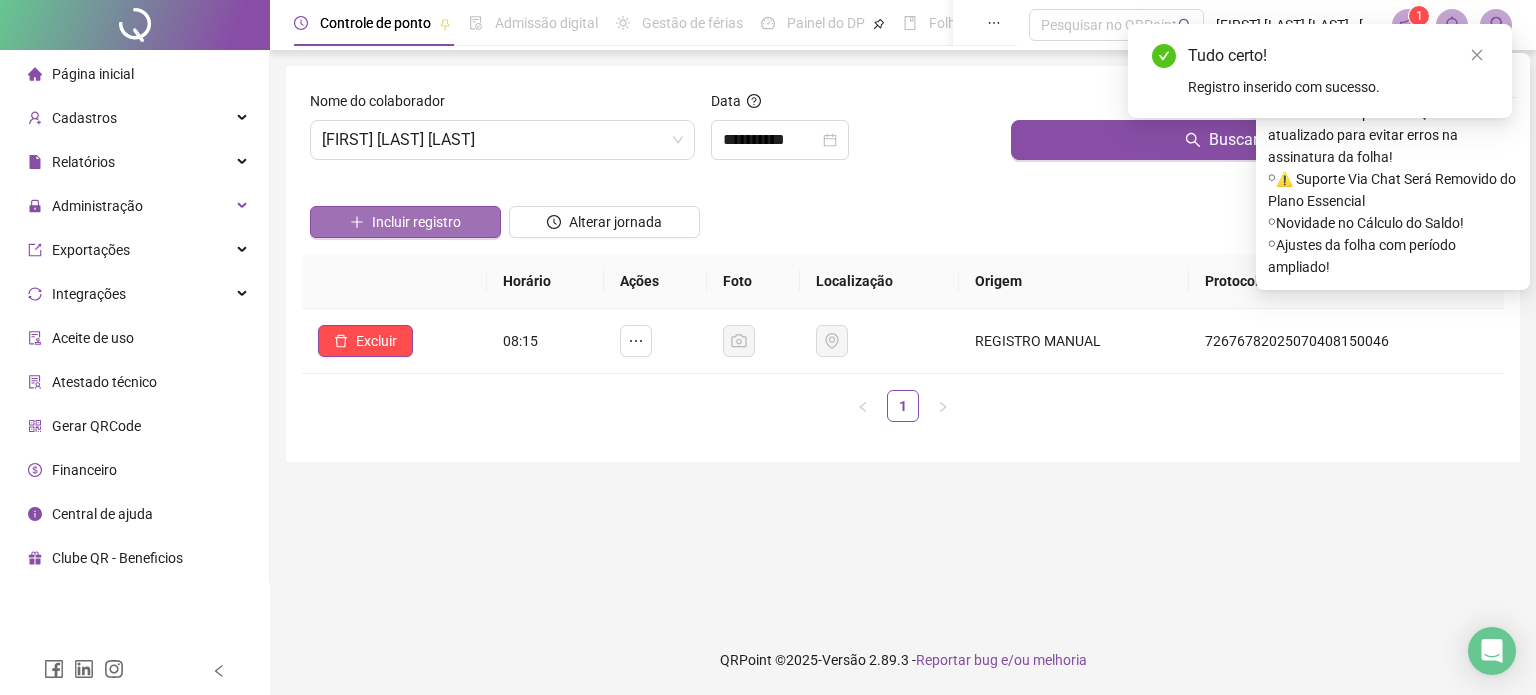 click on "Incluir registro" at bounding box center (405, 222) 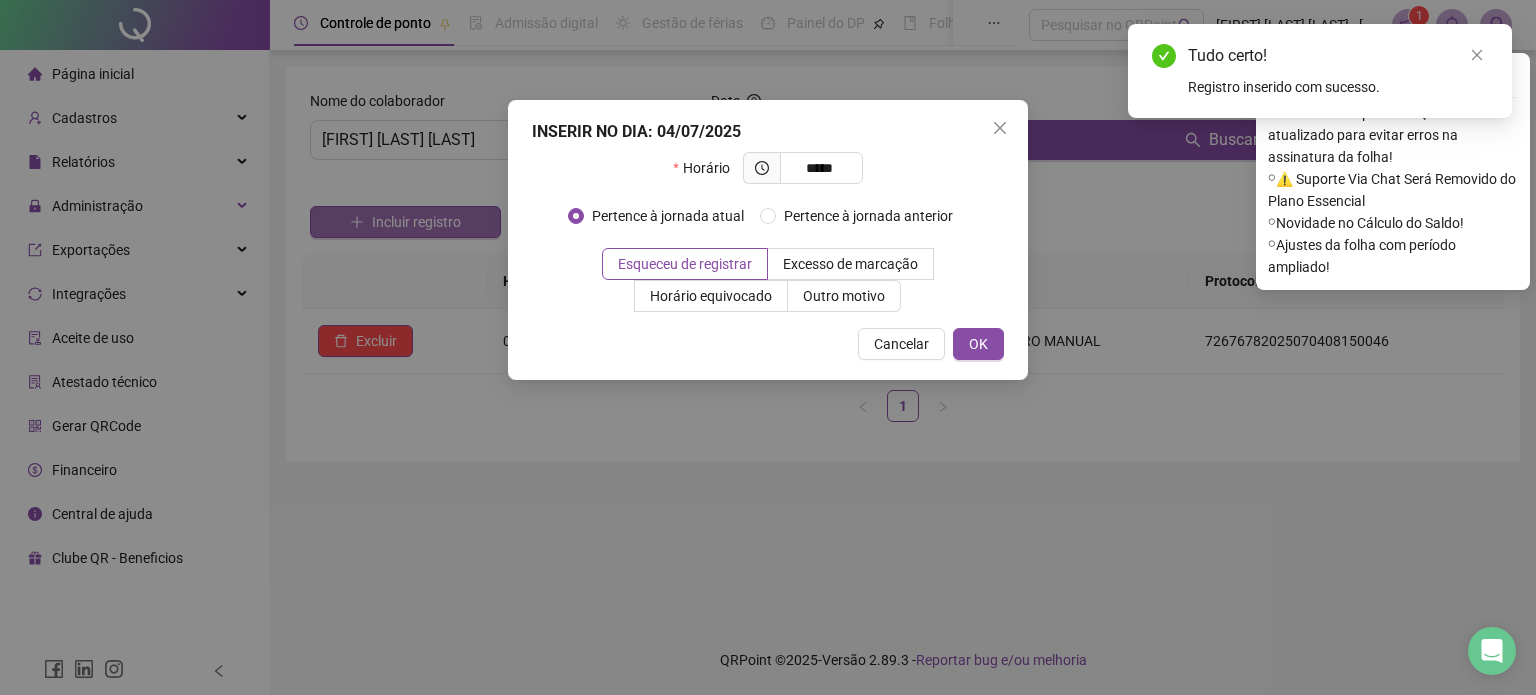 type on "*****" 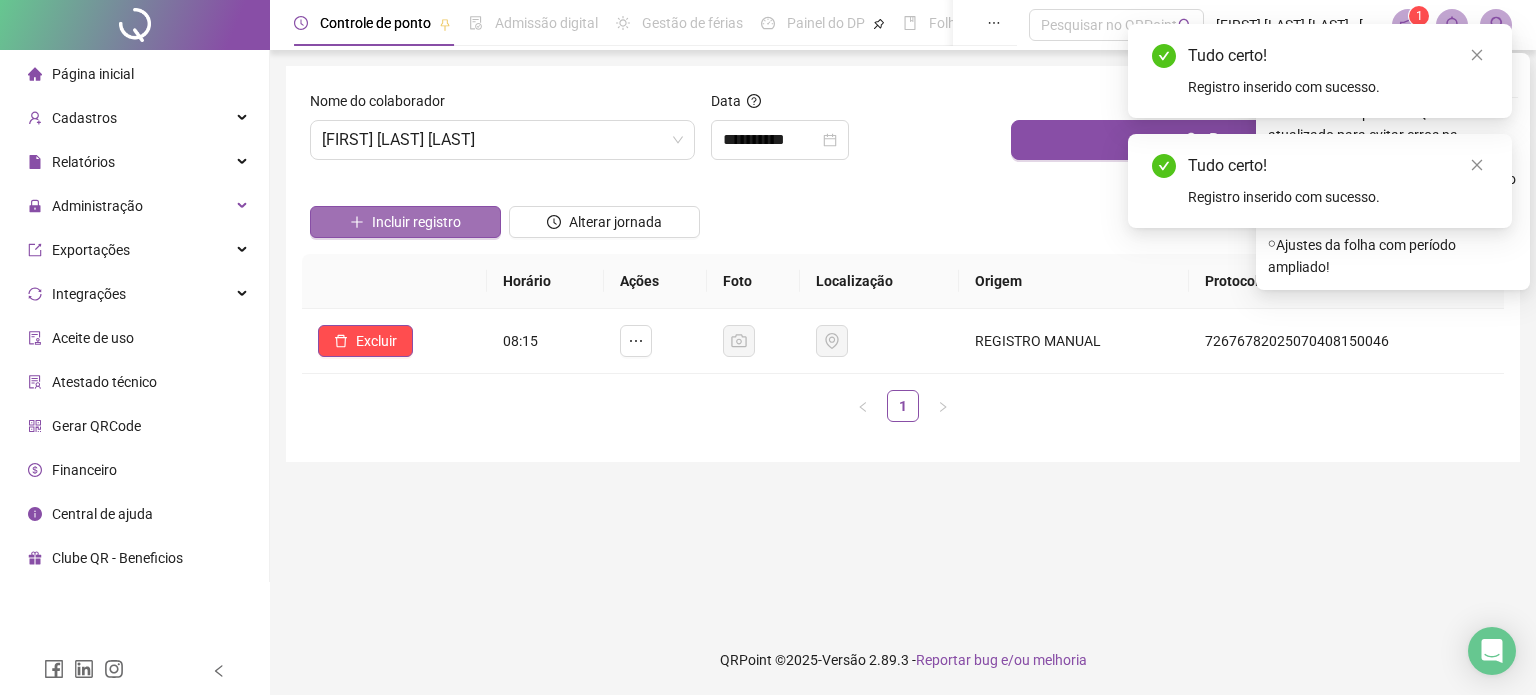 click on "Incluir registro" at bounding box center [405, 222] 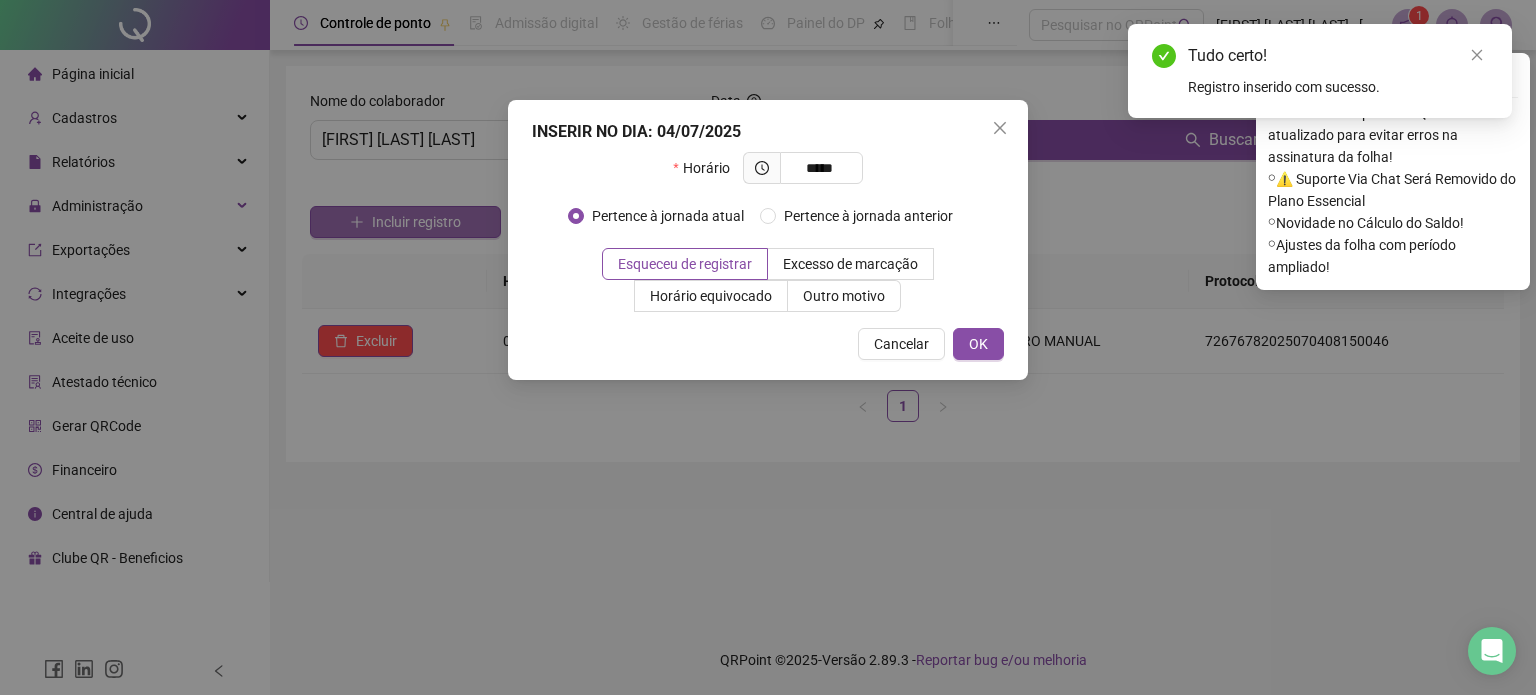 type on "*****" 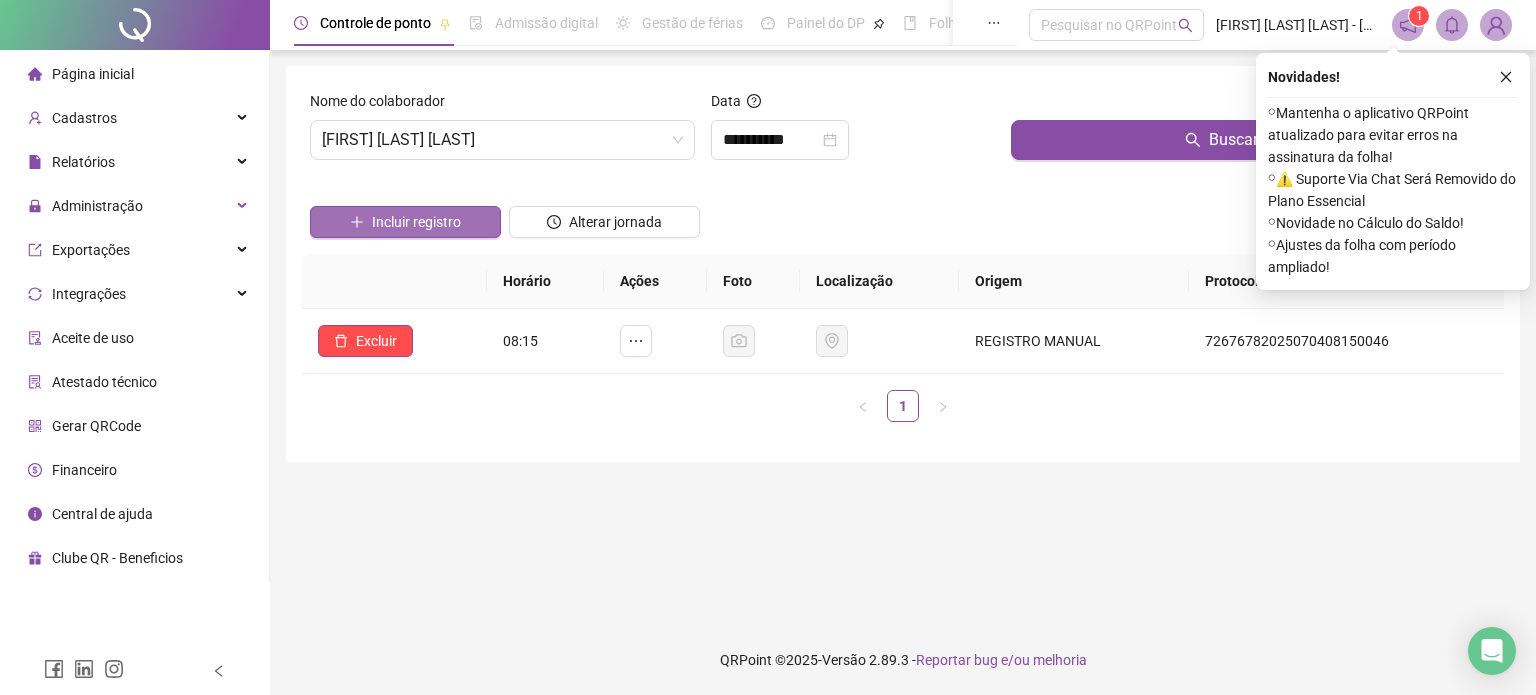 click on "Incluir registro" at bounding box center [416, 222] 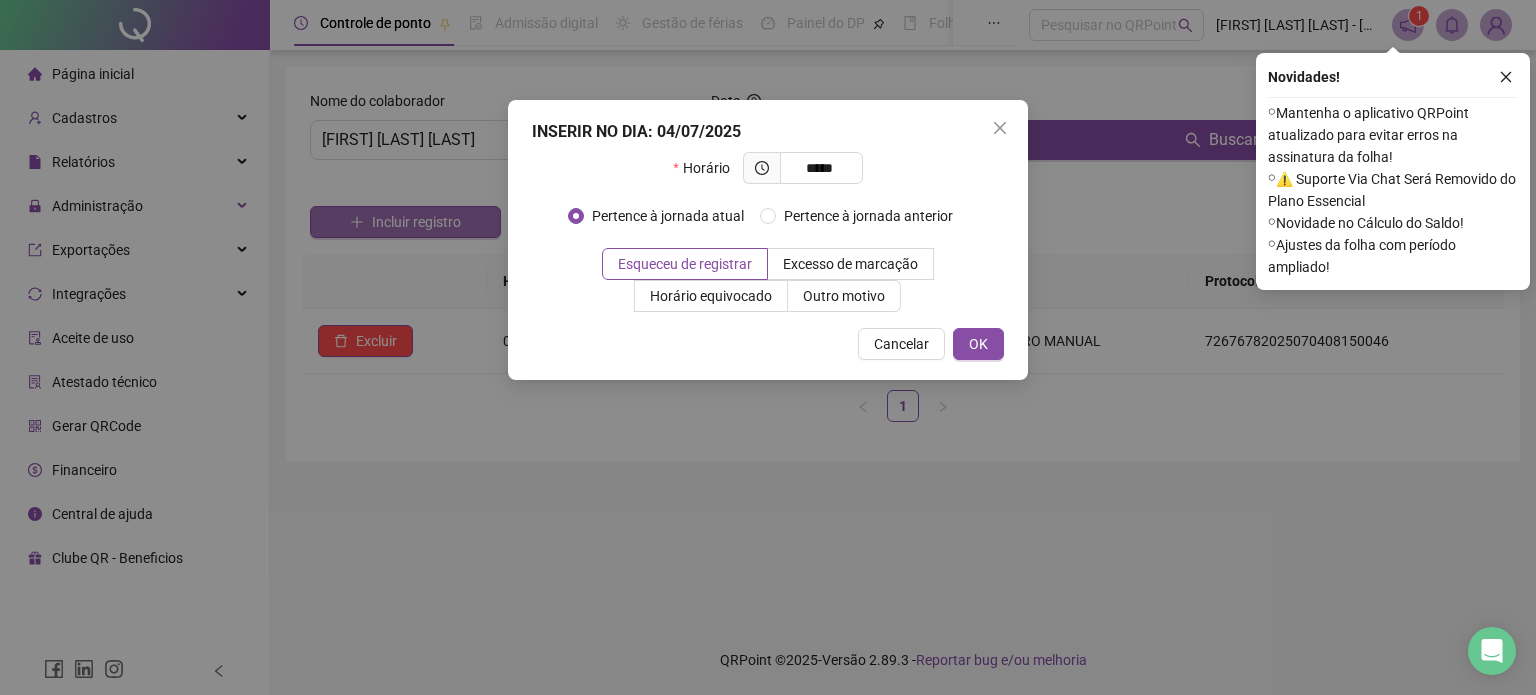 type on "*****" 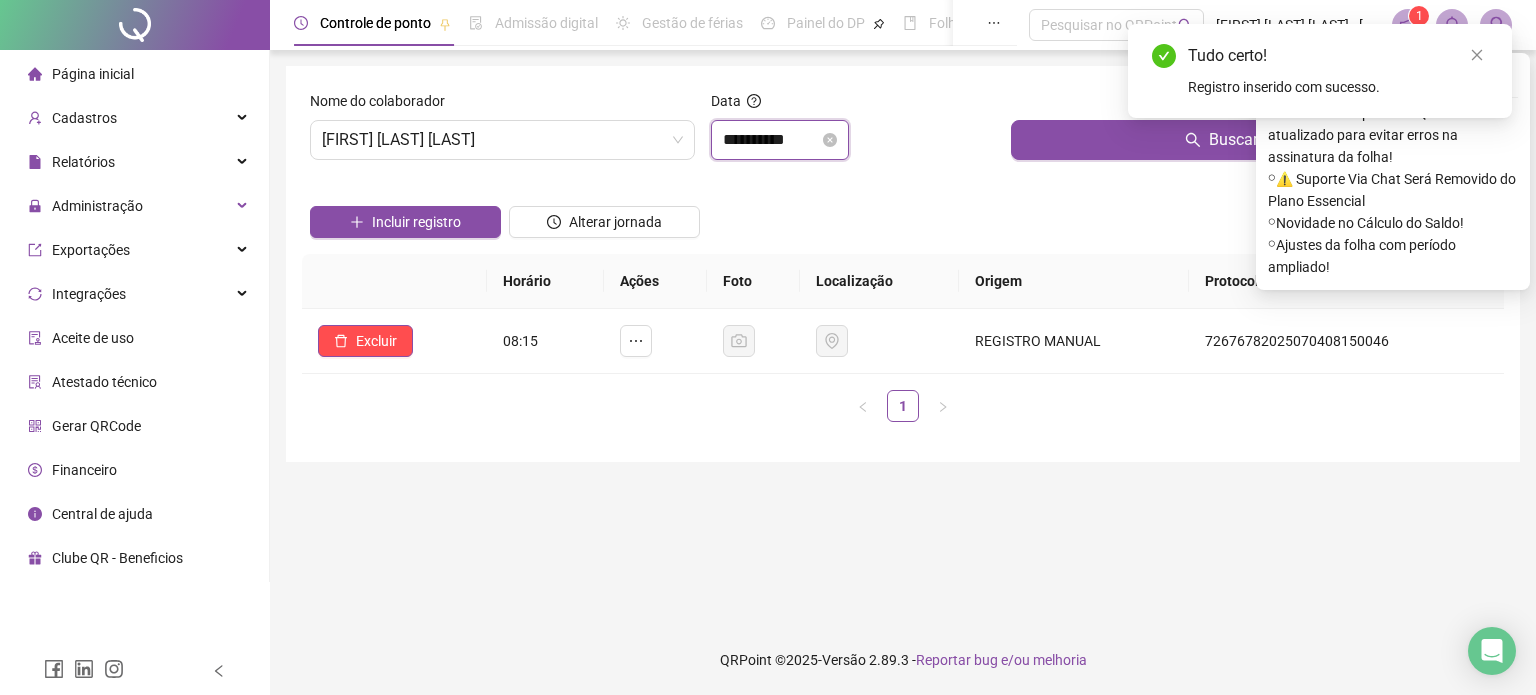 click on "**********" at bounding box center [771, 140] 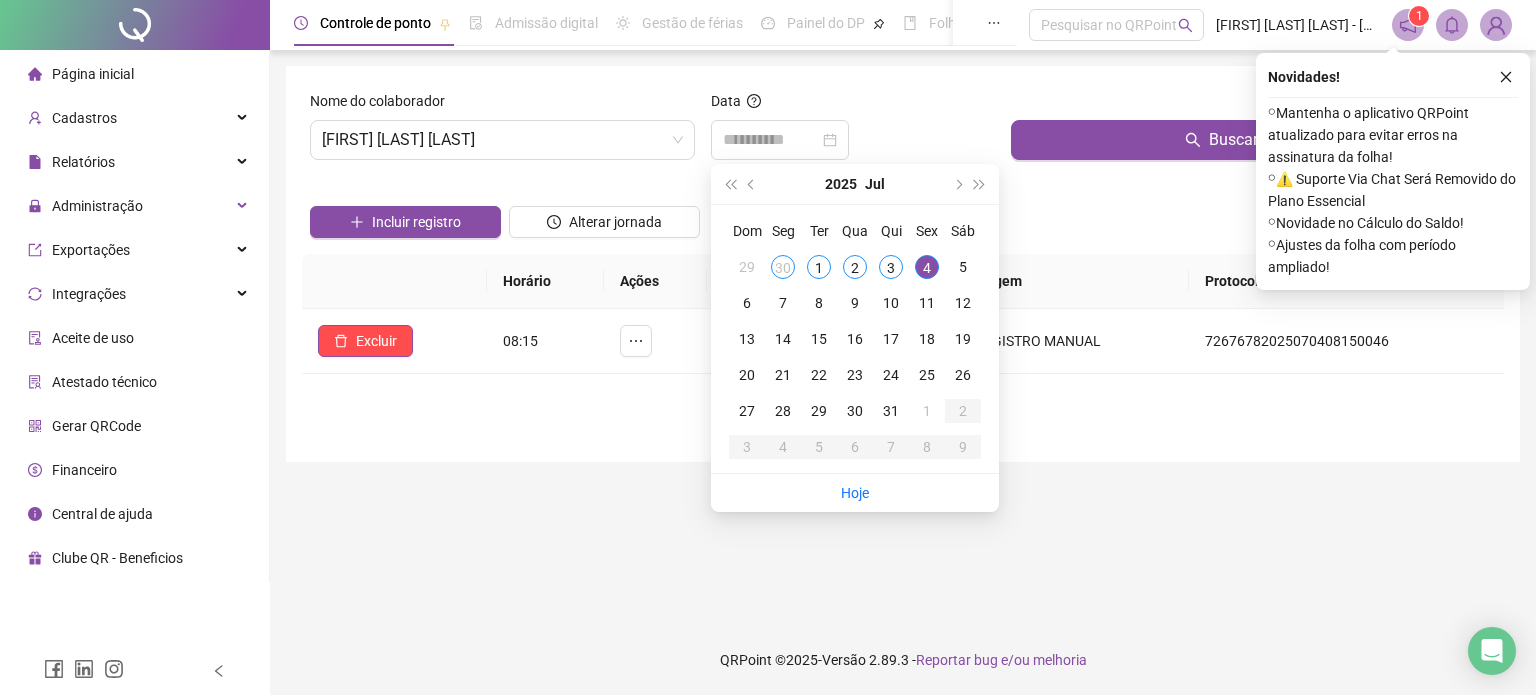 click on "4" at bounding box center [927, 267] 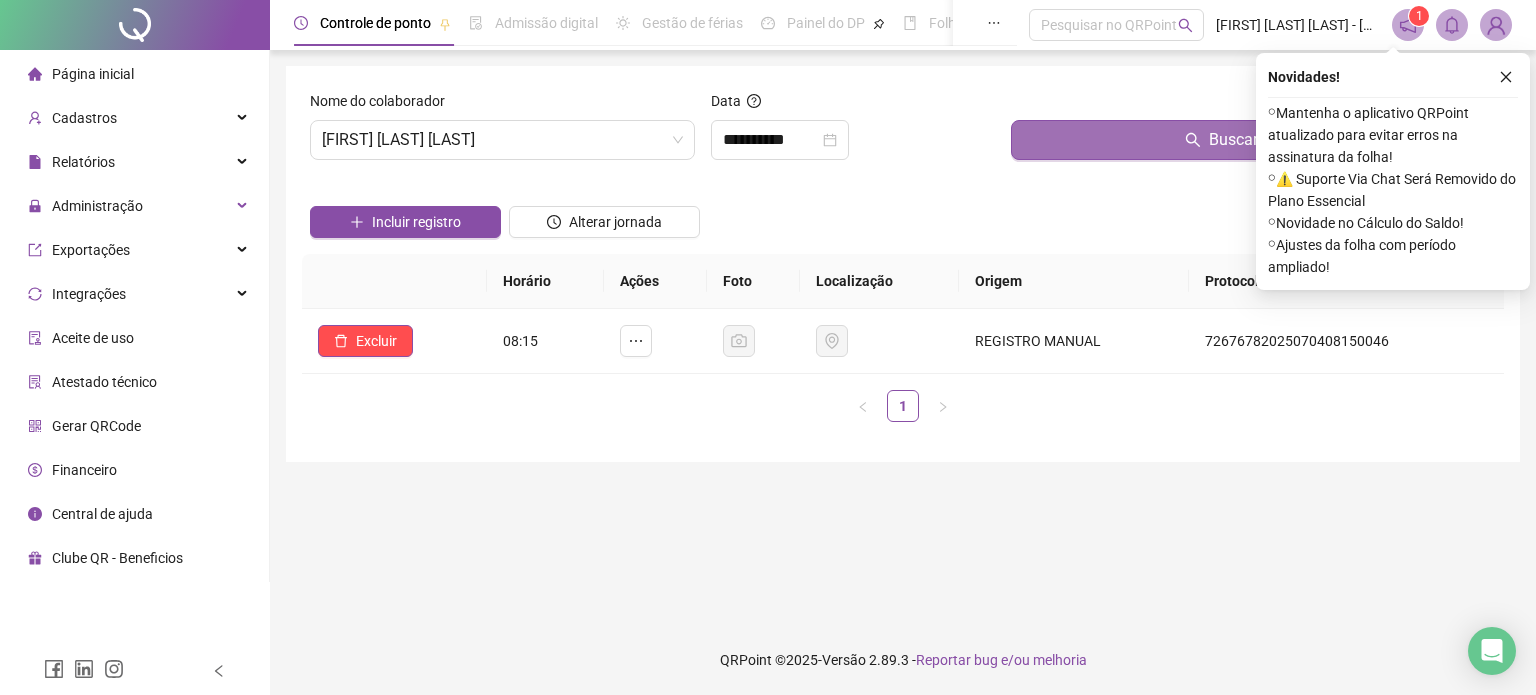 click on "Buscar registros" at bounding box center [1253, 140] 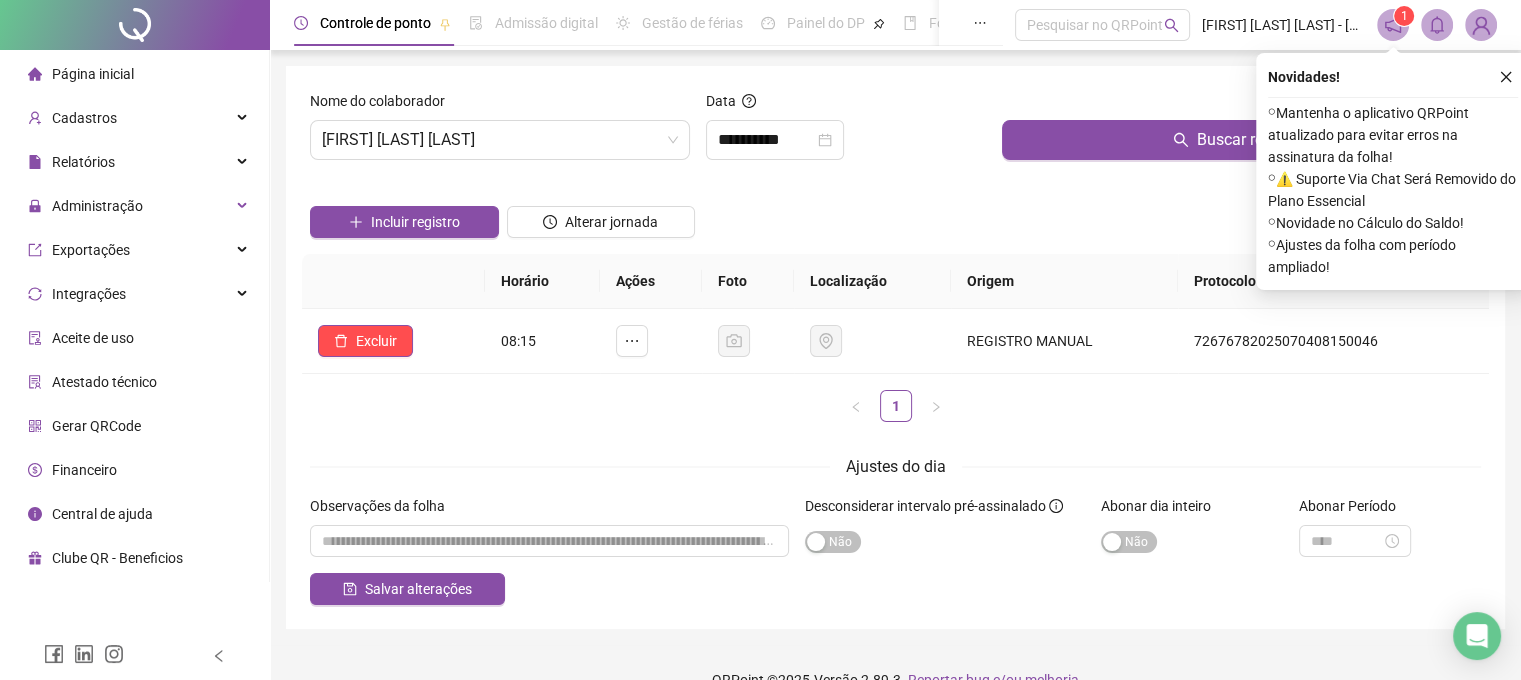 click on "Data" at bounding box center [846, 105] 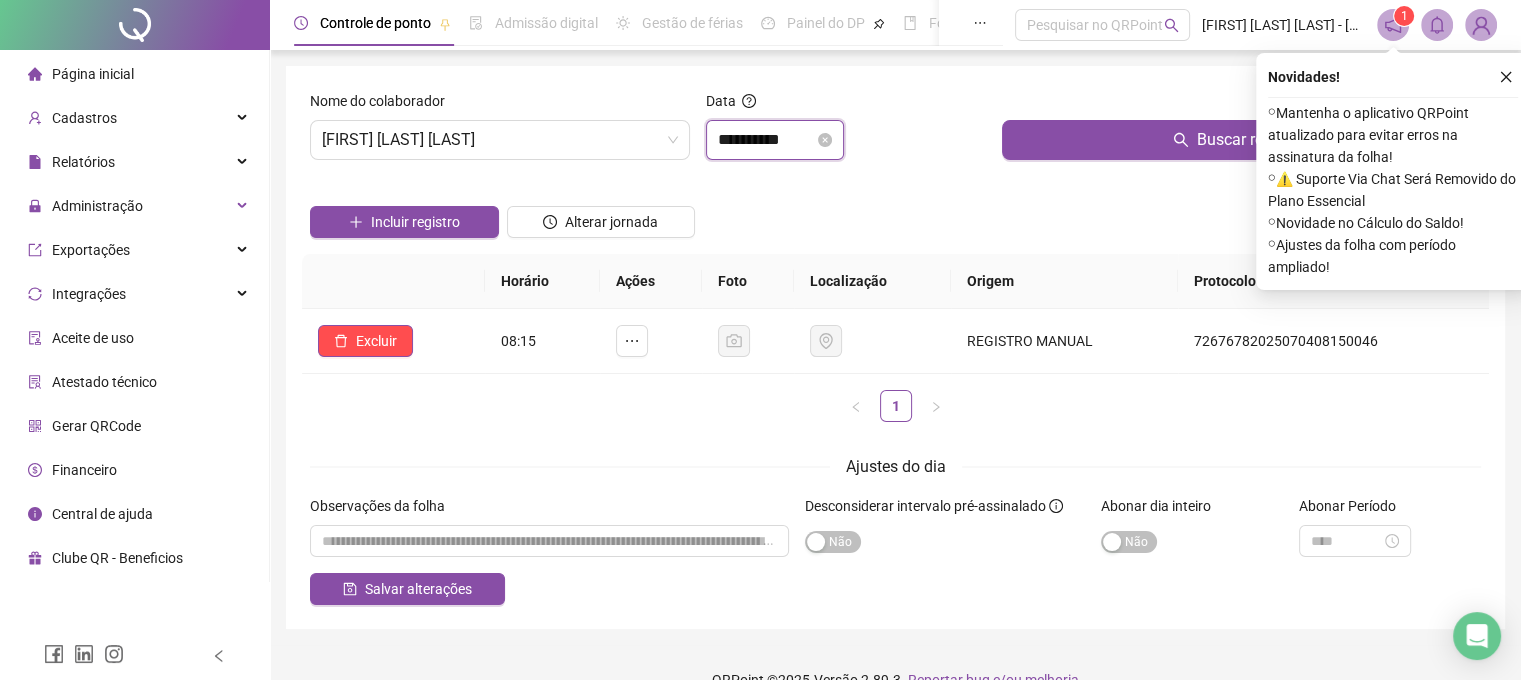 click on "**********" at bounding box center [766, 140] 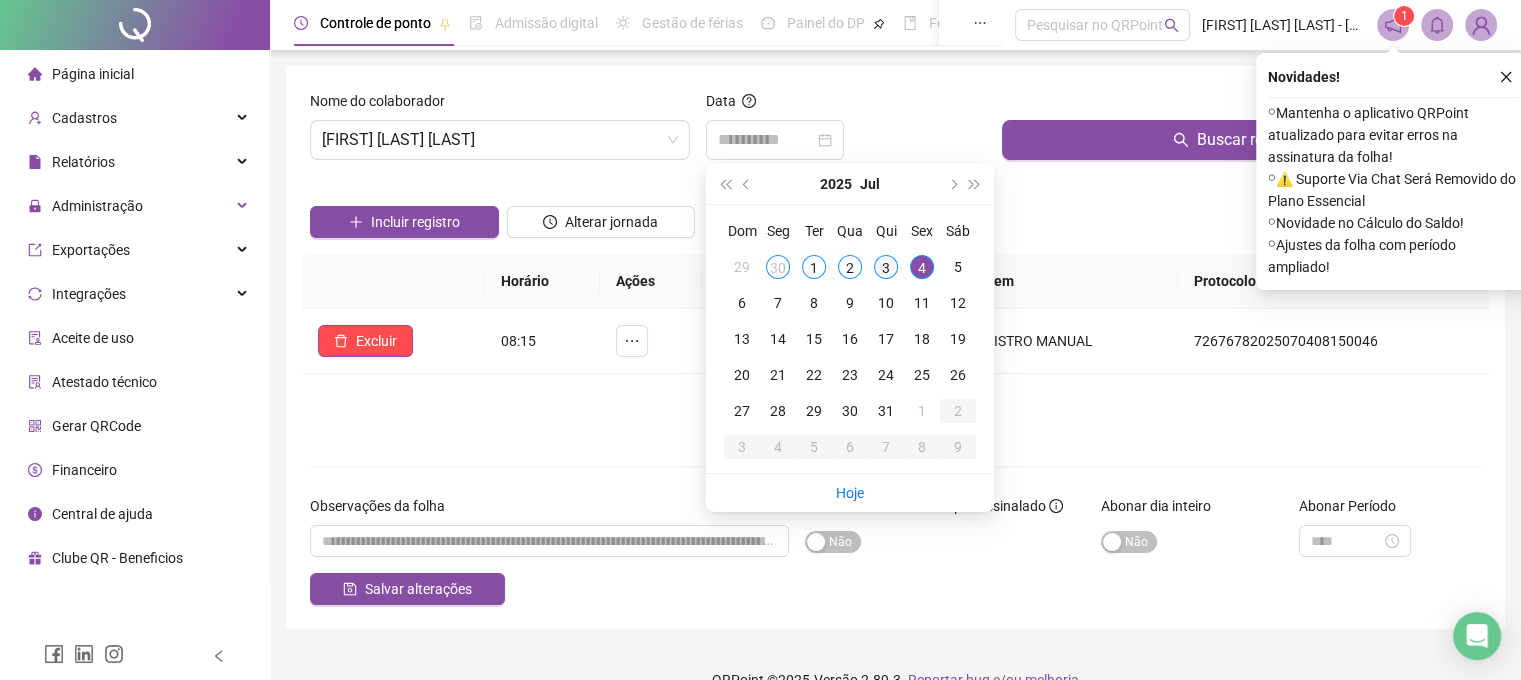 click on "3" at bounding box center [886, 267] 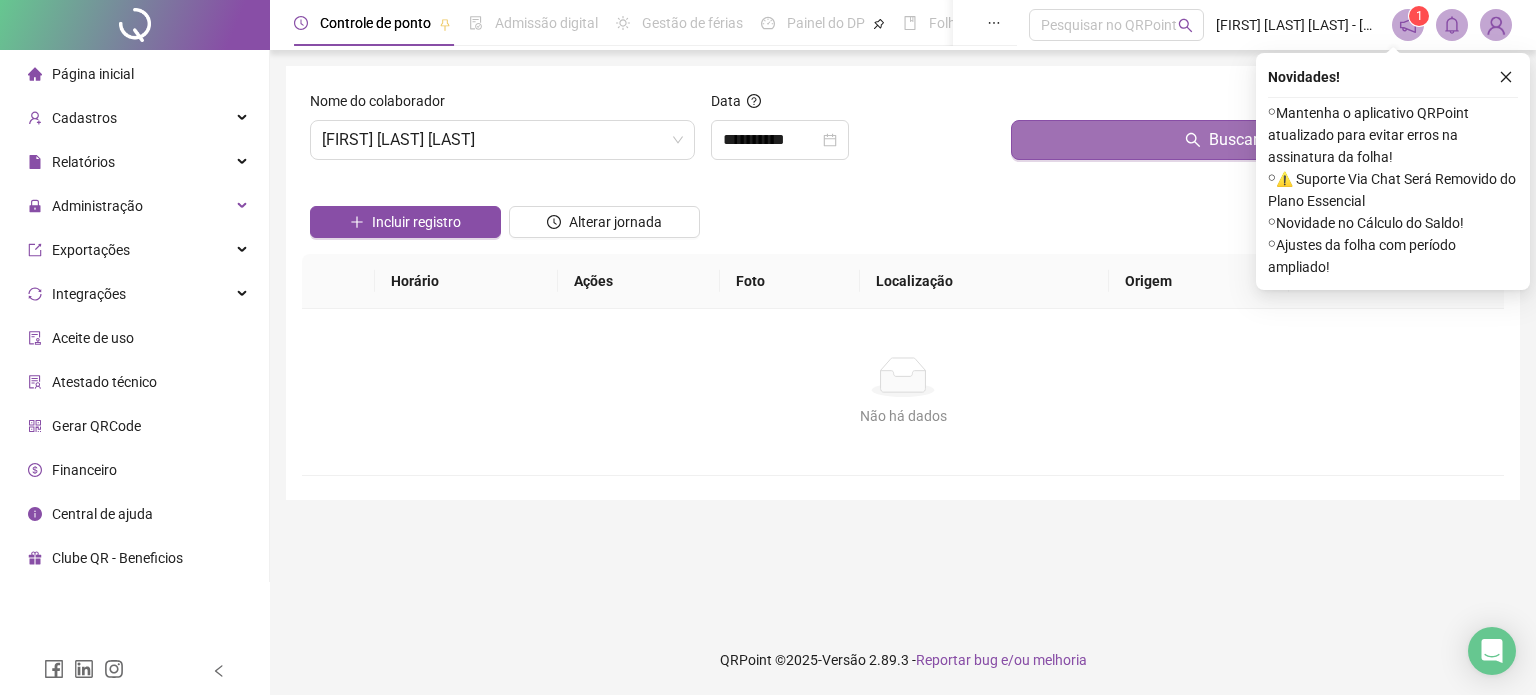 click on "Buscar registros" at bounding box center (1253, 140) 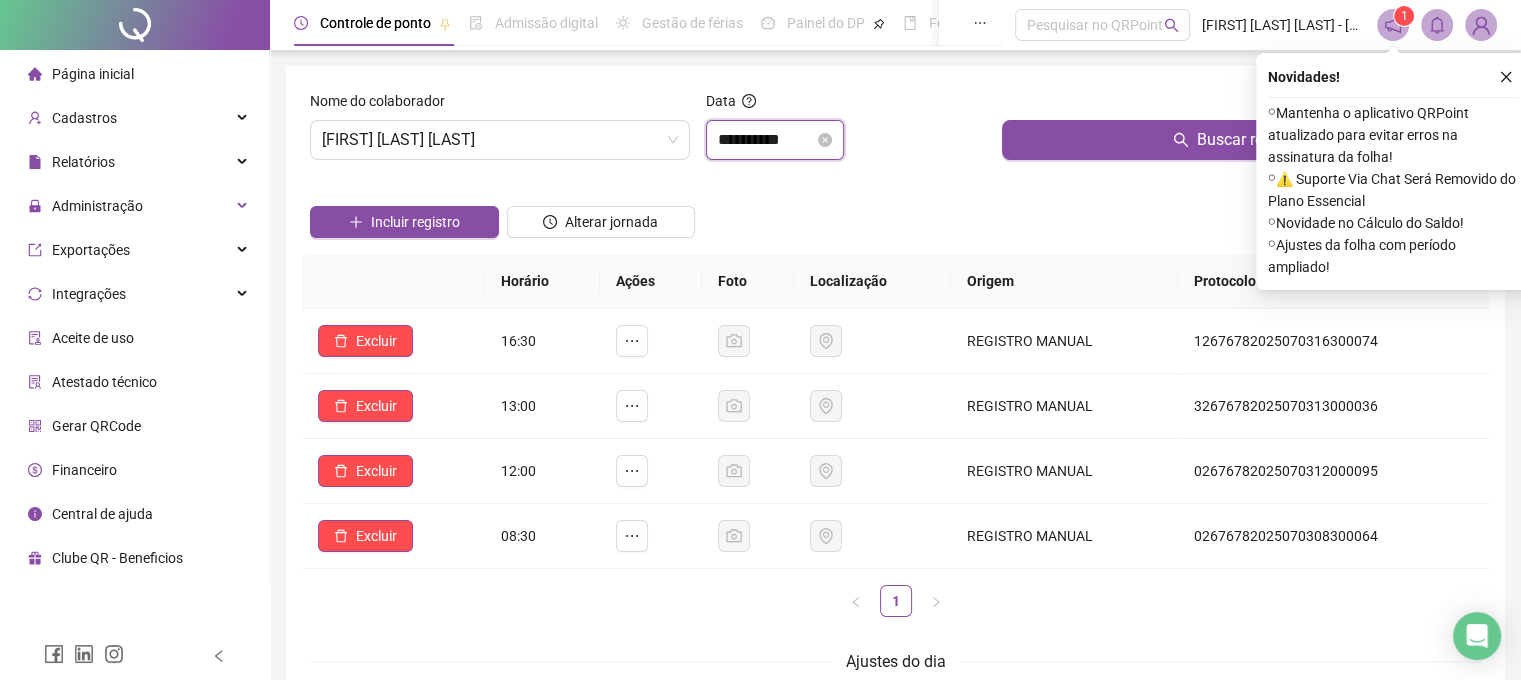 click on "**********" at bounding box center [766, 140] 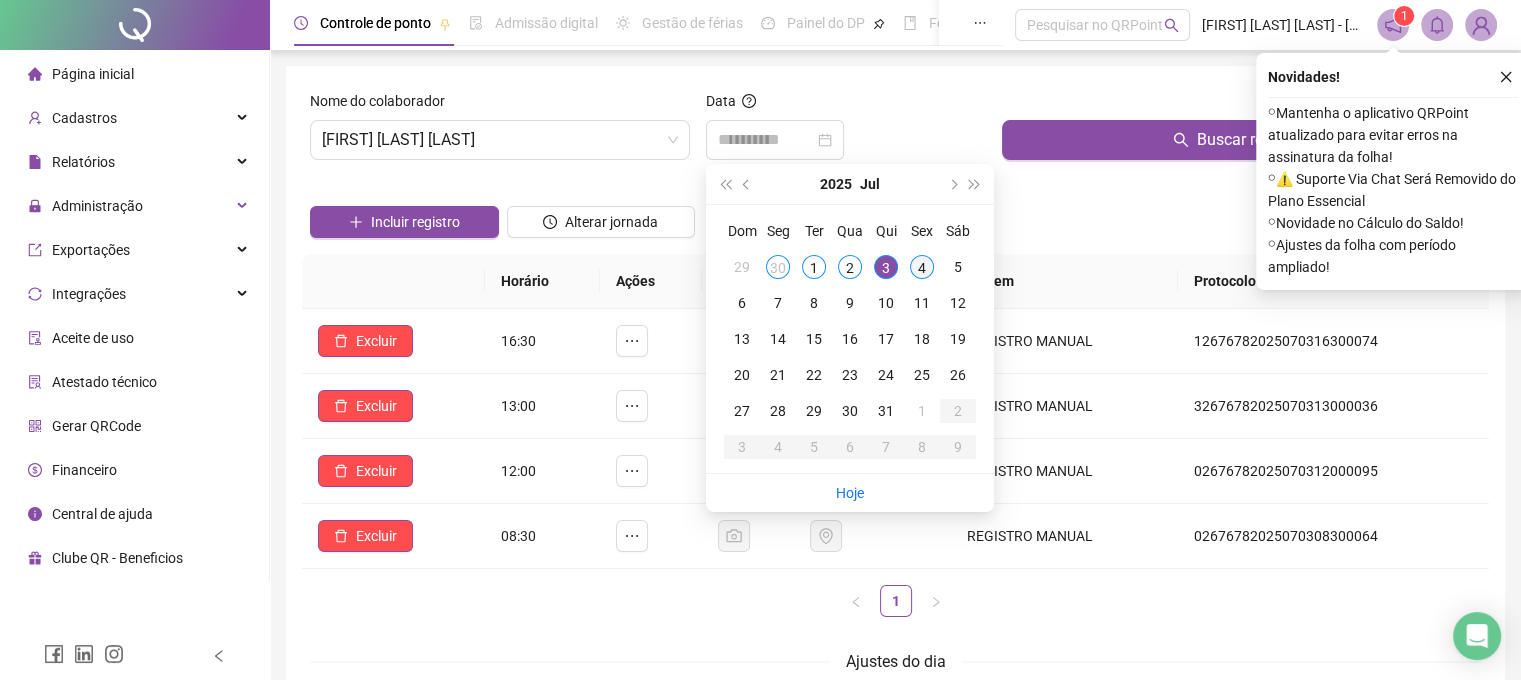 click on "4" at bounding box center (922, 267) 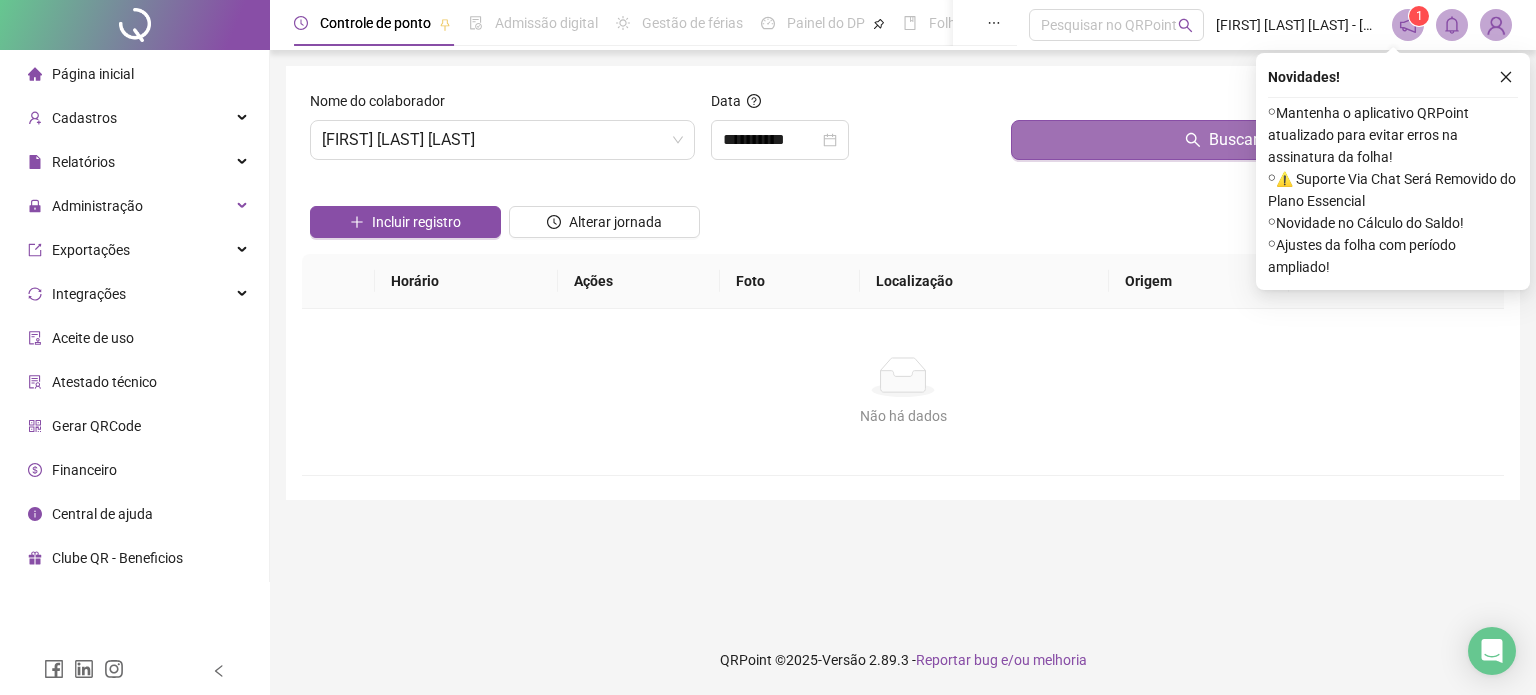 click on "Buscar registros" at bounding box center [1253, 140] 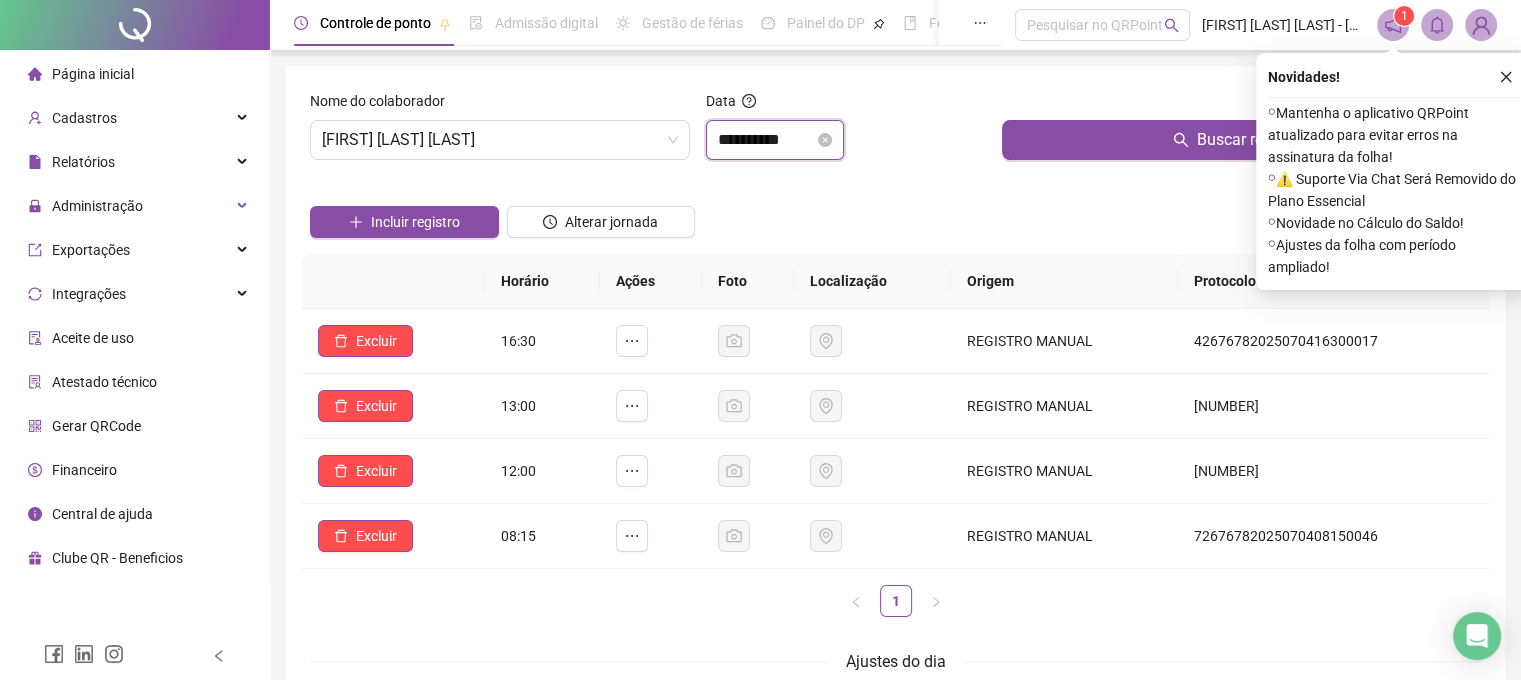 click on "**********" at bounding box center [766, 140] 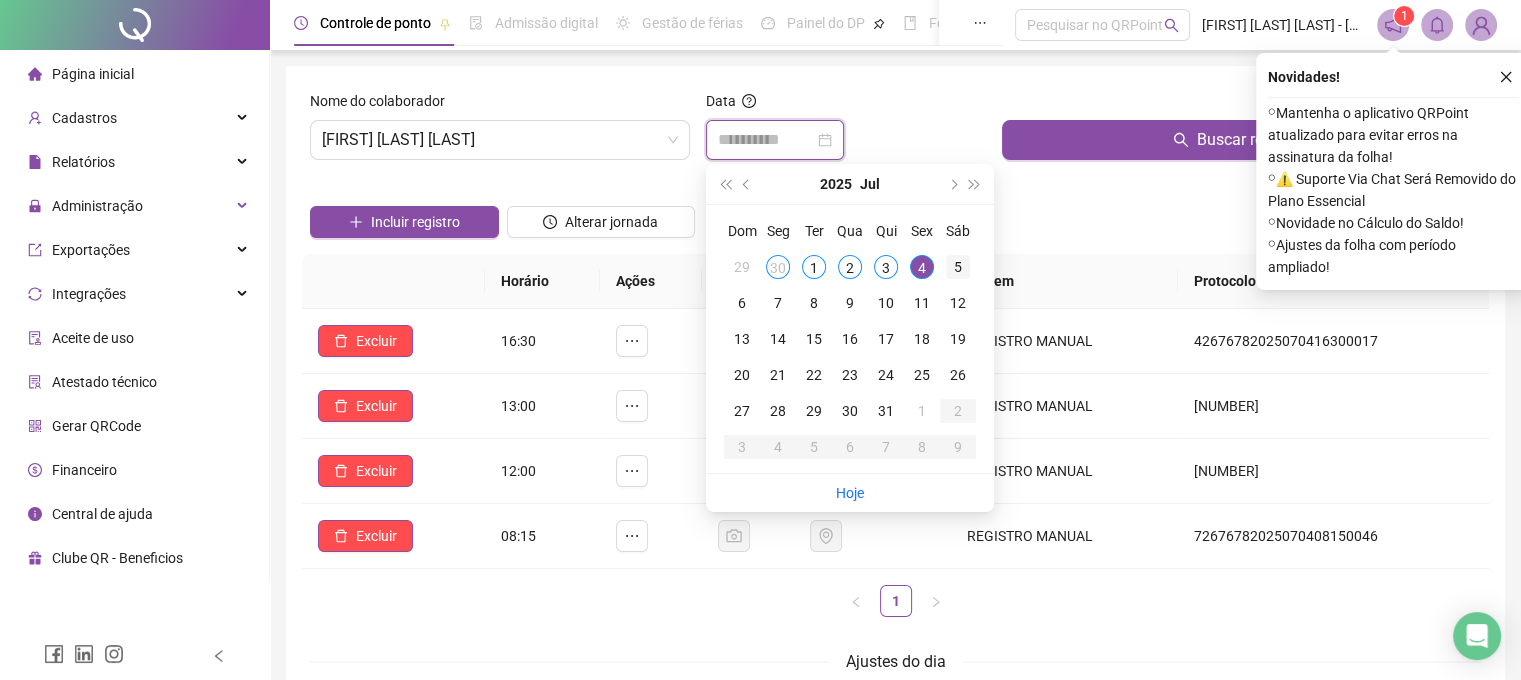 type on "**********" 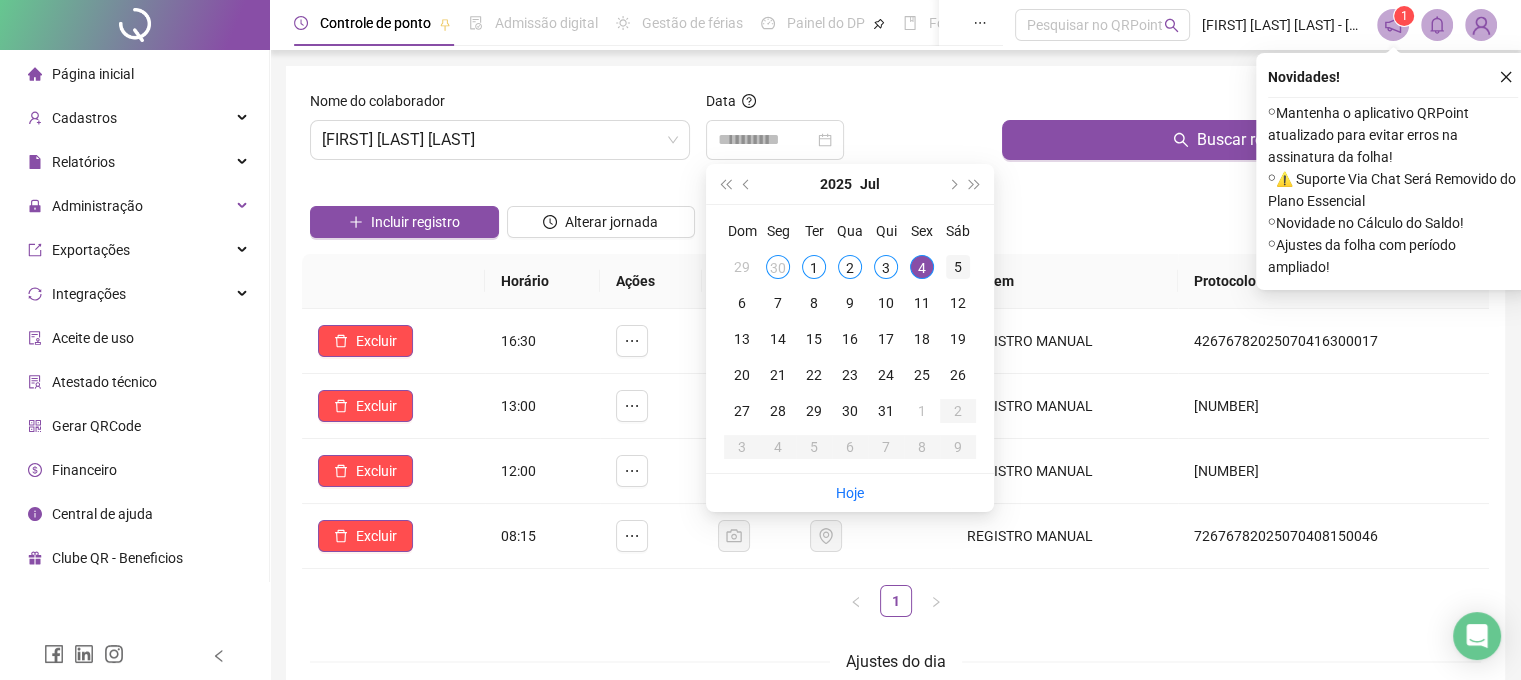 click on "5" at bounding box center [958, 267] 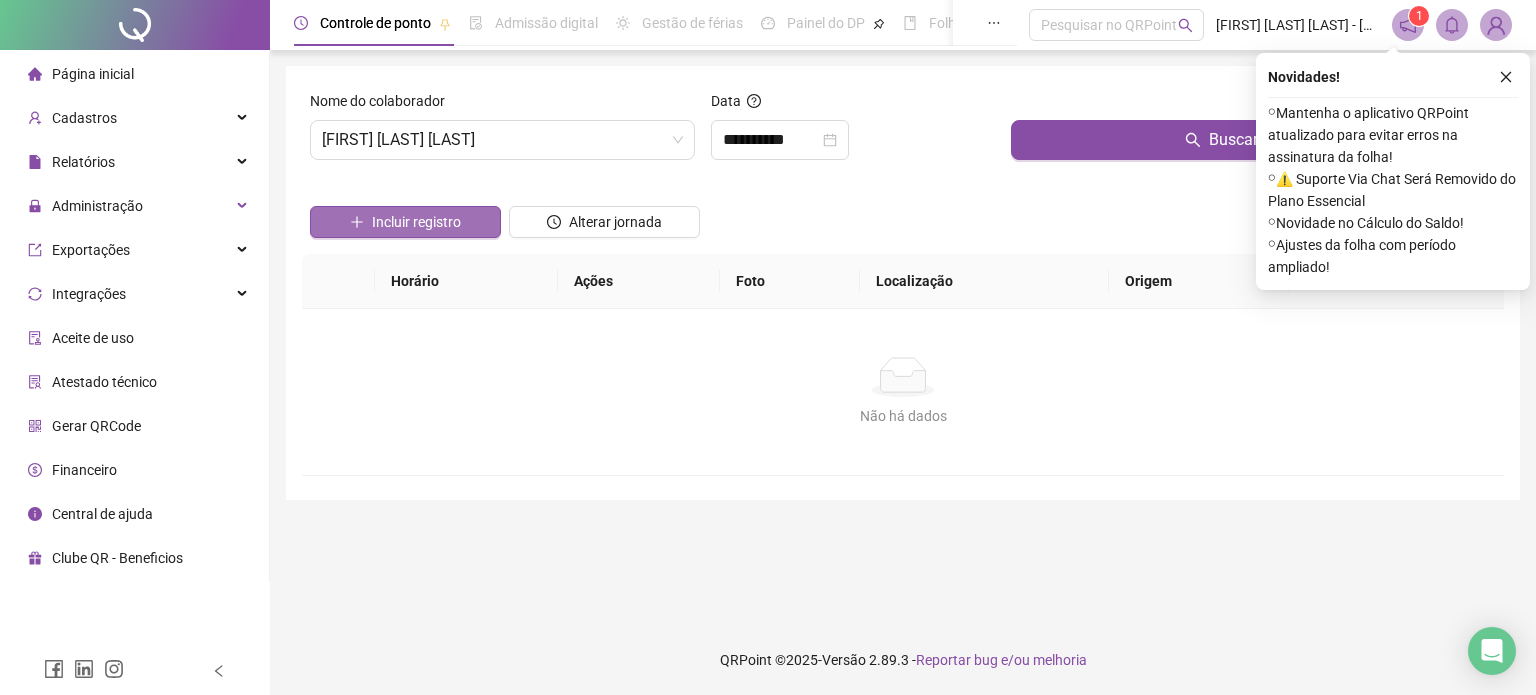 click on "Incluir registro" at bounding box center [405, 222] 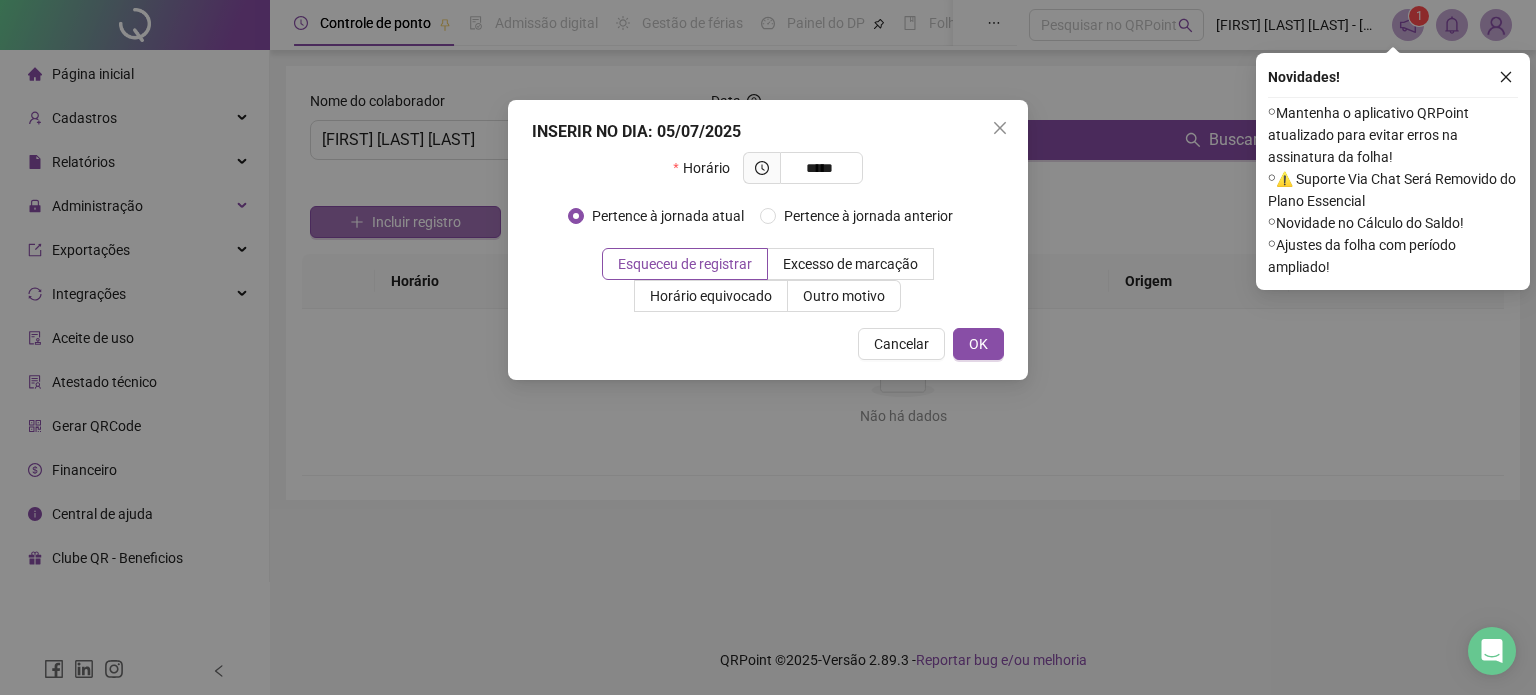 type on "*****" 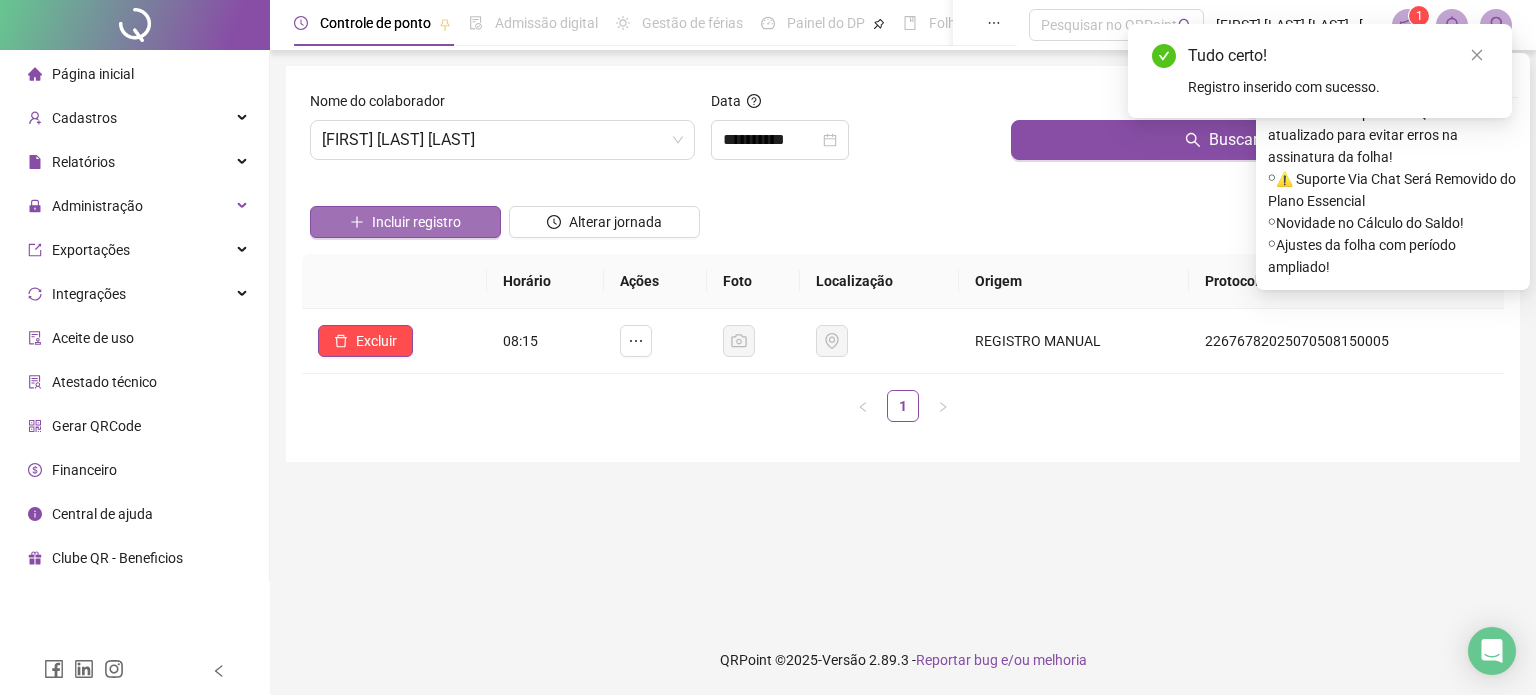 click on "Incluir registro" at bounding box center (405, 222) 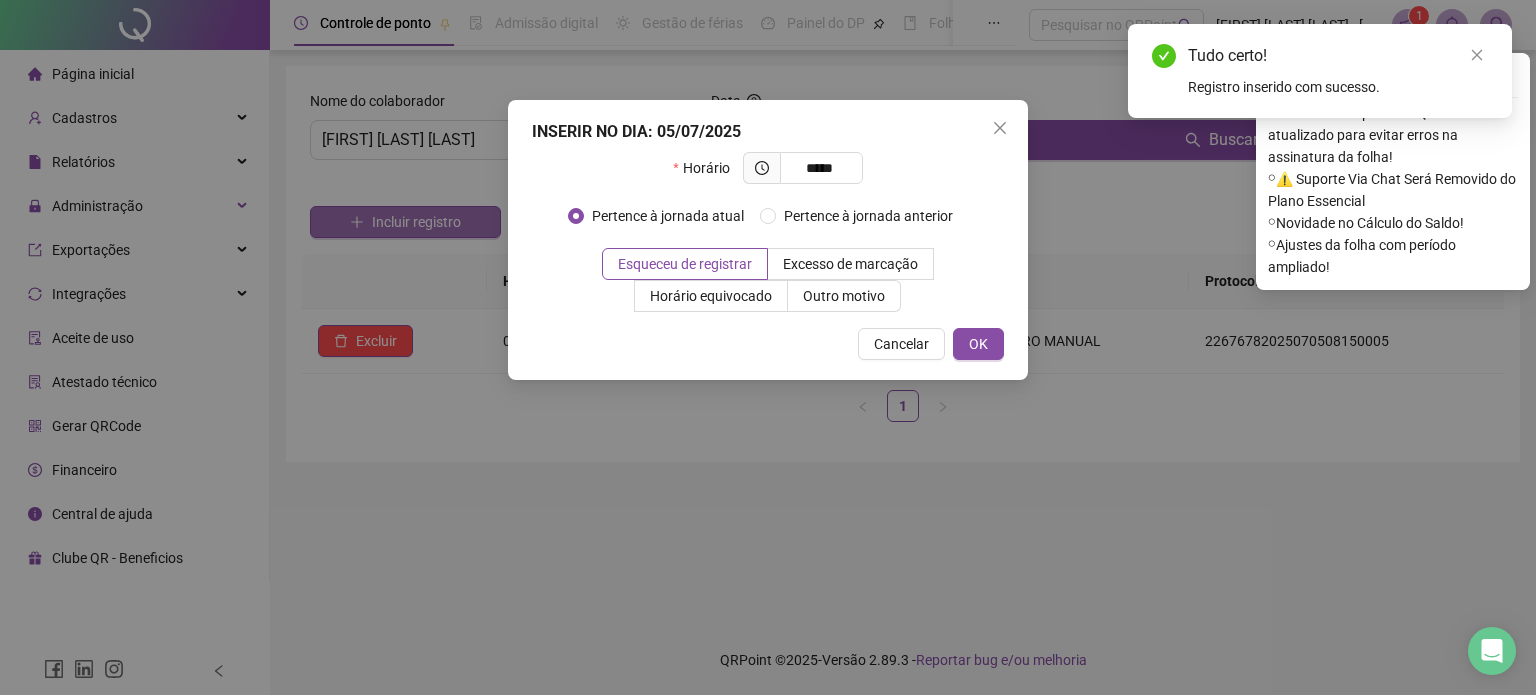 type on "*****" 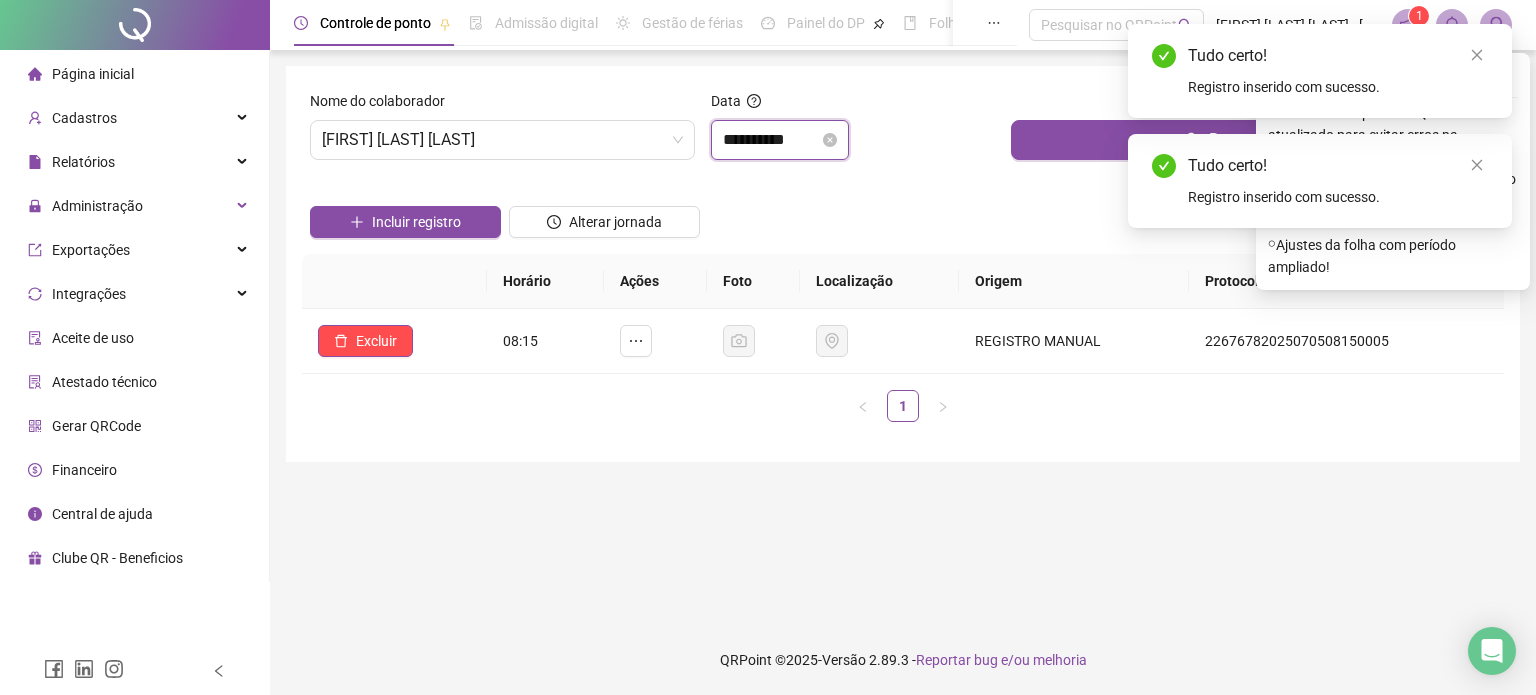 click on "**********" at bounding box center (771, 140) 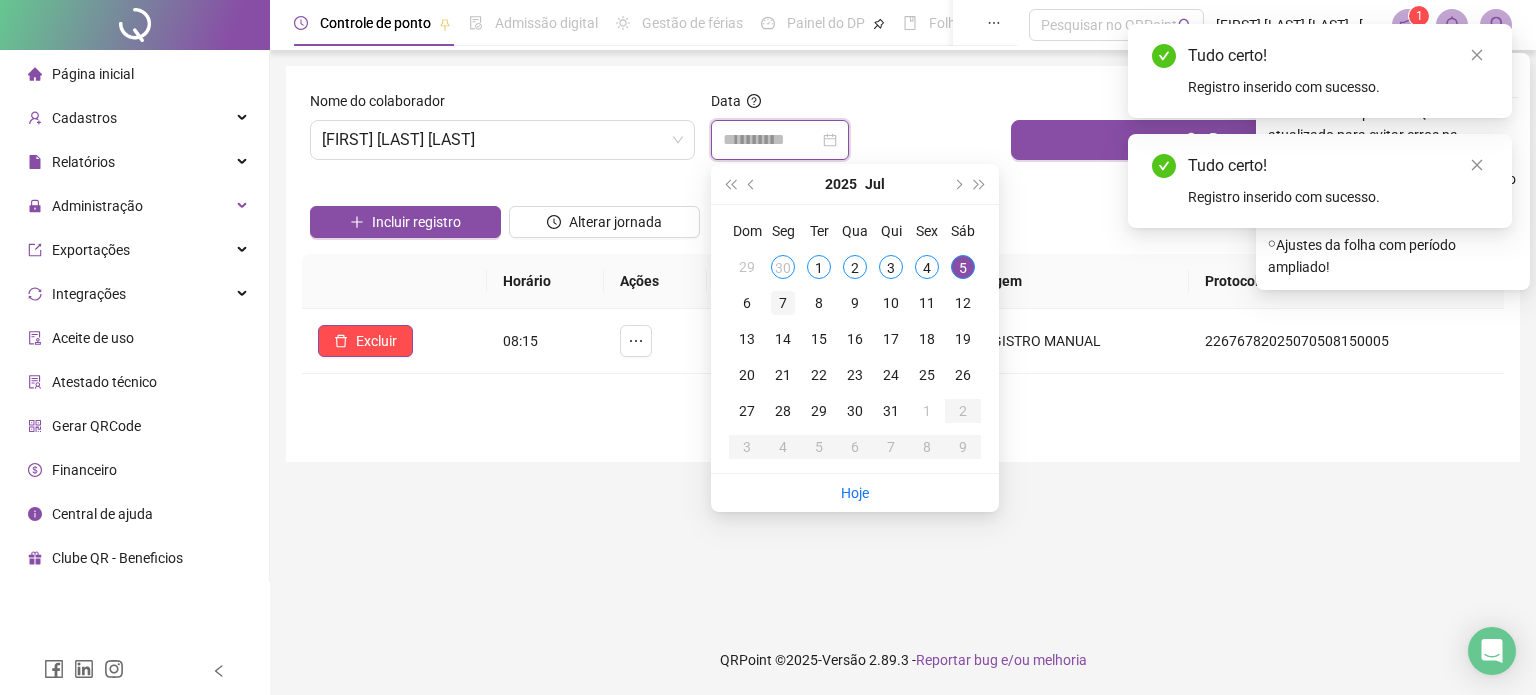 type on "**********" 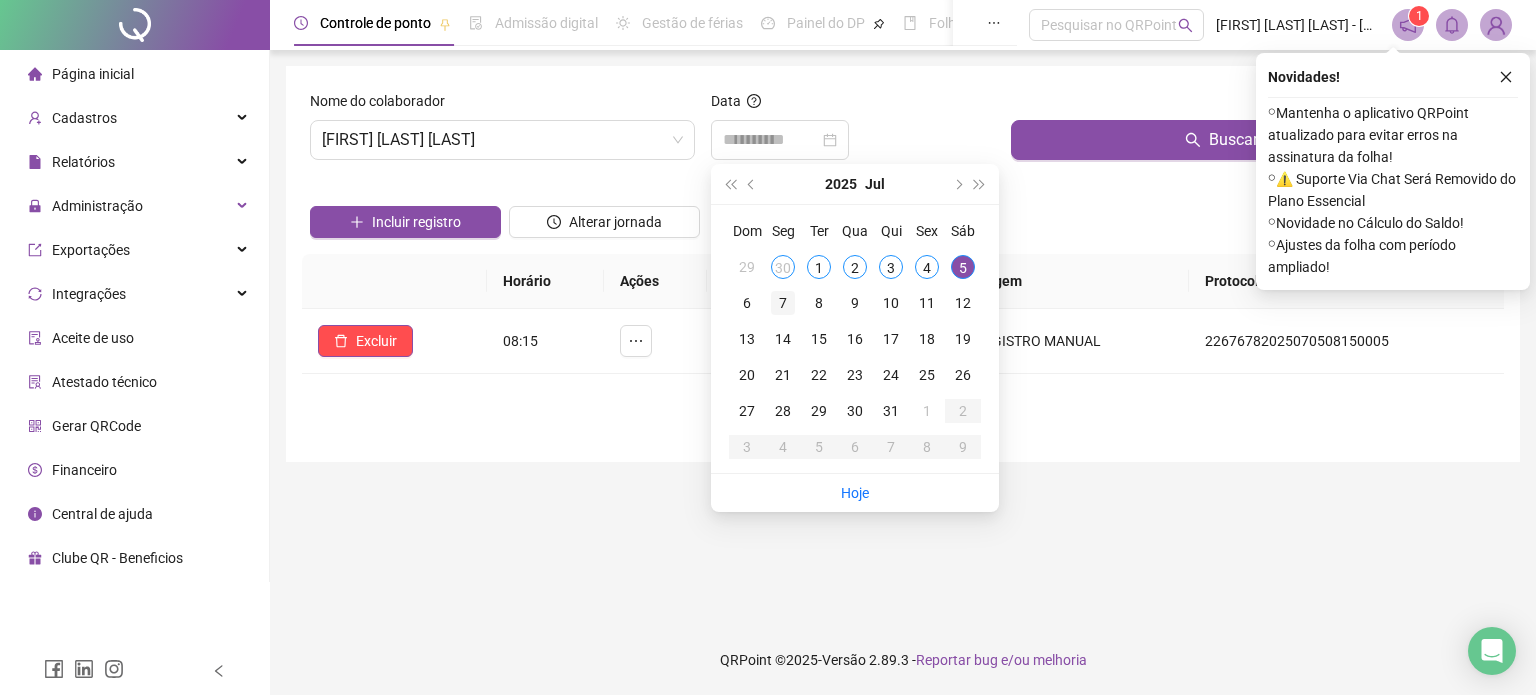 click on "7" at bounding box center [783, 303] 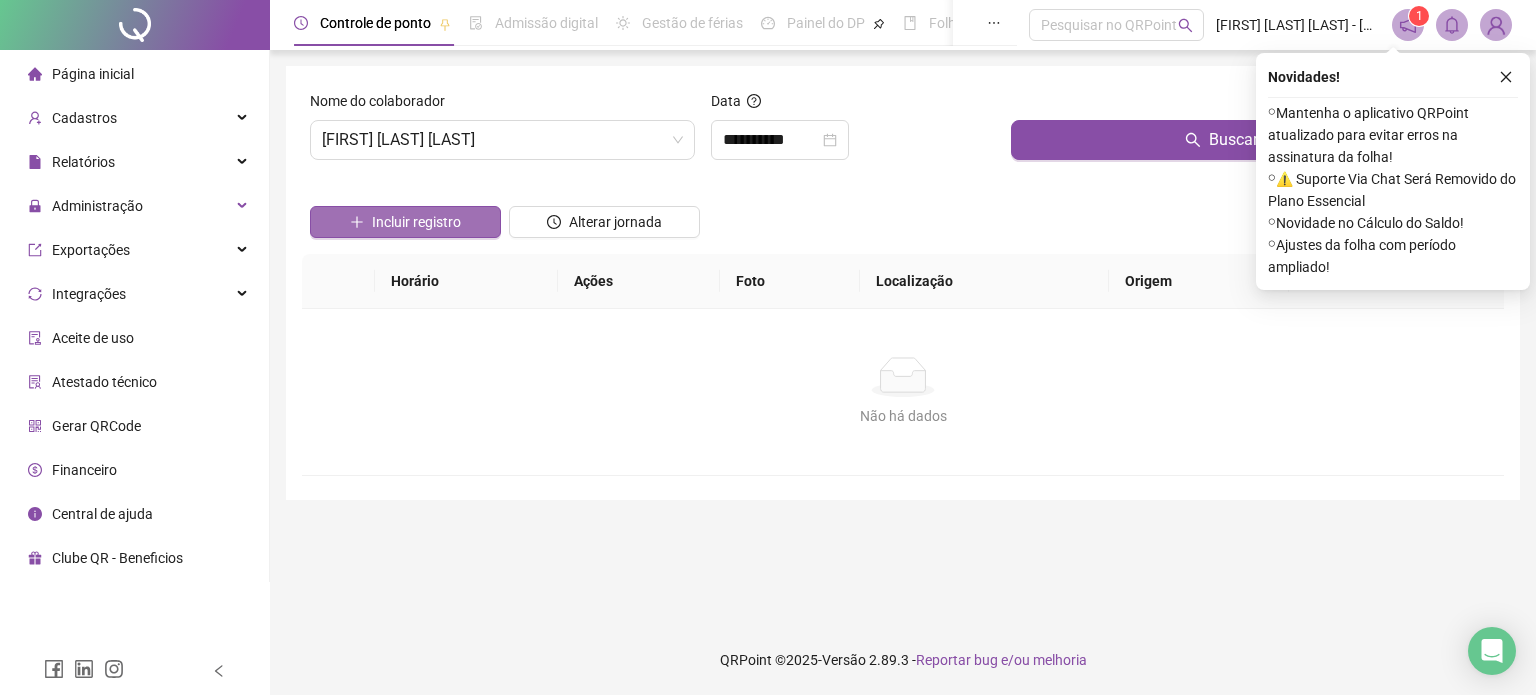 click on "Incluir registro" at bounding box center (405, 222) 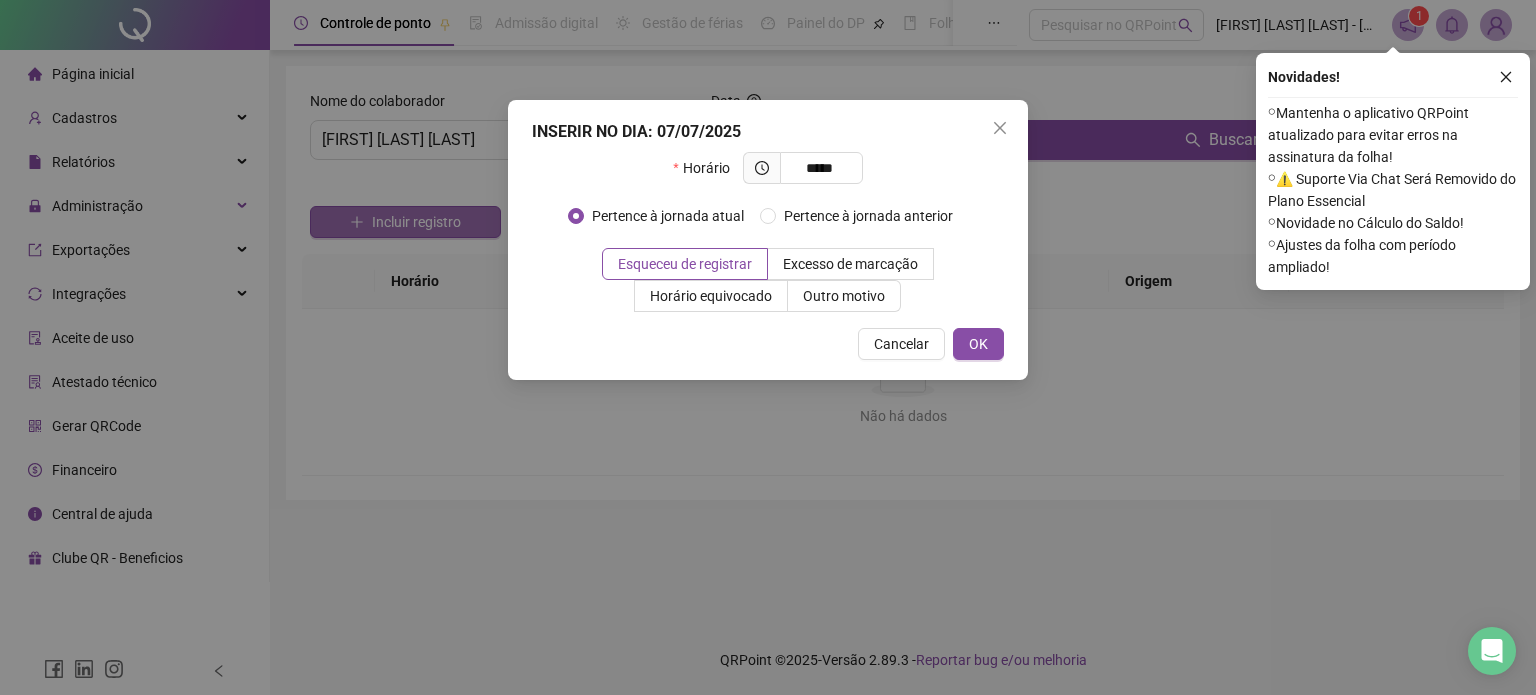 type on "*****" 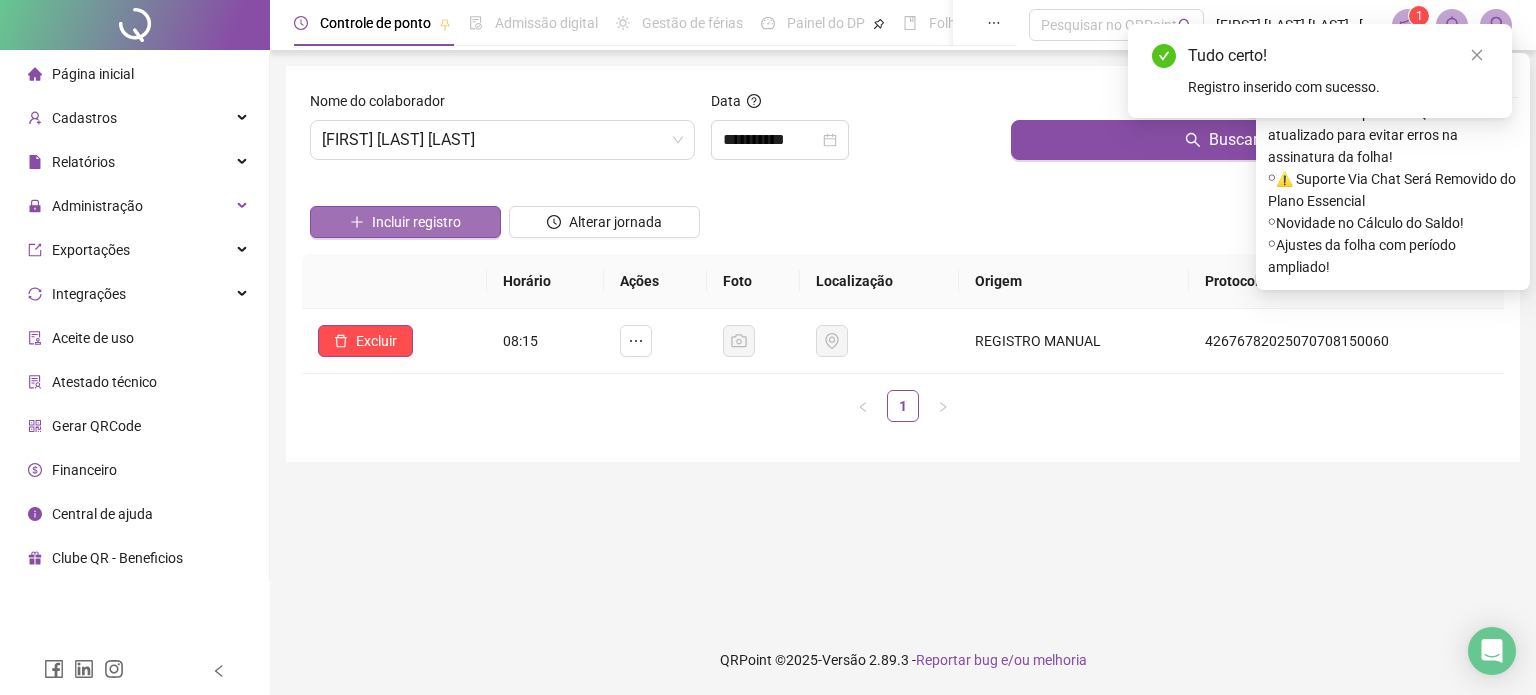 click on "Incluir registro" at bounding box center [405, 222] 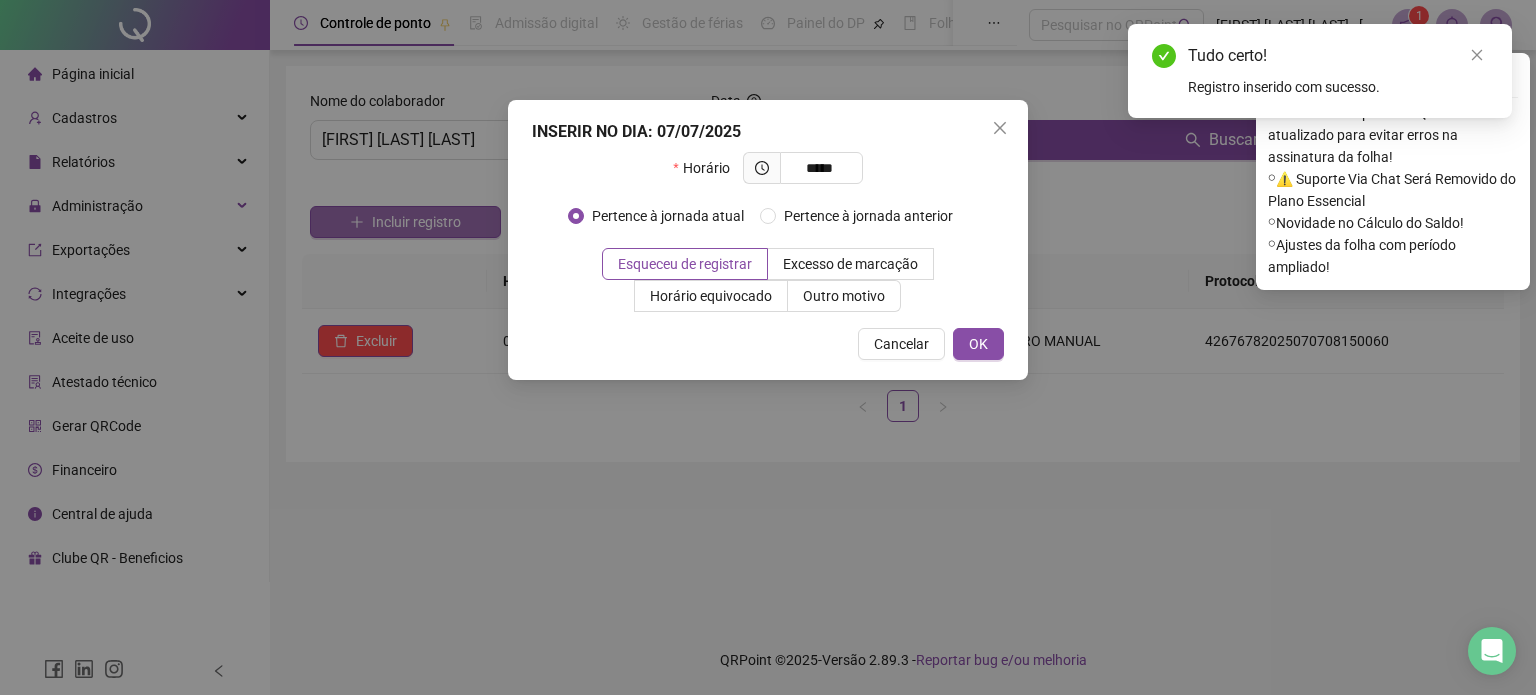 type on "*****" 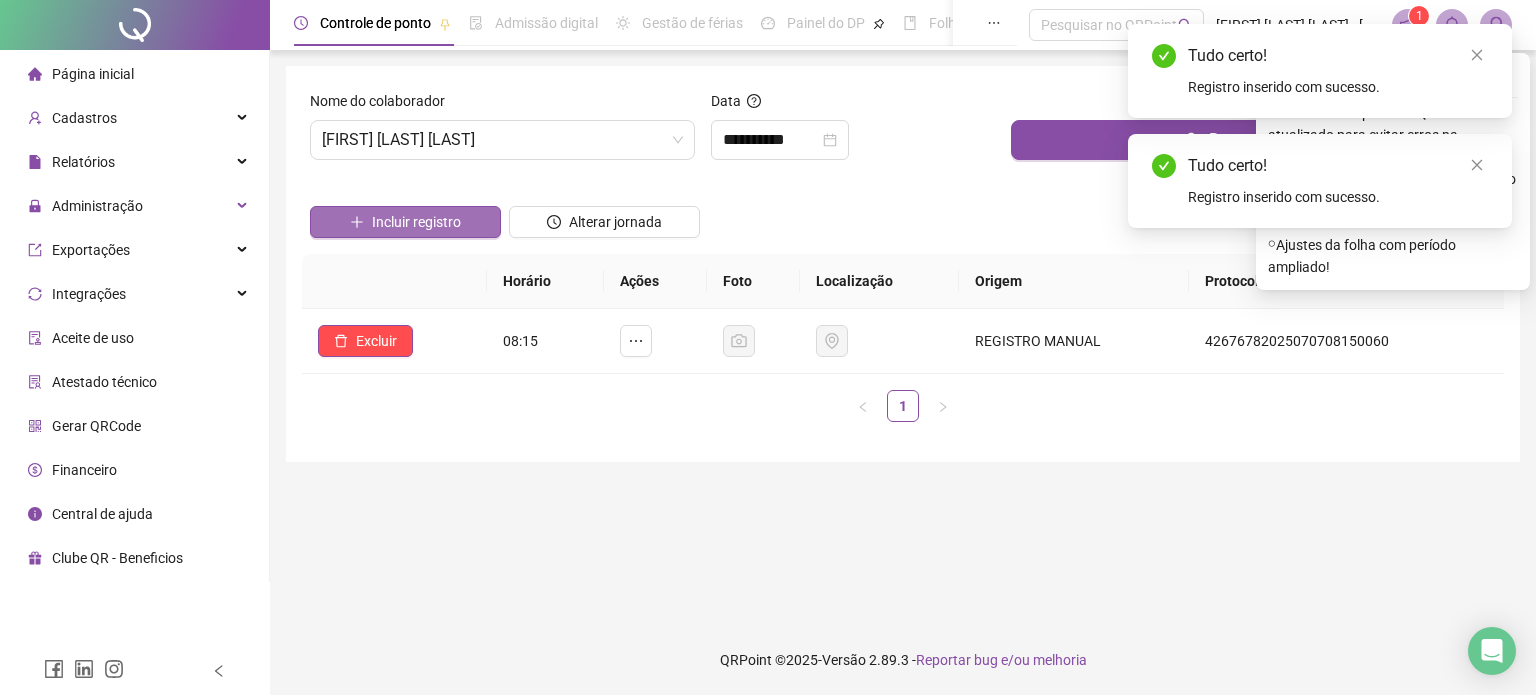 click on "Incluir registro" at bounding box center (405, 222) 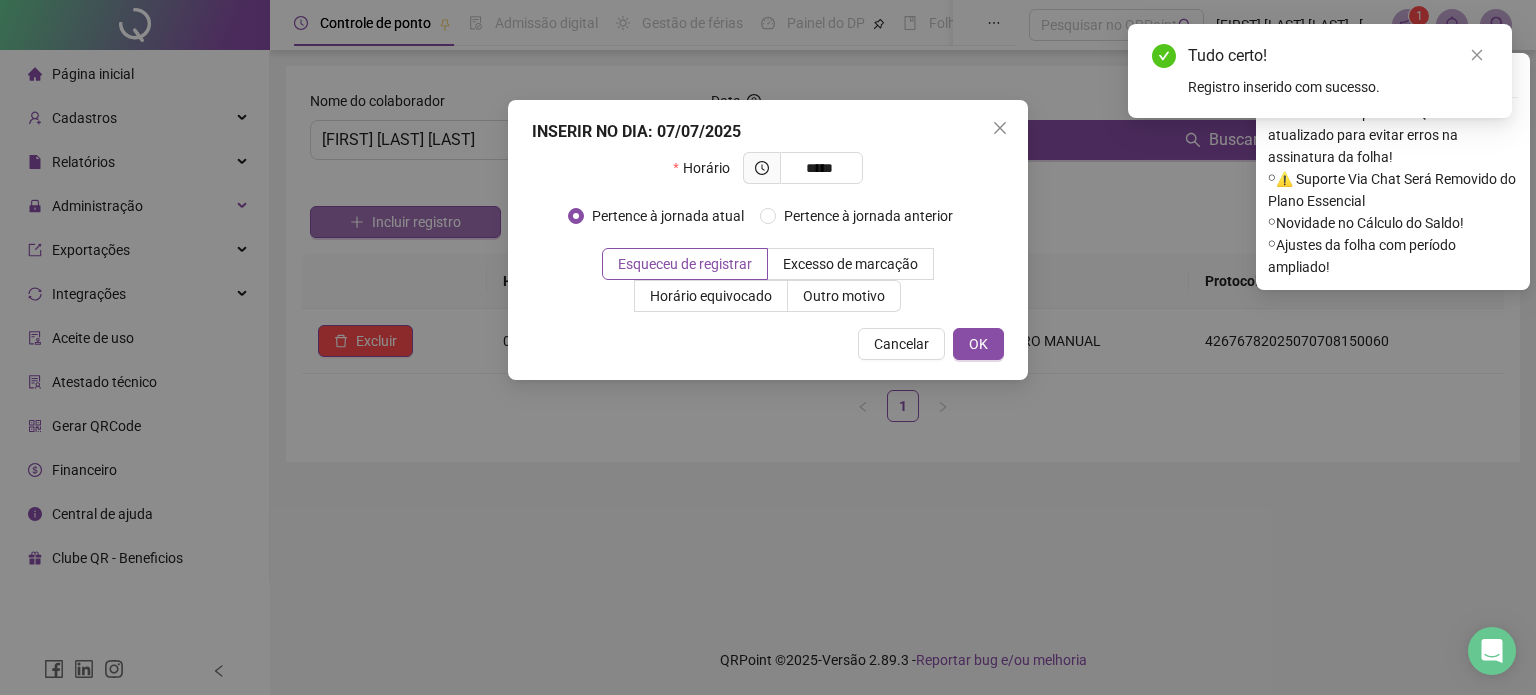 type on "*****" 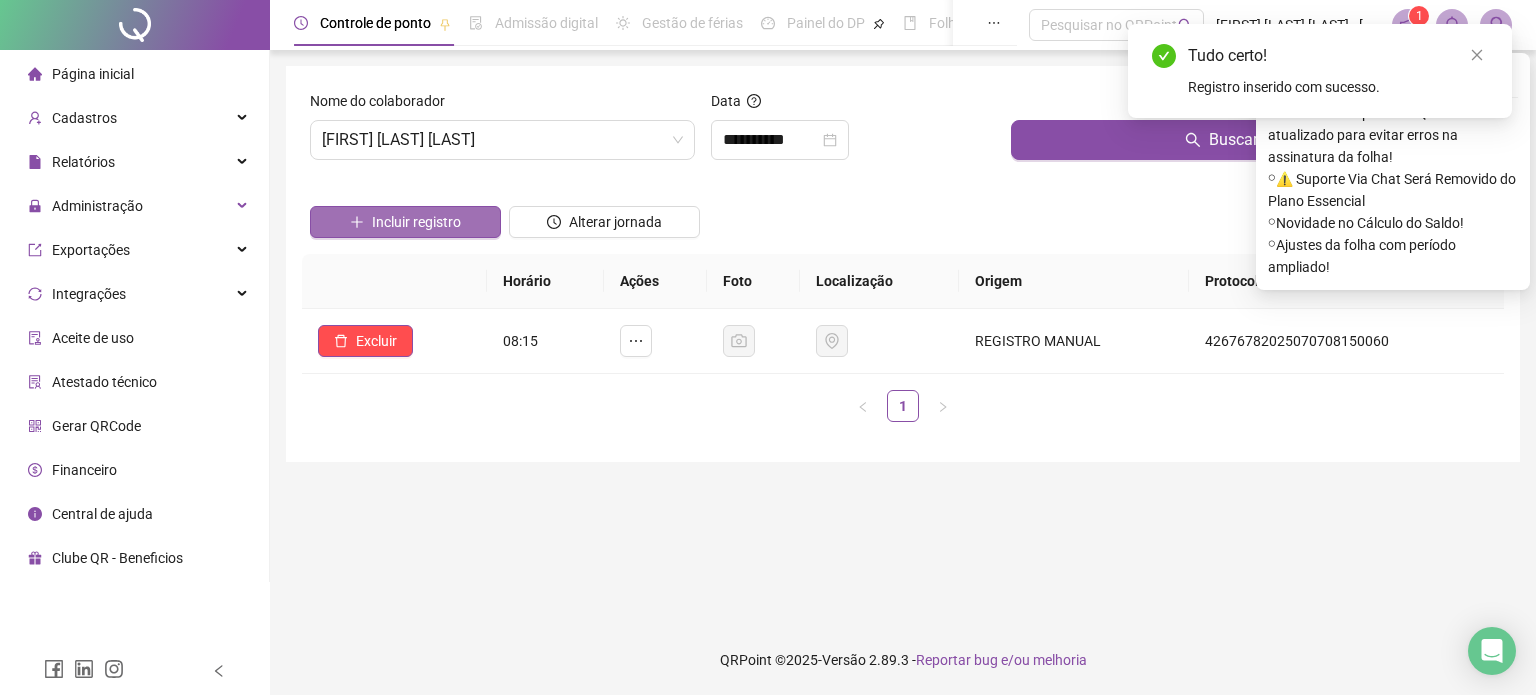 click on "Incluir registro" at bounding box center [405, 222] 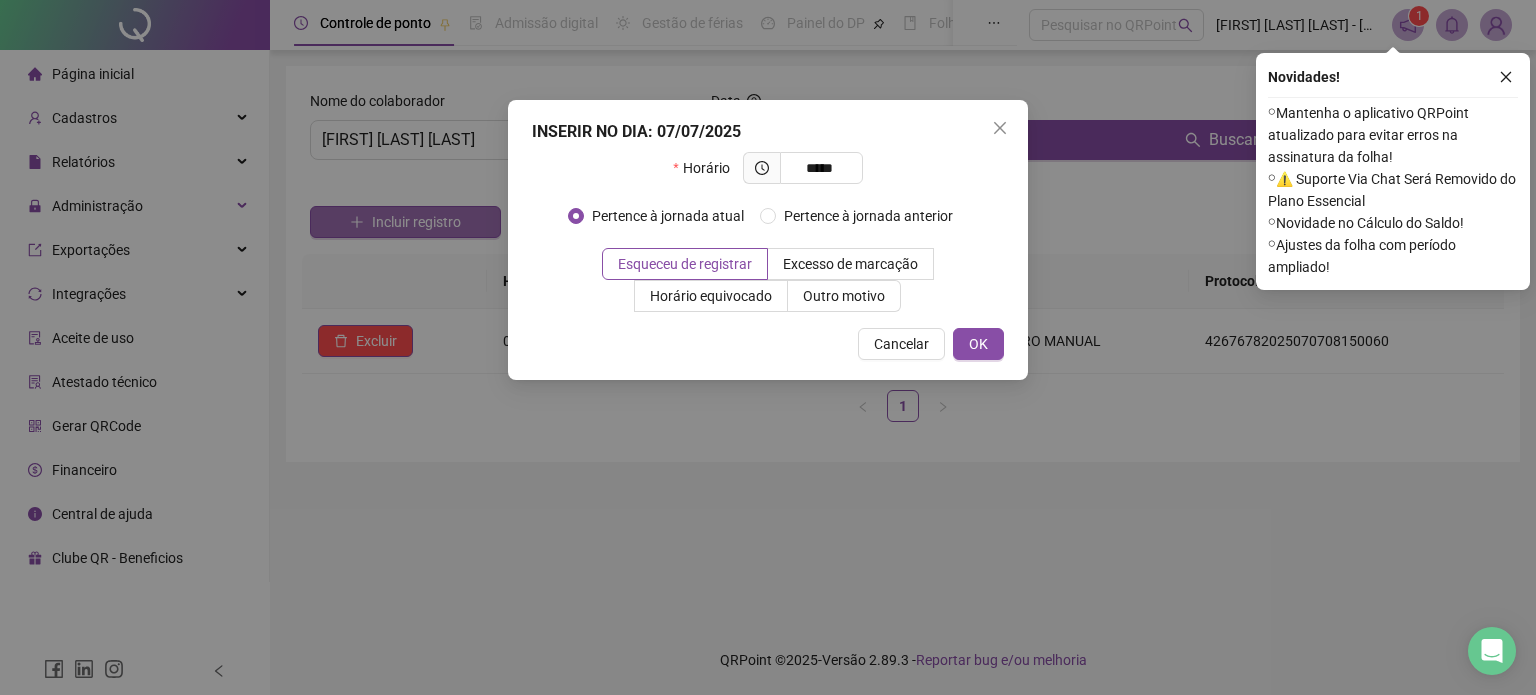 type on "*****" 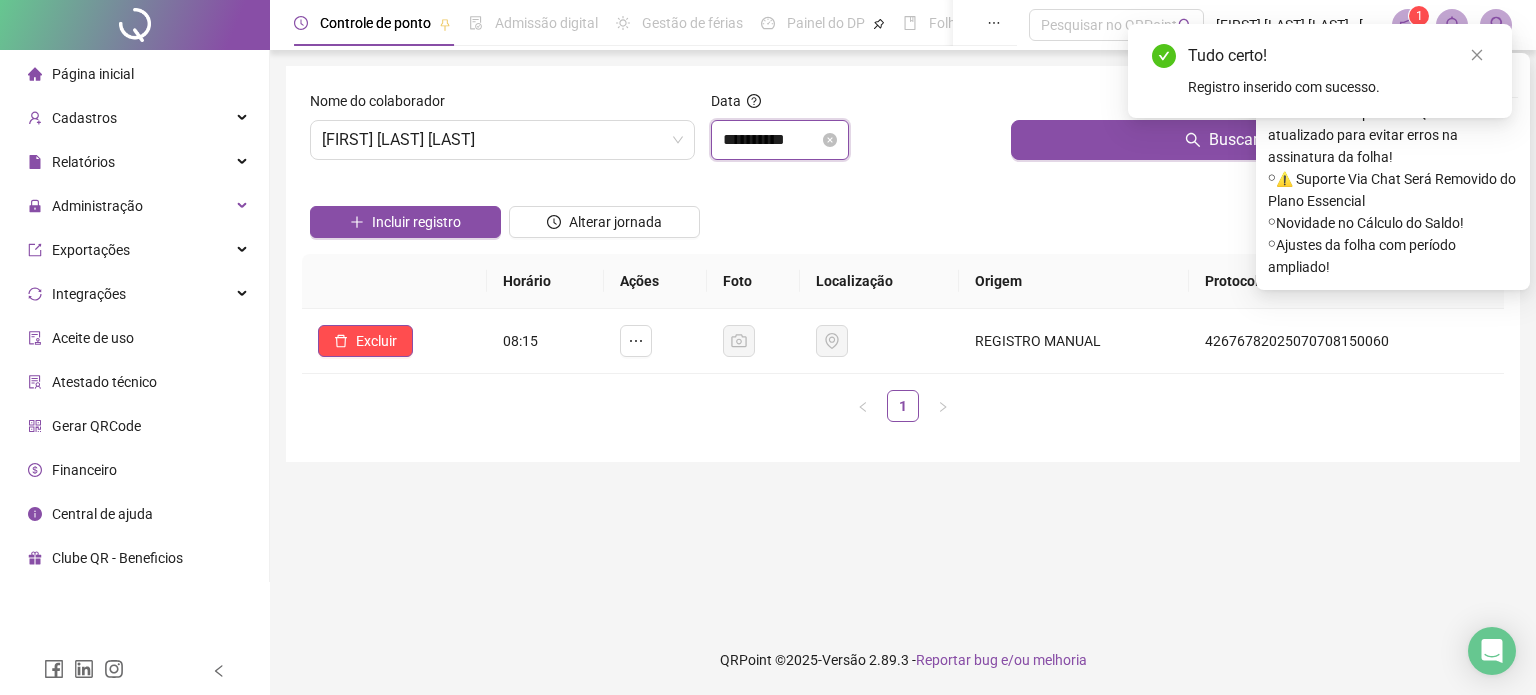 click on "**********" at bounding box center [771, 140] 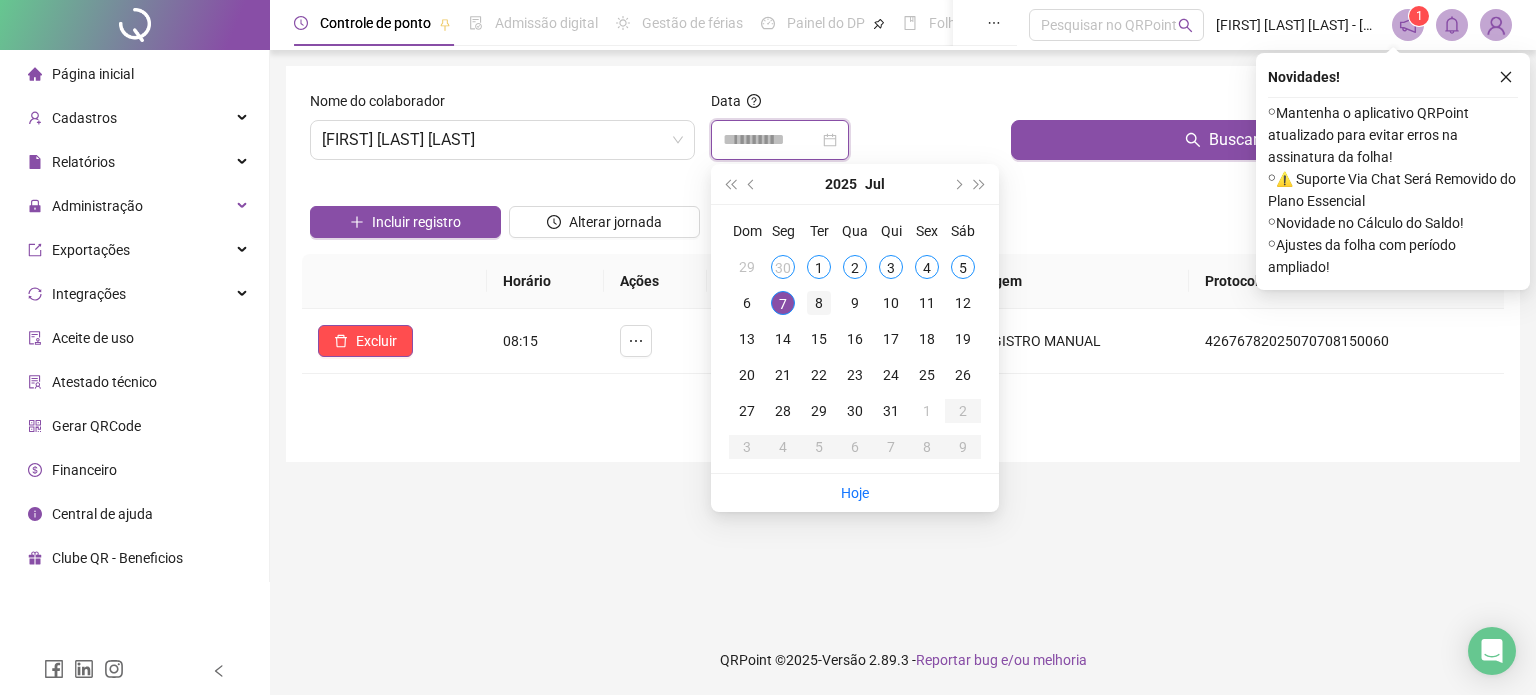 type on "**********" 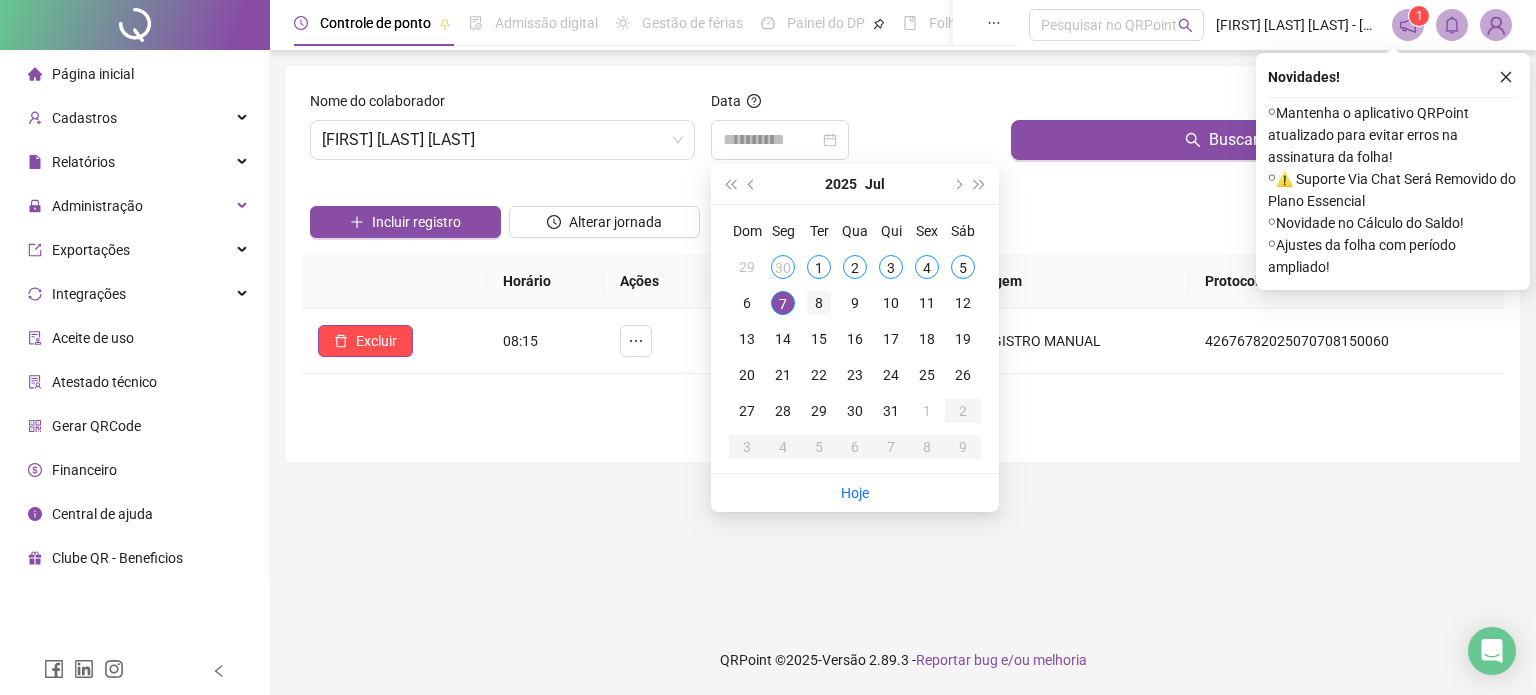 click on "8" at bounding box center [819, 303] 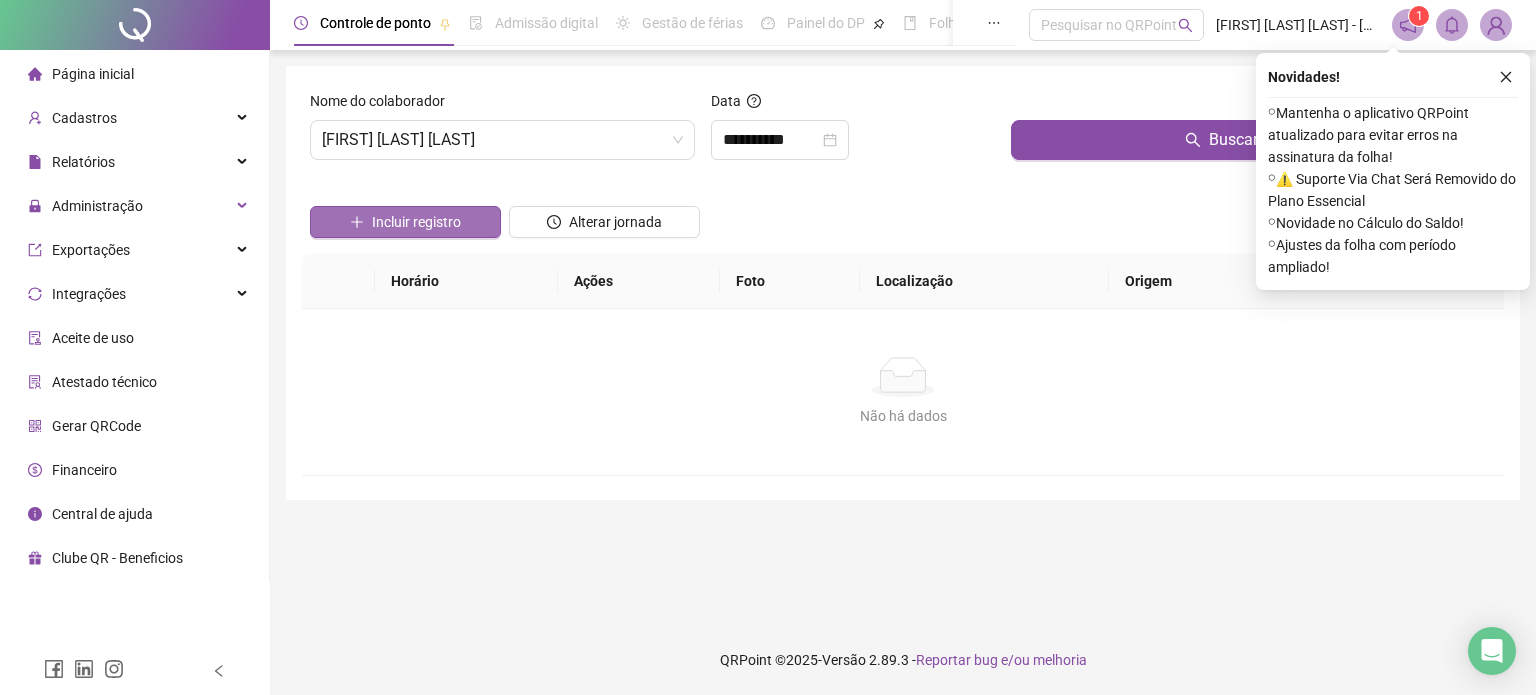 click on "Incluir registro" at bounding box center [416, 222] 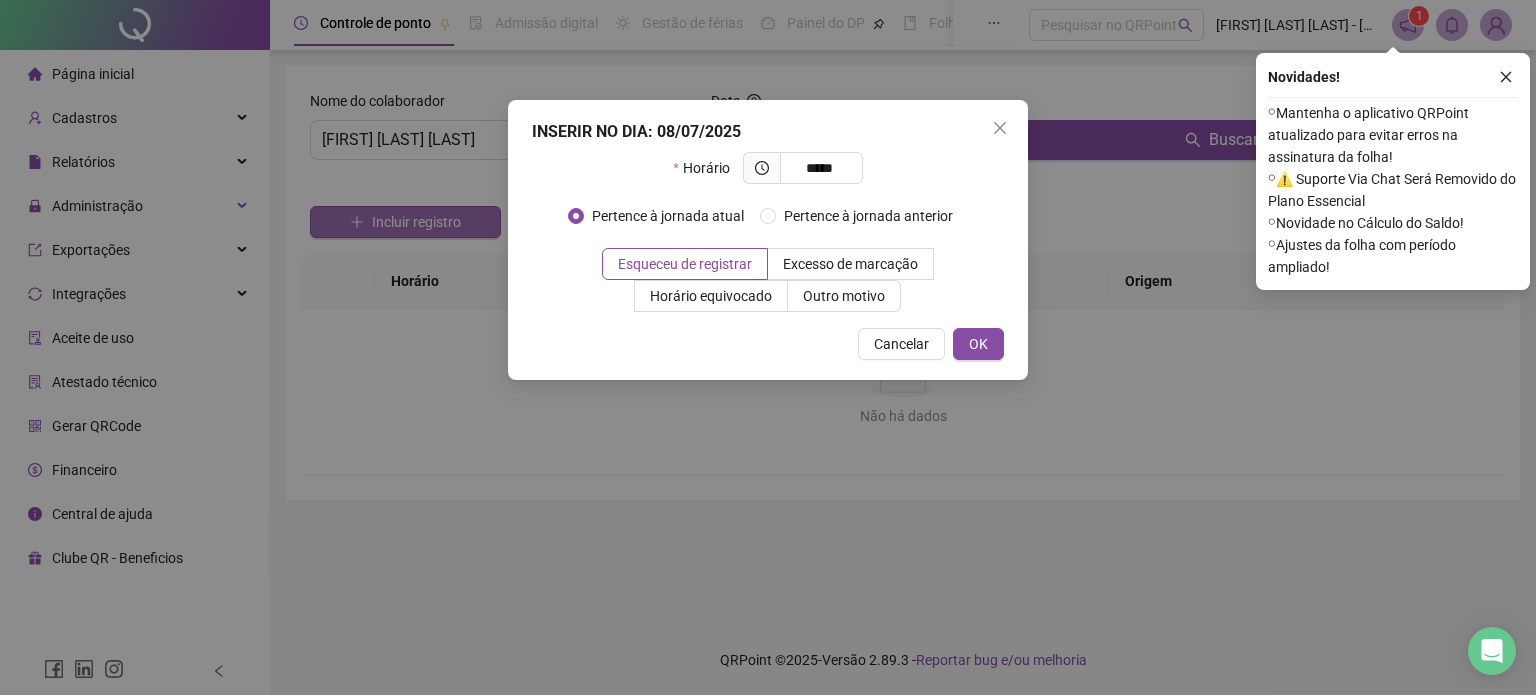 type on "*****" 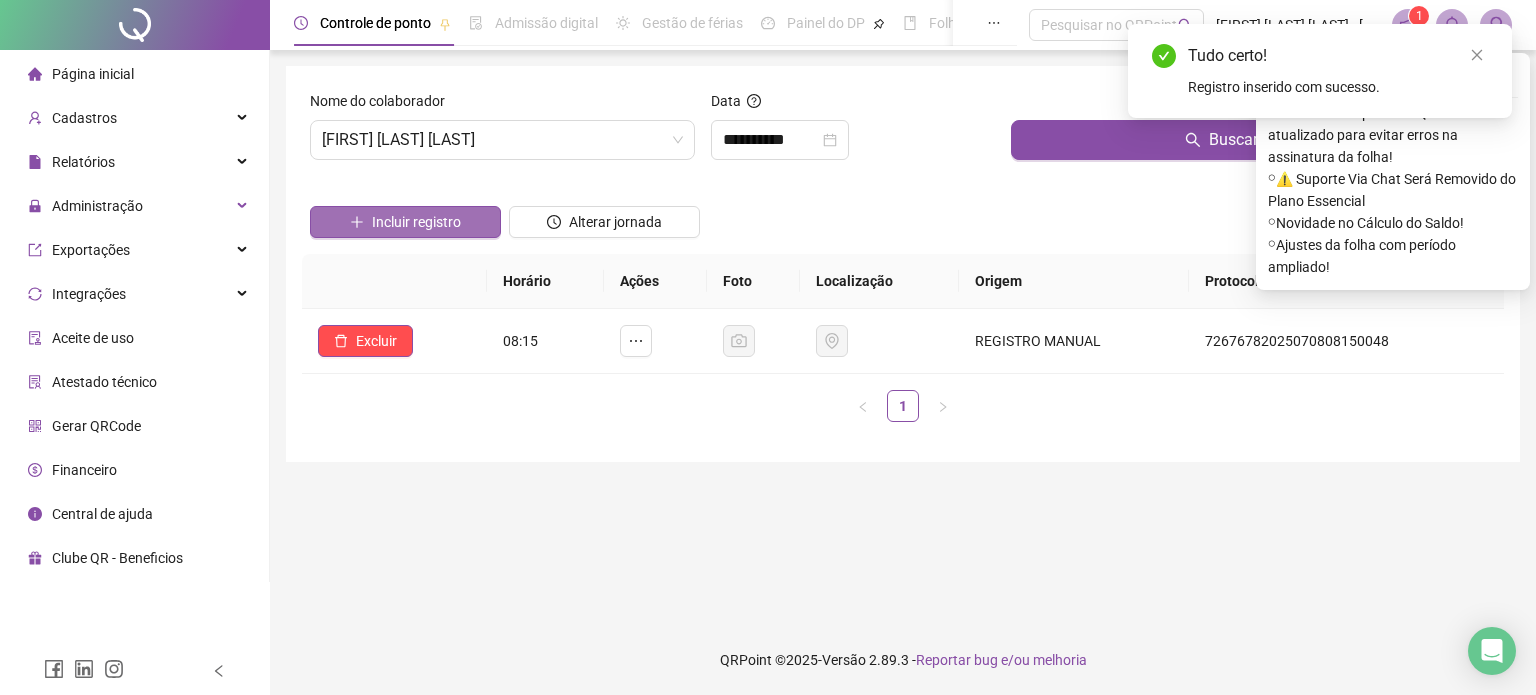 click on "Incluir registro" at bounding box center [405, 222] 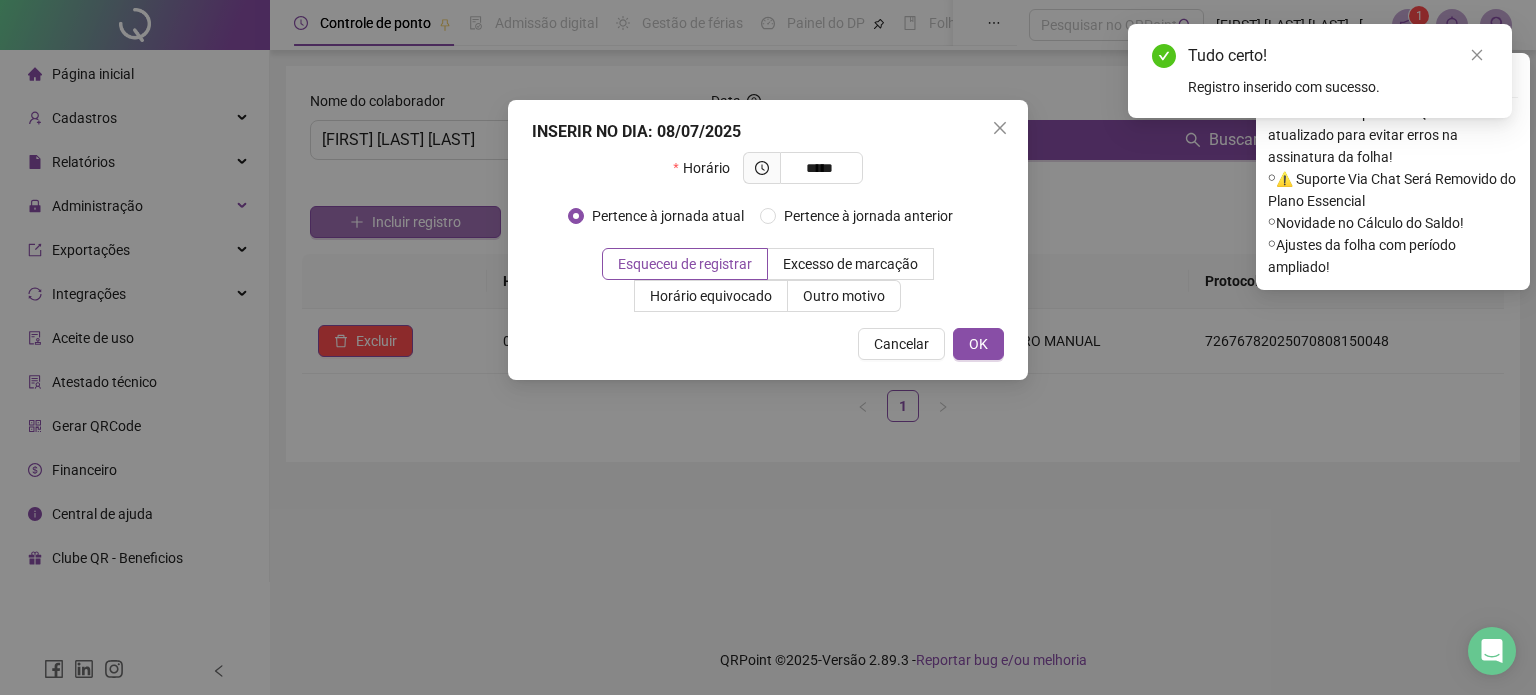 type on "*****" 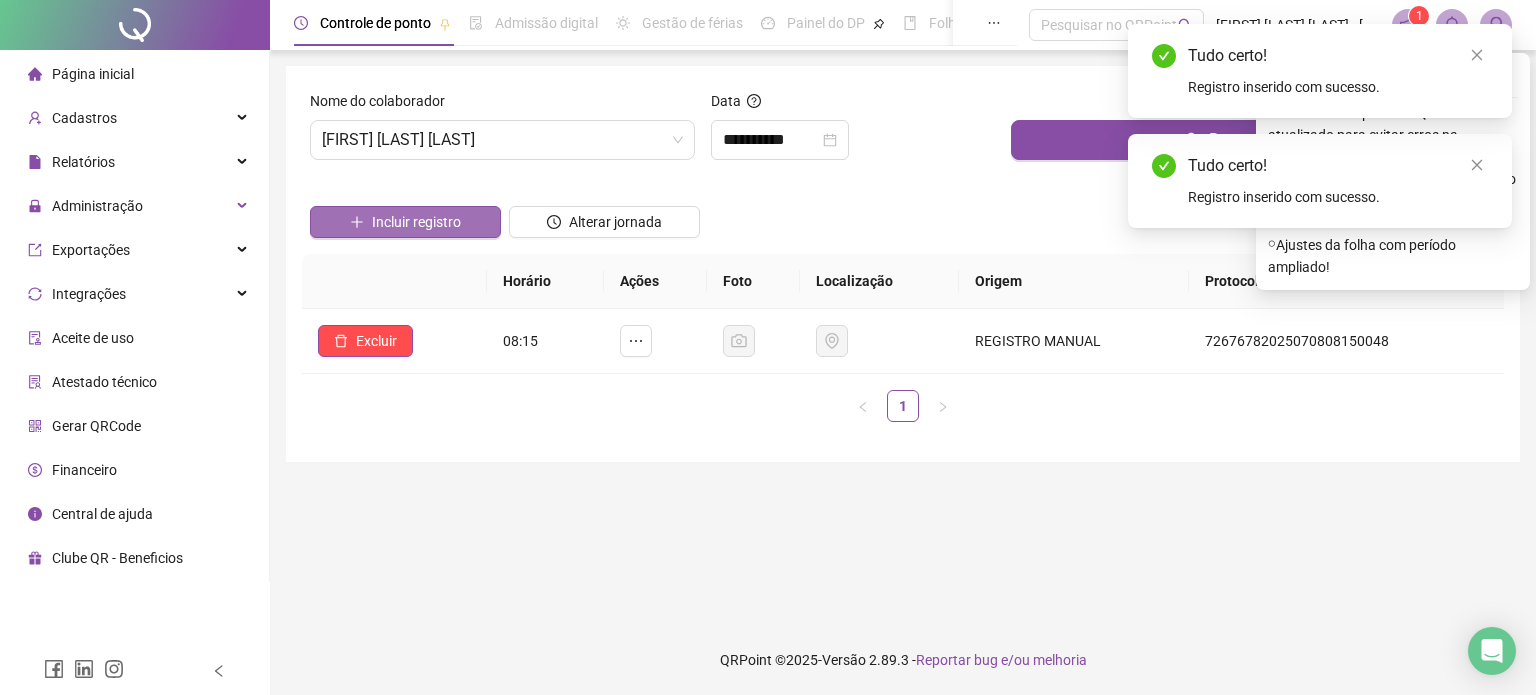 click on "Incluir registro" at bounding box center [405, 222] 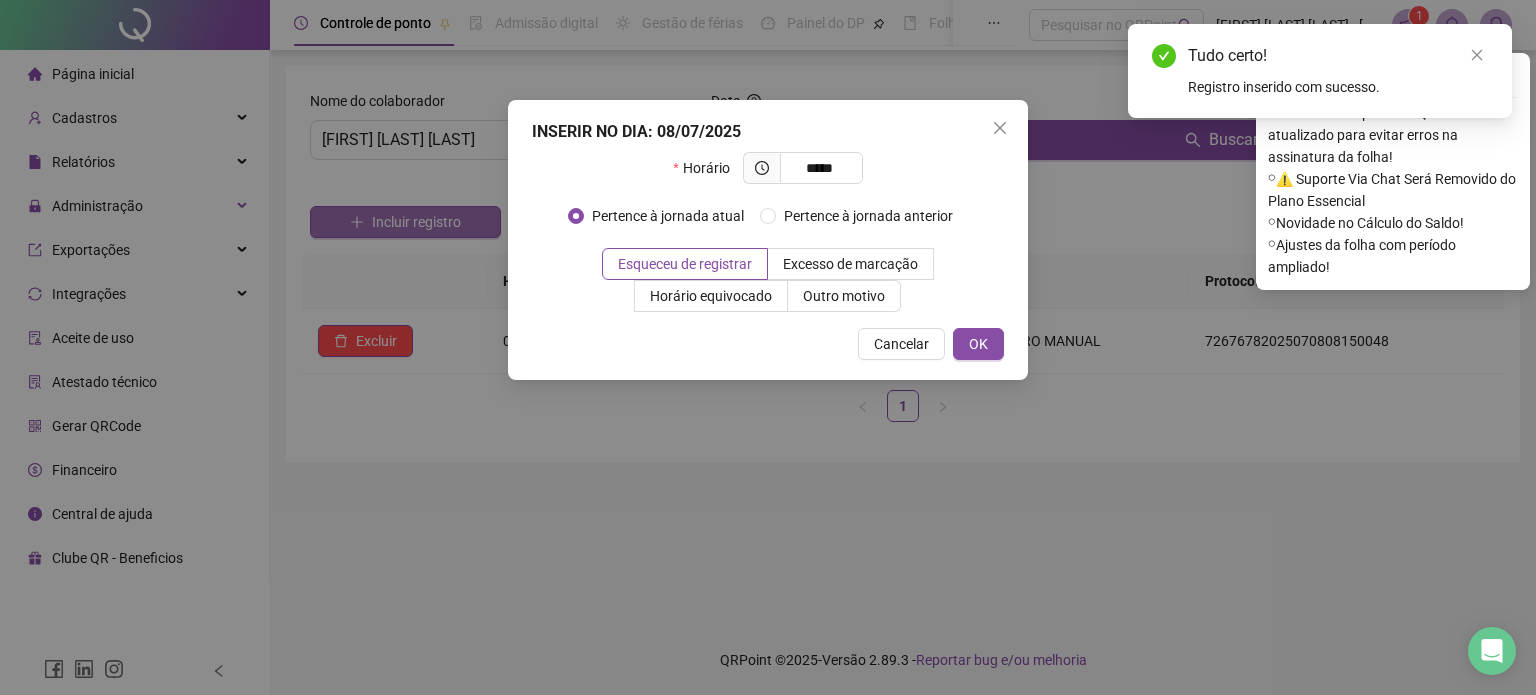 type on "*****" 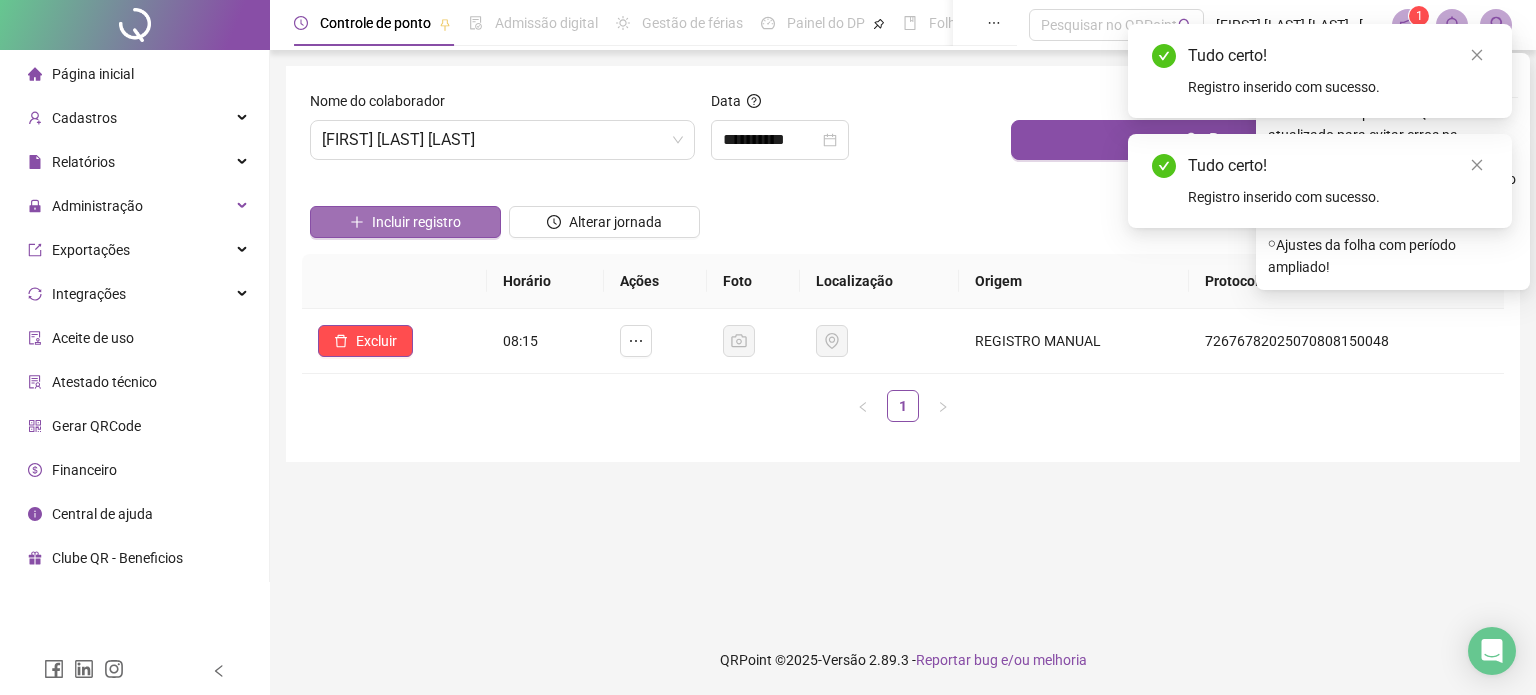click on "Incluir registro" at bounding box center (405, 222) 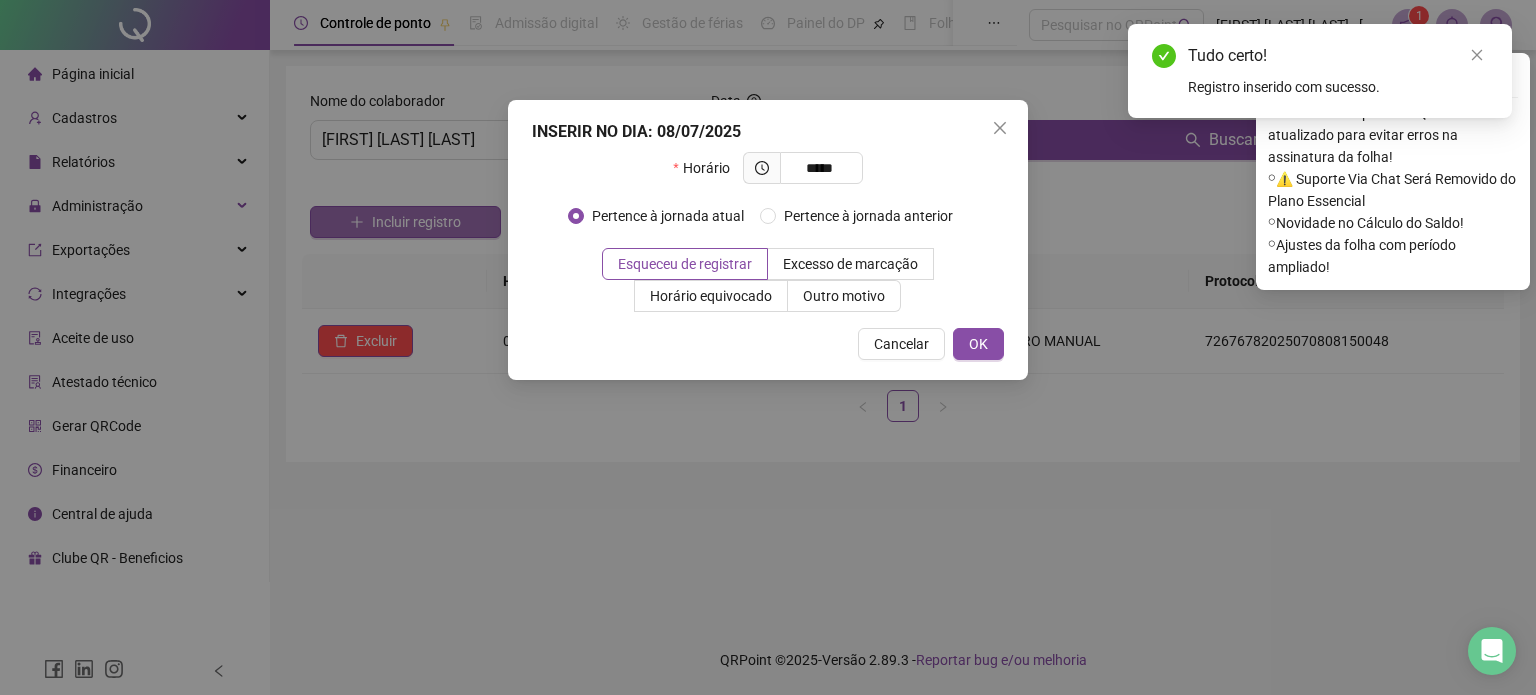 type on "*****" 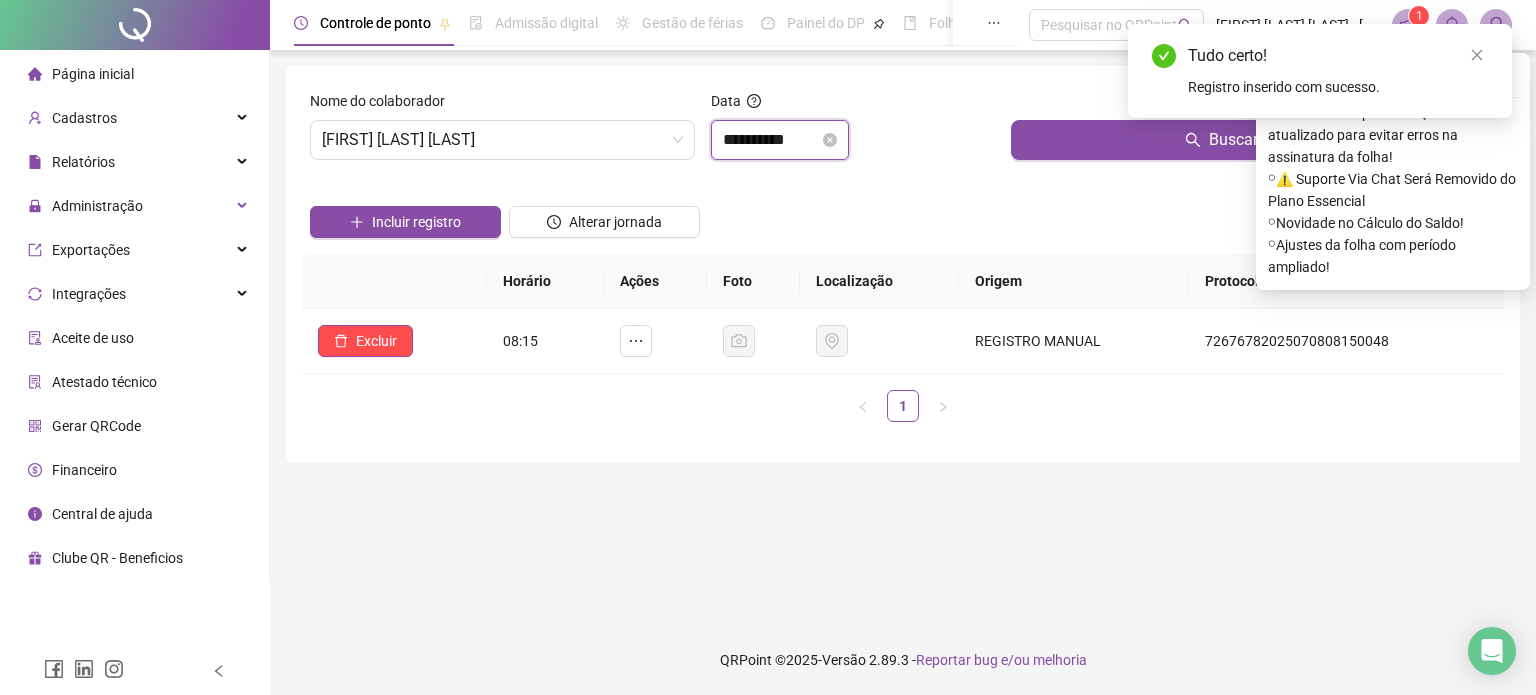 click on "**********" at bounding box center (771, 140) 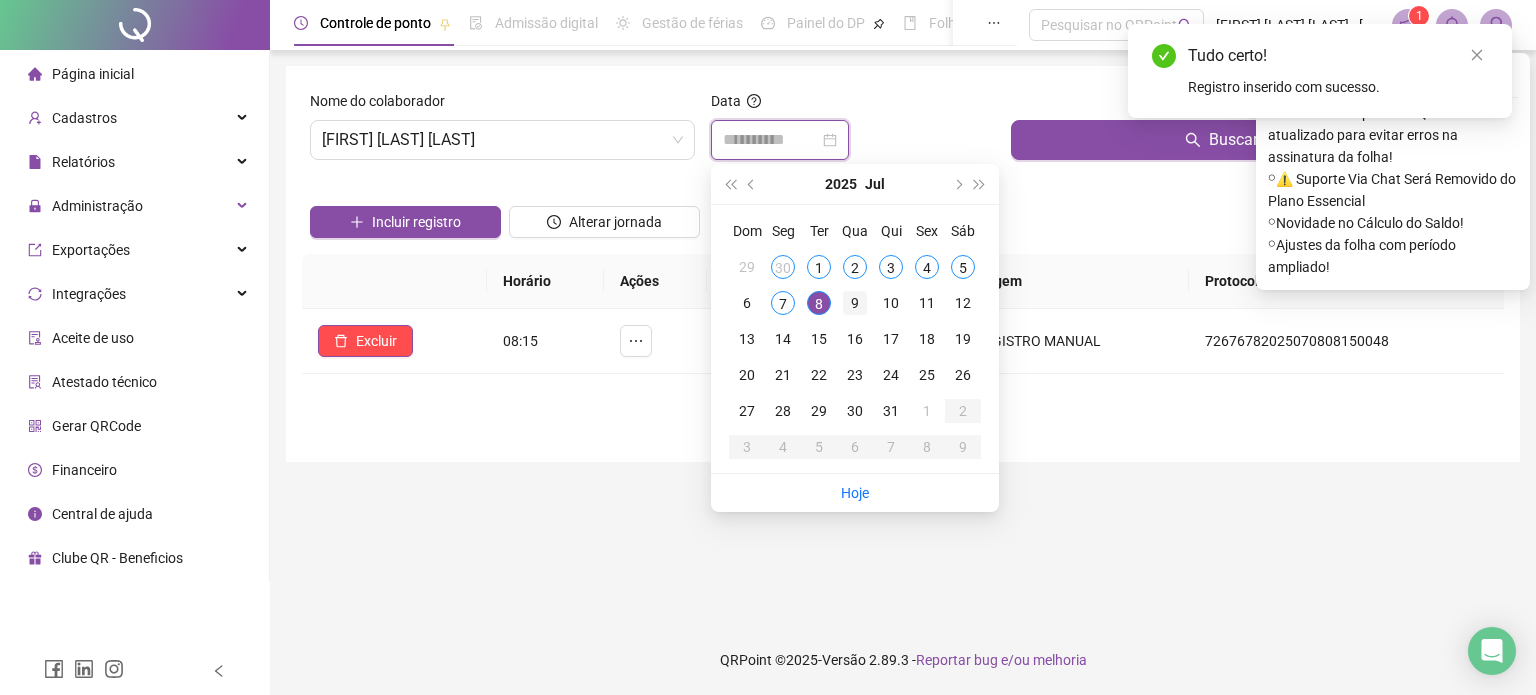 type on "**********" 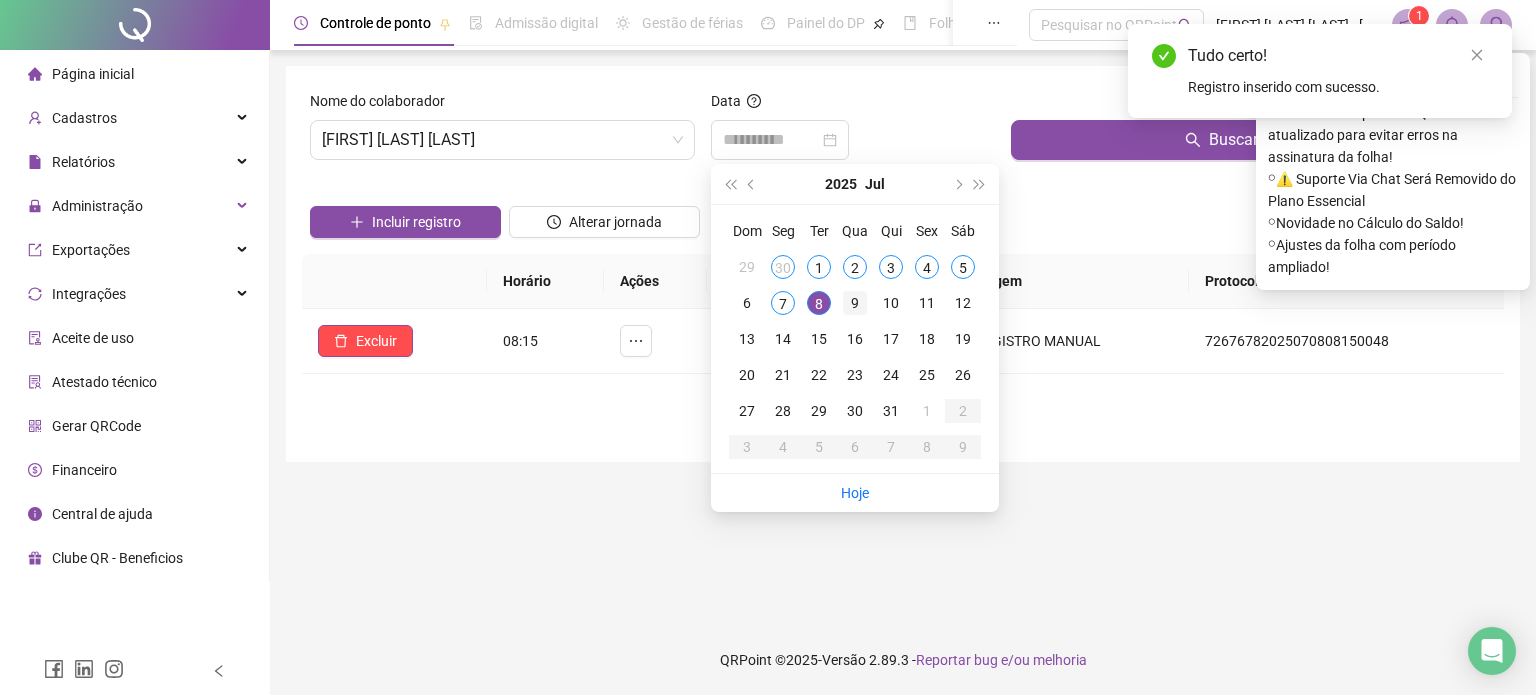 click on "9" at bounding box center (855, 303) 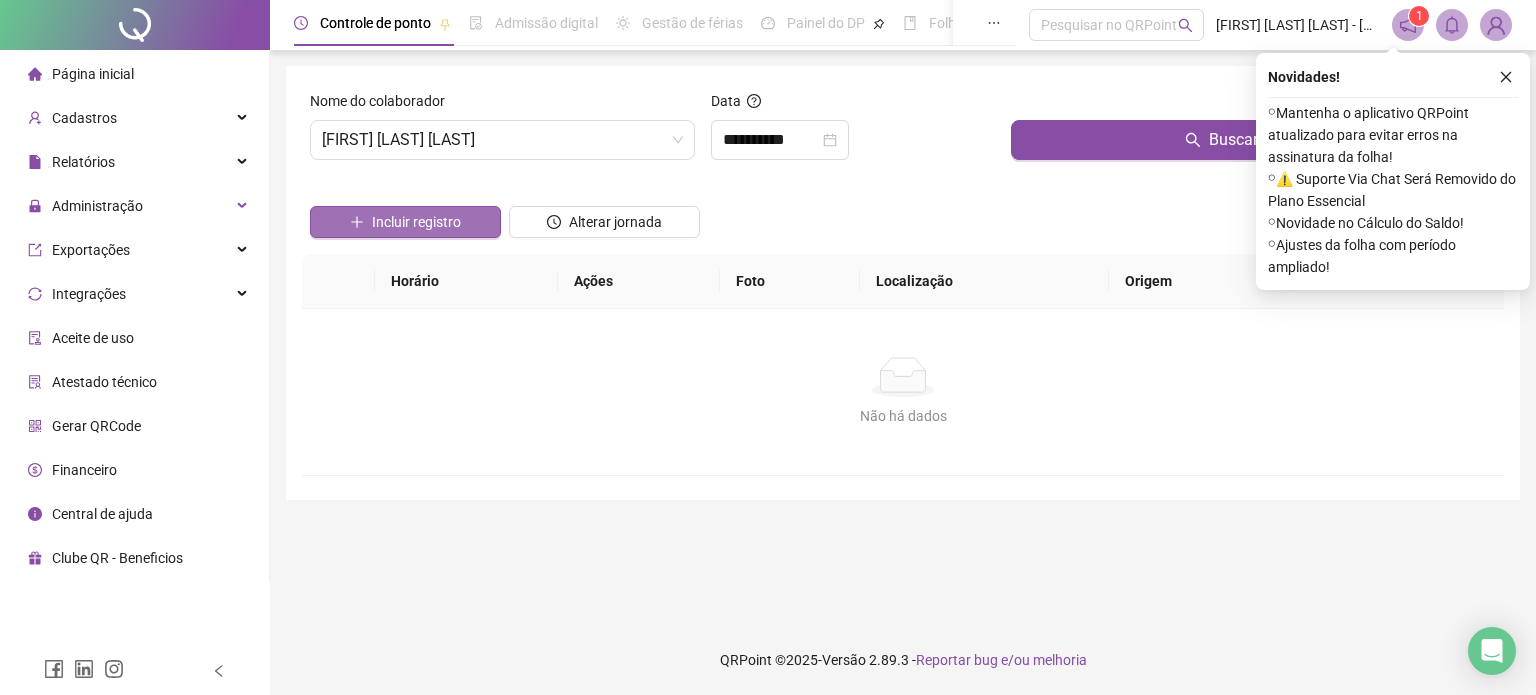 click on "Incluir registro" at bounding box center [416, 222] 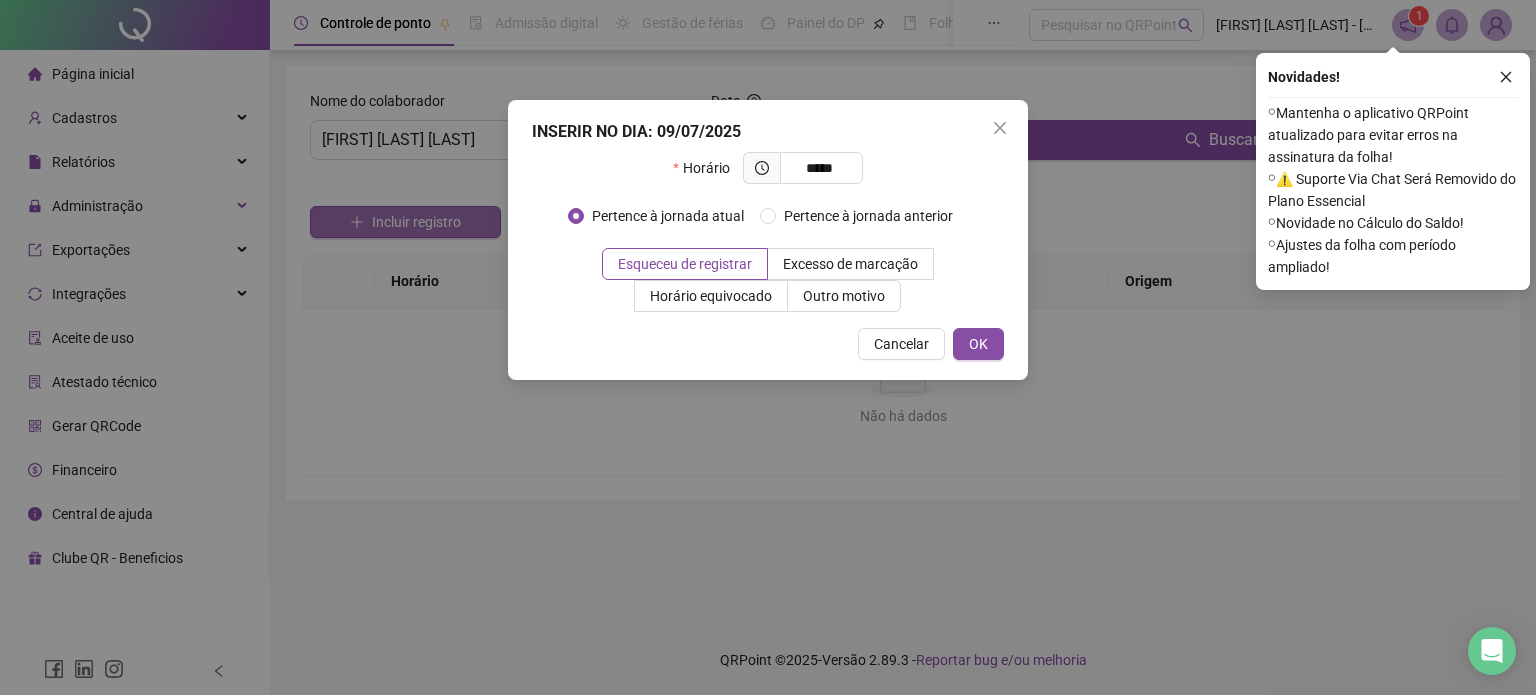 type on "*****" 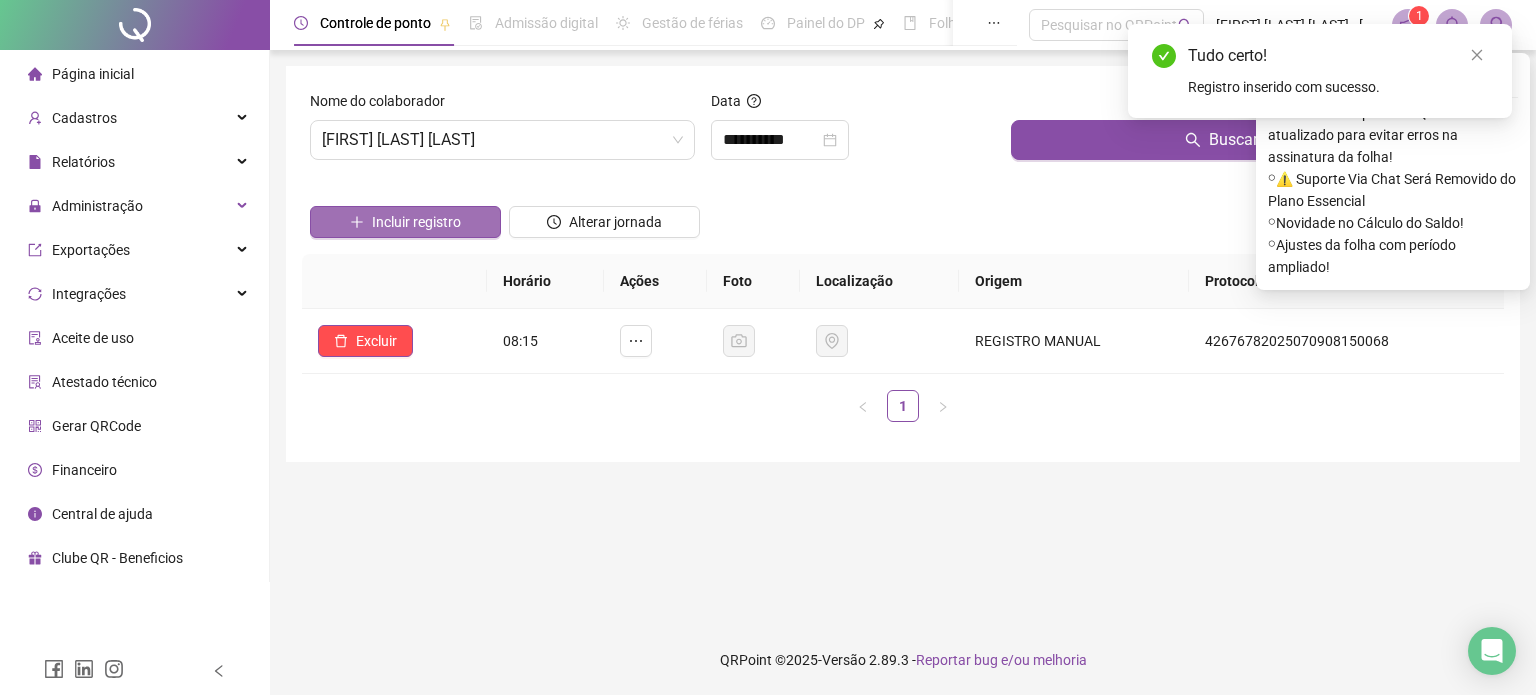 click on "Incluir registro" at bounding box center [405, 222] 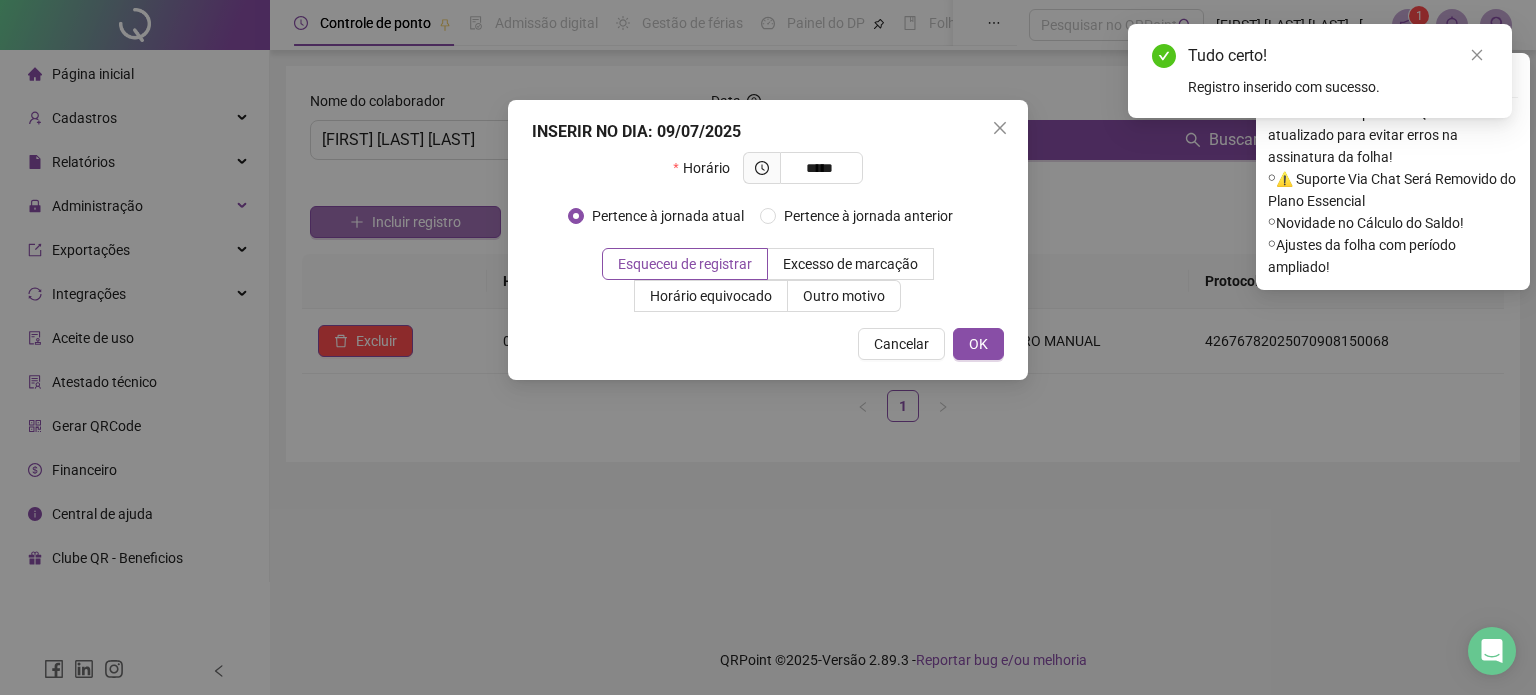 type on "*****" 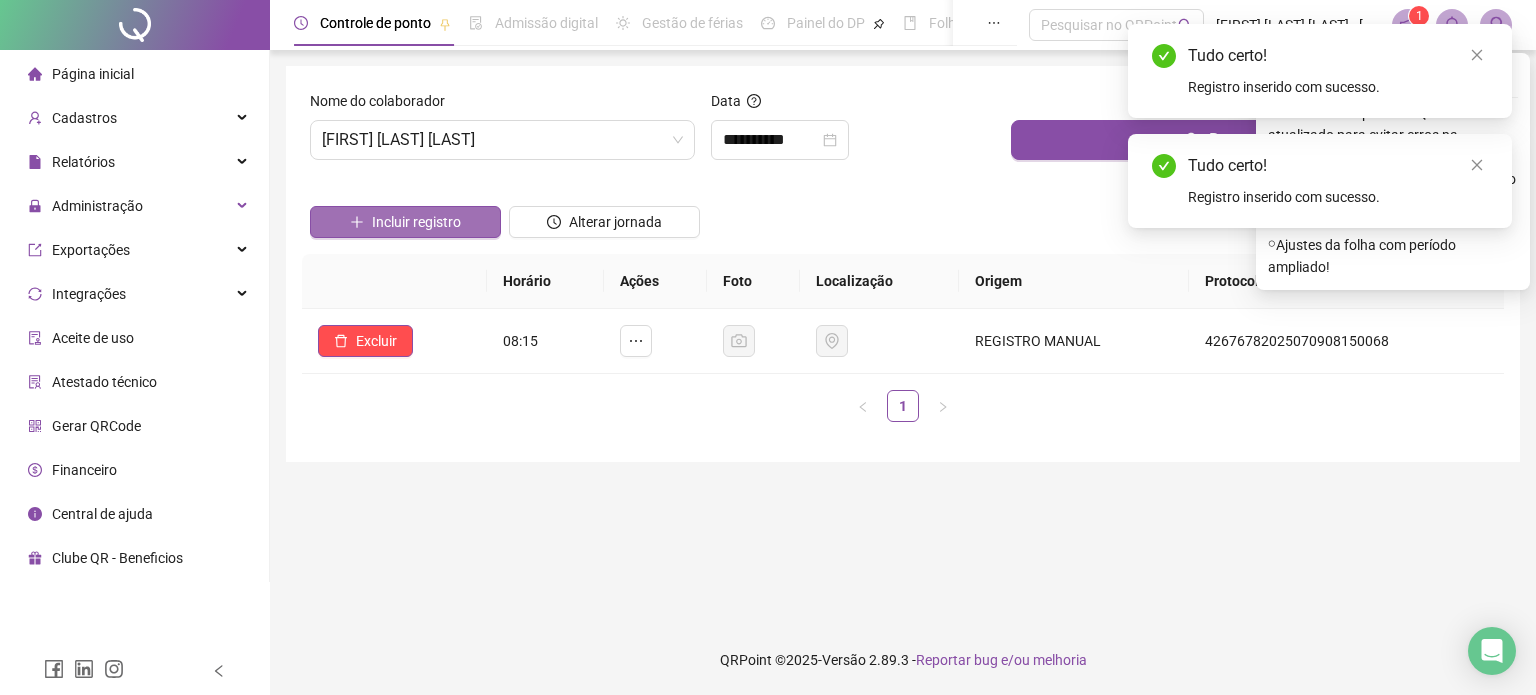 click on "Incluir registro" at bounding box center [405, 222] 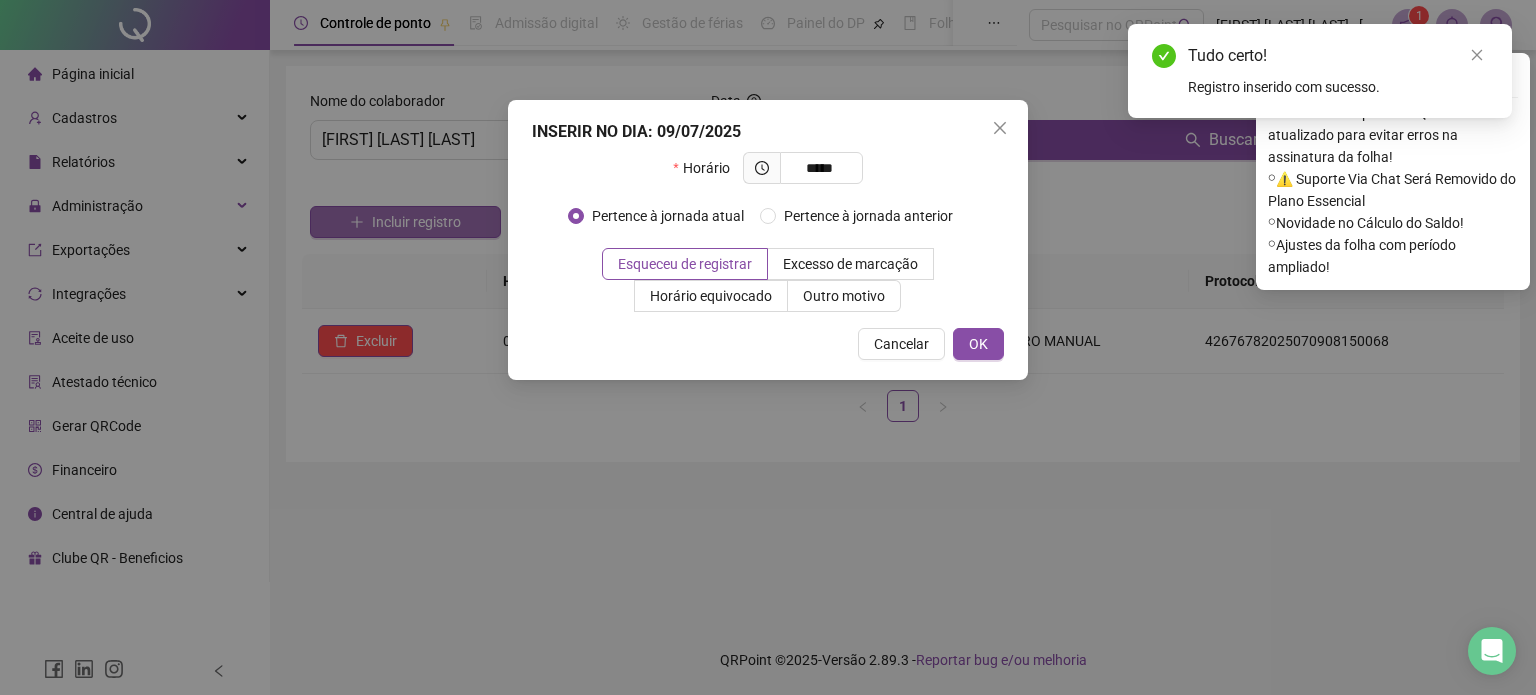 type on "*****" 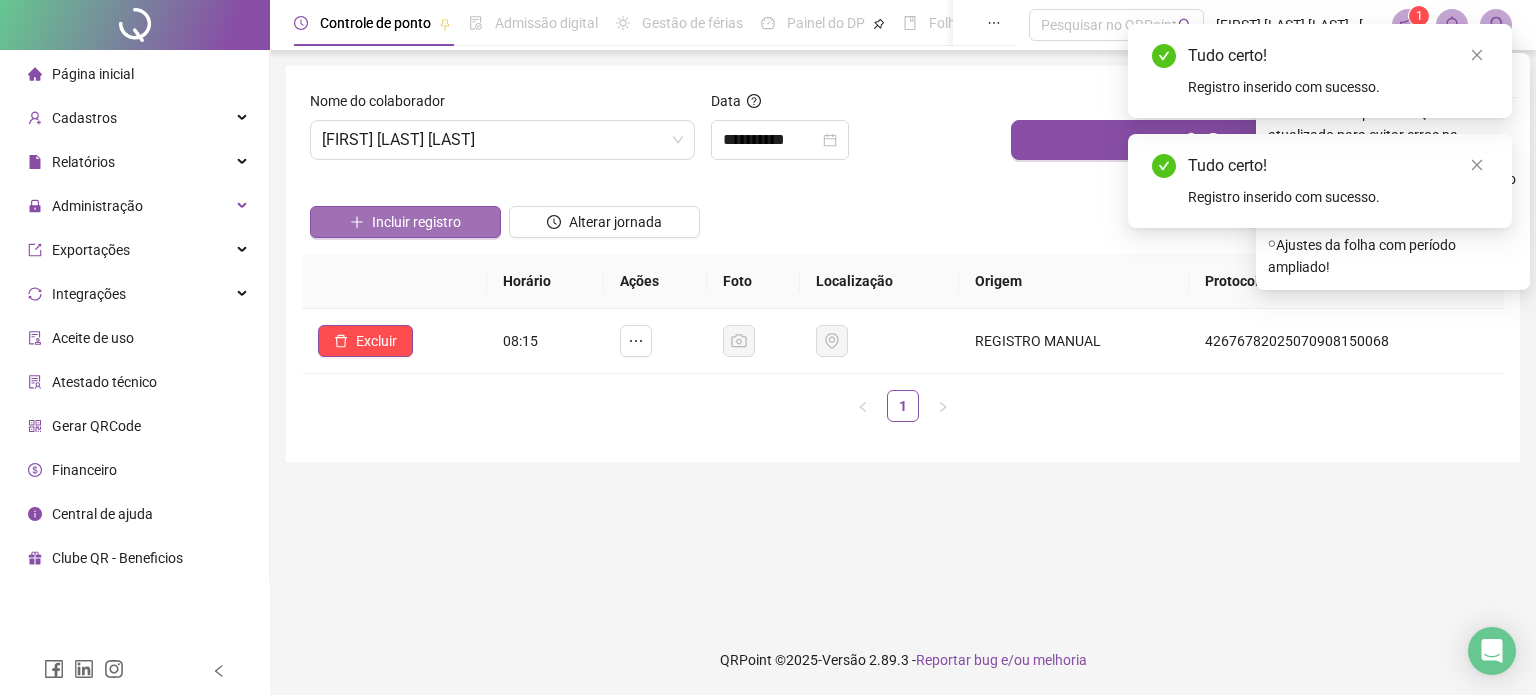 click on "Incluir registro" at bounding box center [405, 222] 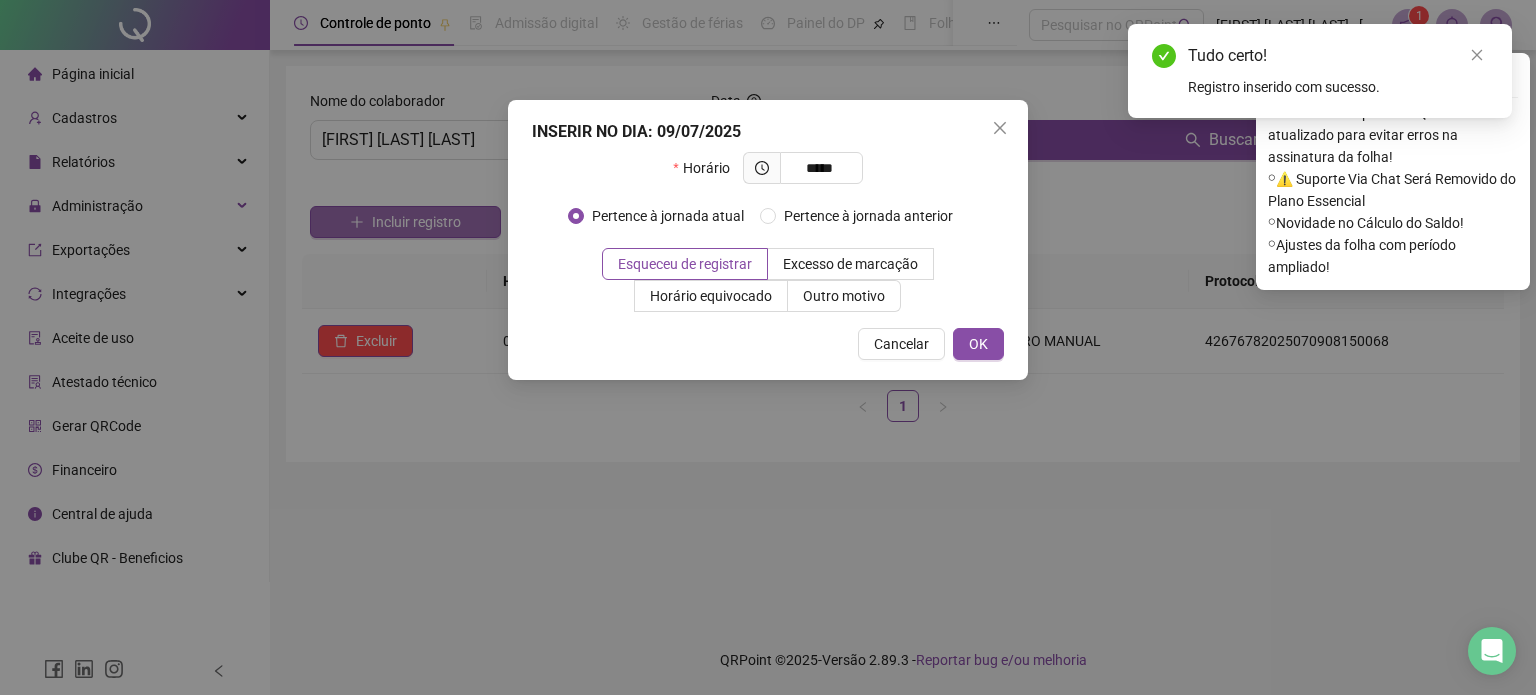 type on "*****" 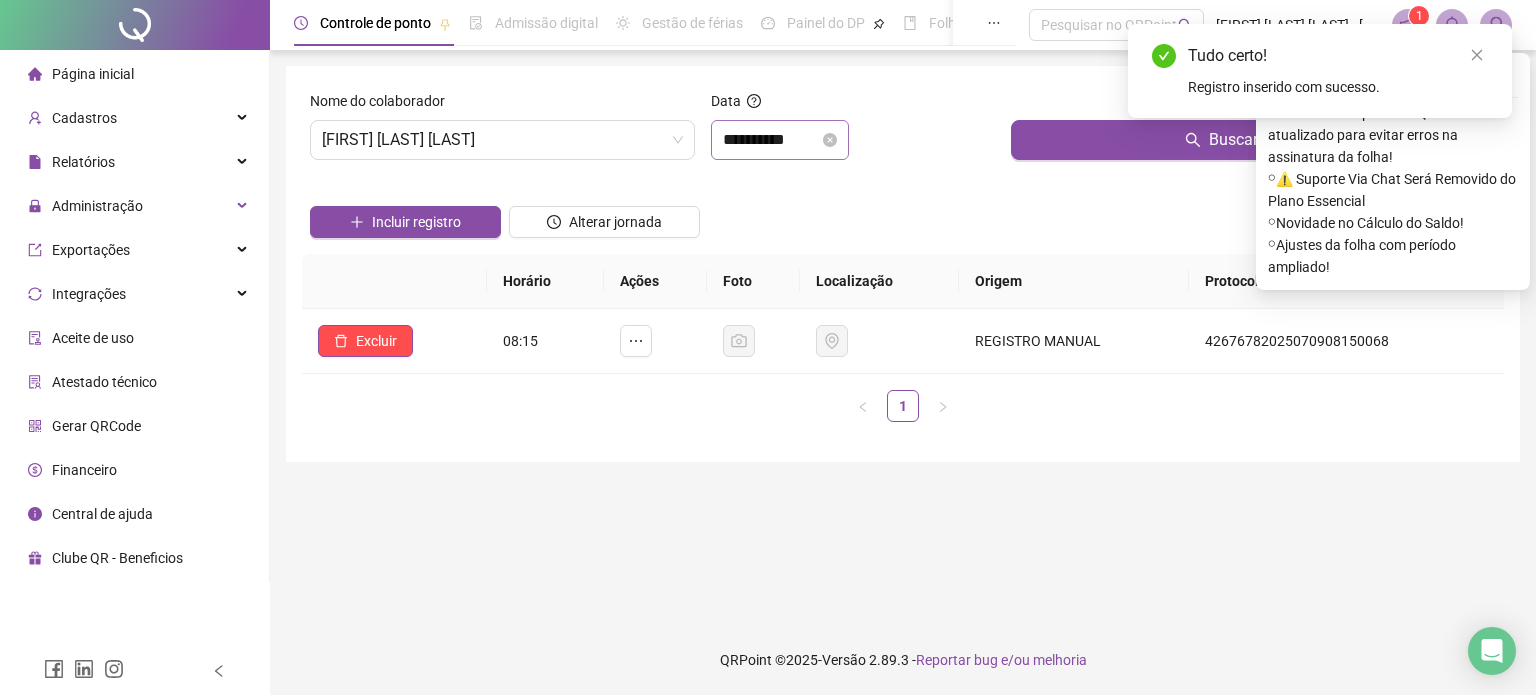 click on "**********" at bounding box center (780, 140) 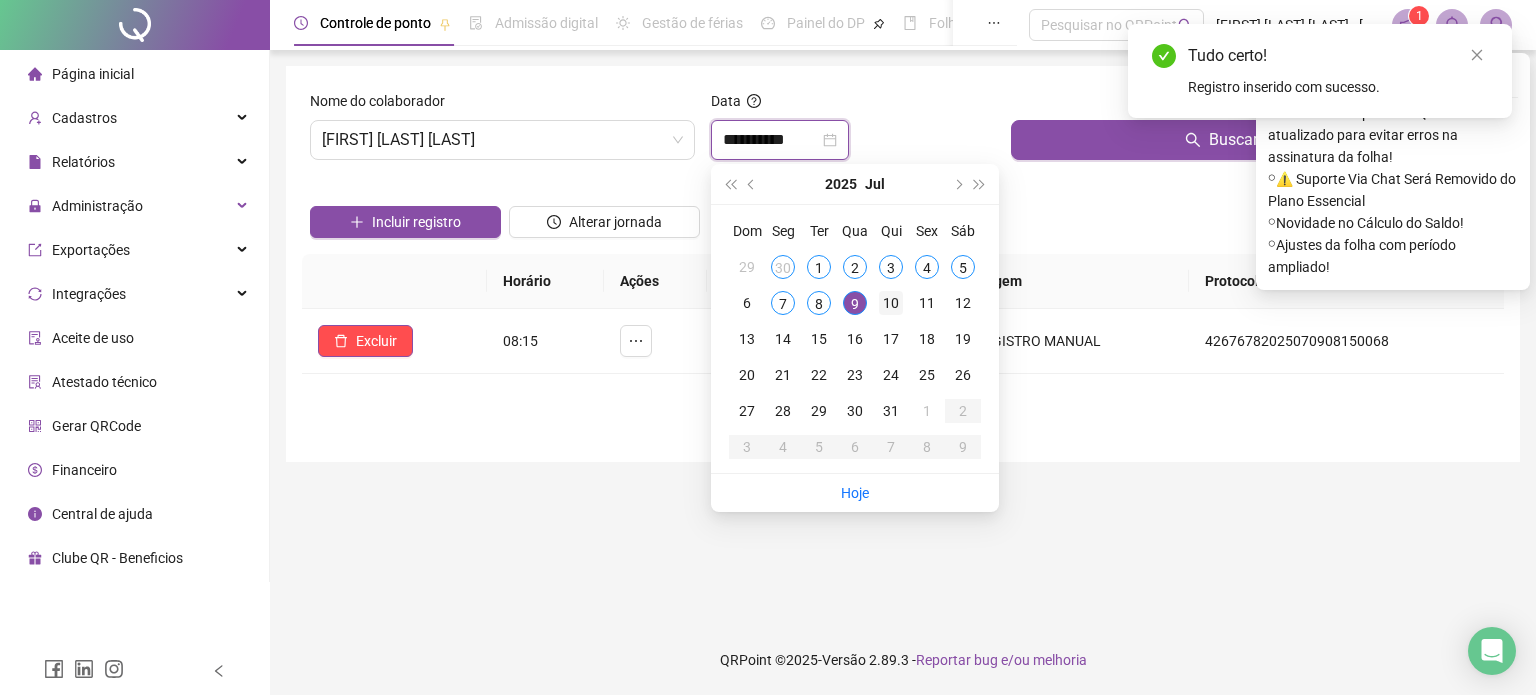 type on "**********" 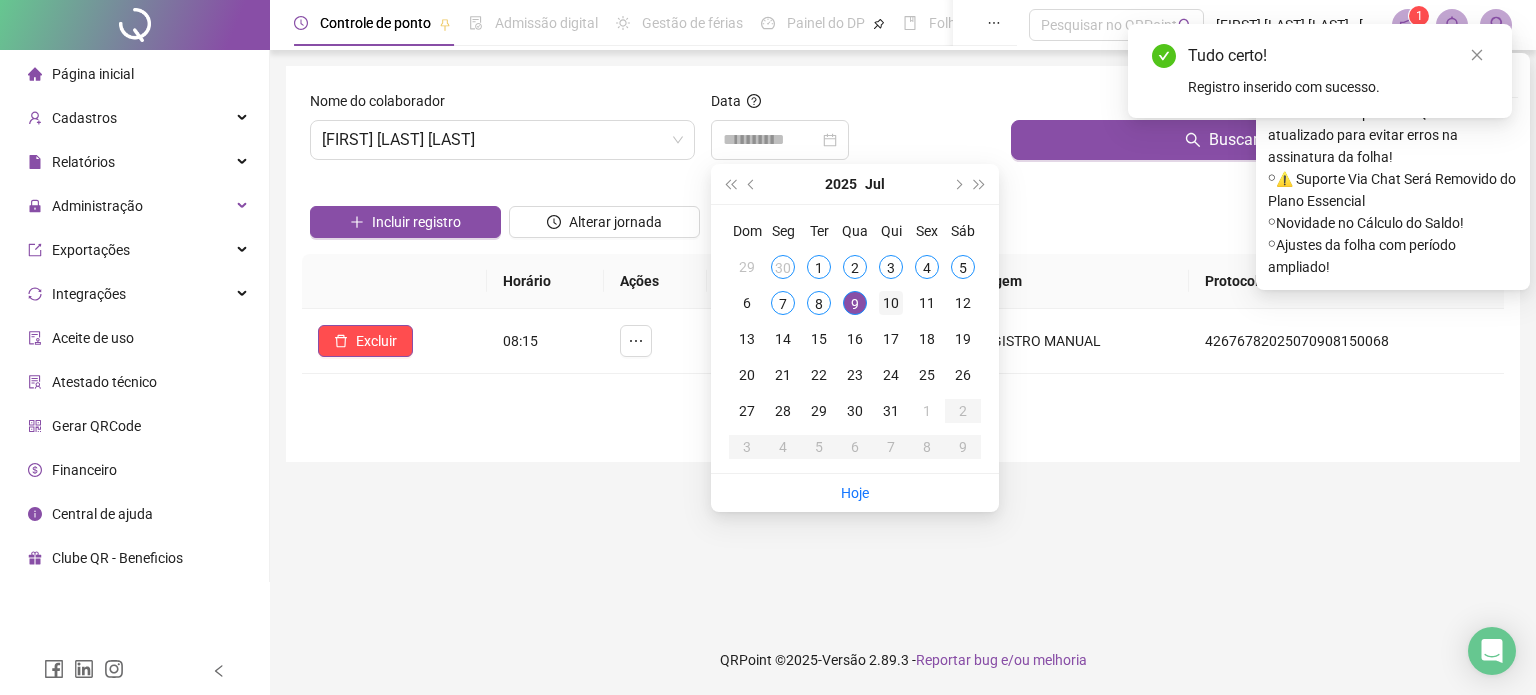 click on "10" at bounding box center [891, 303] 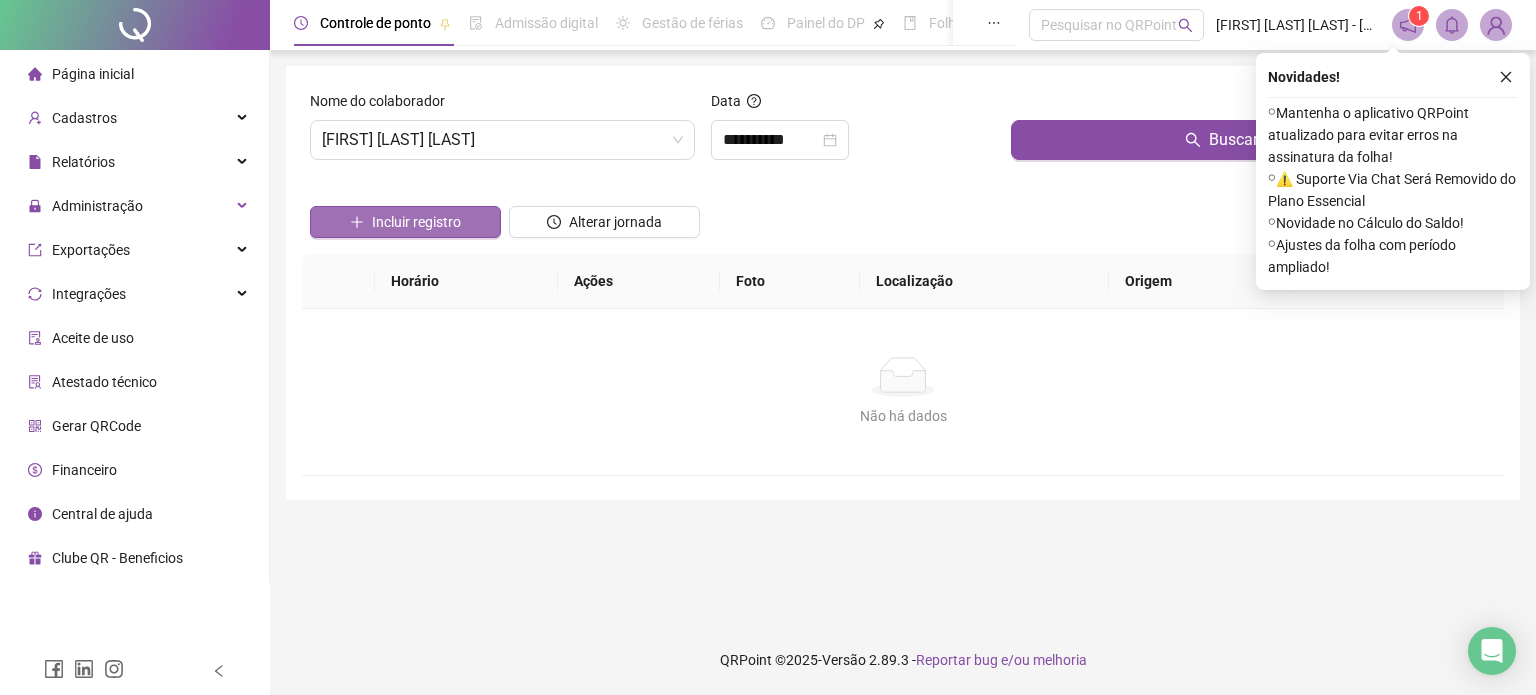click on "Incluir registro" at bounding box center (405, 222) 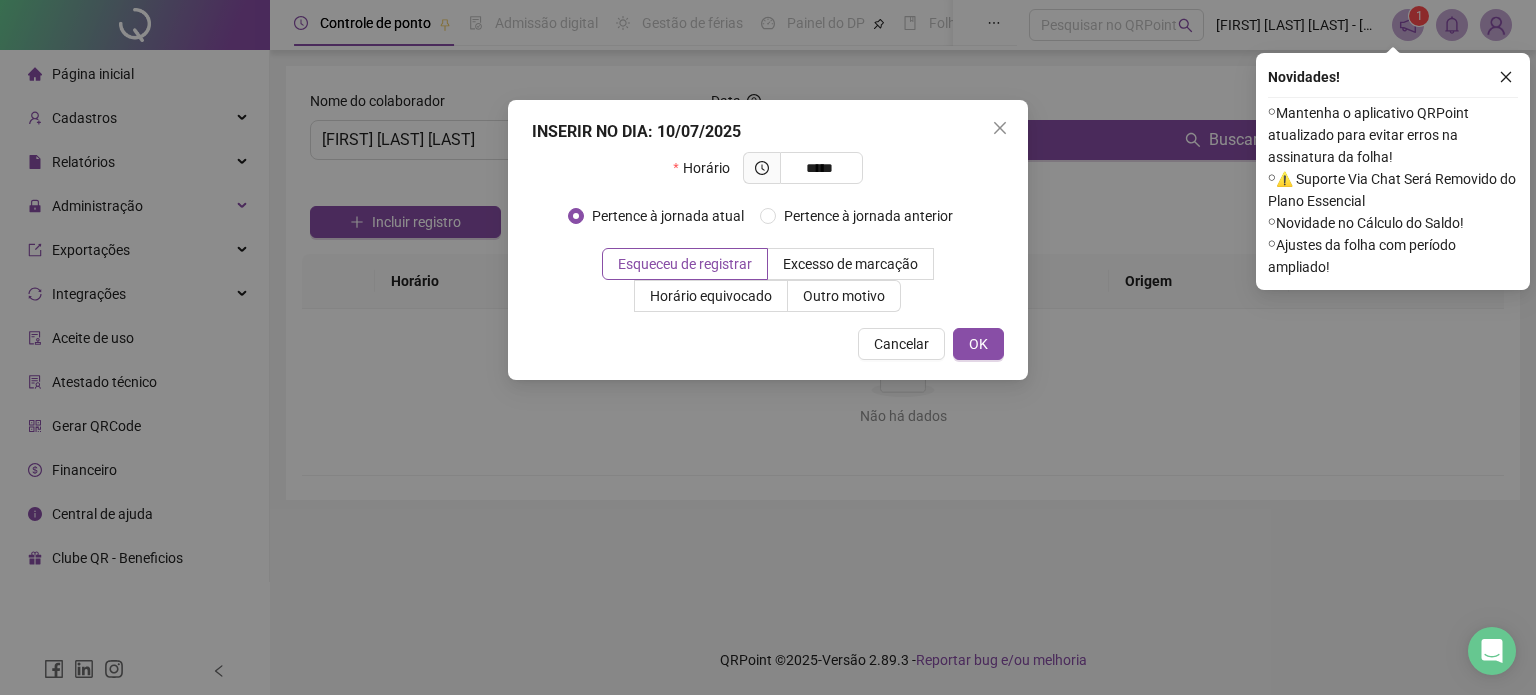 type on "*****" 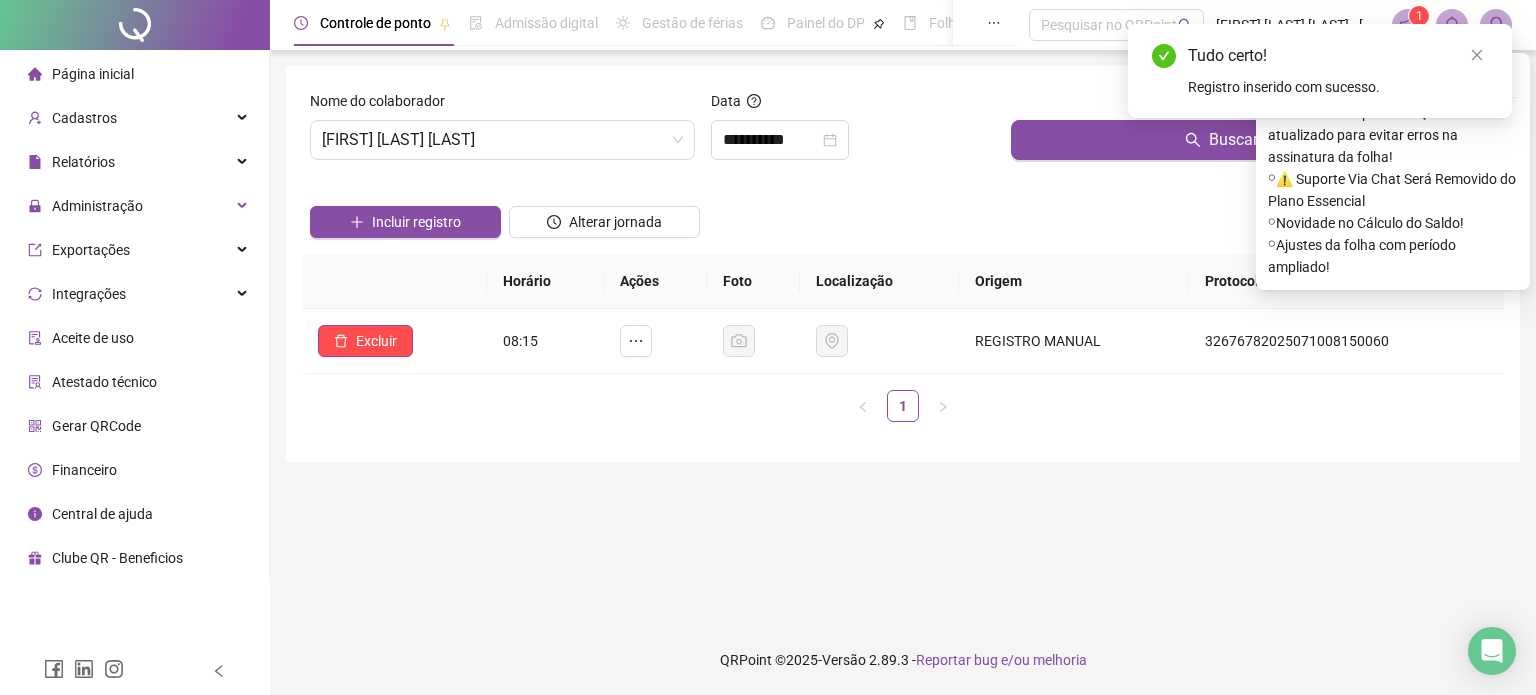 click on "Incluir registro" at bounding box center [405, 222] 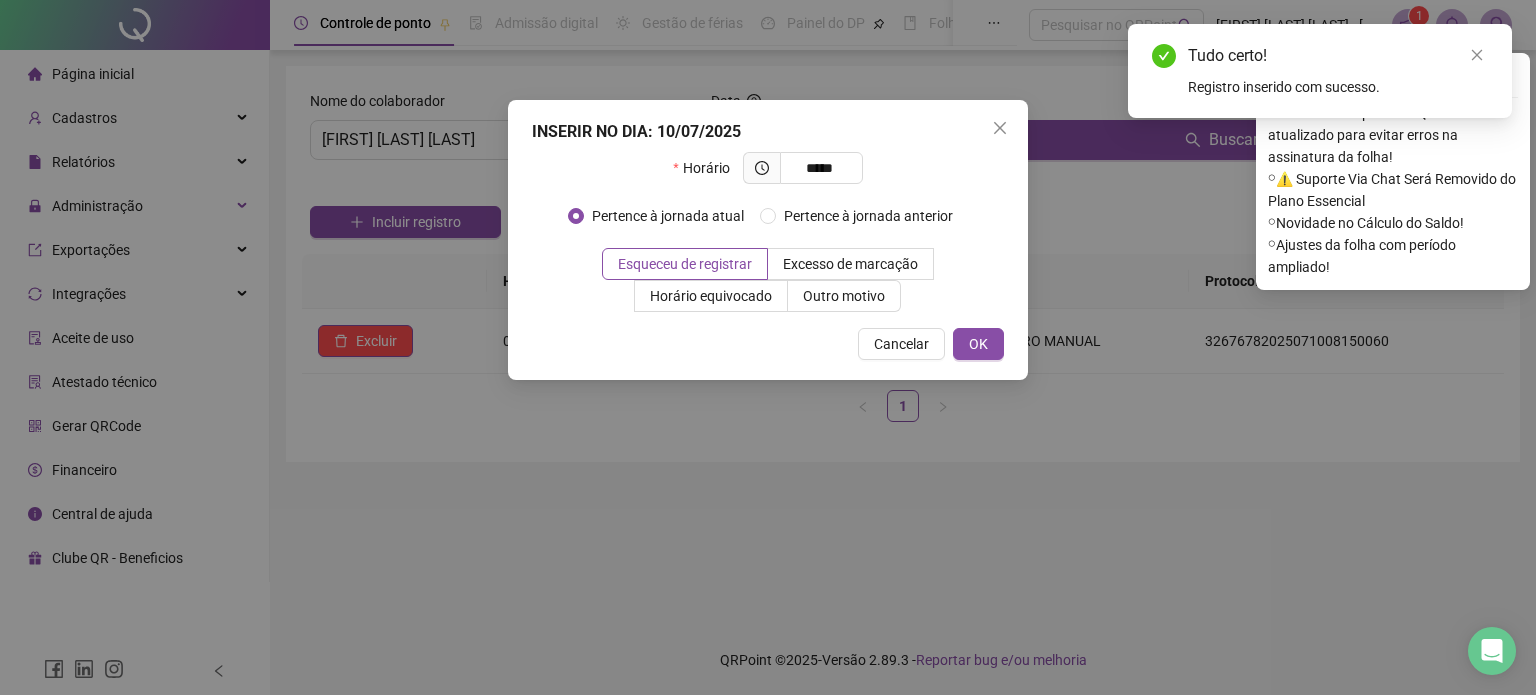 type on "*****" 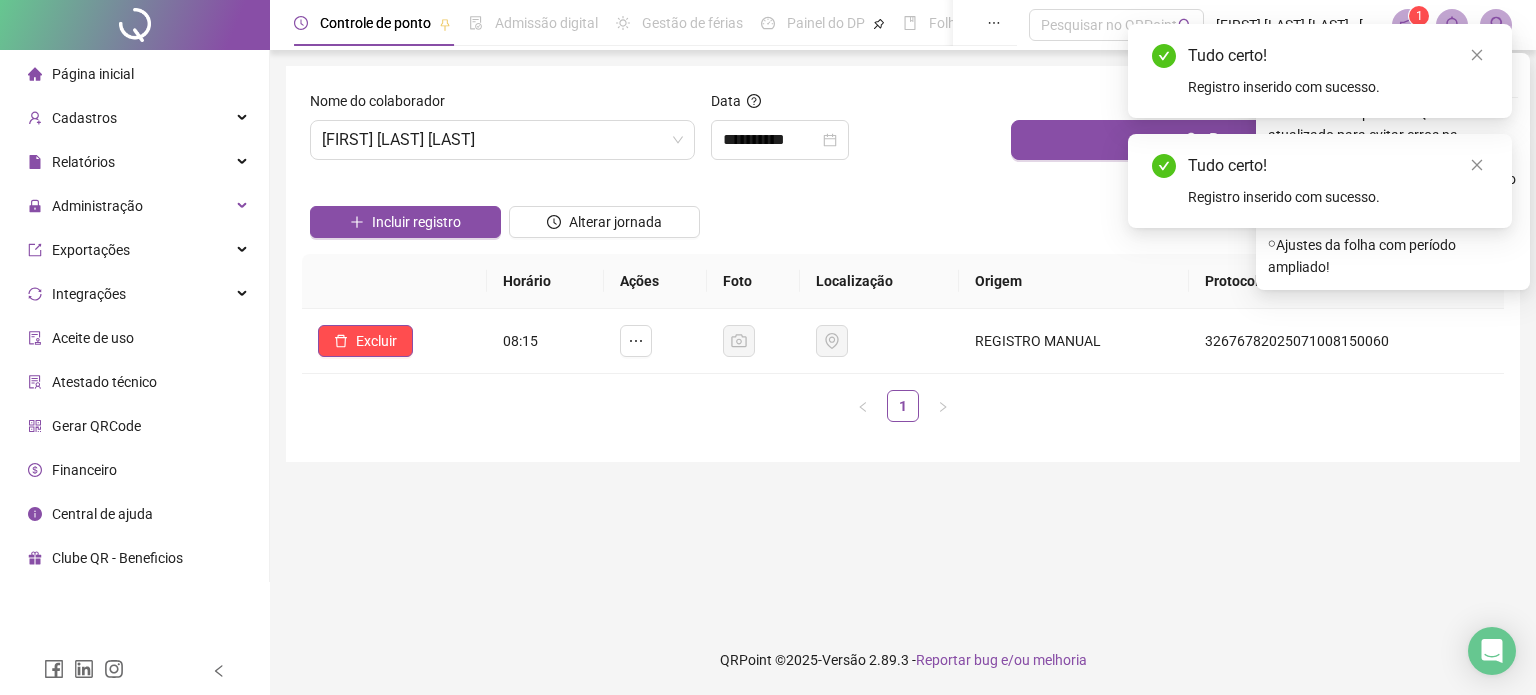 click on "Incluir registro" at bounding box center (405, 222) 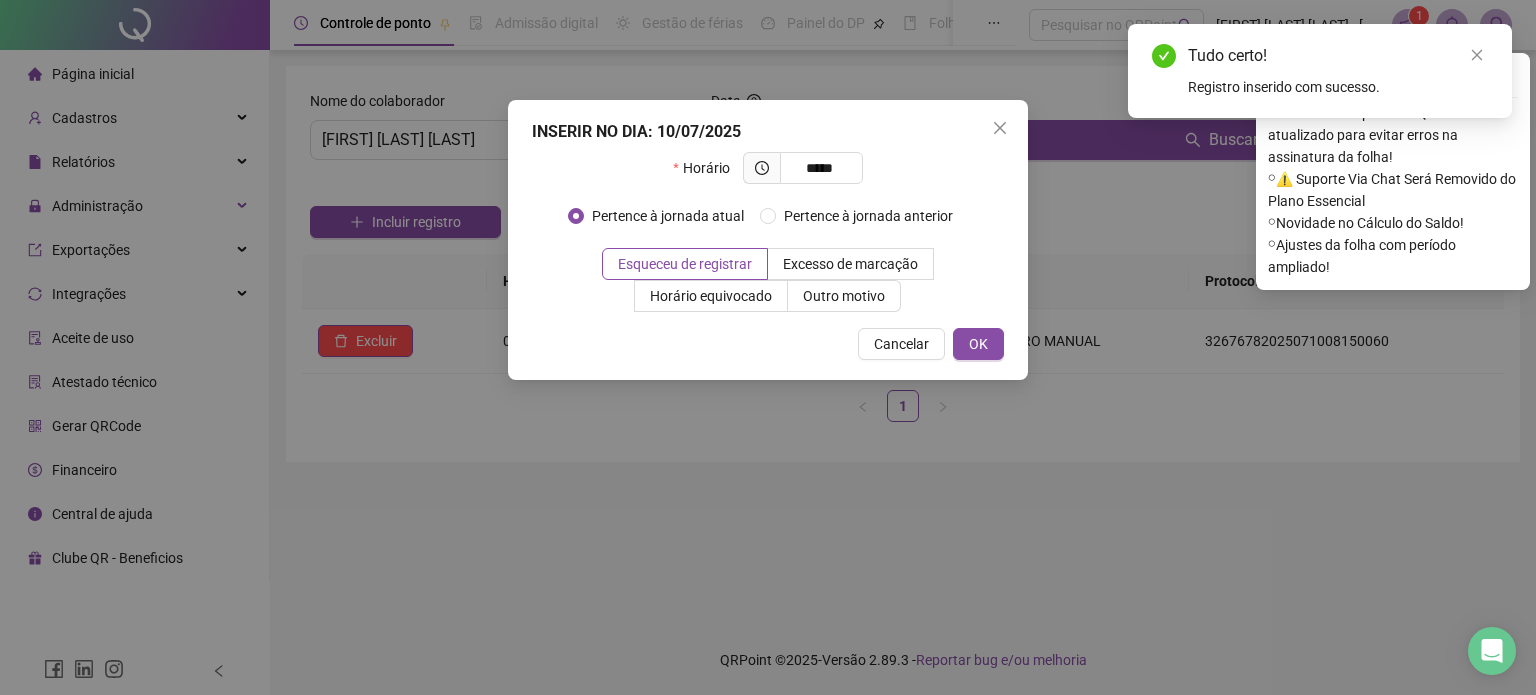 type on "*****" 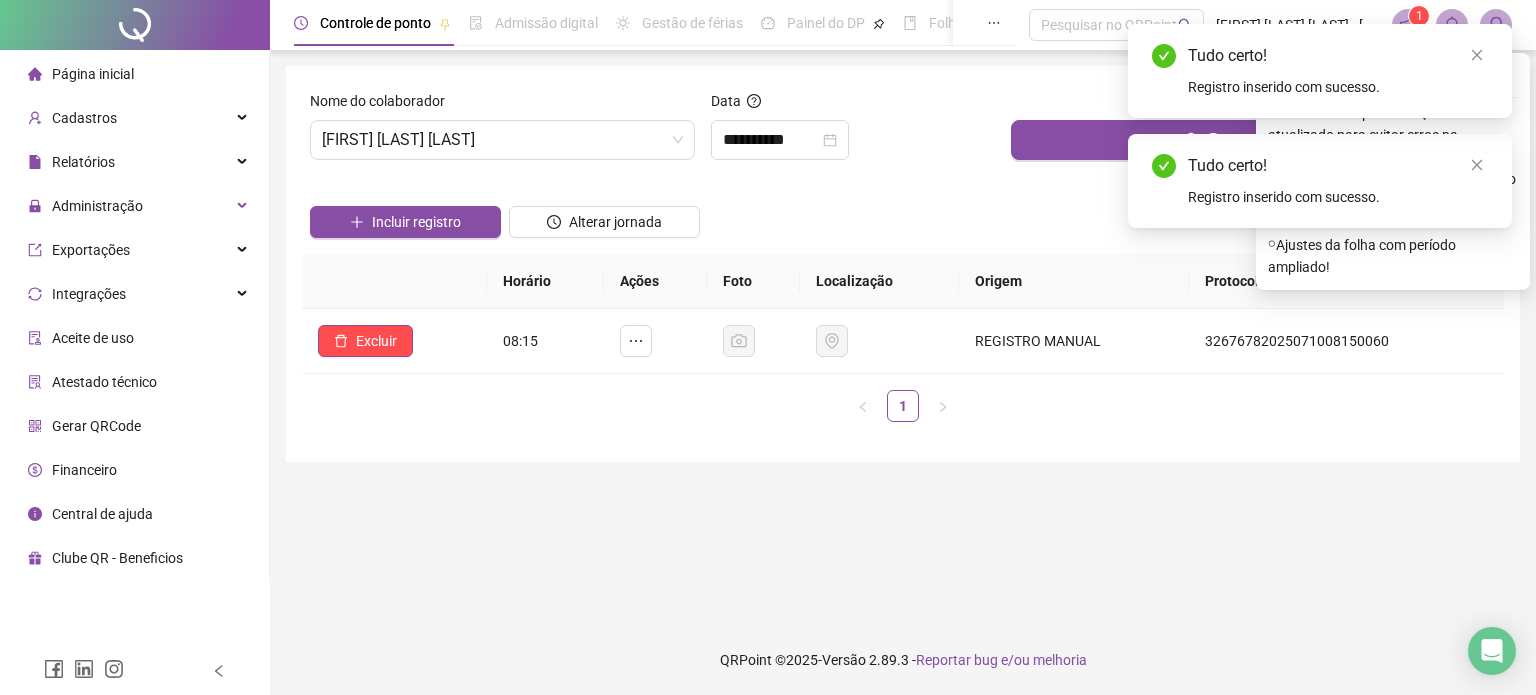 click on "Incluir registro" at bounding box center [405, 222] 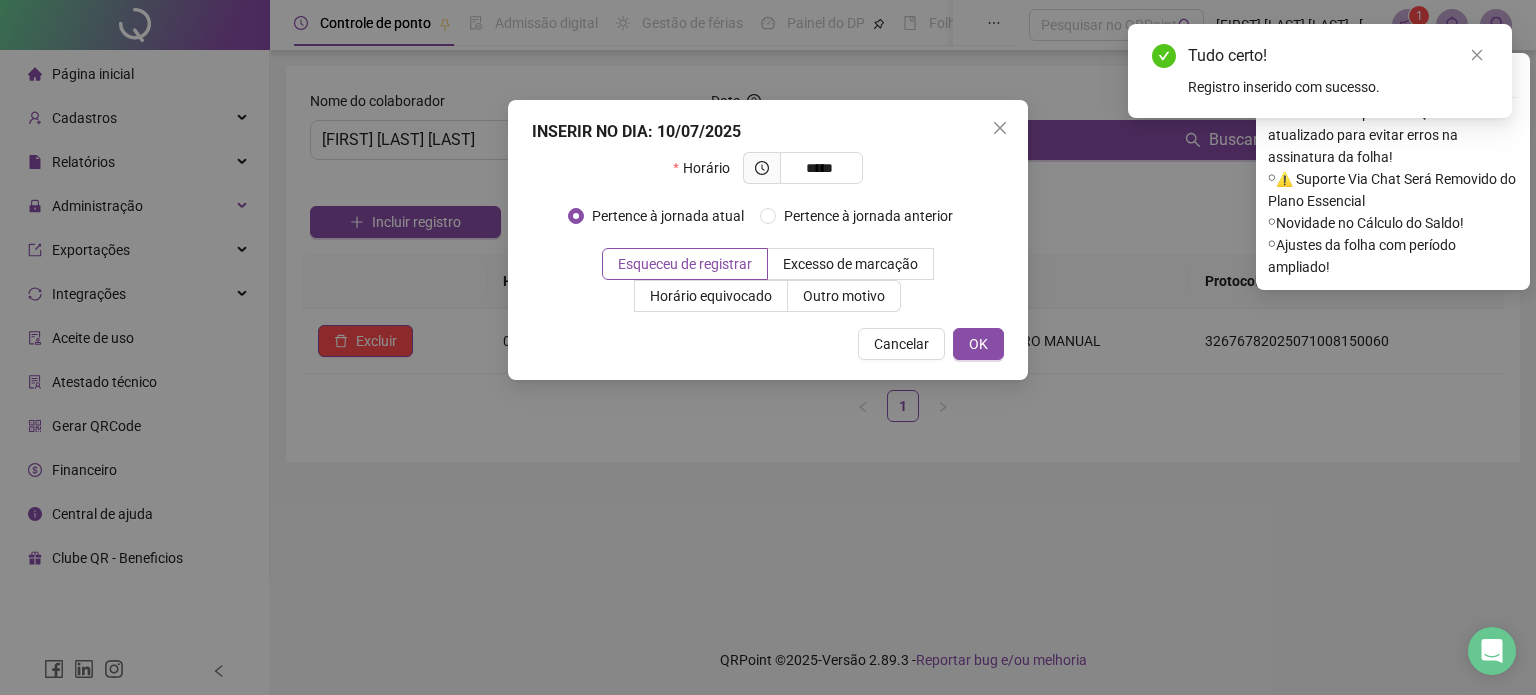 type on "*****" 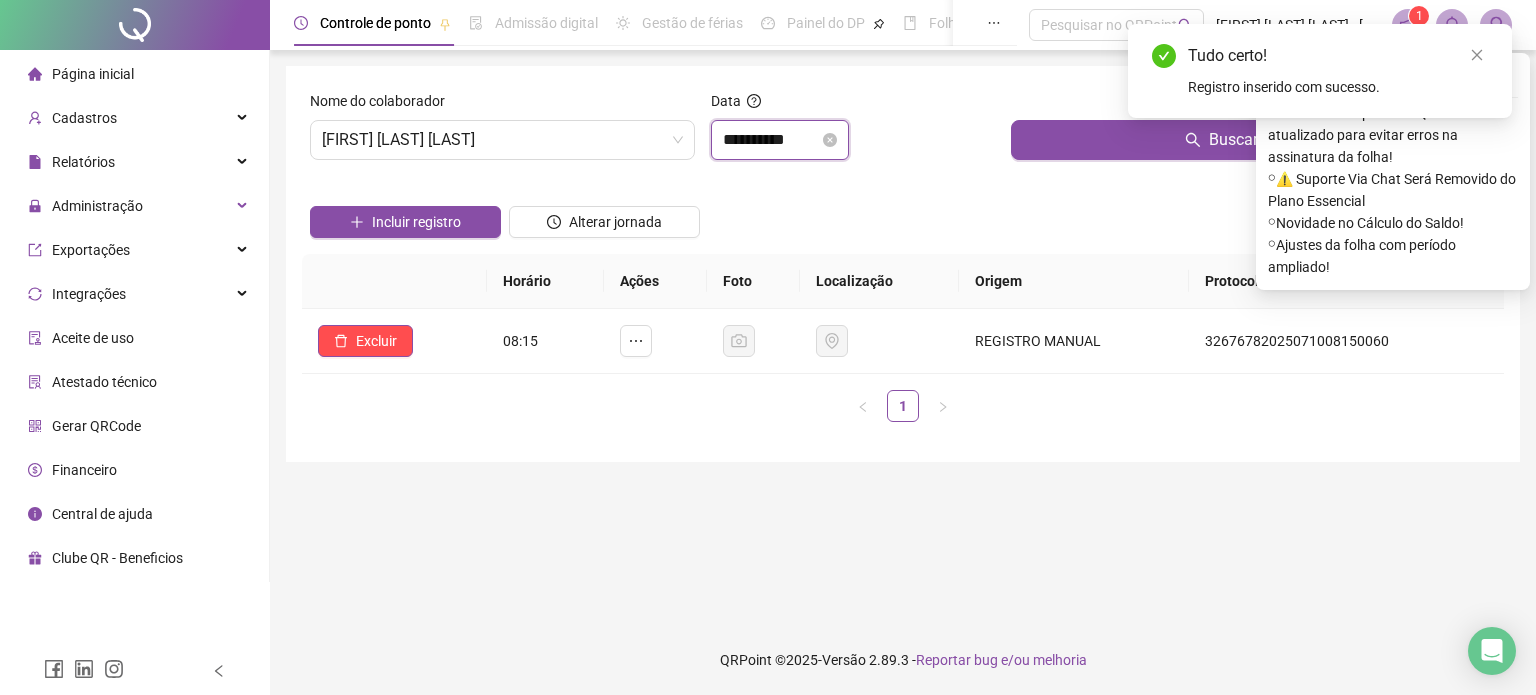 click on "**********" at bounding box center (771, 140) 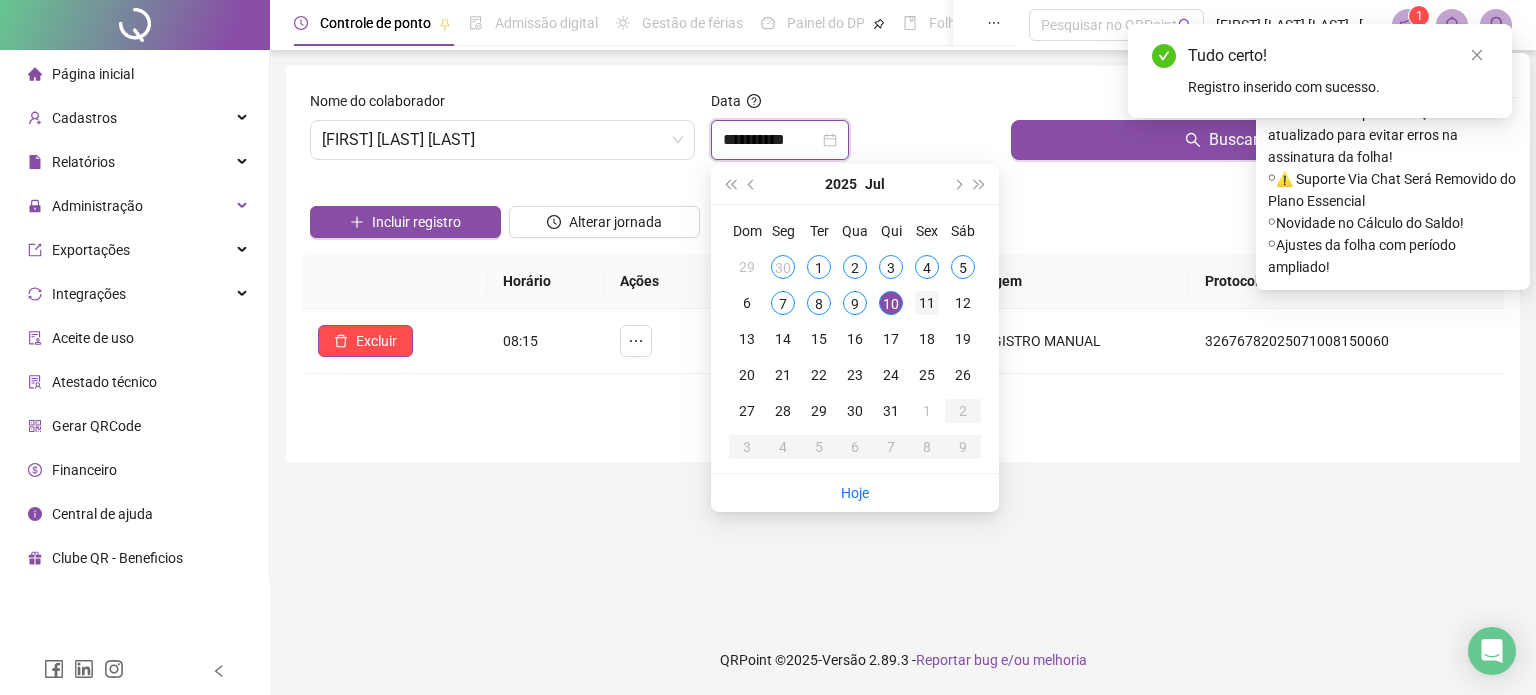 type on "**********" 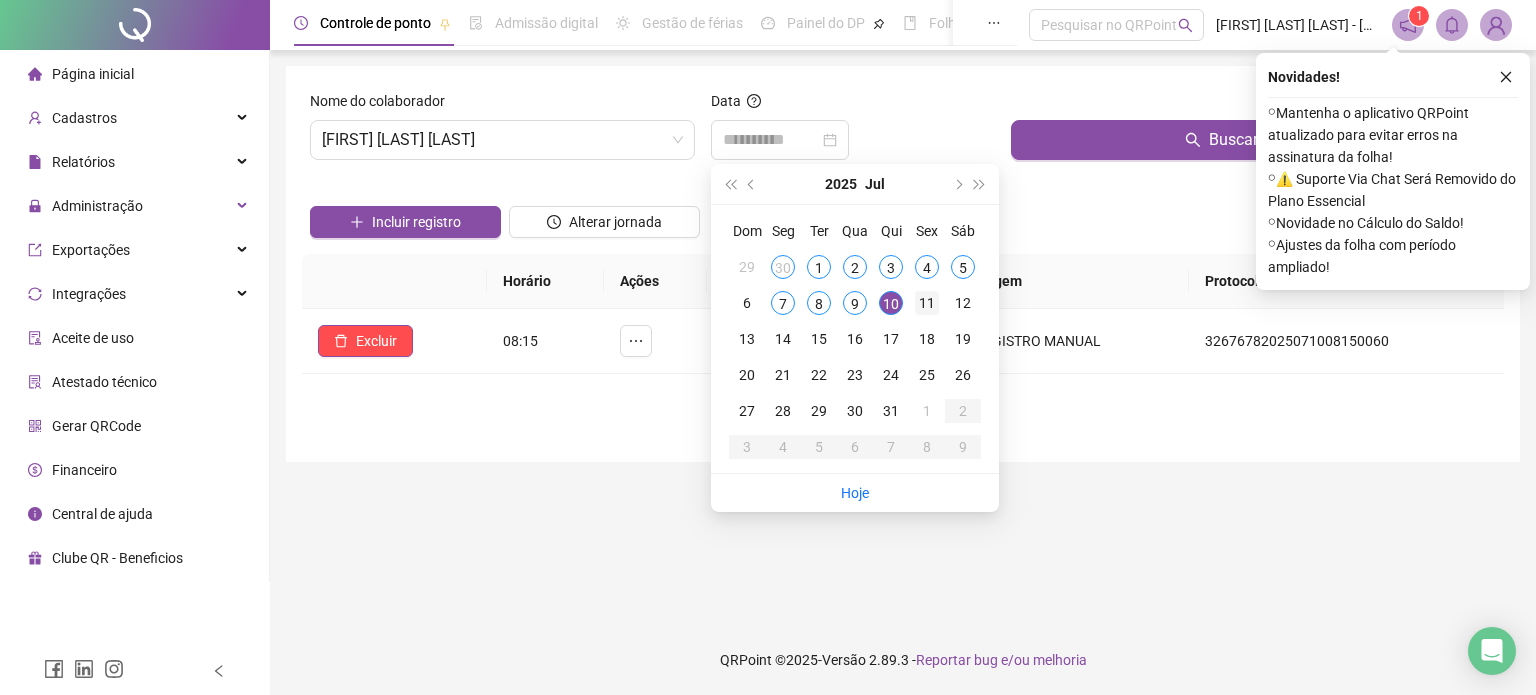 click on "11" at bounding box center [927, 303] 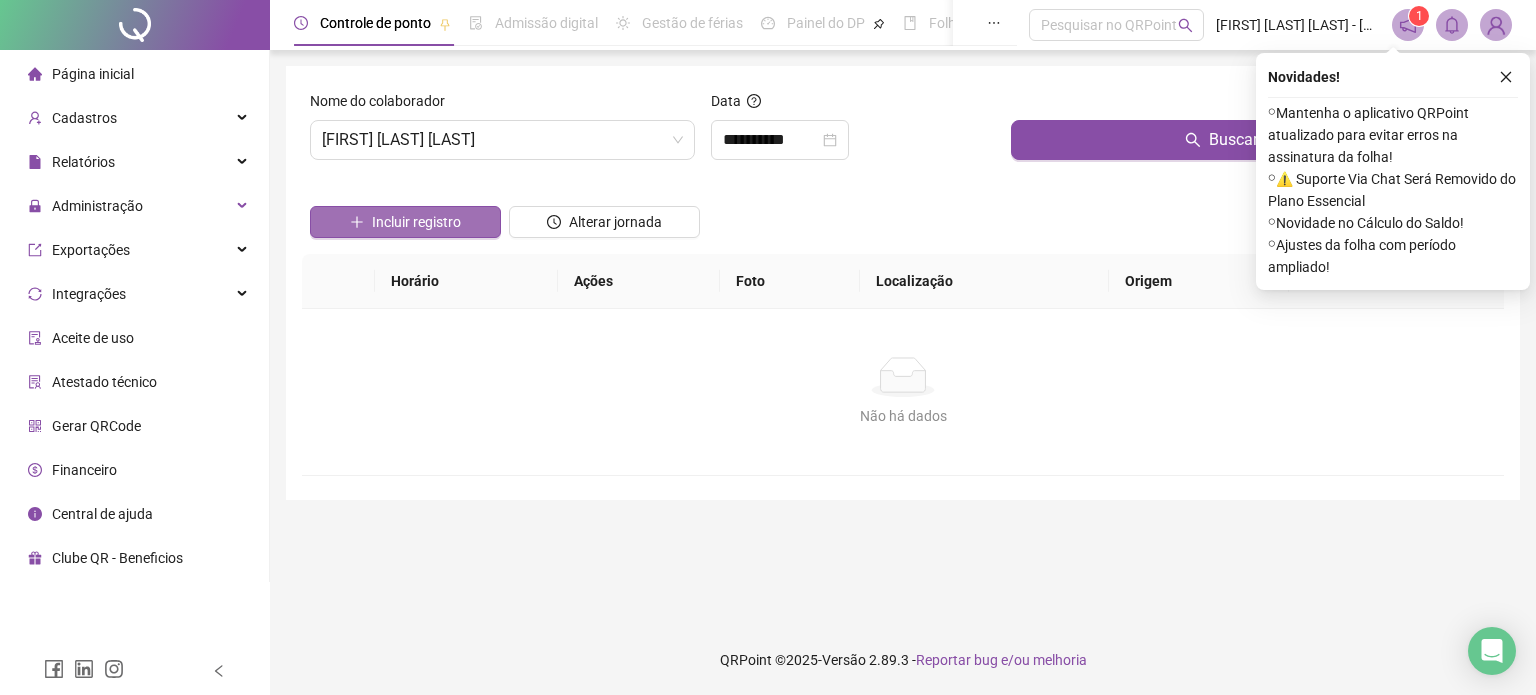 click on "Incluir registro" at bounding box center (405, 222) 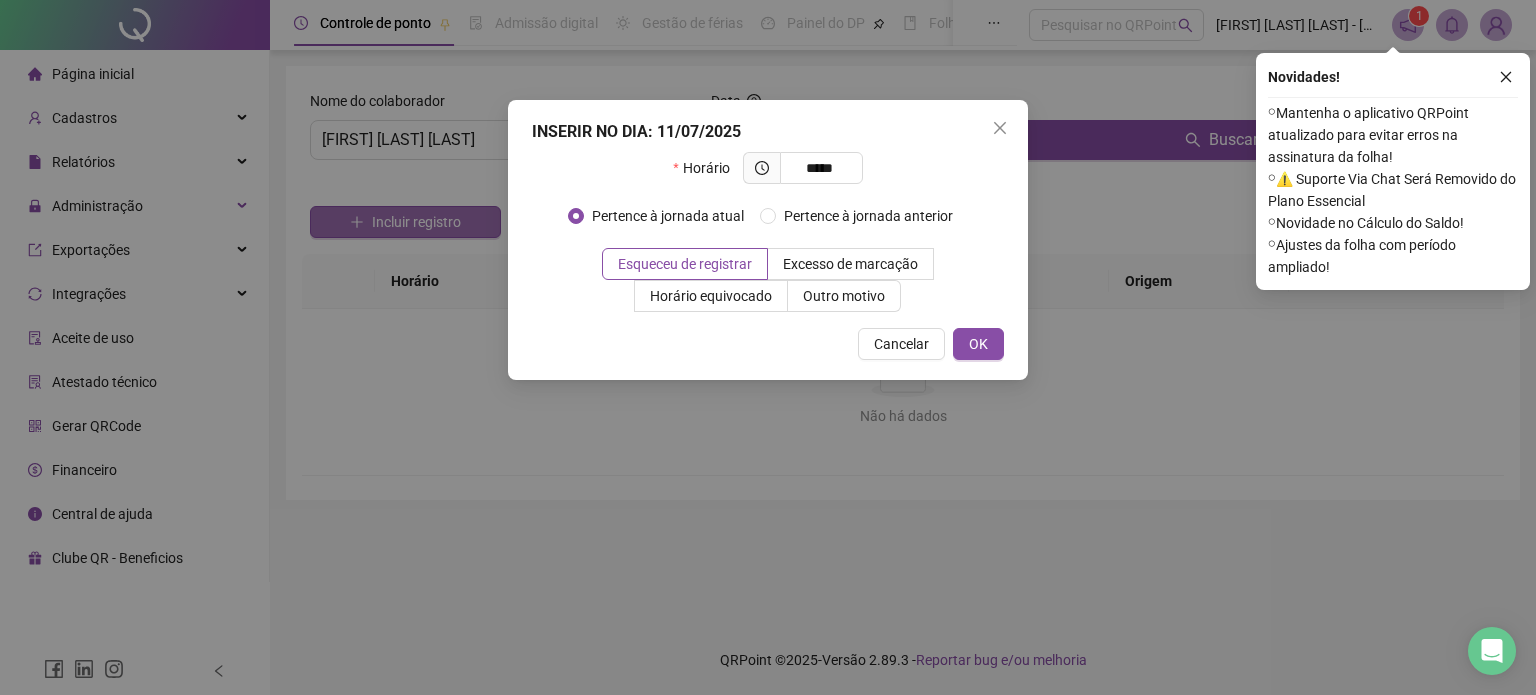 type on "*****" 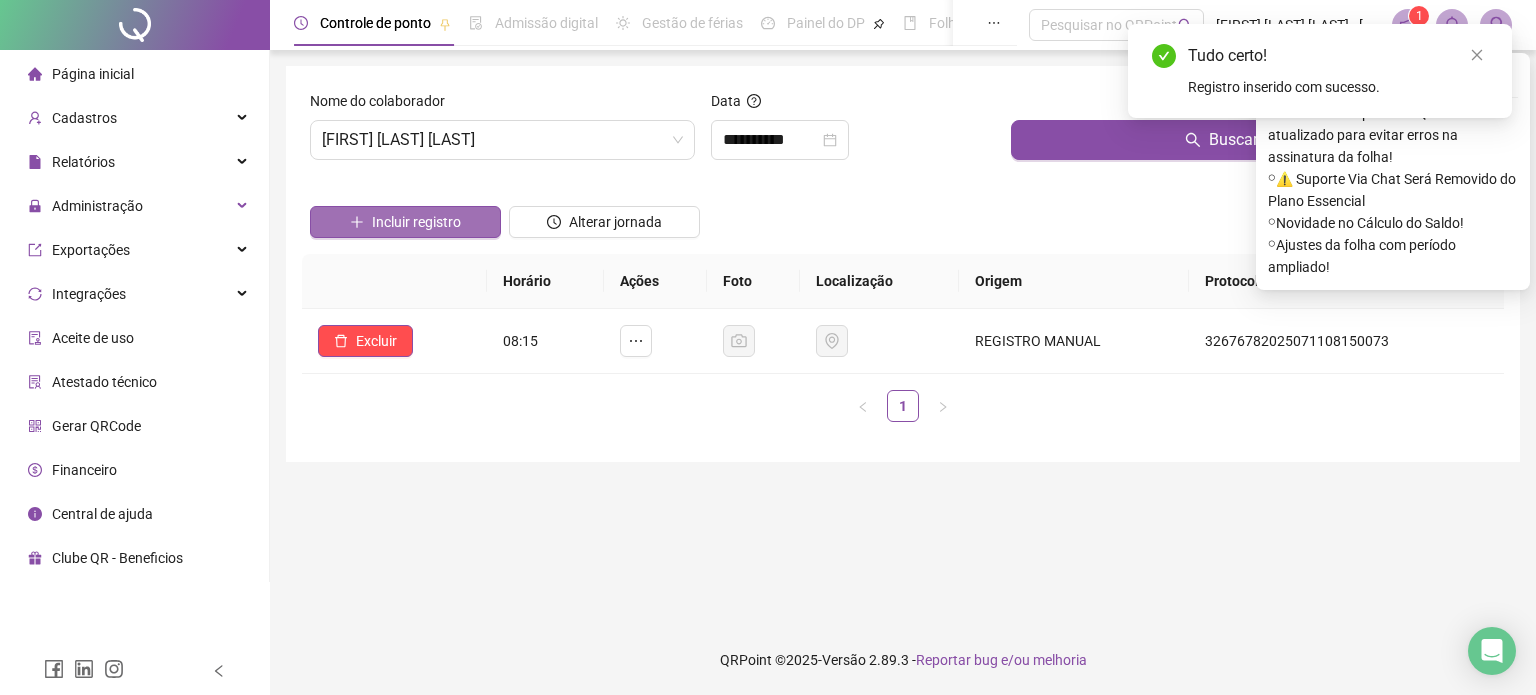 click on "Incluir registro" at bounding box center (405, 222) 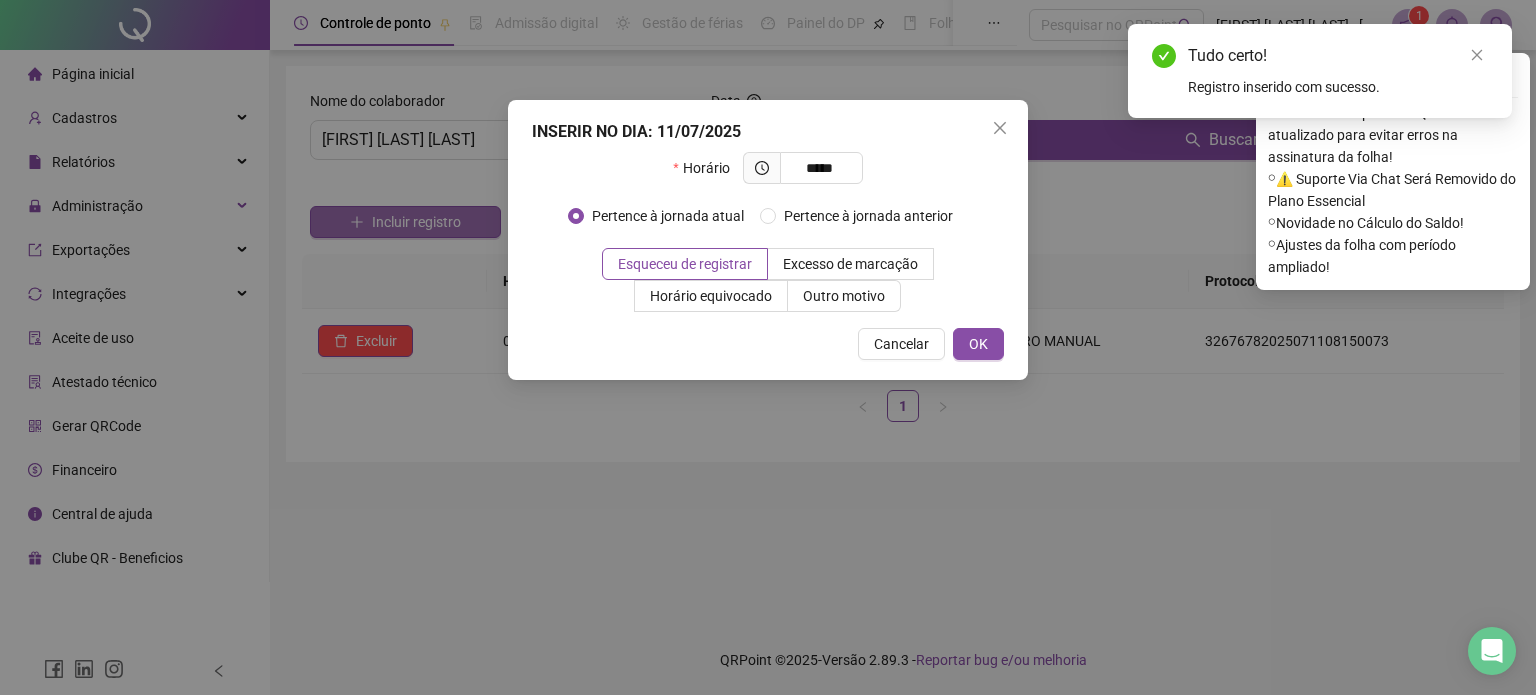 type on "*****" 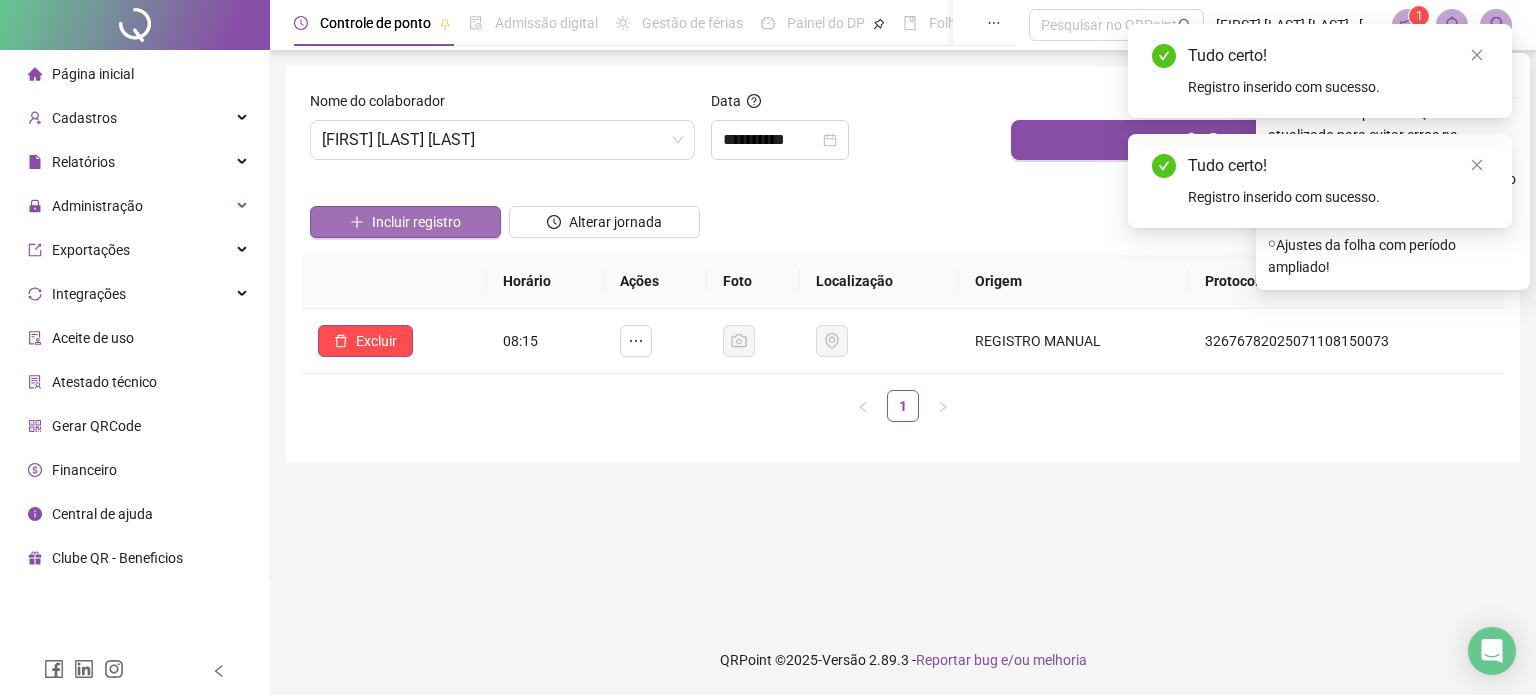 click on "Incluir registro" at bounding box center [405, 222] 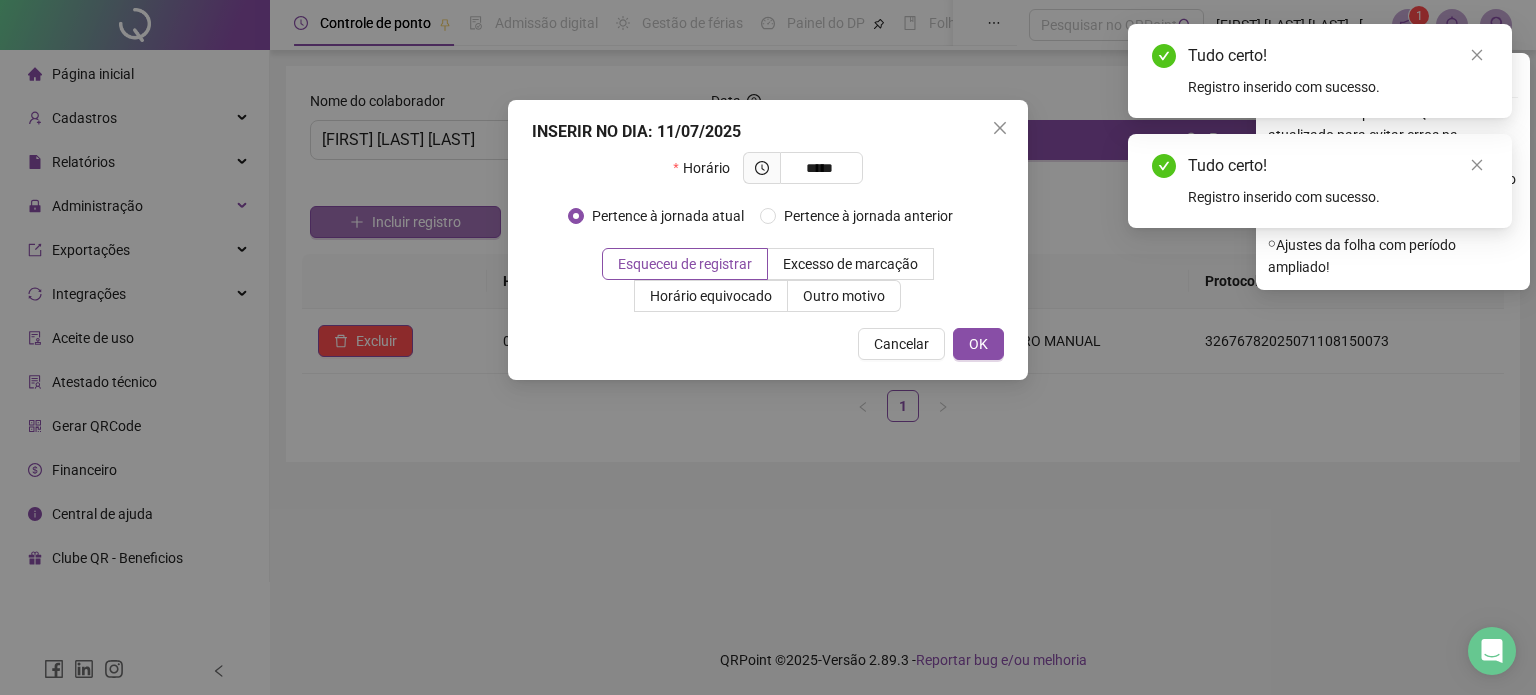 type on "*****" 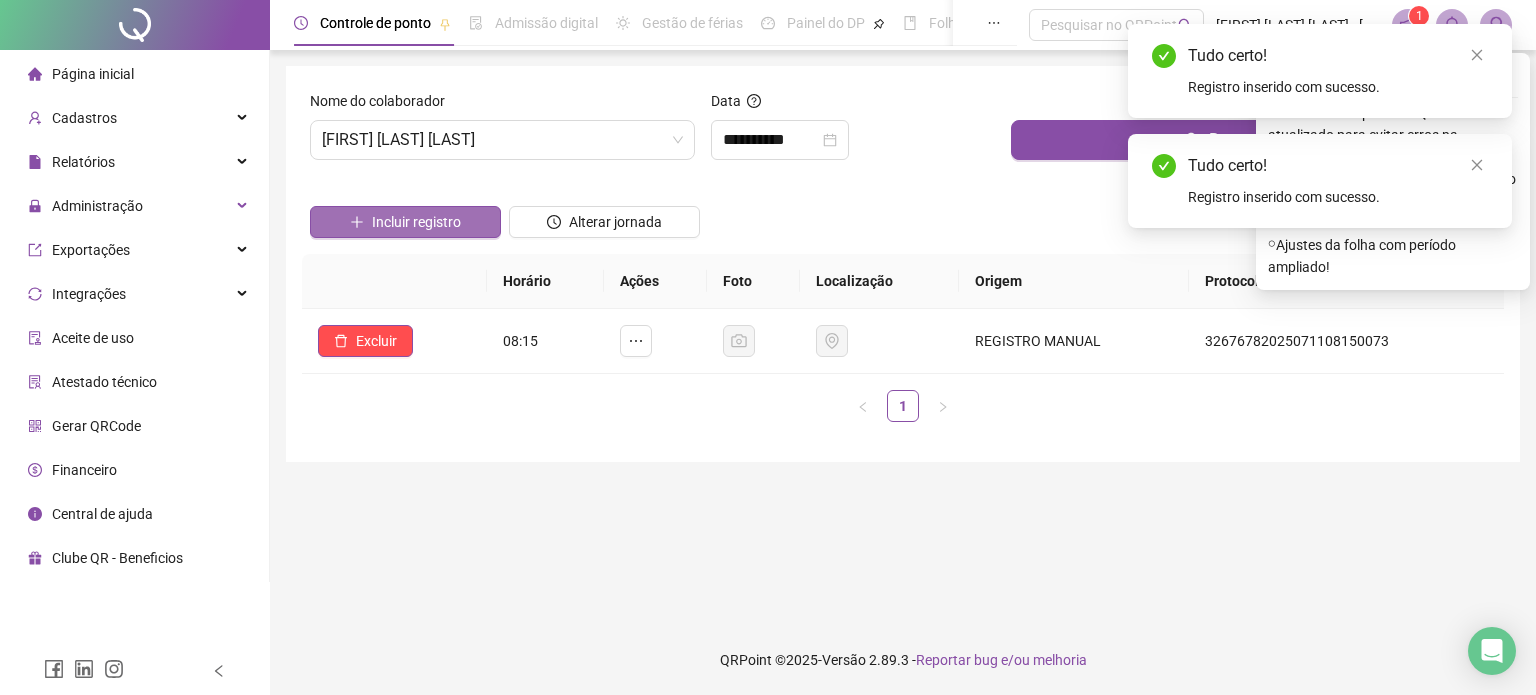 click on "Incluir registro" at bounding box center [405, 222] 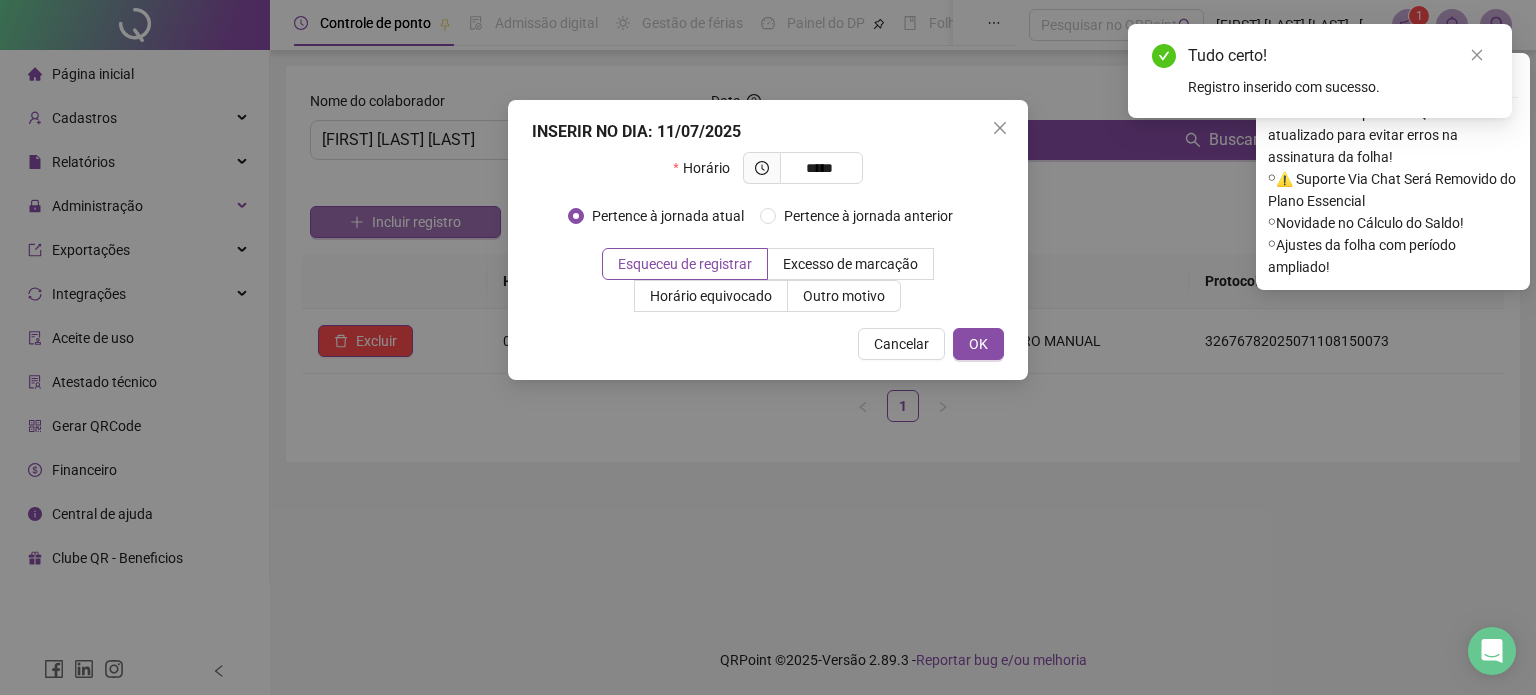 type on "*****" 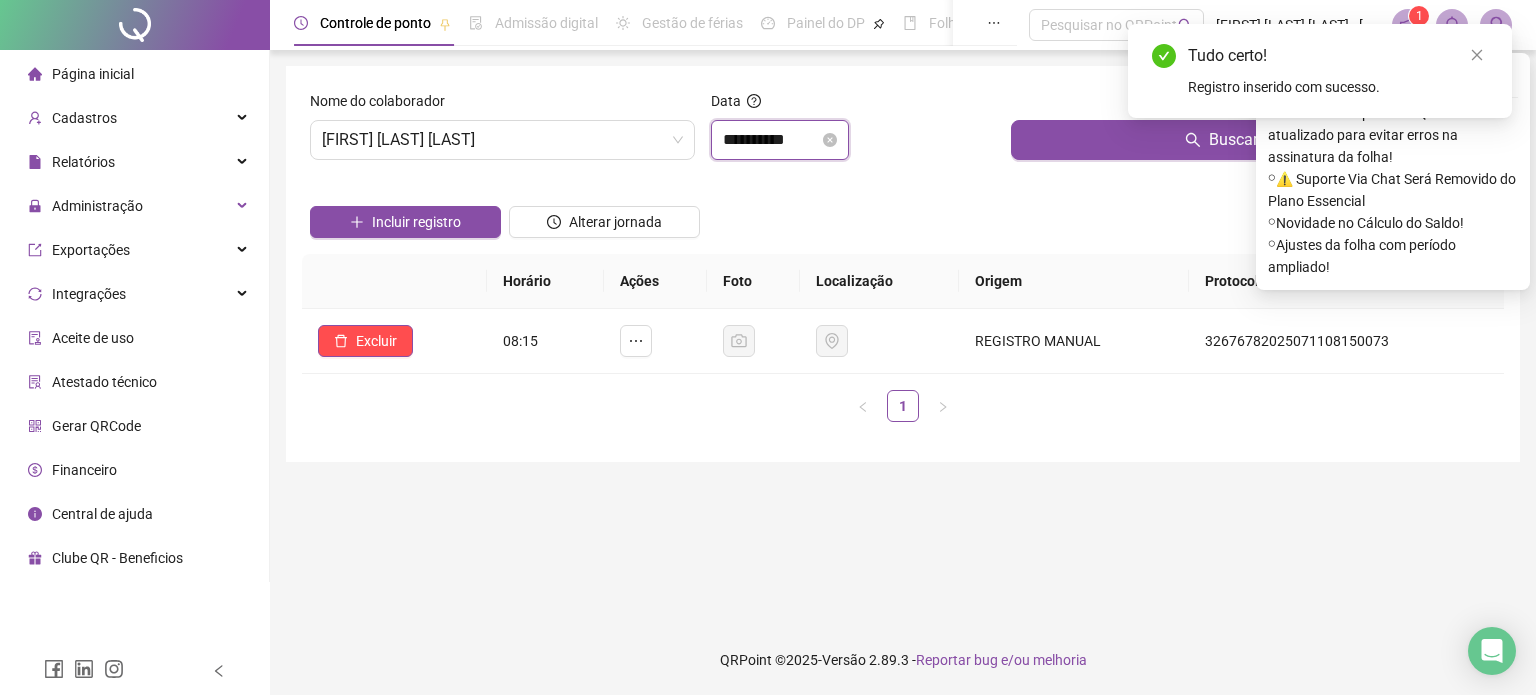 click on "**********" at bounding box center [771, 140] 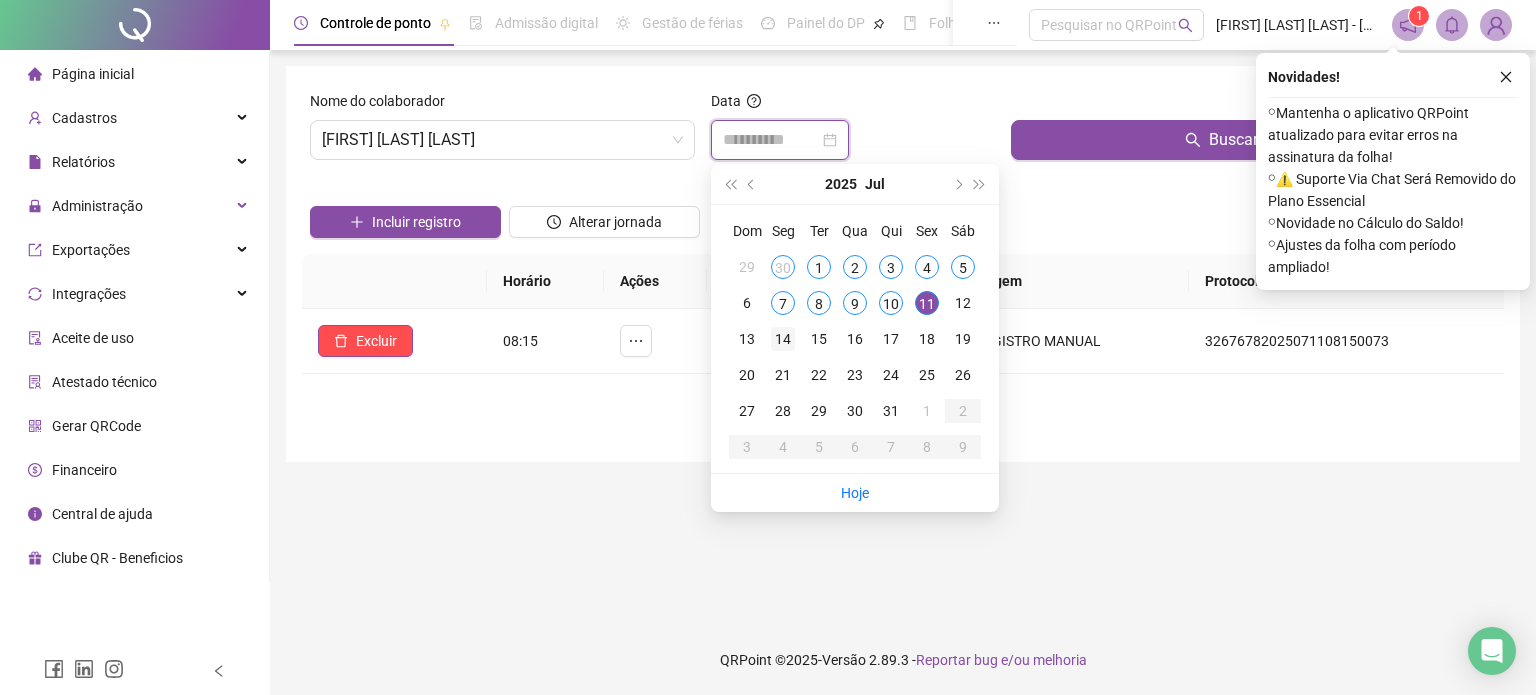 type on "**********" 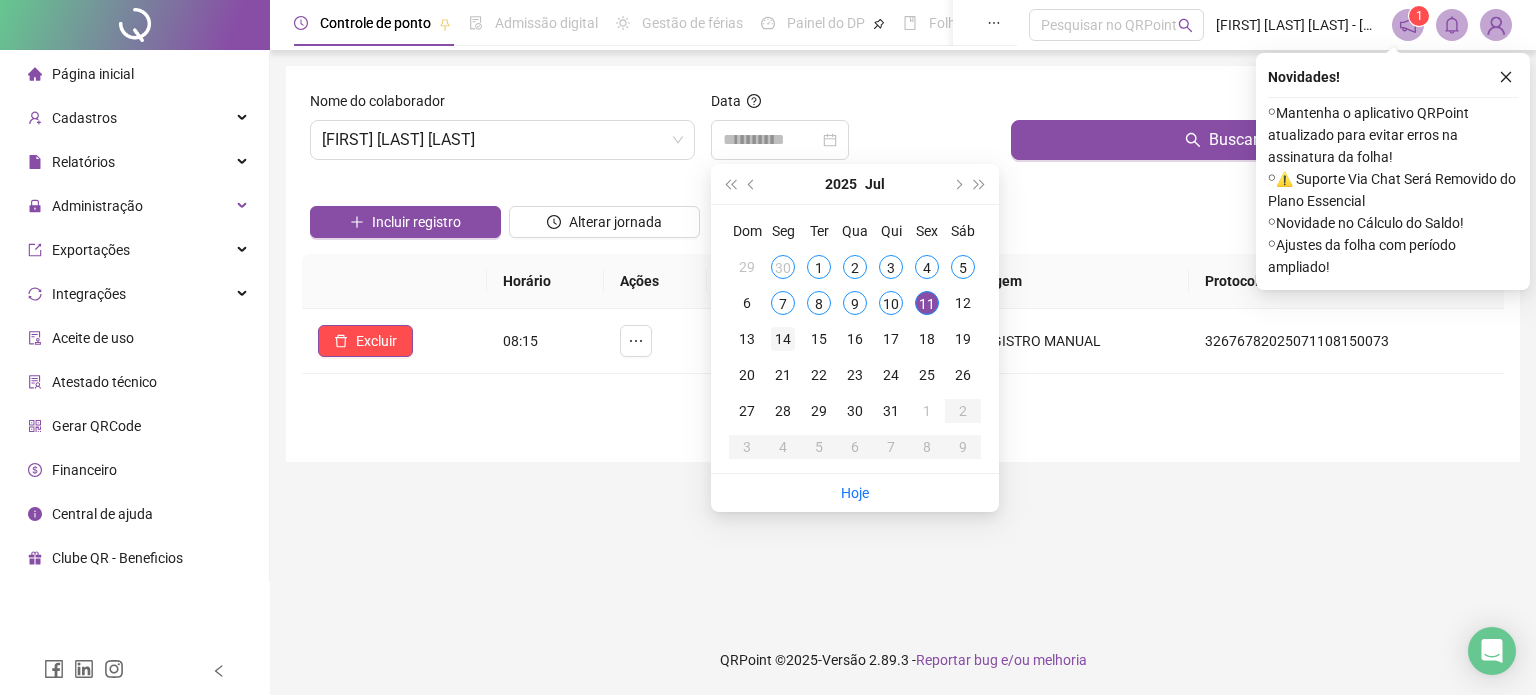 click on "14" at bounding box center [783, 339] 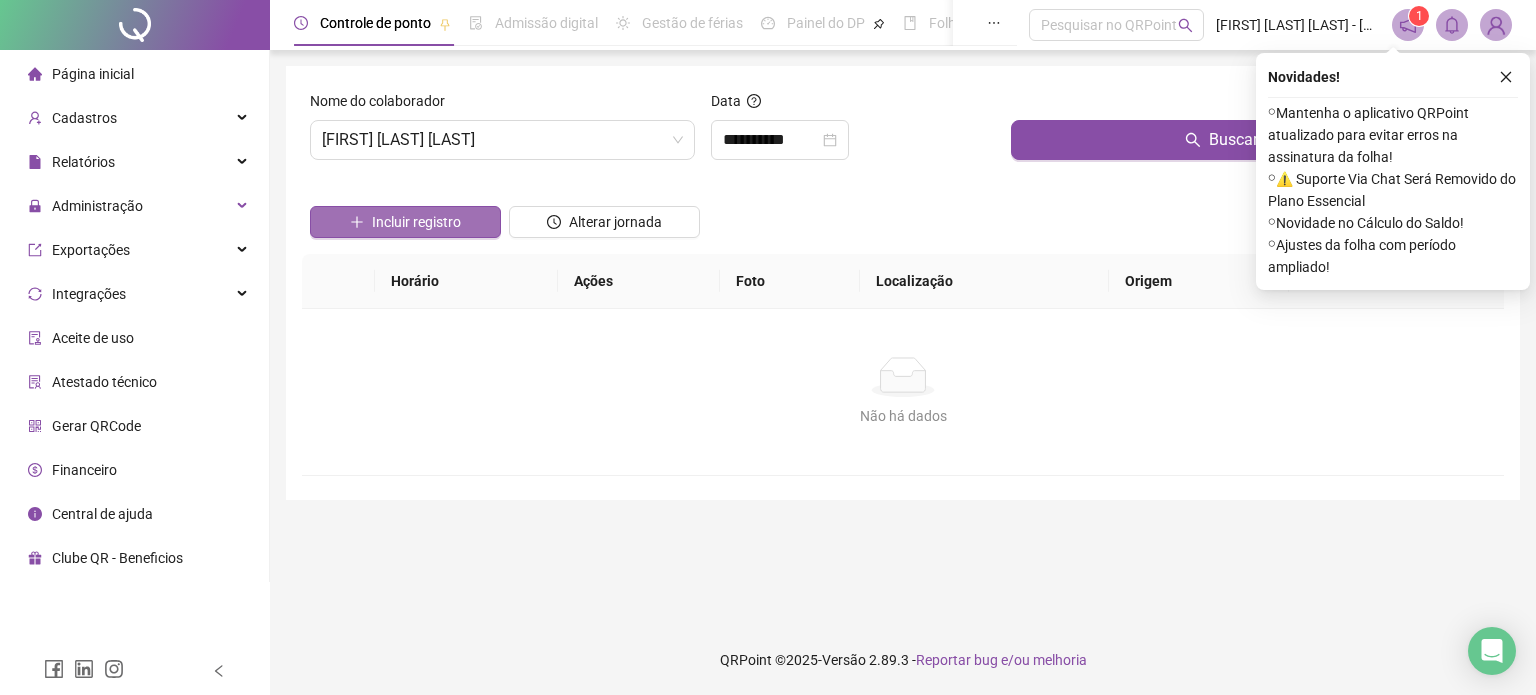 click on "Incluir registro" at bounding box center [405, 222] 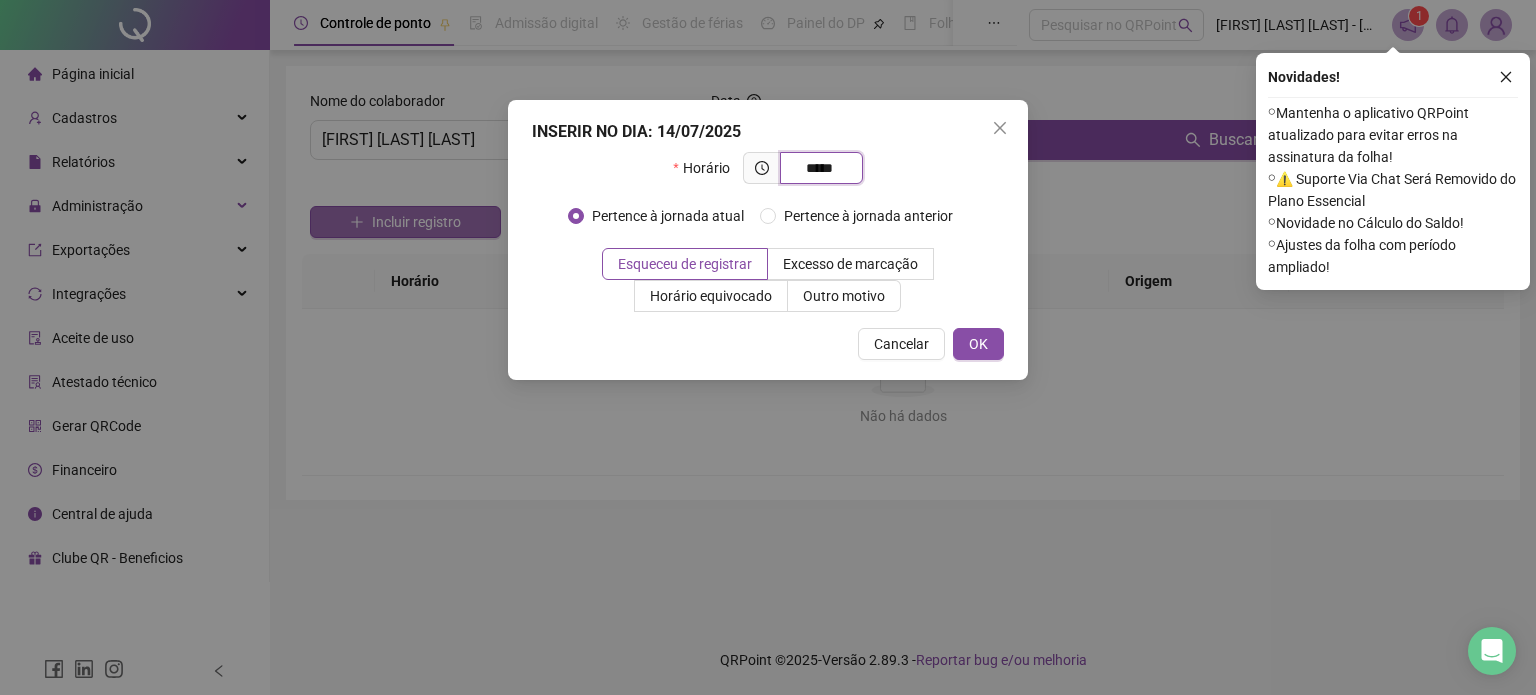 type on "*****" 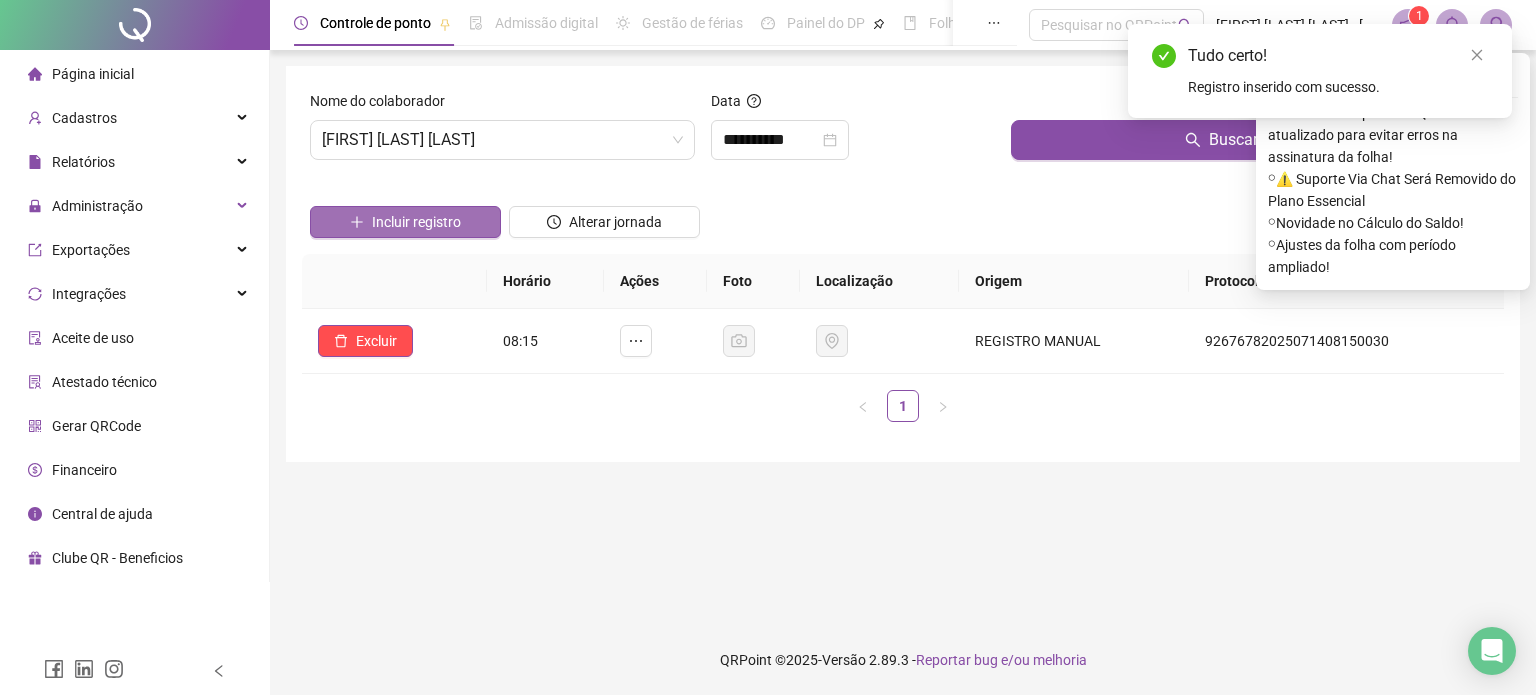 click on "Incluir registro" at bounding box center [405, 222] 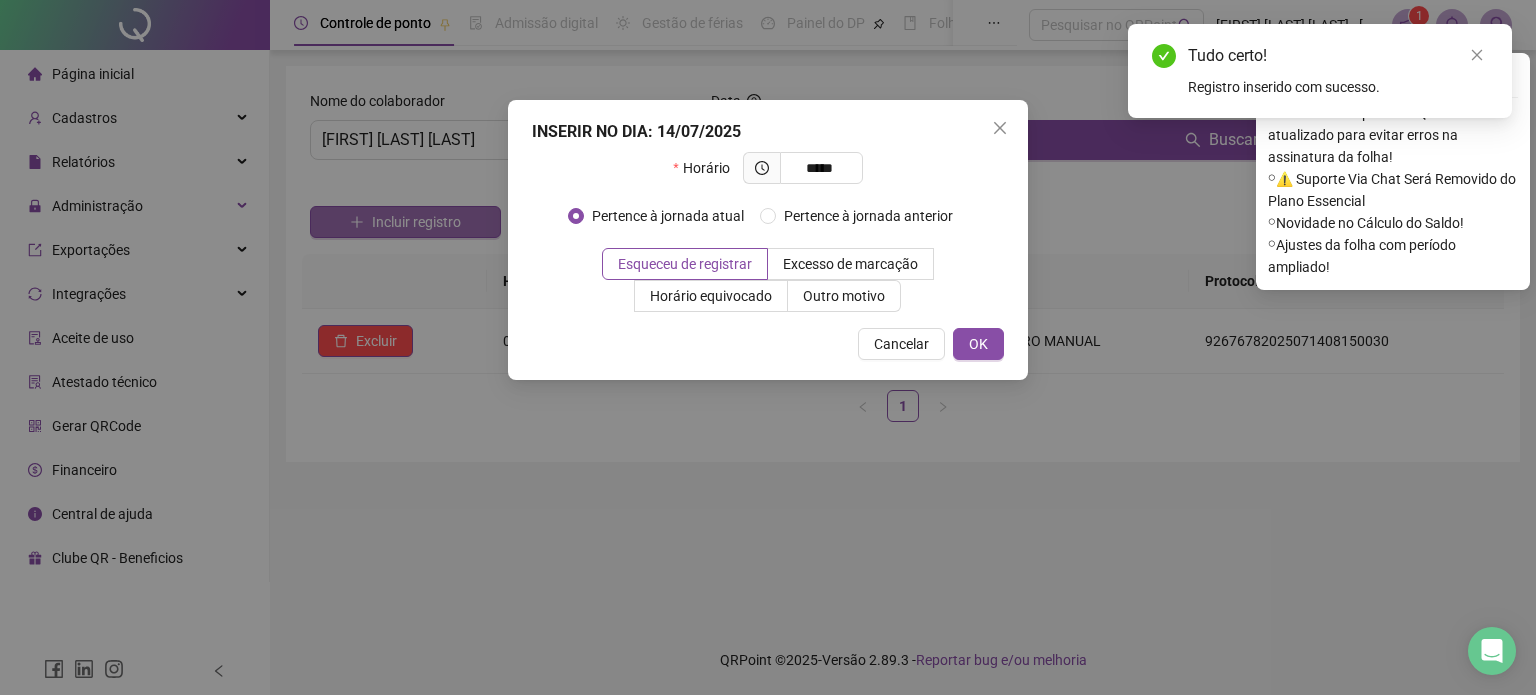 type on "*****" 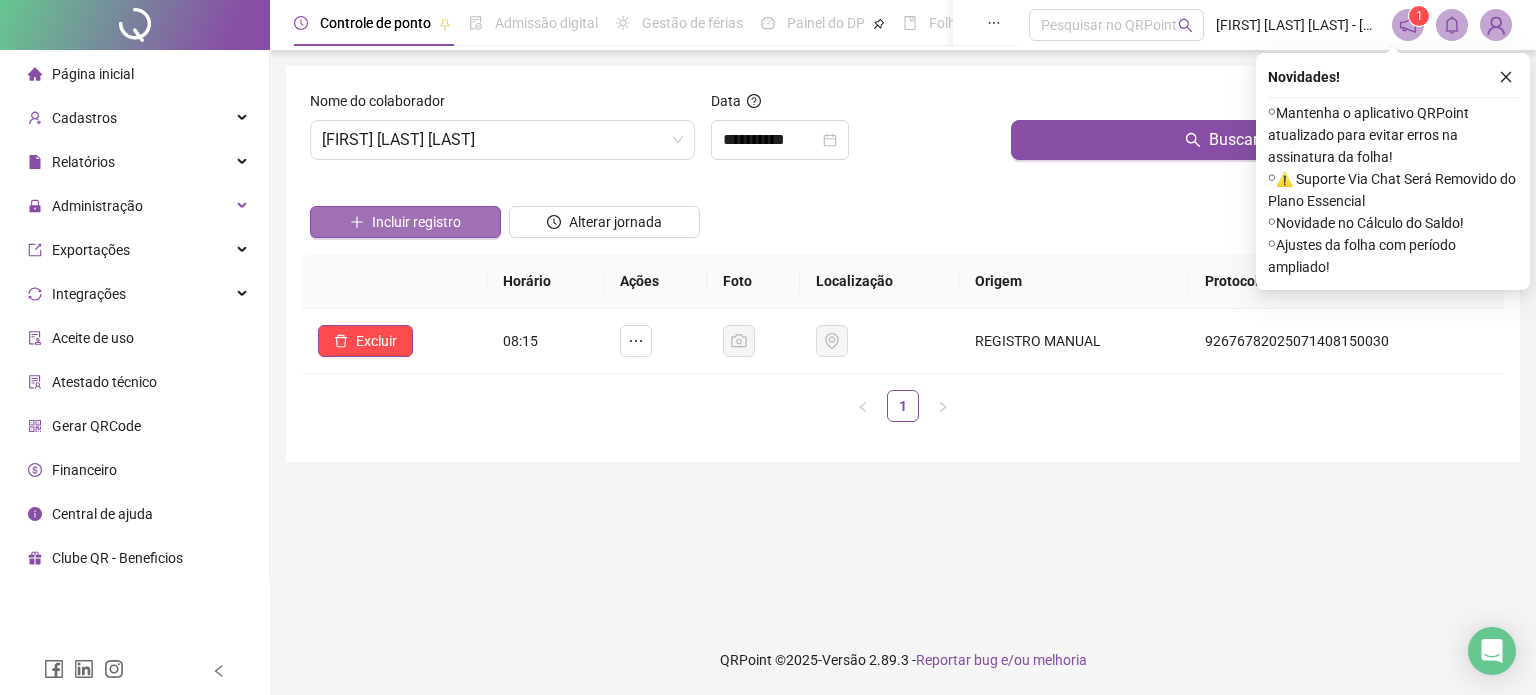 click on "Incluir registro" at bounding box center (416, 222) 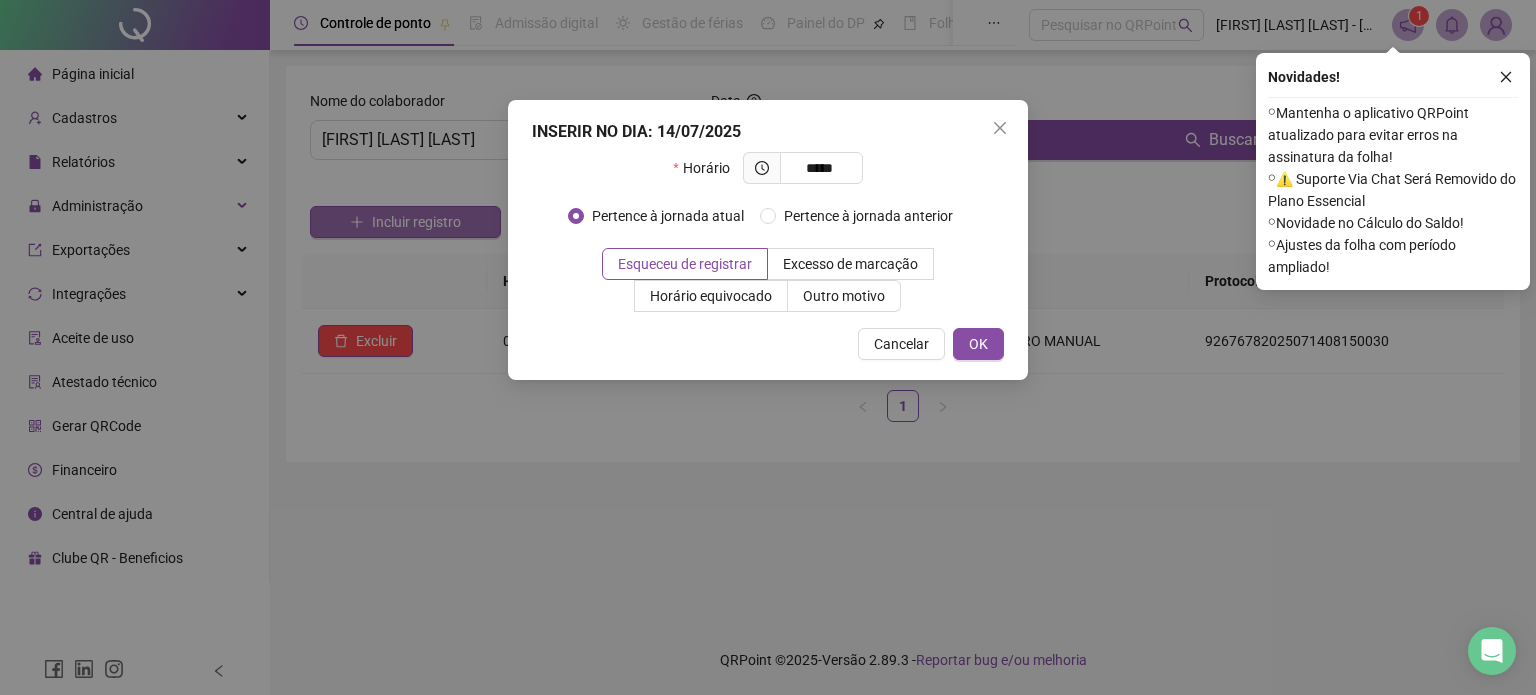 type on "*****" 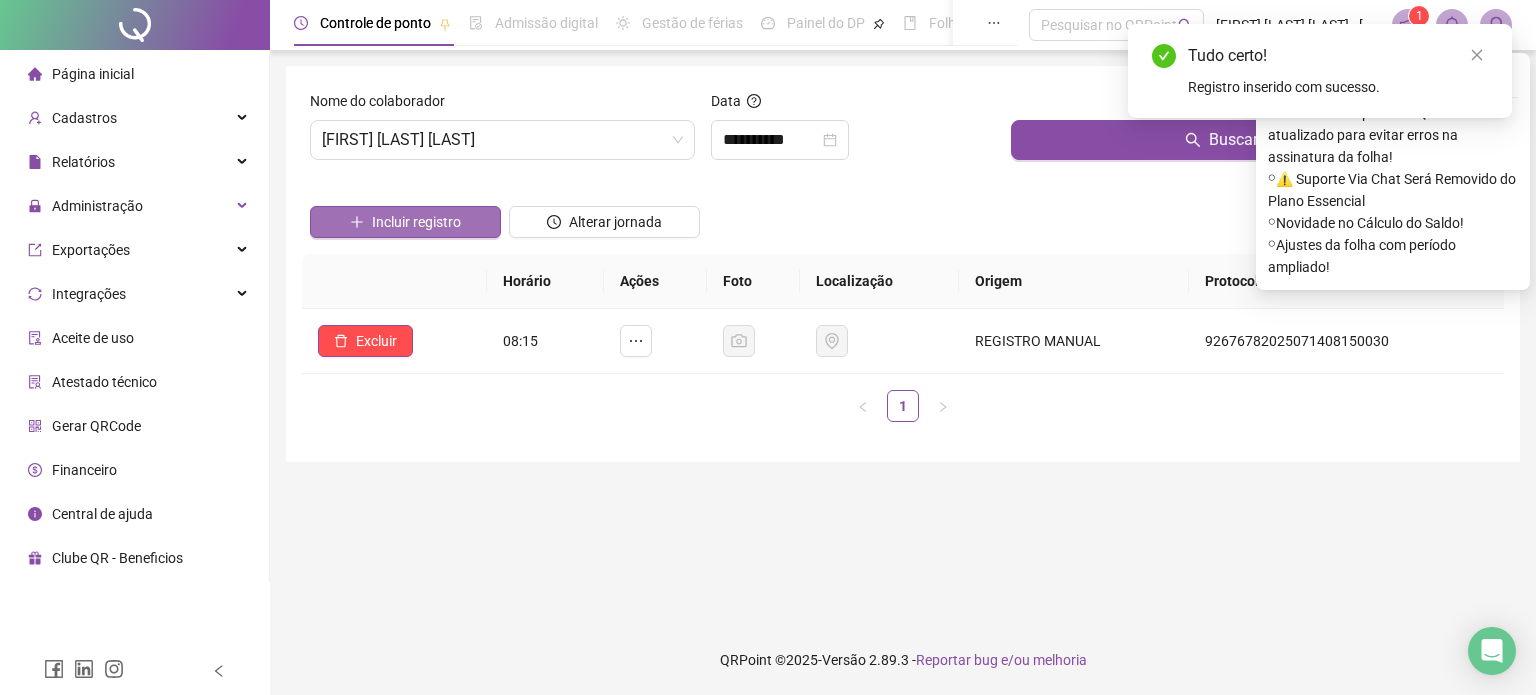 click on "Incluir registro" at bounding box center [405, 222] 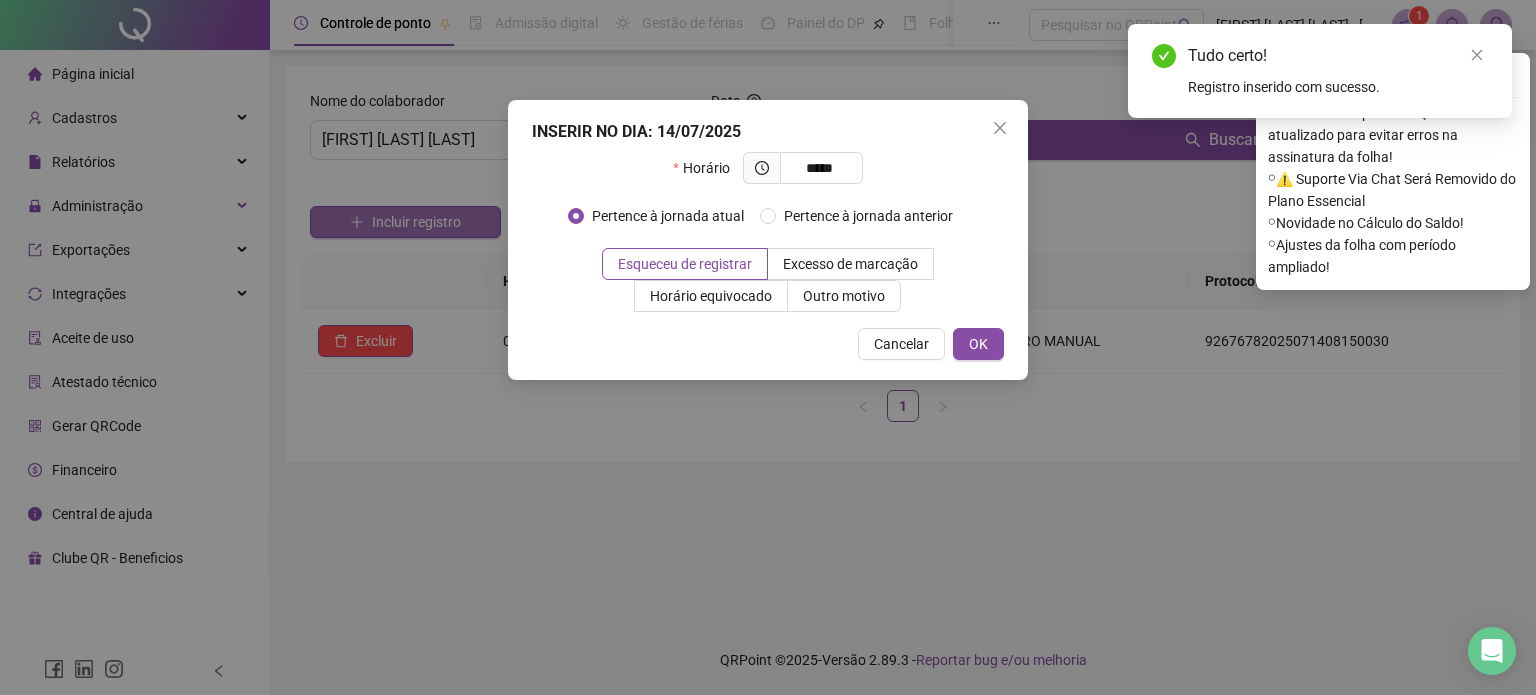 type on "*****" 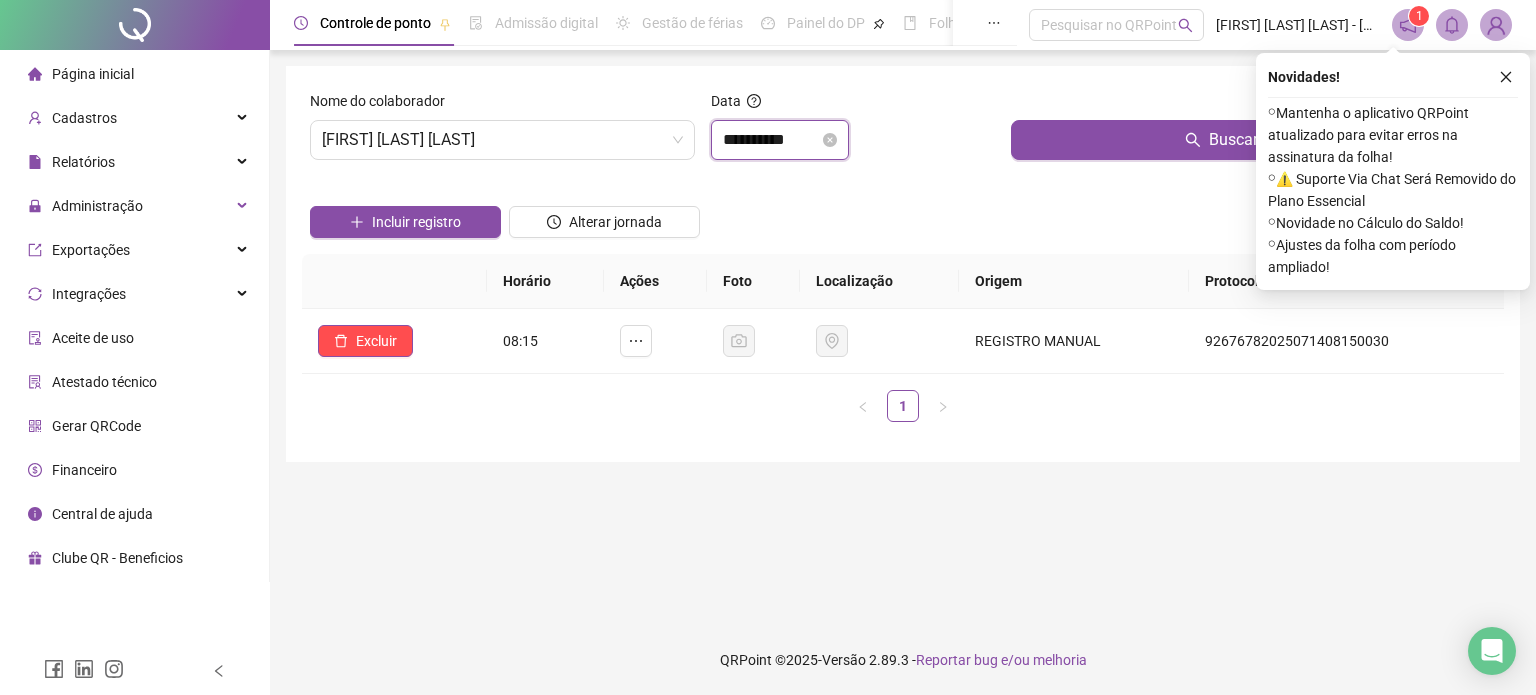 click on "**********" at bounding box center [771, 140] 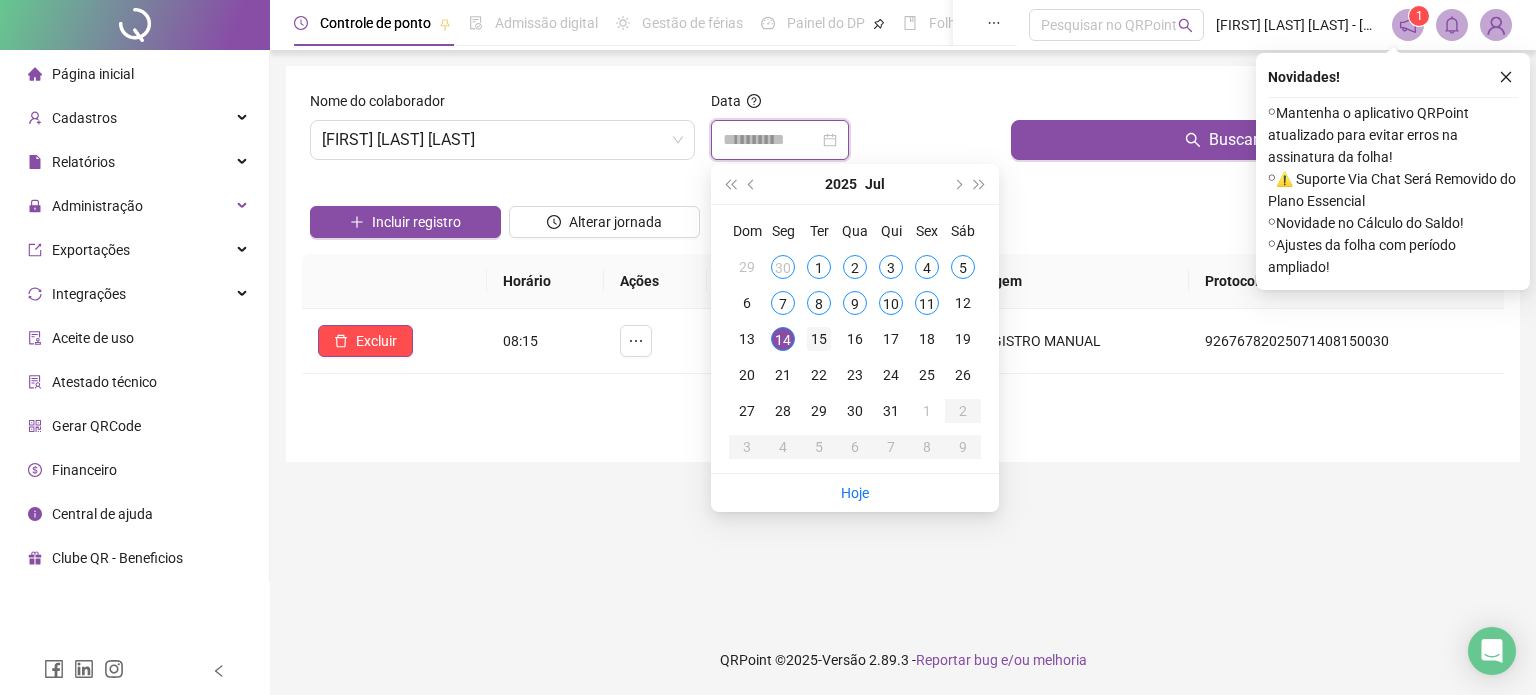type on "**********" 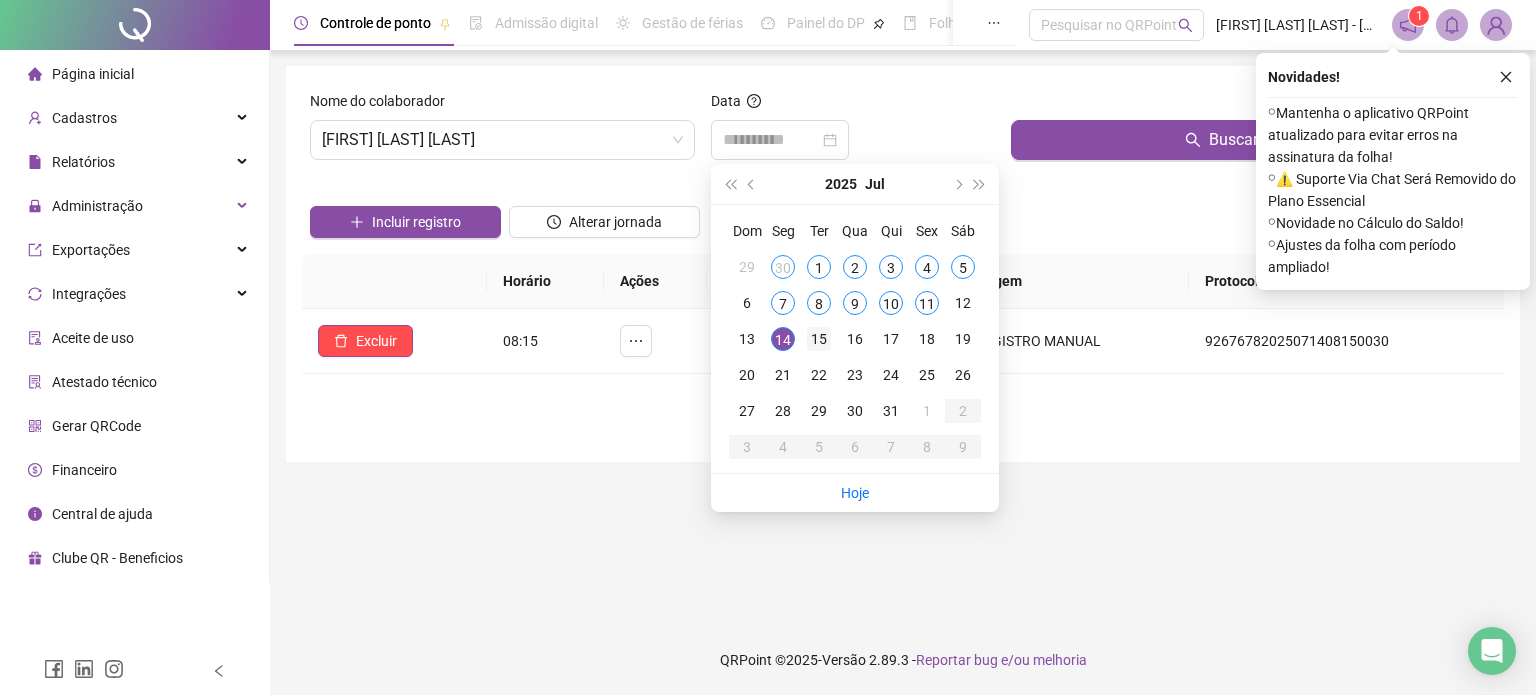 click on "15" at bounding box center [819, 339] 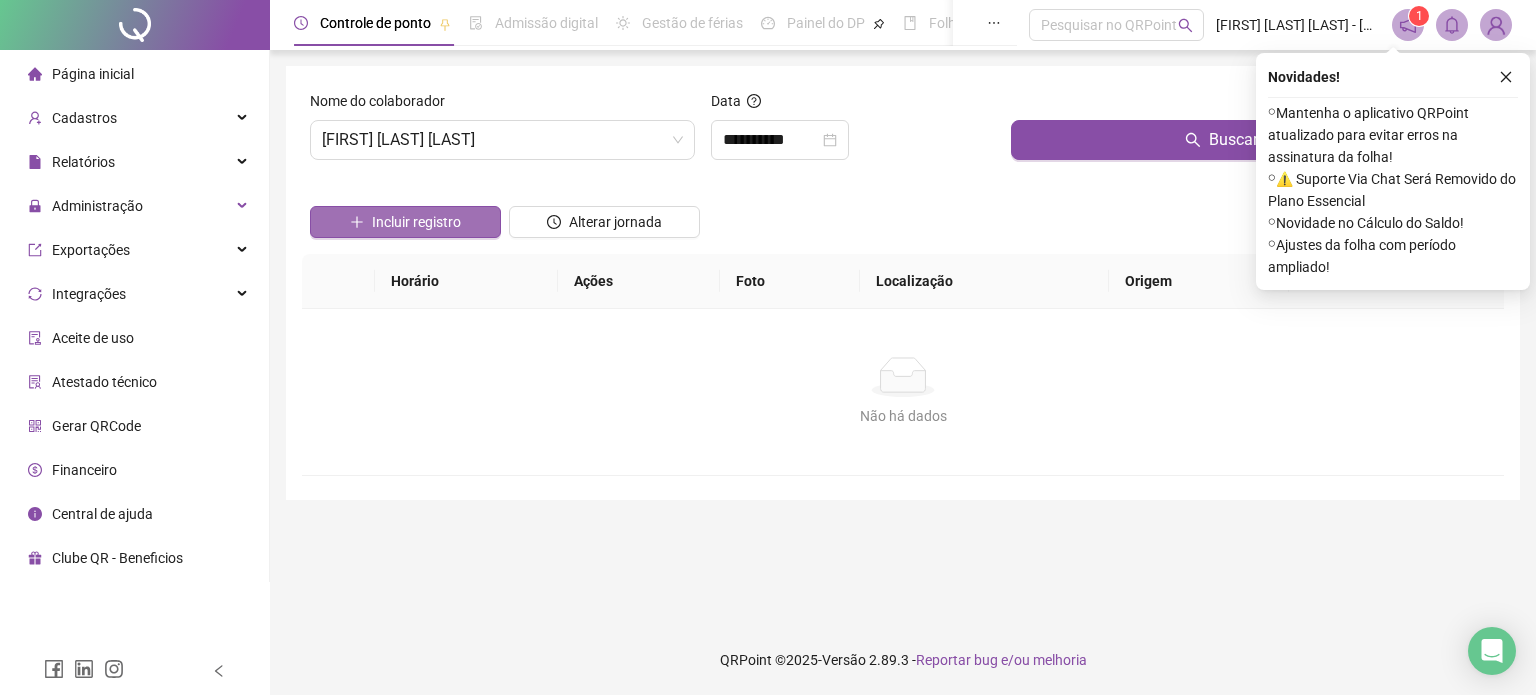 click on "Incluir registro" at bounding box center [416, 222] 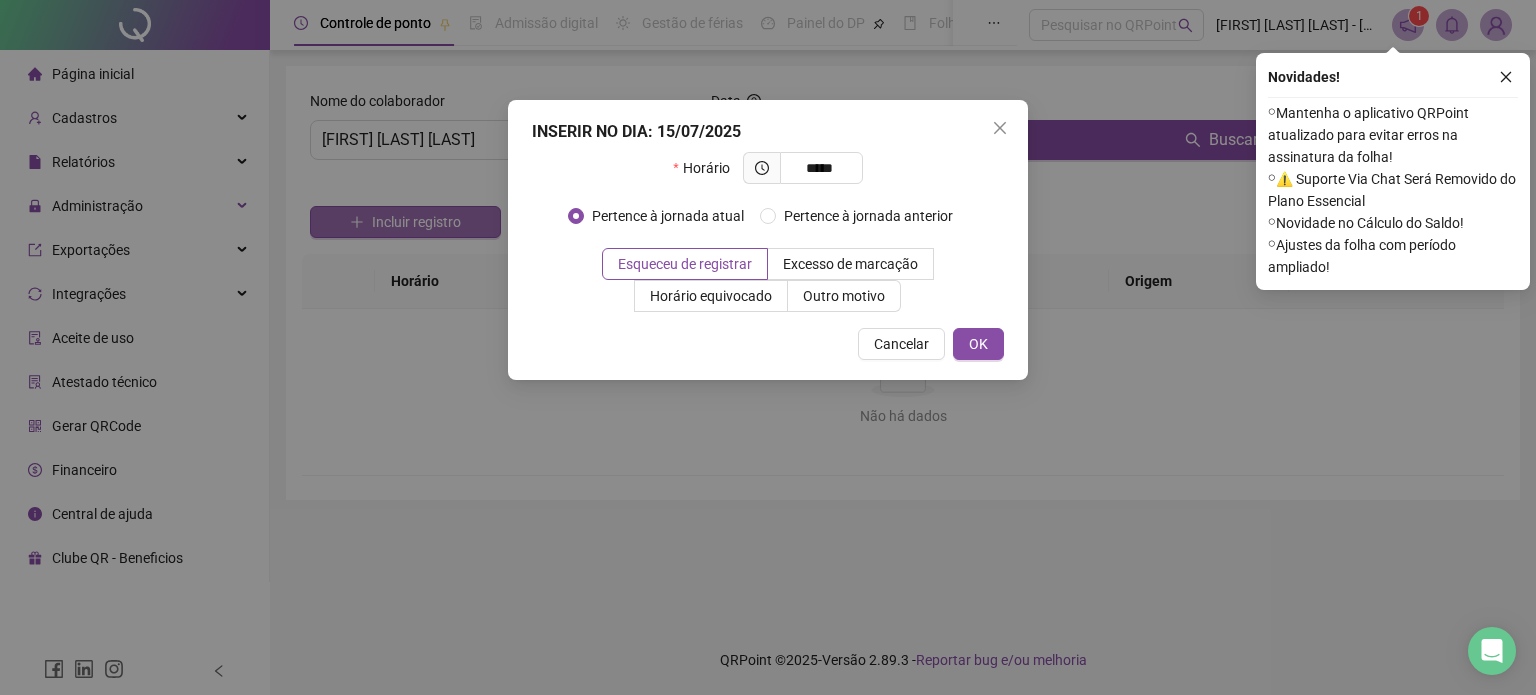 type on "*****" 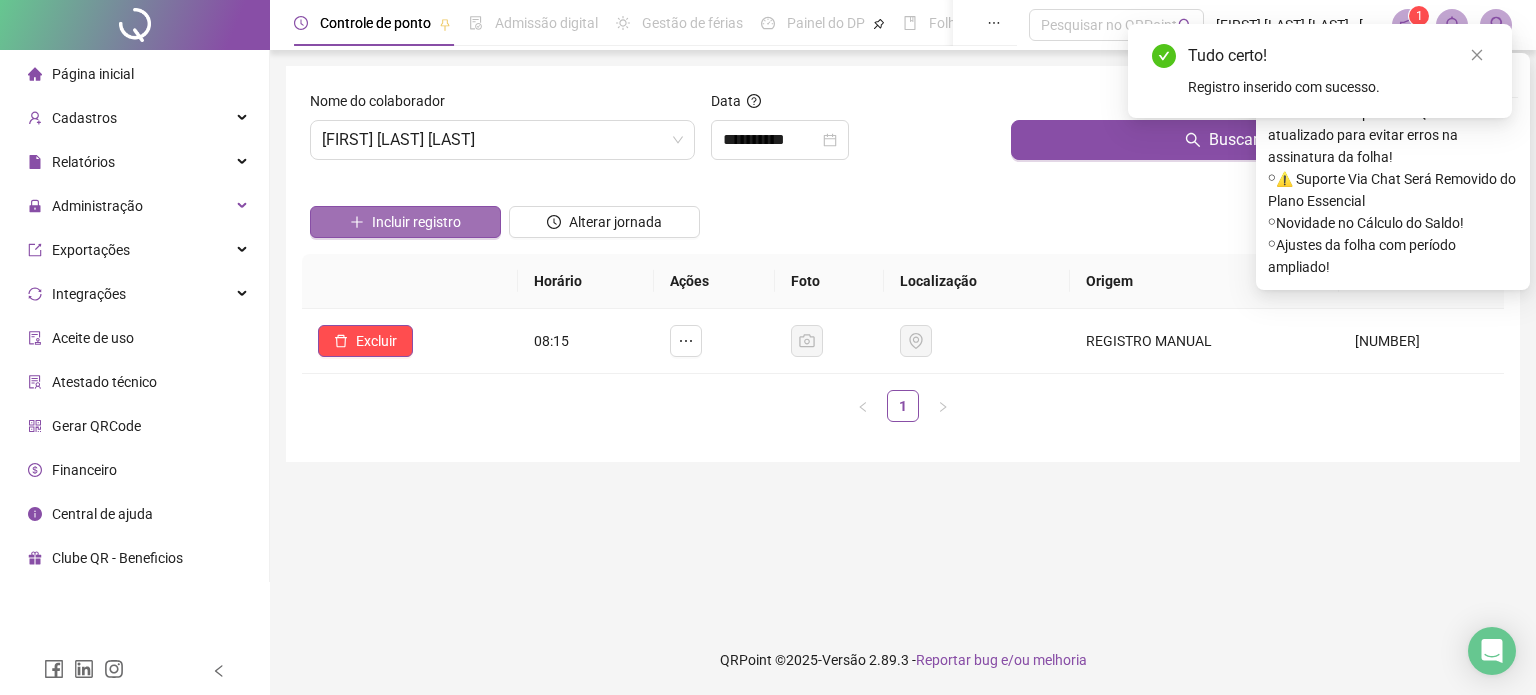 click on "Incluir registro" at bounding box center [405, 222] 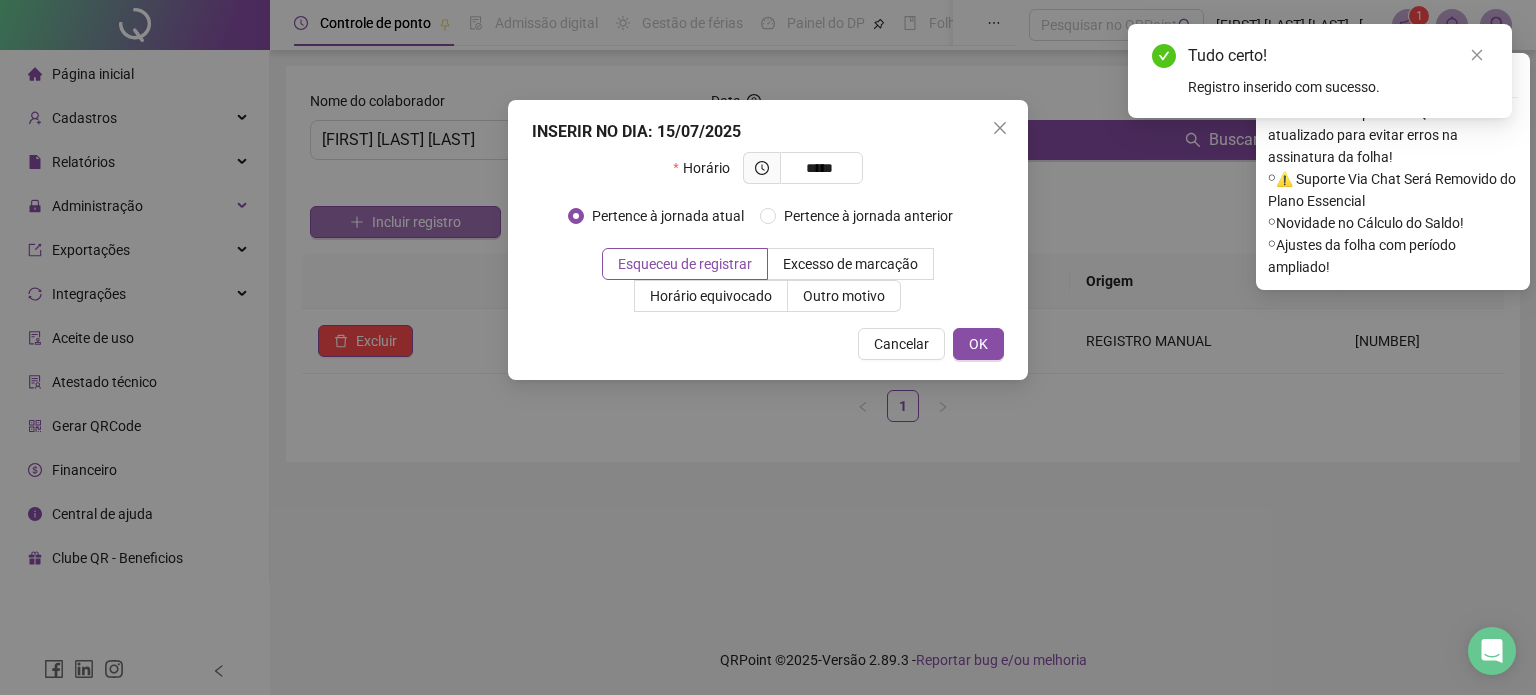 type on "*****" 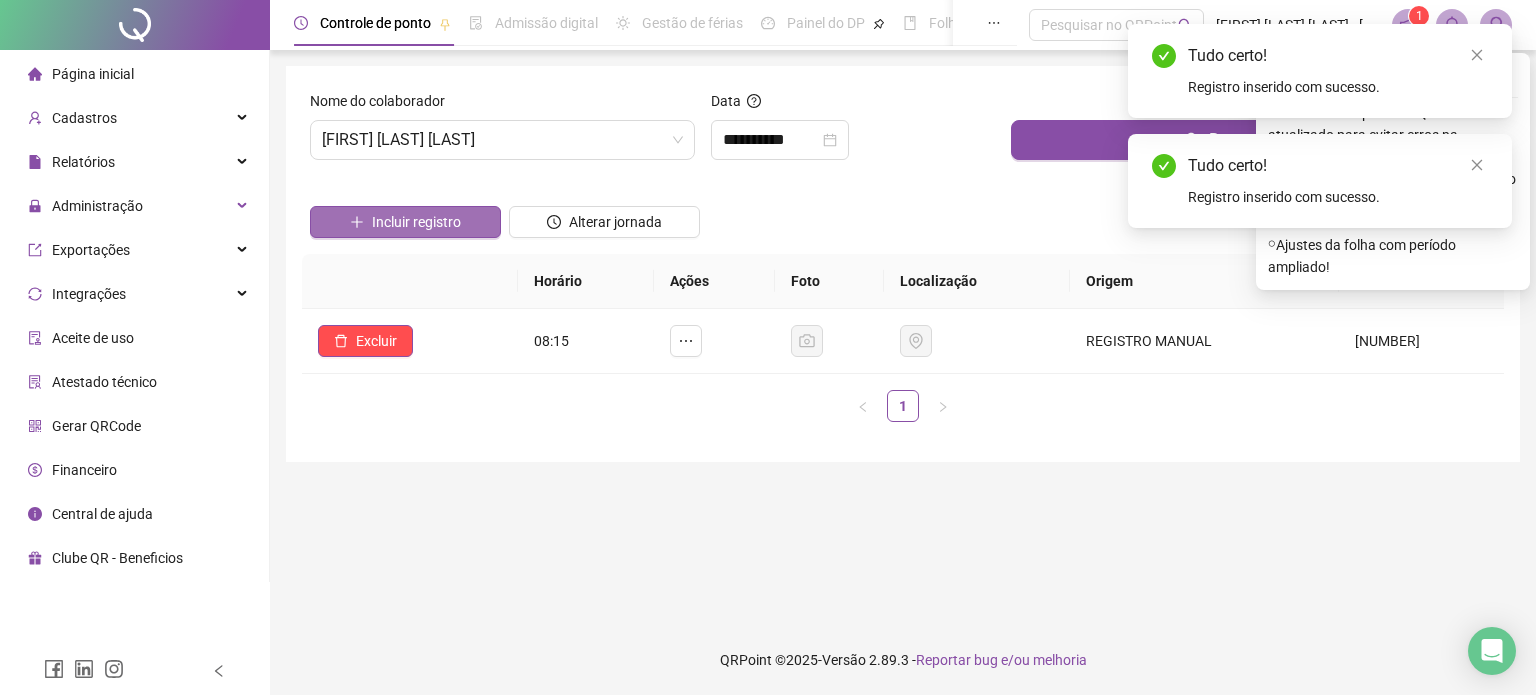 click on "Incluir registro" at bounding box center (405, 222) 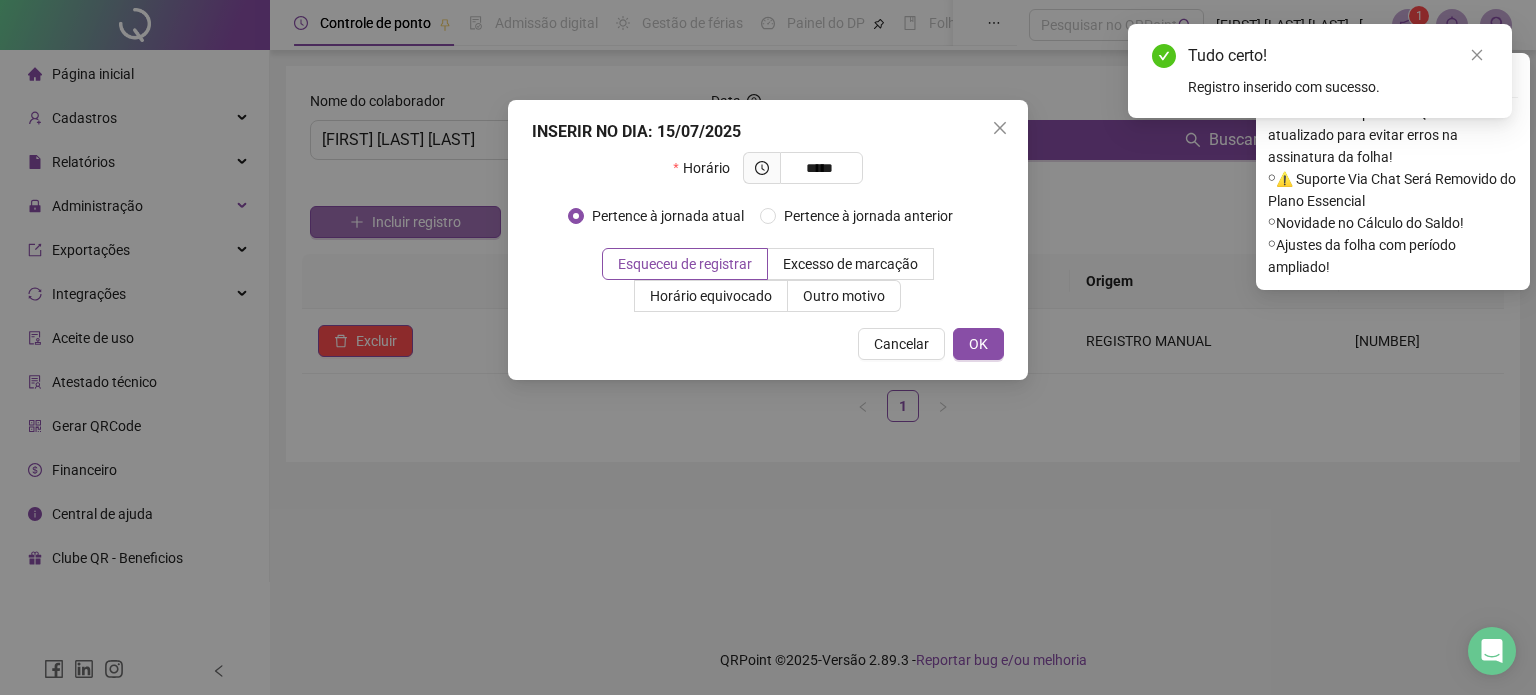 type on "*****" 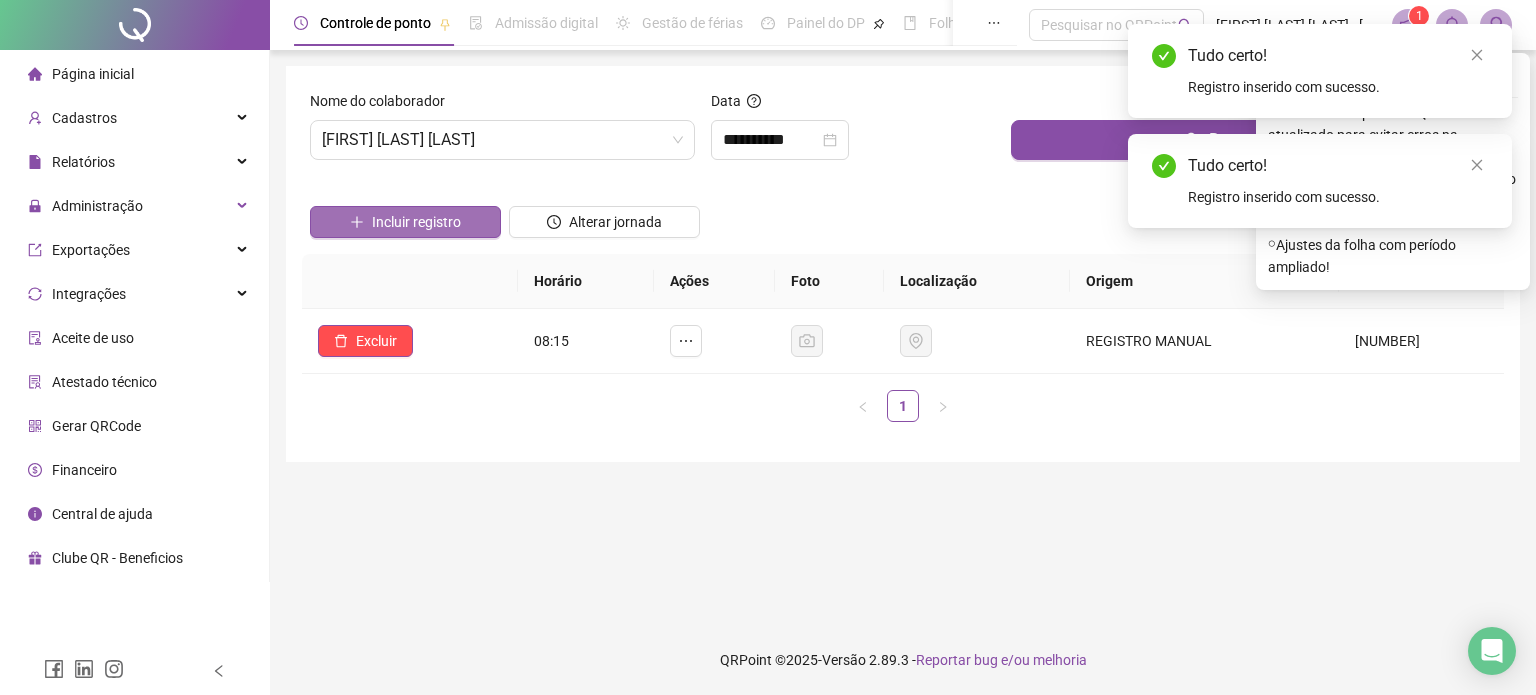 click on "Incluir registro" at bounding box center [405, 222] 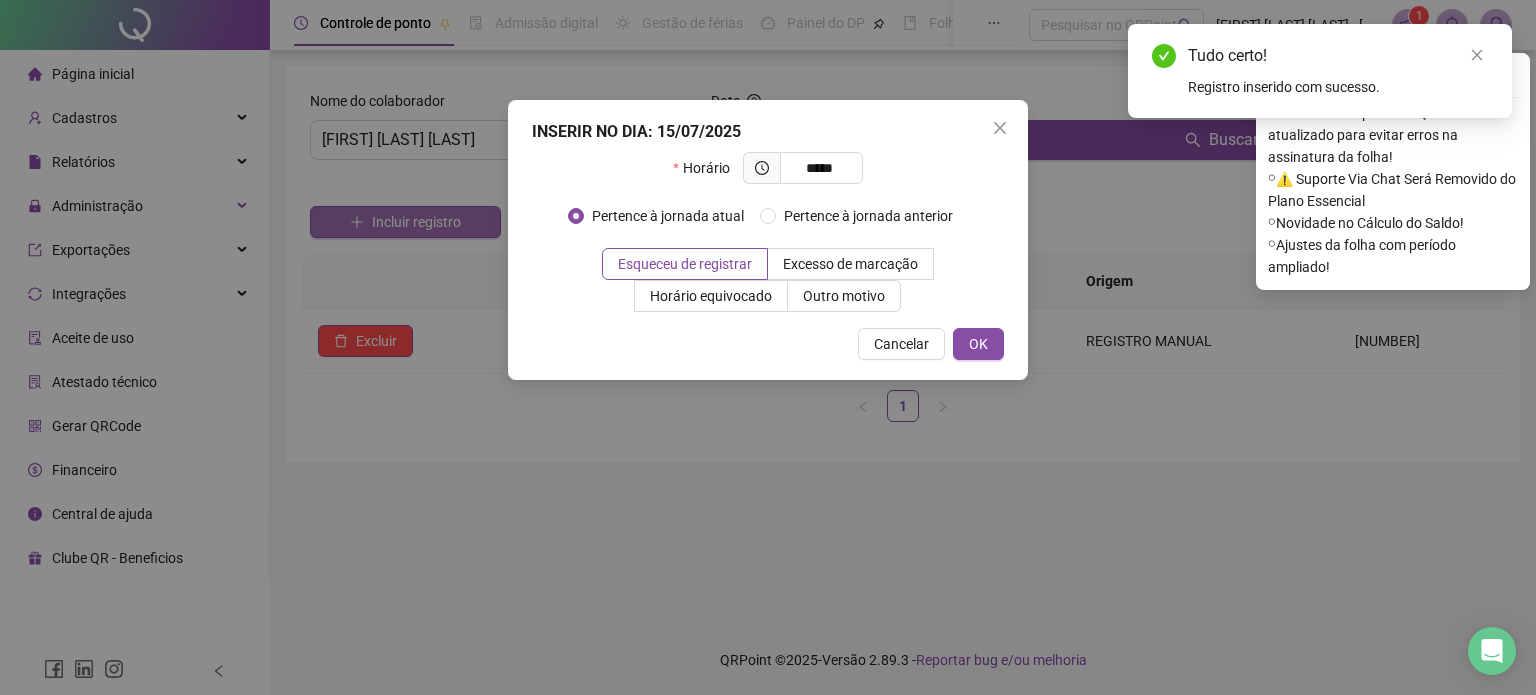 type on "*****" 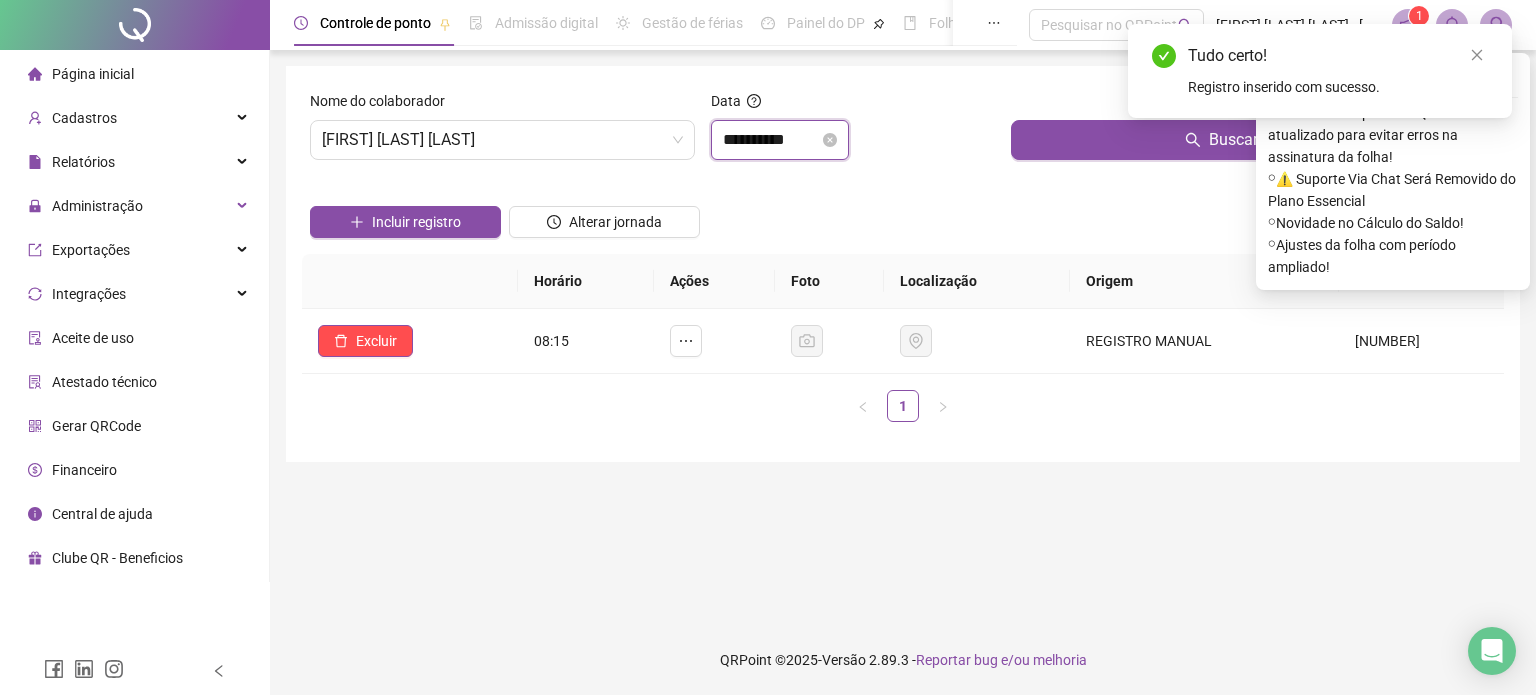 click on "**********" at bounding box center [771, 140] 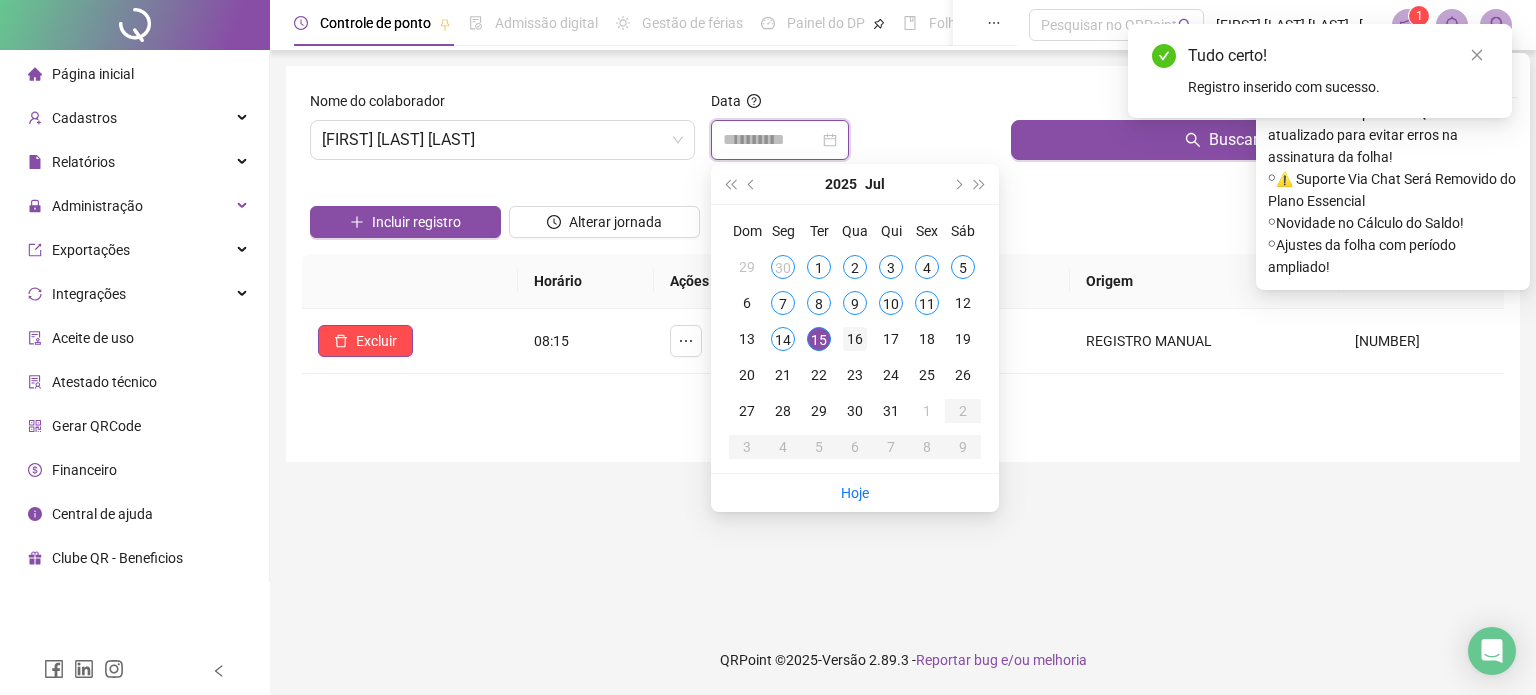 type on "**********" 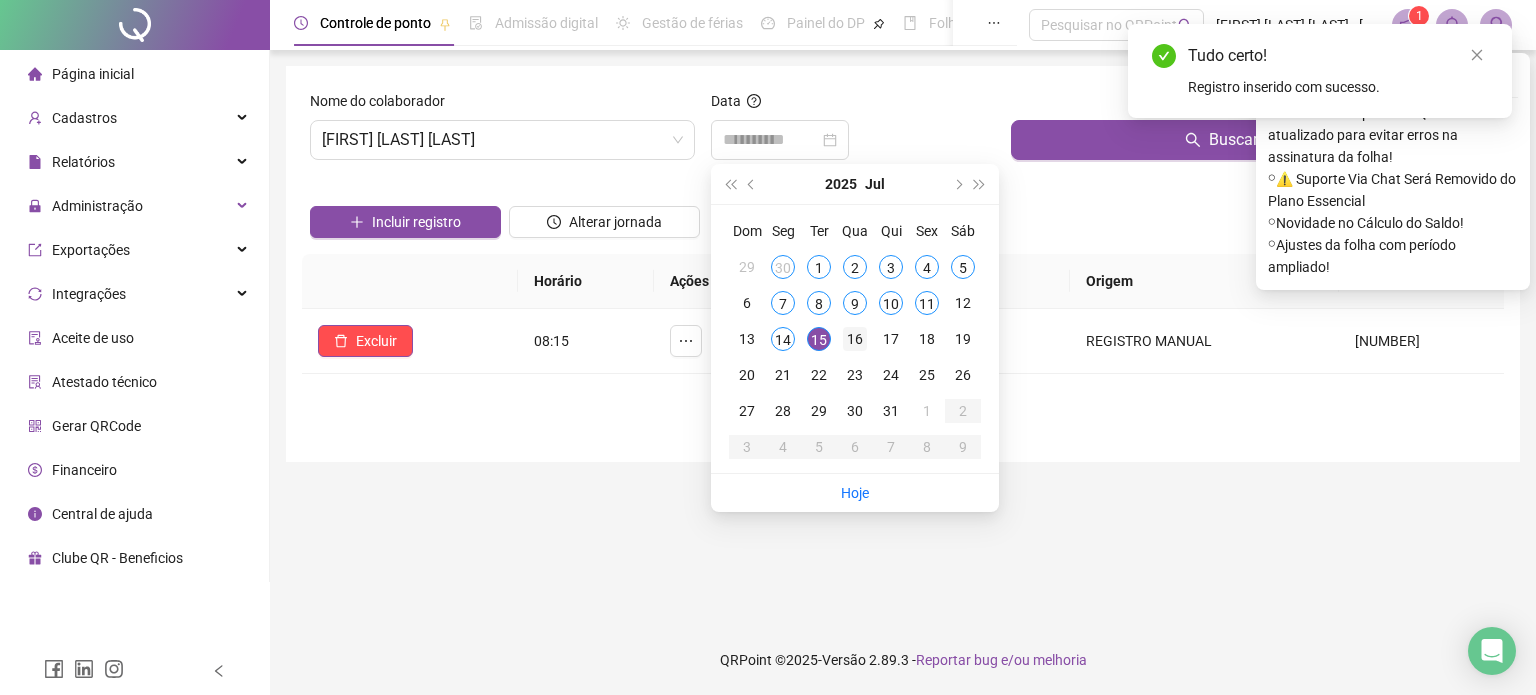 click on "16" at bounding box center (855, 339) 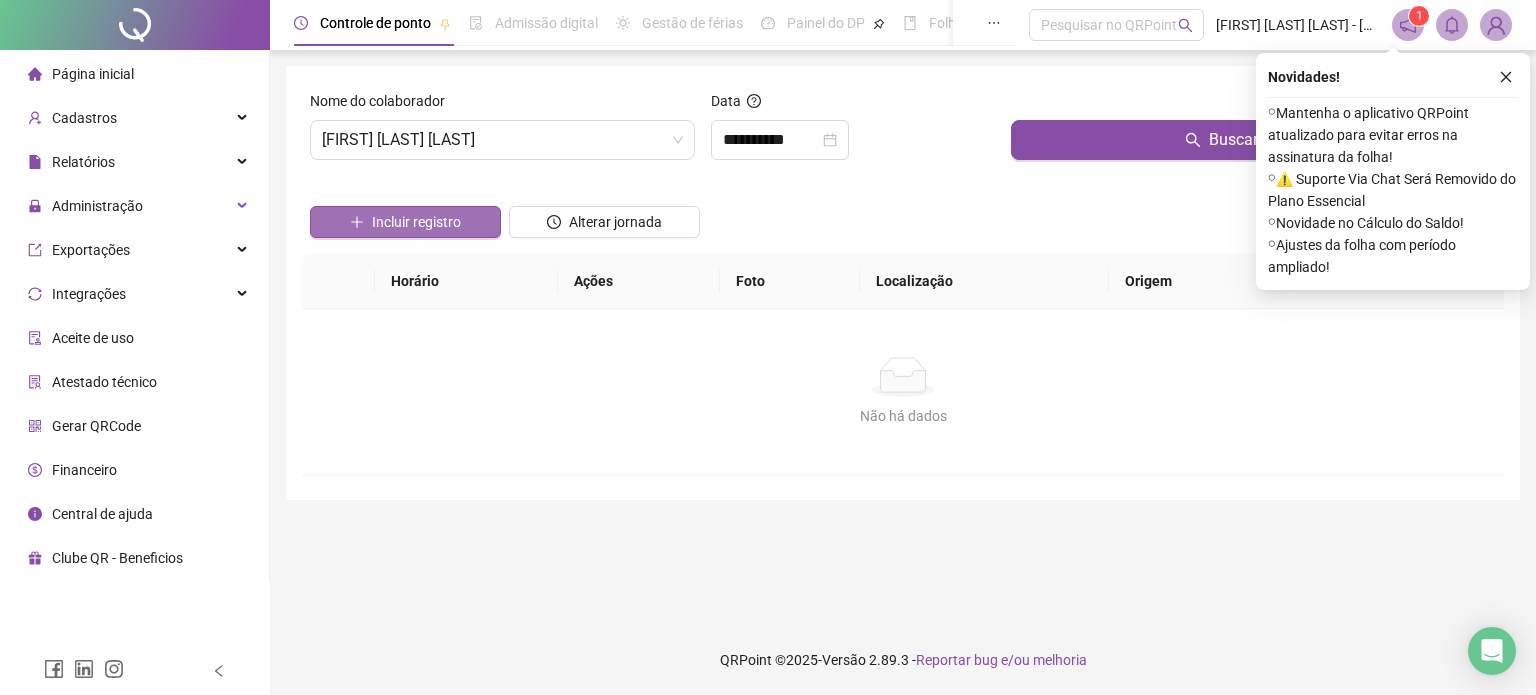 click on "Incluir registro" at bounding box center (416, 222) 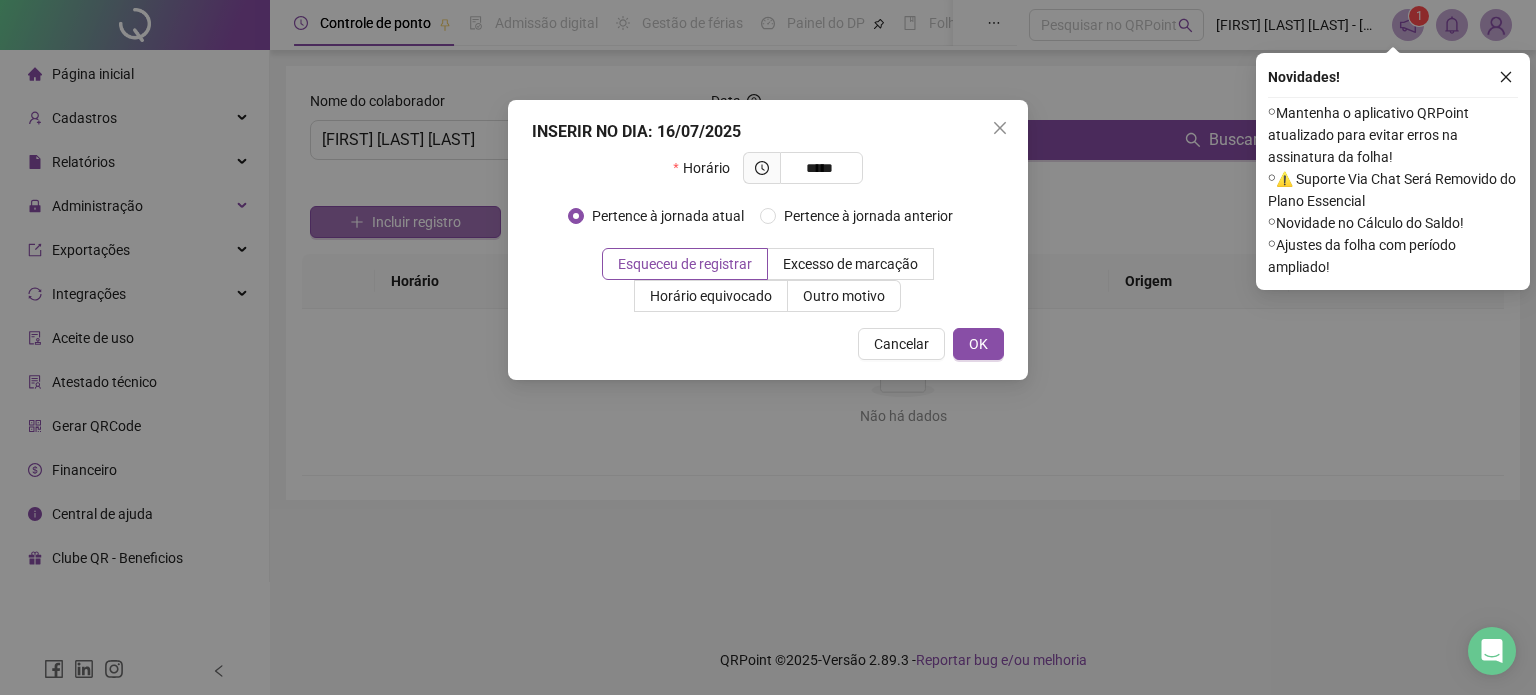 type on "*****" 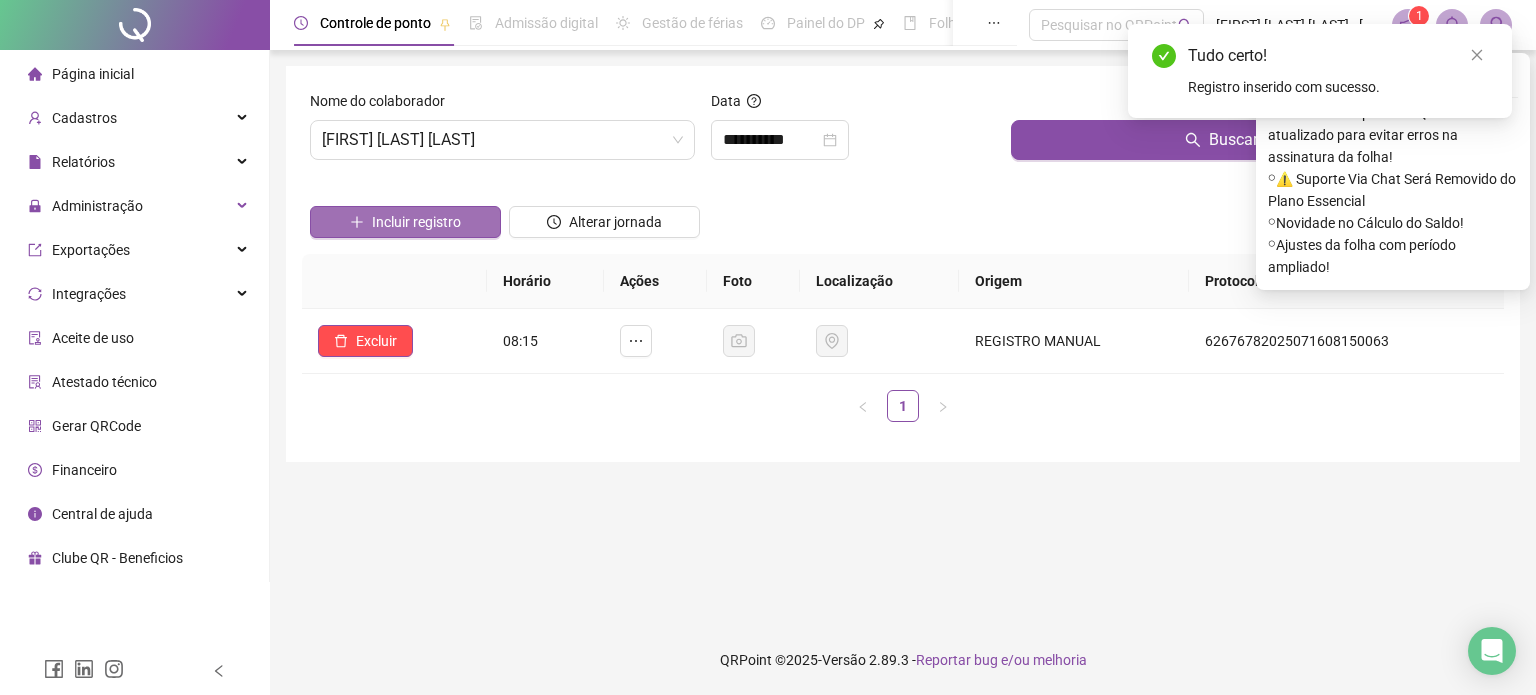 click on "Incluir registro" at bounding box center [405, 222] 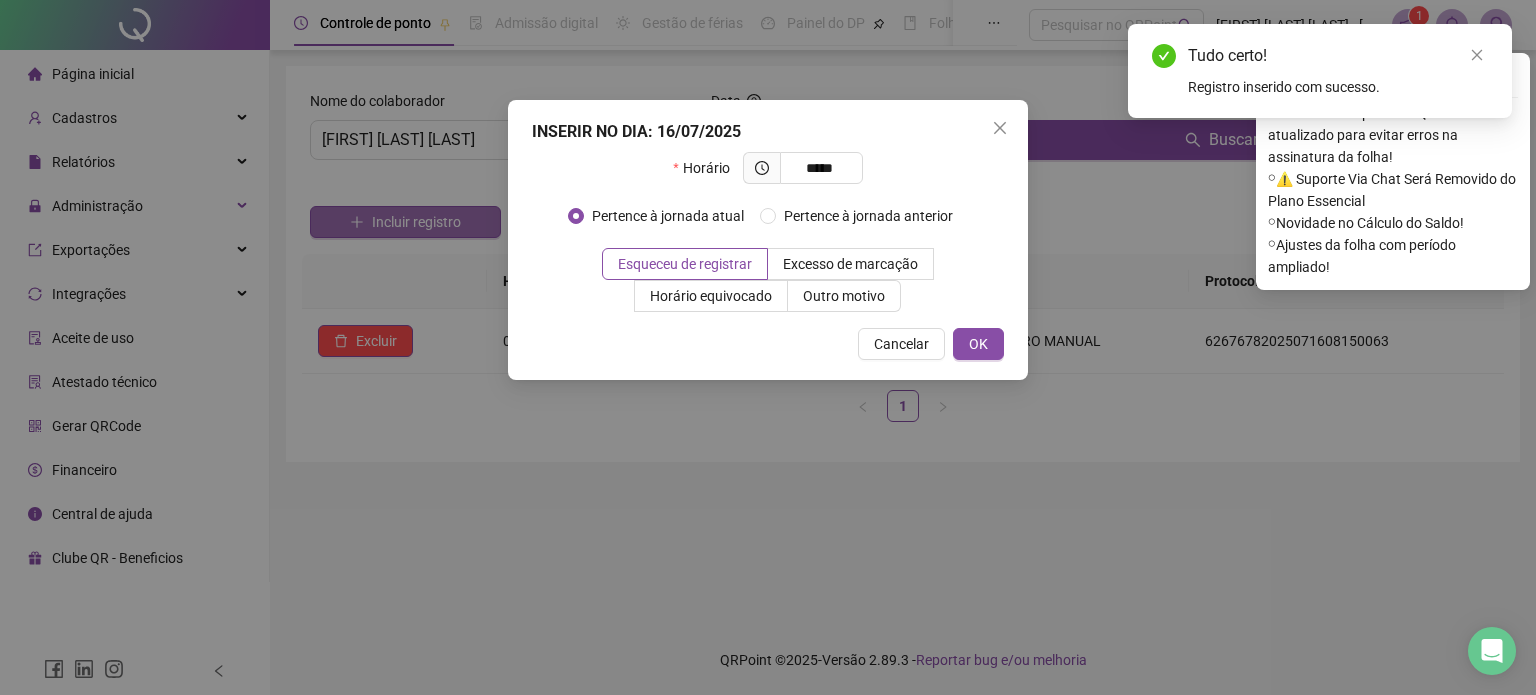 type on "*****" 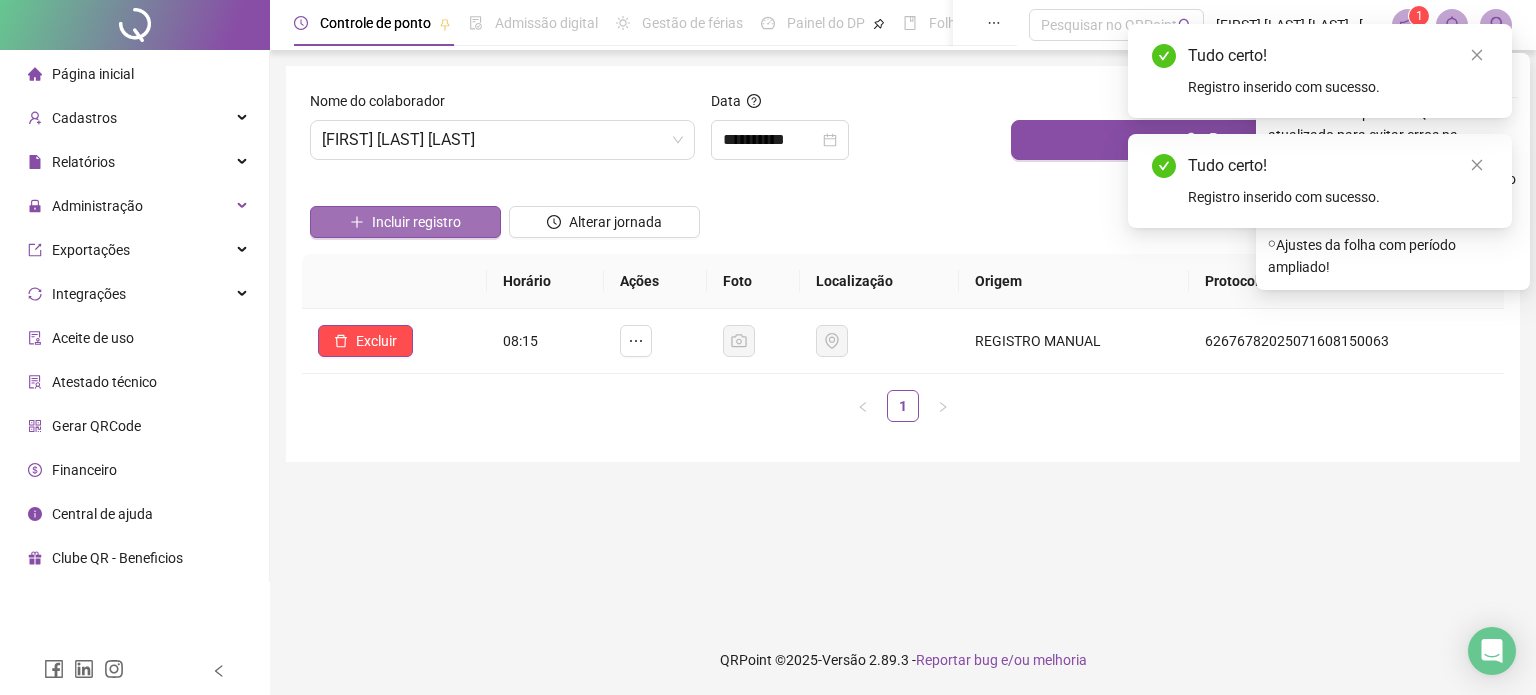 click on "Incluir registro" at bounding box center [405, 222] 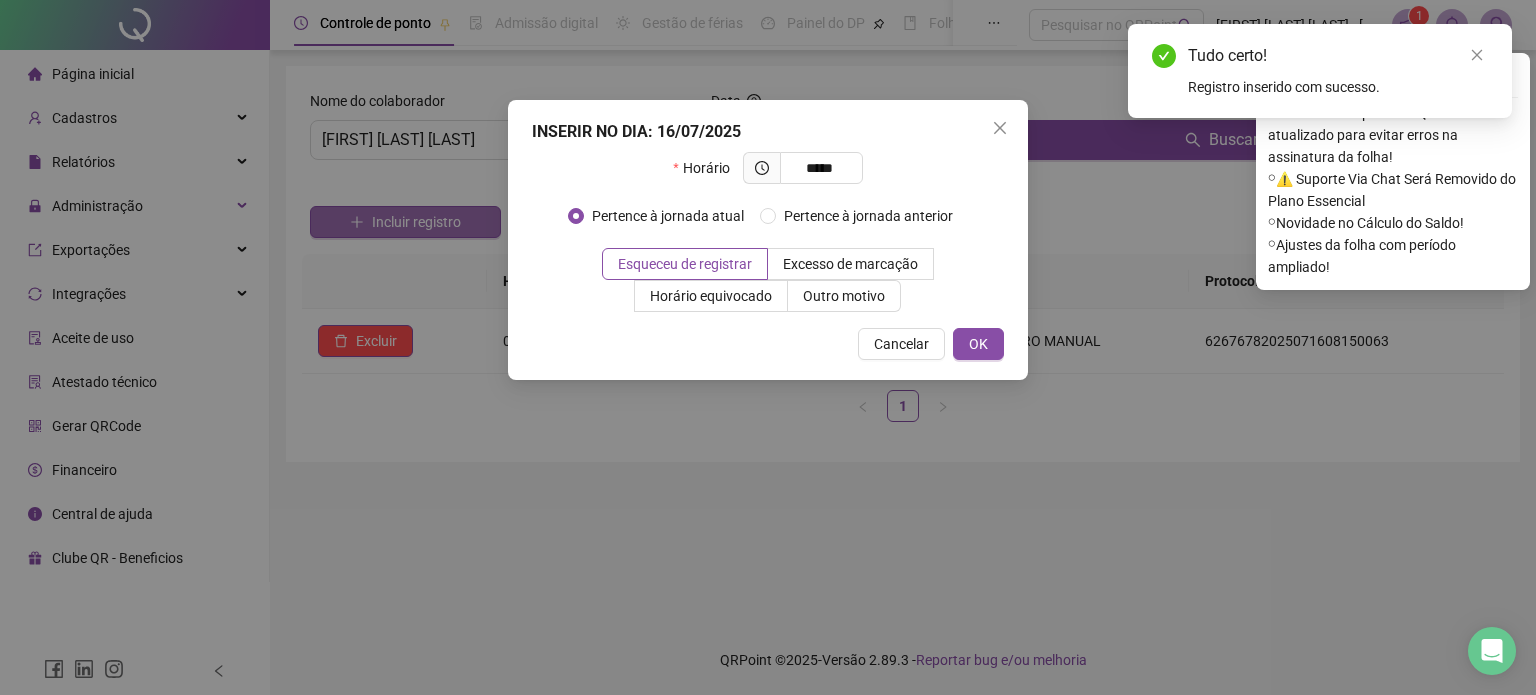 type on "*****" 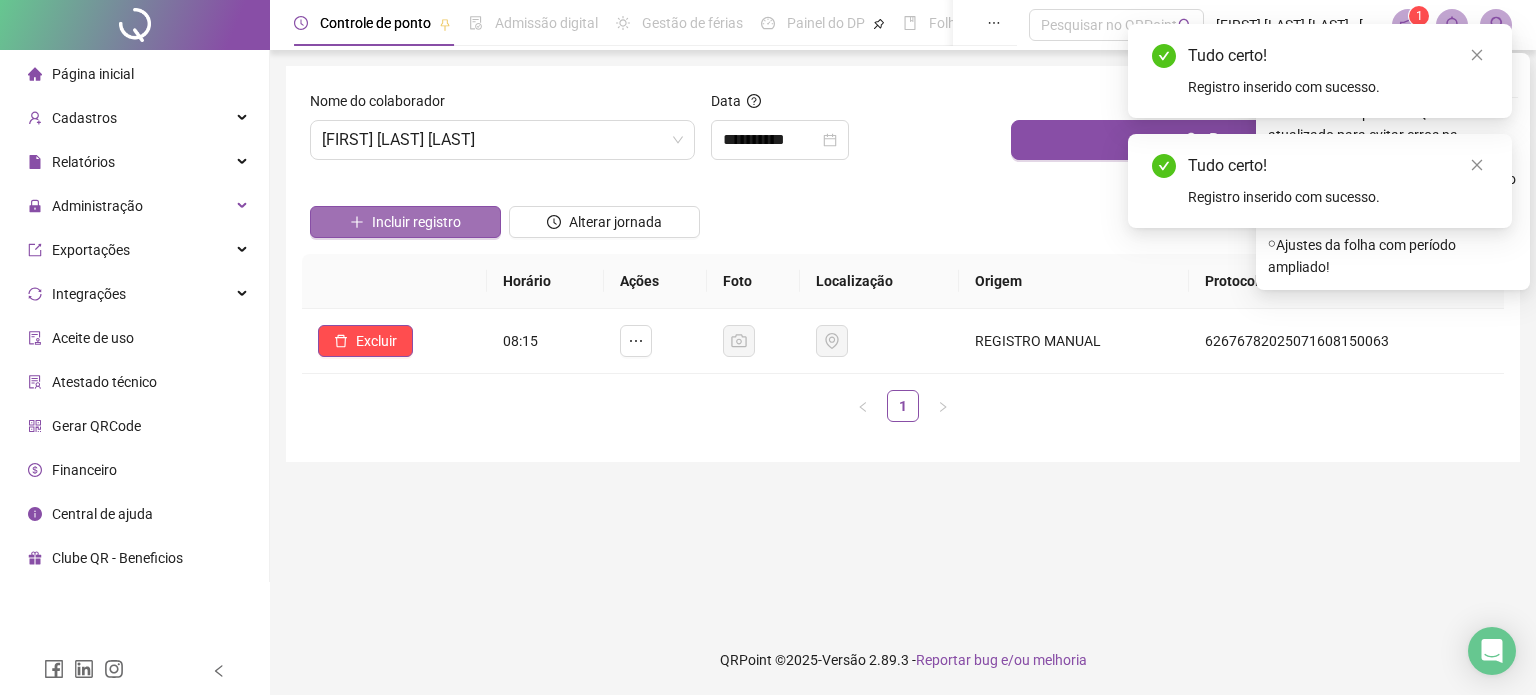 click on "Incluir registro" at bounding box center [405, 222] 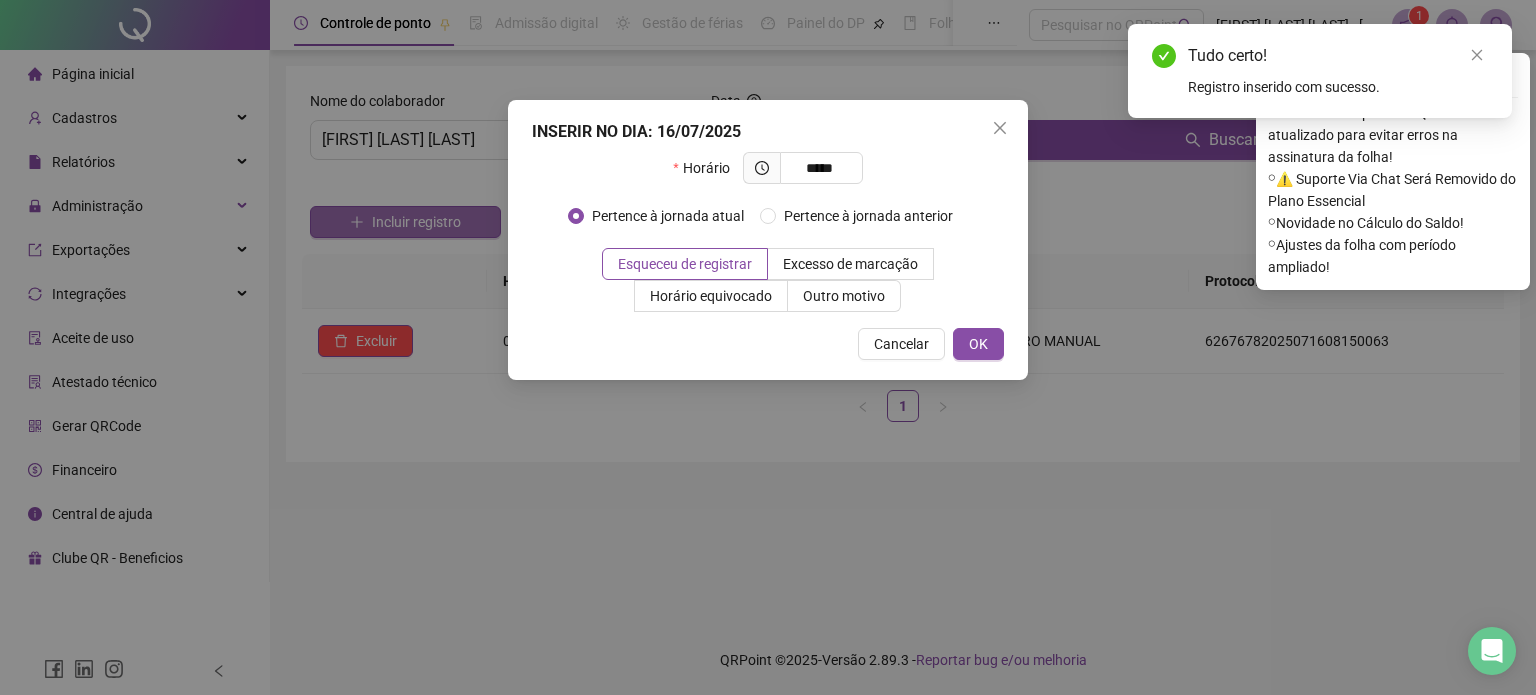 type on "*****" 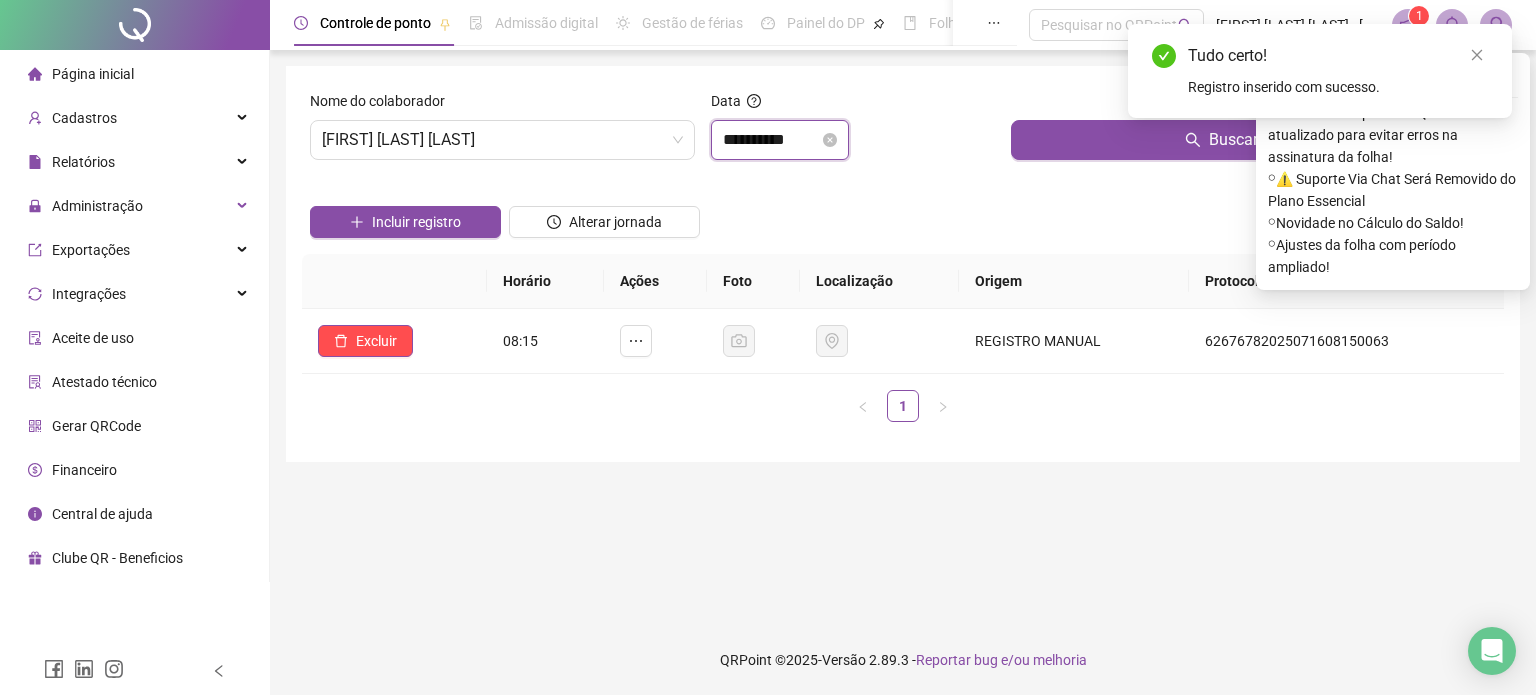 click on "**********" at bounding box center (771, 140) 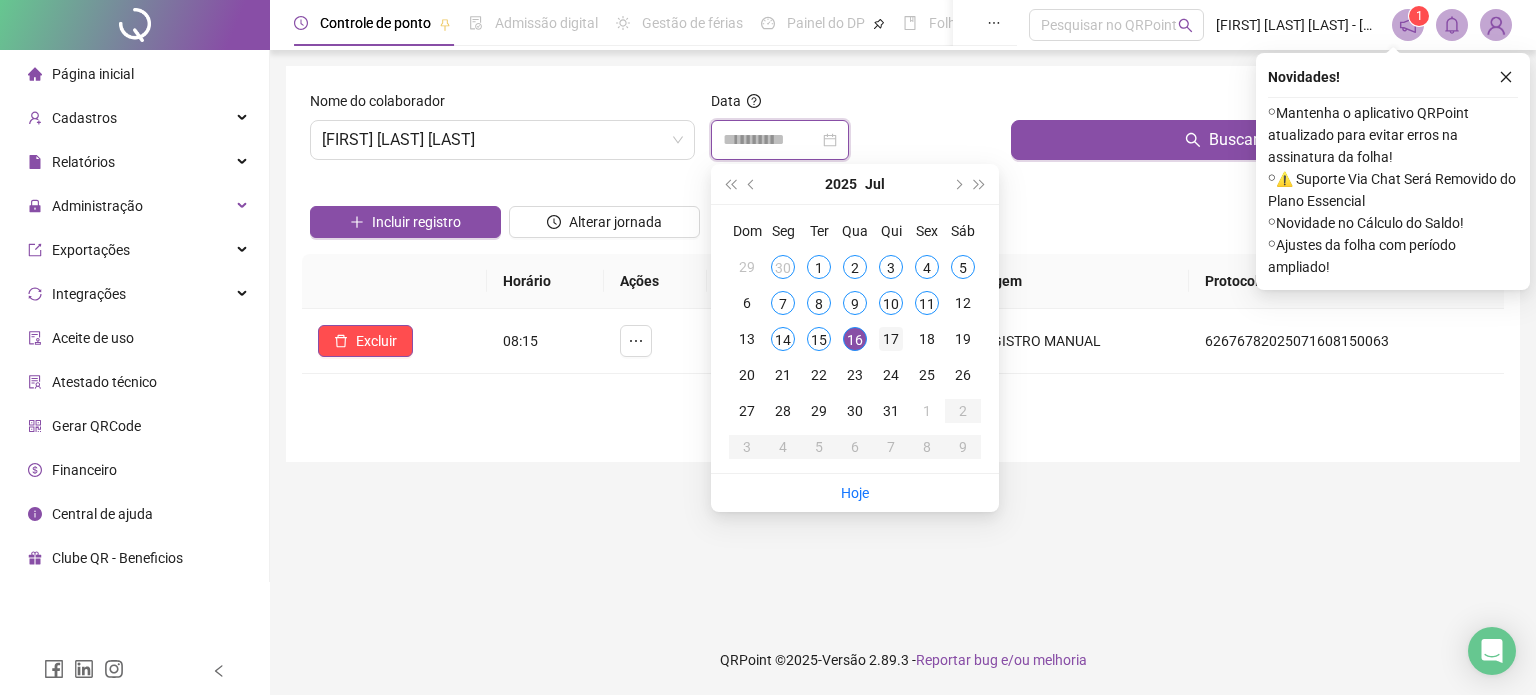 type on "**********" 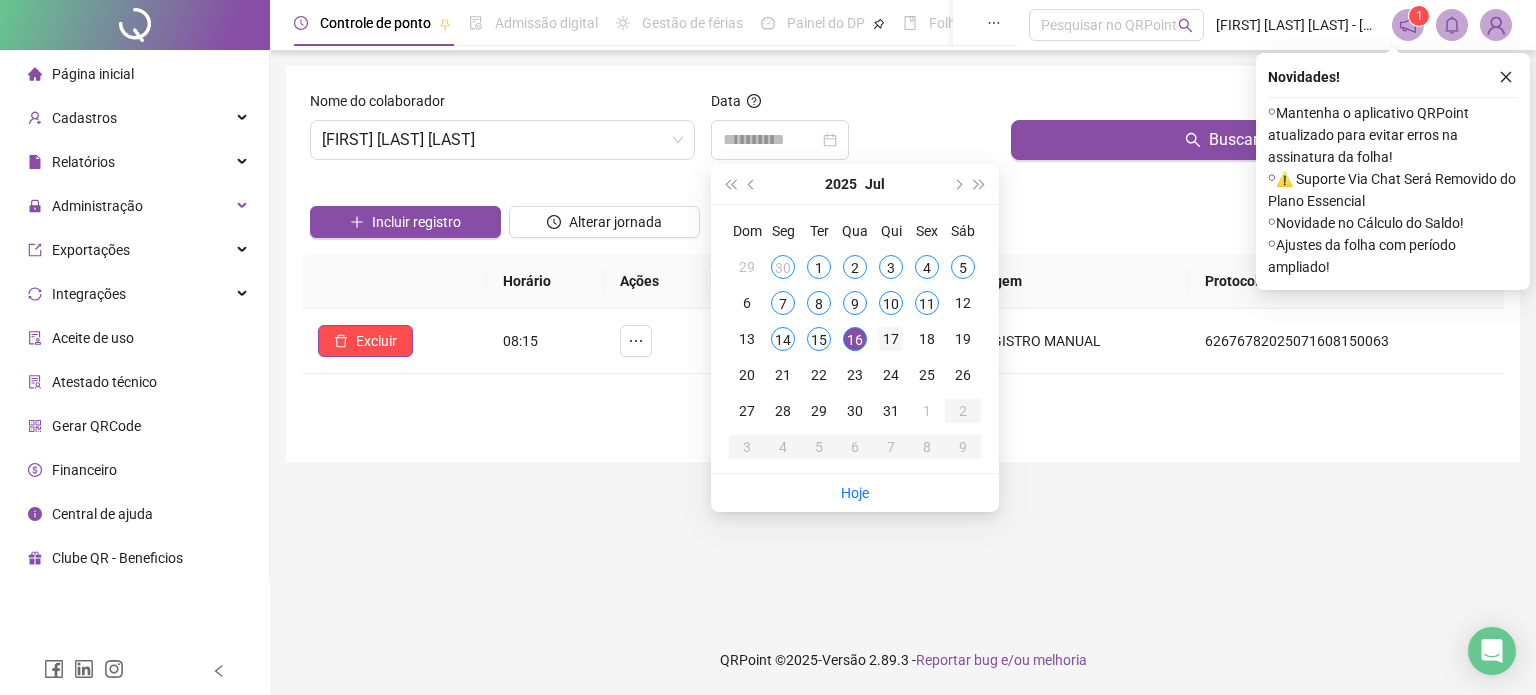 click on "17" at bounding box center (891, 339) 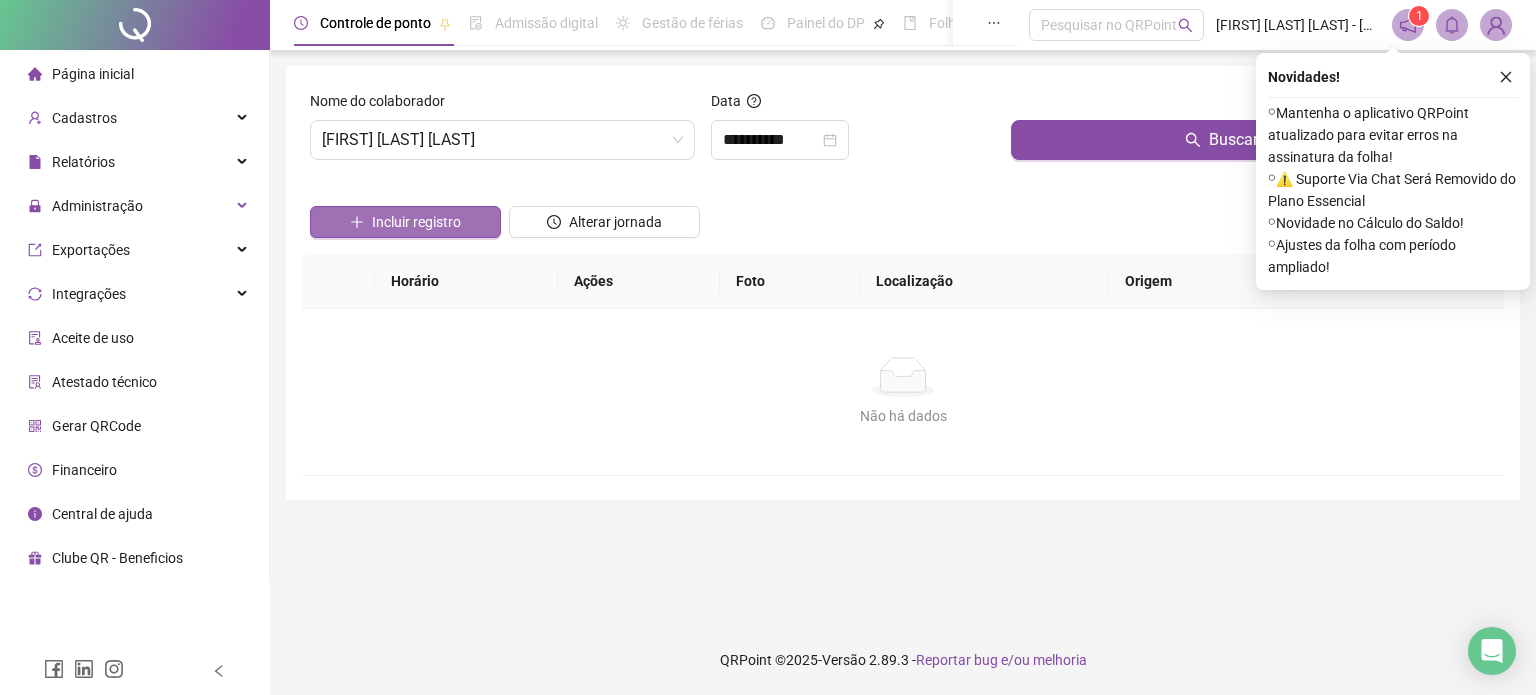 click on "Incluir registro" at bounding box center [405, 222] 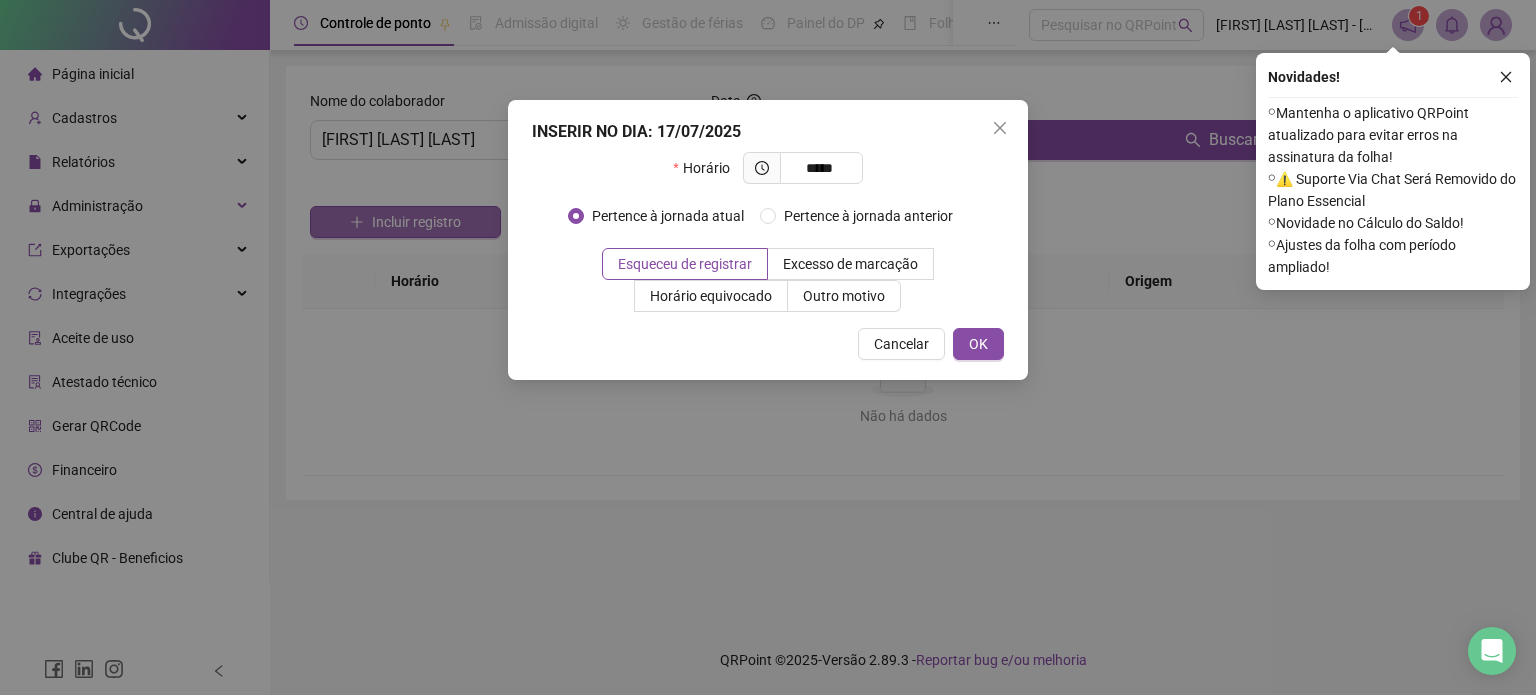 type on "*****" 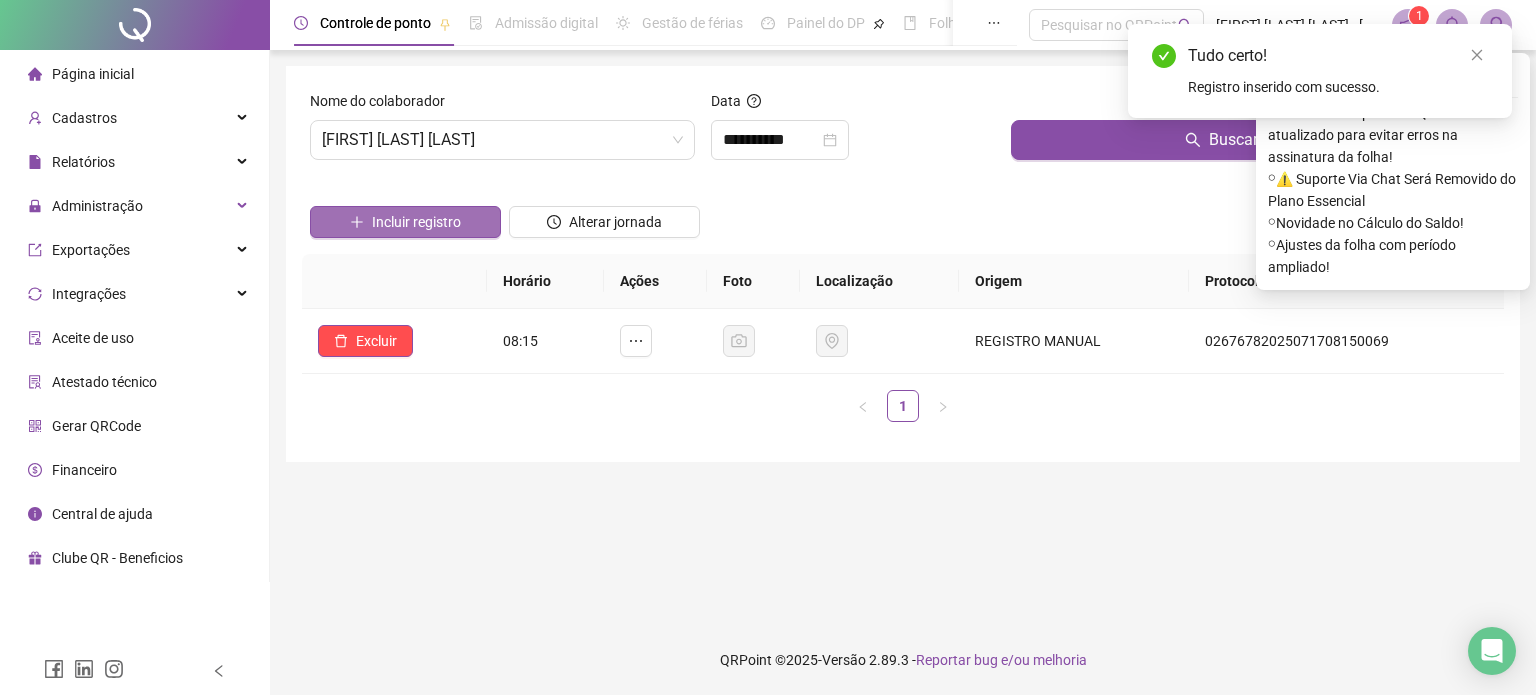 click on "Incluir registro" at bounding box center [405, 222] 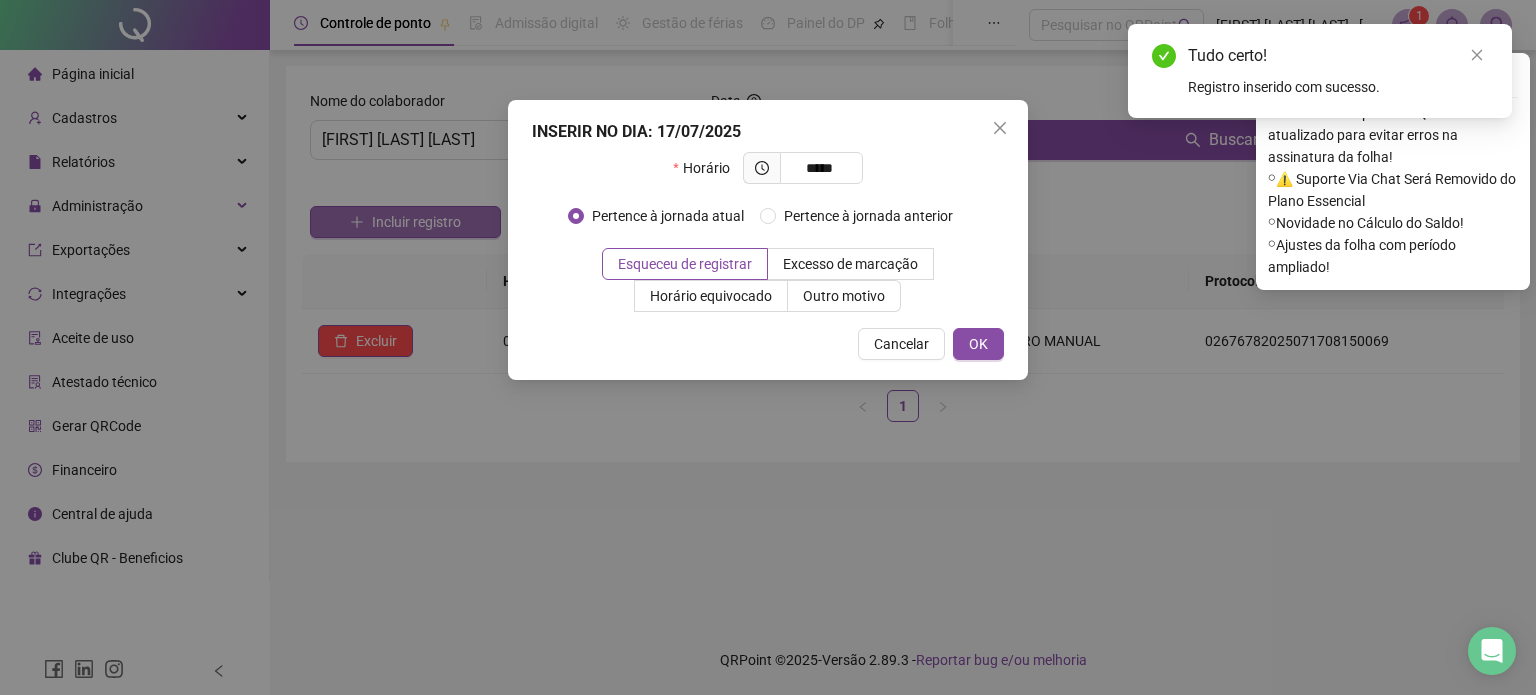 type on "*****" 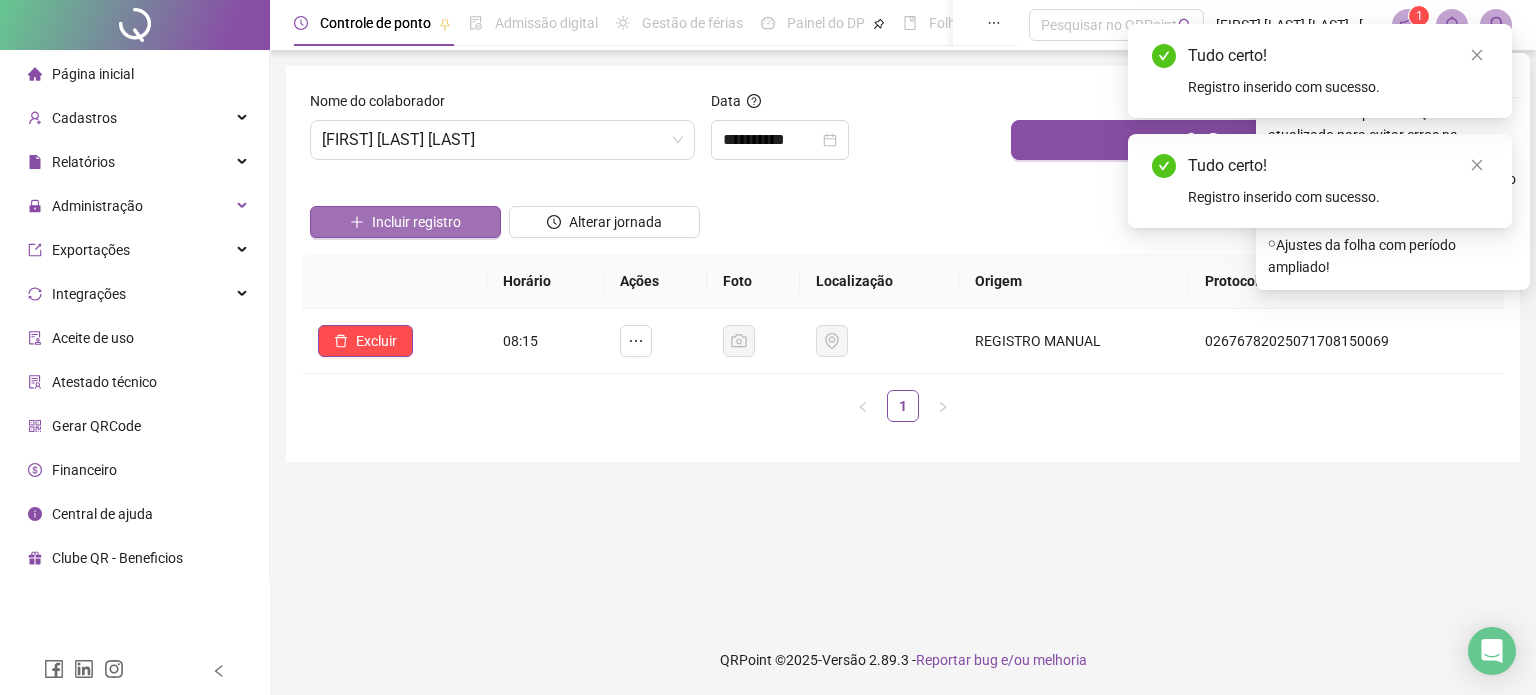 click on "Incluir registro" at bounding box center [405, 222] 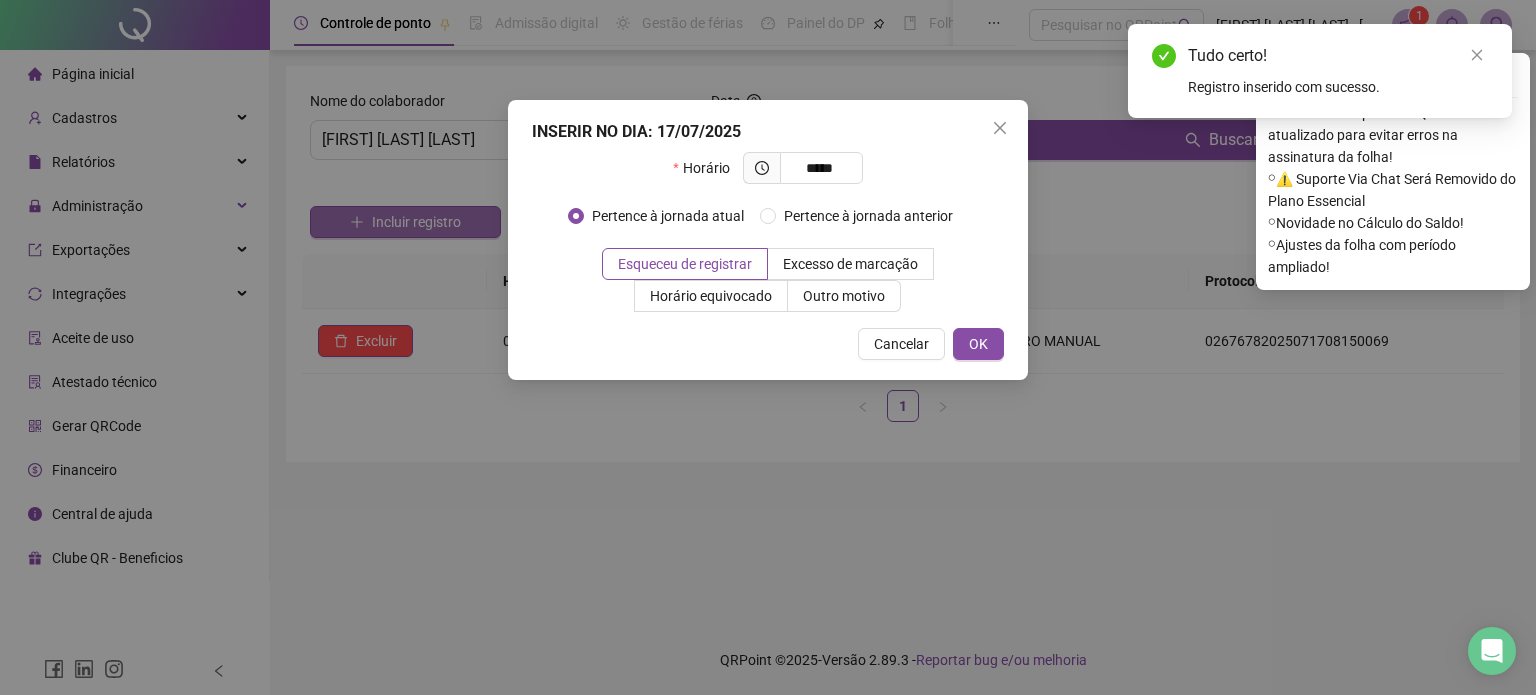 type on "*****" 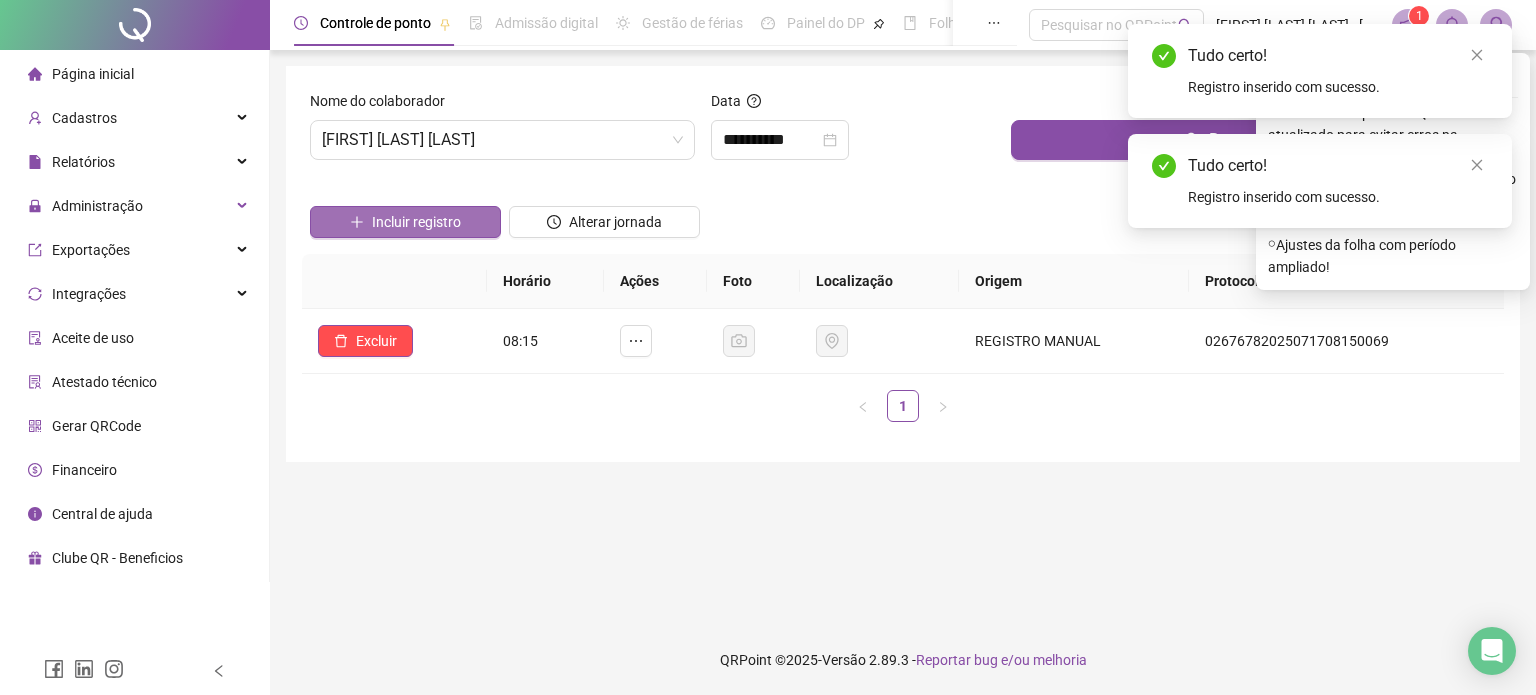 click on "Incluir registro" at bounding box center [405, 222] 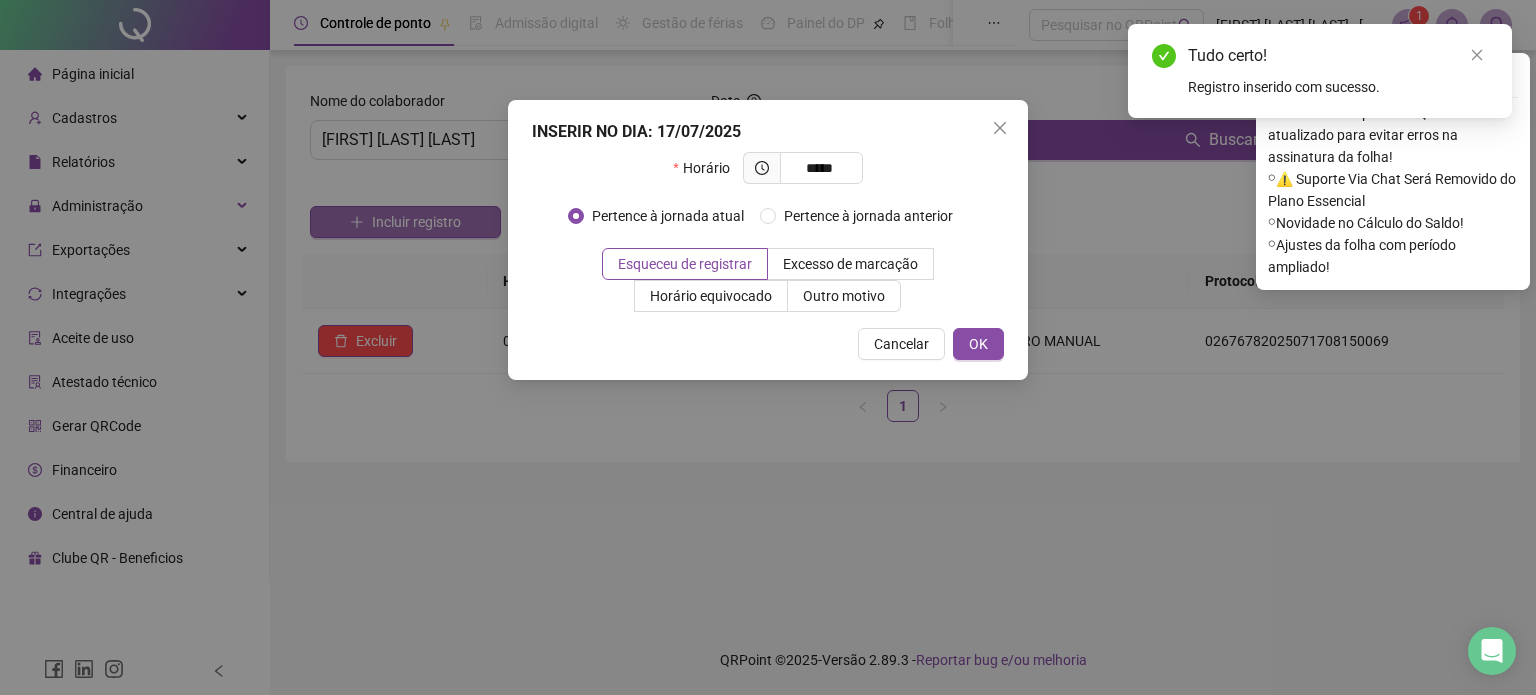 type on "*****" 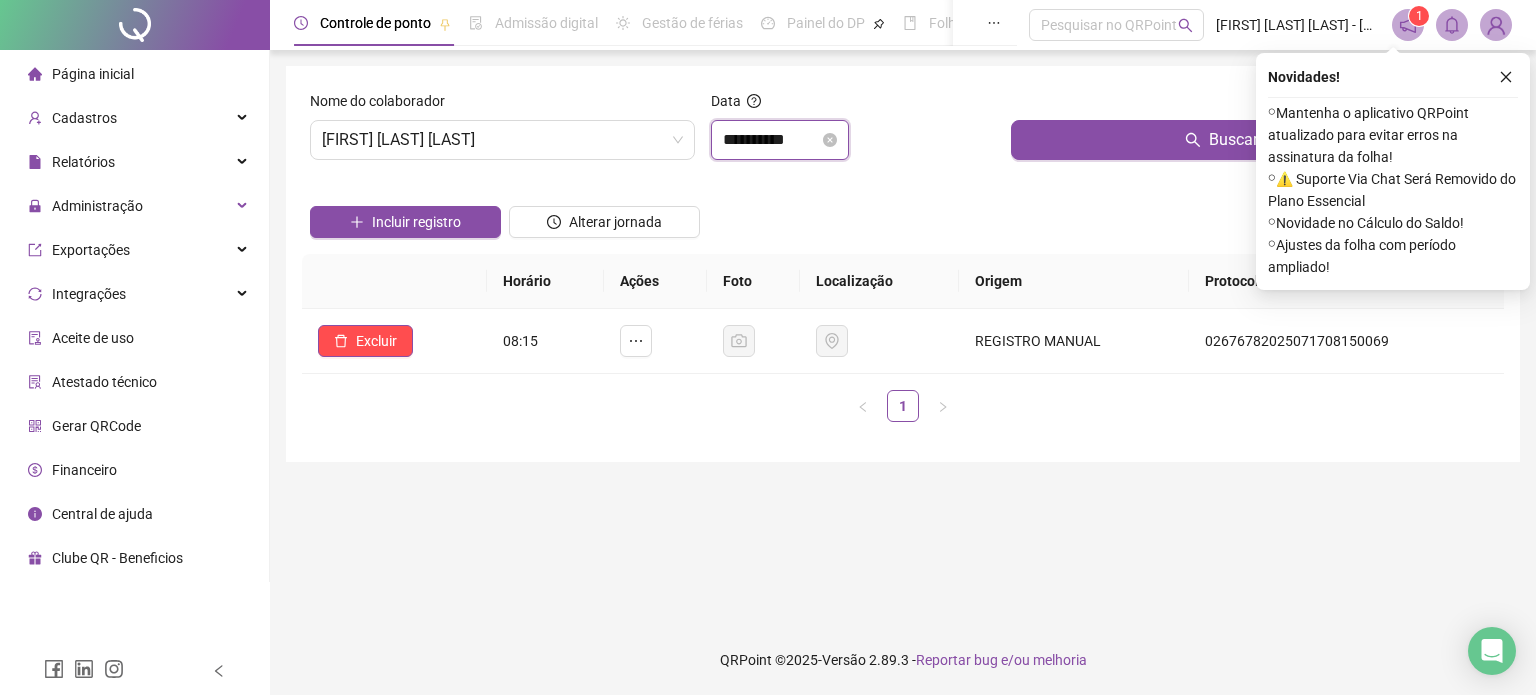 click on "**********" at bounding box center [771, 140] 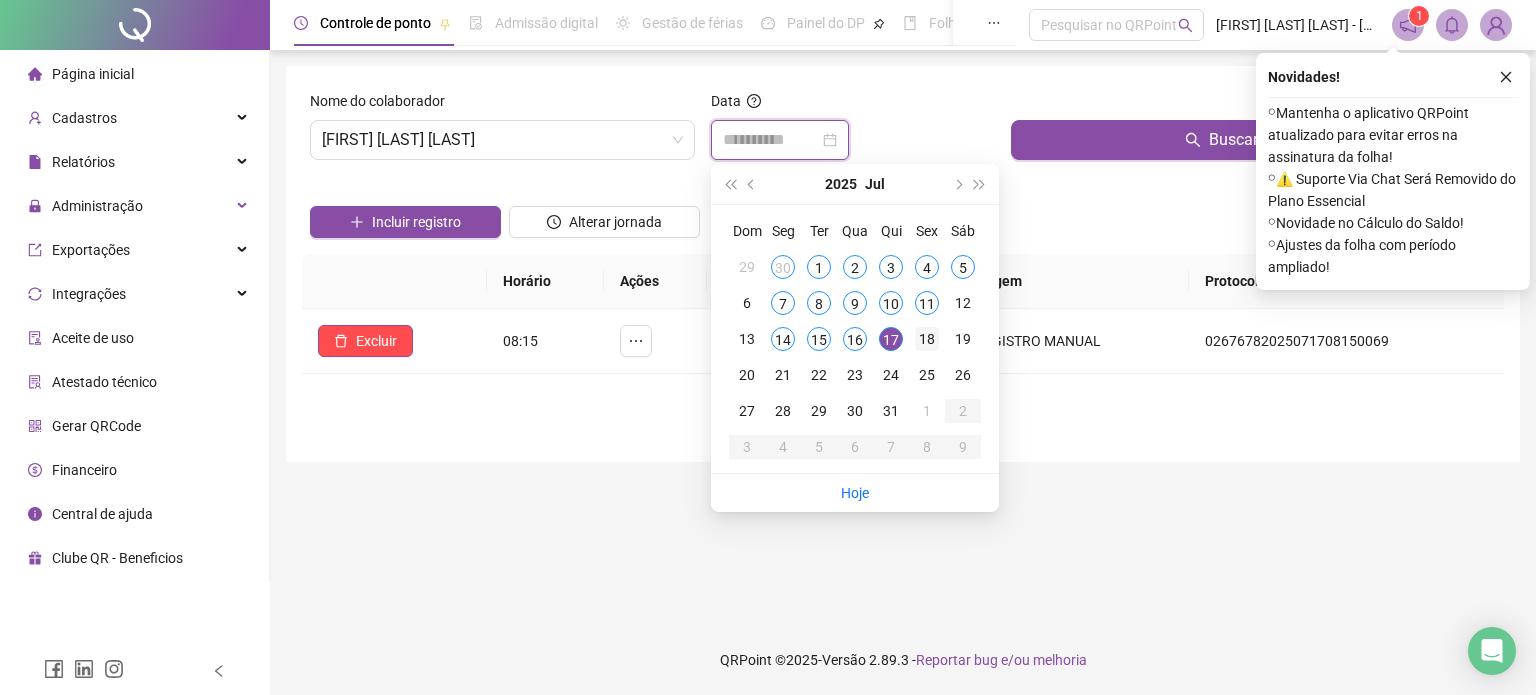 type on "**********" 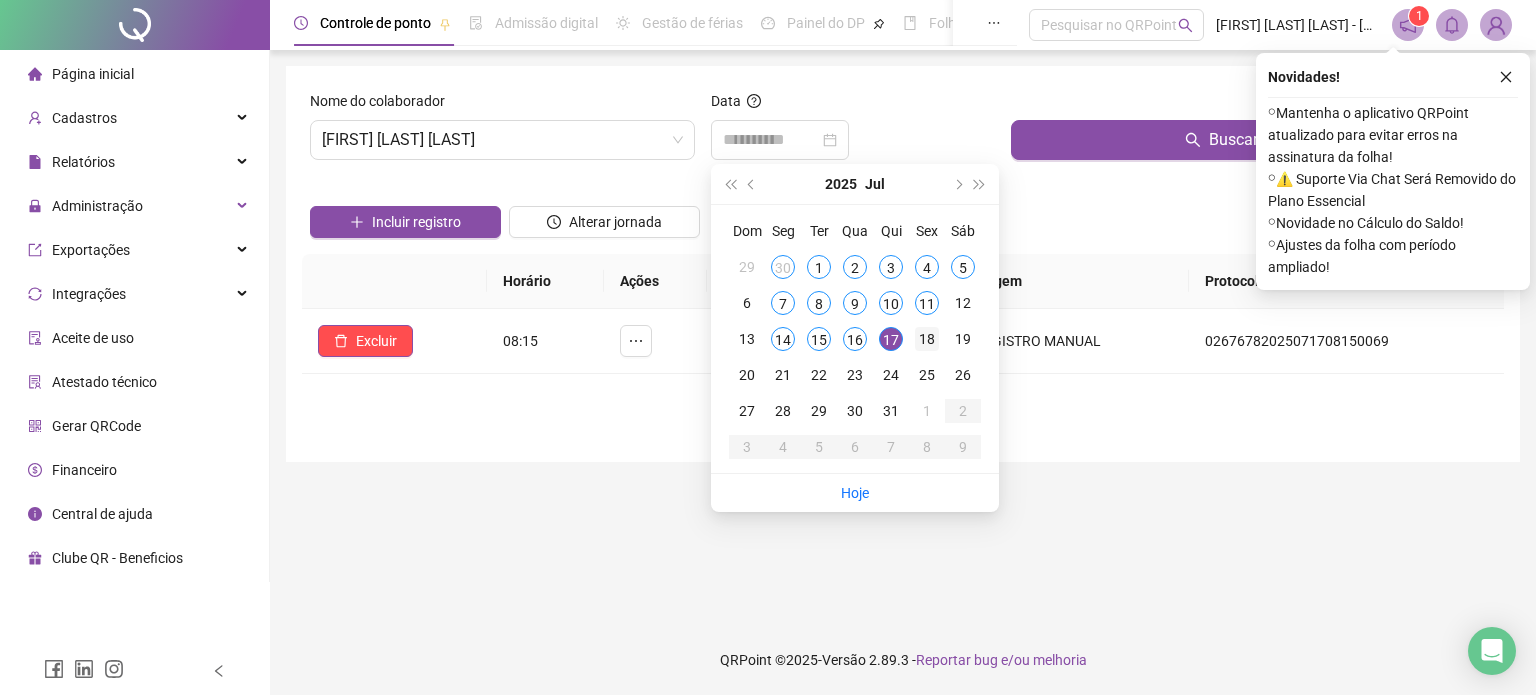 click on "18" at bounding box center [927, 339] 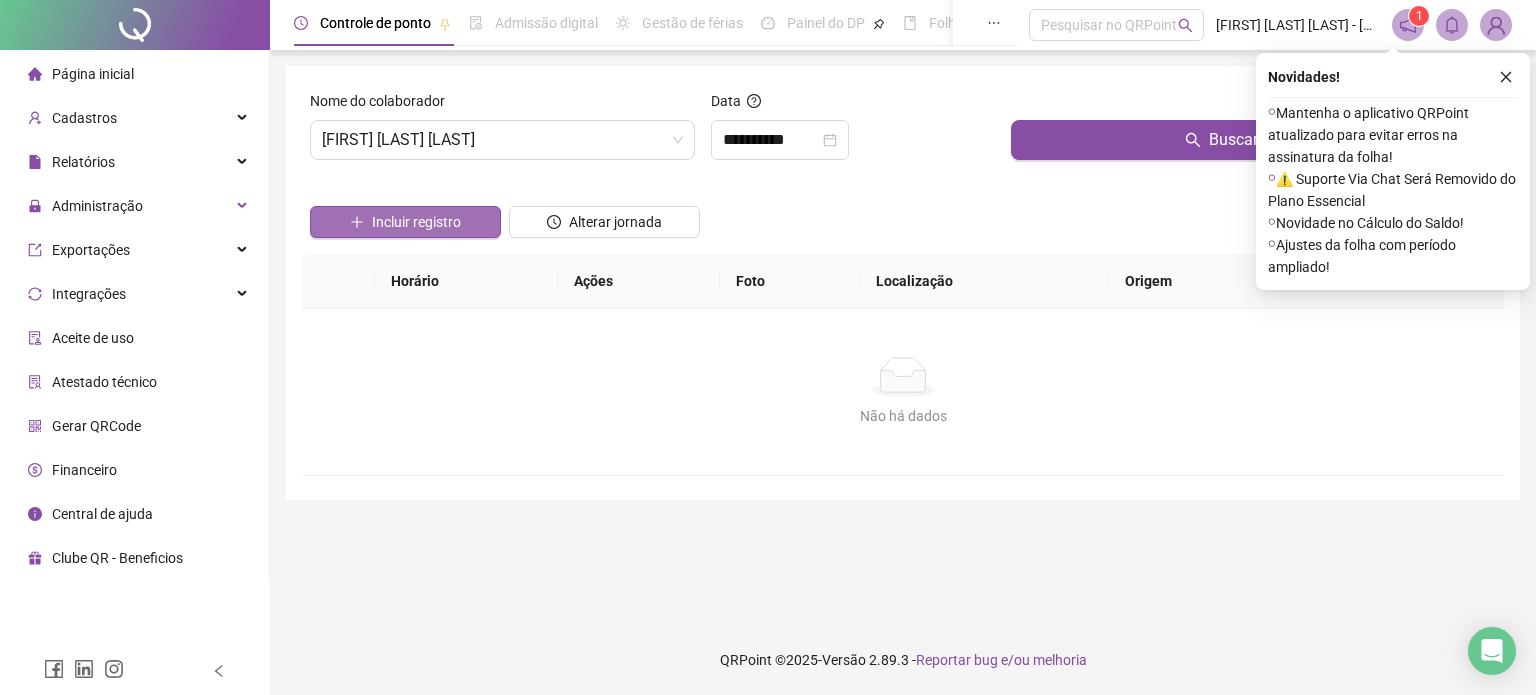 click on "Incluir registro" at bounding box center [405, 222] 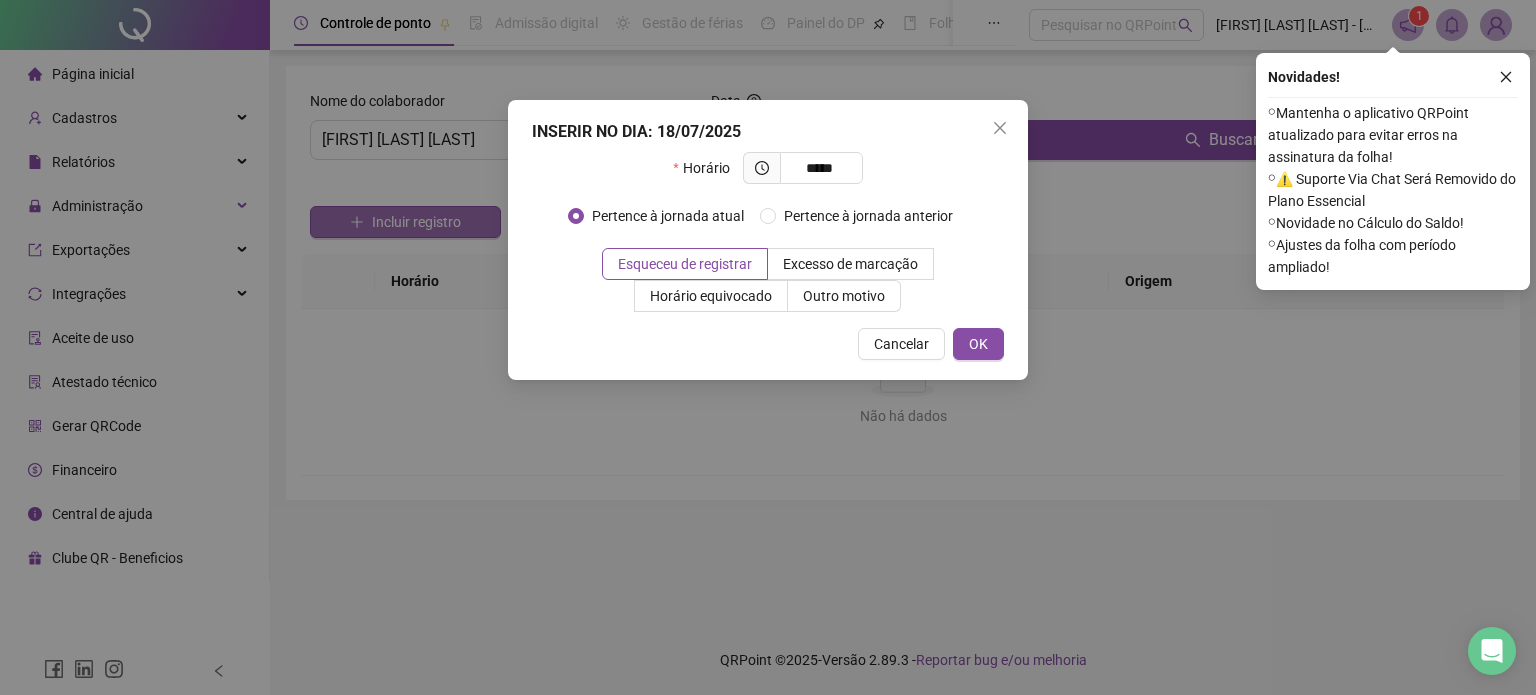 type on "*****" 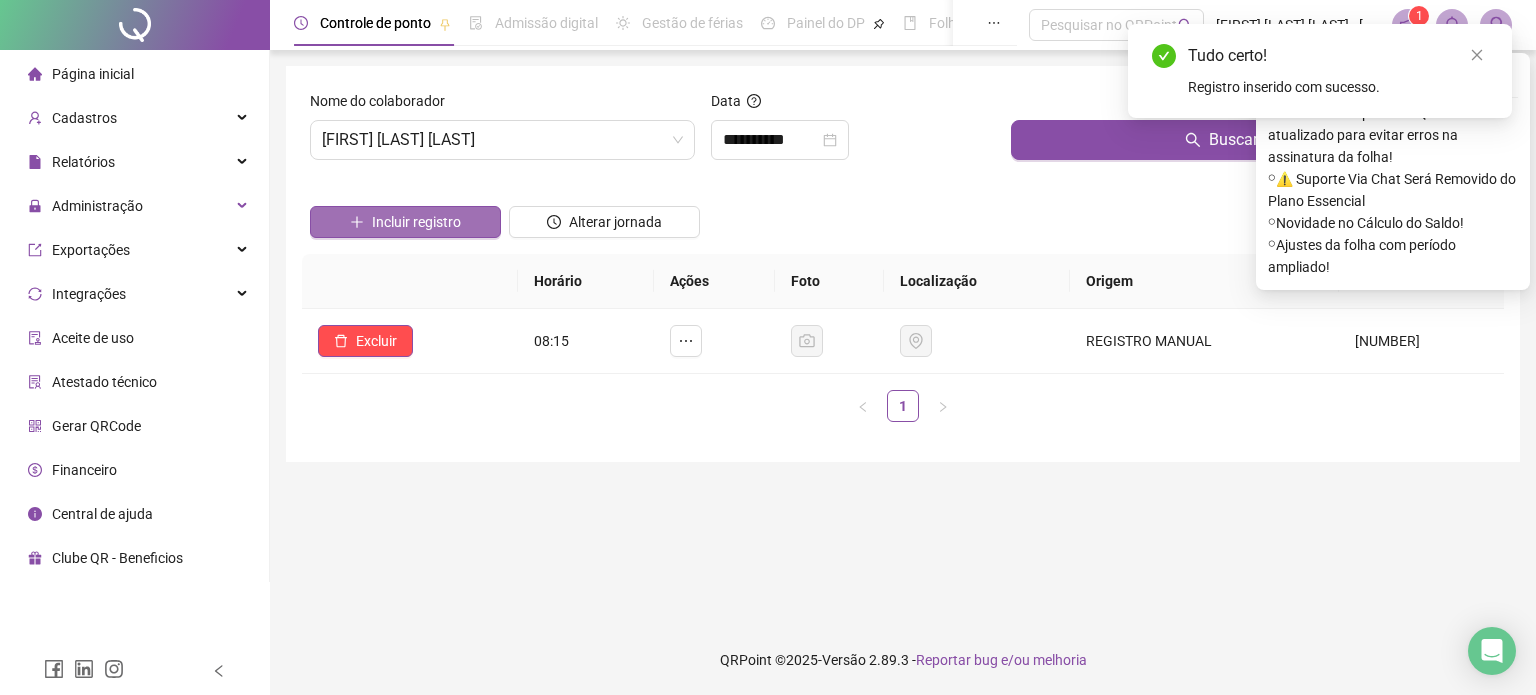 click on "Incluir registro" at bounding box center (405, 222) 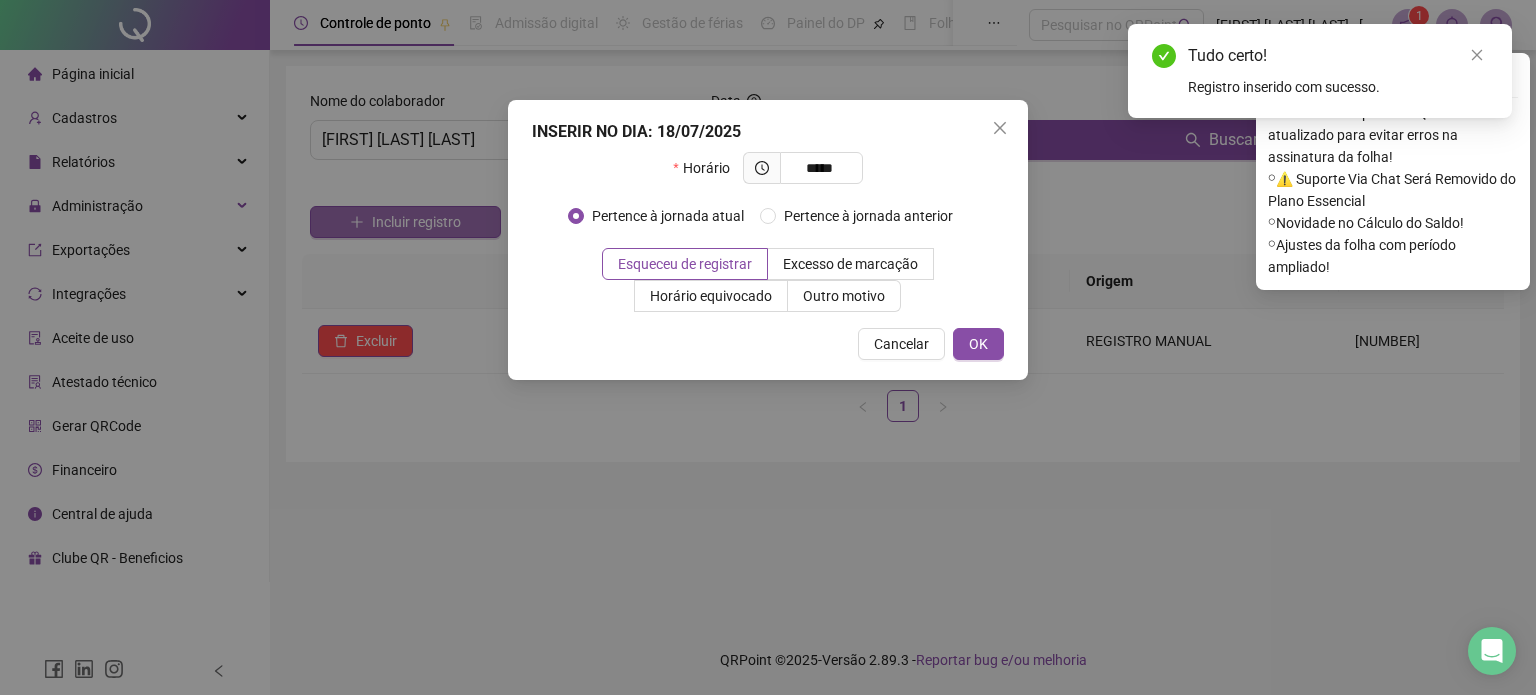 type on "*****" 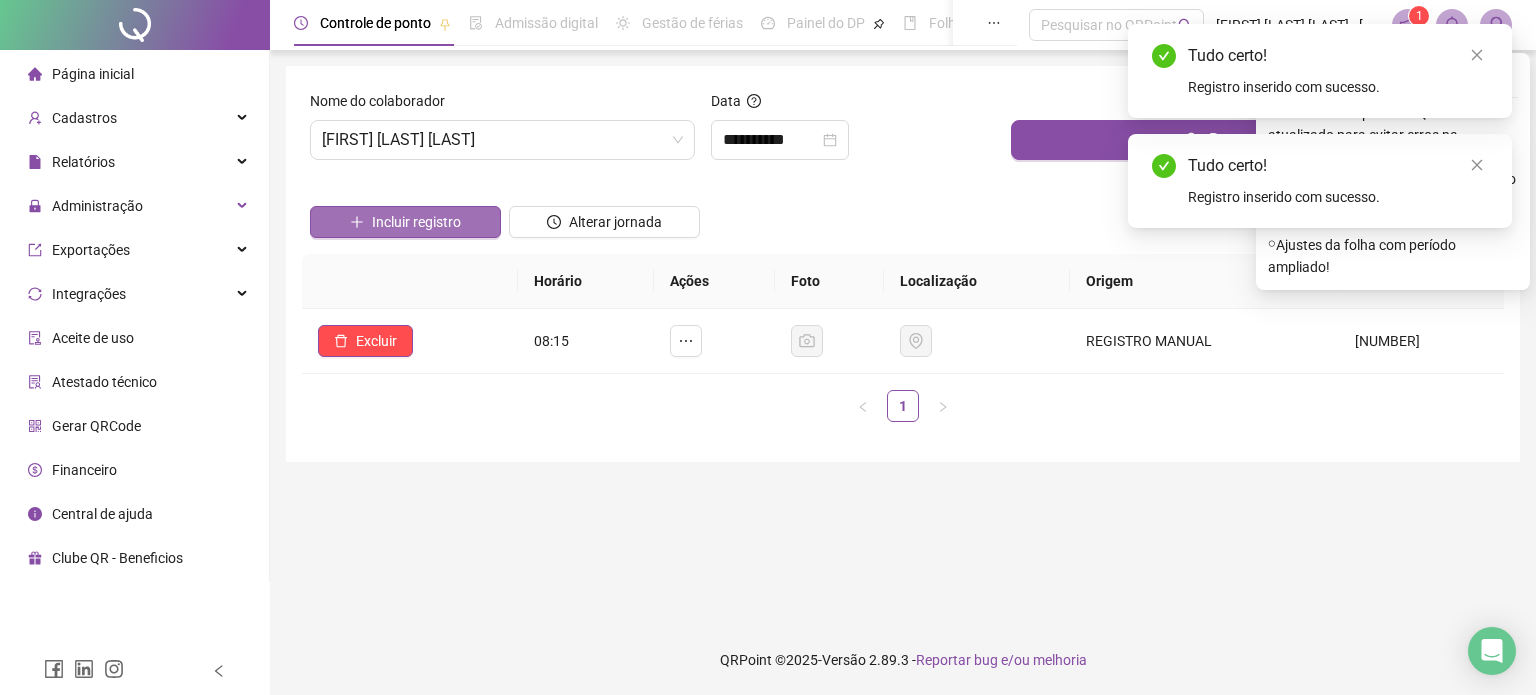 click on "Incluir registro" at bounding box center [405, 222] 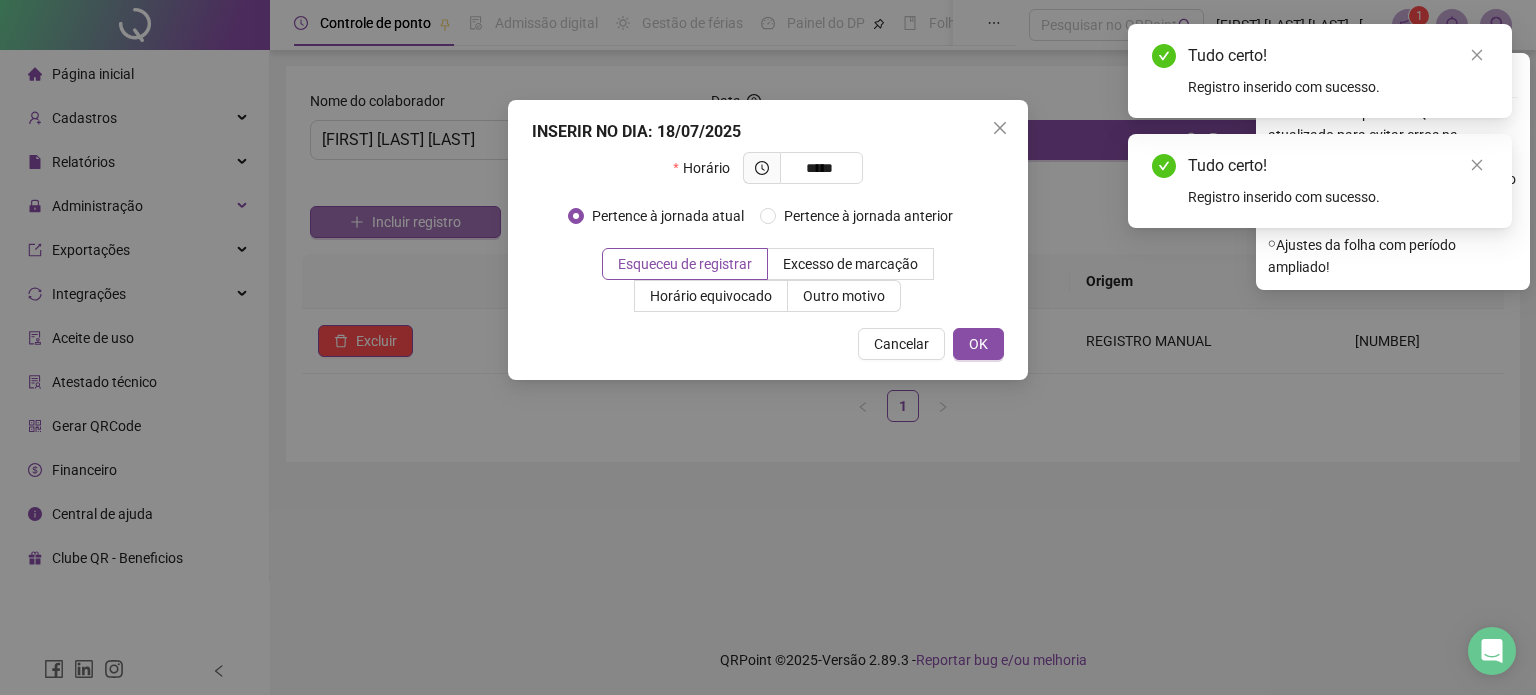 type on "*****" 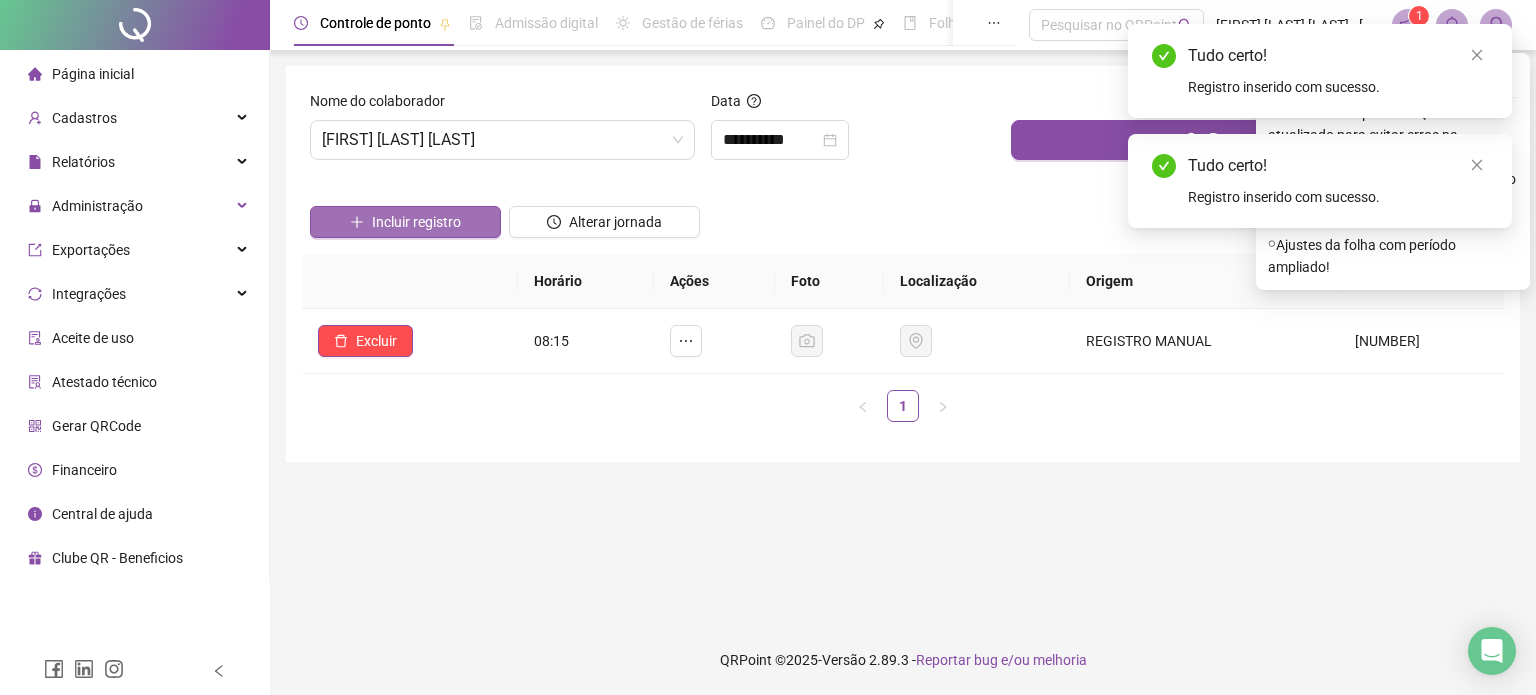 click on "Incluir registro" at bounding box center (405, 222) 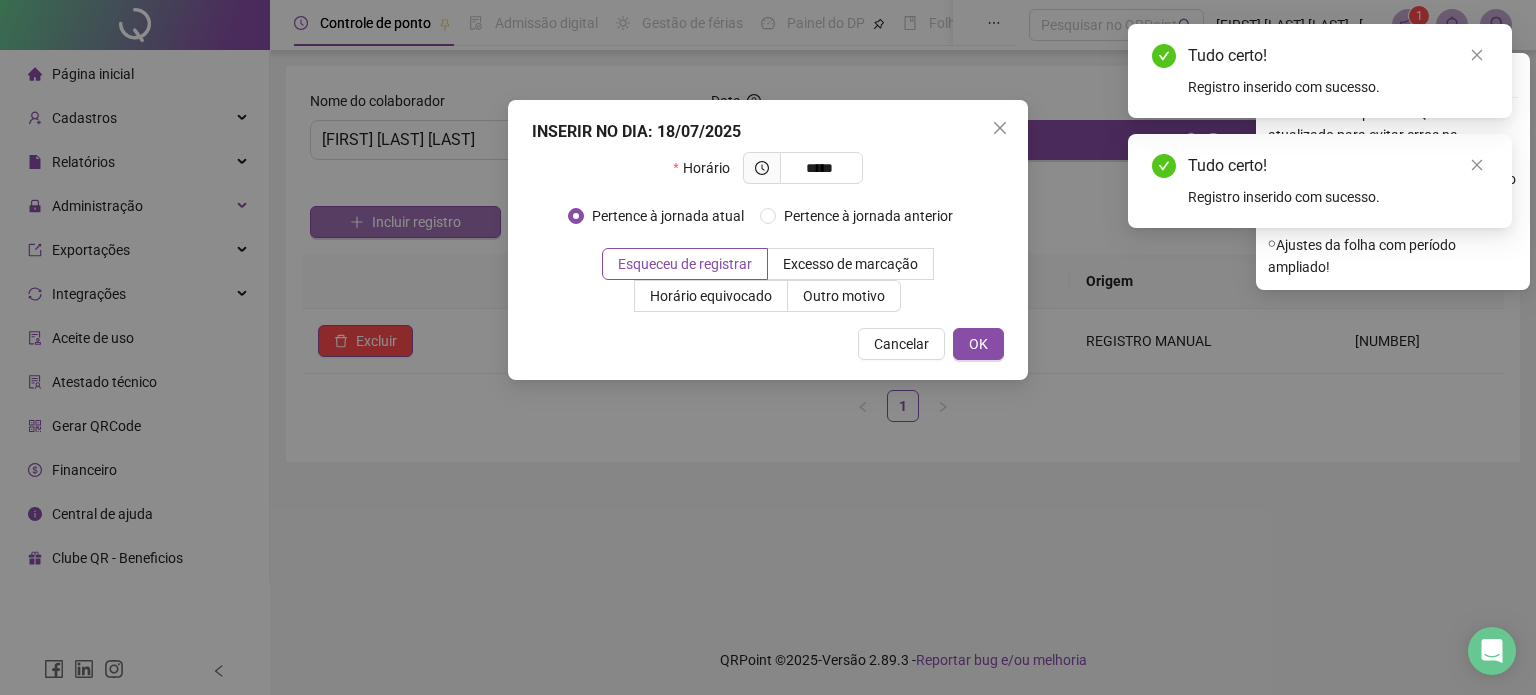 type on "*****" 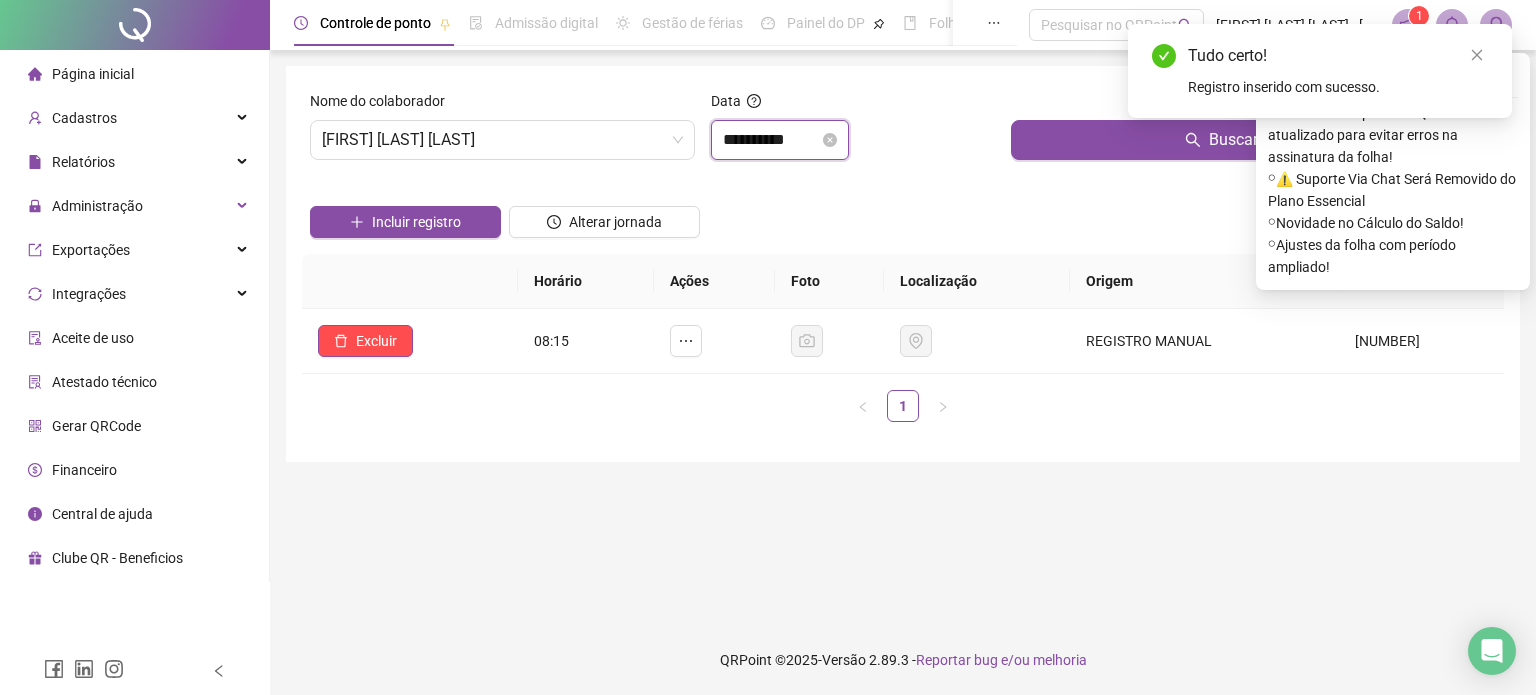 click on "**********" at bounding box center [771, 140] 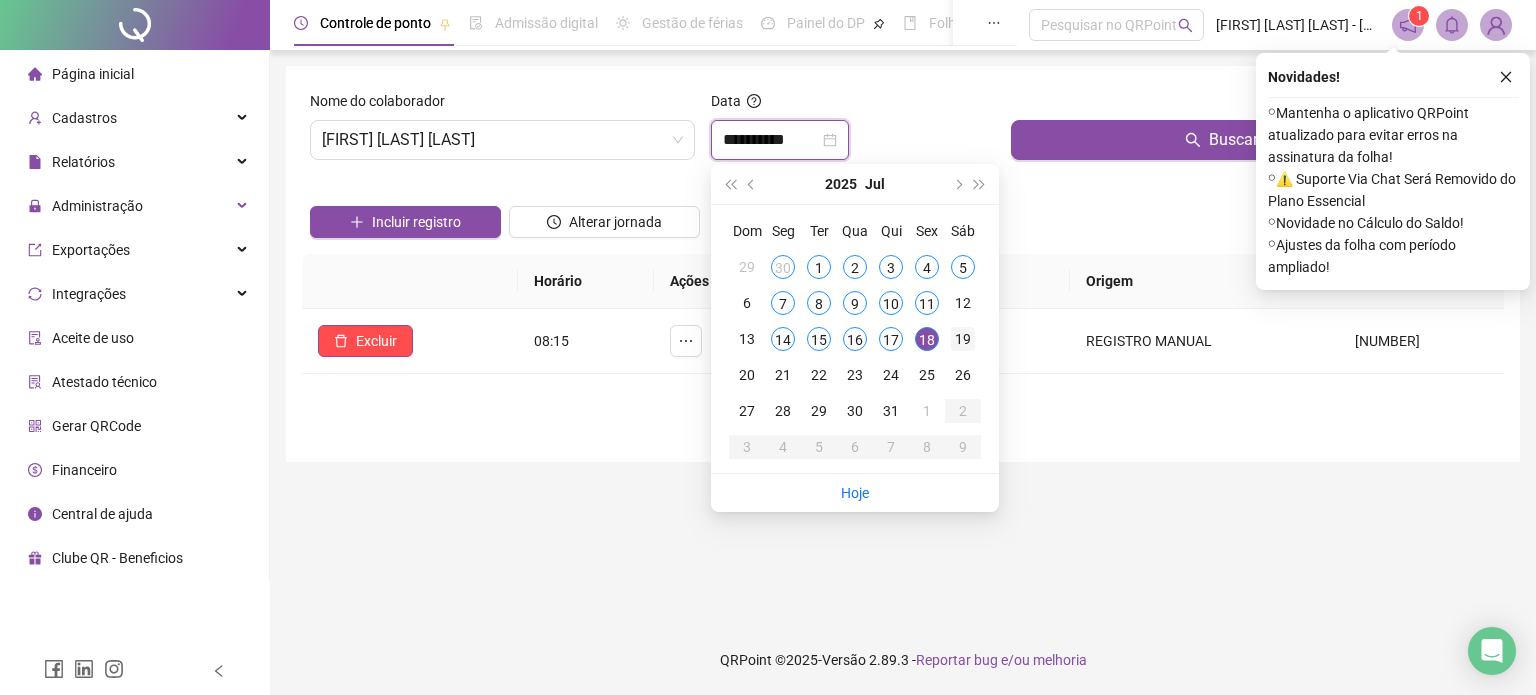 type on "**********" 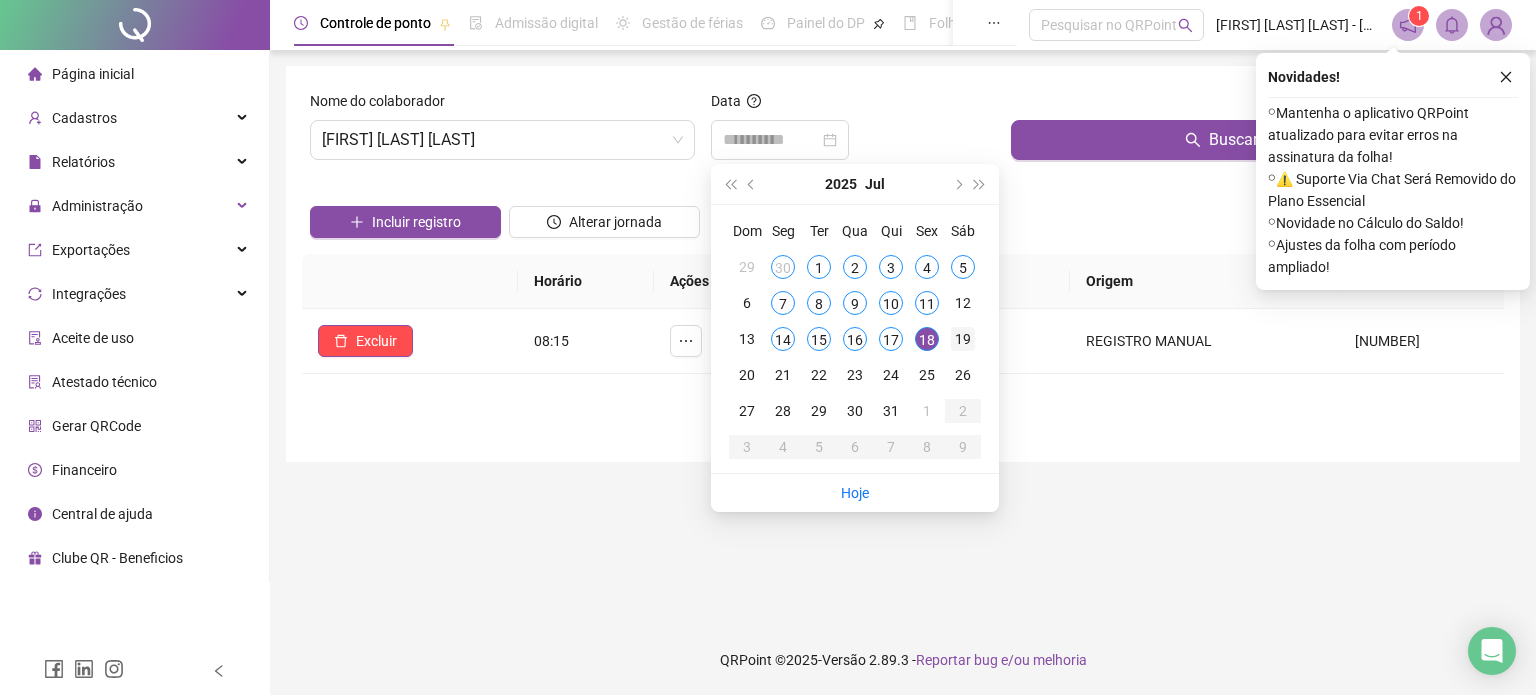 click on "19" at bounding box center (963, 339) 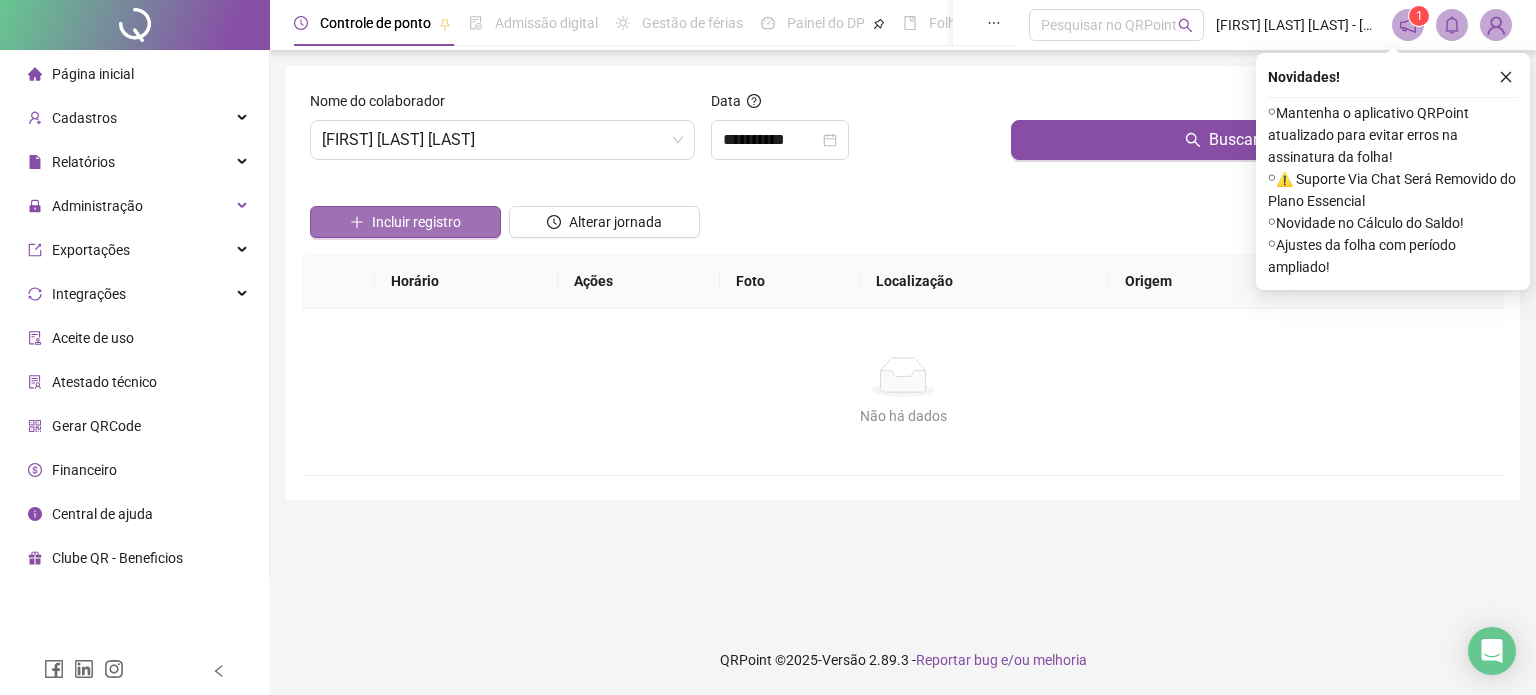 click on "Incluir registro" at bounding box center [416, 222] 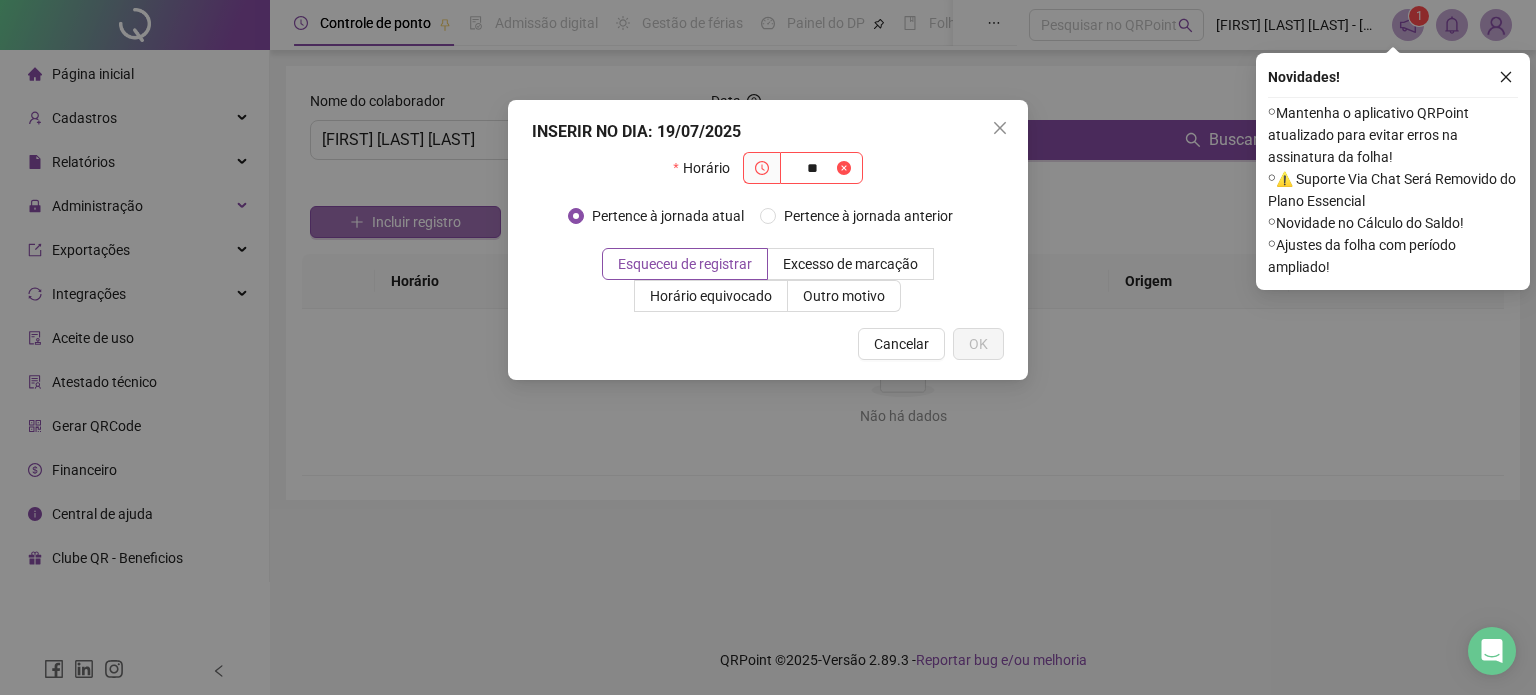 type on "*" 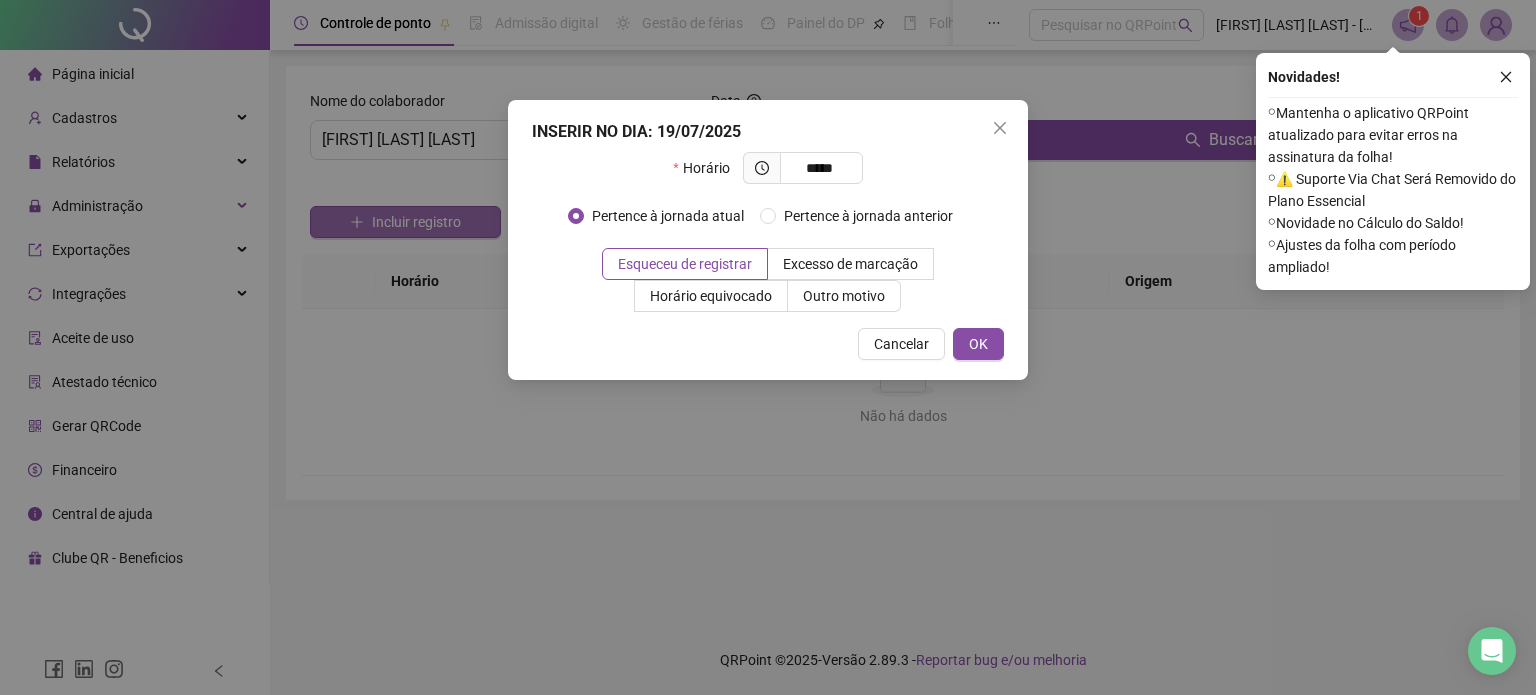 type on "*****" 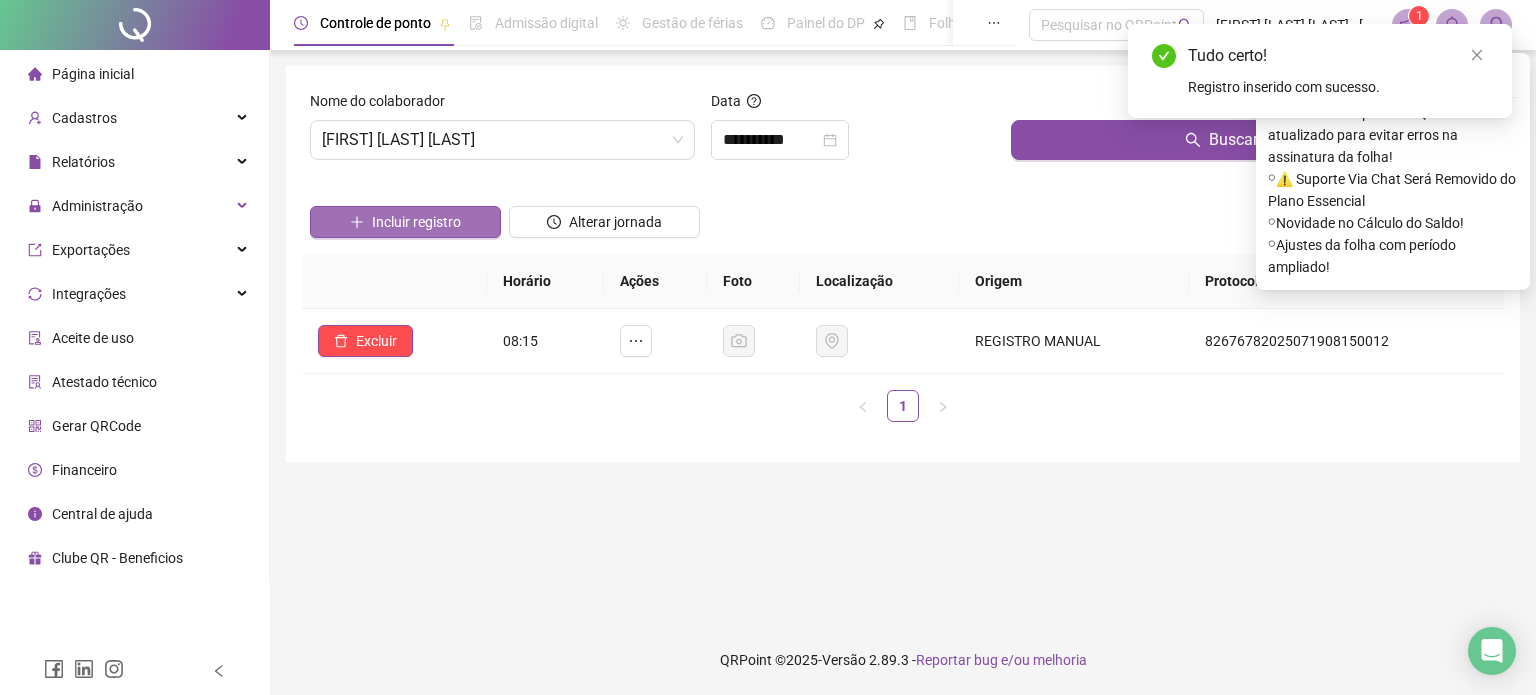 click on "Incluir registro" at bounding box center [405, 222] 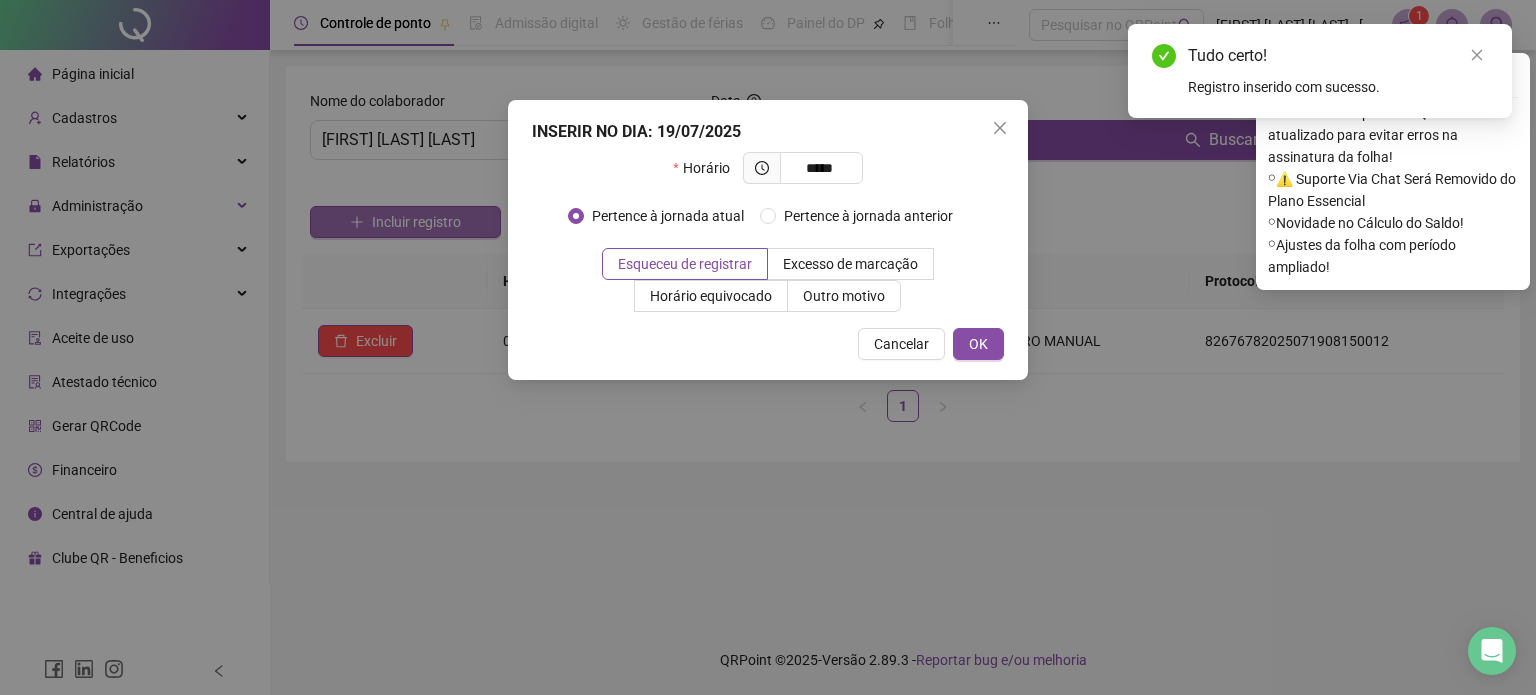 type on "*****" 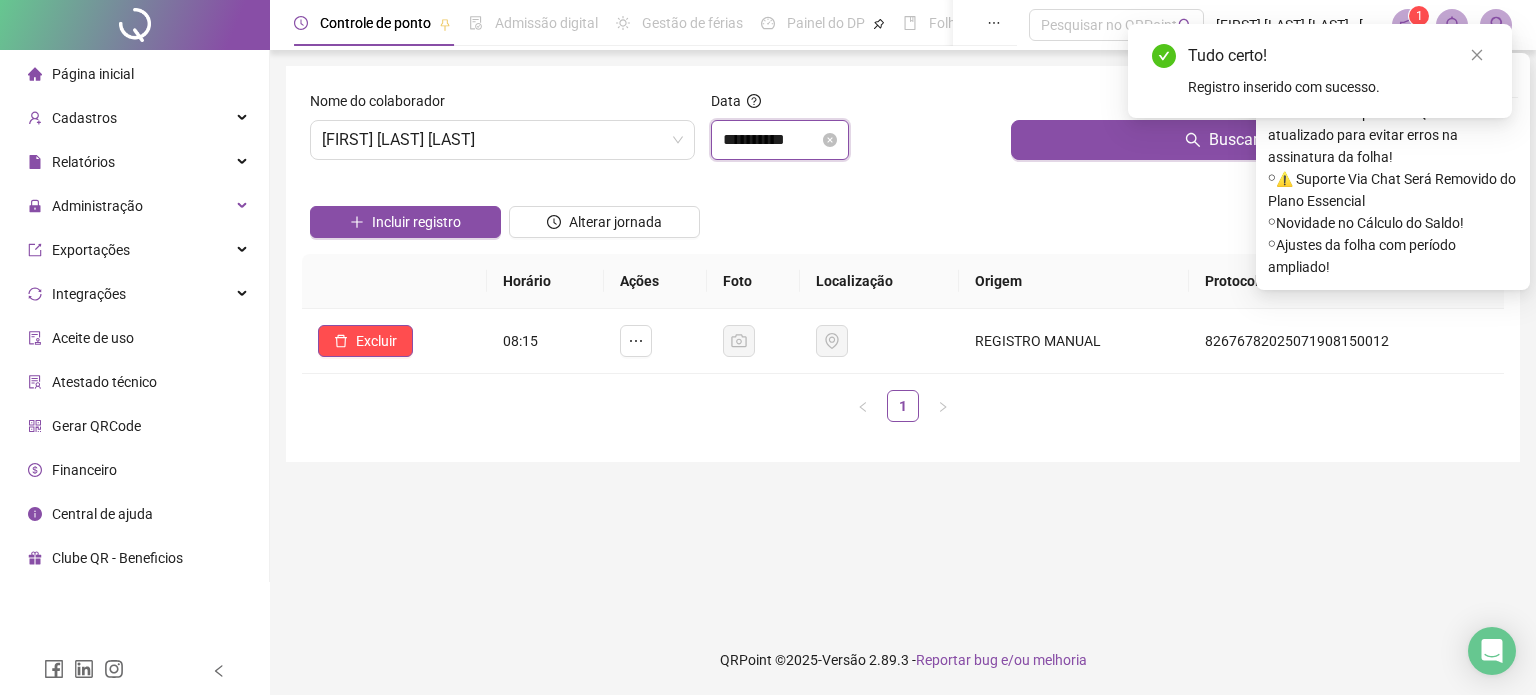 click on "**********" at bounding box center [771, 140] 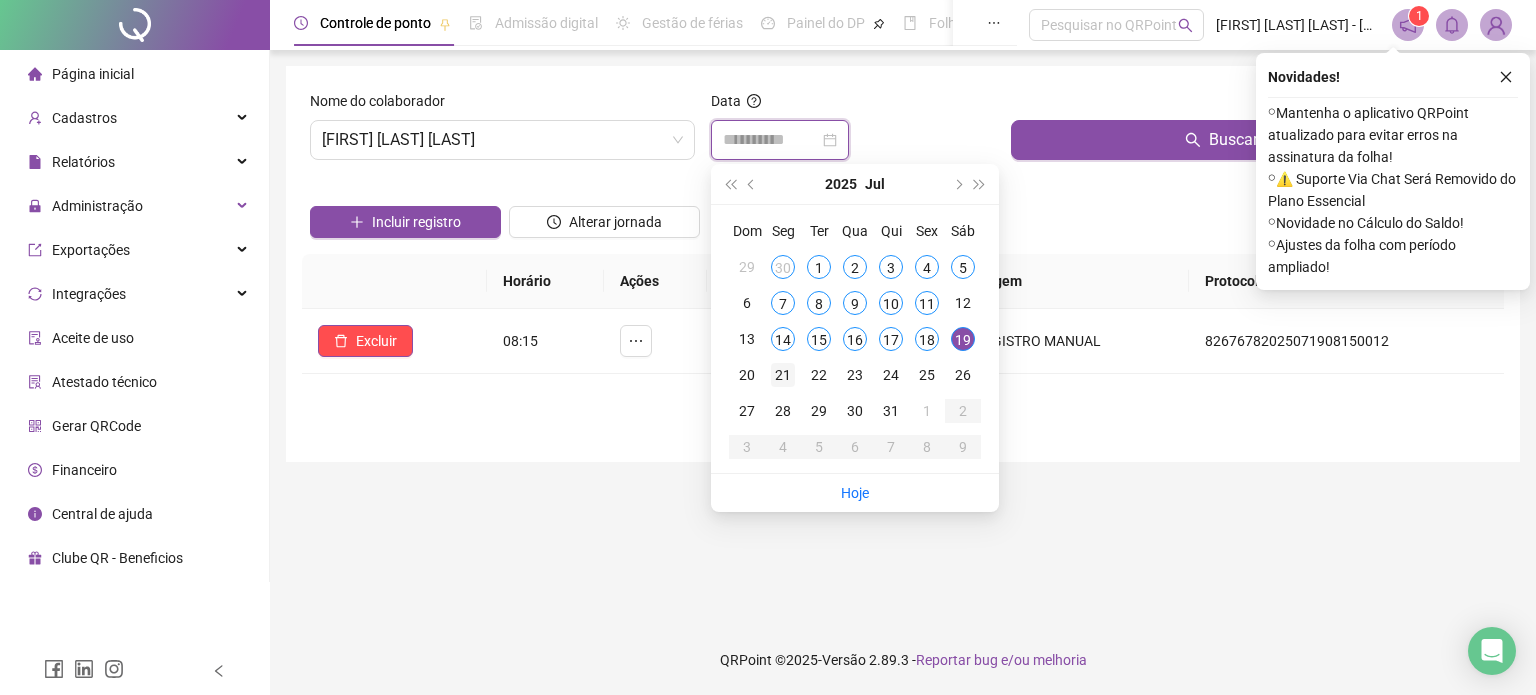 type on "**********" 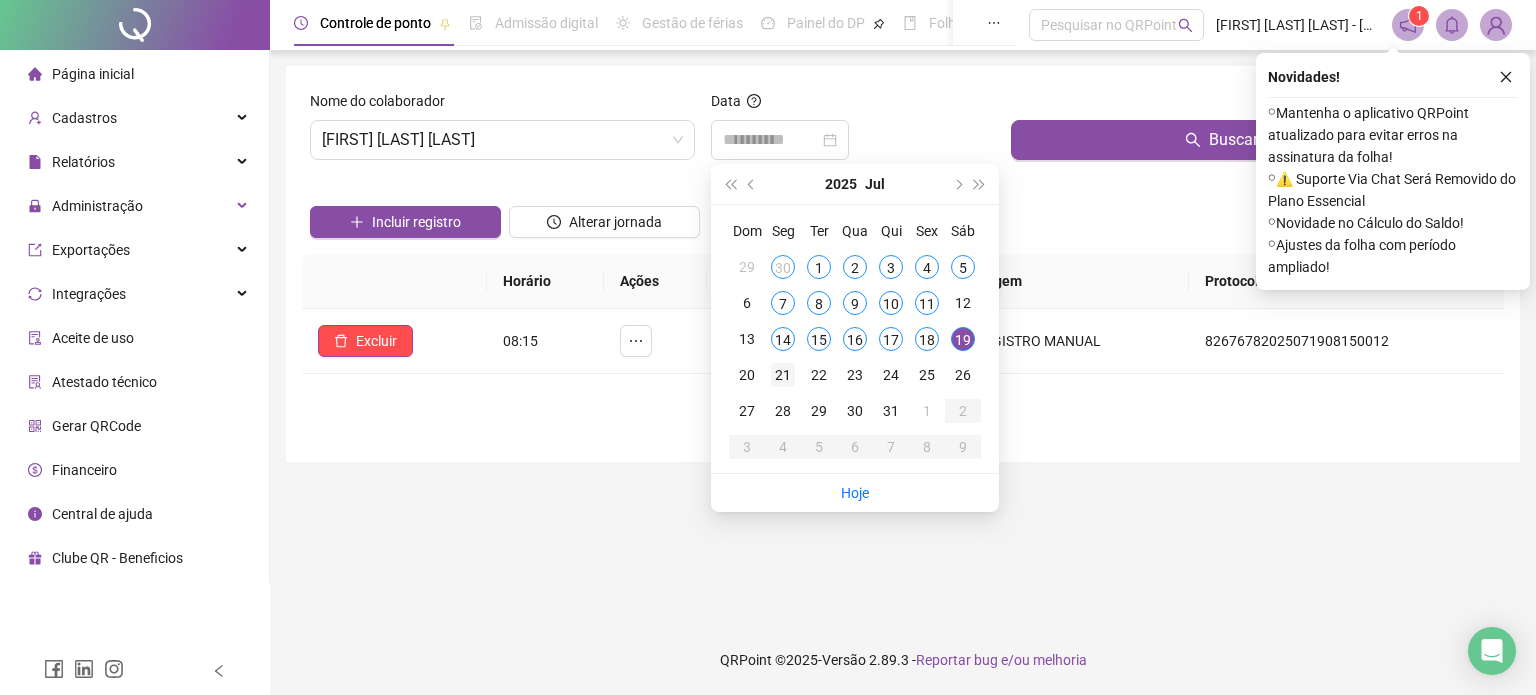 click on "21" at bounding box center [783, 375] 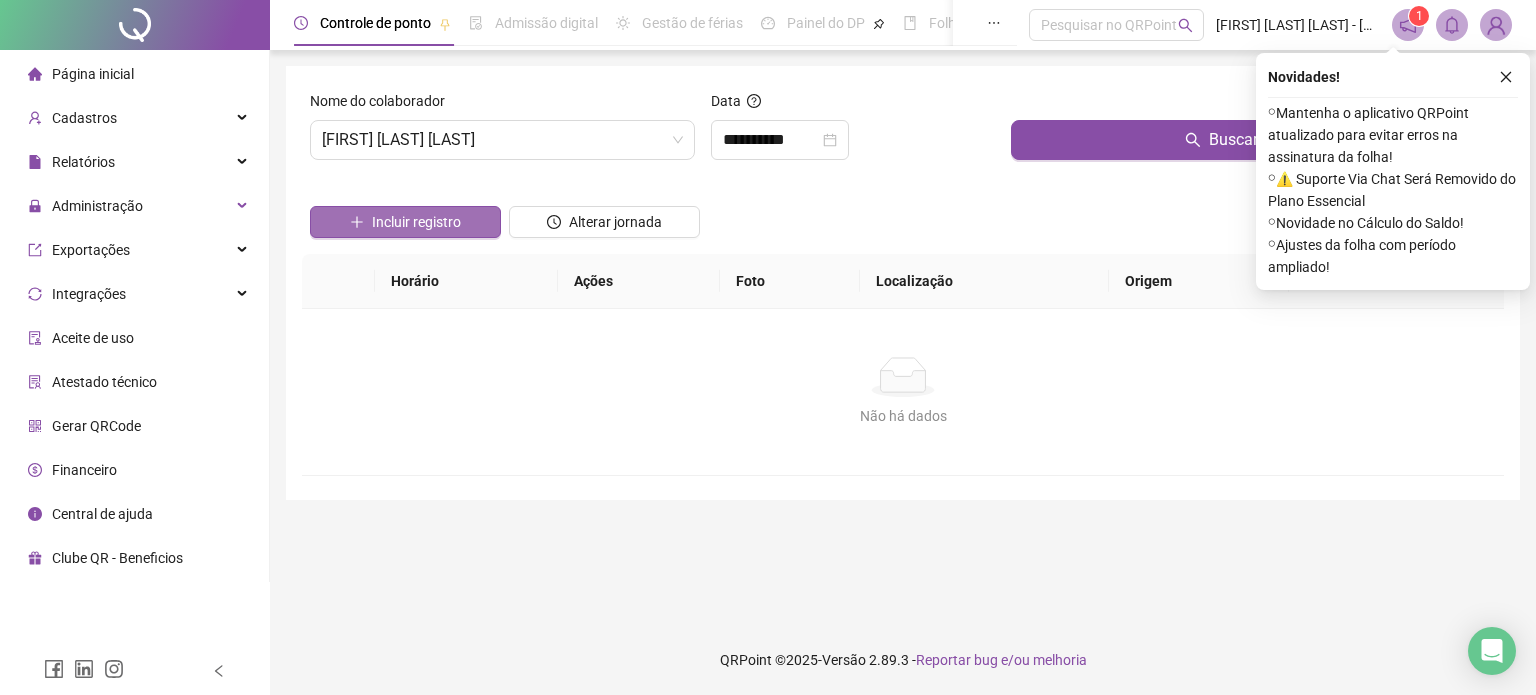 click on "Incluir registro" at bounding box center [405, 222] 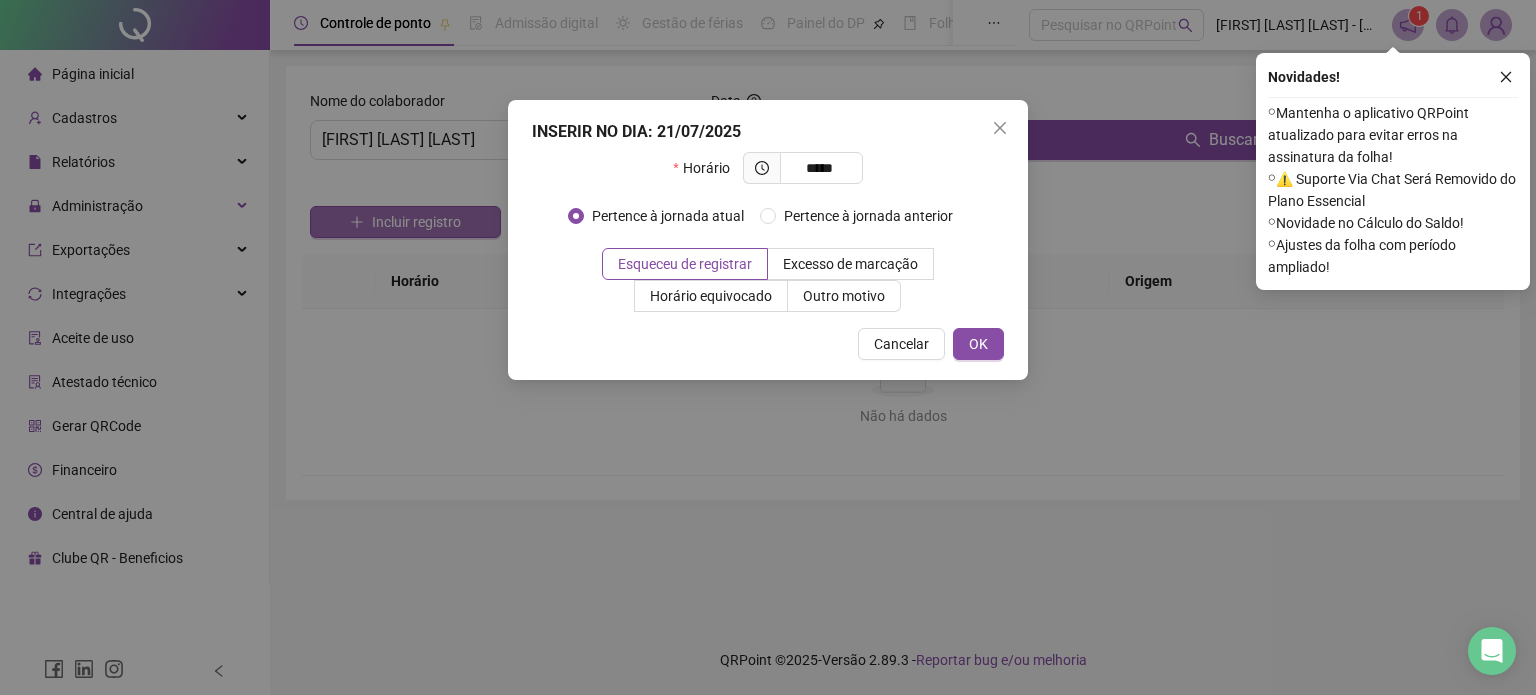 type on "*****" 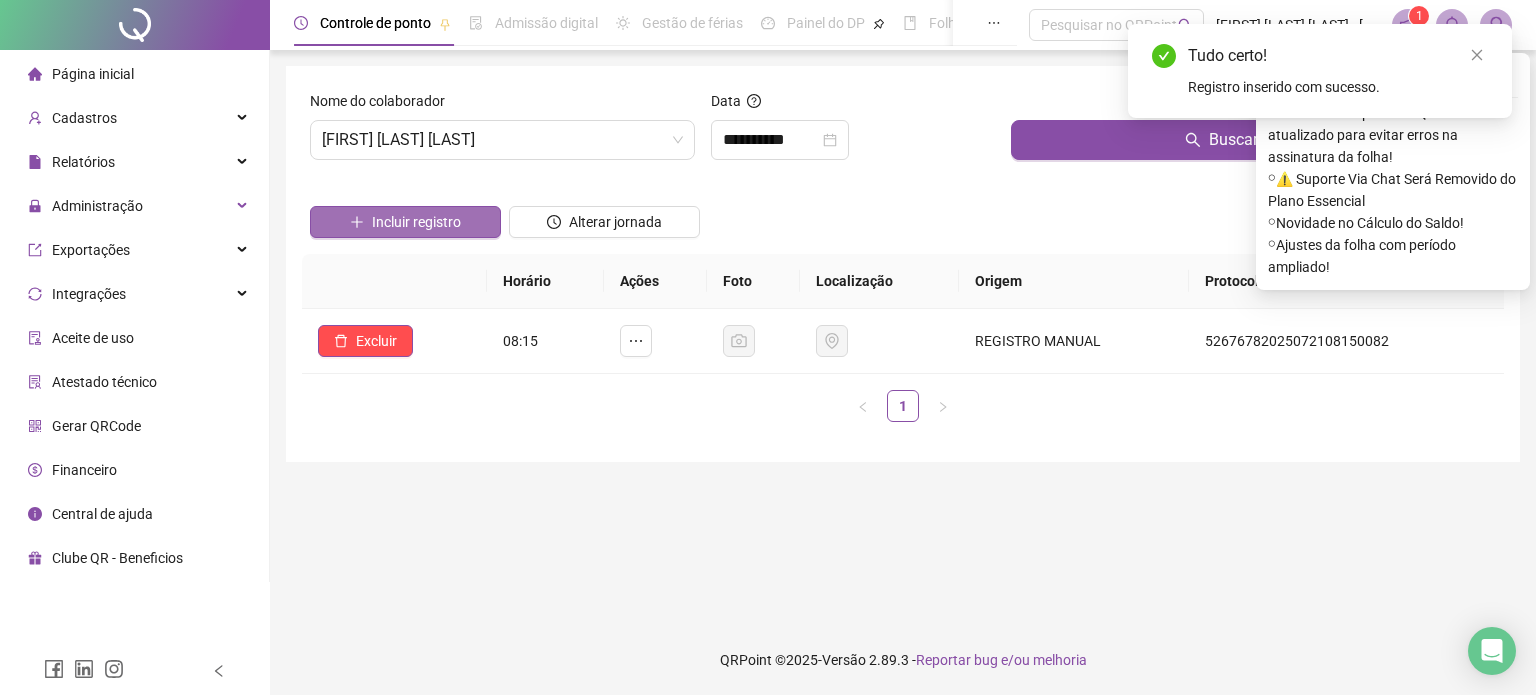 click on "Incluir registro" at bounding box center (405, 222) 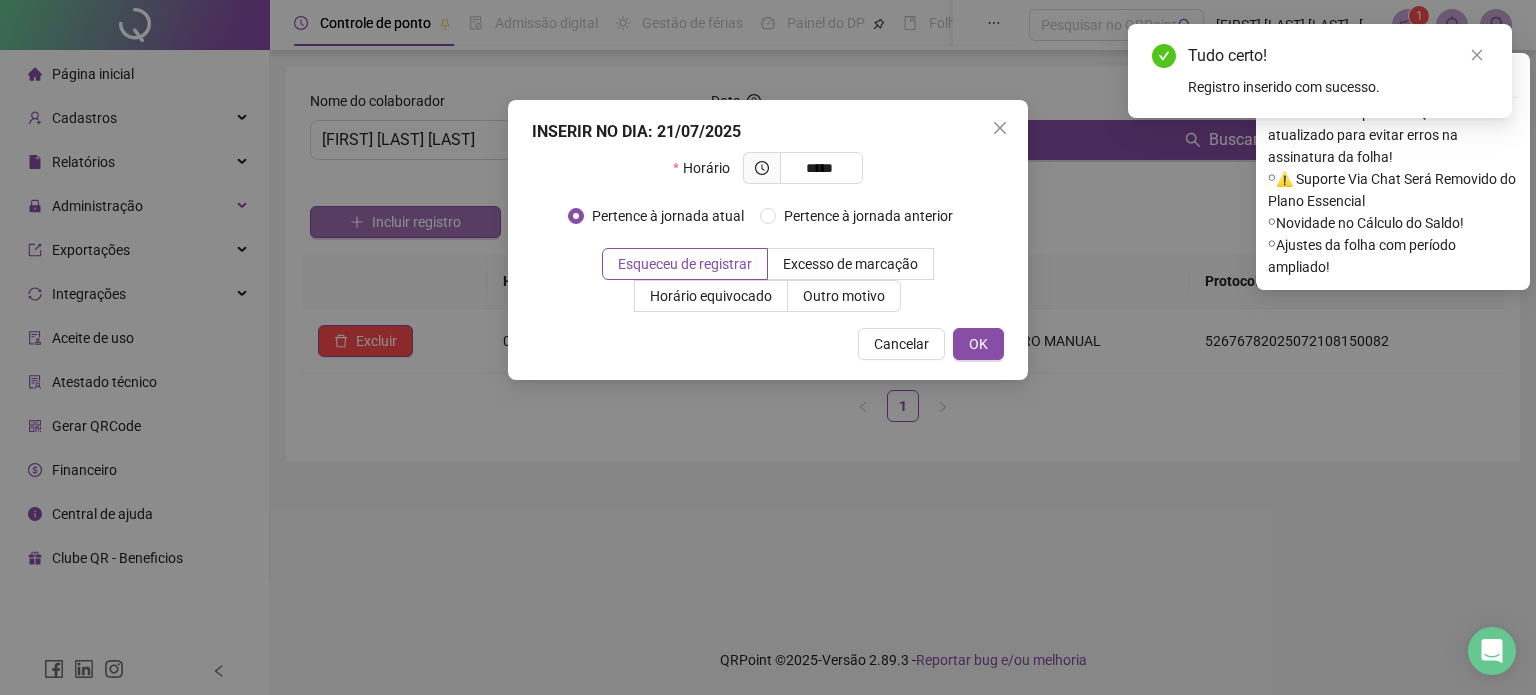 type on "*****" 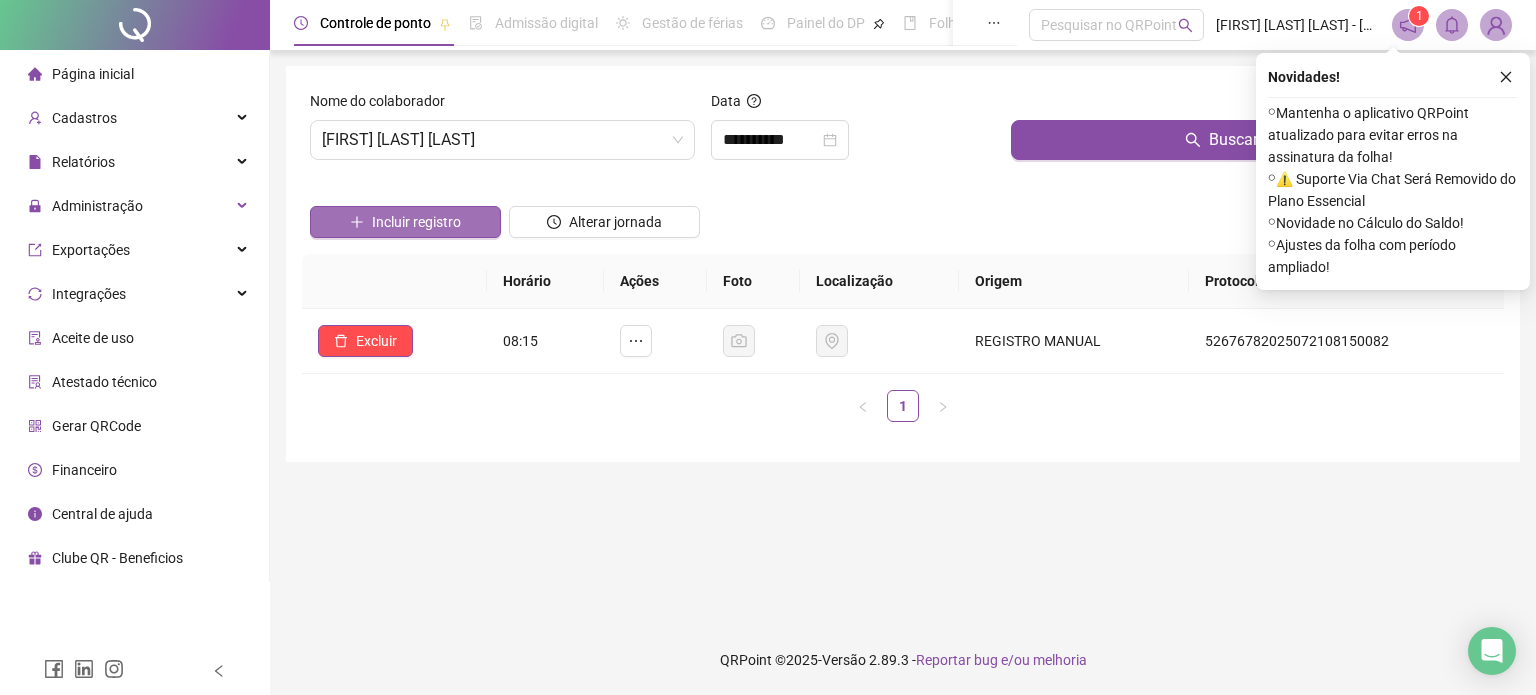 click on "Incluir registro" at bounding box center [405, 222] 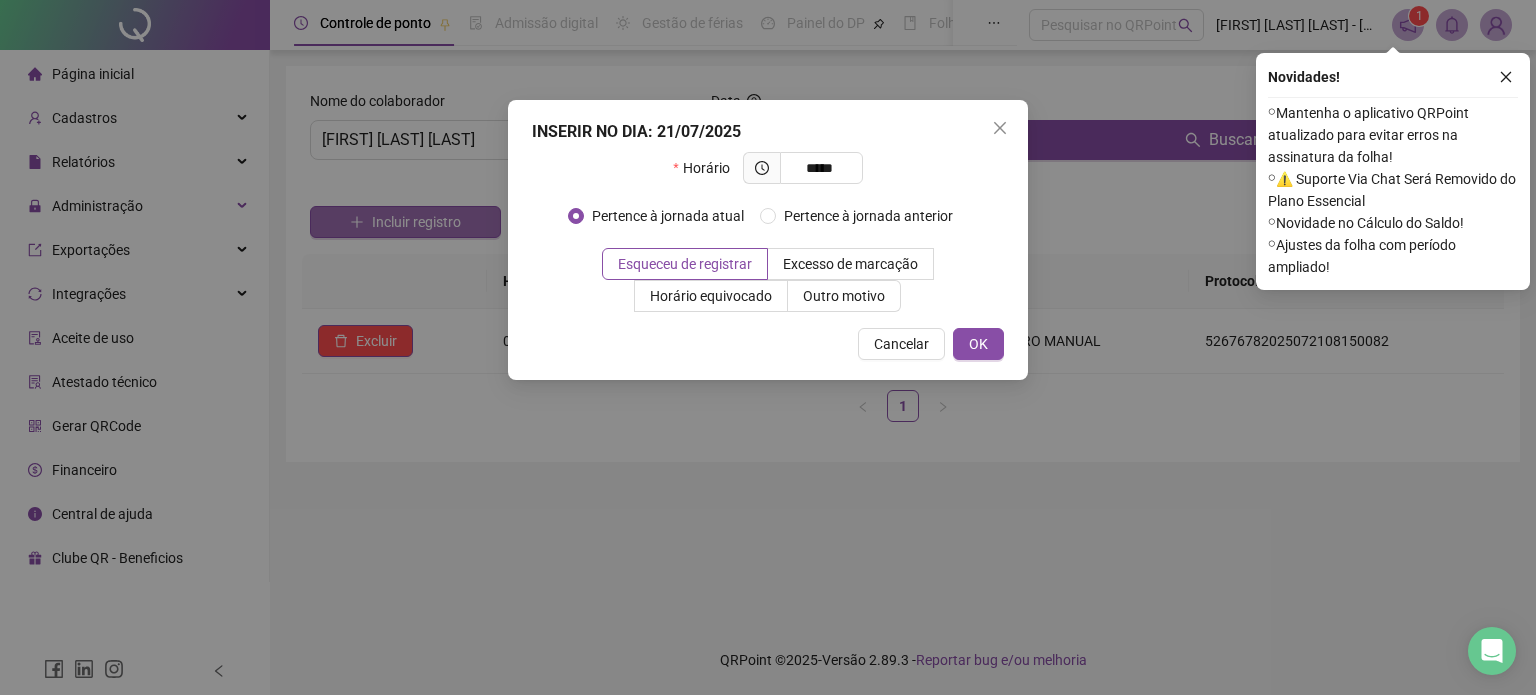 type on "*****" 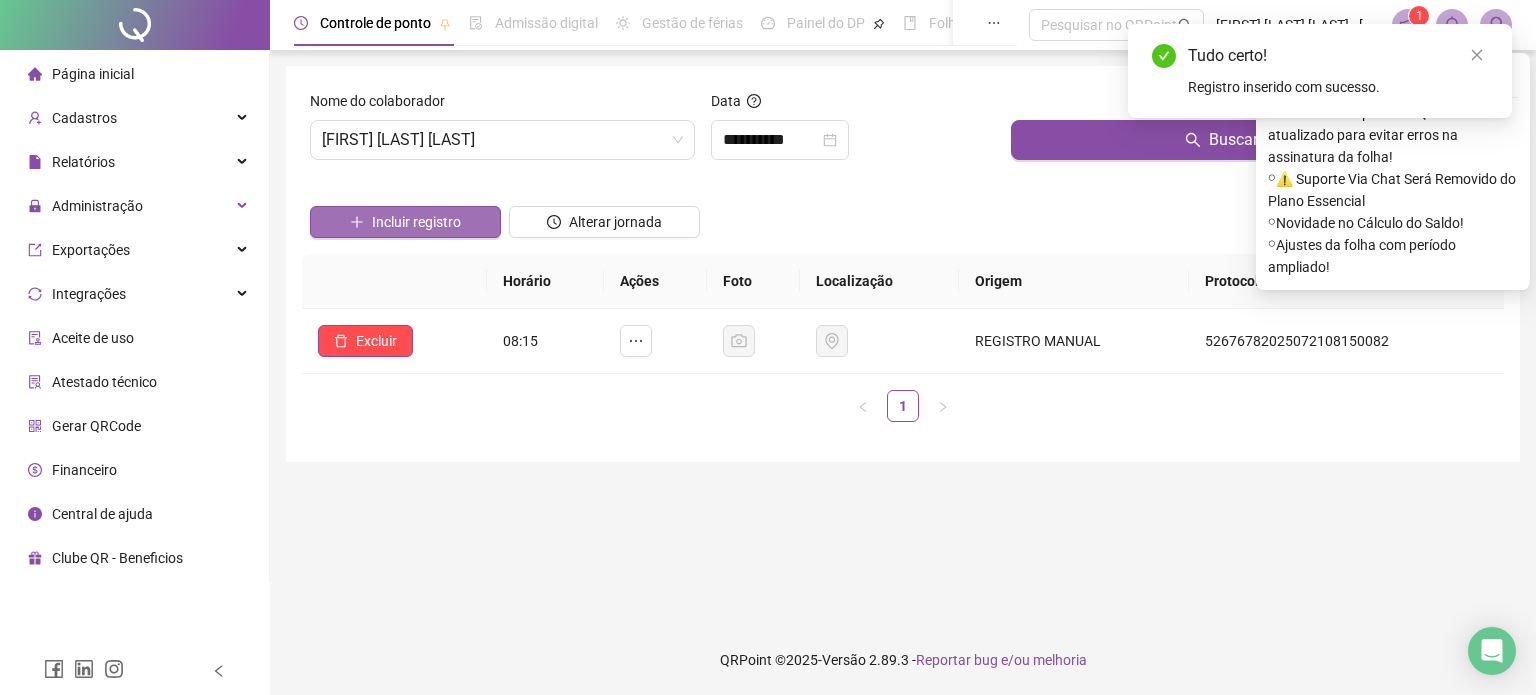 click on "Incluir registro" at bounding box center [405, 222] 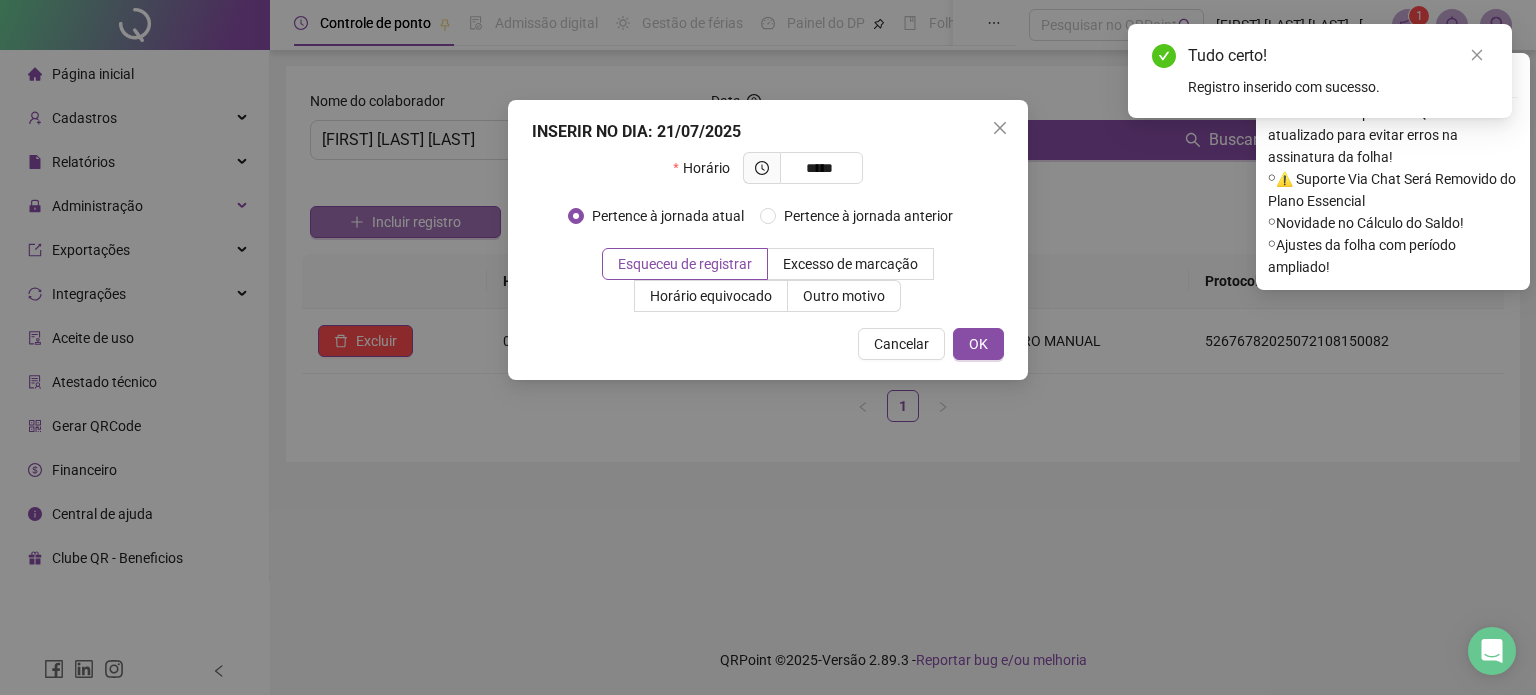 type on "*****" 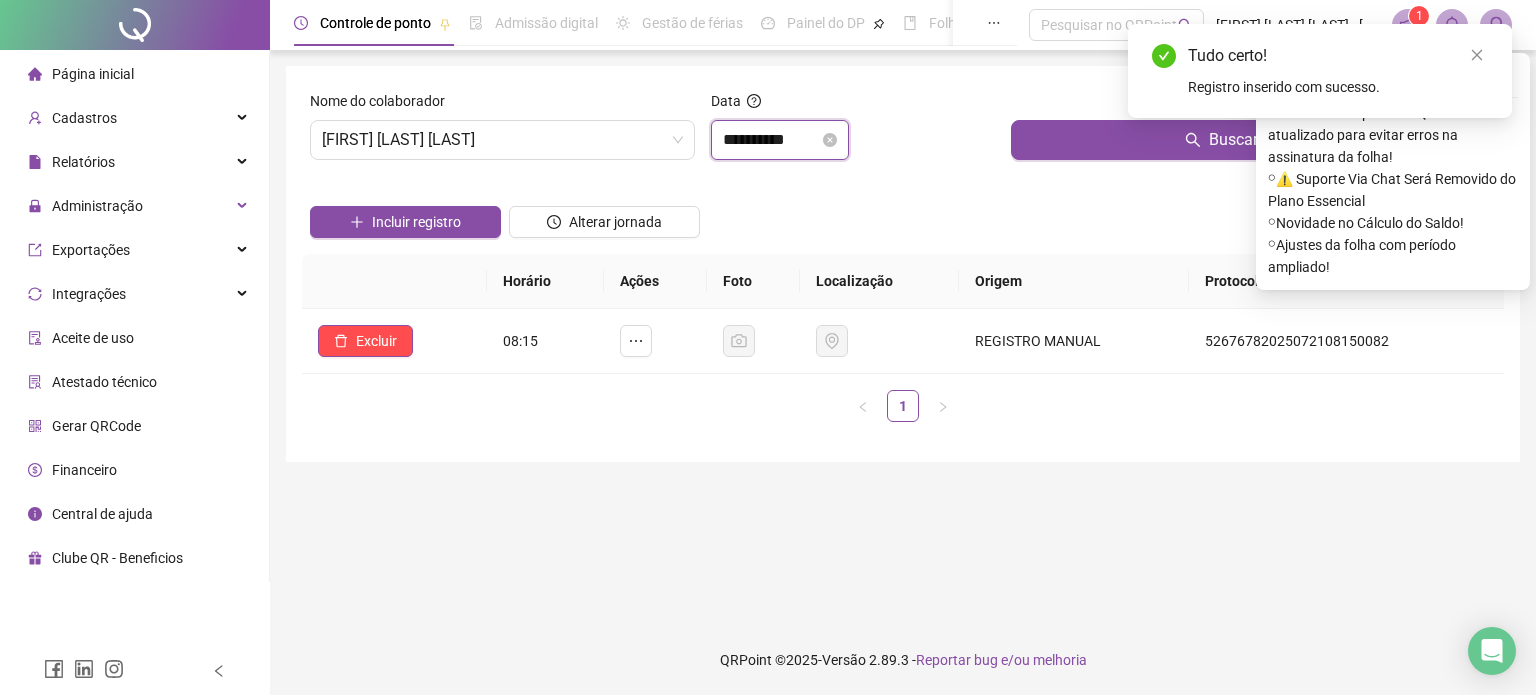 click on "**********" at bounding box center [771, 140] 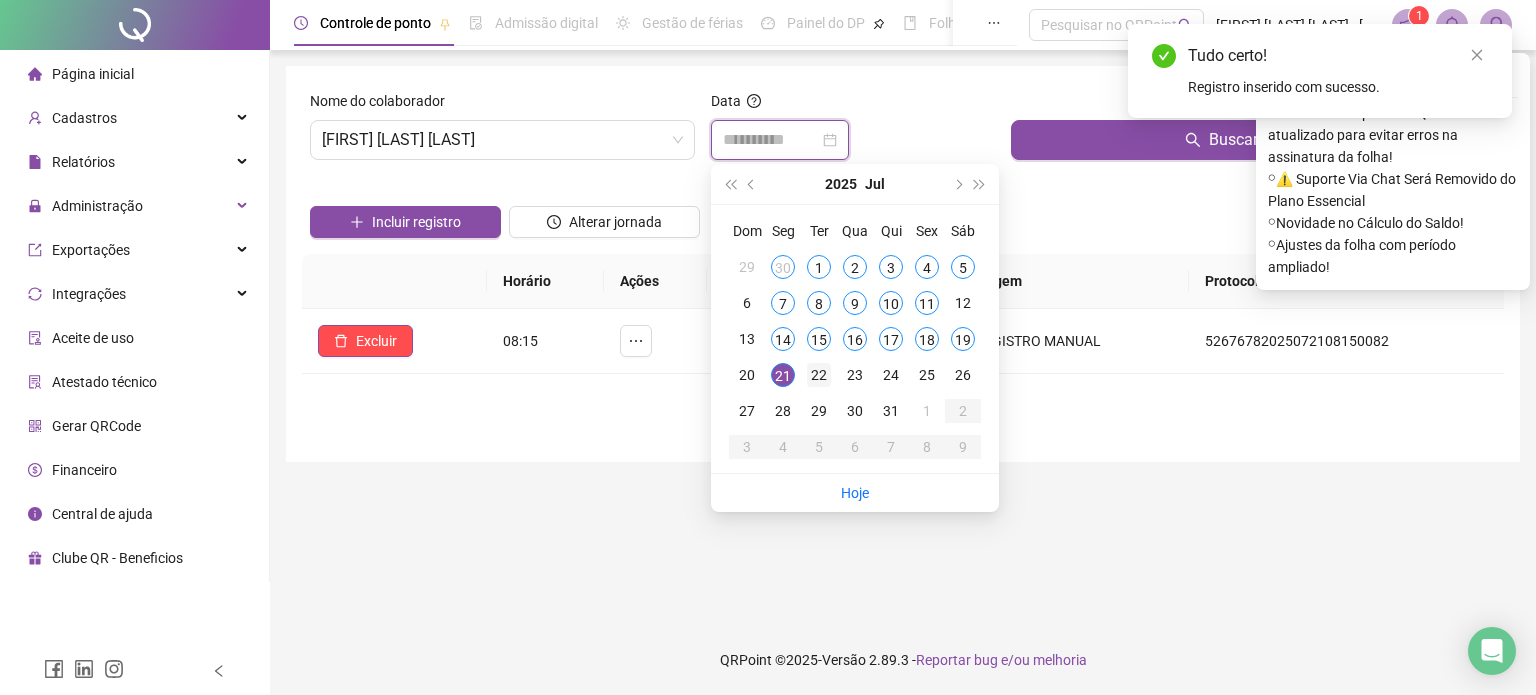 type on "**********" 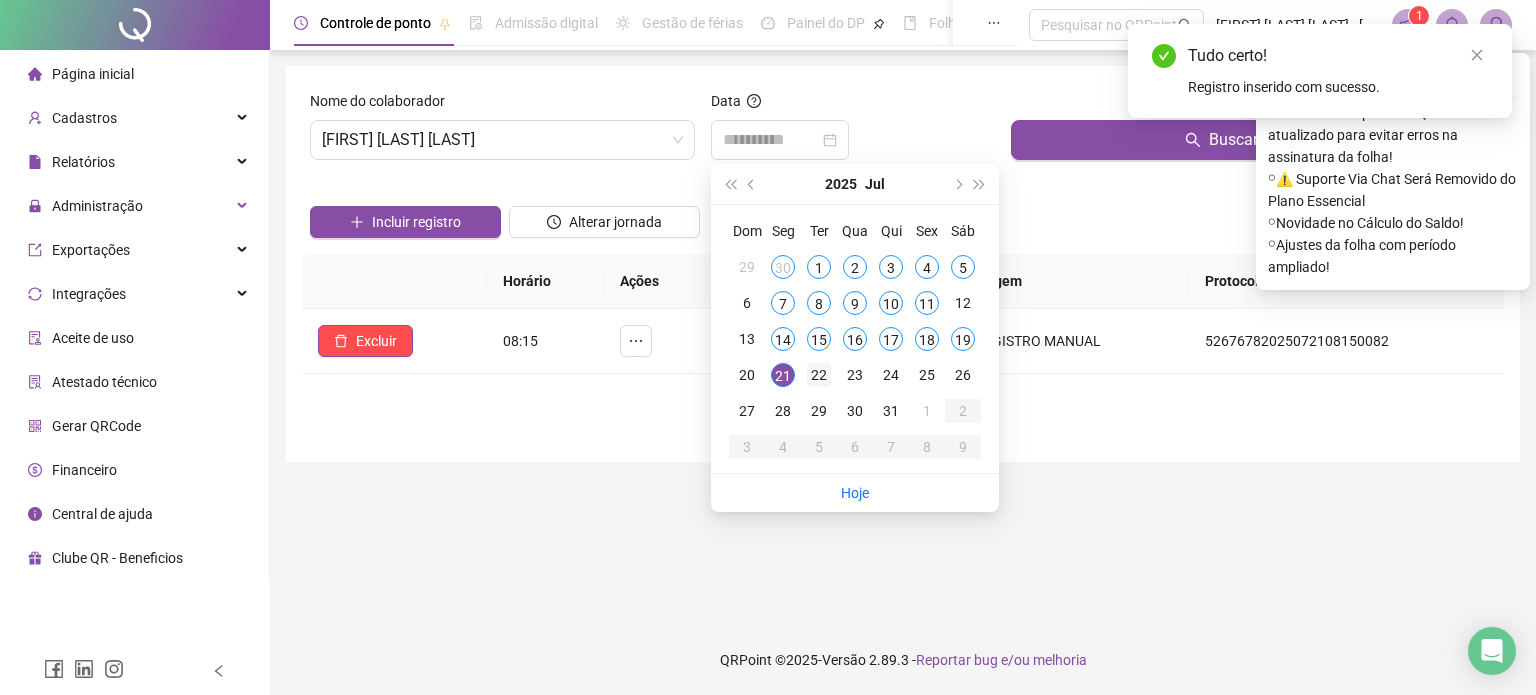 click on "22" at bounding box center (819, 375) 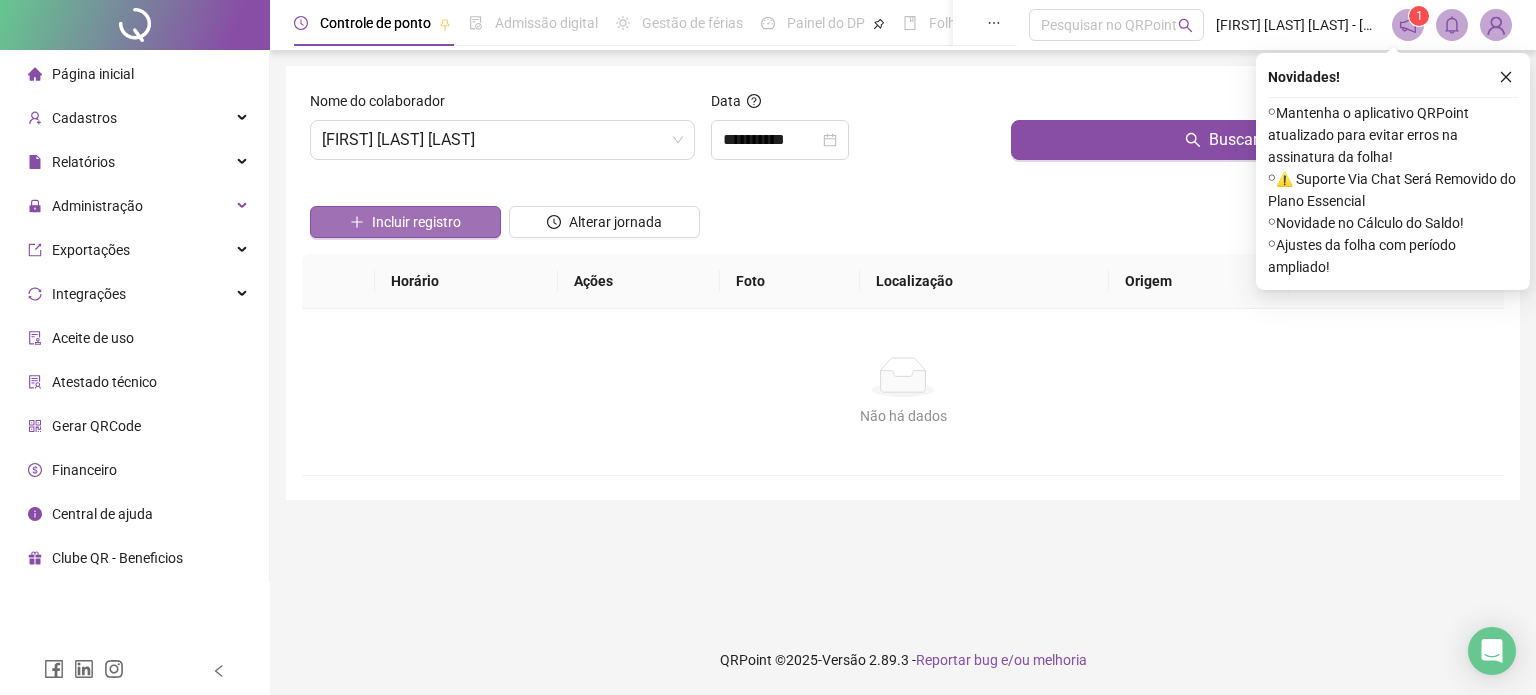 click on "Incluir registro" at bounding box center (416, 222) 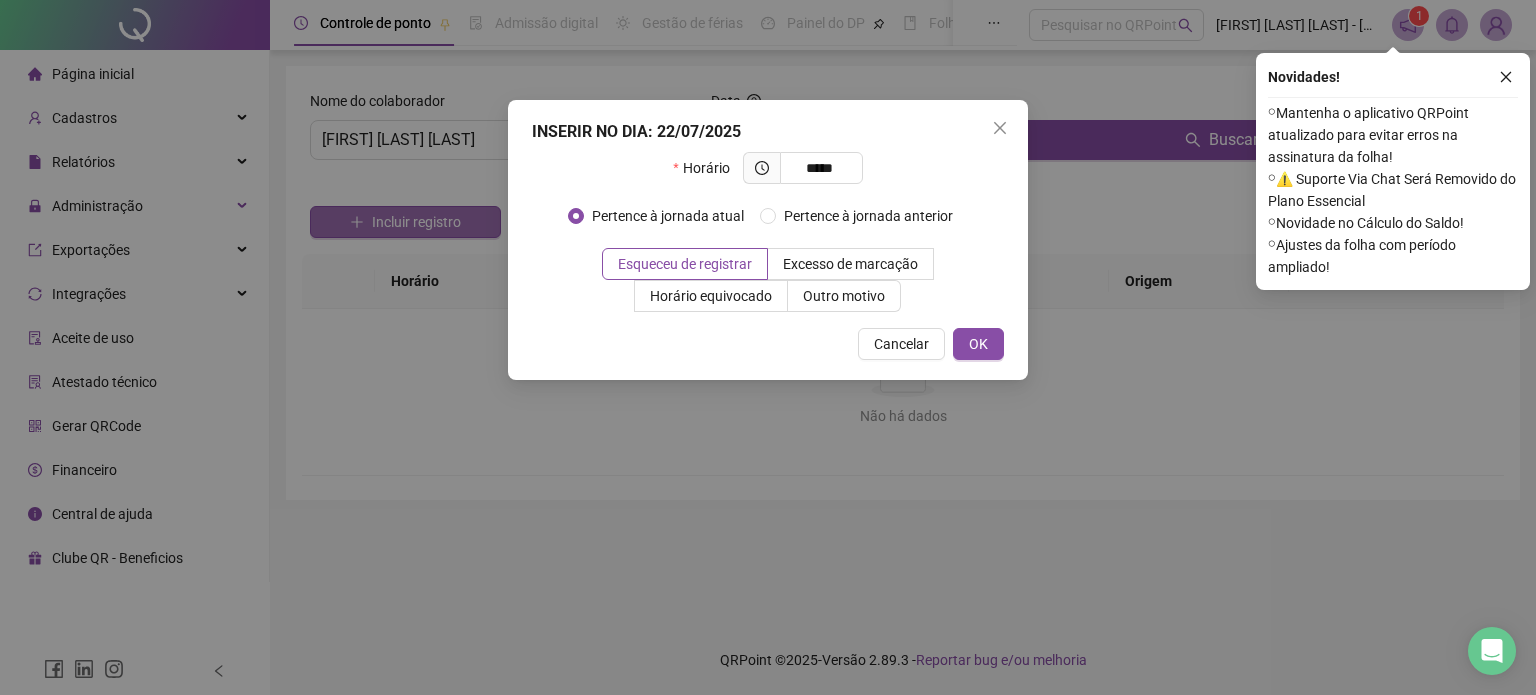 type on "*****" 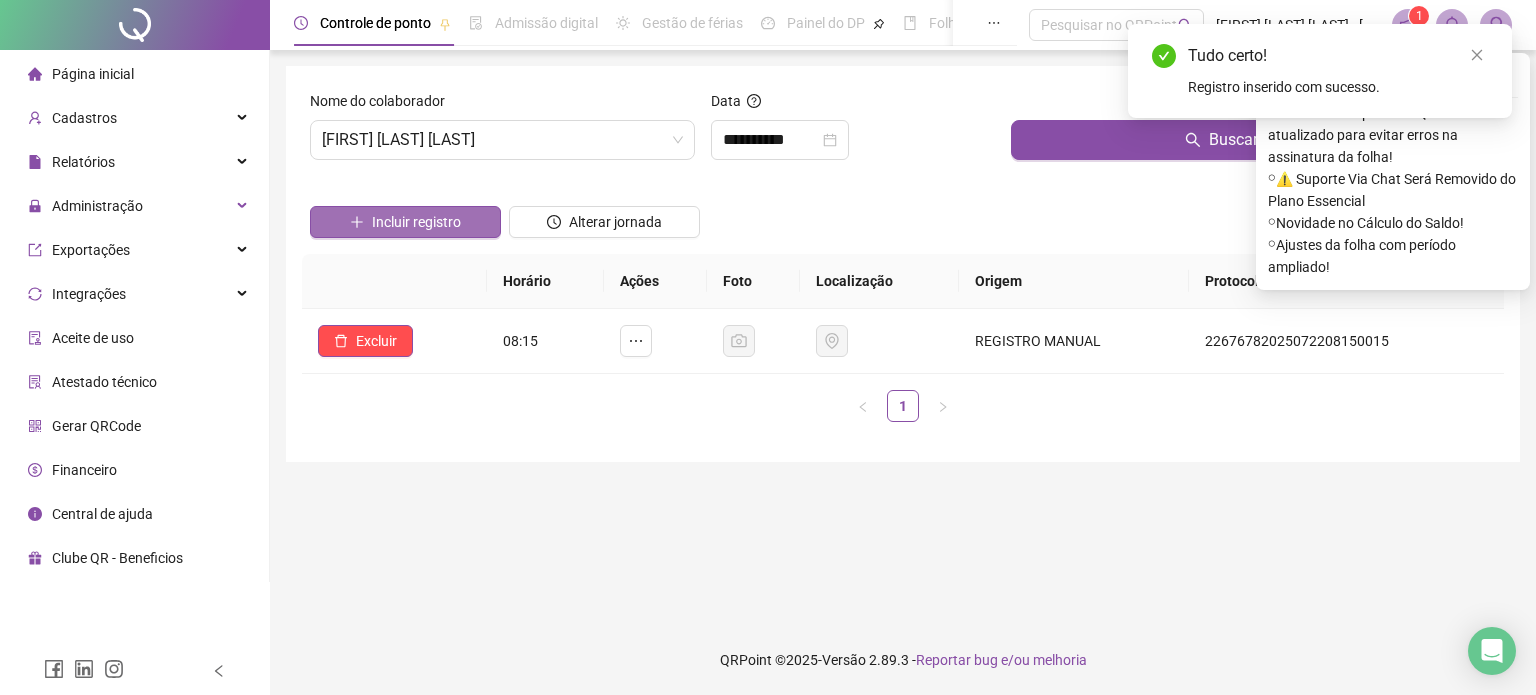 click on "Incluir registro" at bounding box center (405, 222) 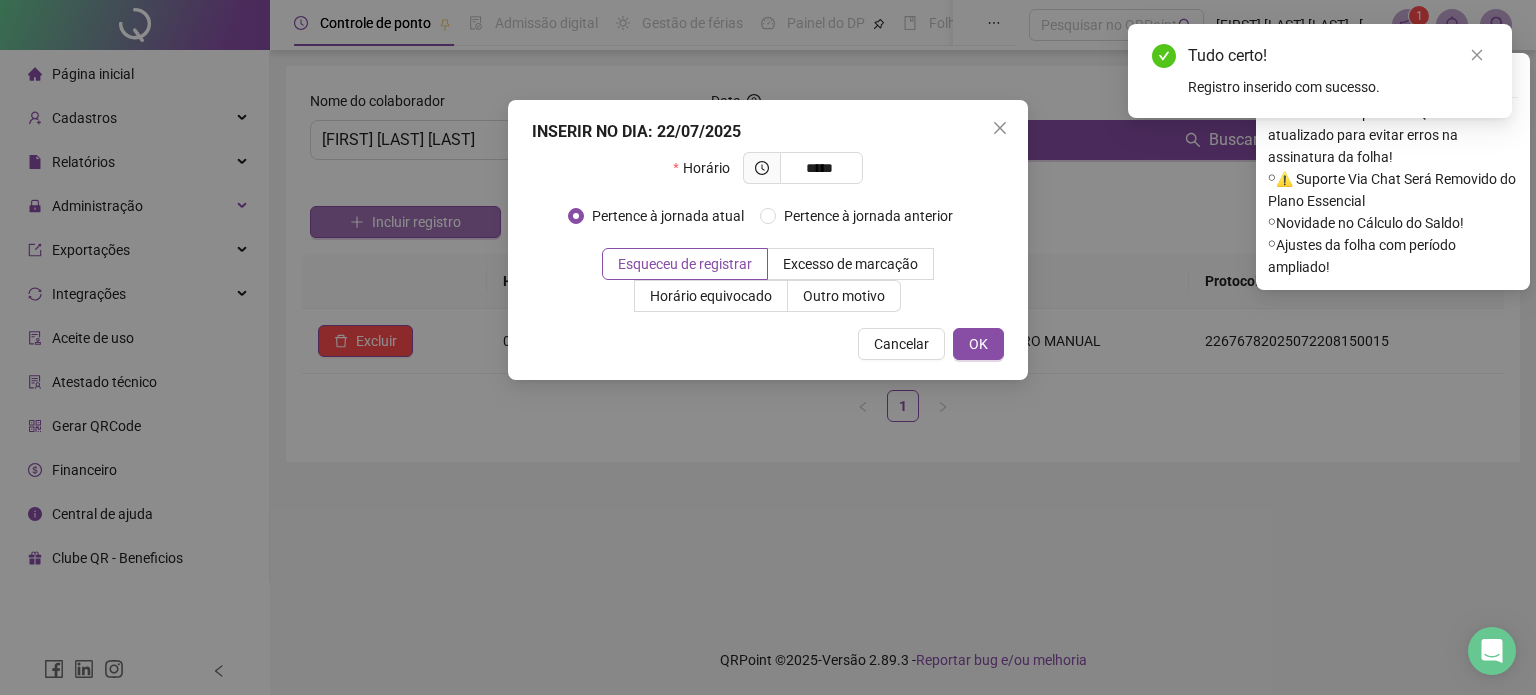 type on "*****" 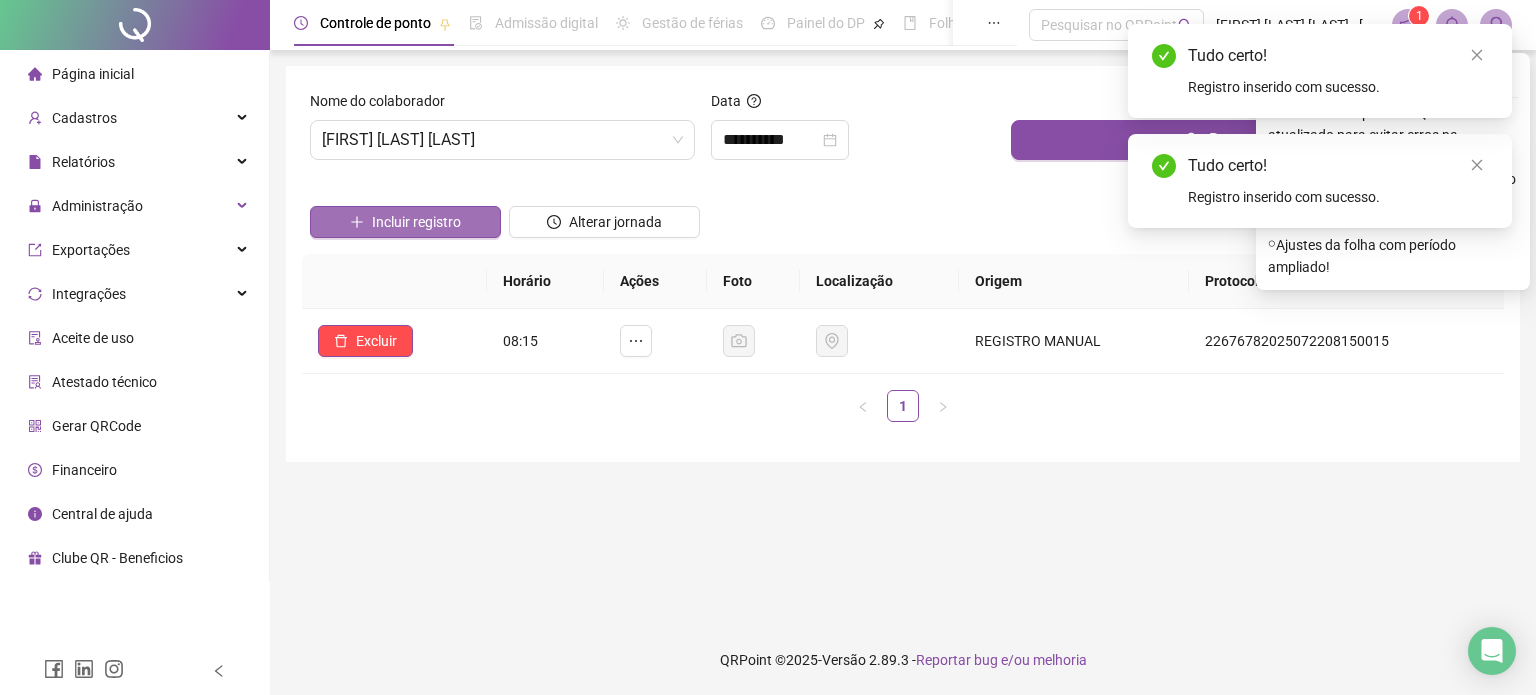 click on "Incluir registro" at bounding box center (405, 222) 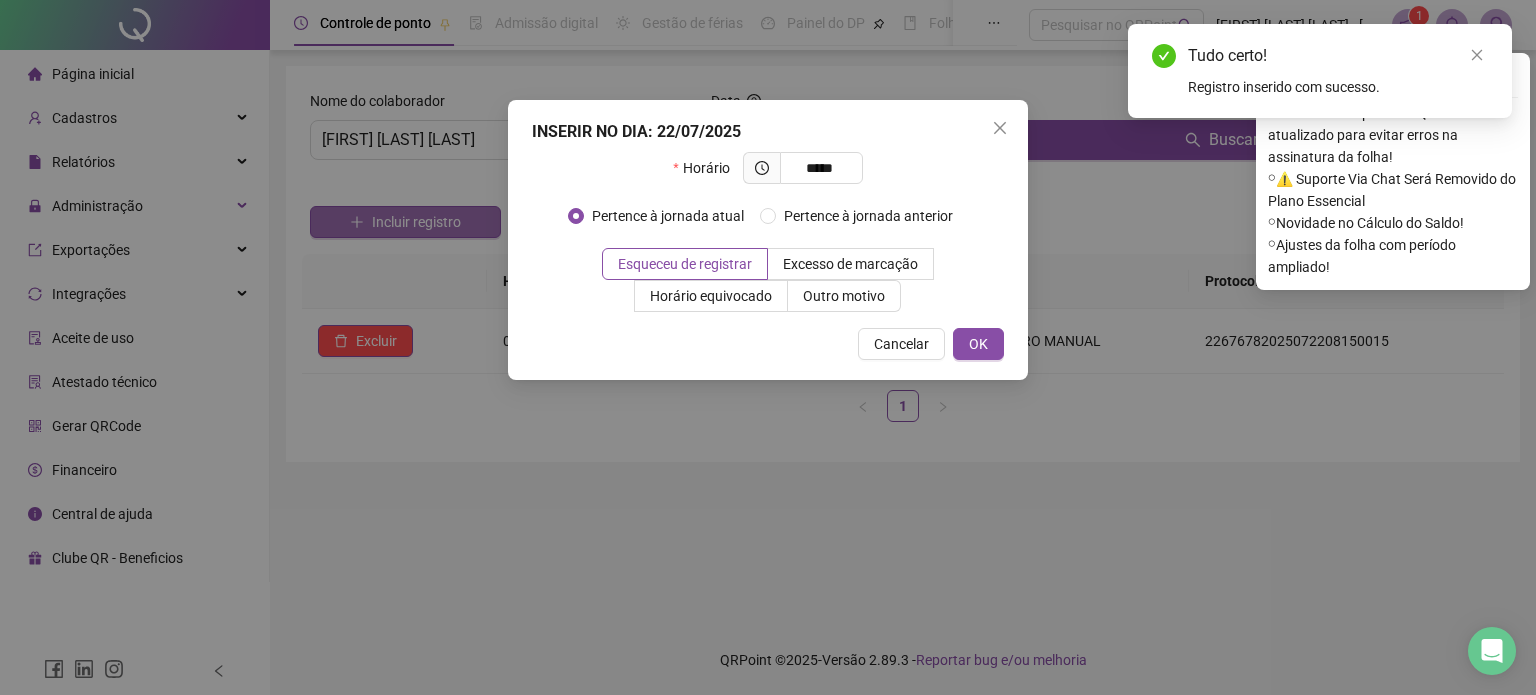 type on "*****" 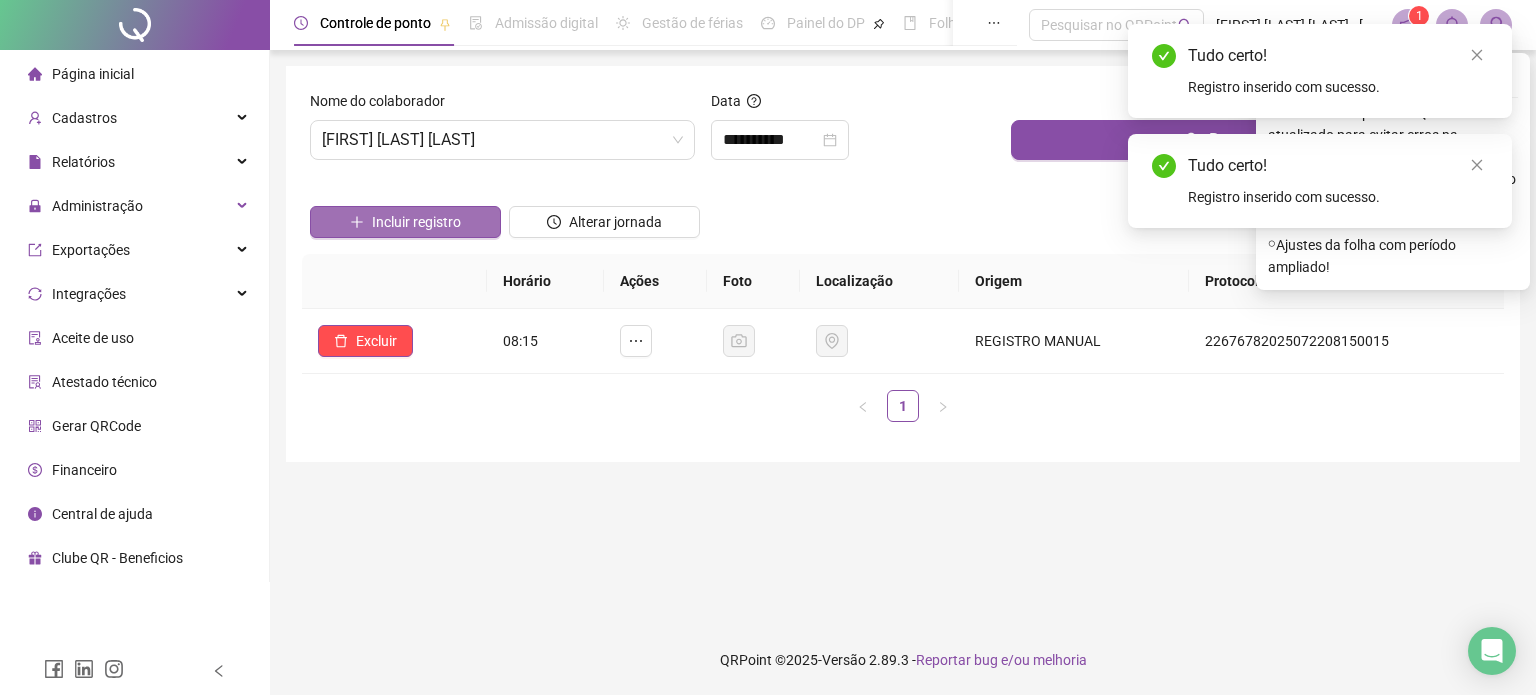 click on "Incluir registro" at bounding box center (405, 222) 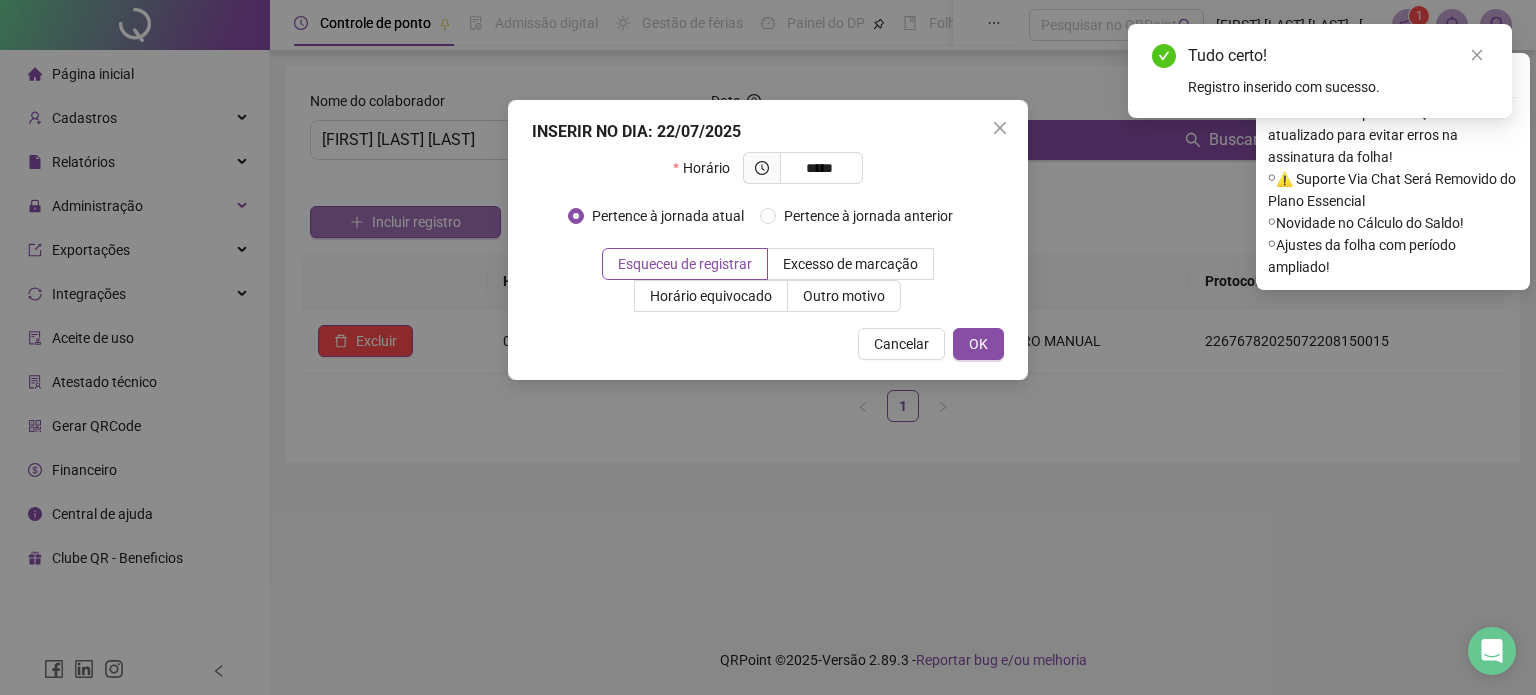 type on "*****" 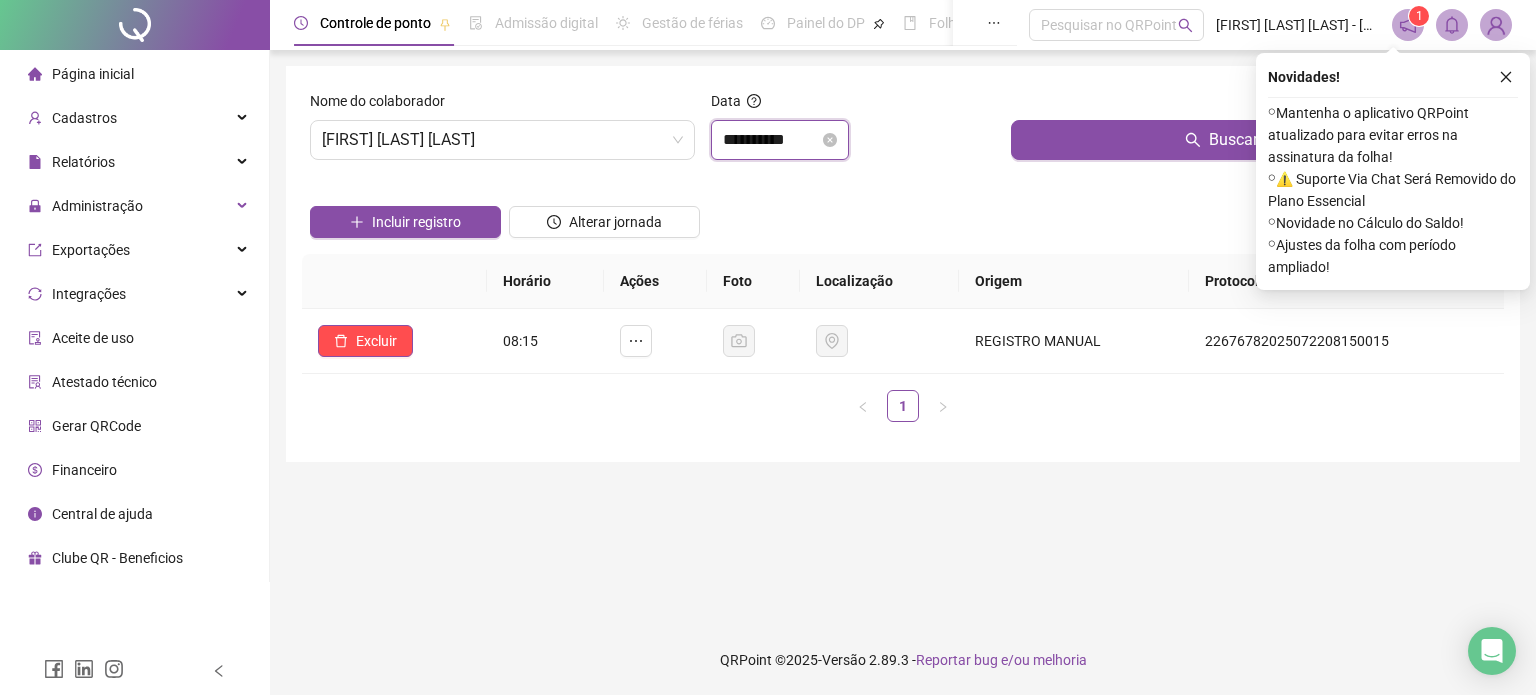 click on "**********" at bounding box center (771, 140) 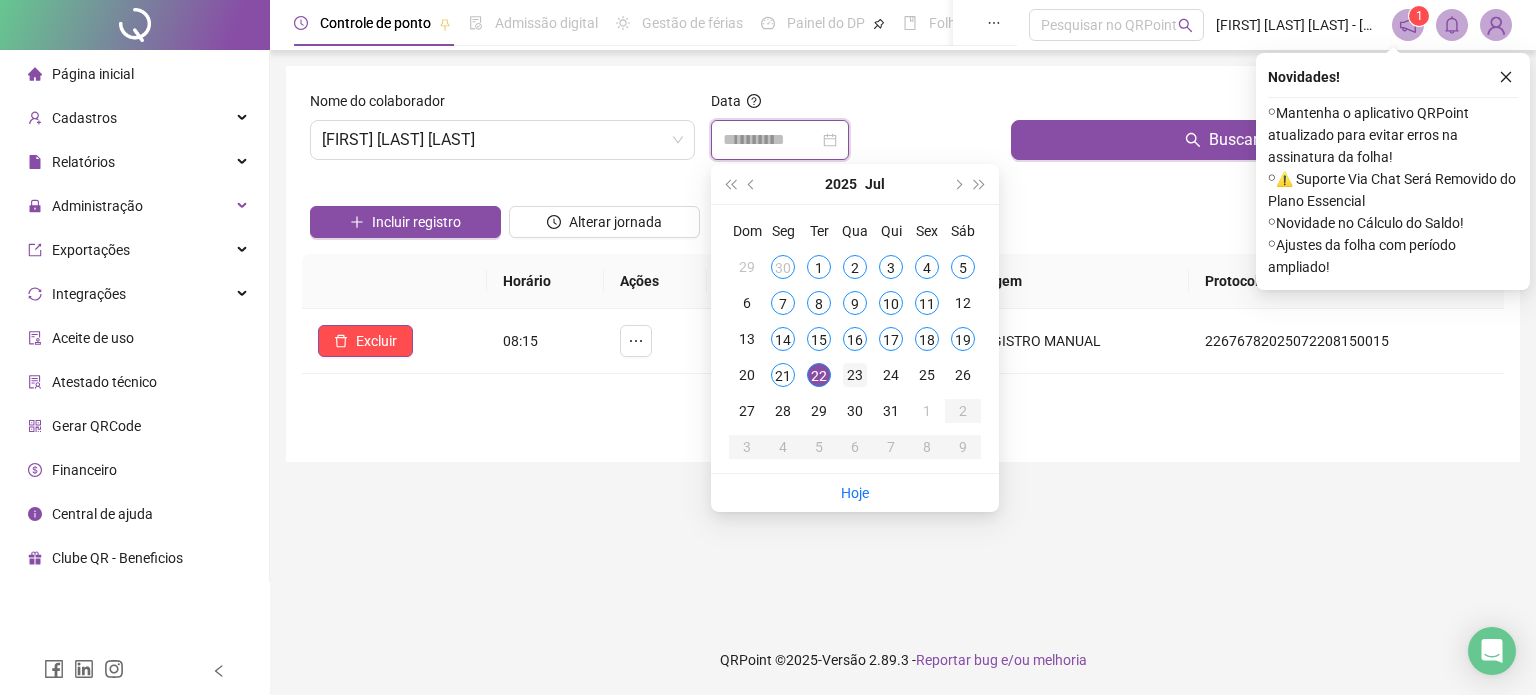 type on "**********" 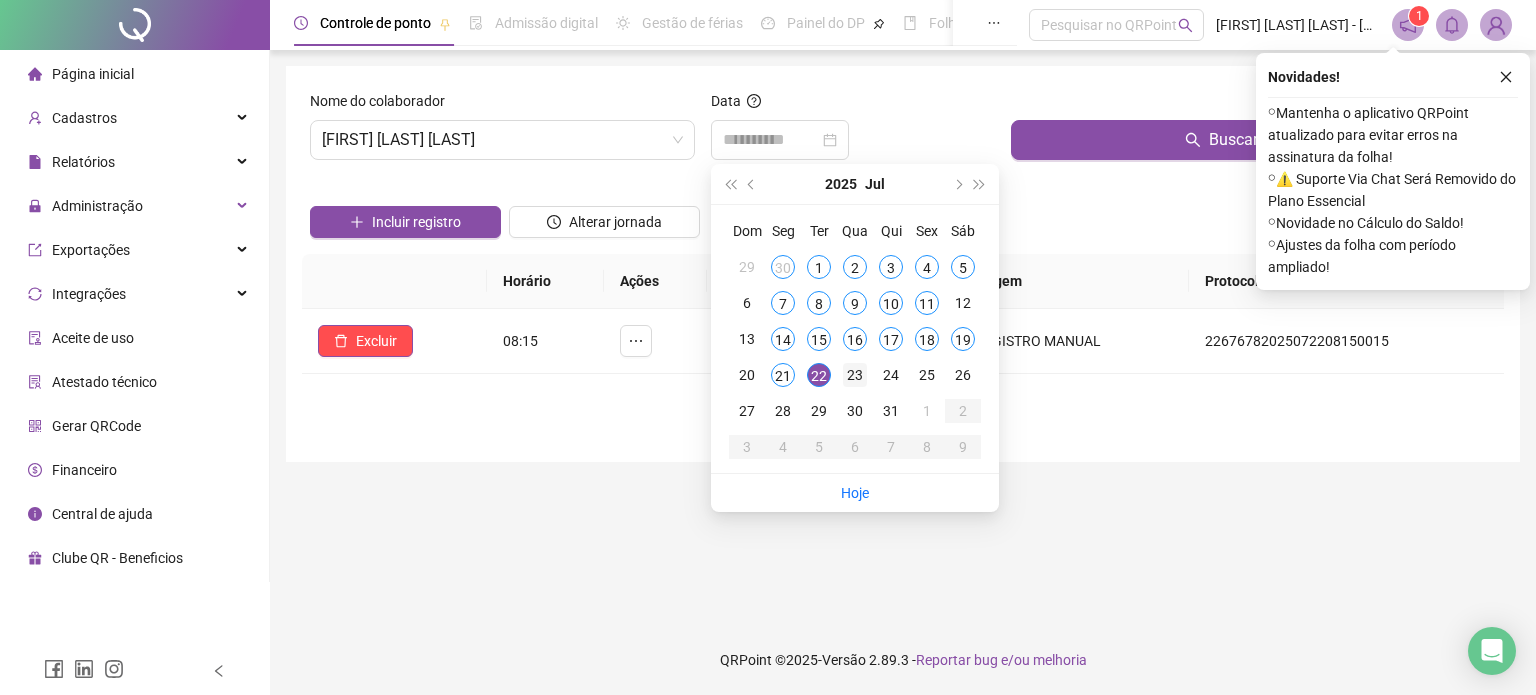 click on "23" at bounding box center [855, 375] 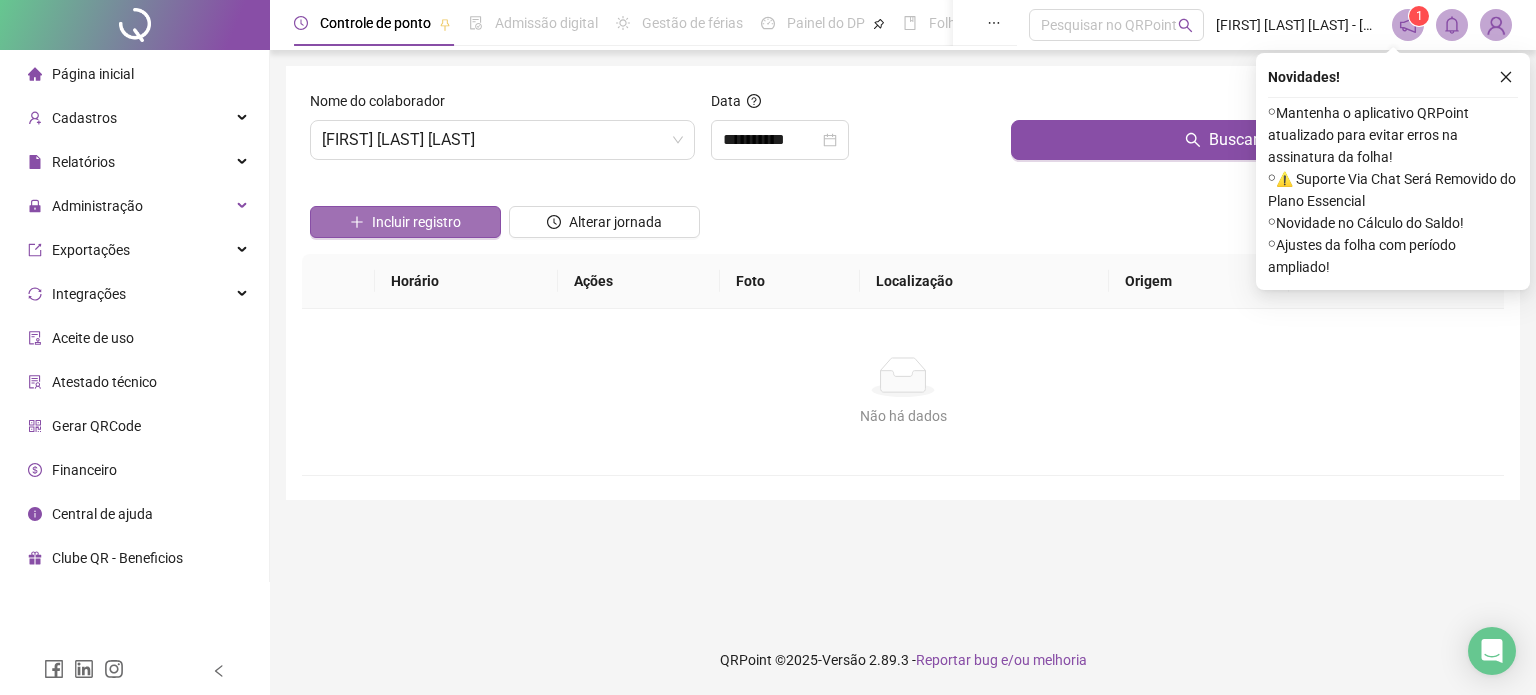 click on "Incluir registro" at bounding box center [416, 222] 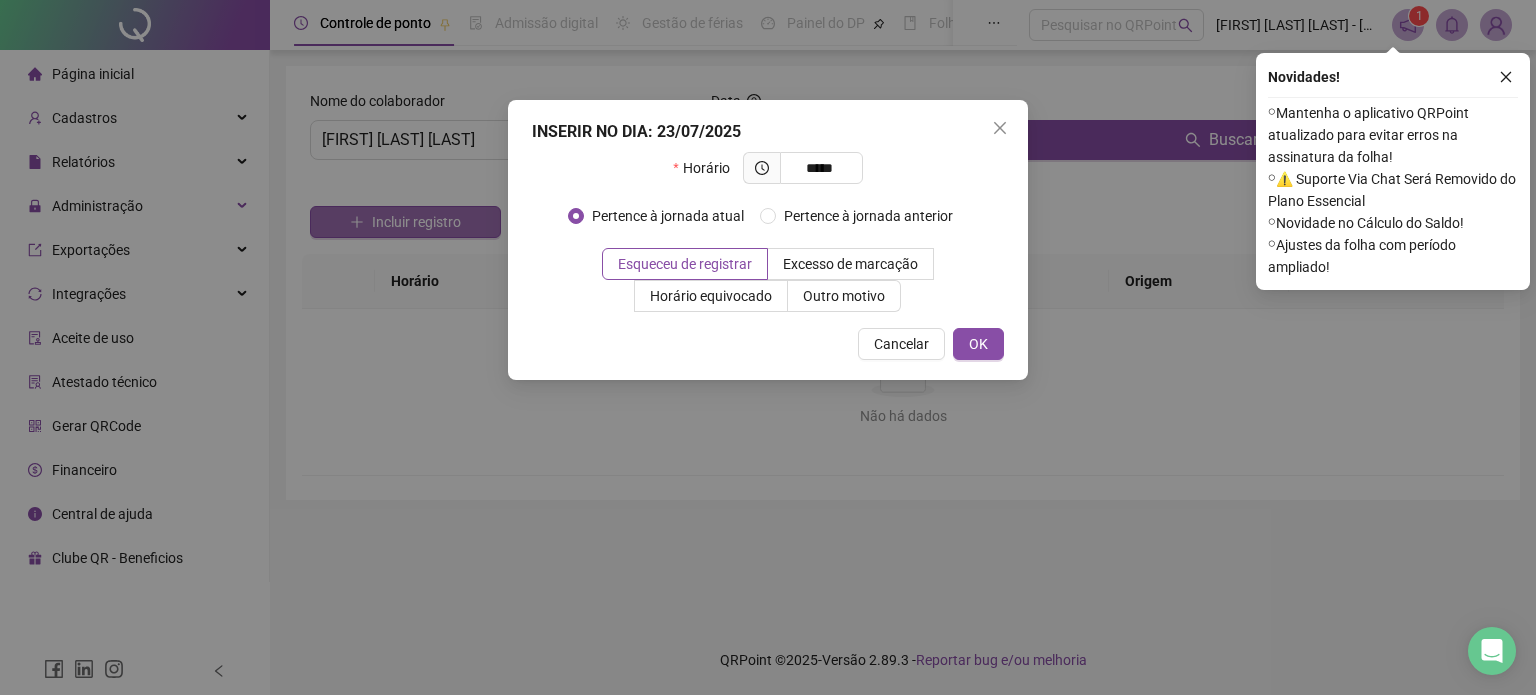 type on "*****" 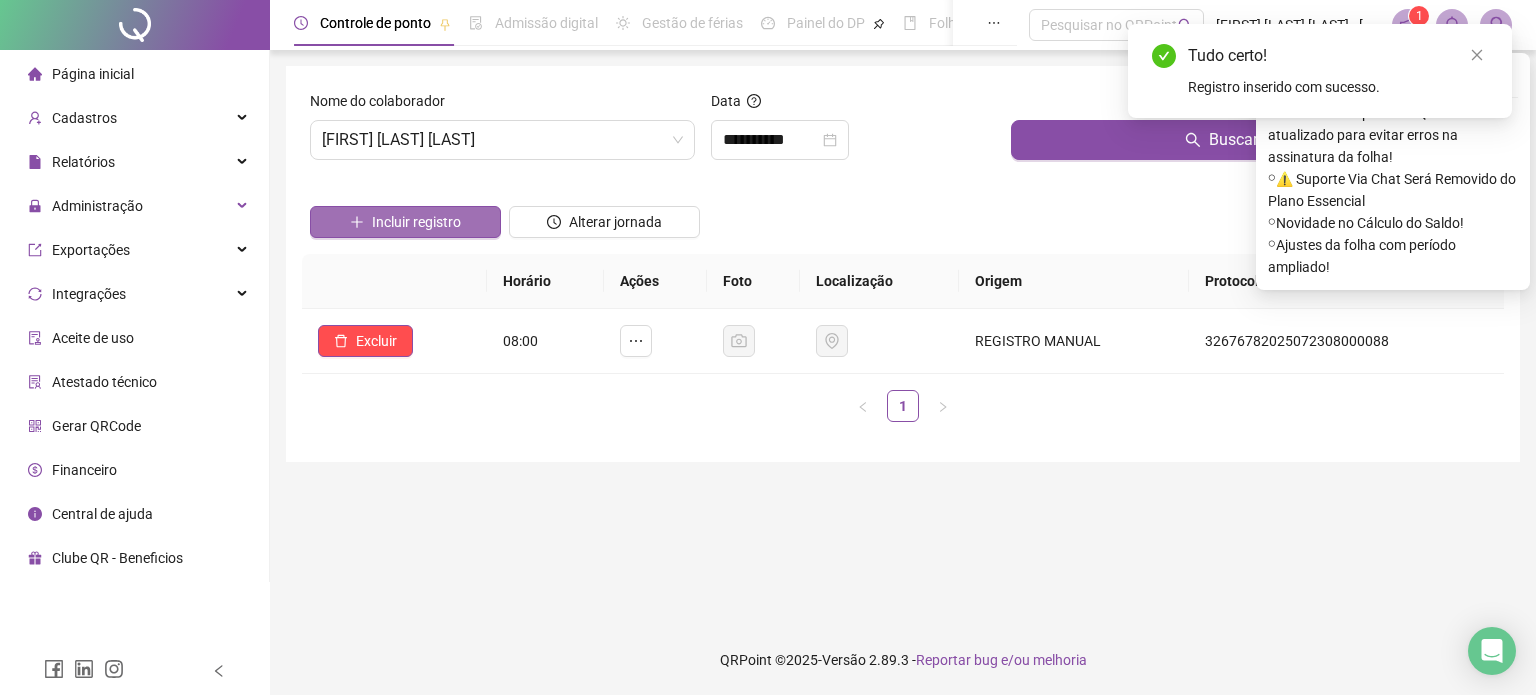 click on "Incluir registro" at bounding box center [405, 222] 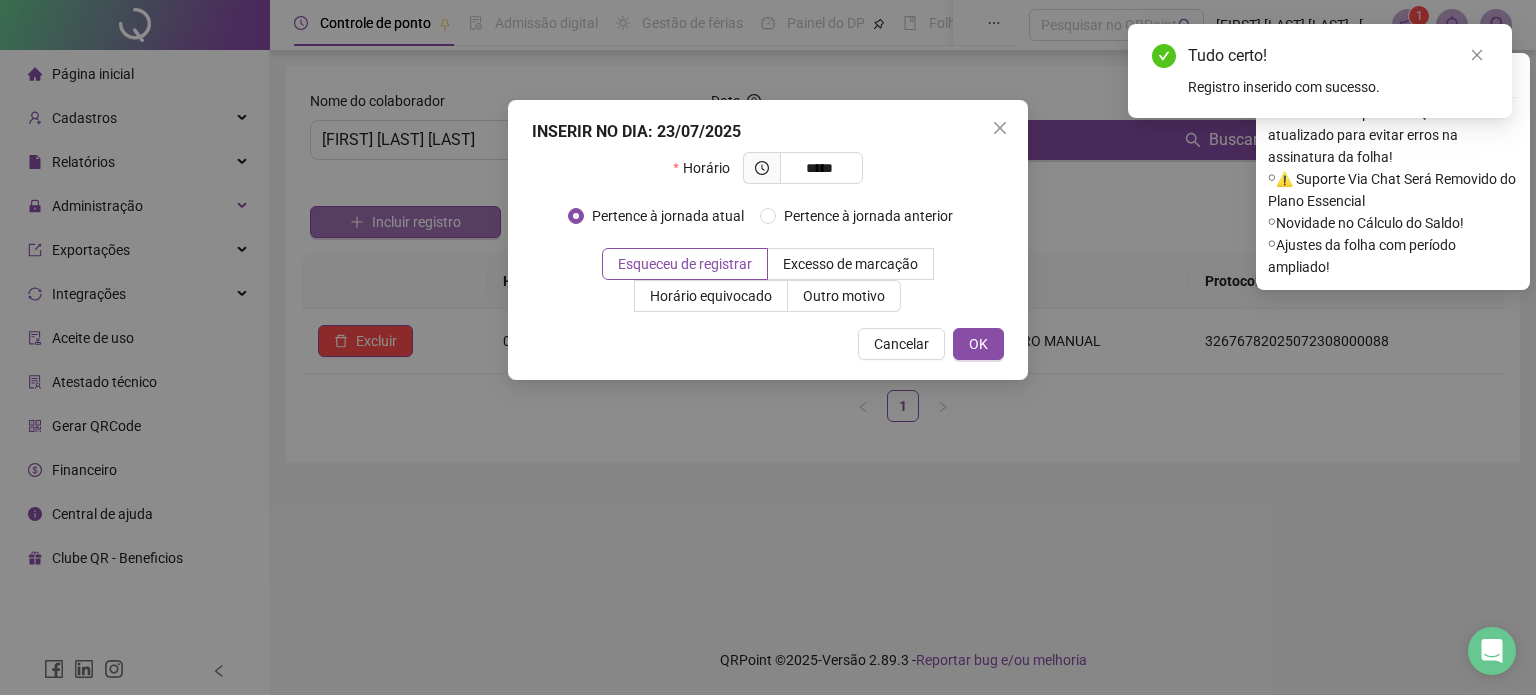 type on "*****" 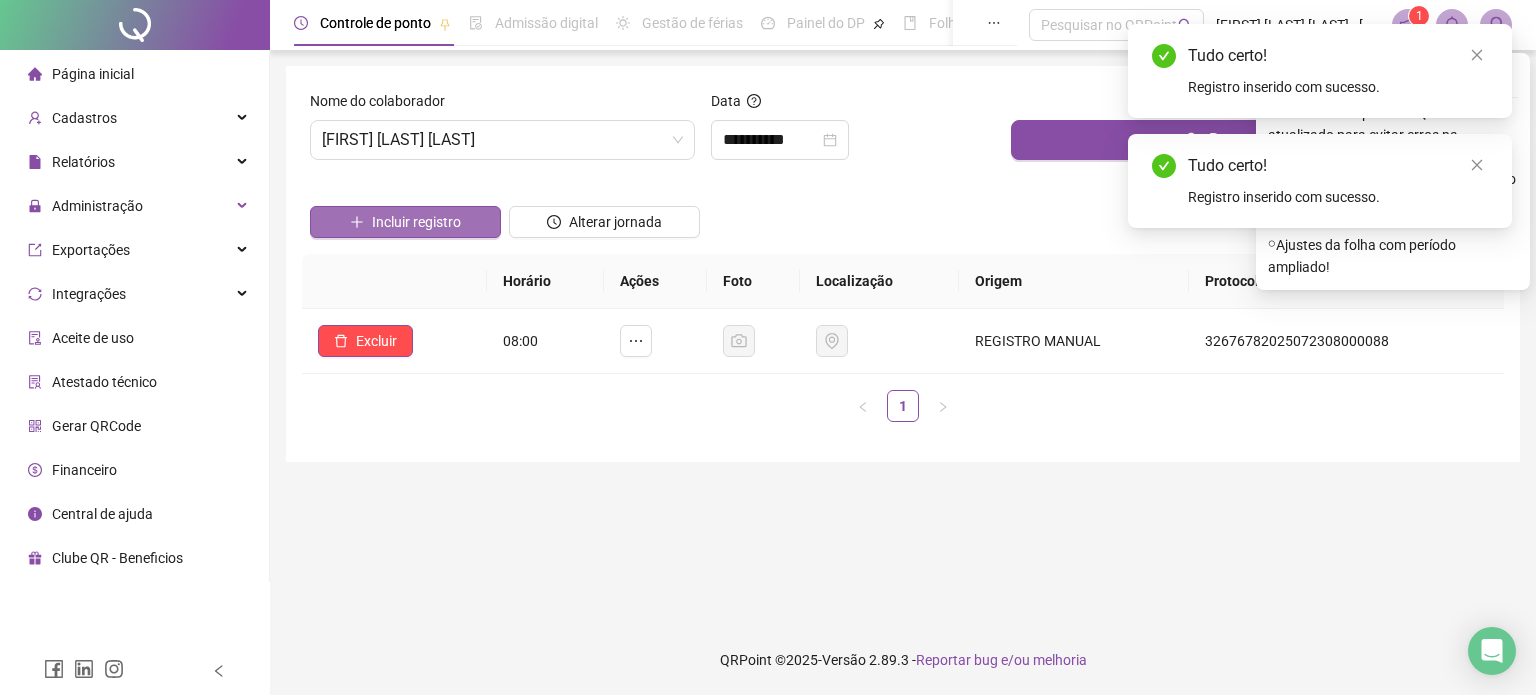 click on "Incluir registro" at bounding box center (405, 222) 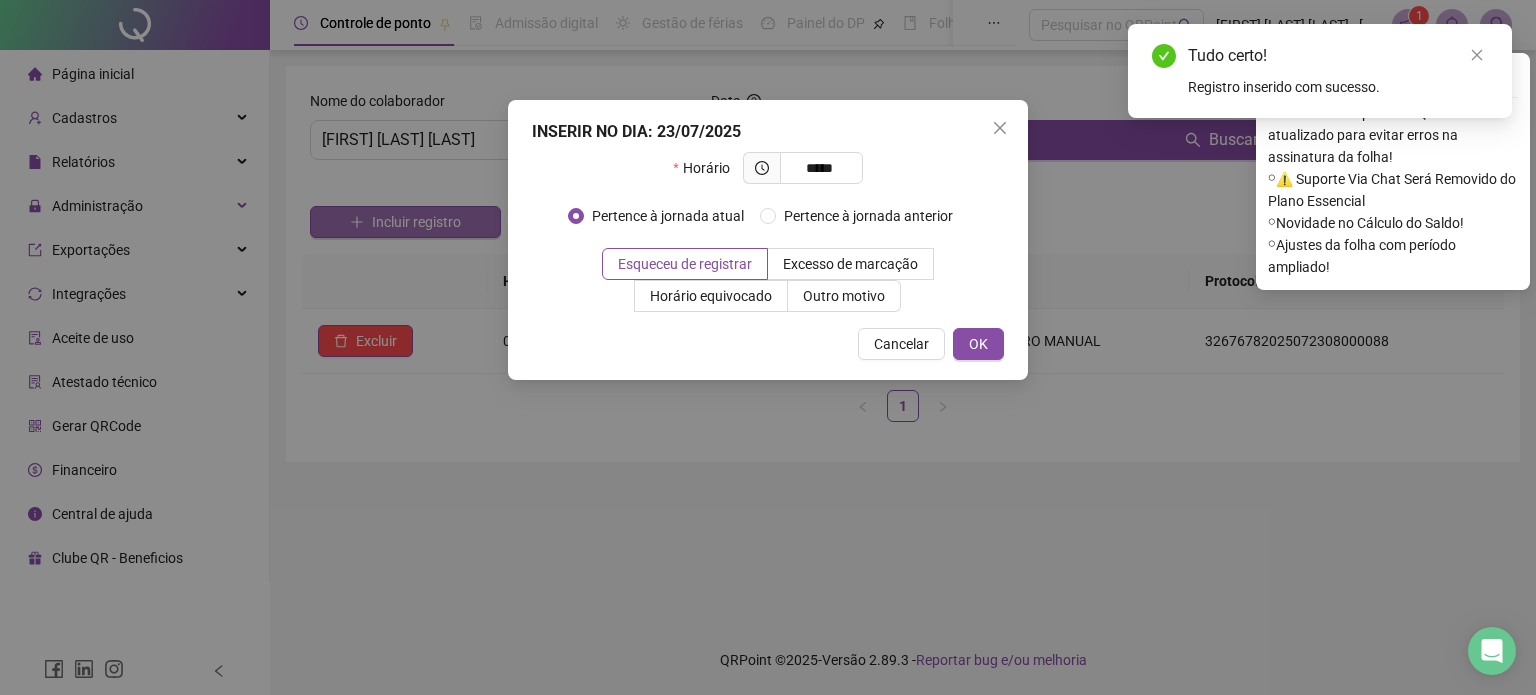 type on "*****" 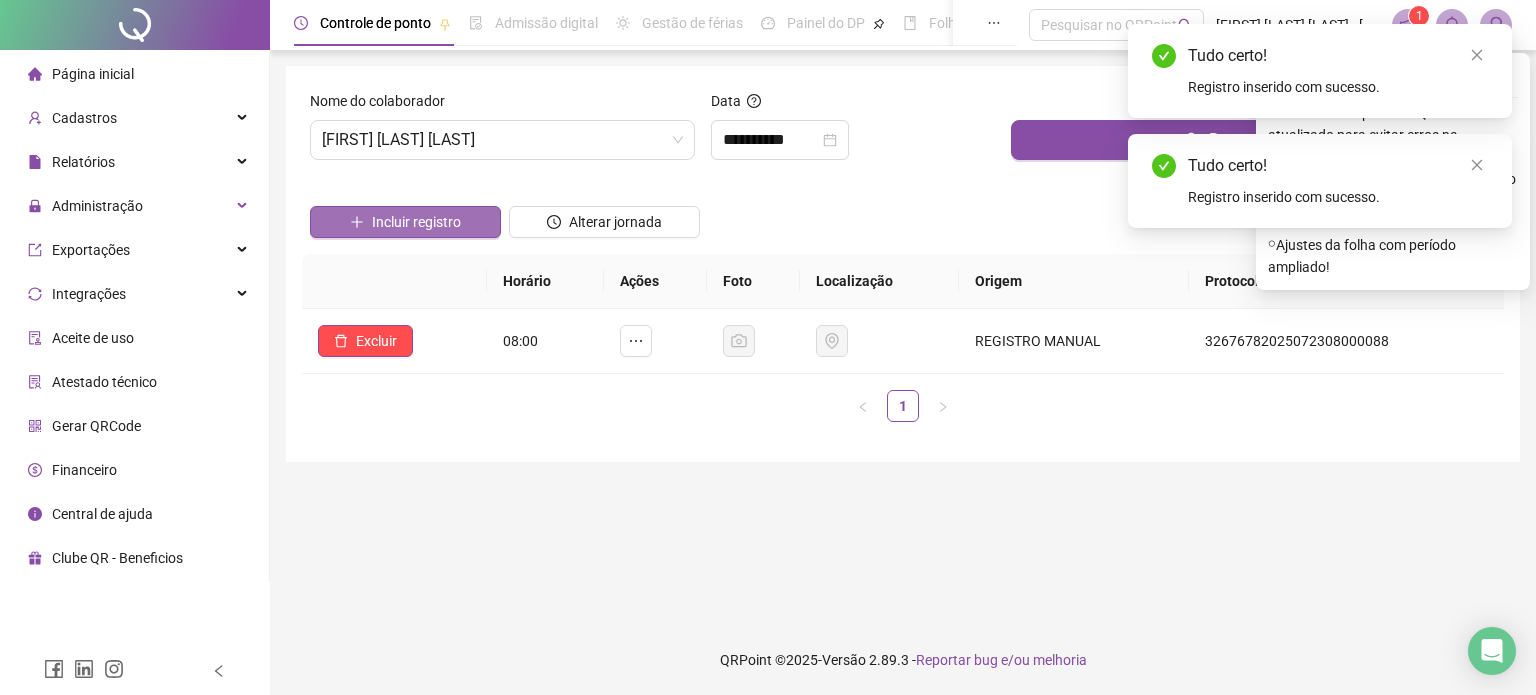 click on "Incluir registro" at bounding box center [405, 222] 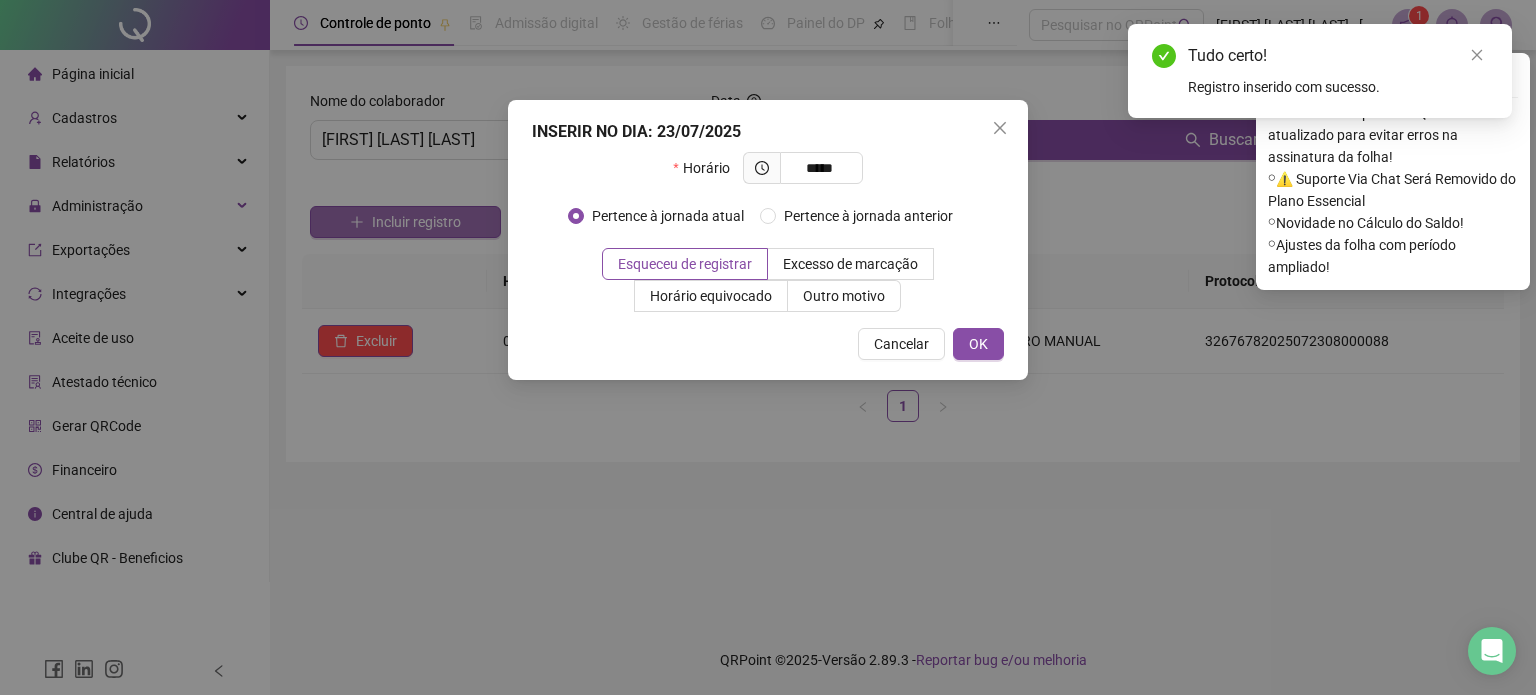 type on "*****" 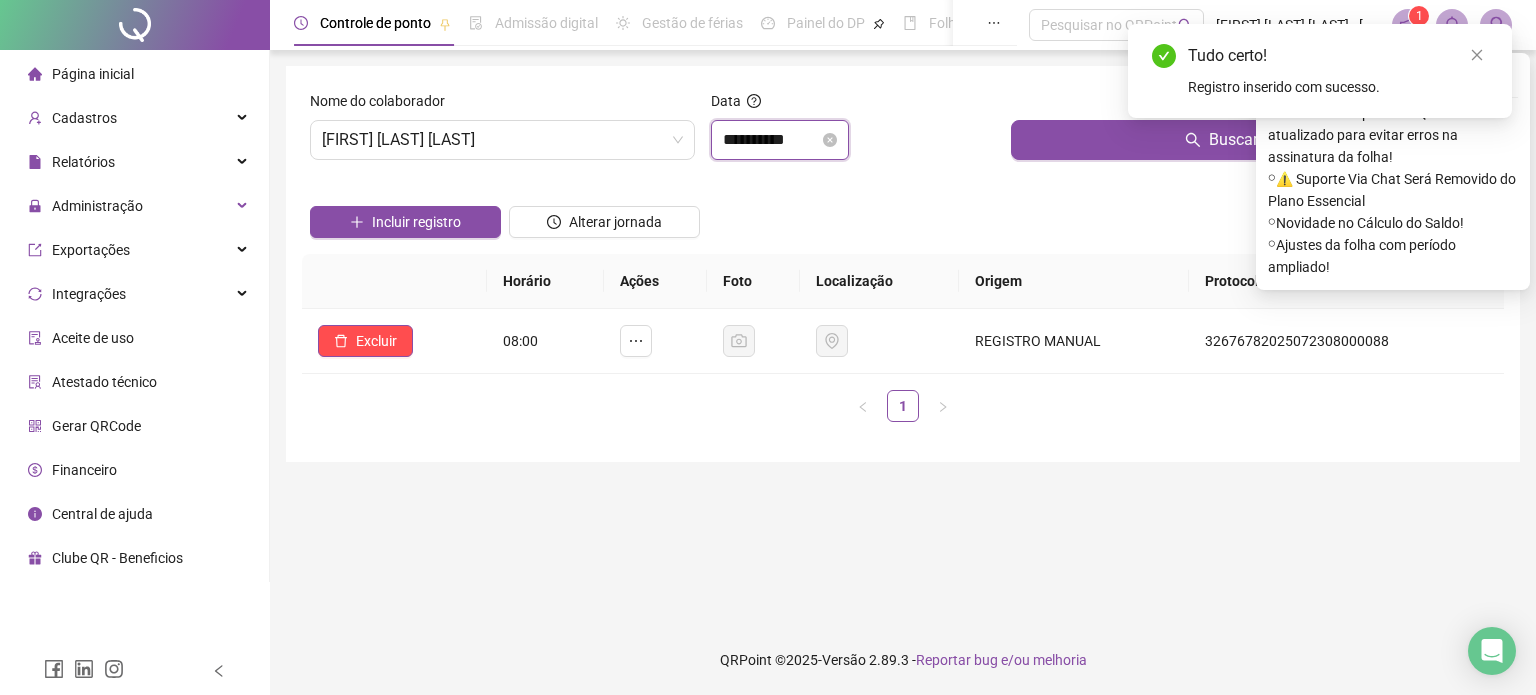 click on "**********" at bounding box center (771, 140) 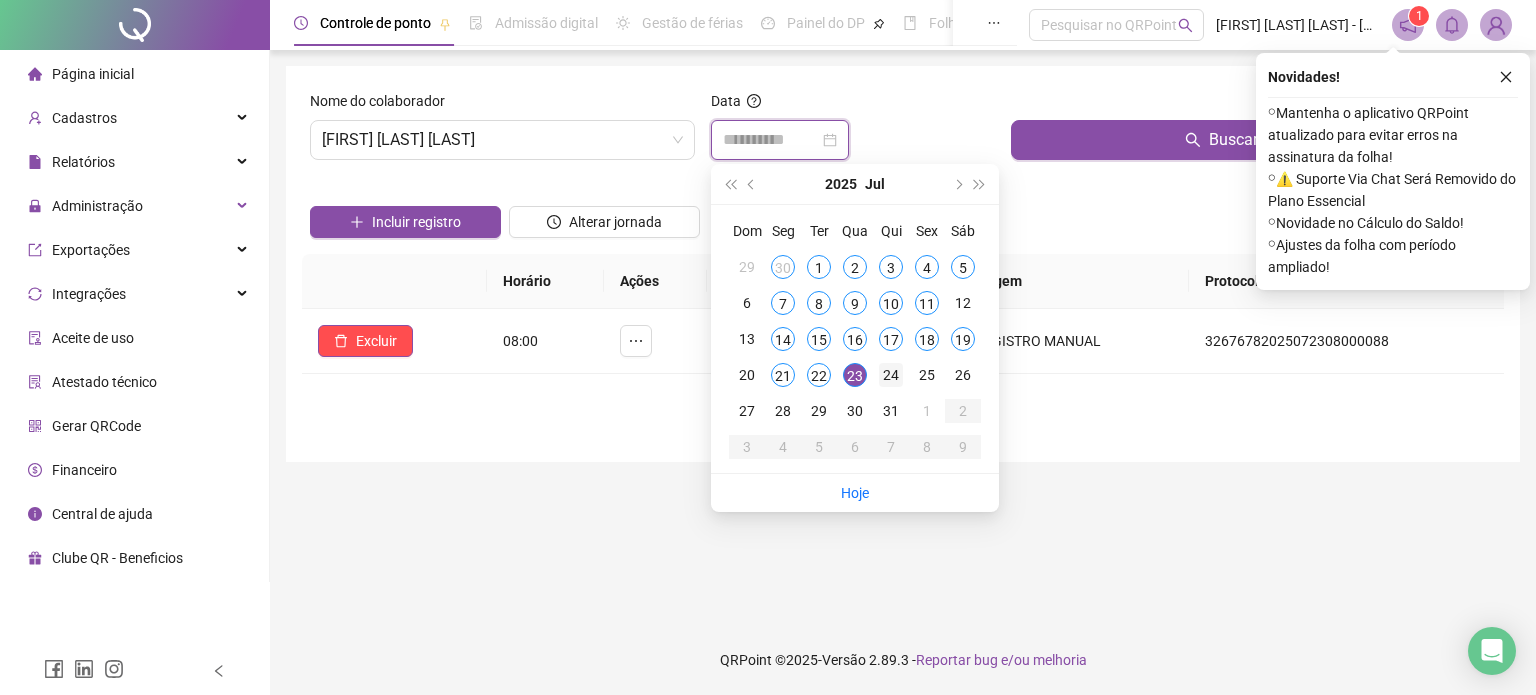 type on "**********" 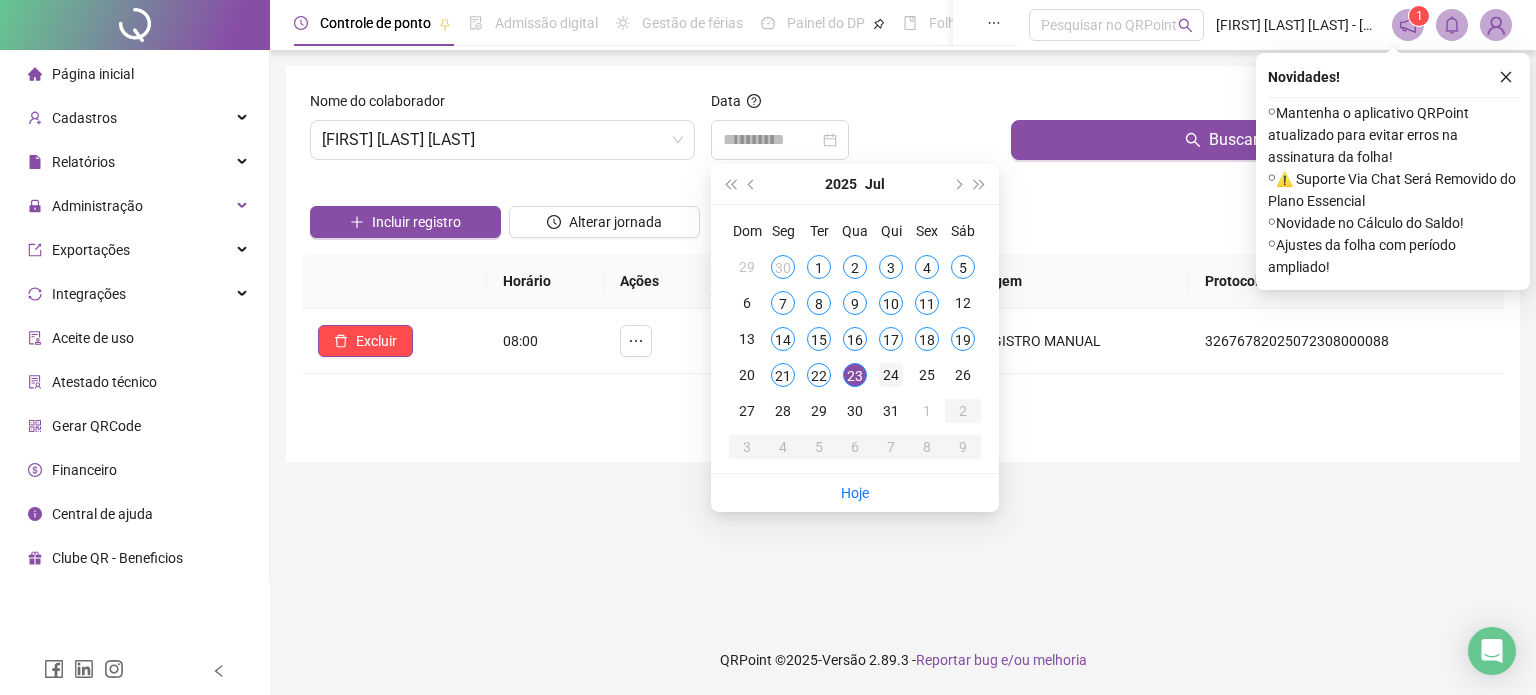 click on "24" at bounding box center [891, 375] 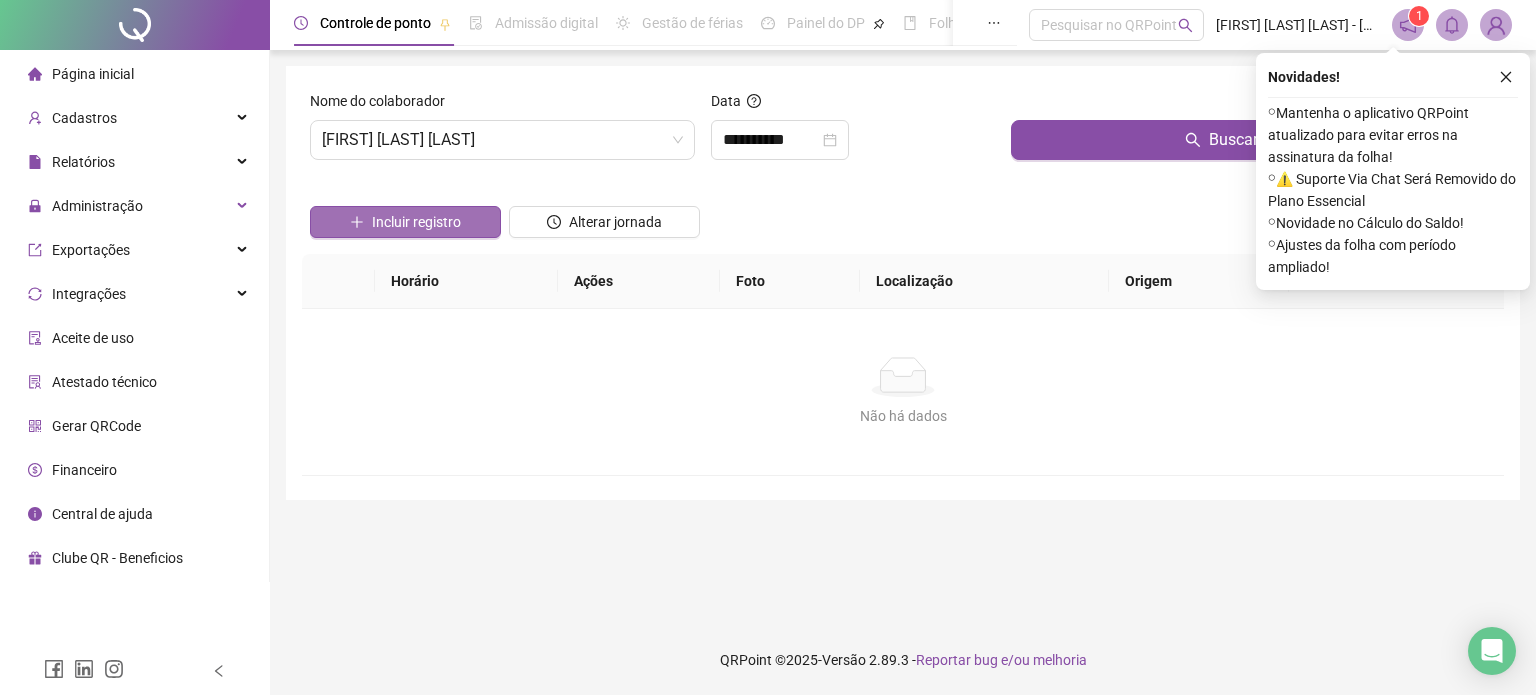 click on "Incluir registro" at bounding box center (416, 222) 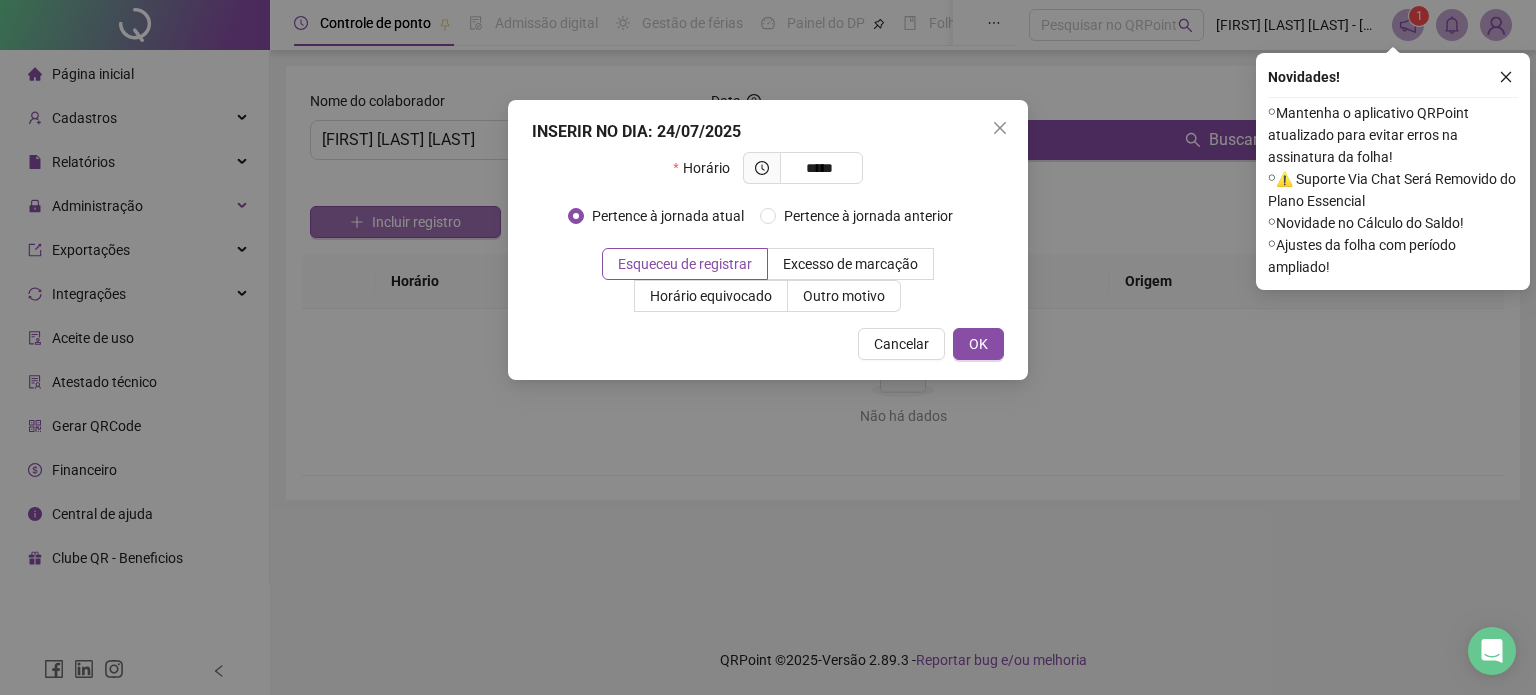 type on "*****" 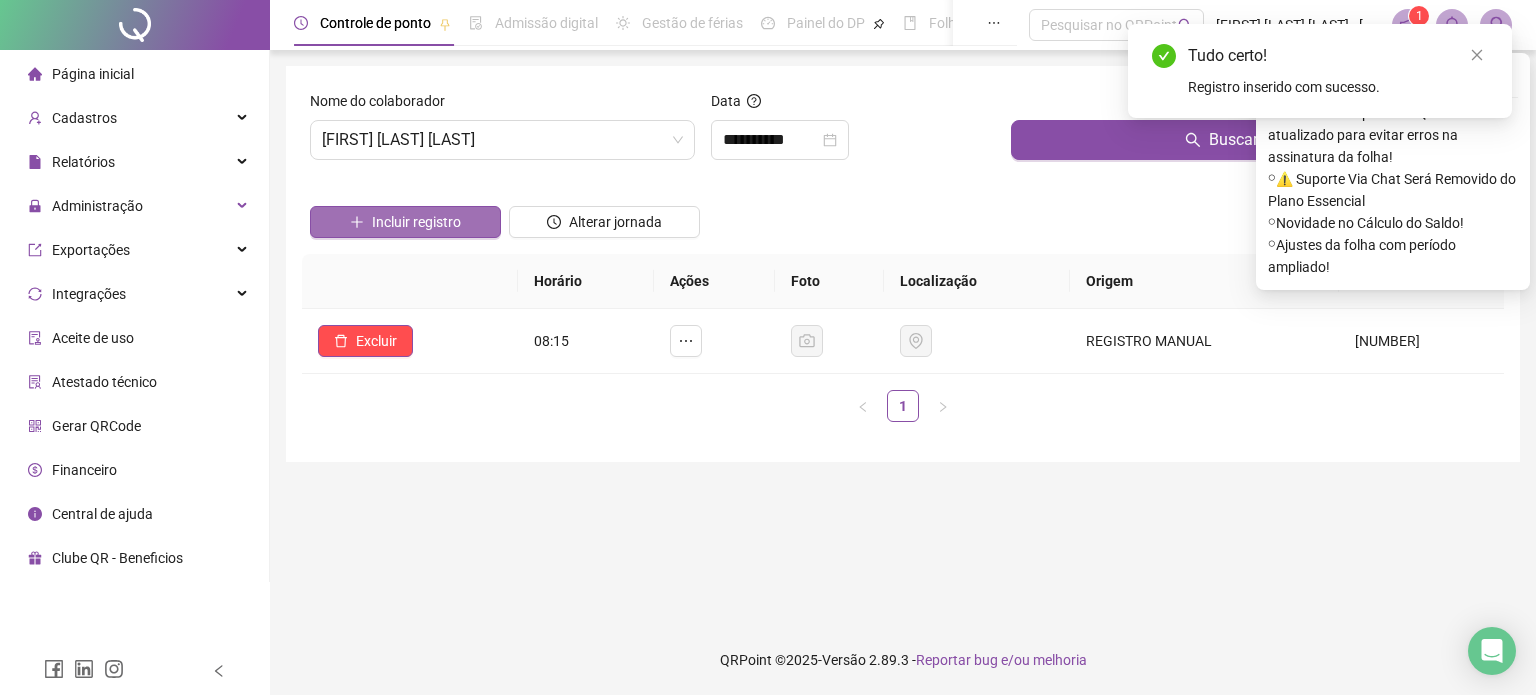 click on "Incluir registro" at bounding box center [405, 222] 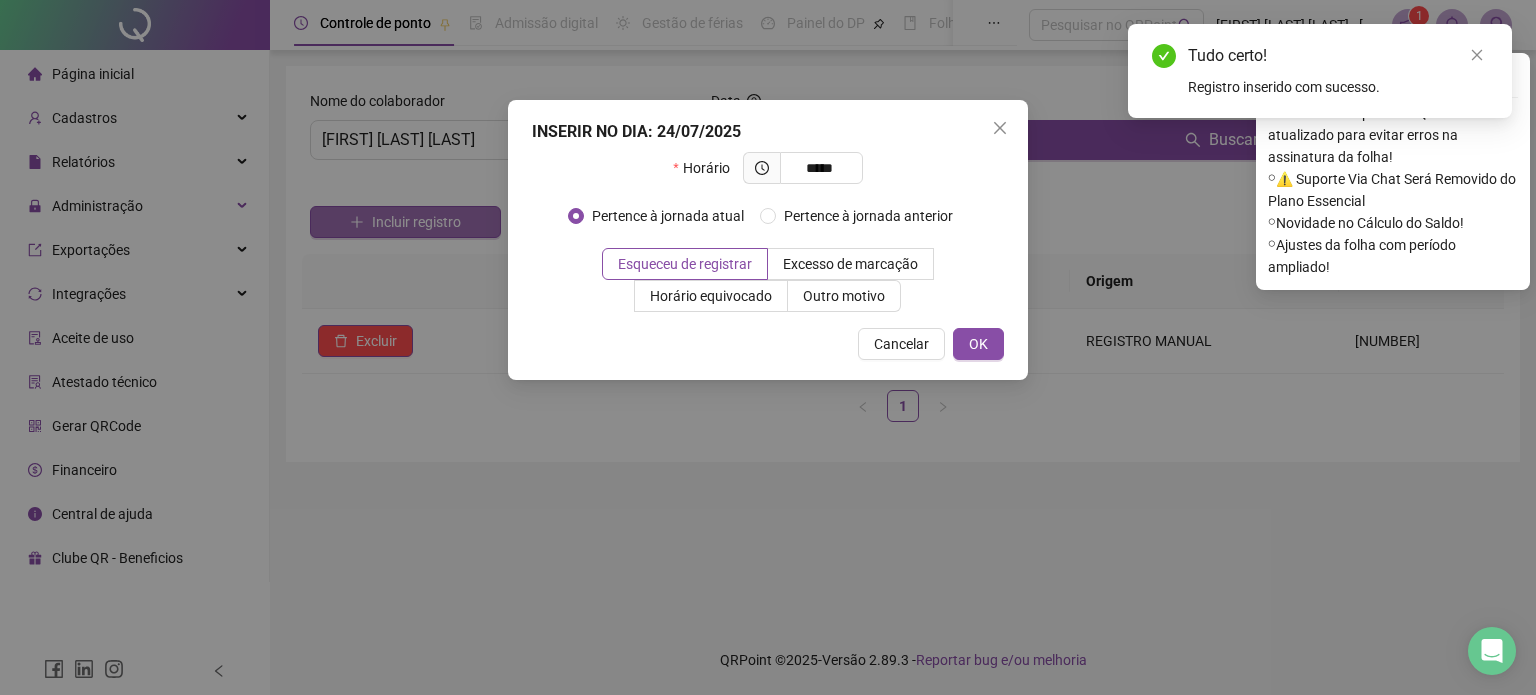 type on "*****" 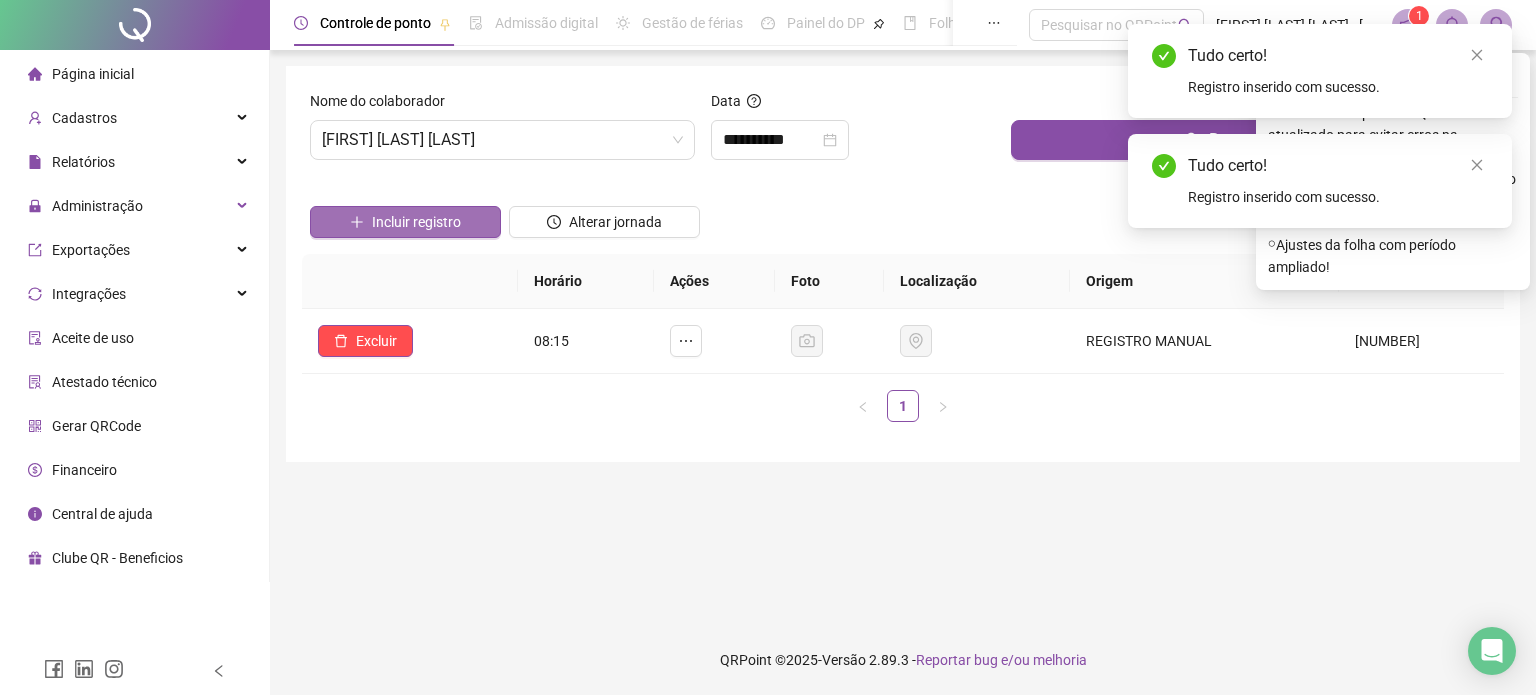 click on "Incluir registro" at bounding box center (405, 222) 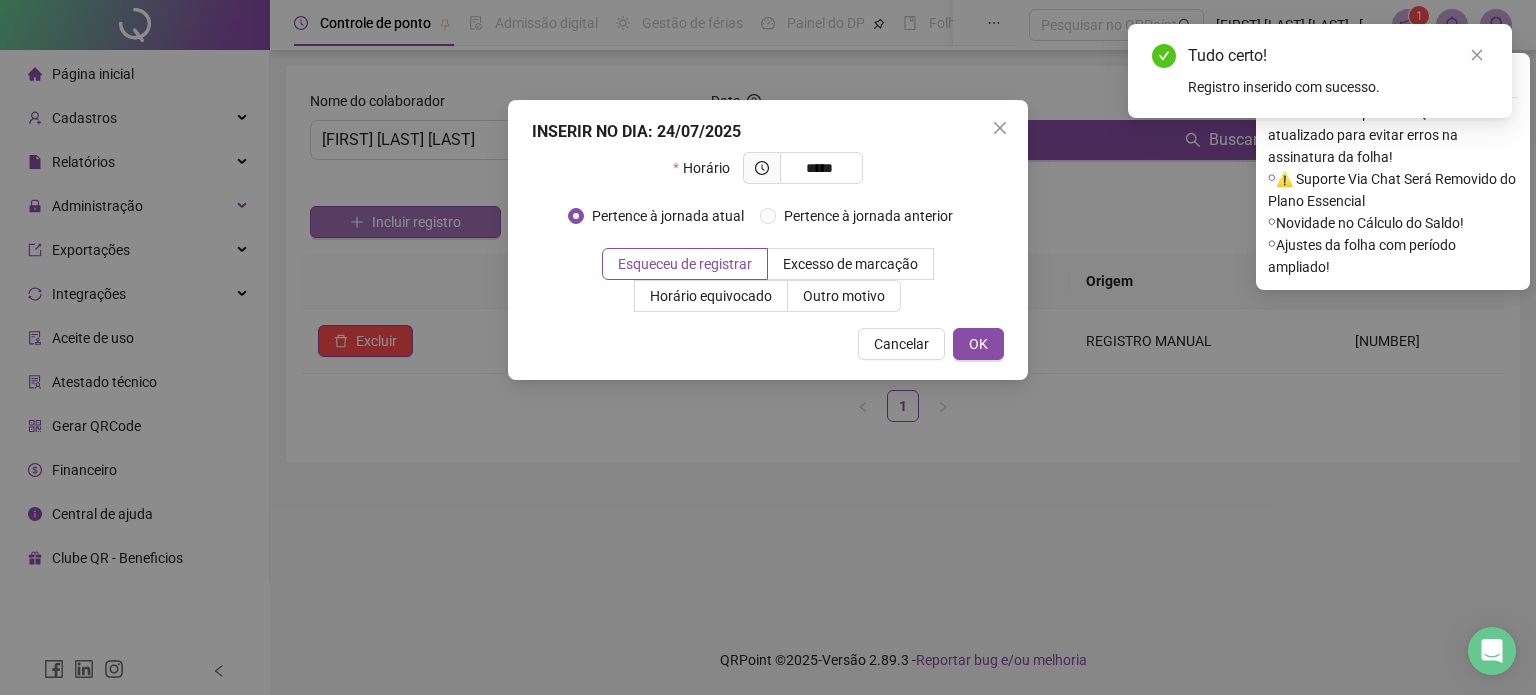type on "*****" 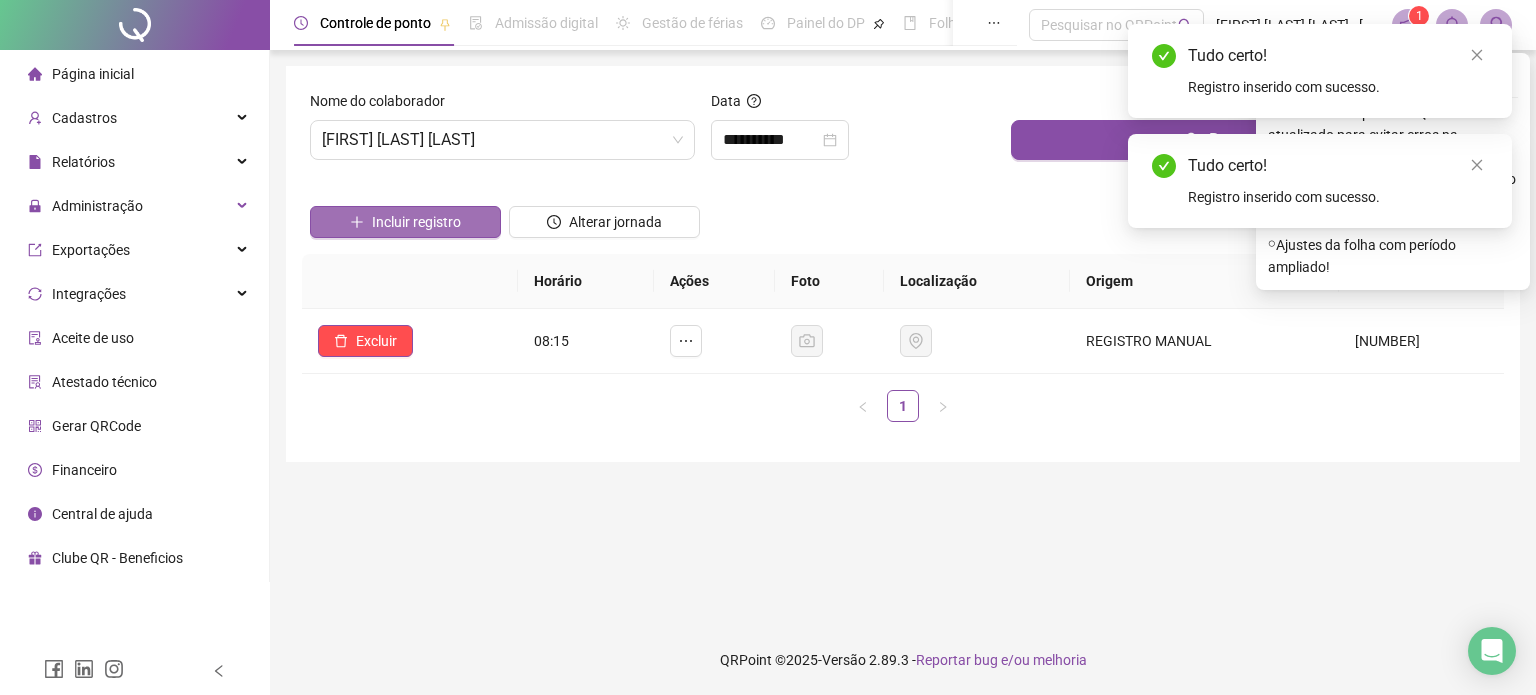 click on "Incluir registro" at bounding box center [405, 222] 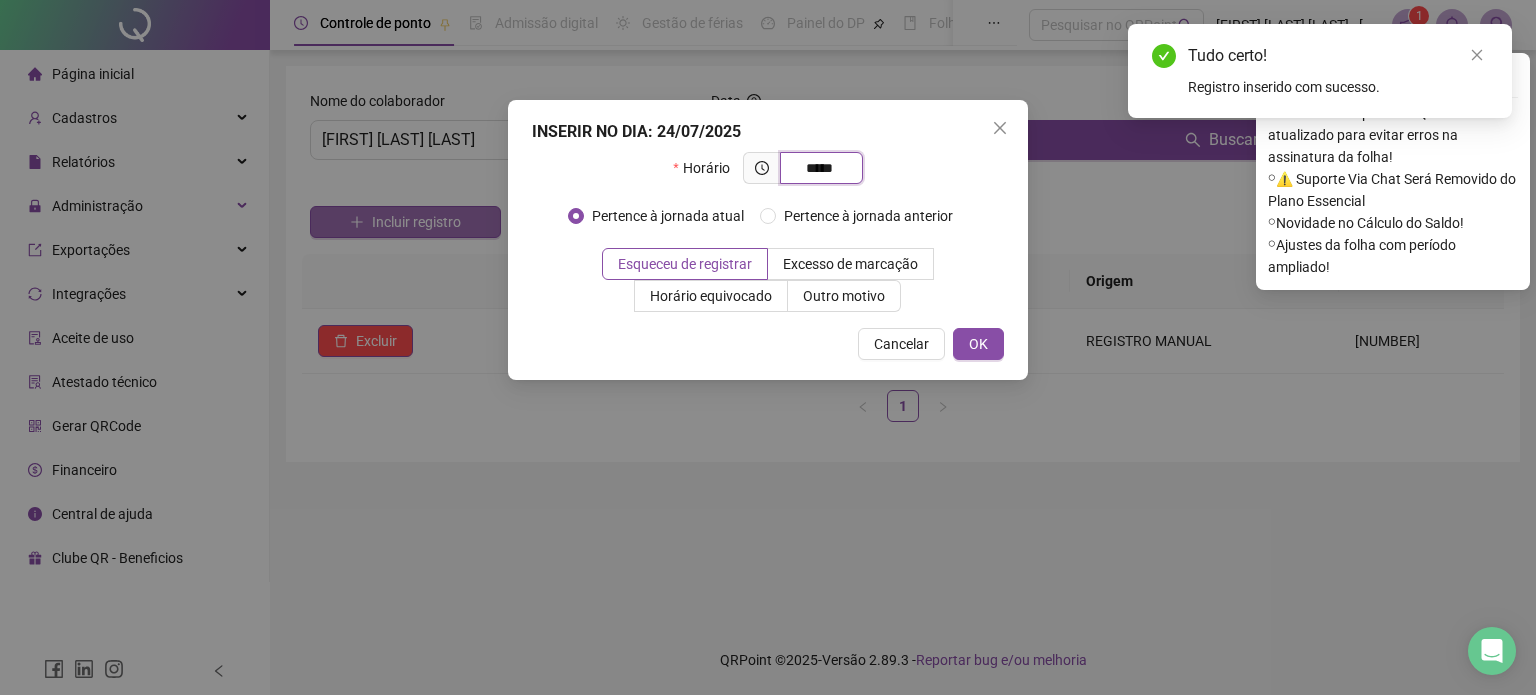 type on "*****" 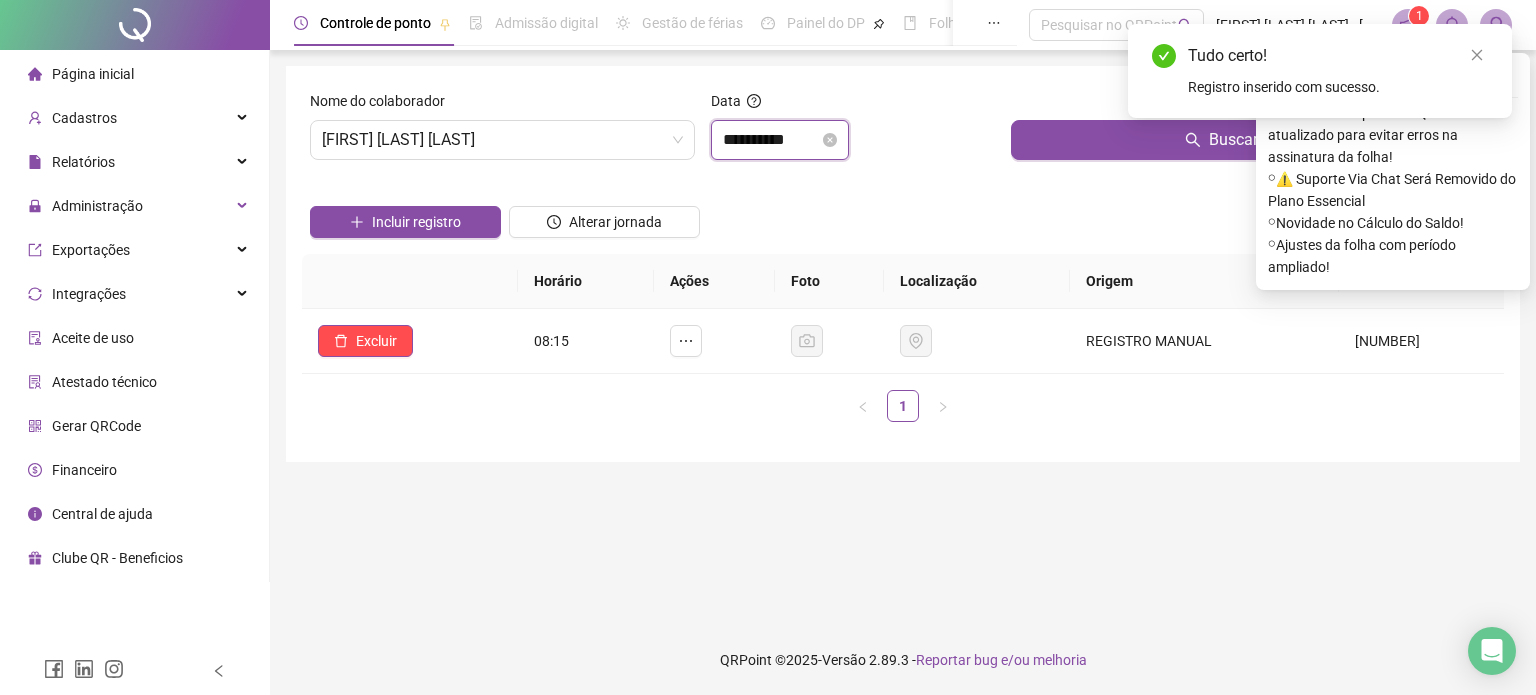click on "**********" at bounding box center [771, 140] 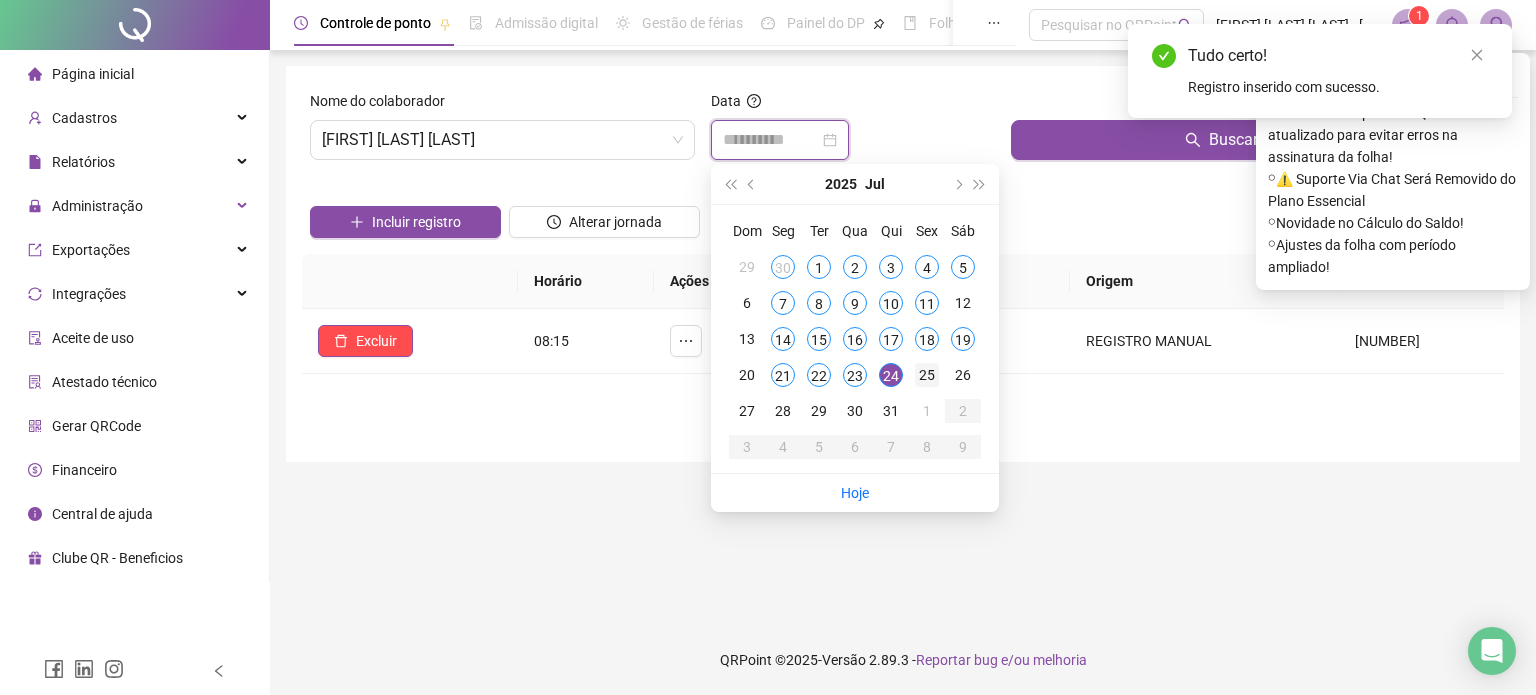 type on "**********" 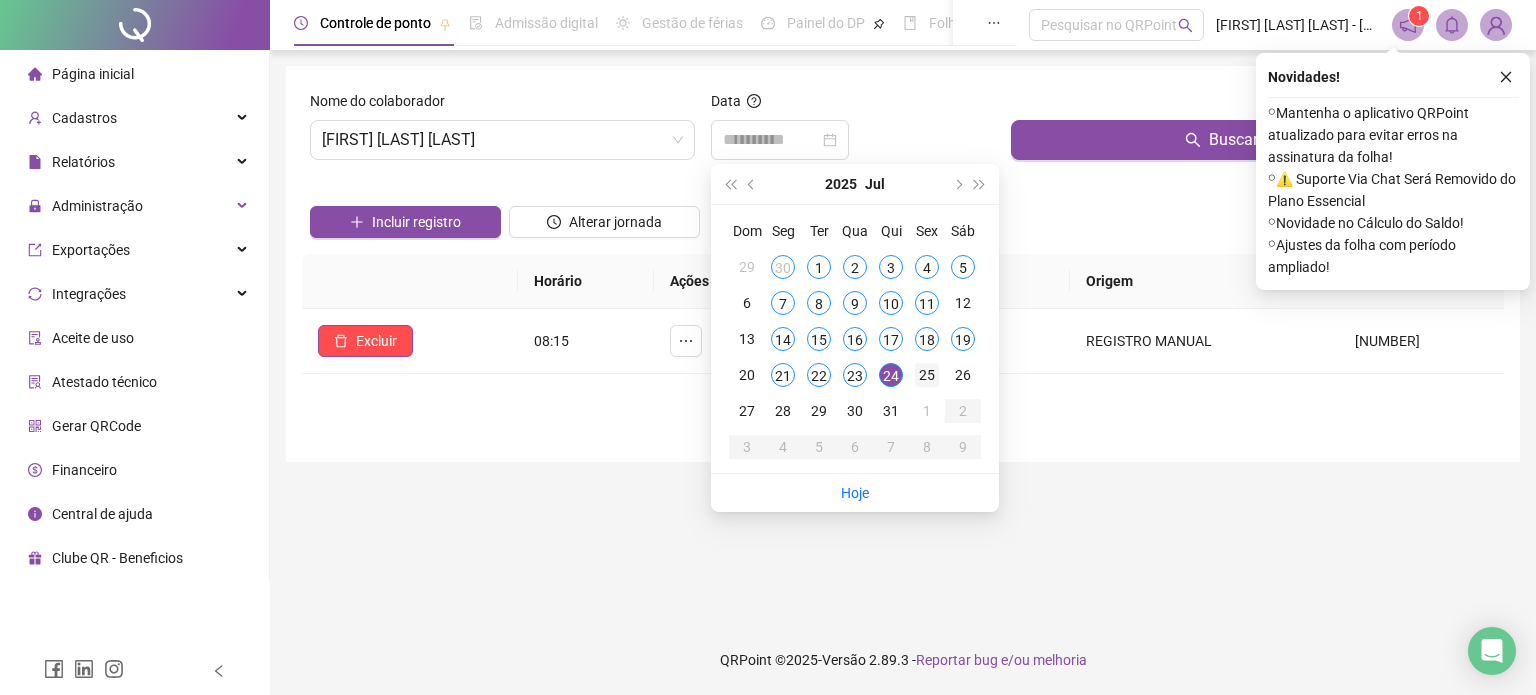 click on "25" at bounding box center (927, 375) 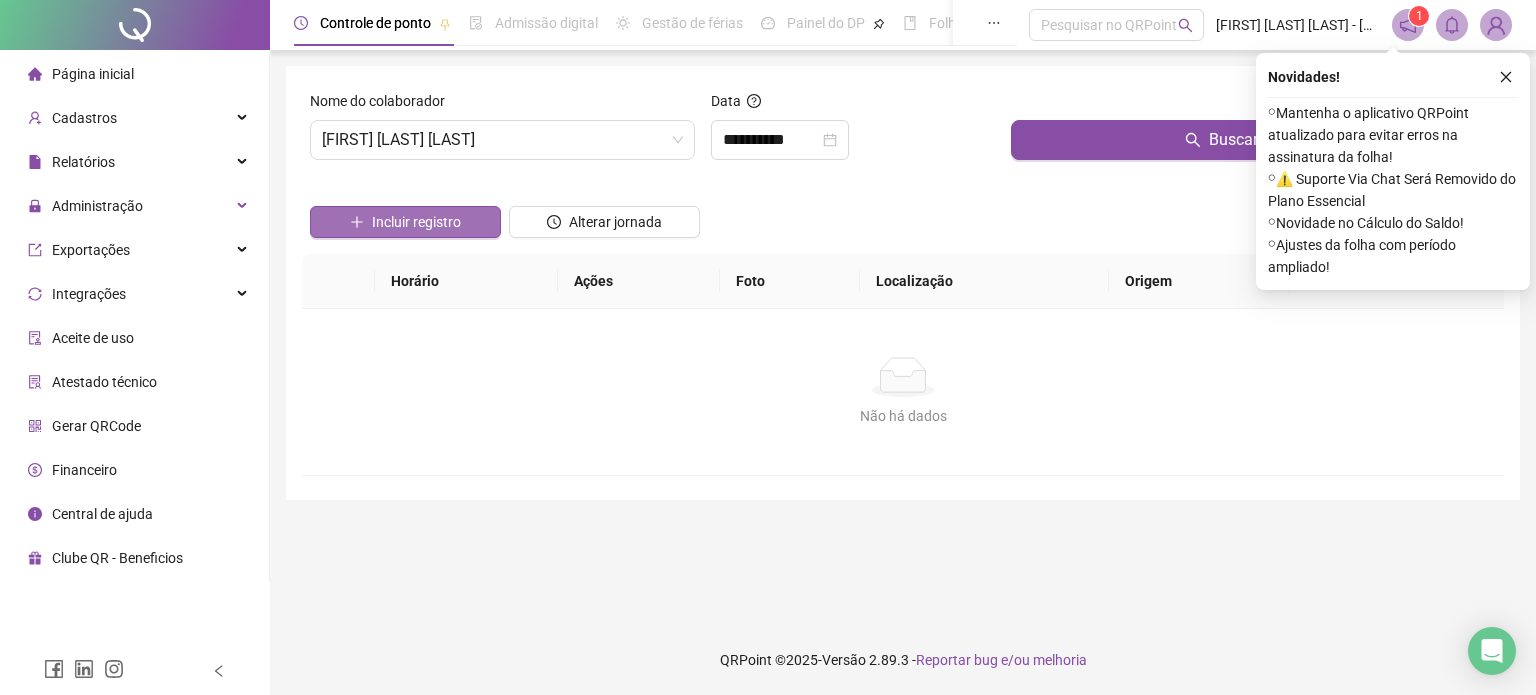 click on "Incluir registro" at bounding box center [405, 222] 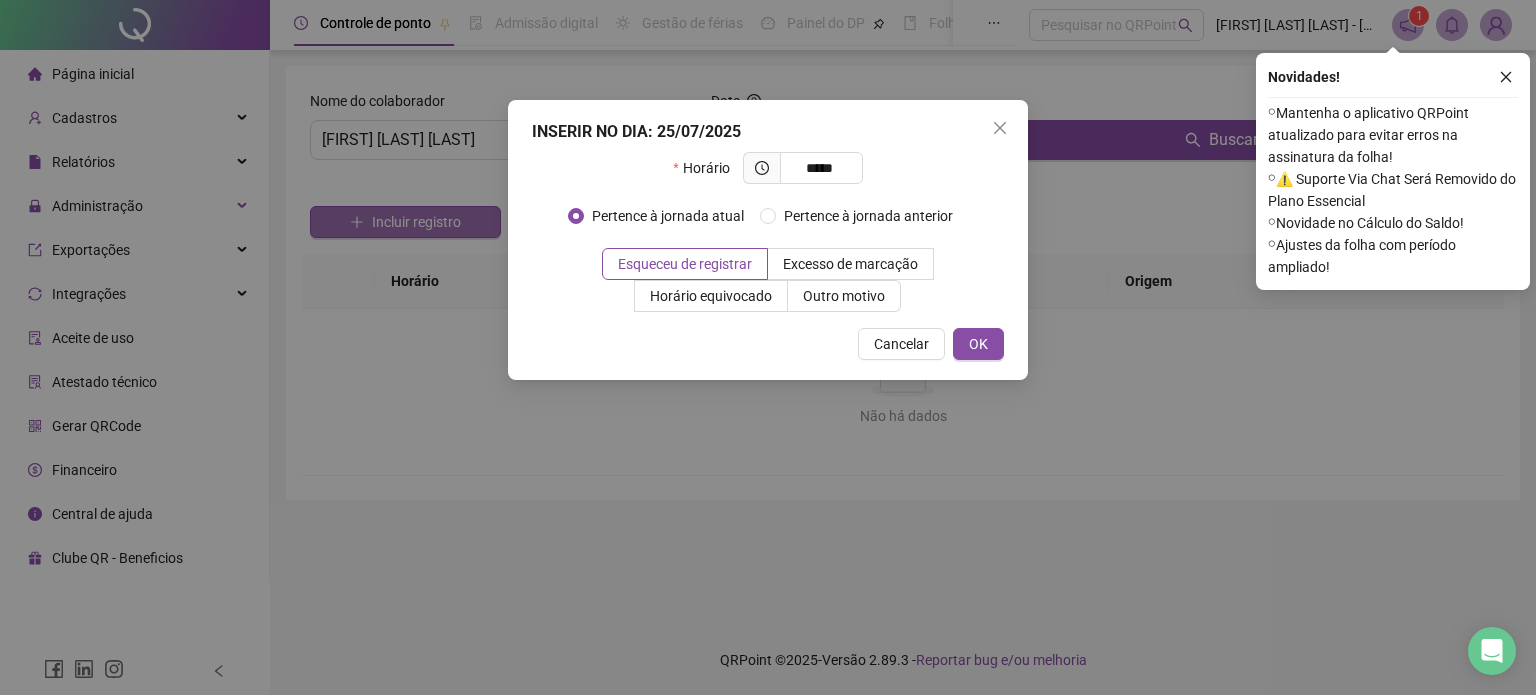 type on "*****" 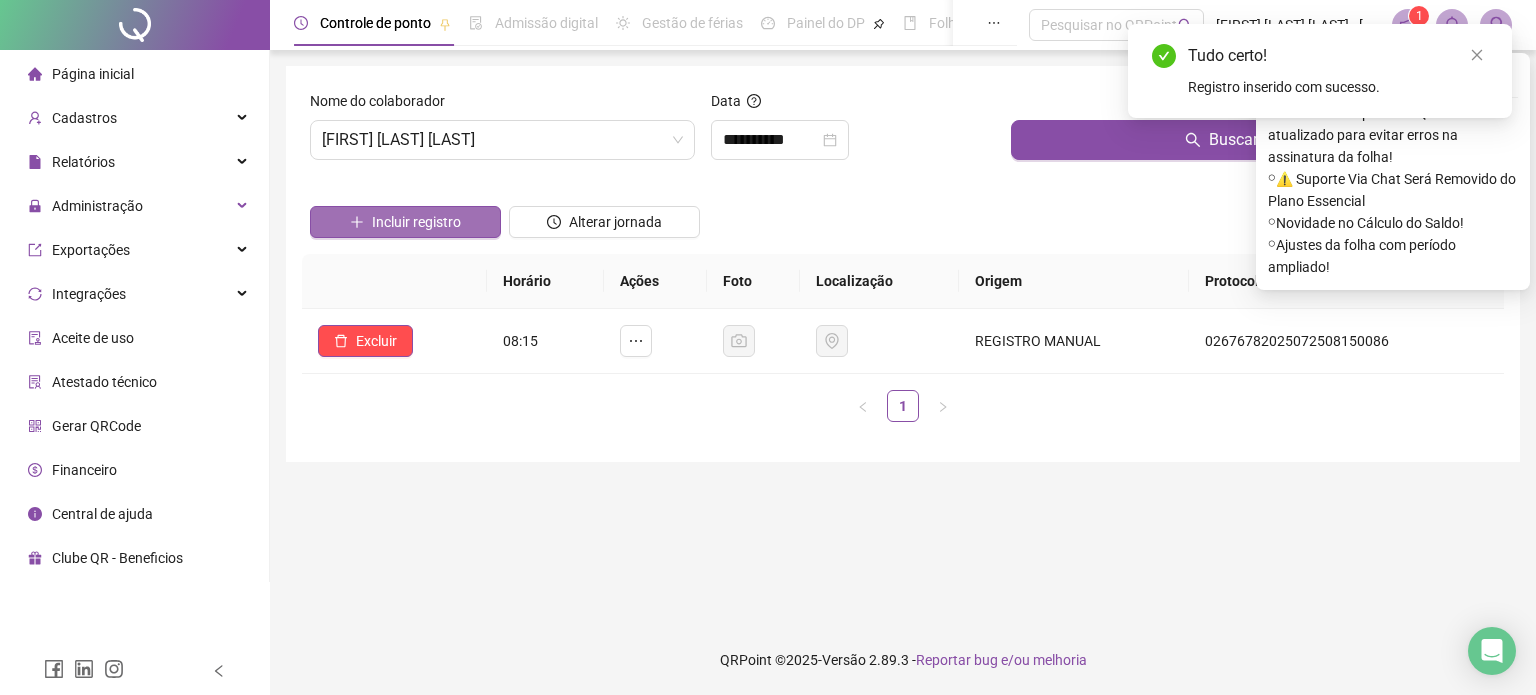 click on "Incluir registro" at bounding box center (405, 222) 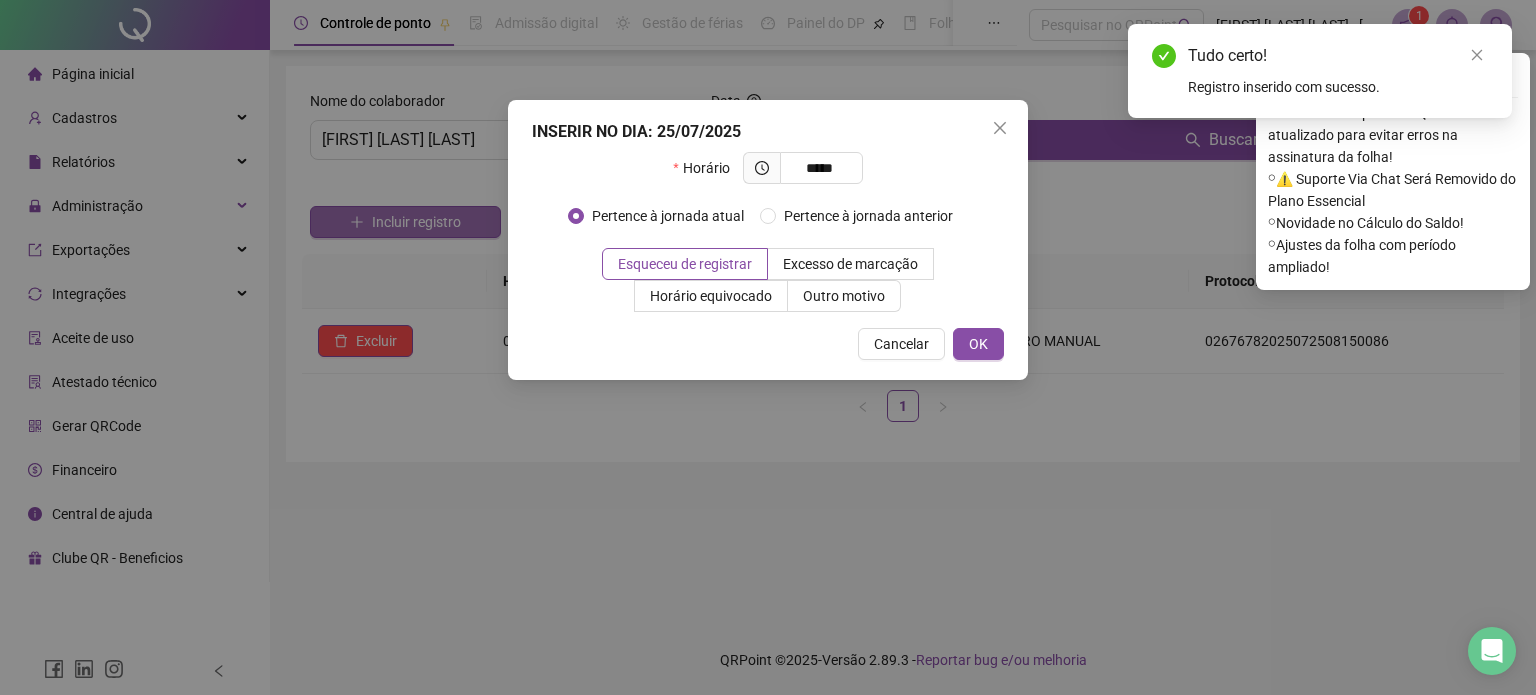 type on "*****" 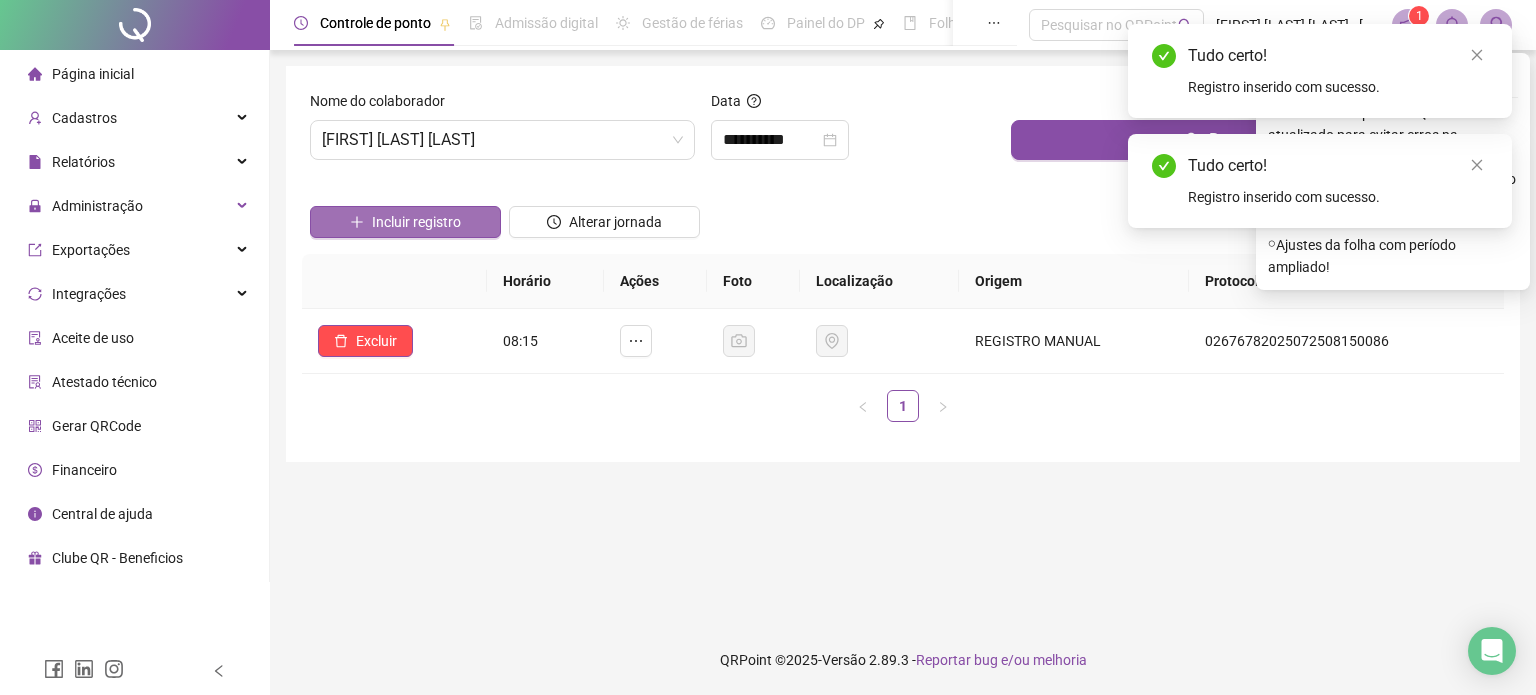 click on "Incluir registro" at bounding box center (405, 222) 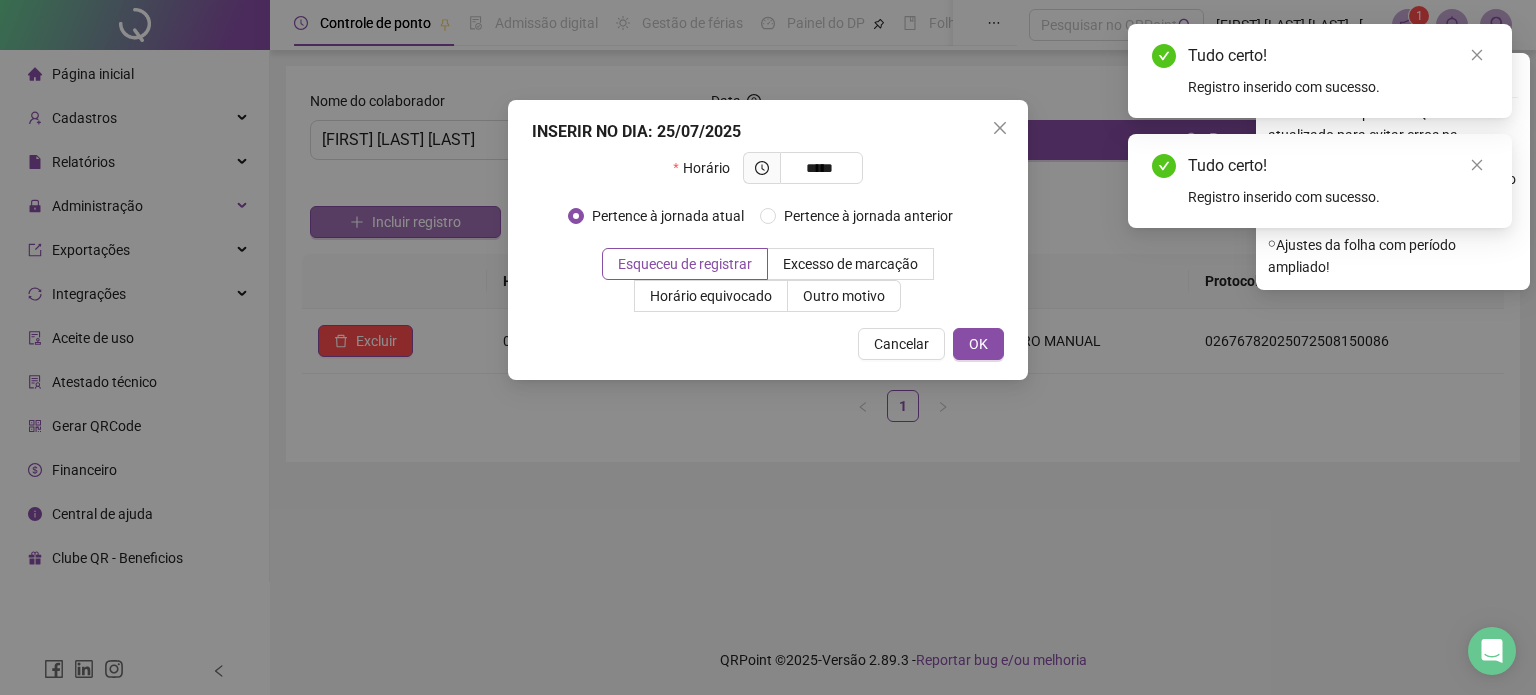 type on "*****" 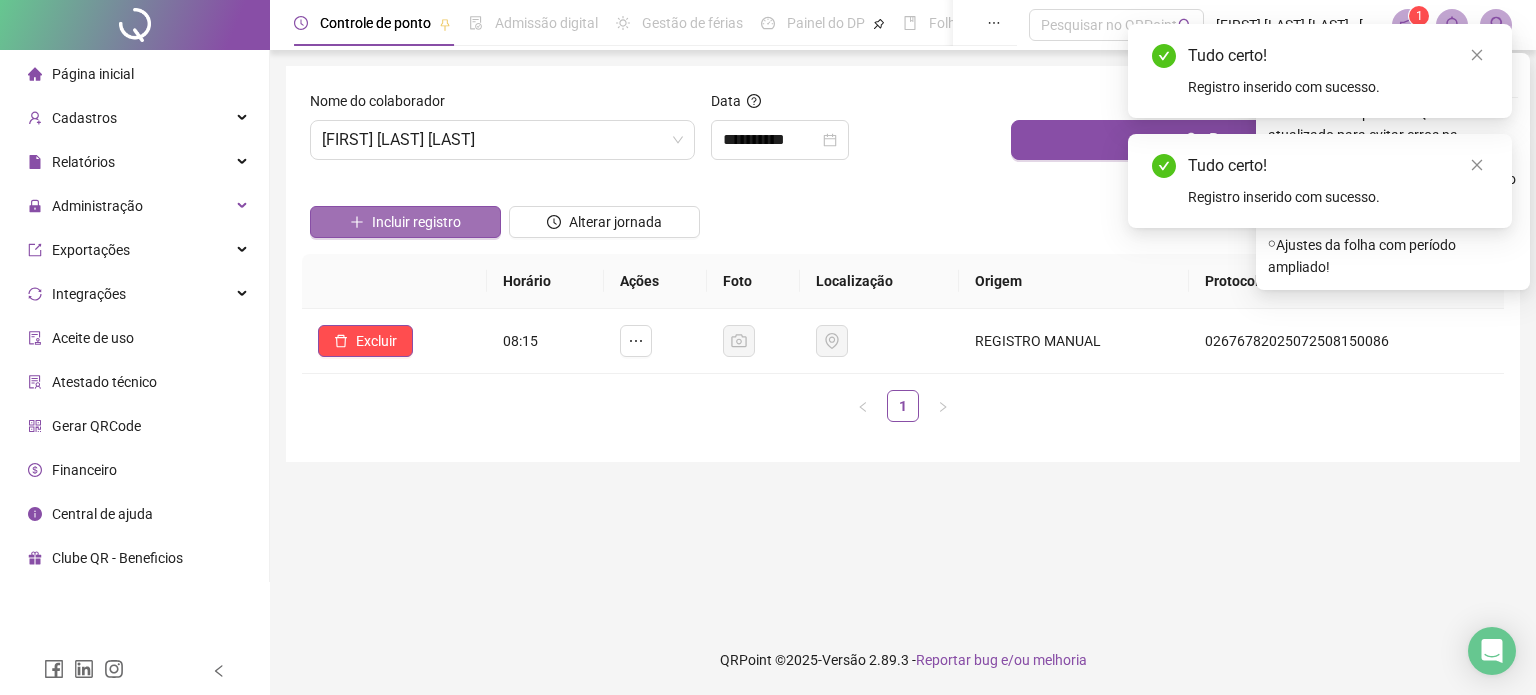 click on "Incluir registro" at bounding box center (405, 222) 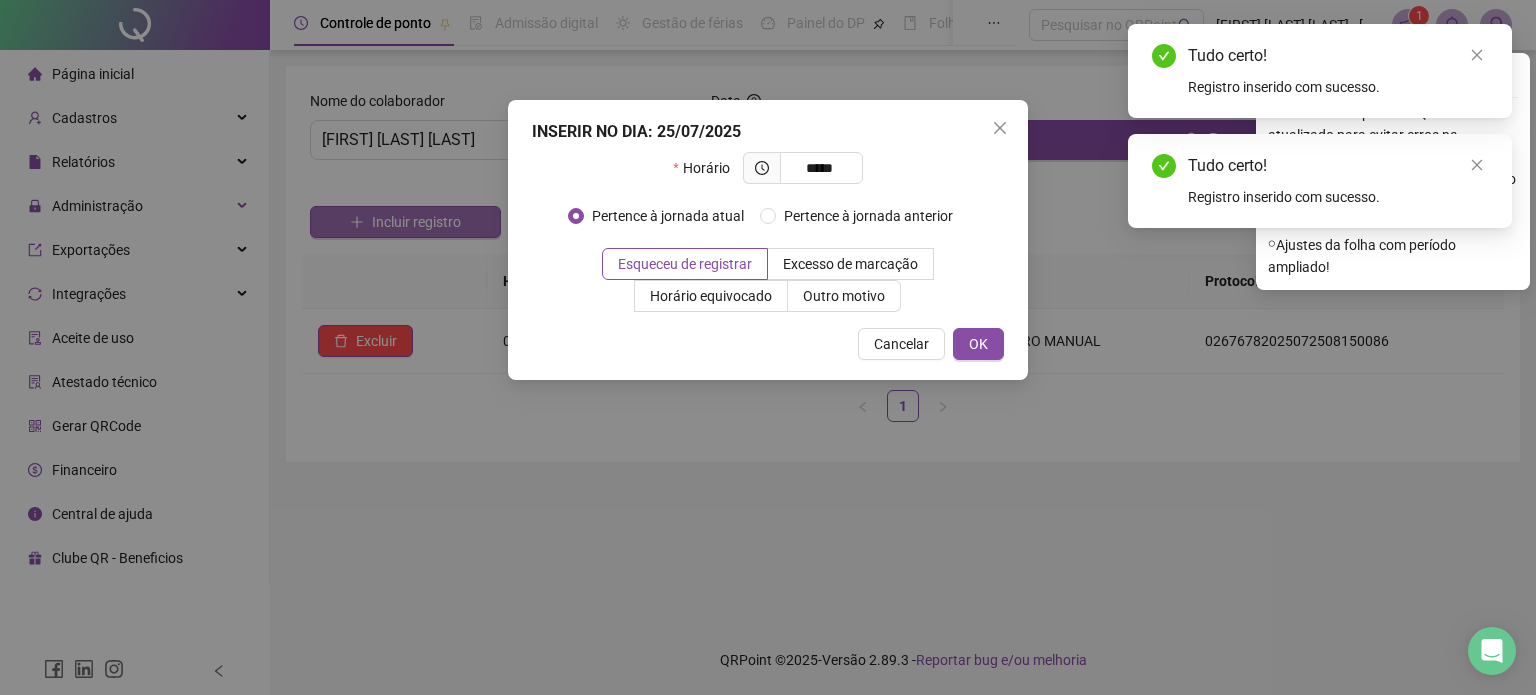 type on "*****" 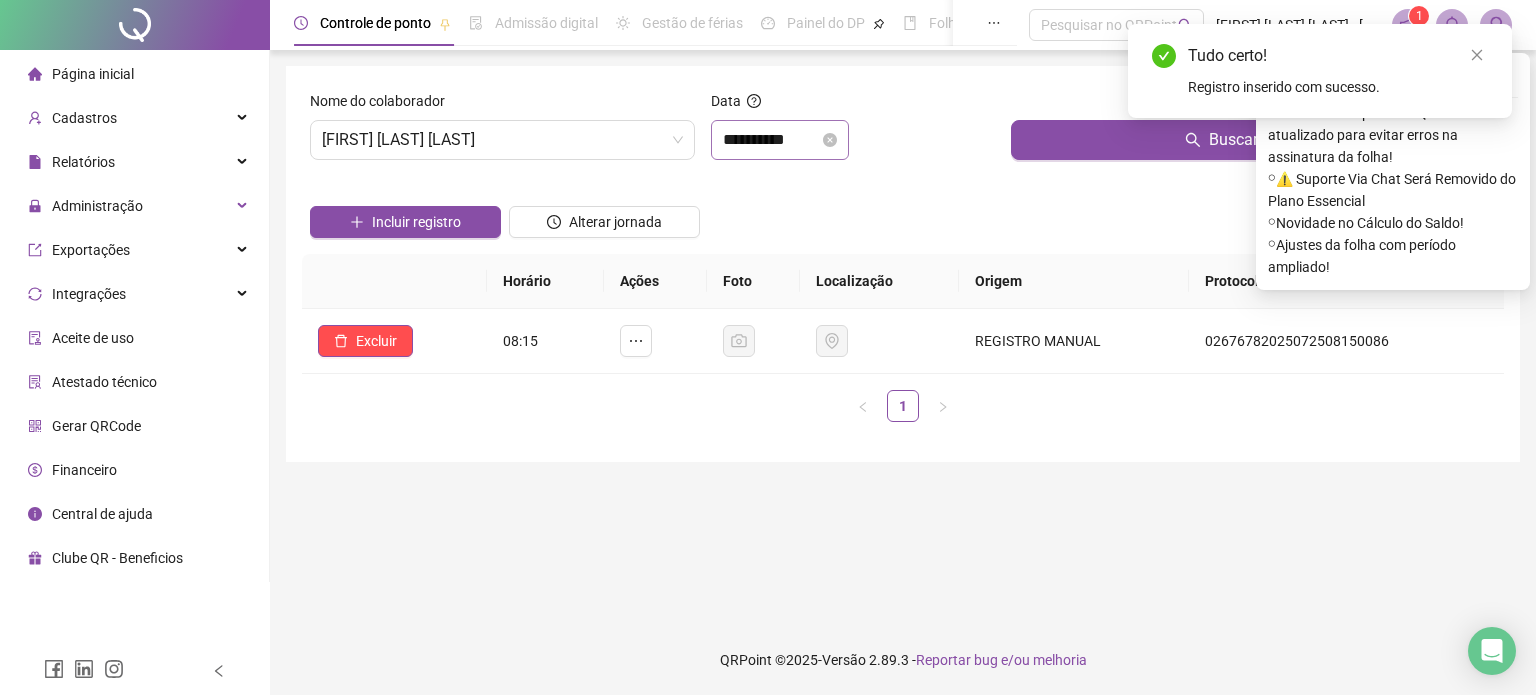 click on "**********" at bounding box center [780, 140] 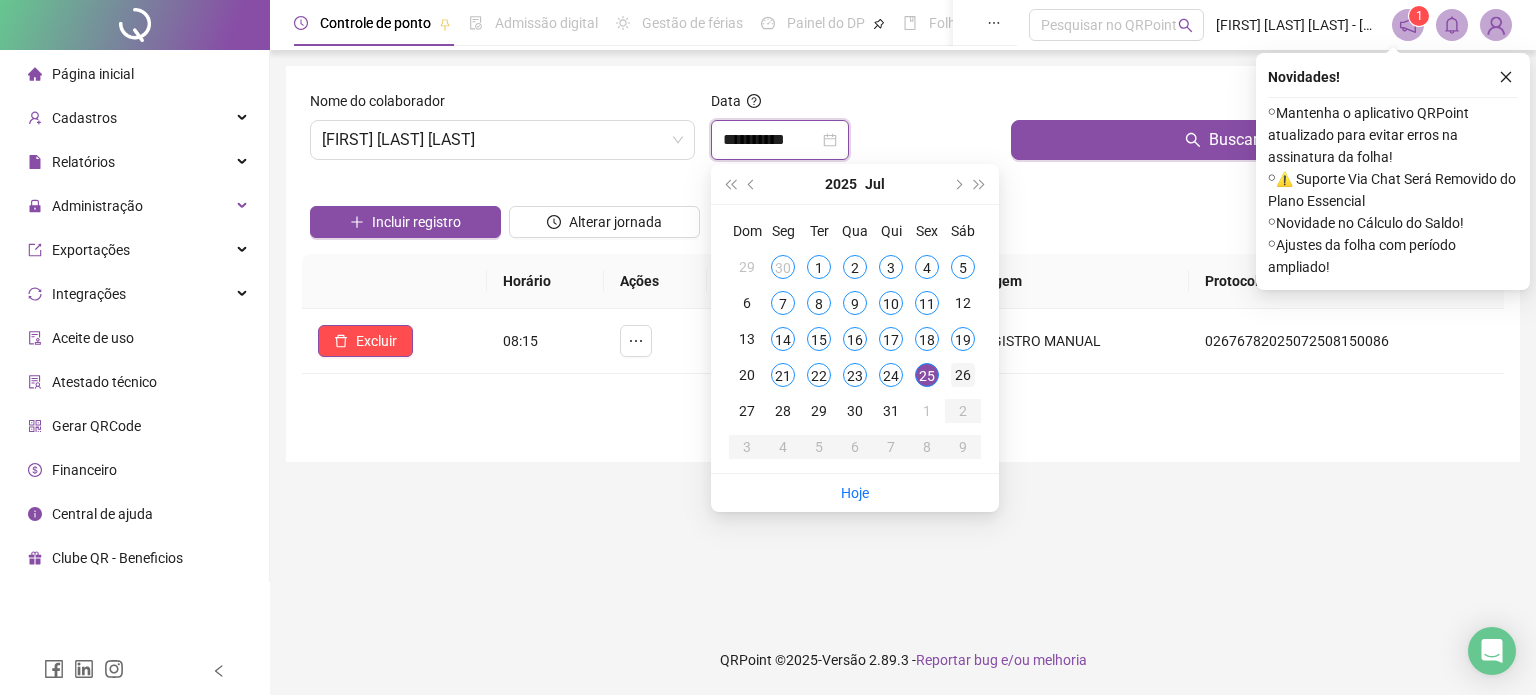 type on "**********" 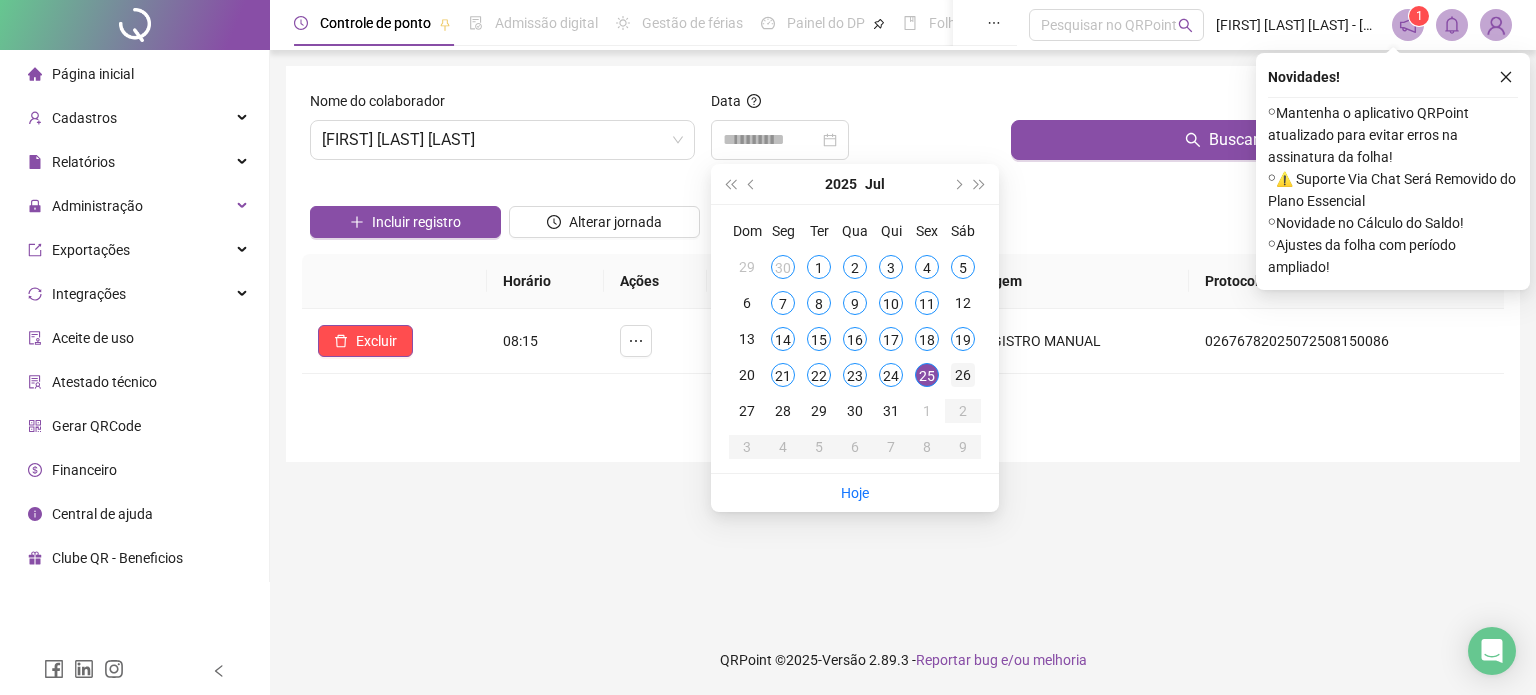 click on "26" at bounding box center [963, 375] 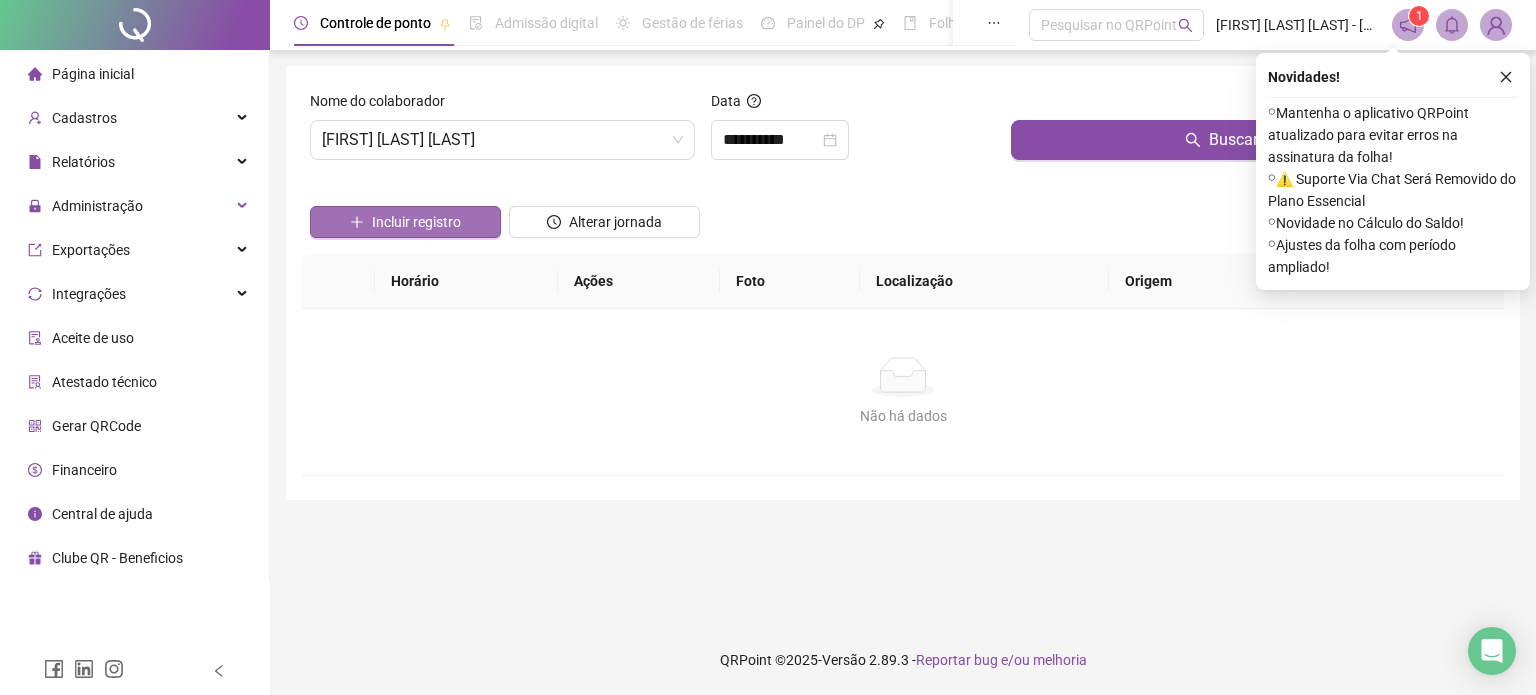 click on "Incluir registro" at bounding box center (416, 222) 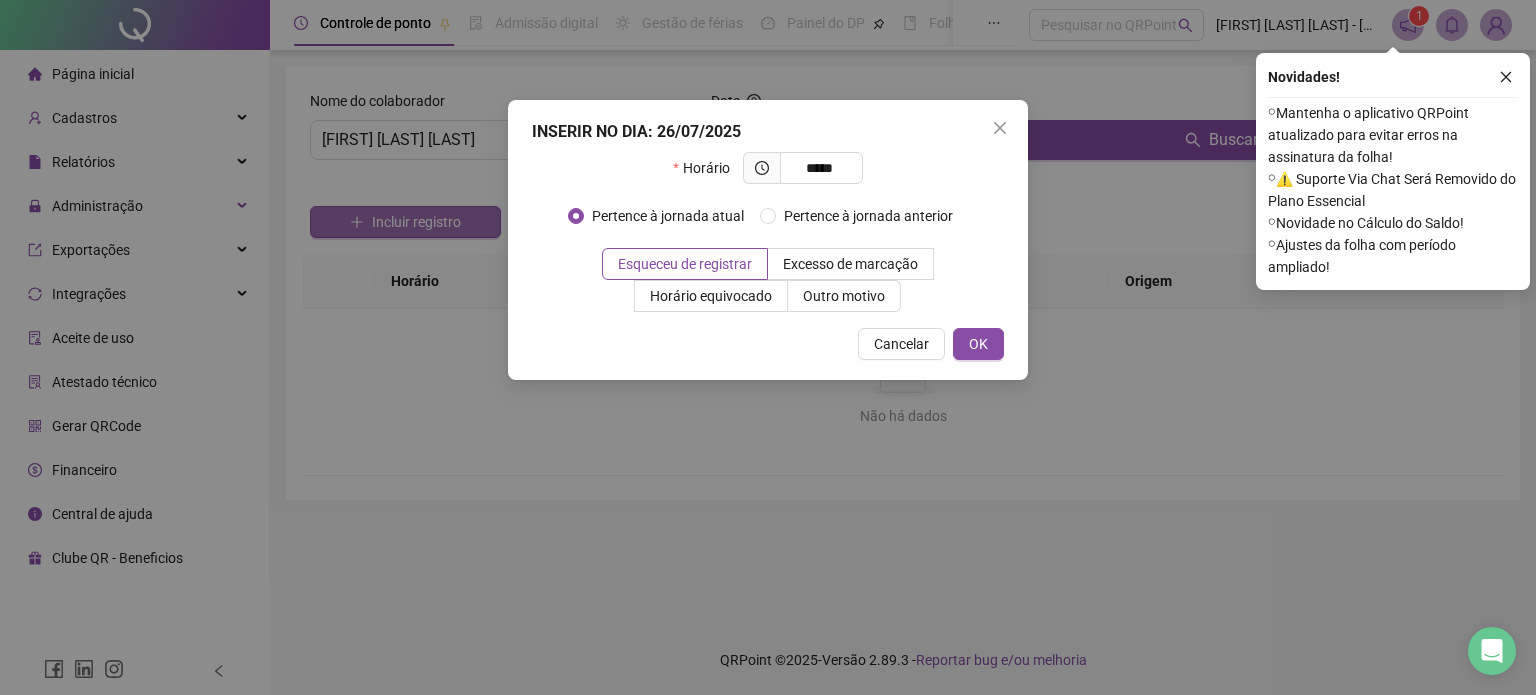 type on "*****" 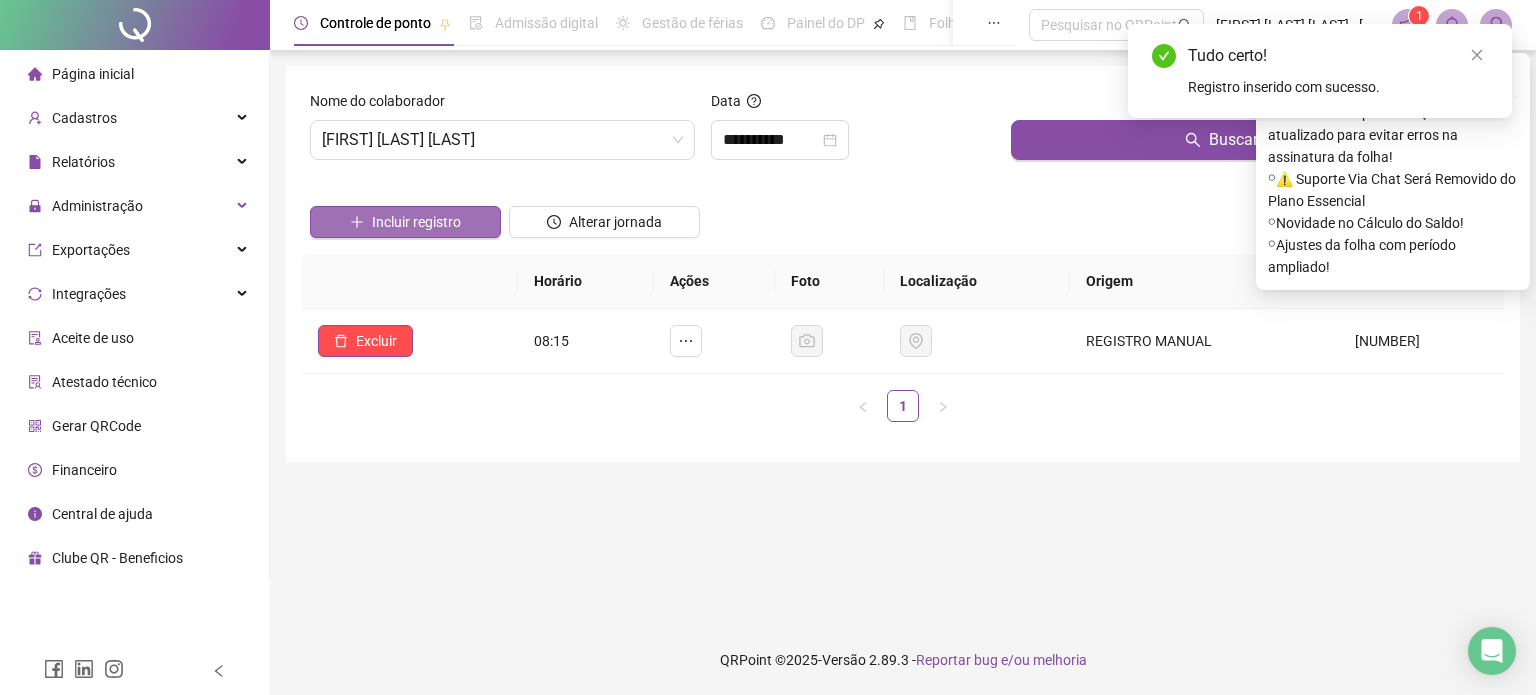 click on "Incluir registro" at bounding box center (405, 222) 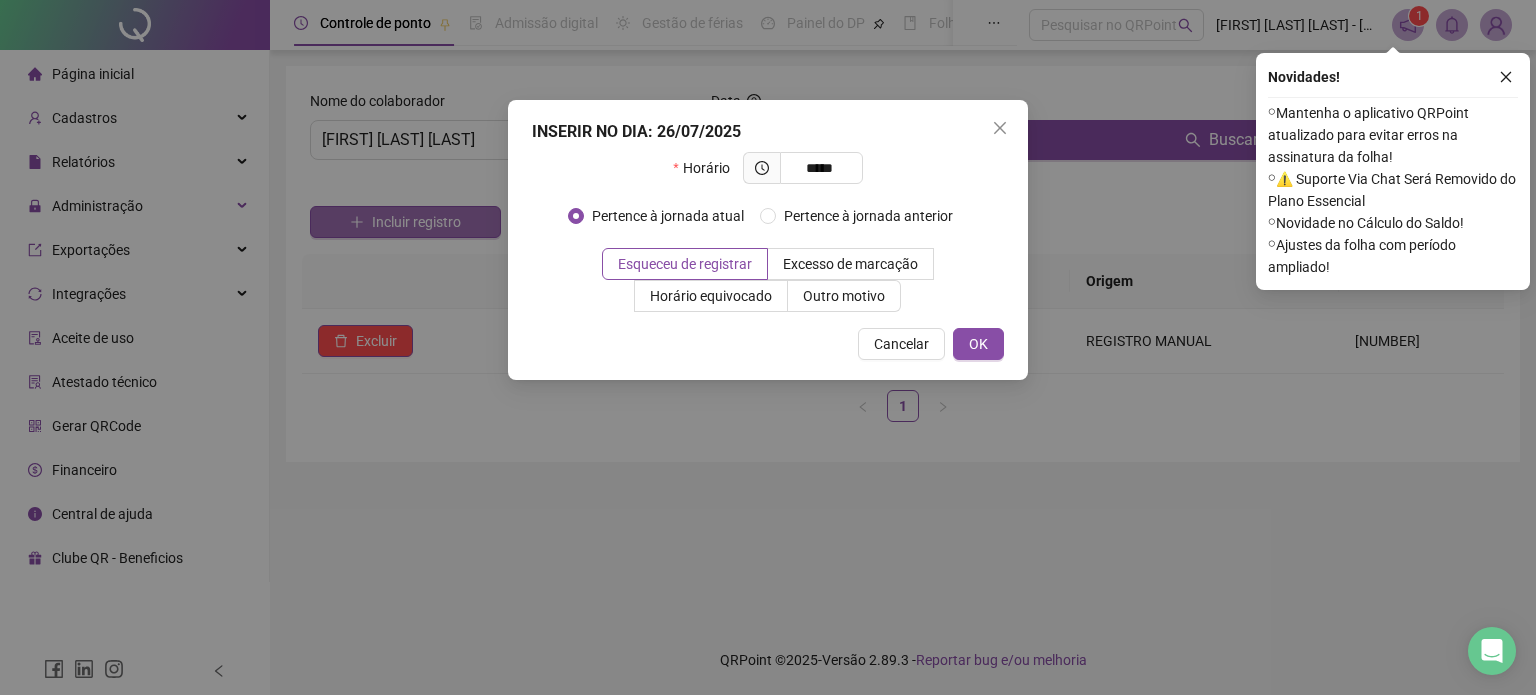 type on "*****" 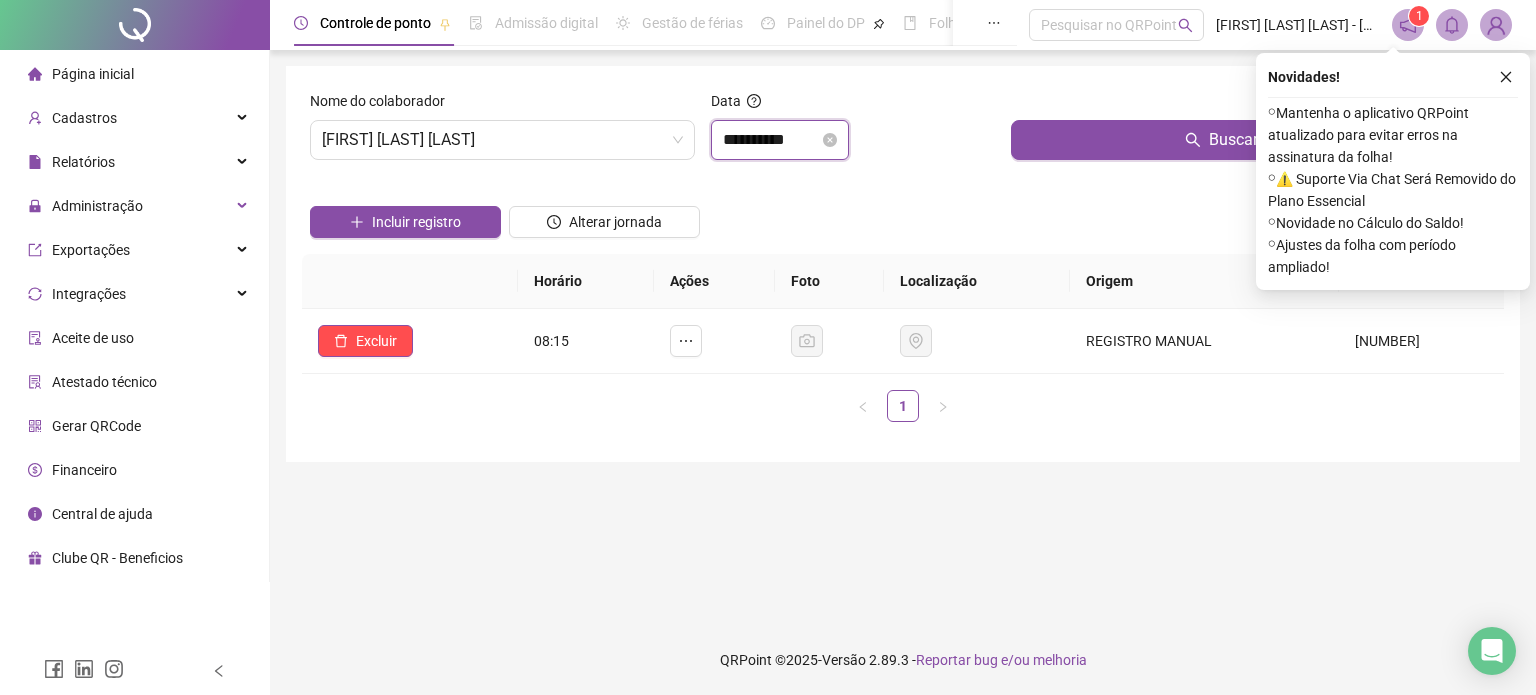 click on "**********" at bounding box center [771, 140] 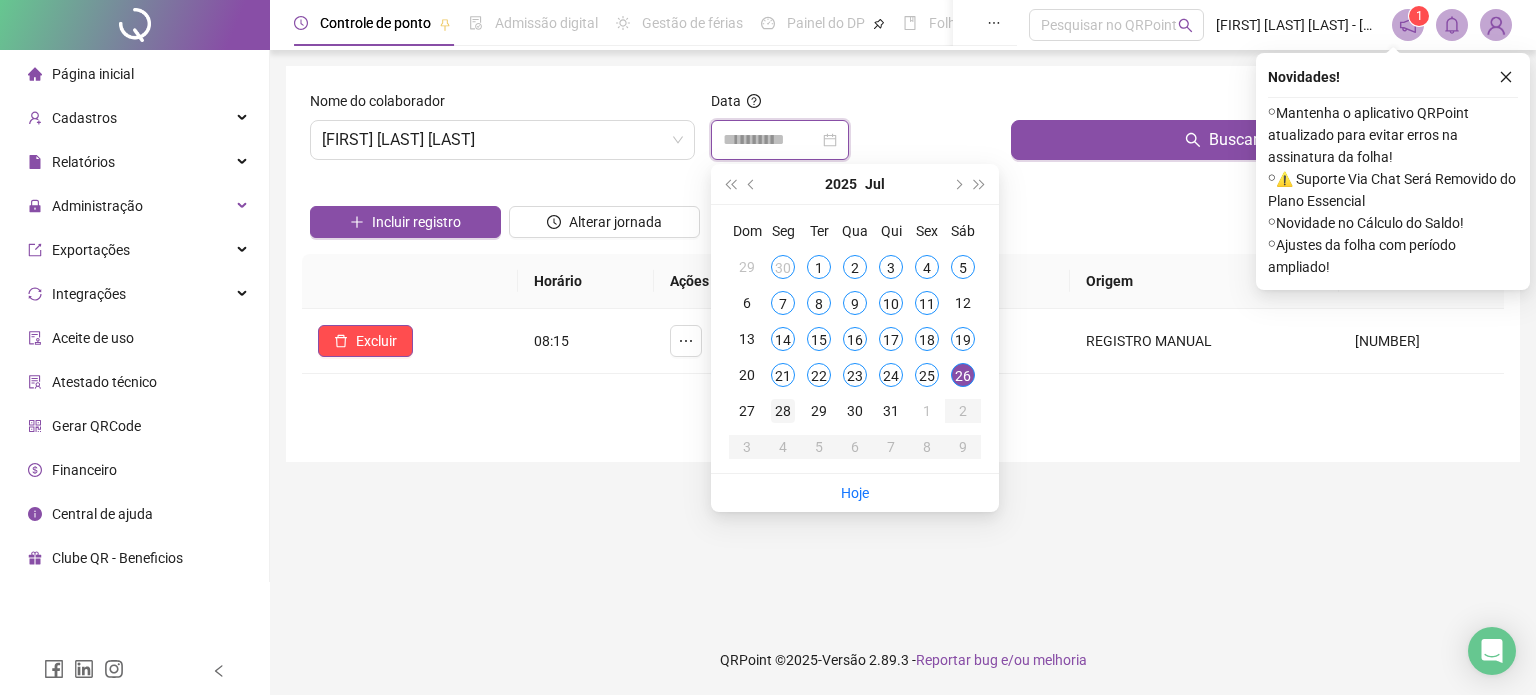 type on "**********" 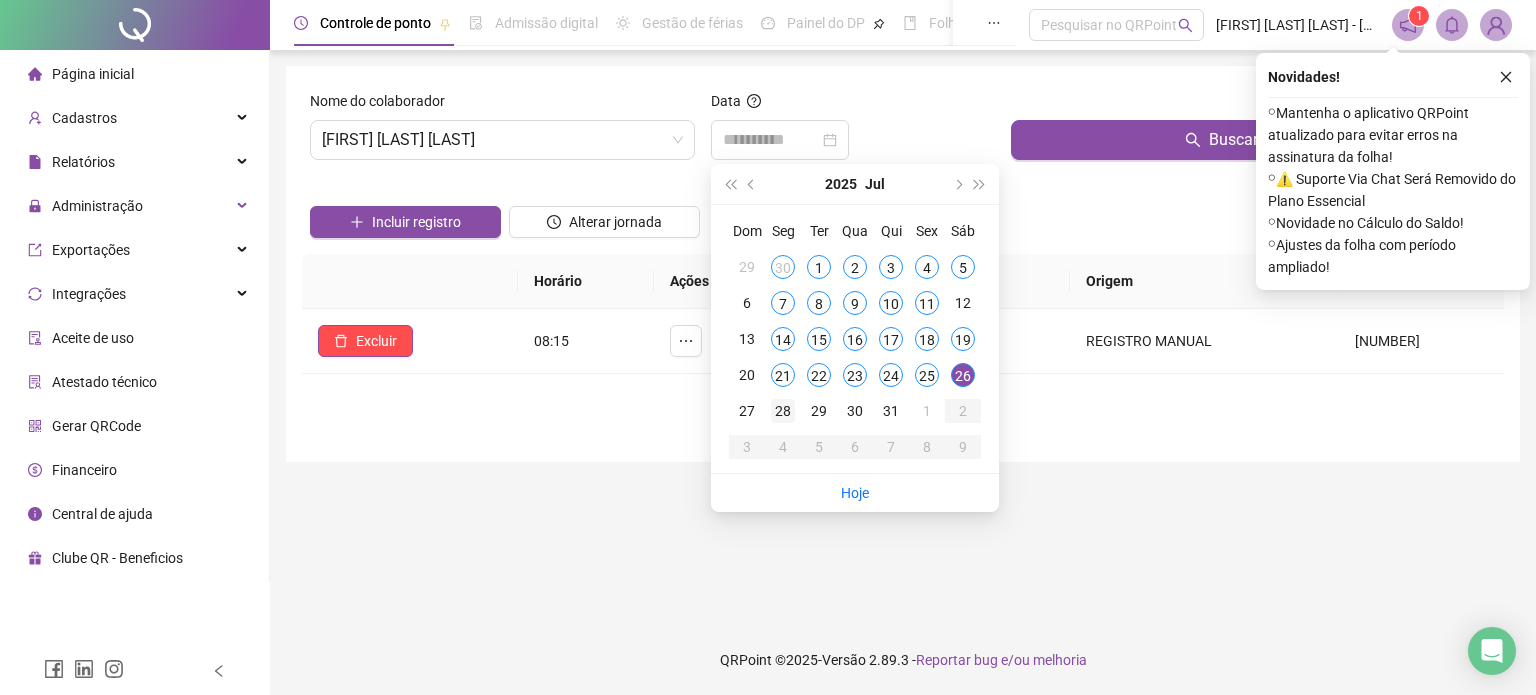 click on "28" at bounding box center (783, 411) 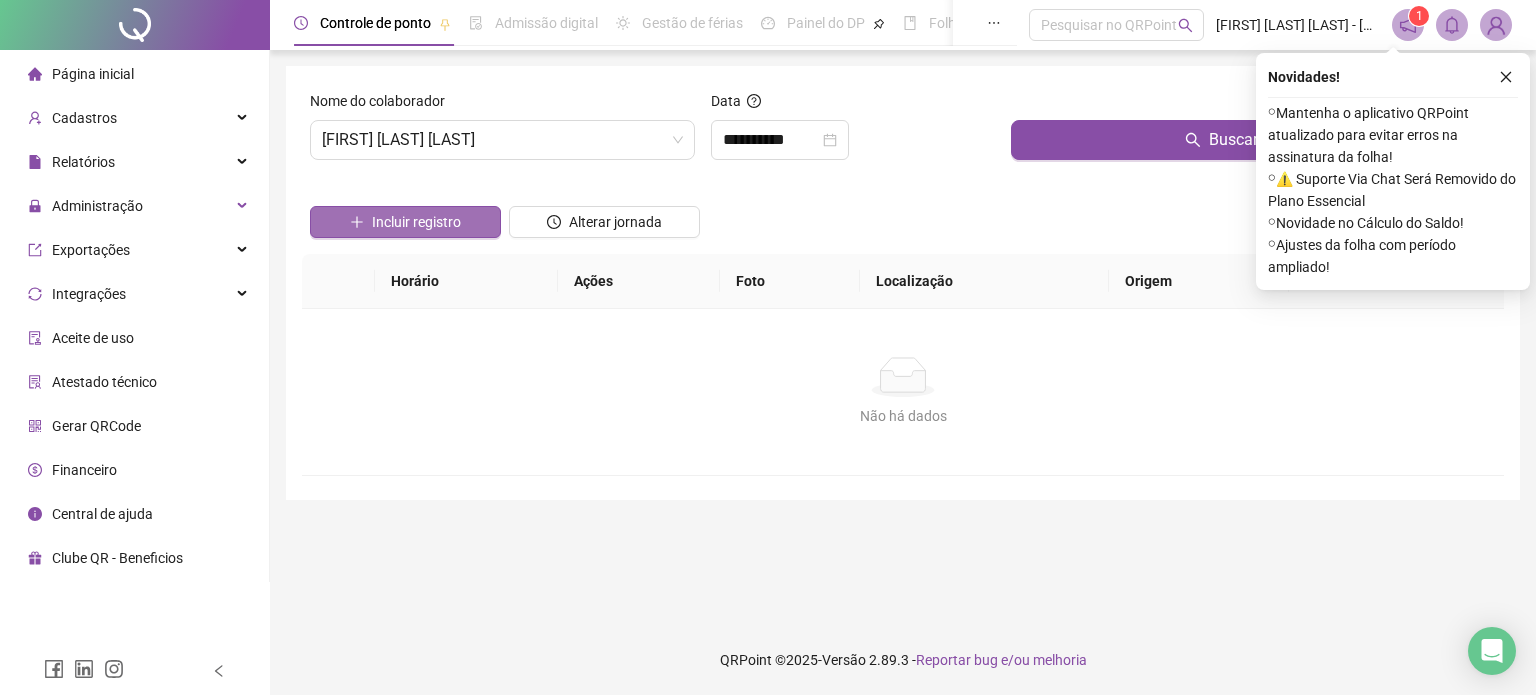 click on "Incluir registro" at bounding box center [416, 222] 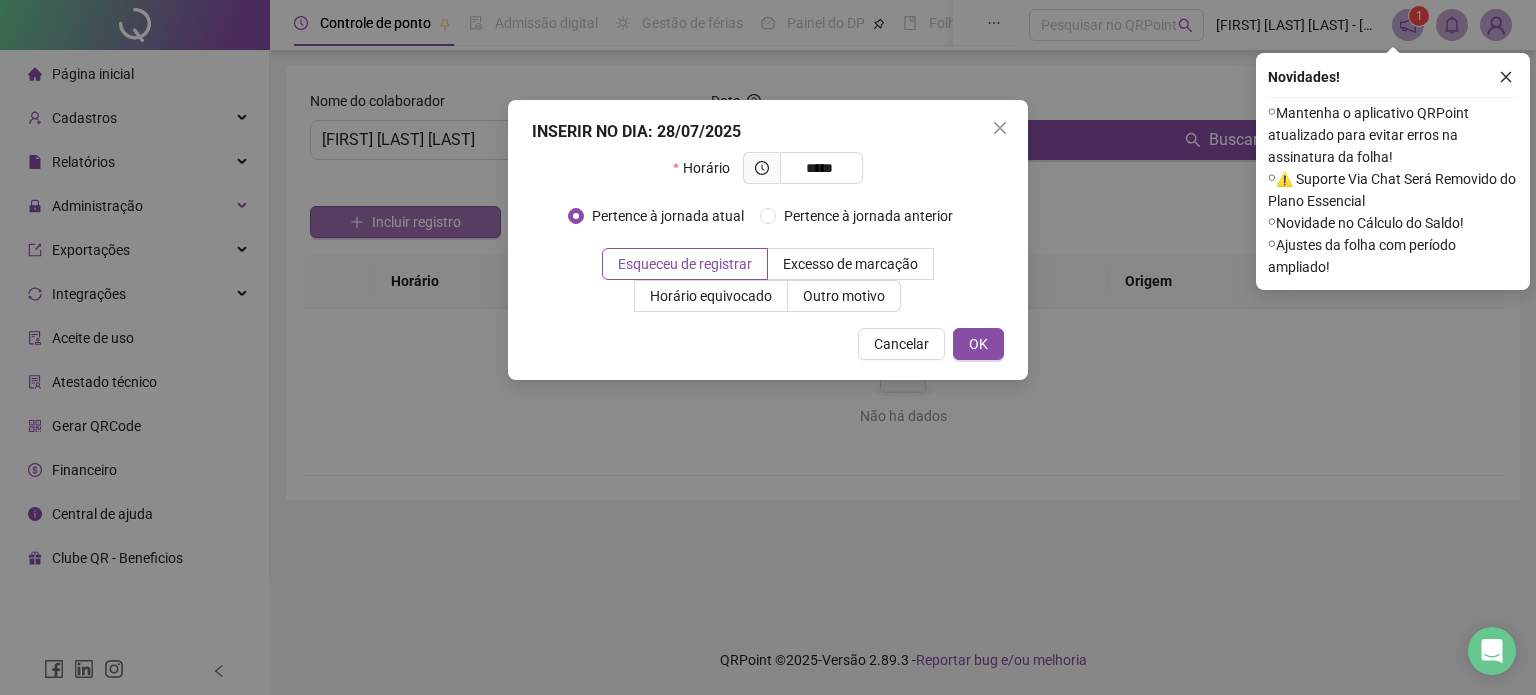 type on "*****" 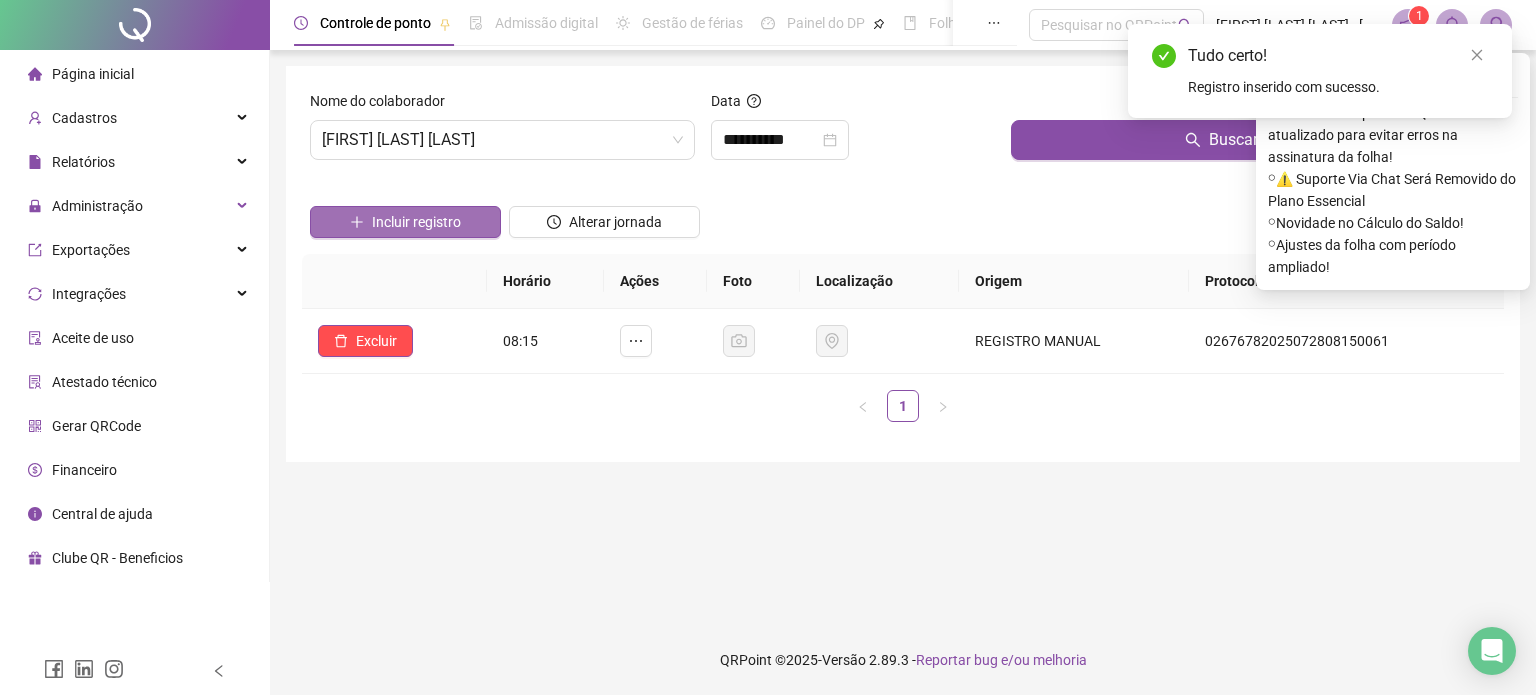 click on "Incluir registro" at bounding box center [405, 222] 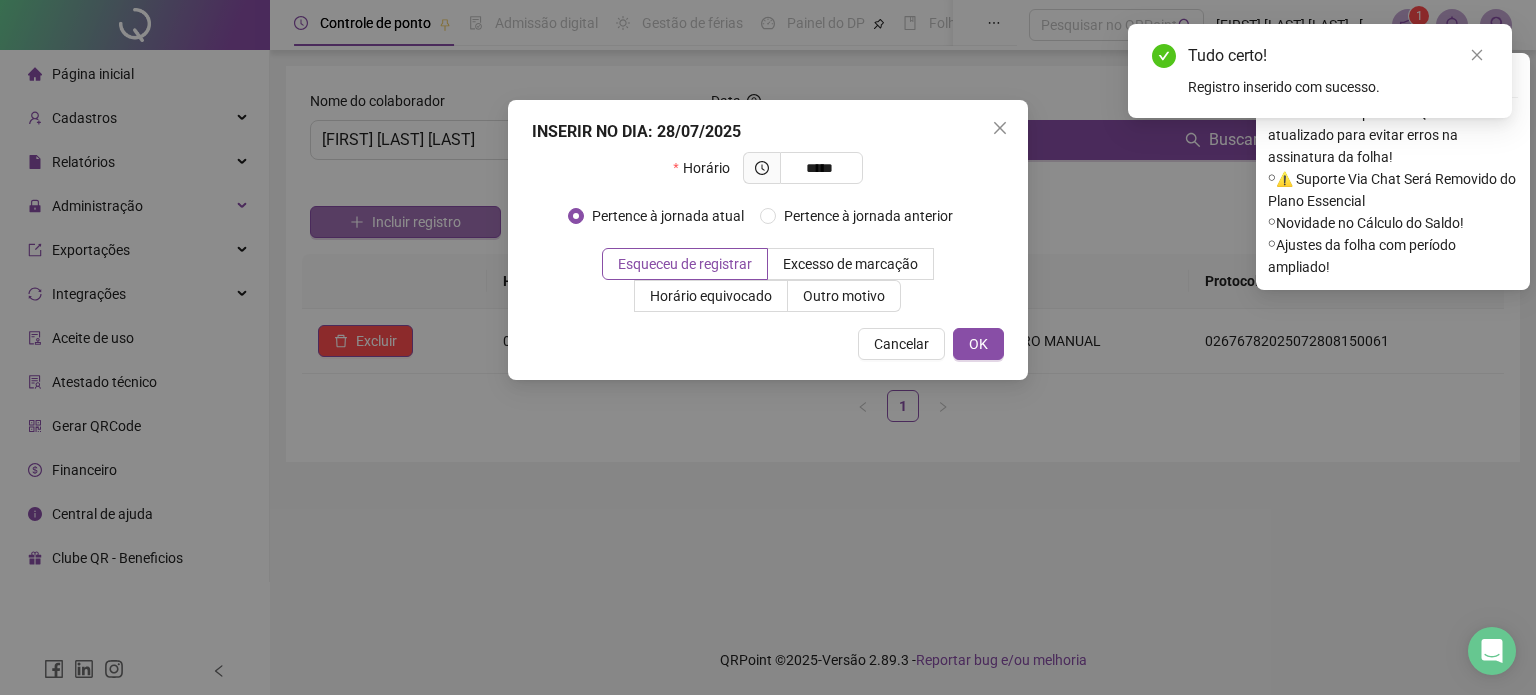 type on "*****" 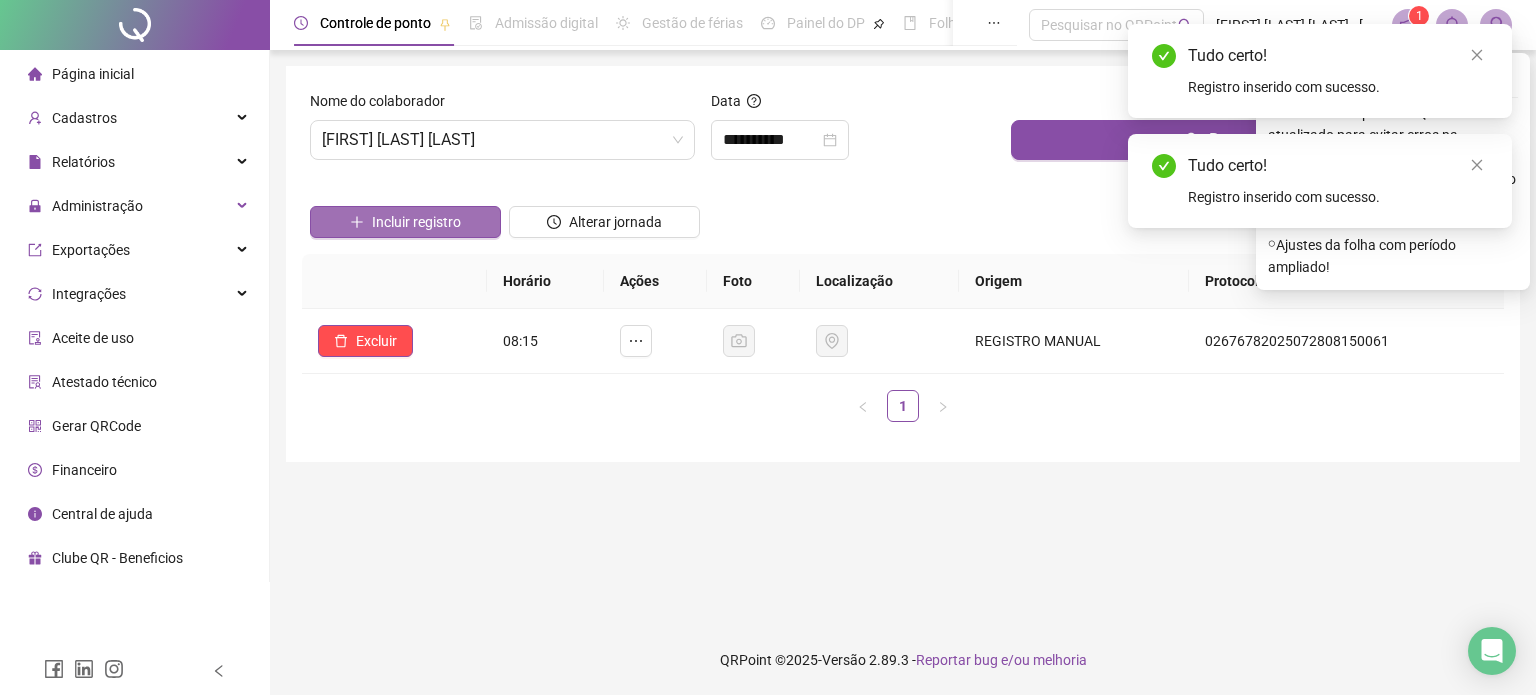 click on "Incluir registro" at bounding box center [405, 222] 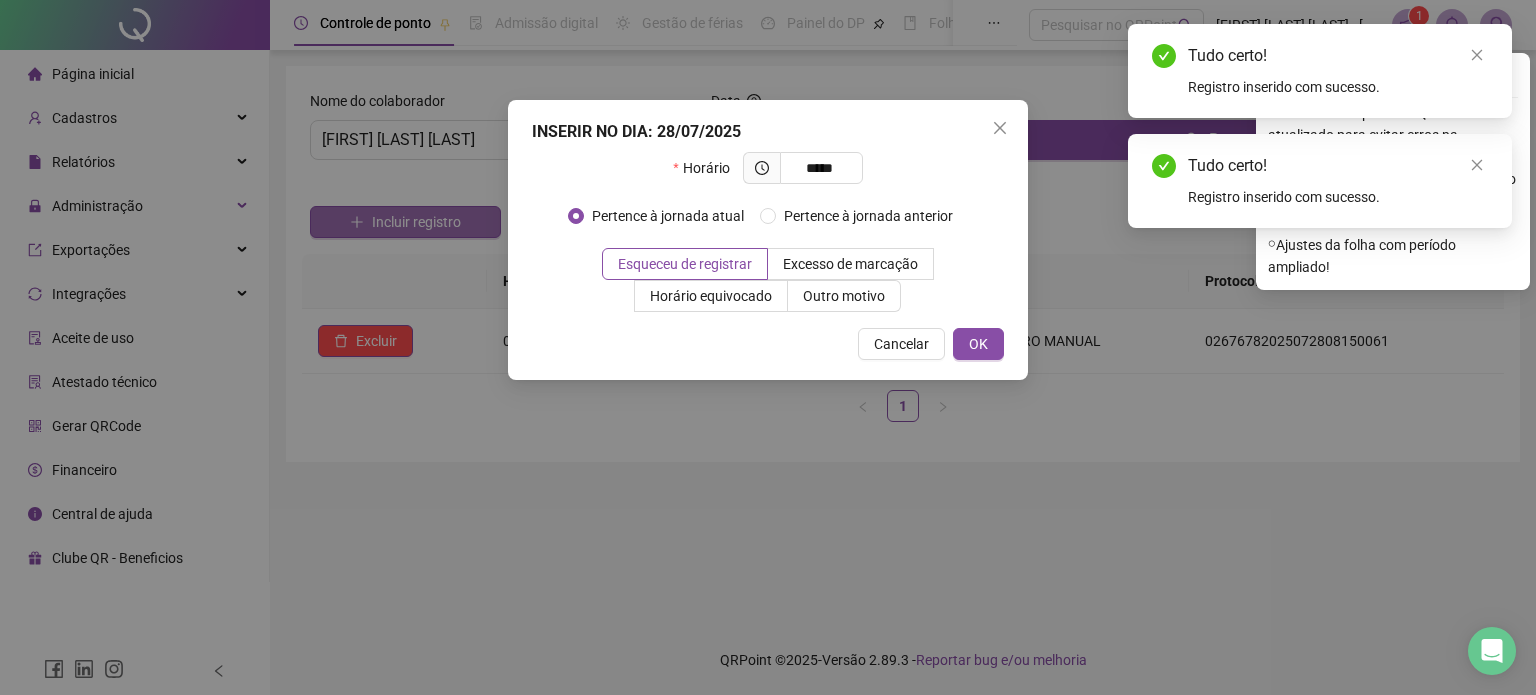 type on "*****" 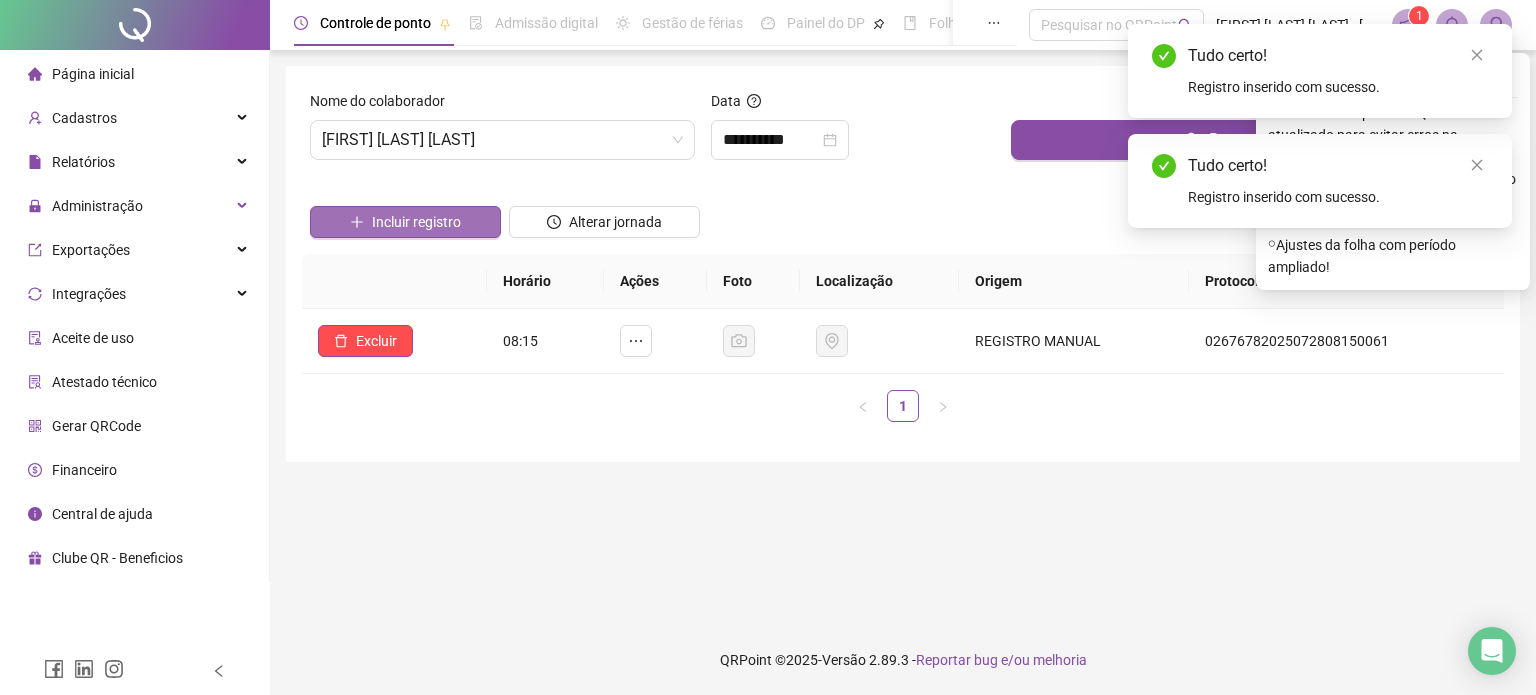 click on "Incluir registro" at bounding box center (405, 222) 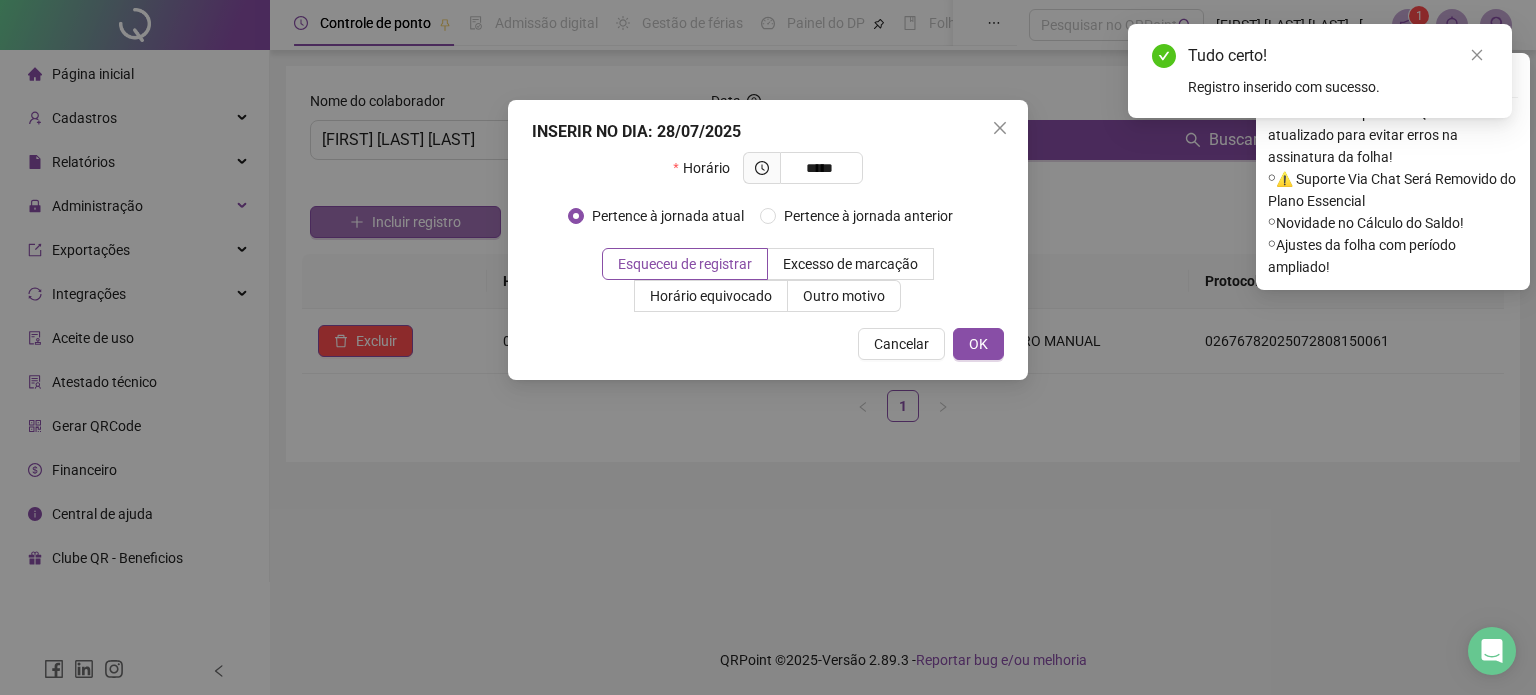 type on "*****" 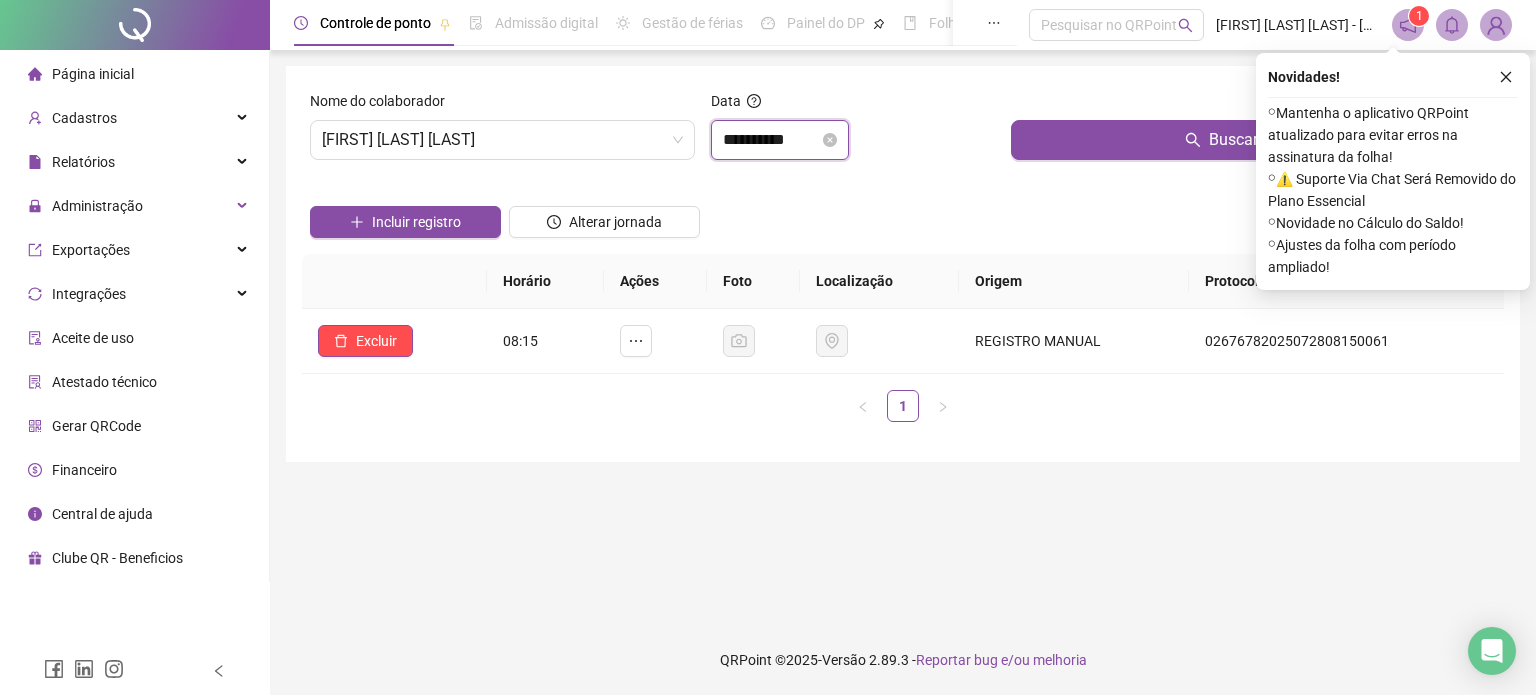 click on "**********" at bounding box center (771, 140) 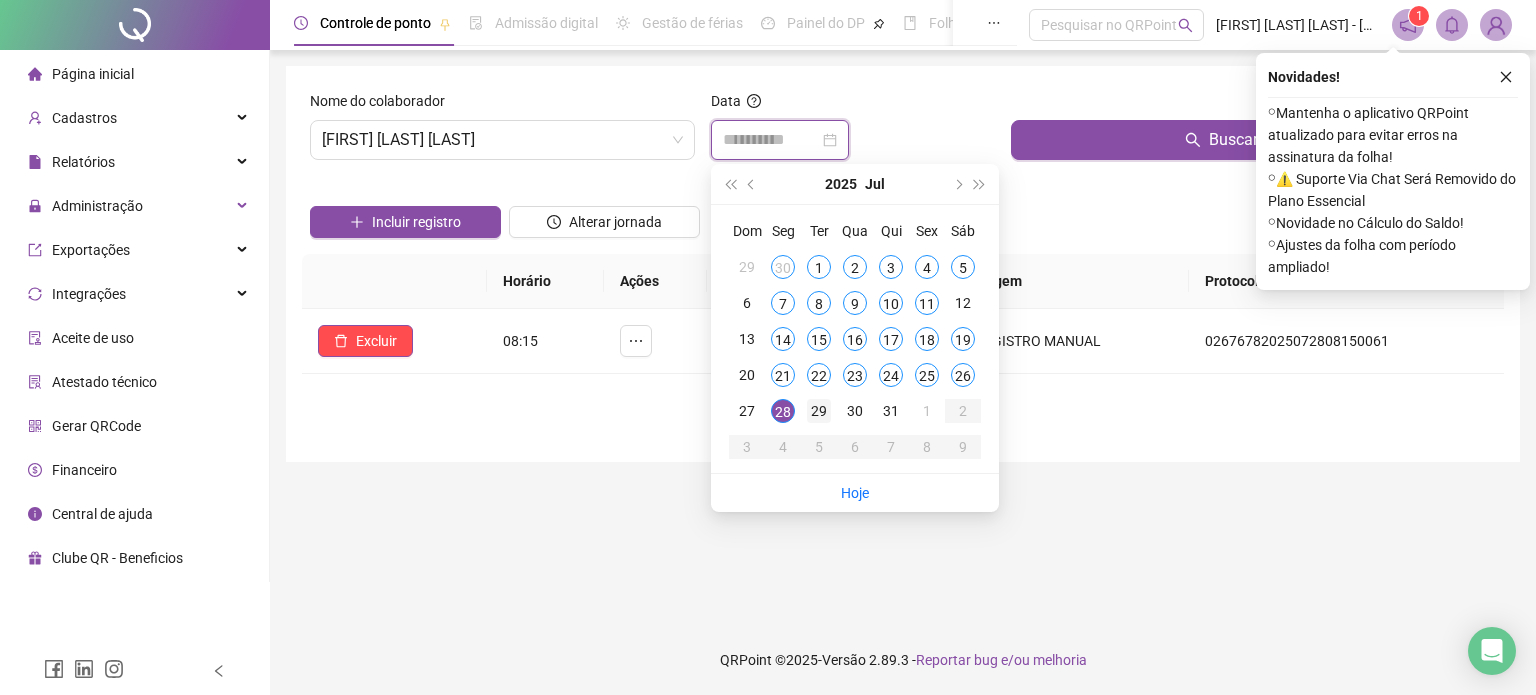 type on "**********" 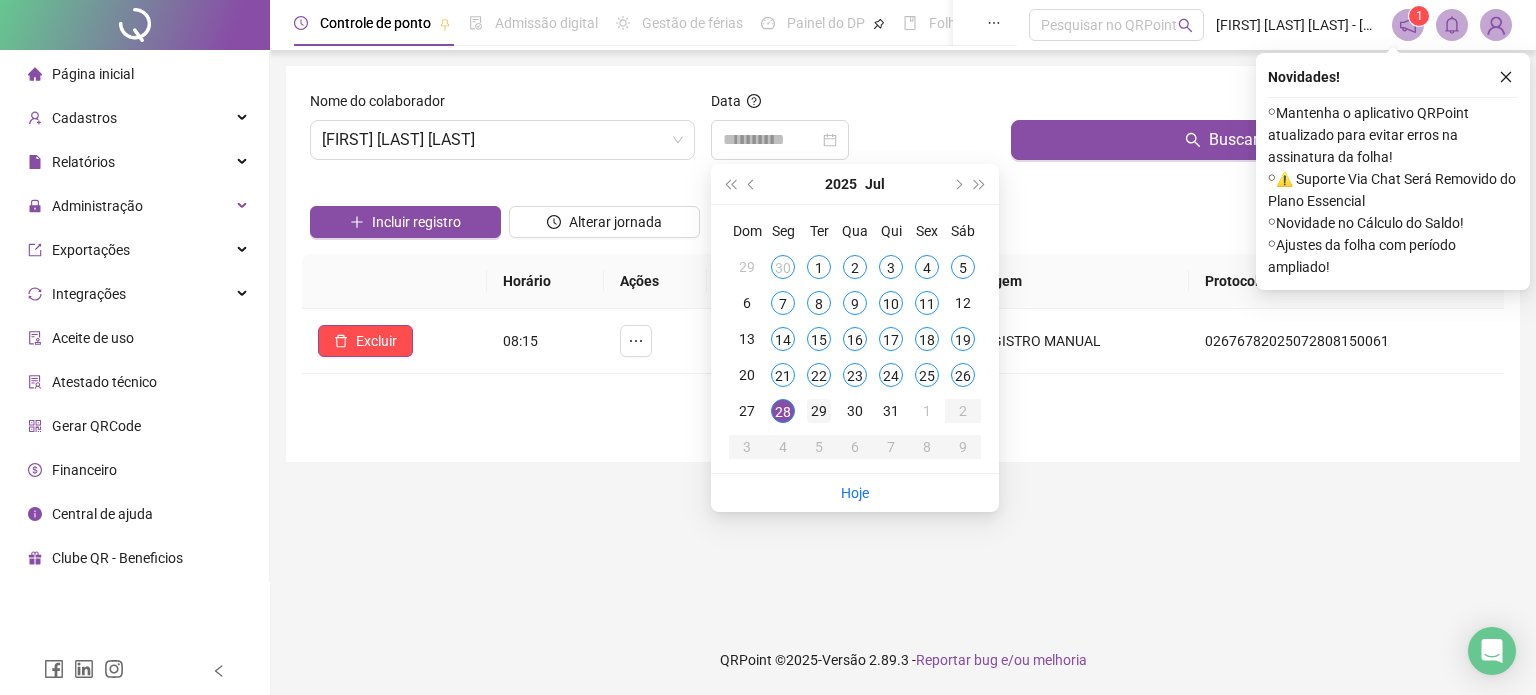 click on "29" at bounding box center [819, 411] 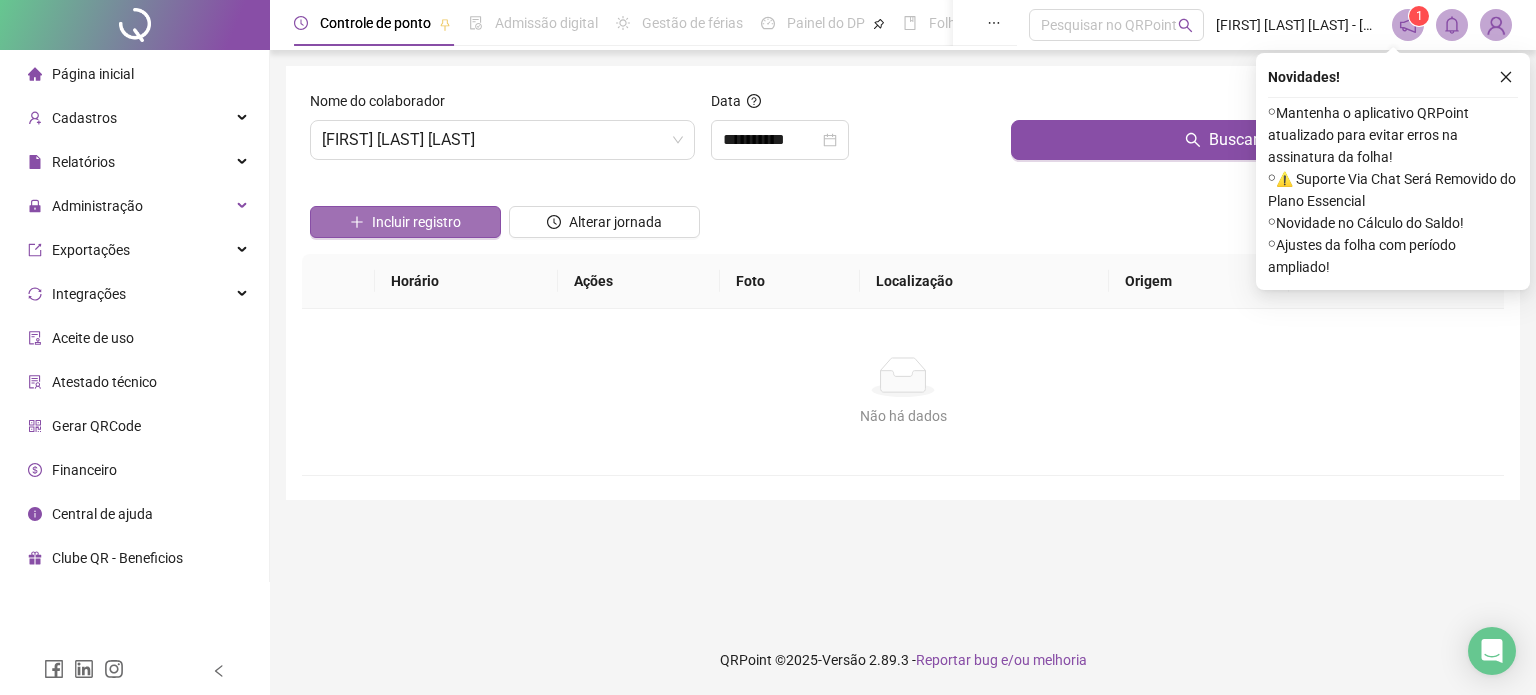 click on "Incluir registro" at bounding box center [405, 222] 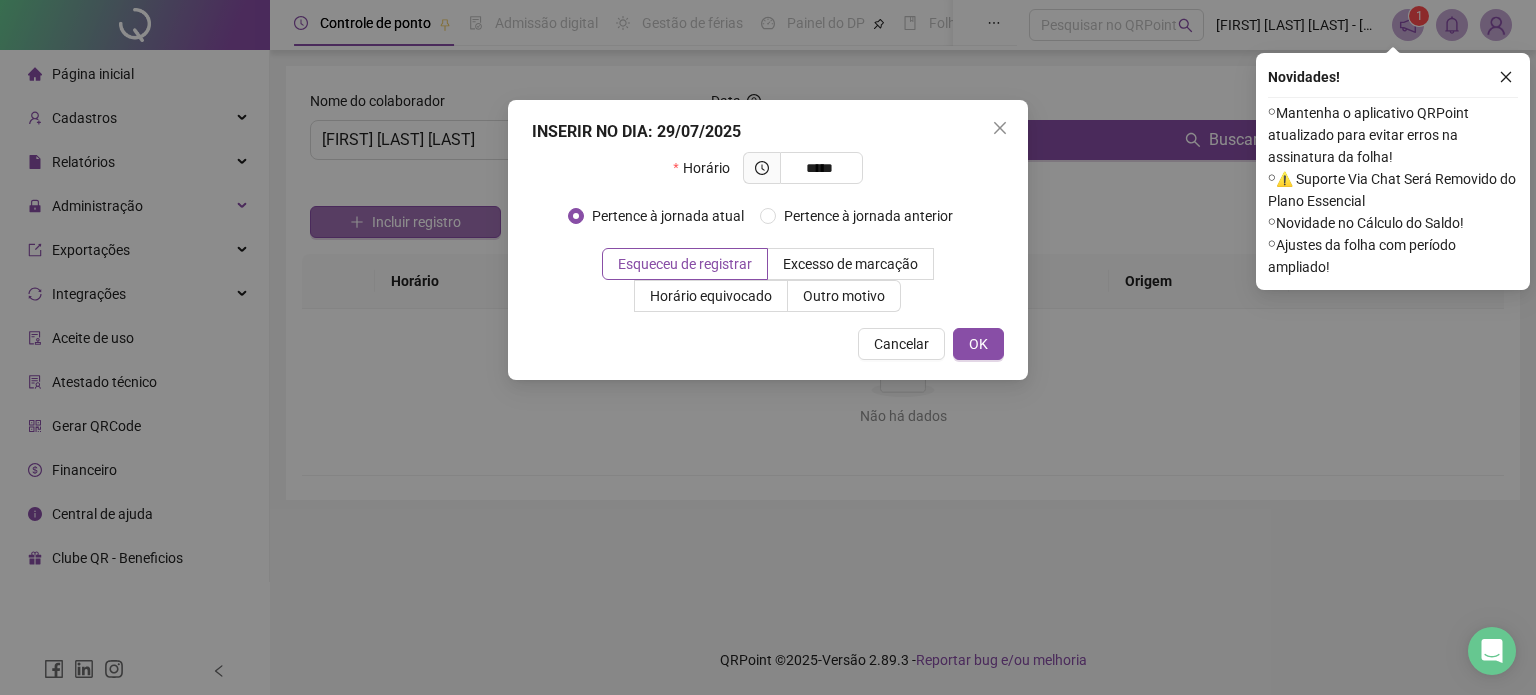 type on "*****" 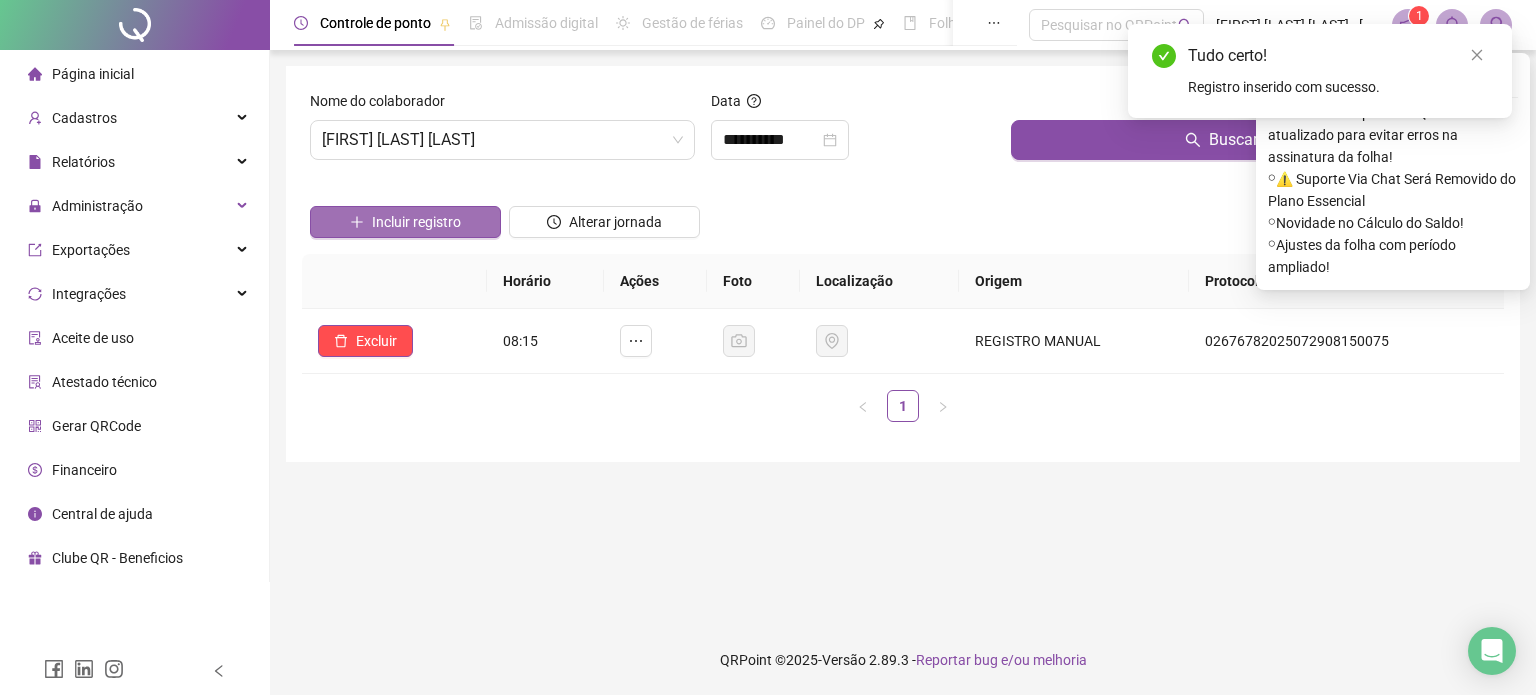 click on "Incluir registro" at bounding box center [405, 222] 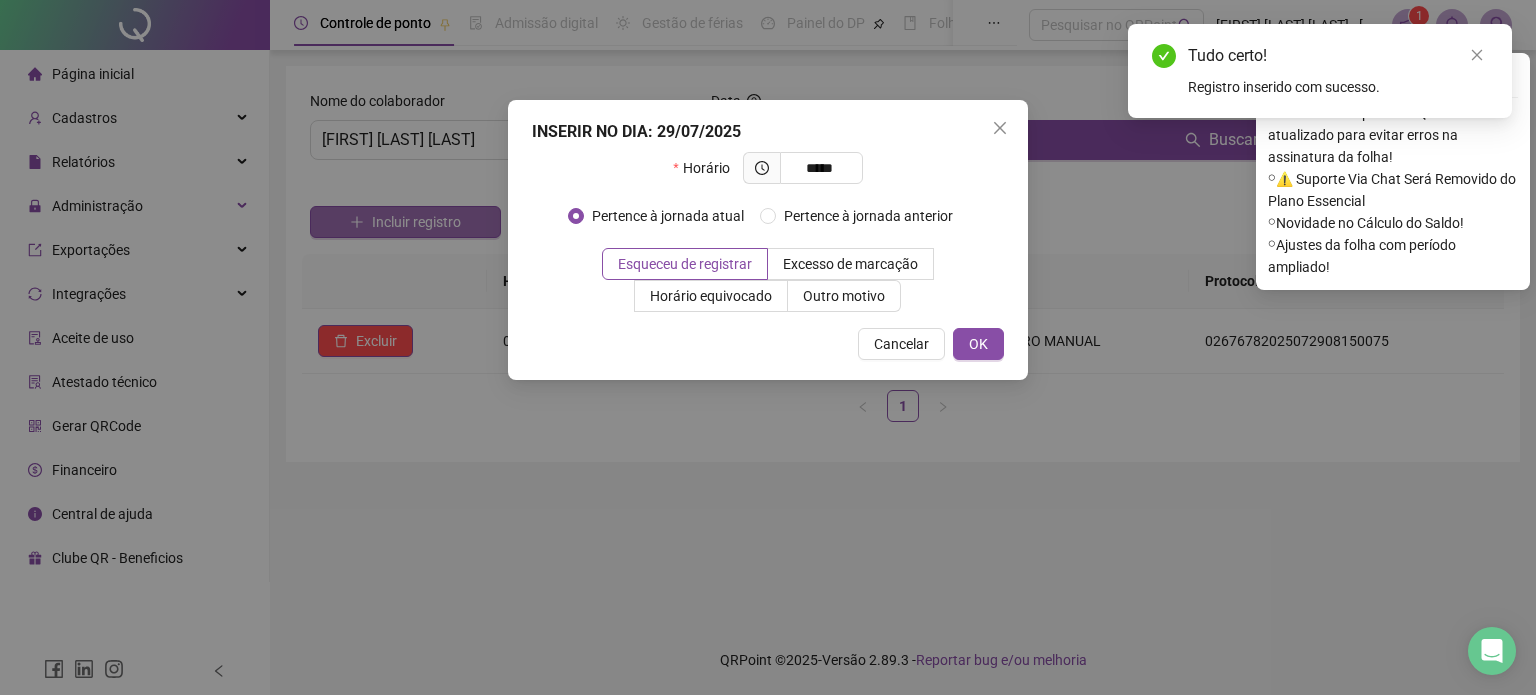 type on "*****" 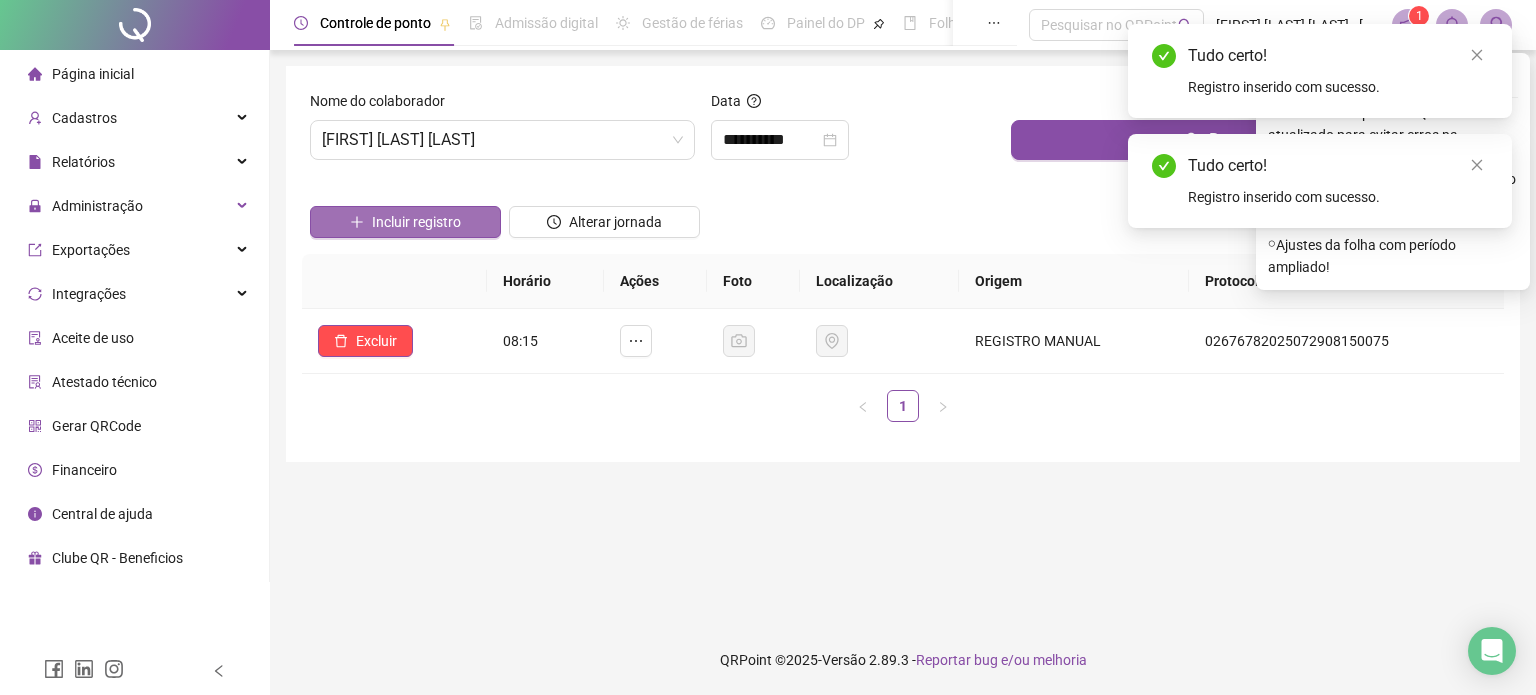 click on "Incluir registro" at bounding box center (405, 222) 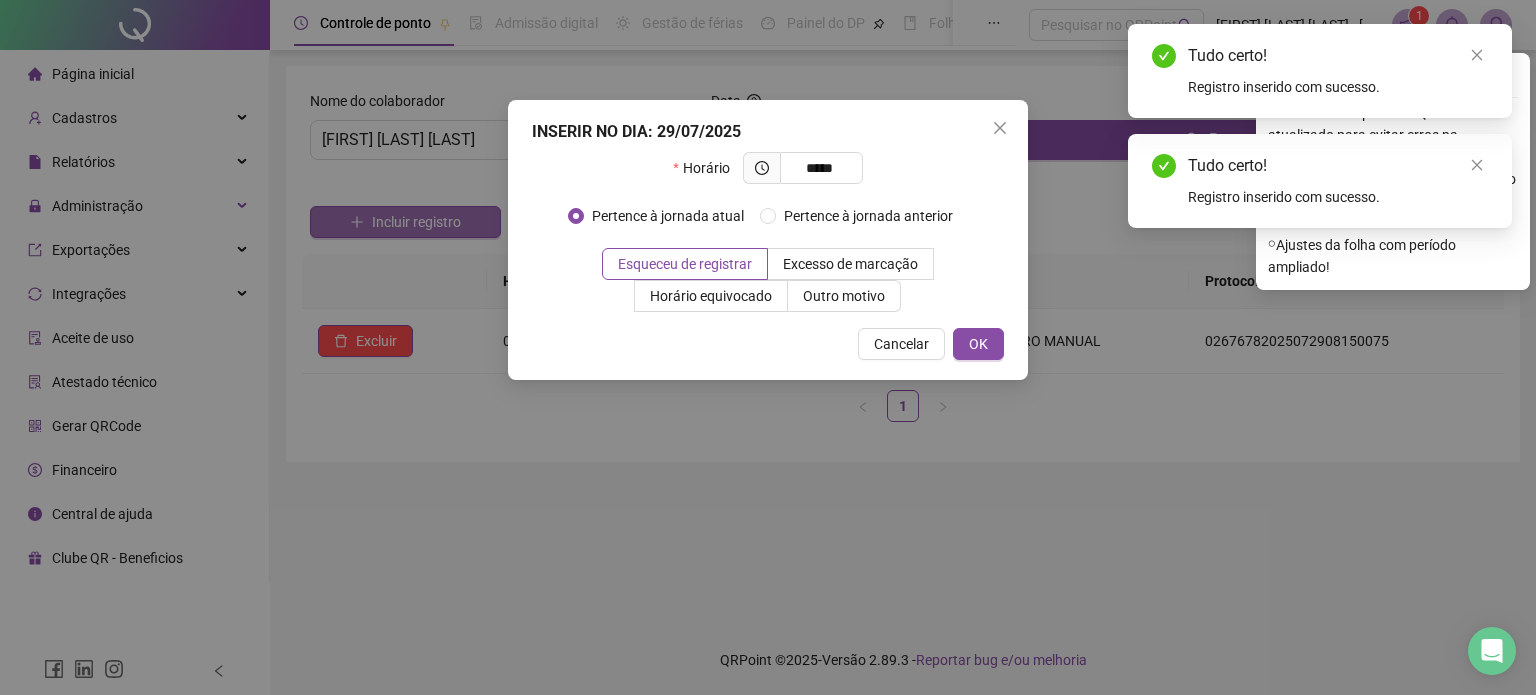 type on "*****" 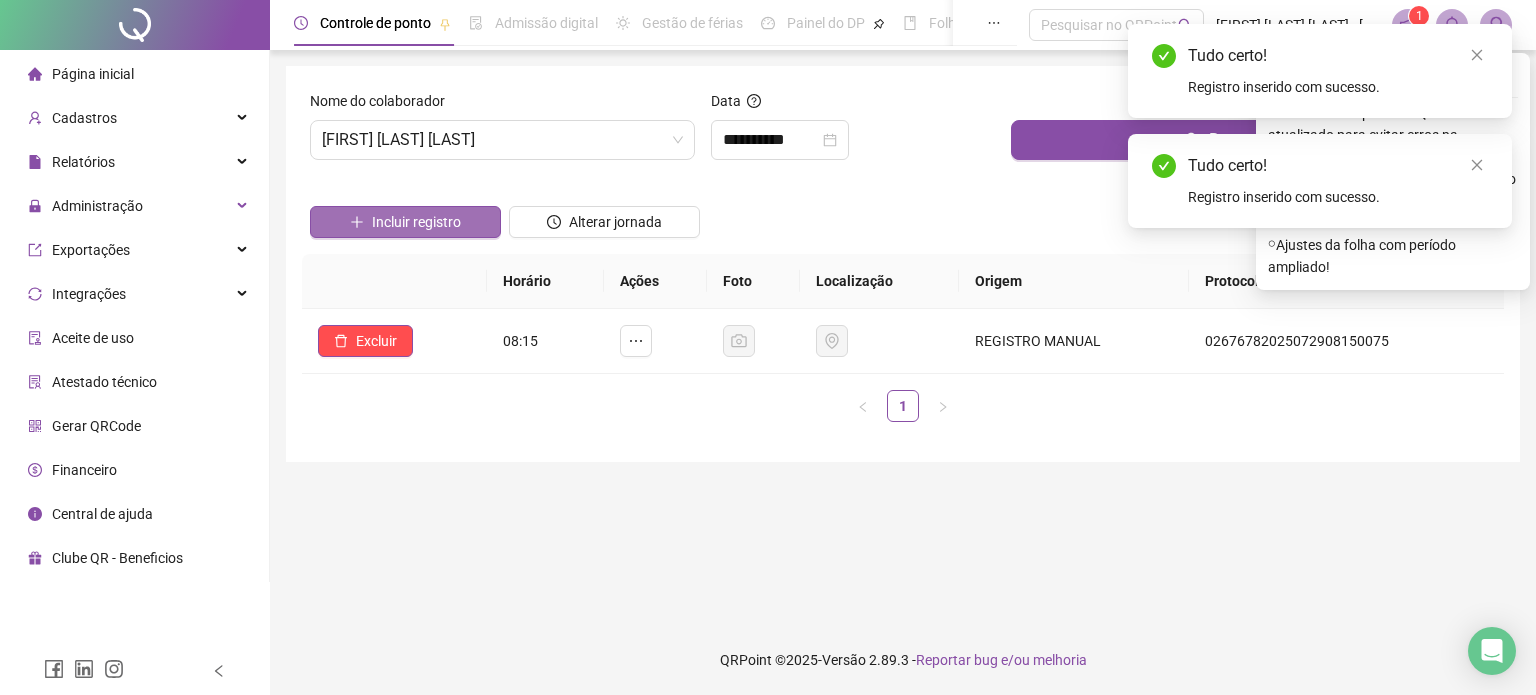 click on "Incluir registro" at bounding box center [405, 222] 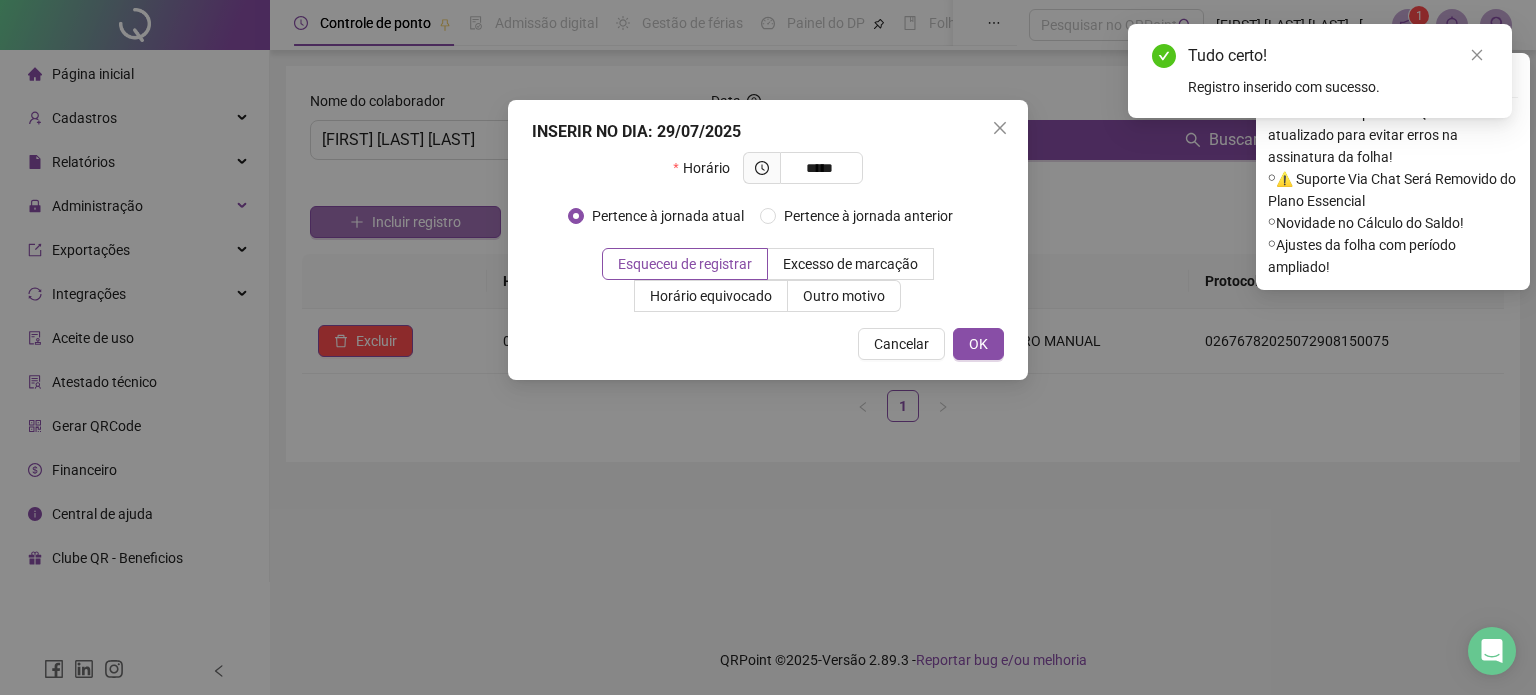 type on "*****" 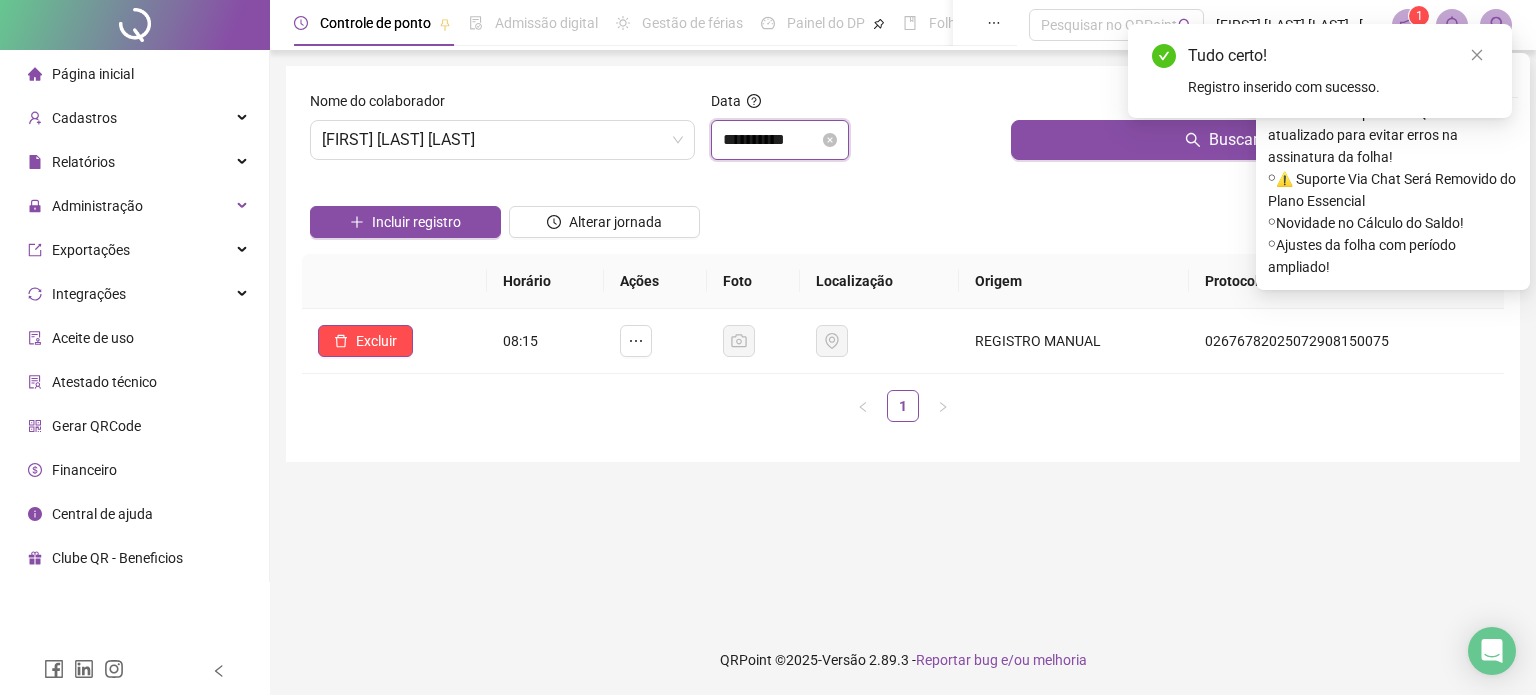 click on "**********" at bounding box center (771, 140) 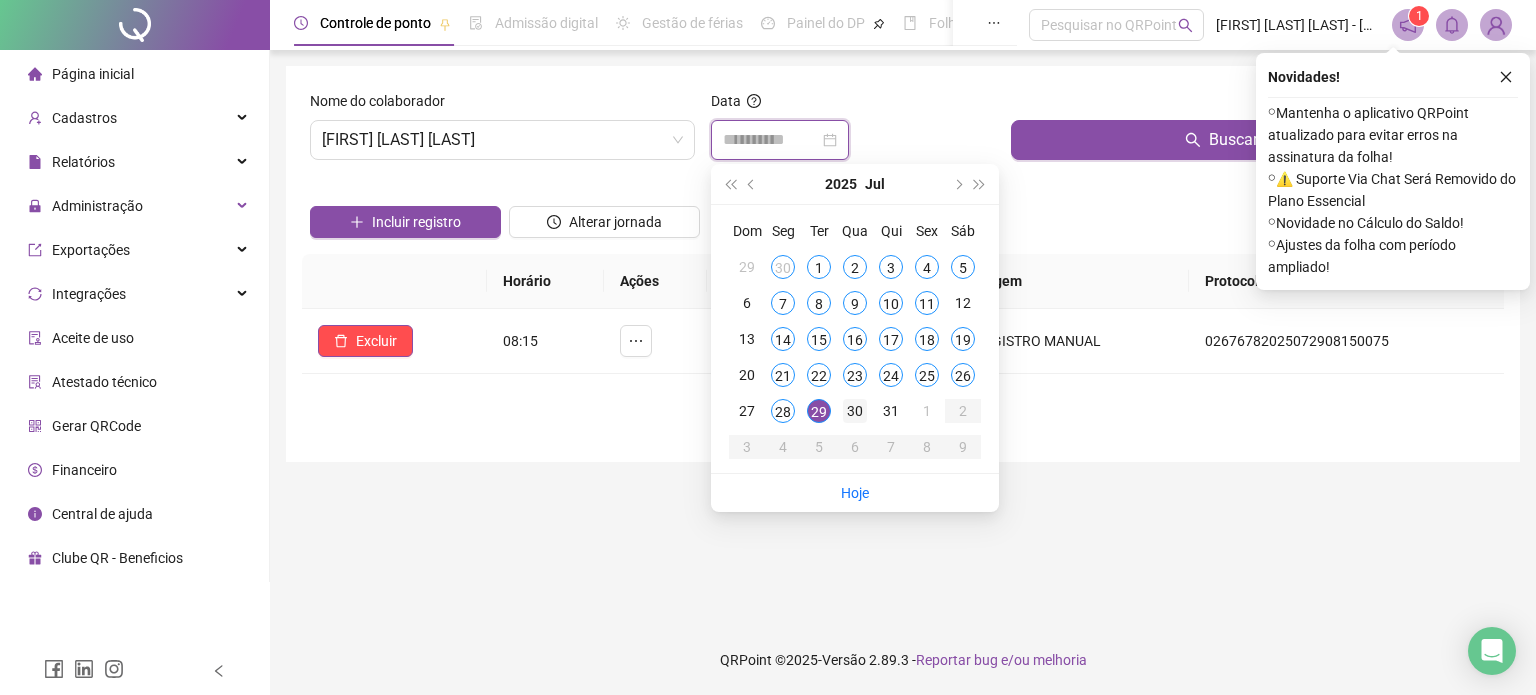 type on "**********" 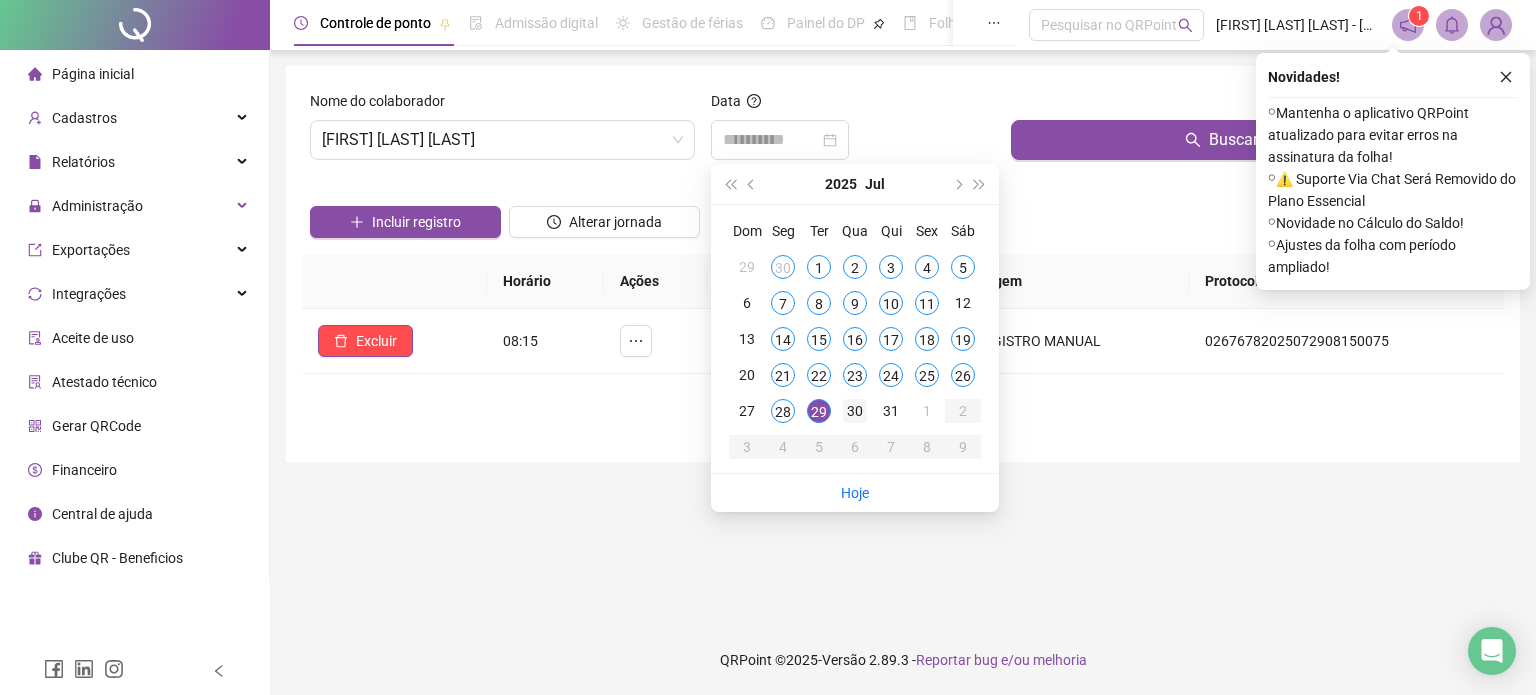 click on "30" at bounding box center [855, 411] 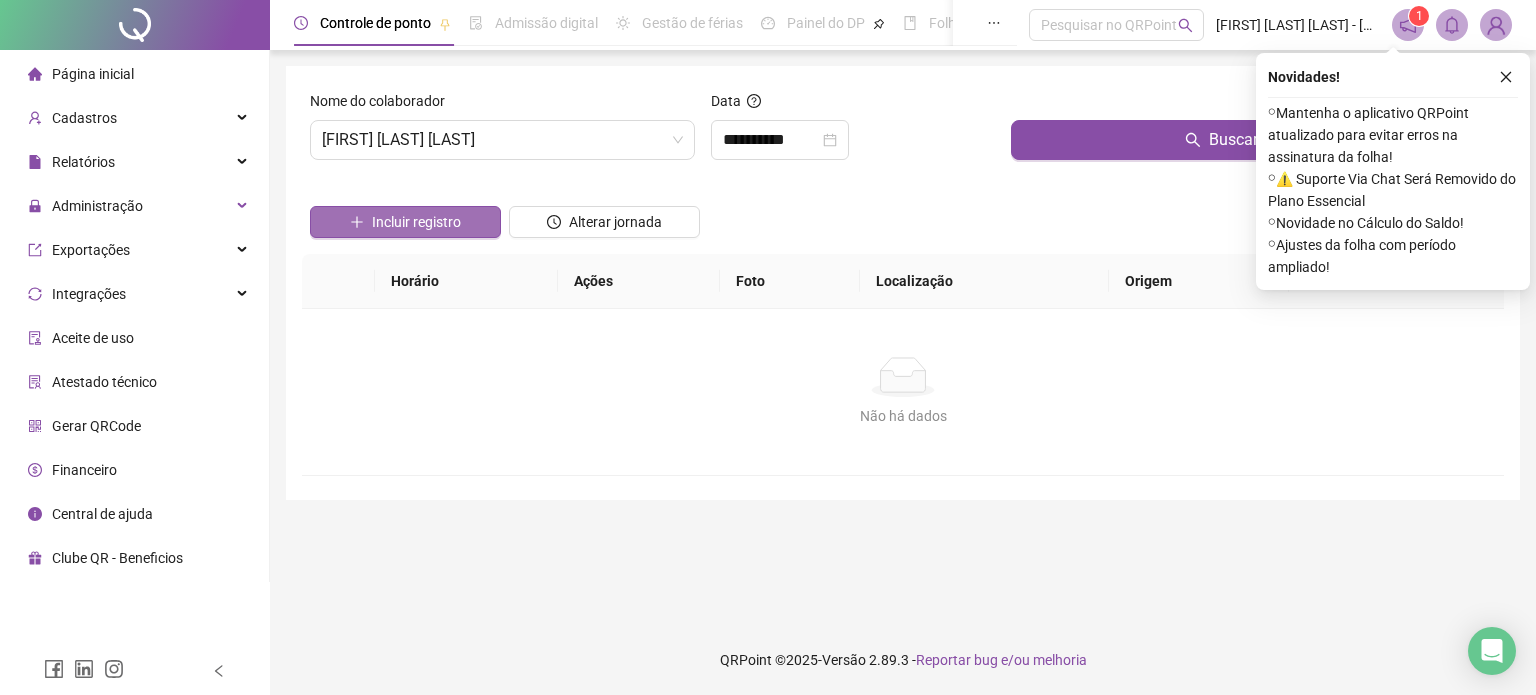 click on "Incluir registro" at bounding box center (405, 222) 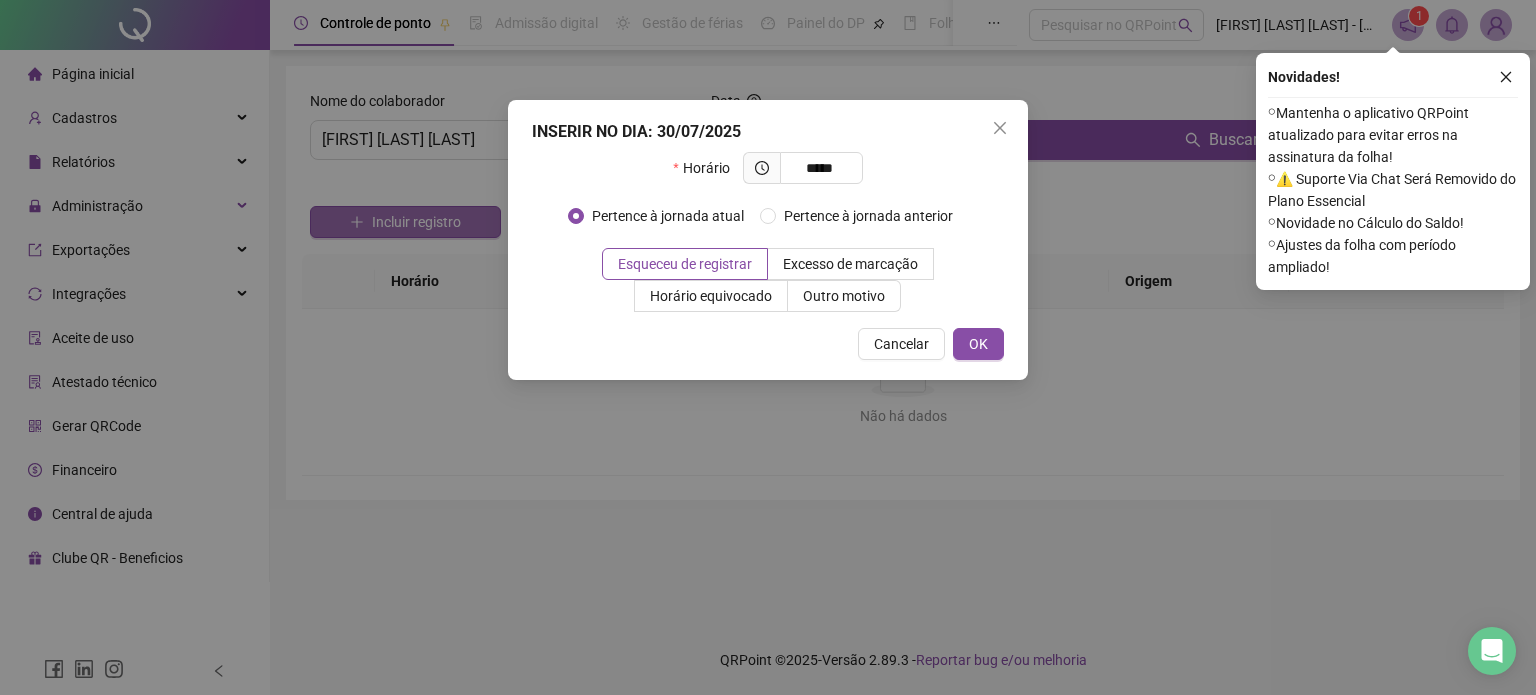 type on "*****" 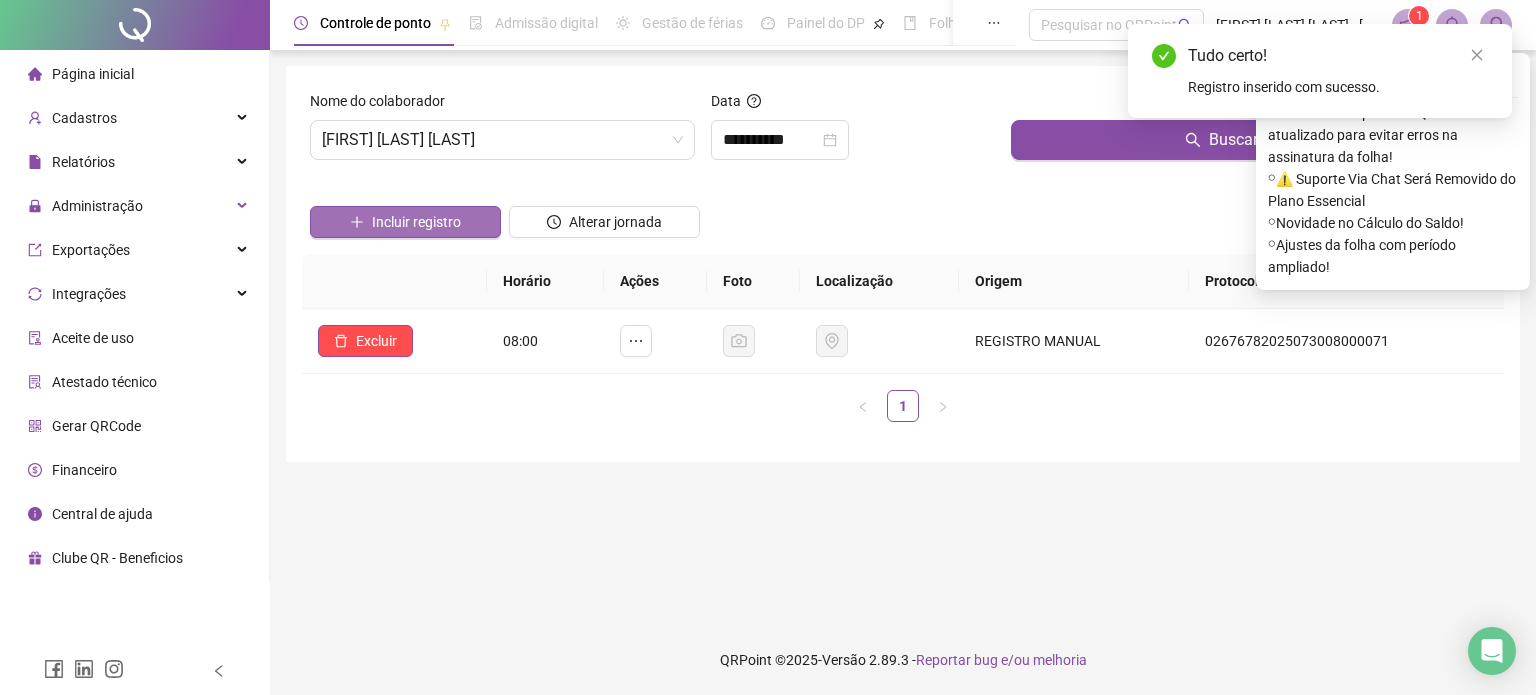click on "Incluir registro" at bounding box center (405, 222) 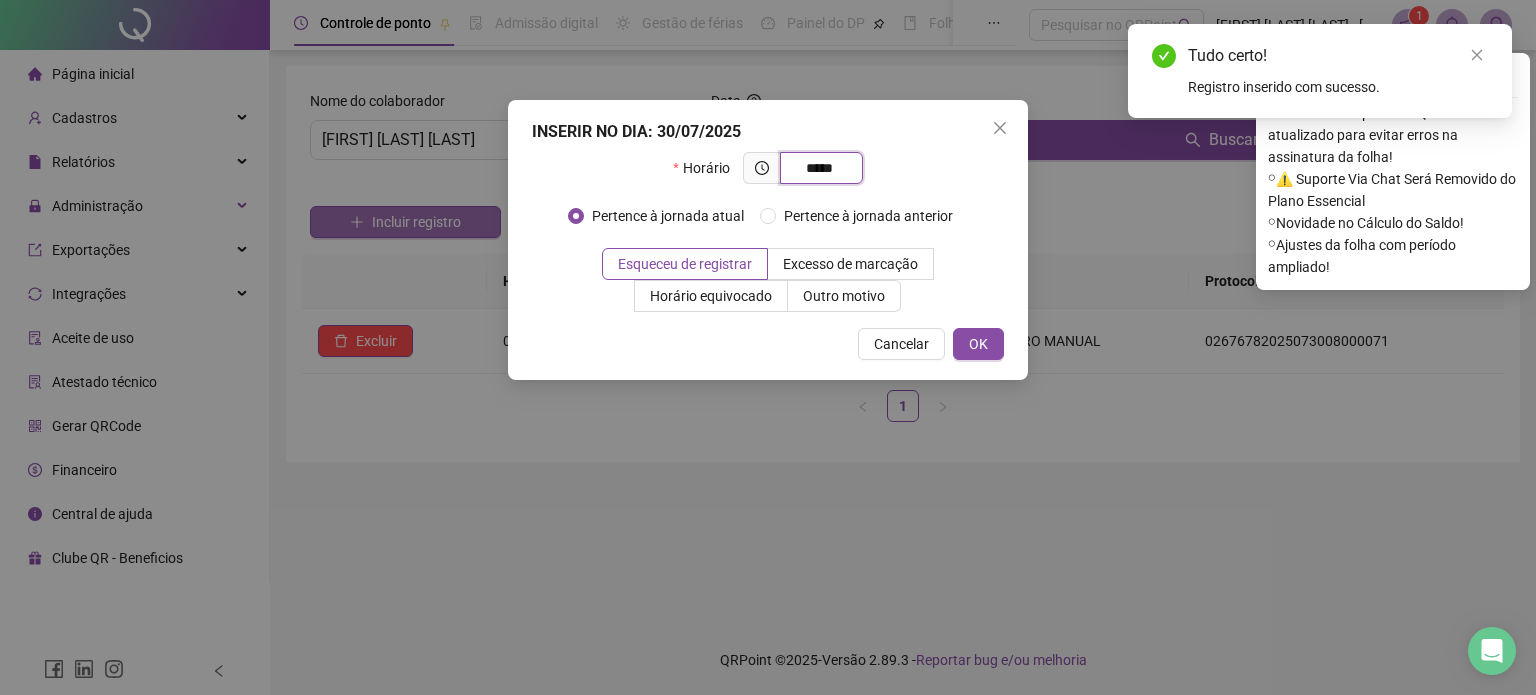 type on "*****" 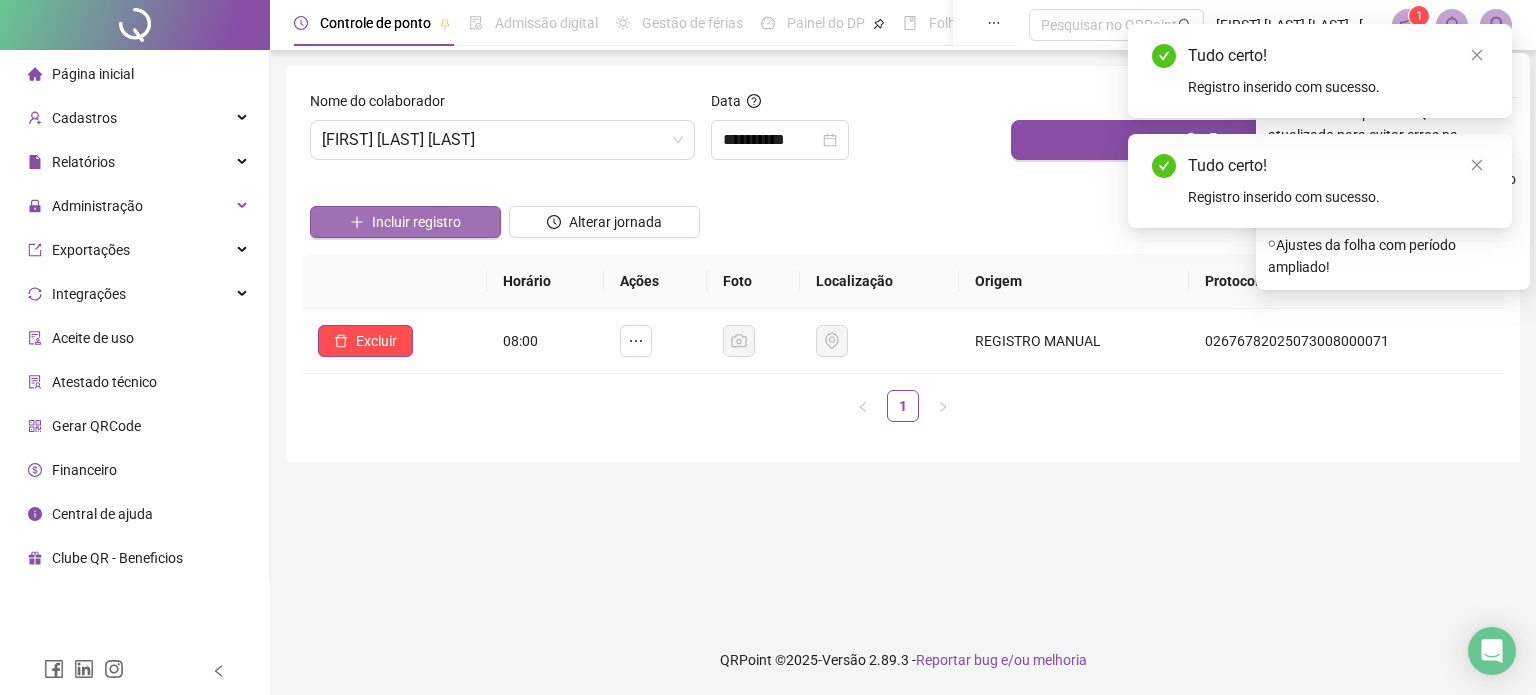click on "Incluir registro" at bounding box center (405, 222) 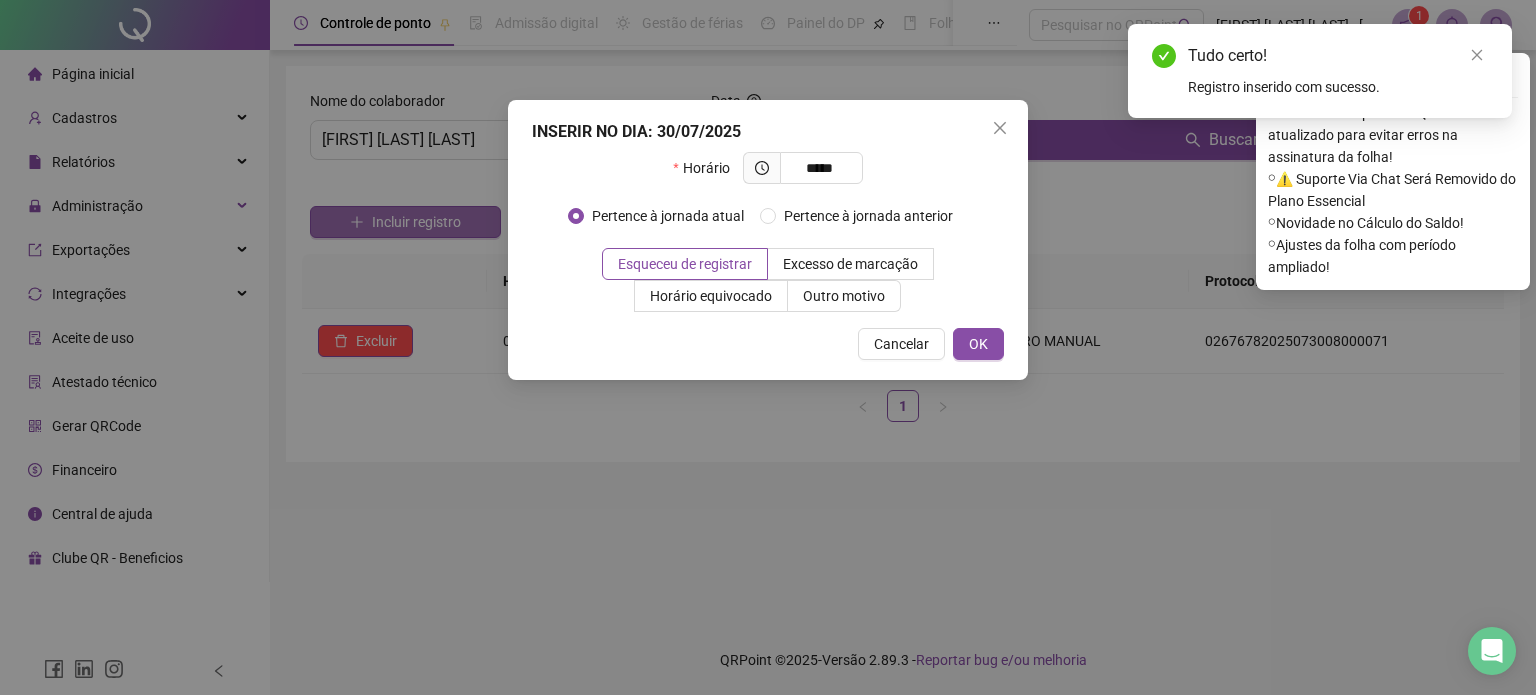 type on "*****" 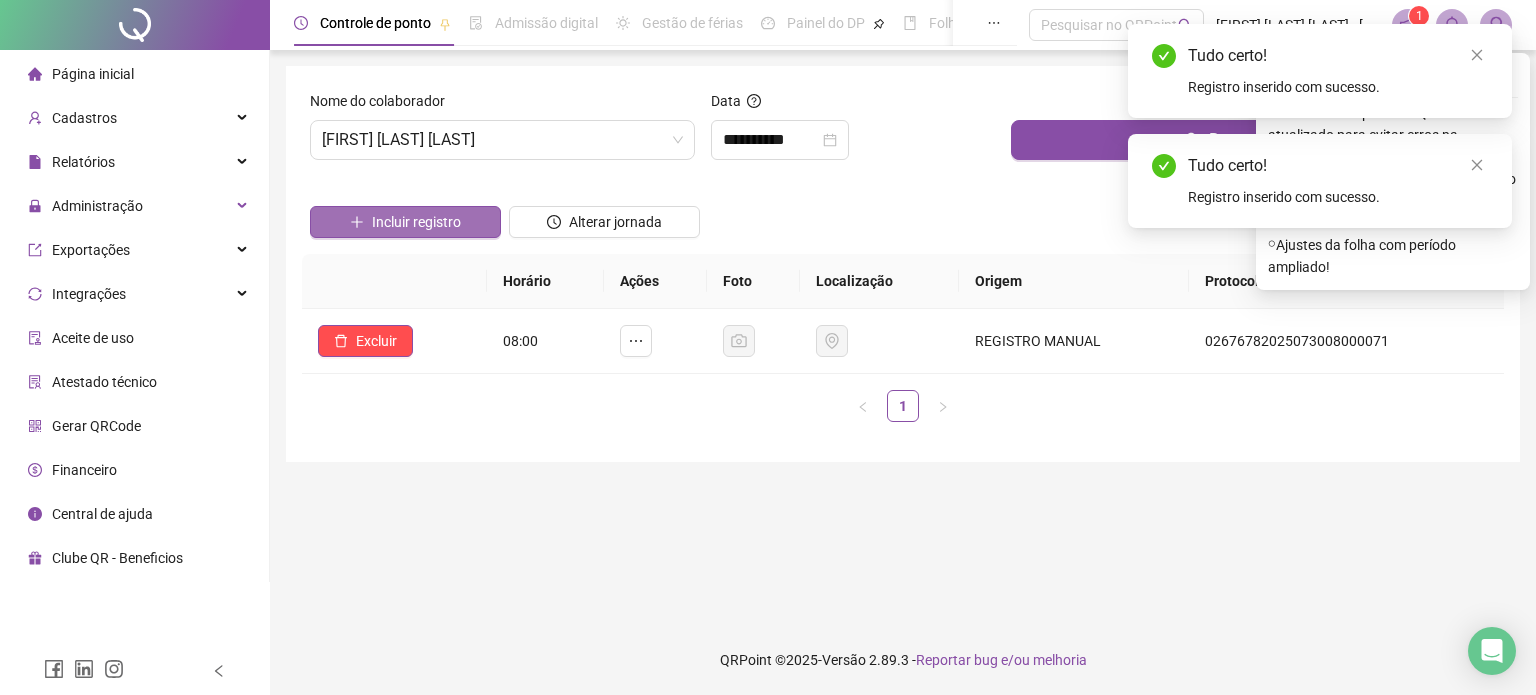 click on "Incluir registro" at bounding box center (405, 222) 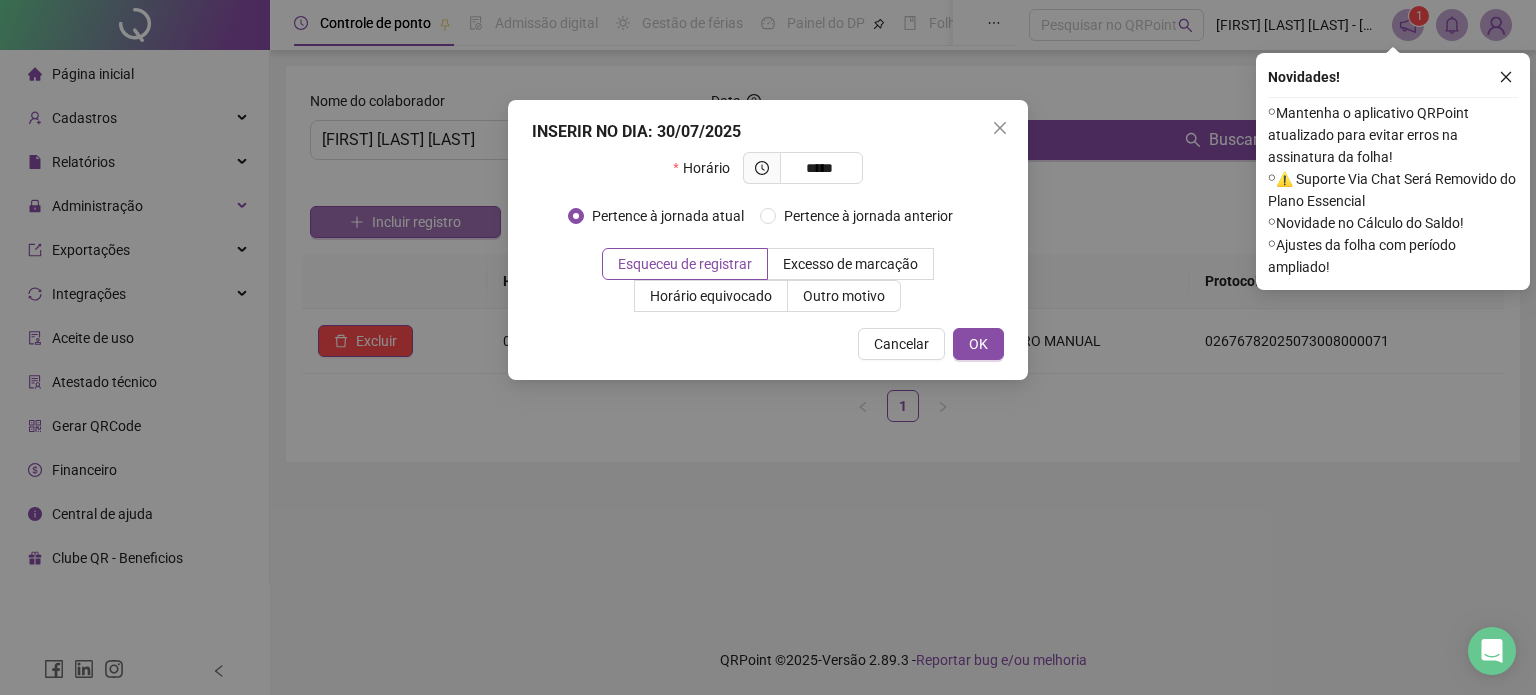 type on "*****" 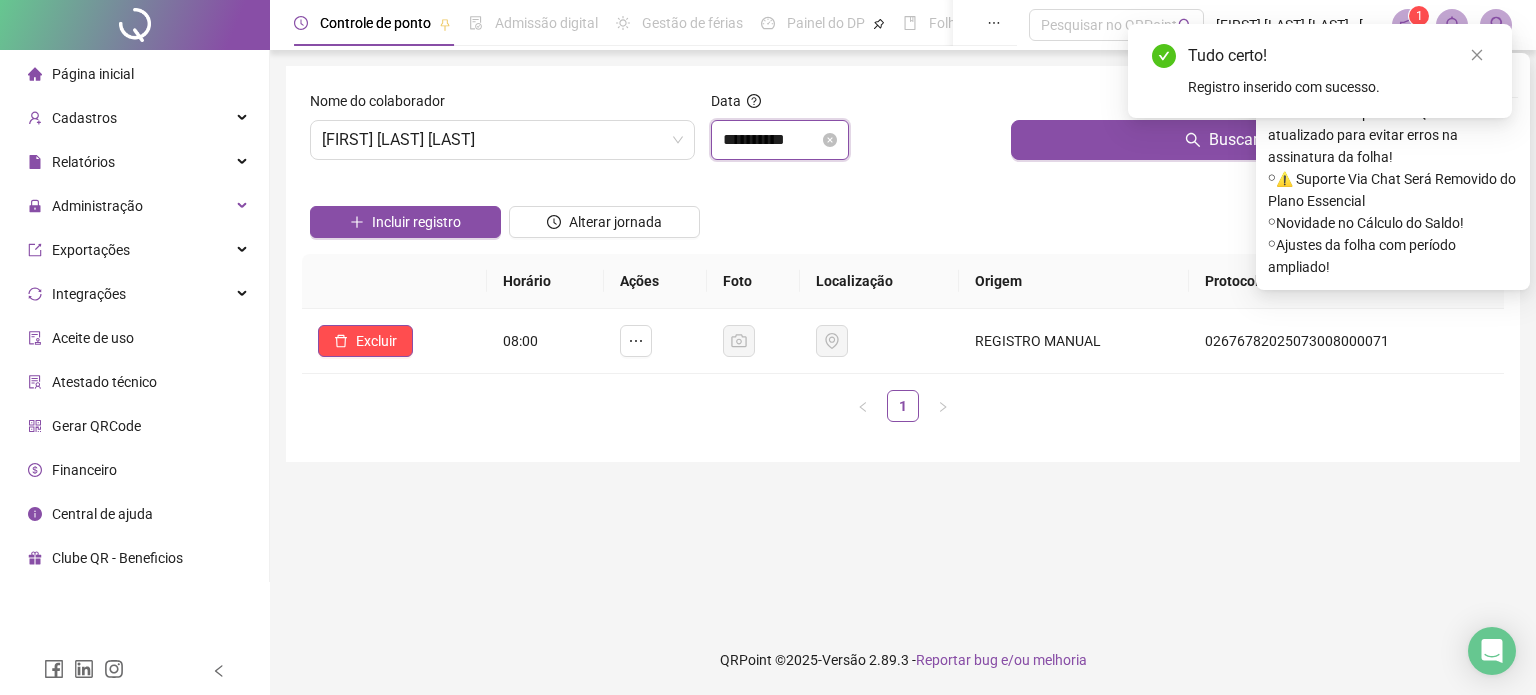 click on "**********" at bounding box center (771, 140) 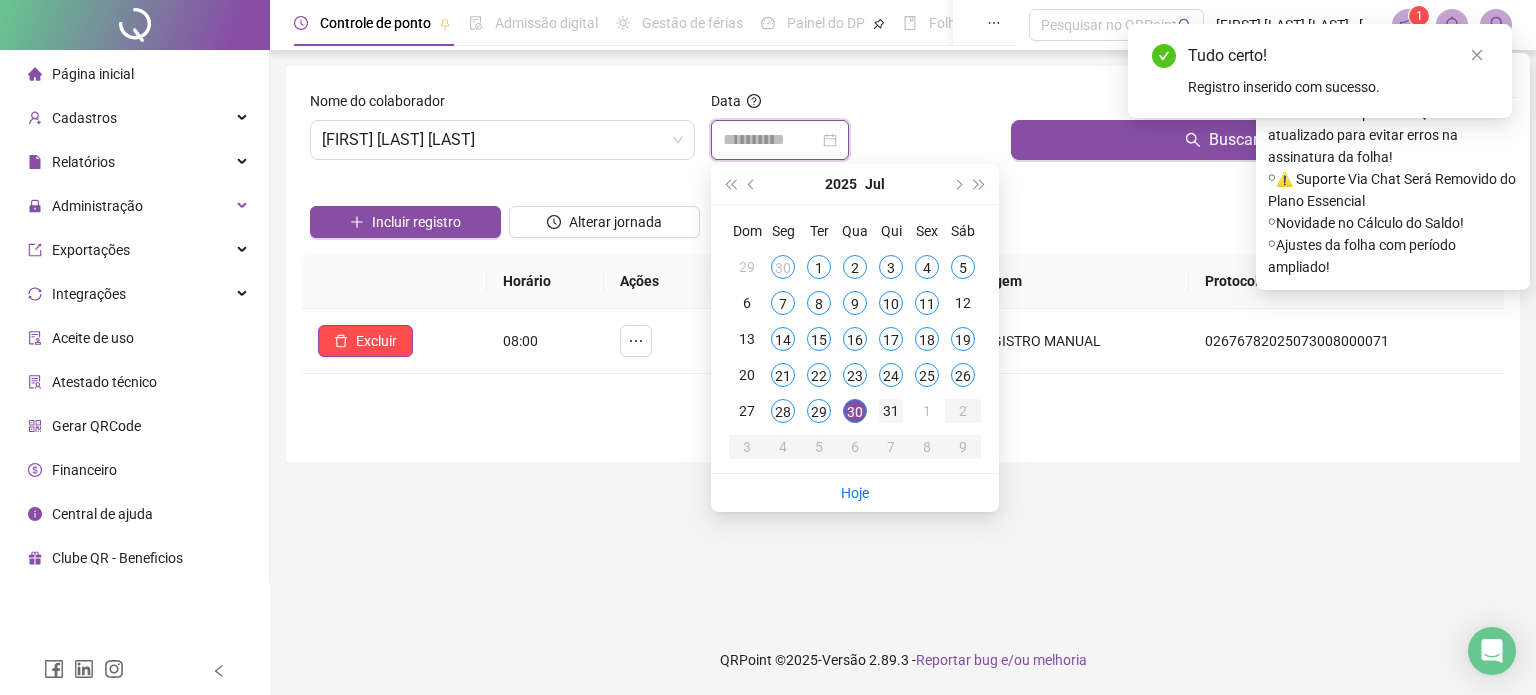 type on "**********" 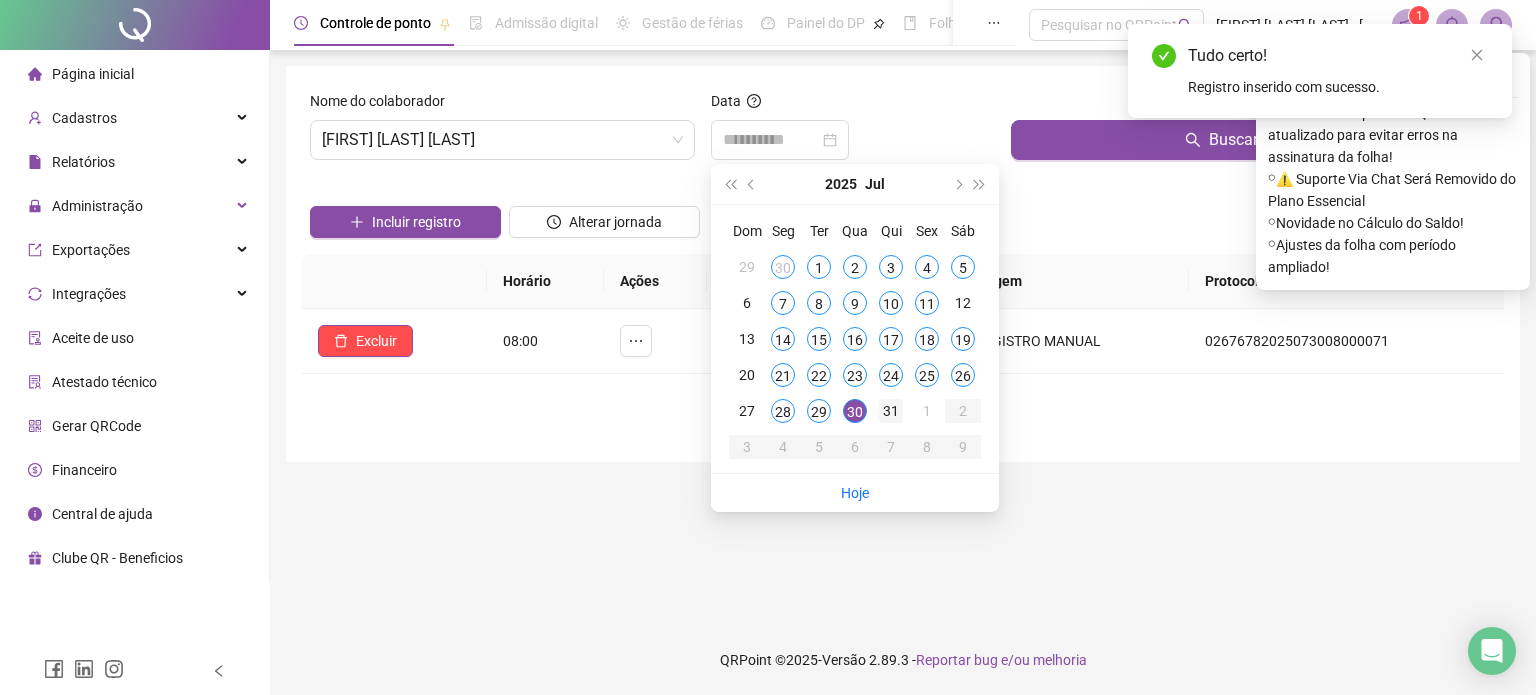 click on "31" at bounding box center [891, 411] 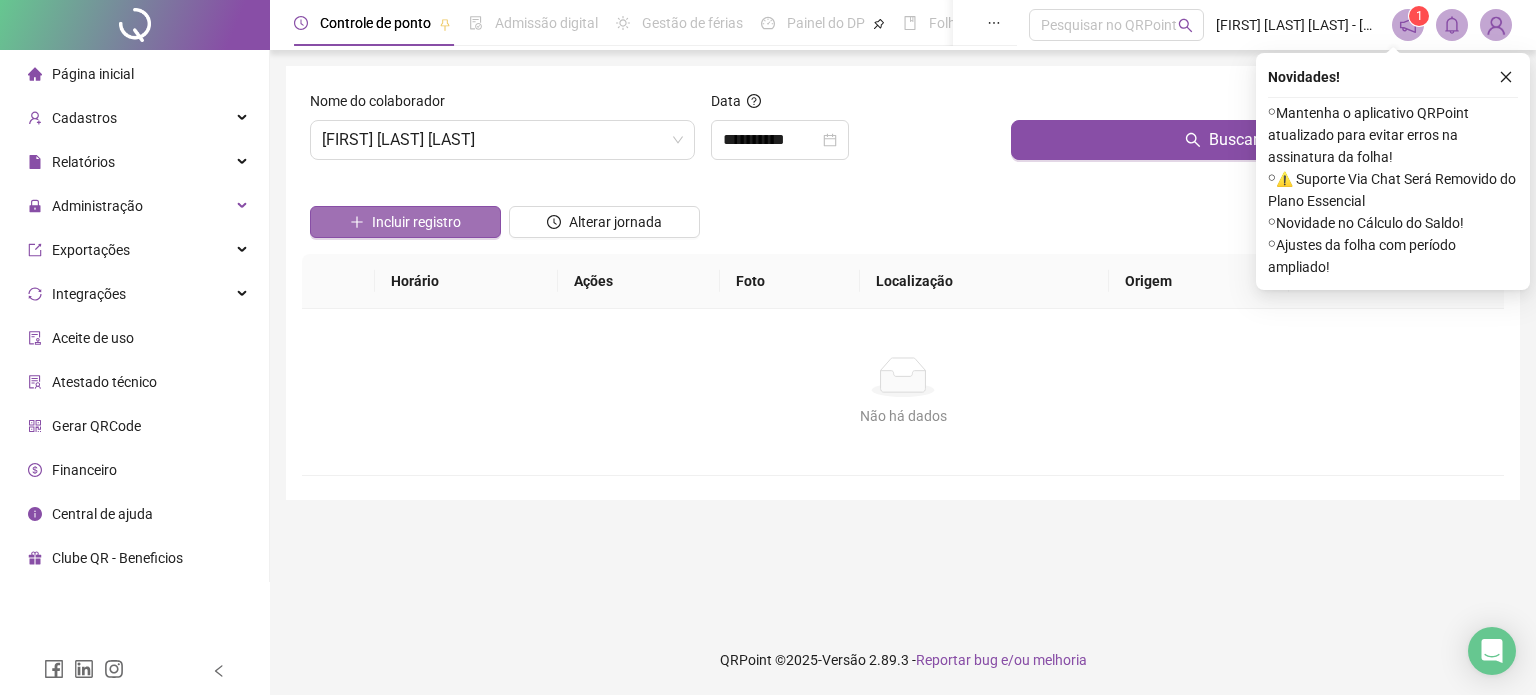 click on "Incluir registro" at bounding box center [405, 222] 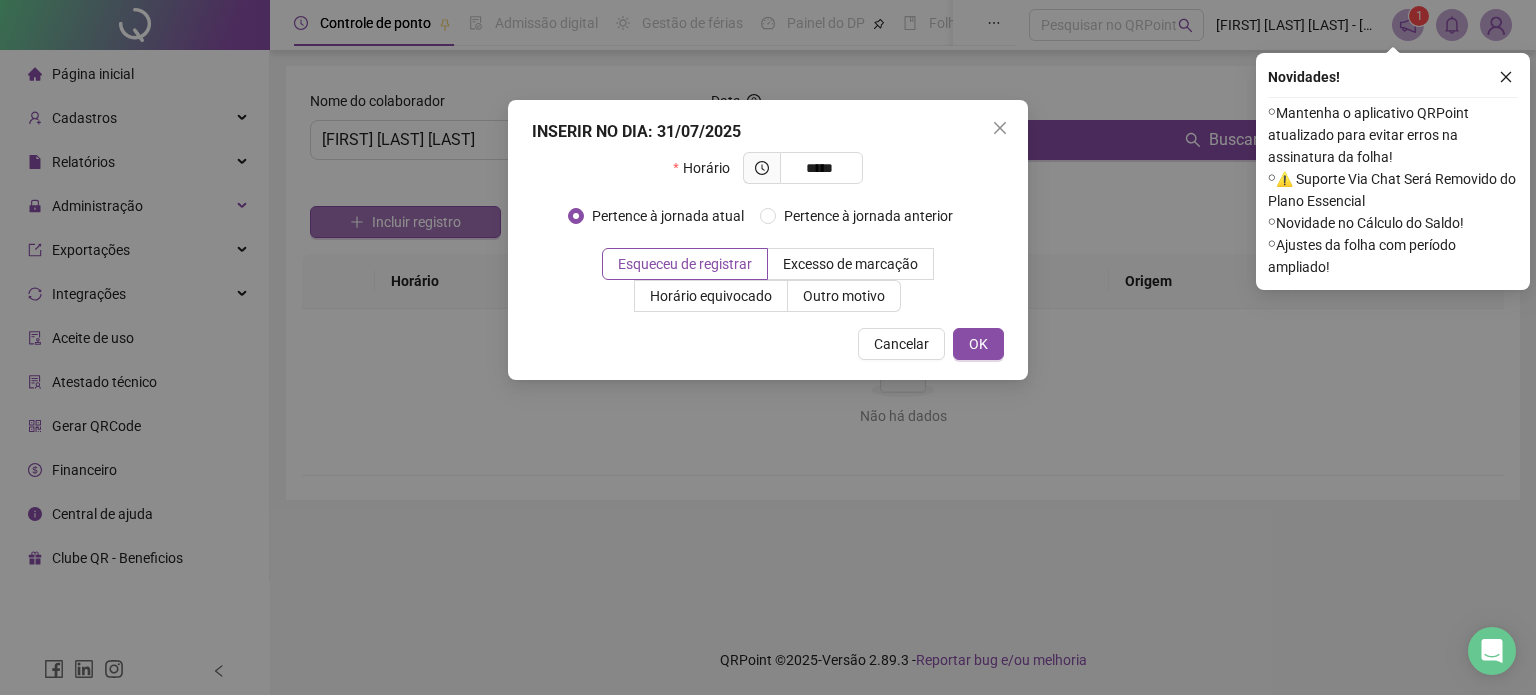 type on "*****" 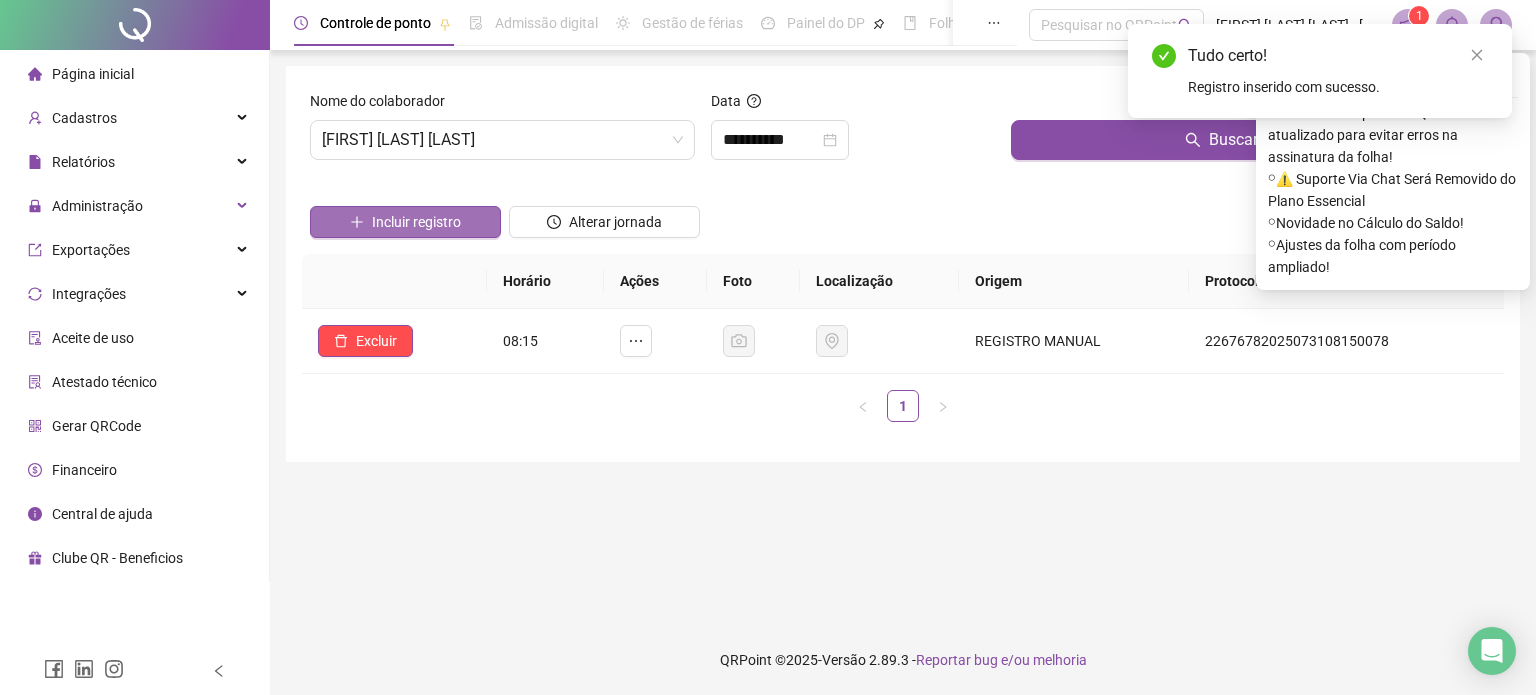 click on "Incluir registro" at bounding box center [405, 222] 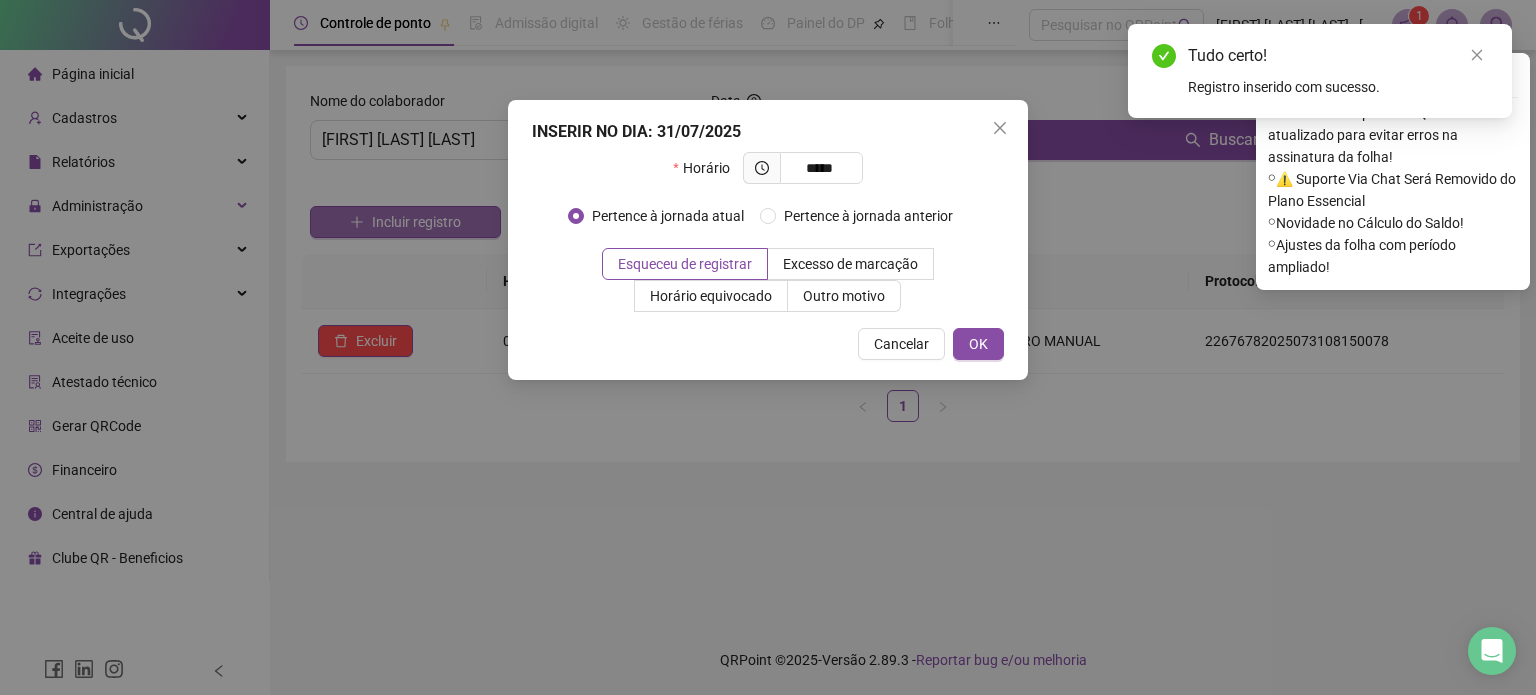 type on "*****" 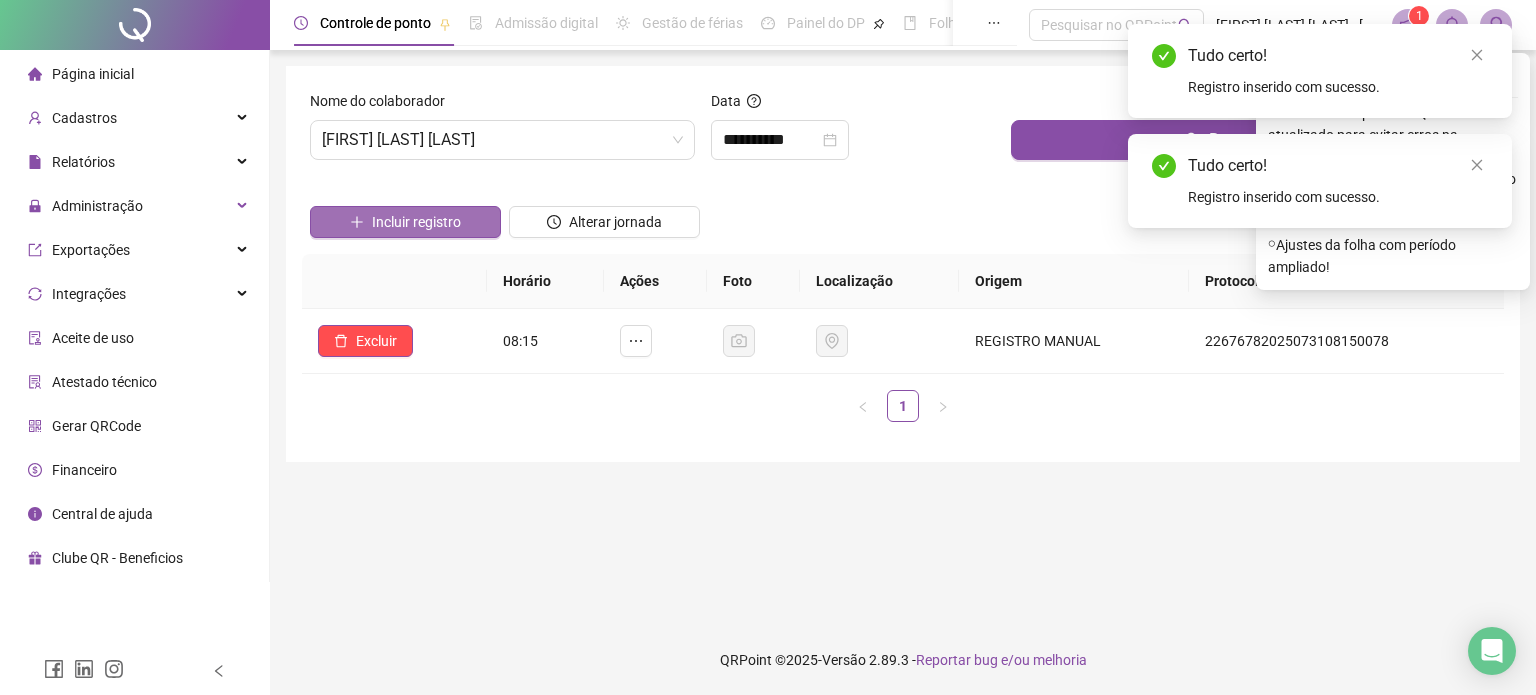 click on "Incluir registro" at bounding box center (405, 222) 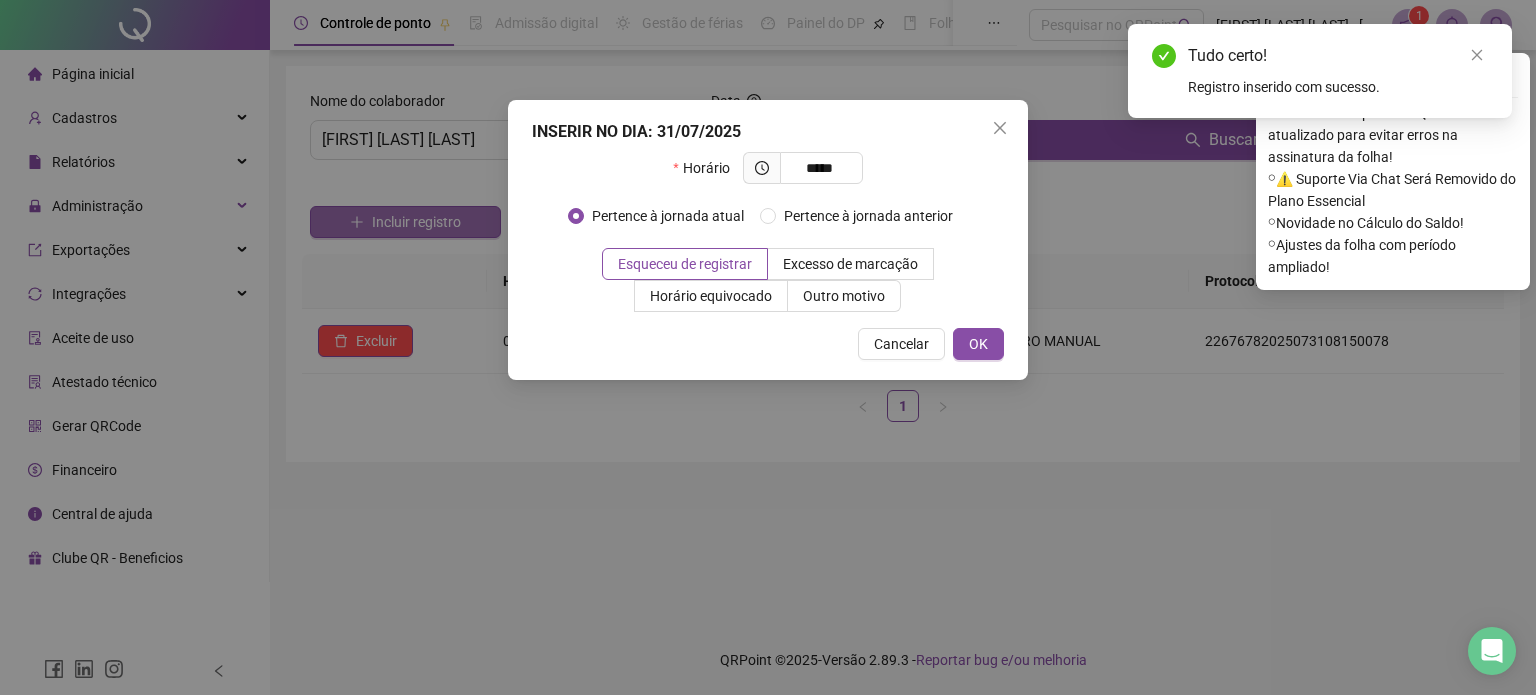 type on "*****" 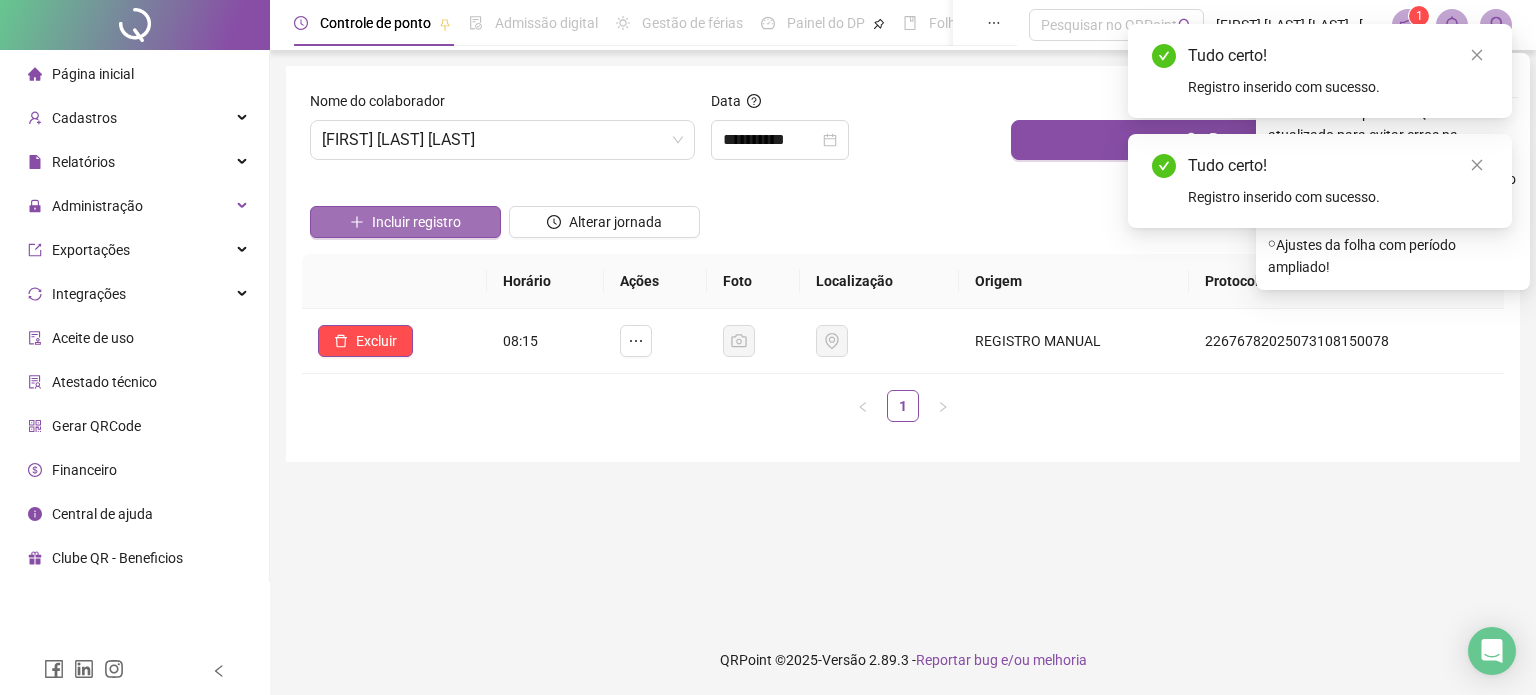 click on "Incluir registro" at bounding box center (405, 222) 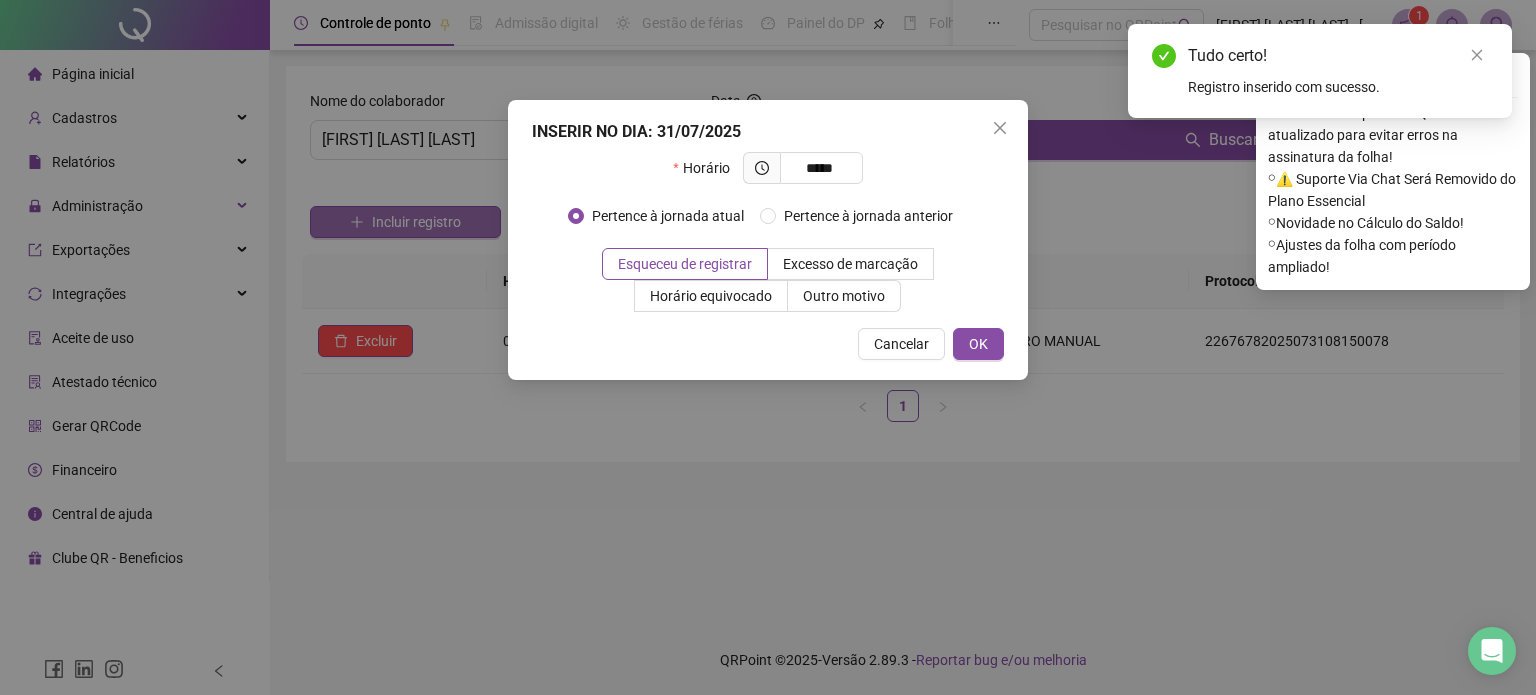 type on "*****" 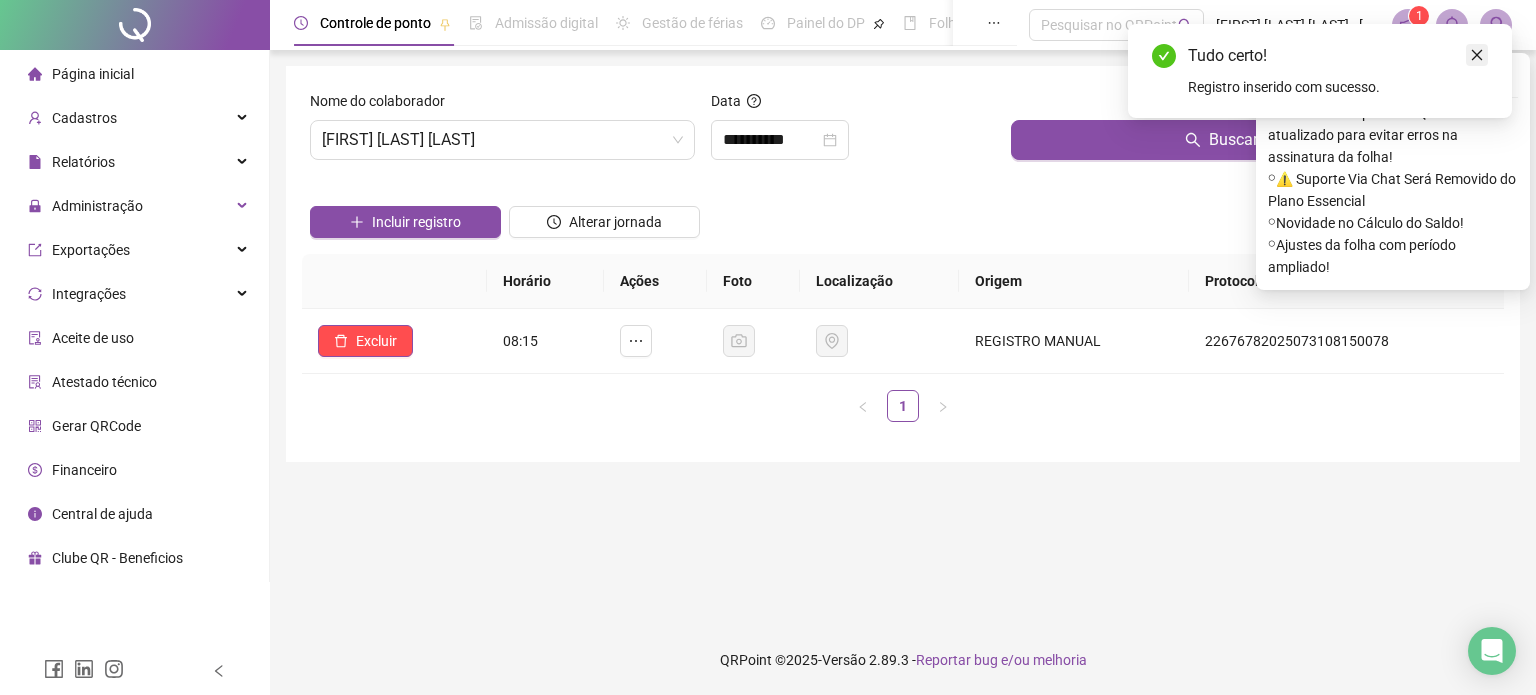 click 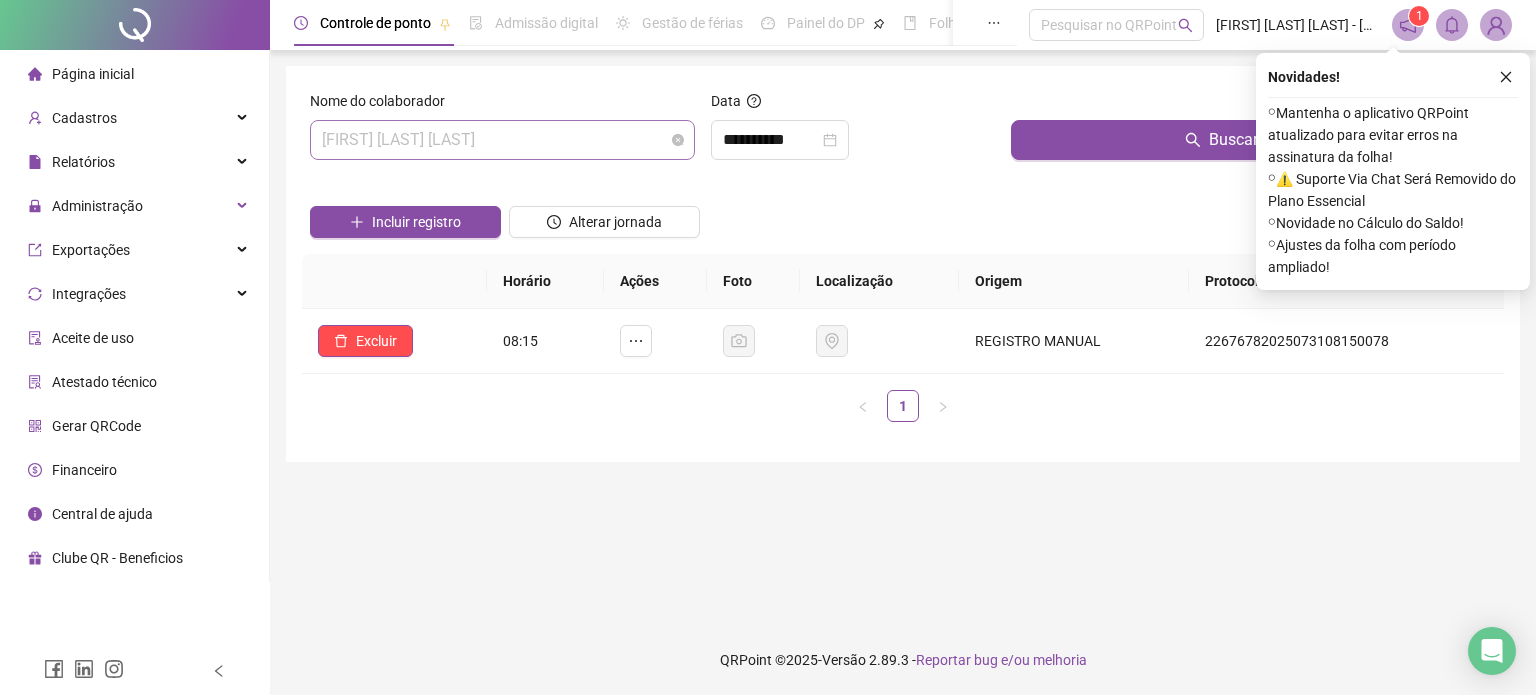 click on "[FIRST] [LAST] [LAST]" at bounding box center (502, 140) 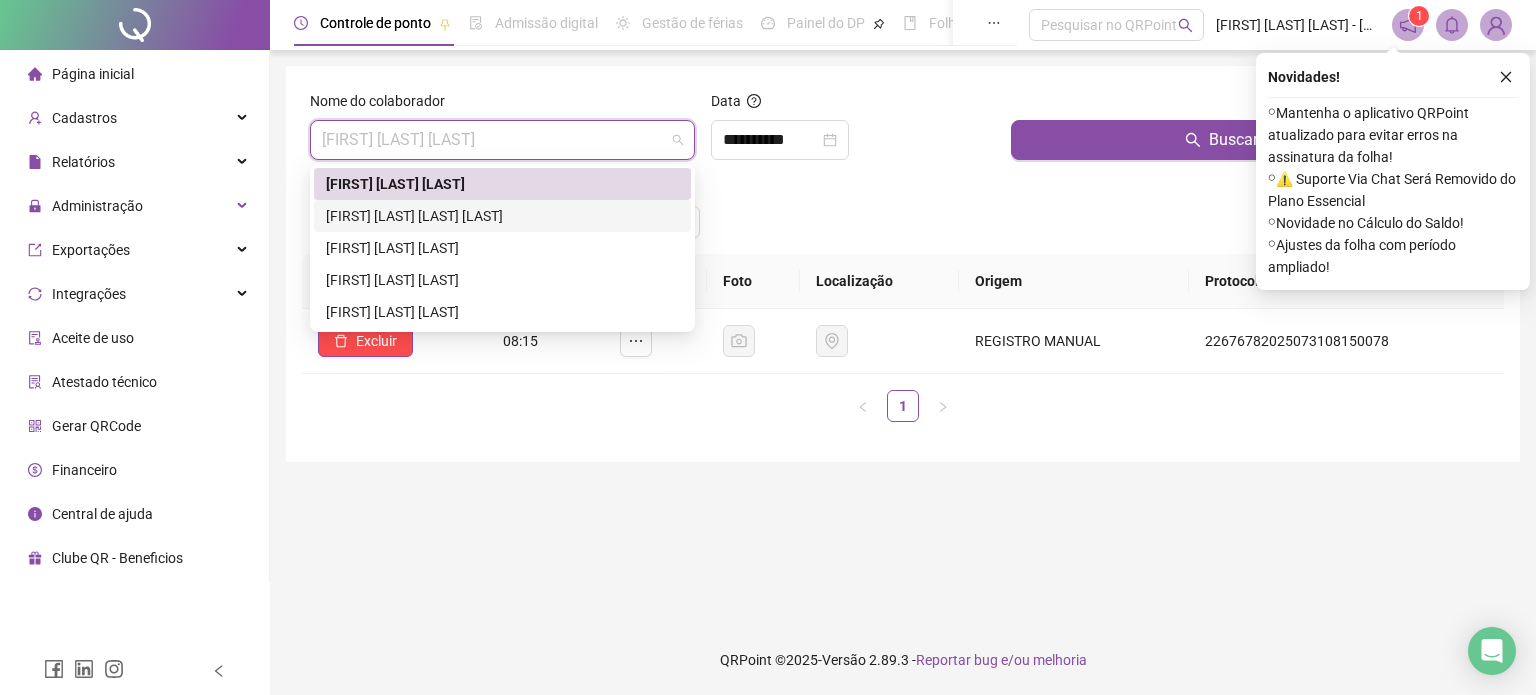click on "[FIRST] [LAST] [LAST] [LAST]" at bounding box center [502, 216] 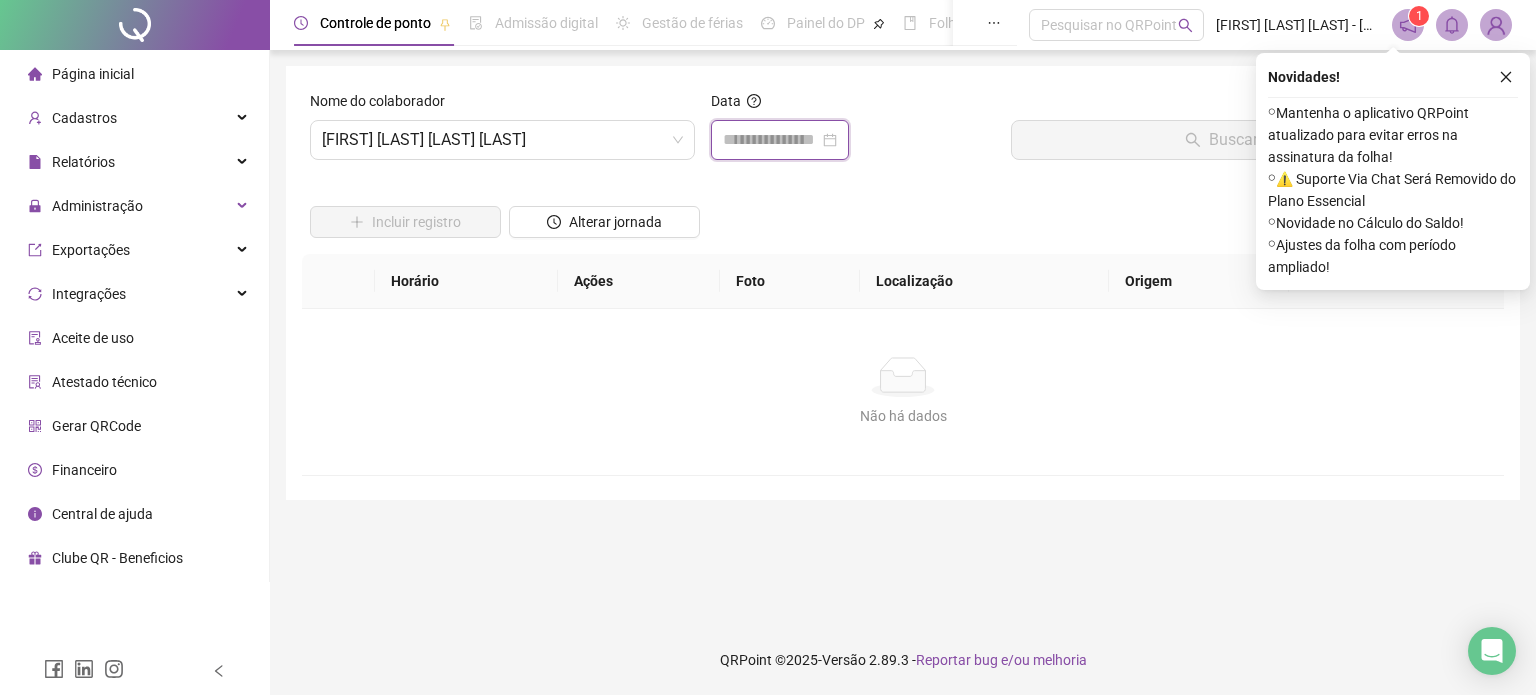 click at bounding box center (771, 140) 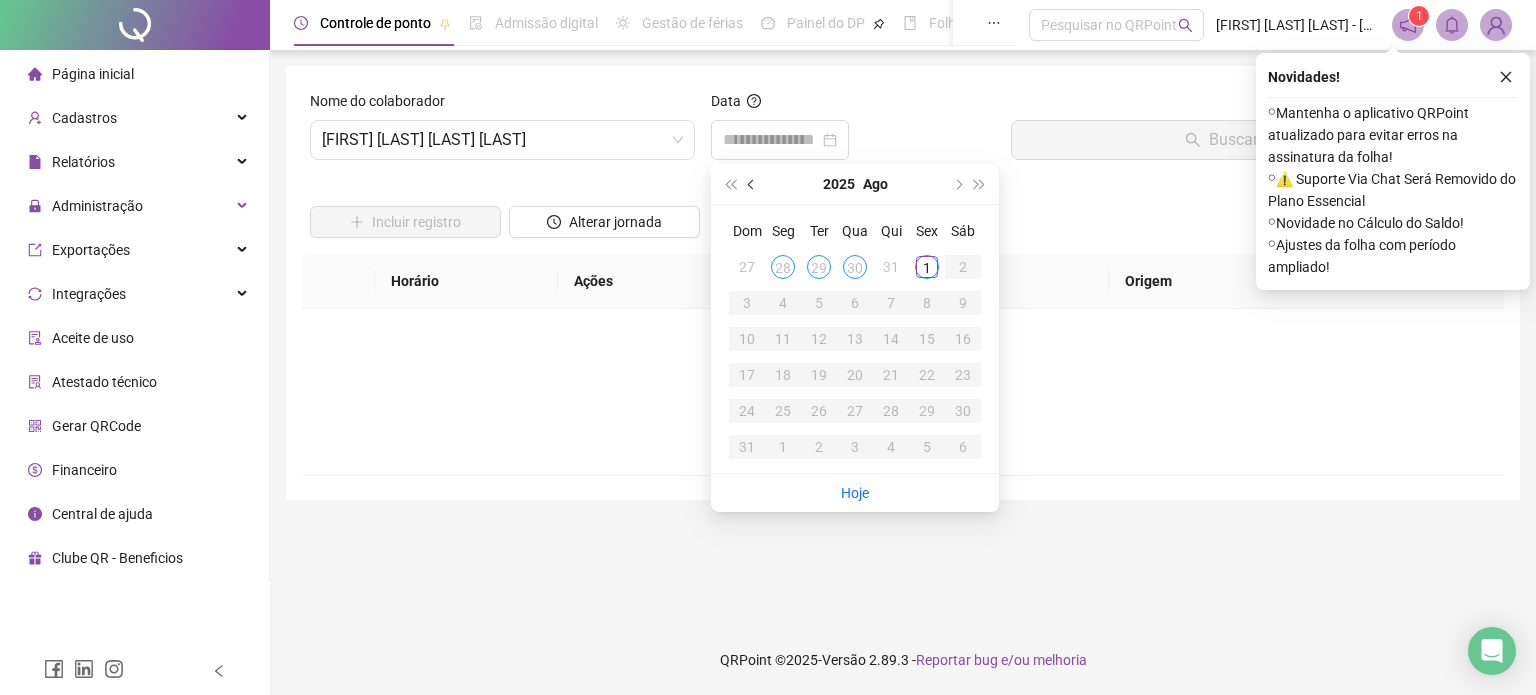 click at bounding box center (752, 184) 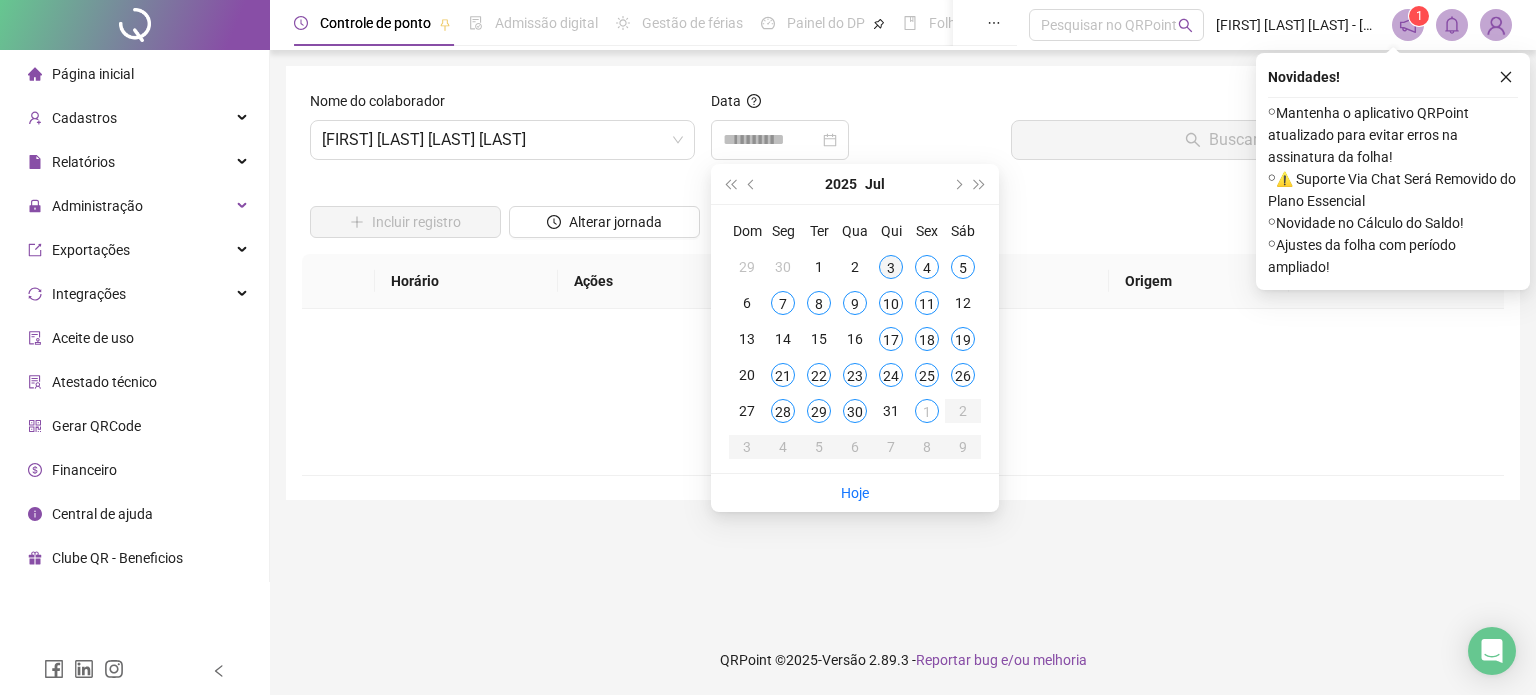 click on "3" at bounding box center (891, 267) 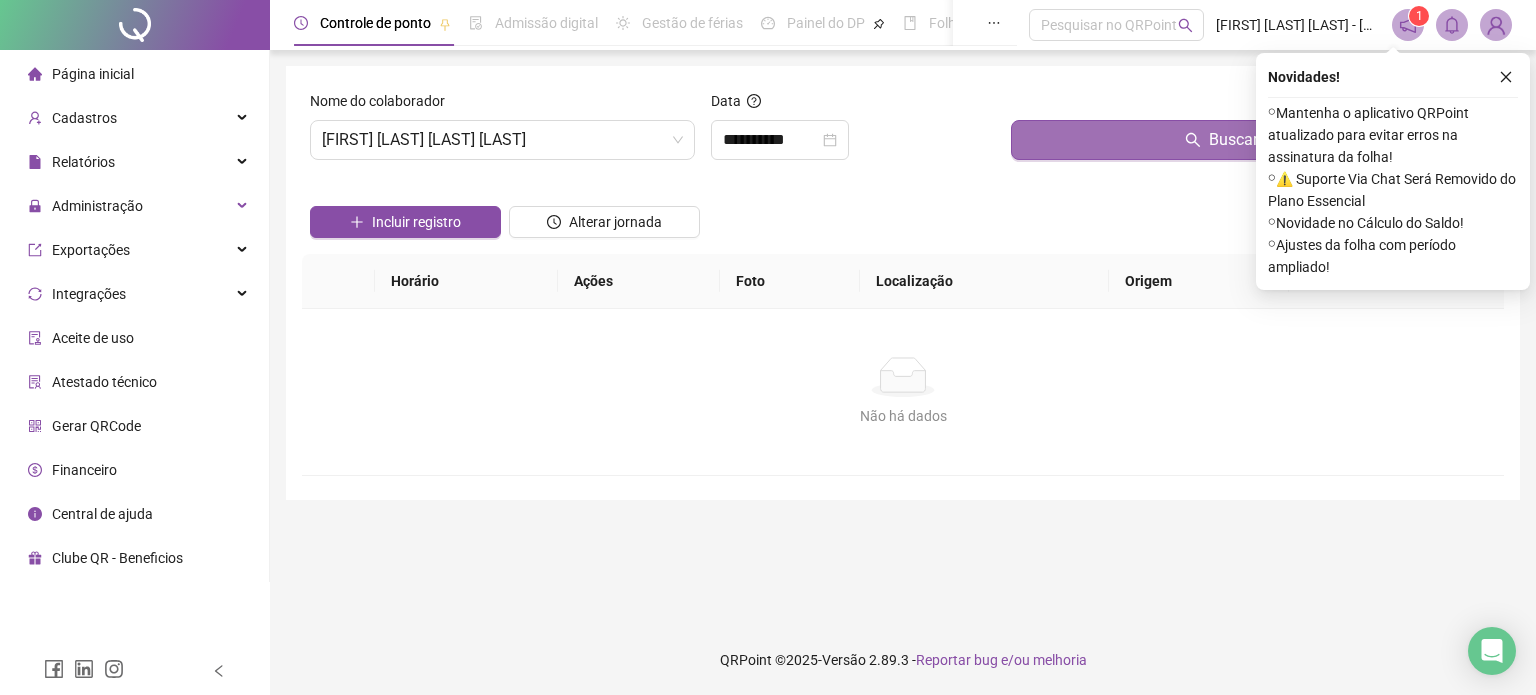 click on "Buscar registros" at bounding box center [1253, 140] 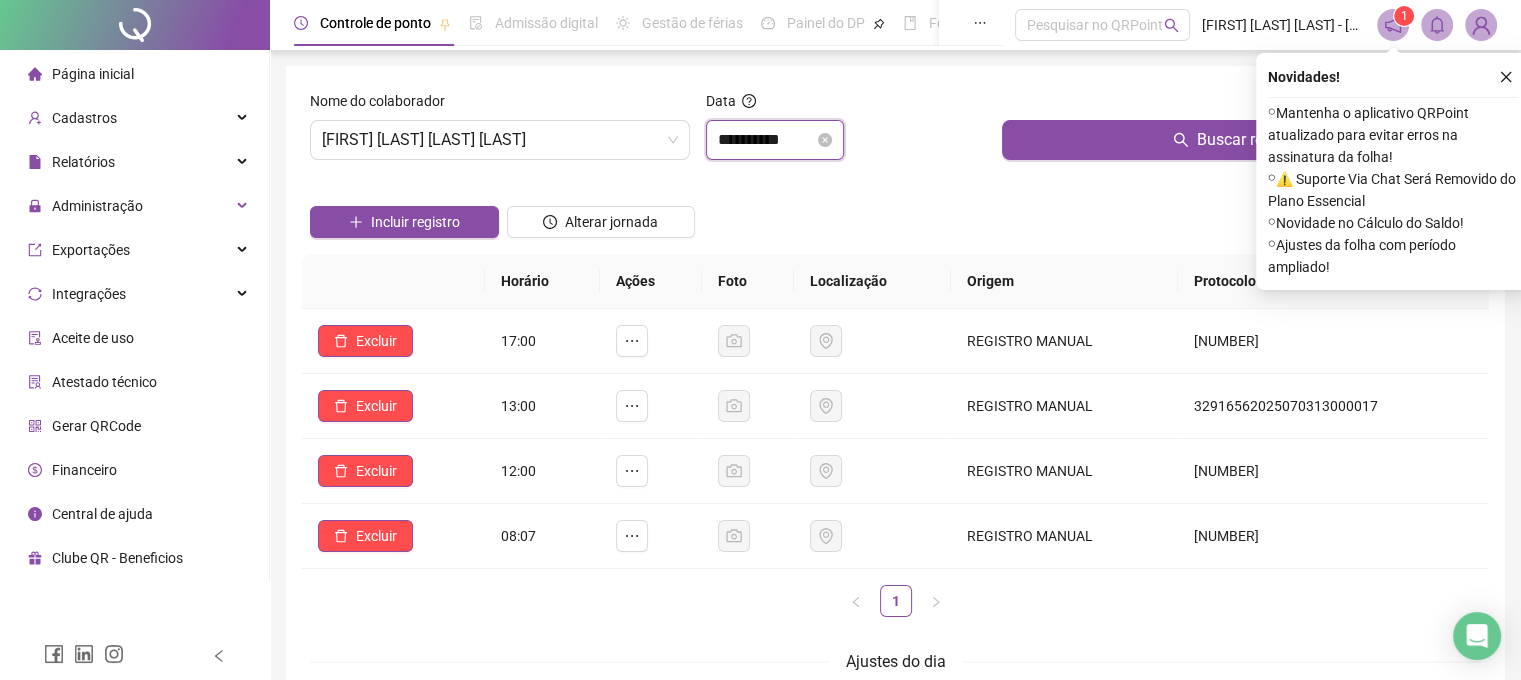click on "**********" at bounding box center (766, 140) 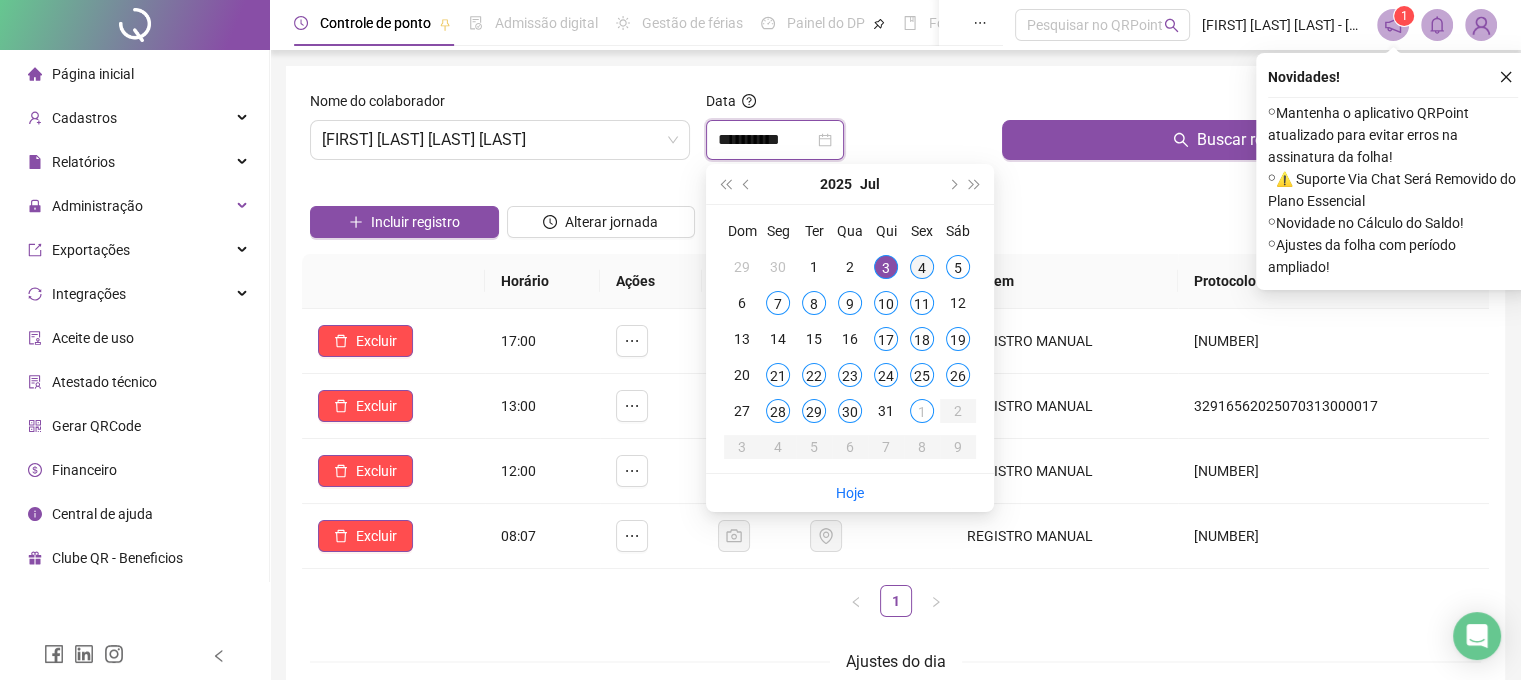 type on "**********" 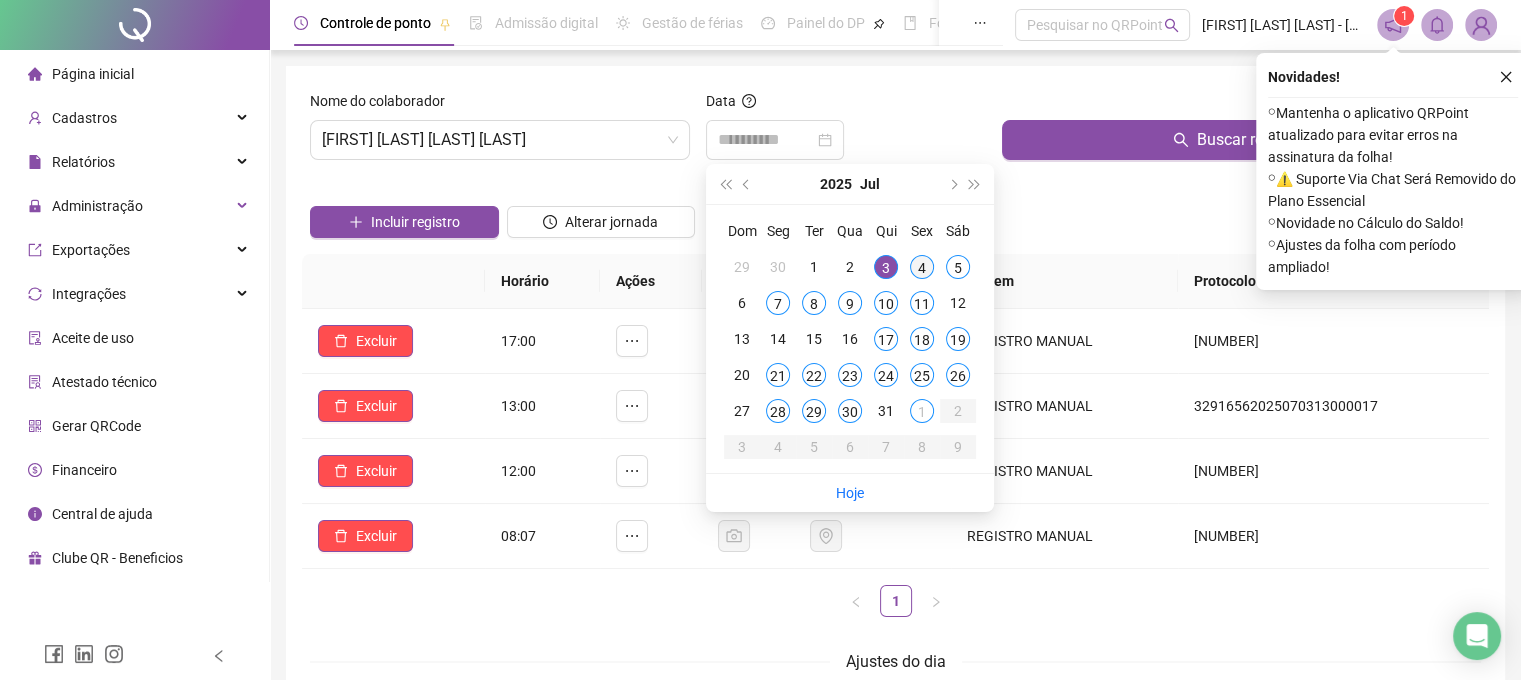 click on "4" at bounding box center [922, 267] 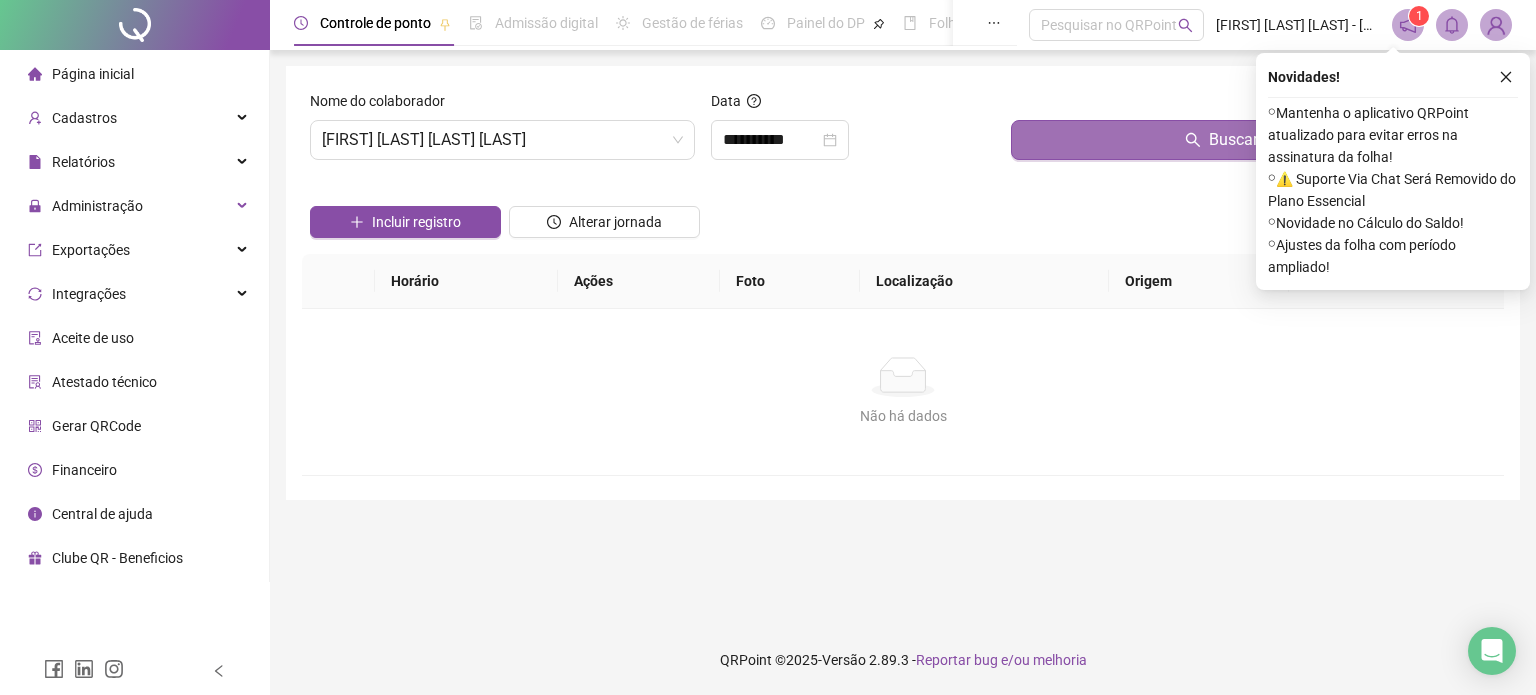 click on "Buscar registros" at bounding box center [1253, 140] 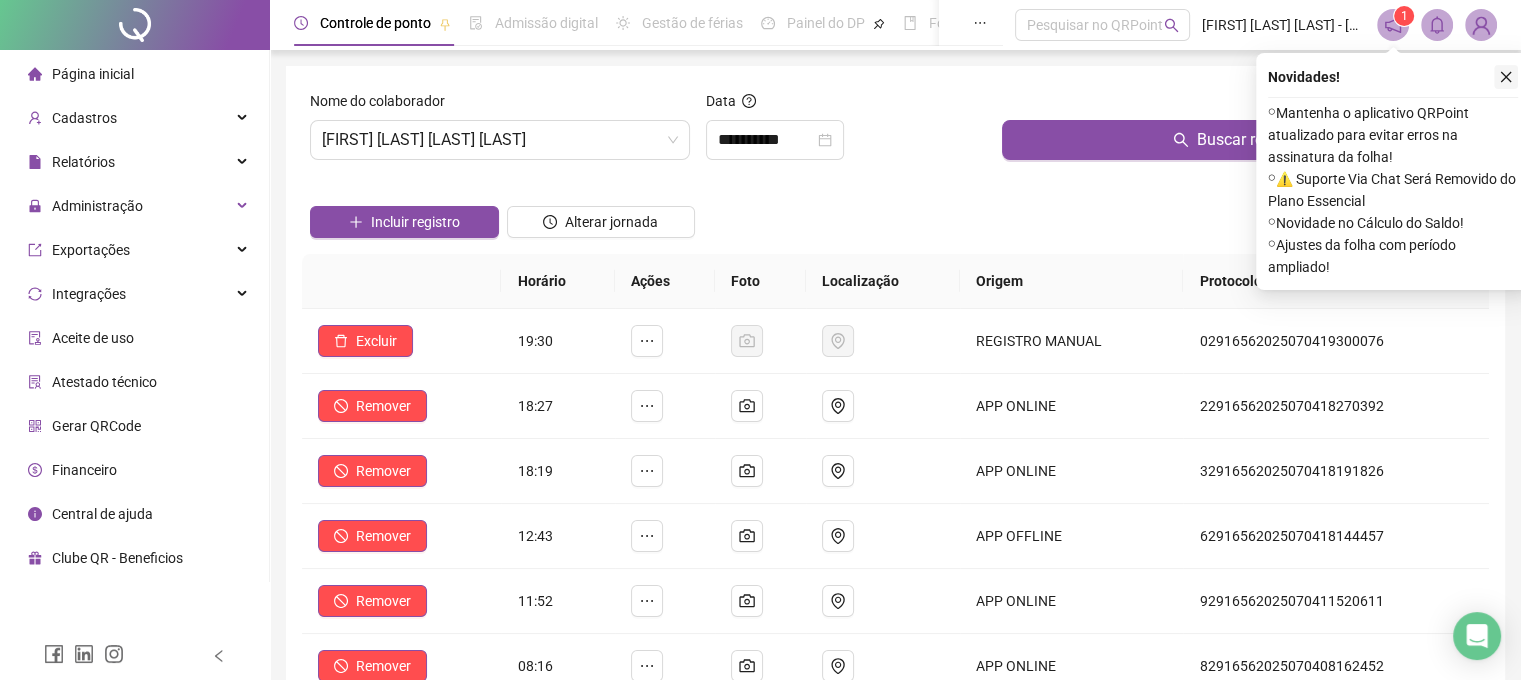 click 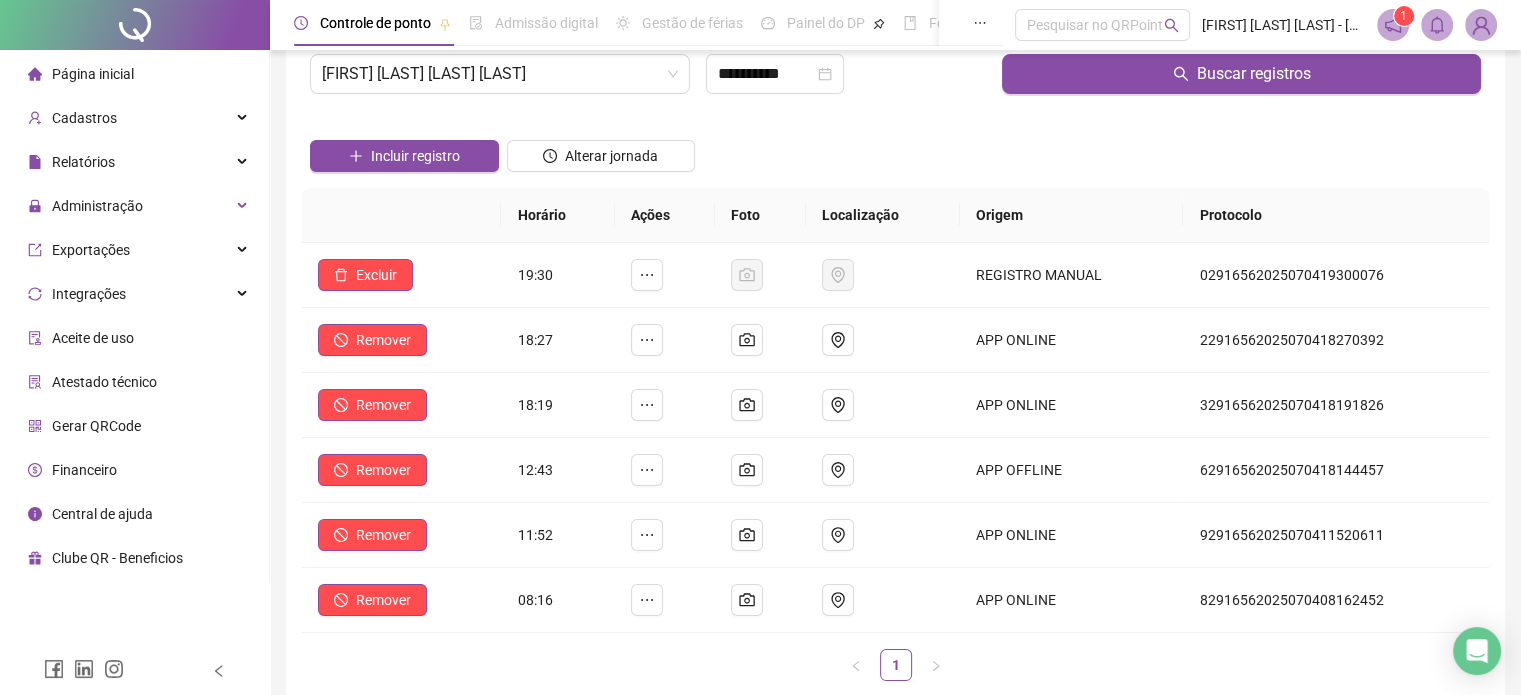 scroll, scrollTop: 80, scrollLeft: 0, axis: vertical 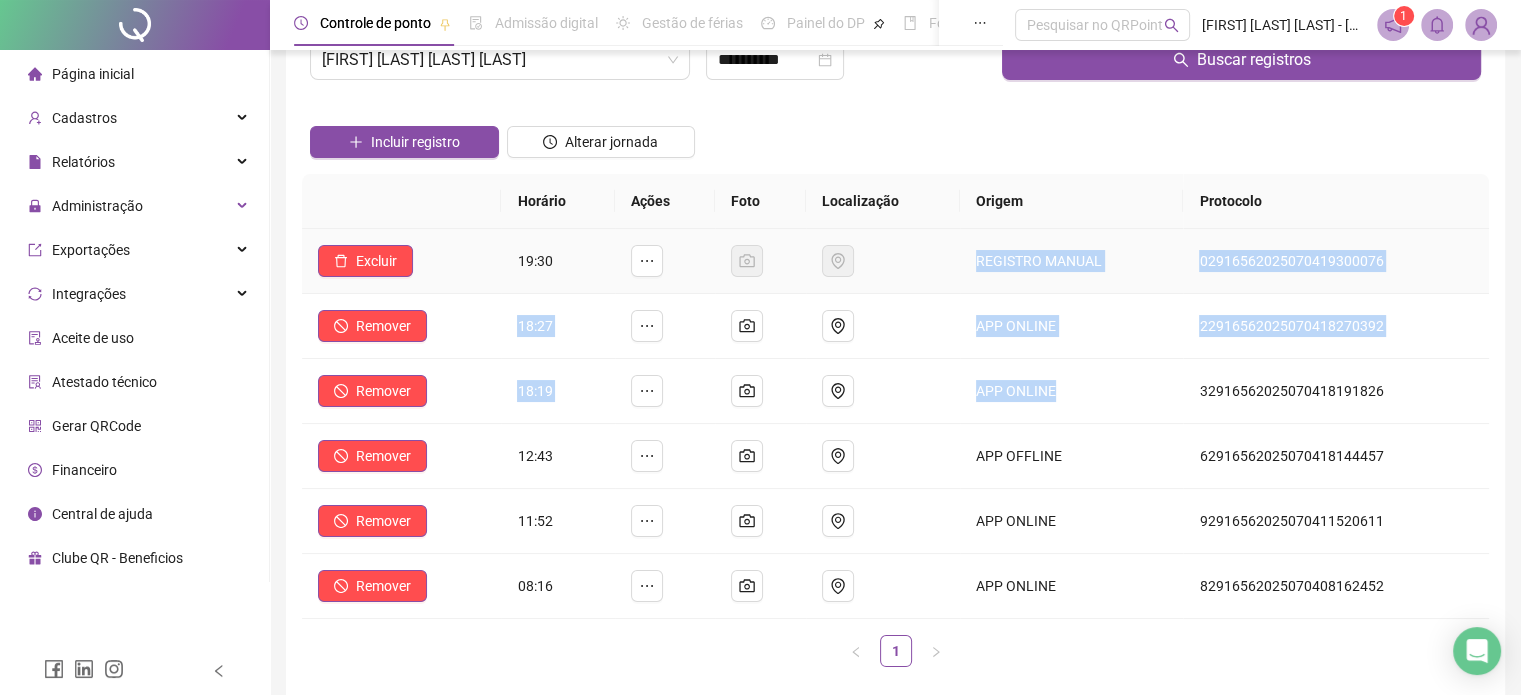 drag, startPoint x: 1070, startPoint y: 419, endPoint x: 907, endPoint y: 256, distance: 230.51682 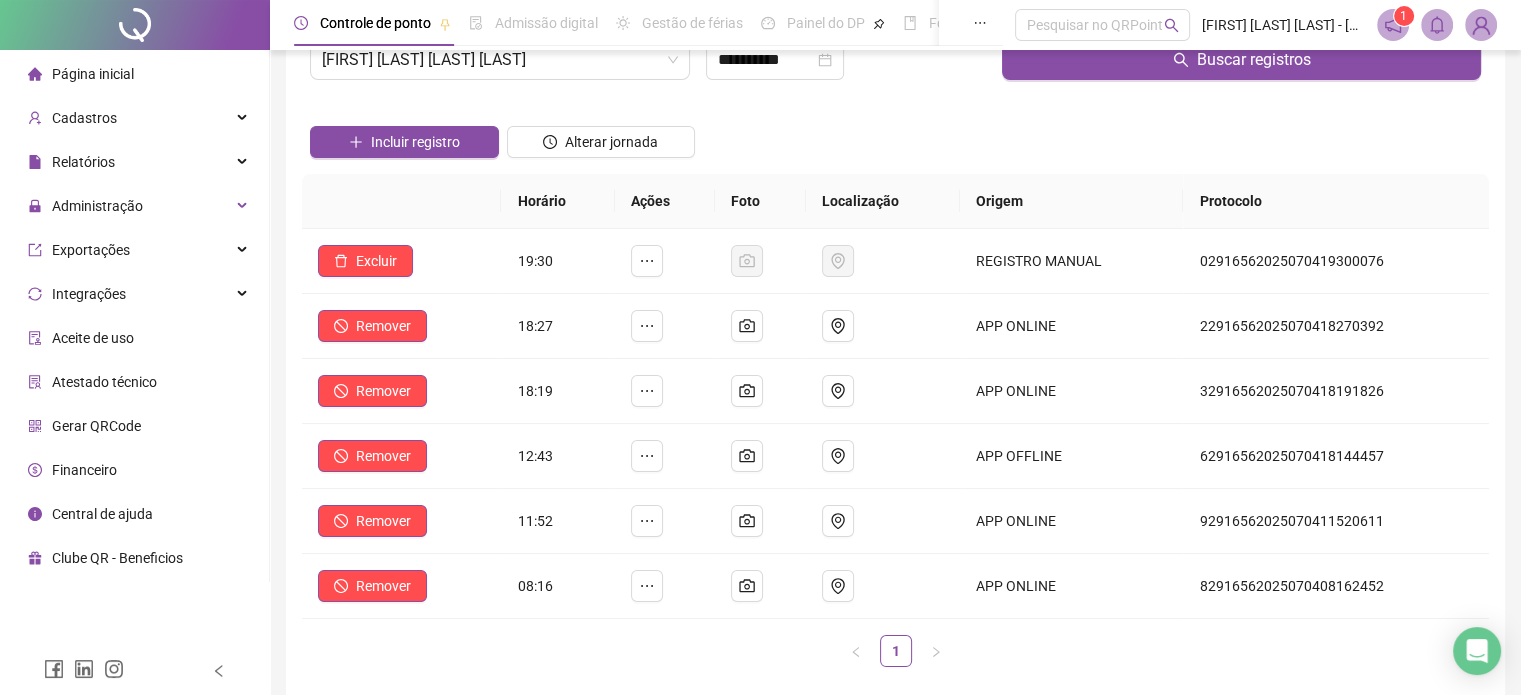 click on "Incluir registro   Alterar jornada" at bounding box center (895, 135) 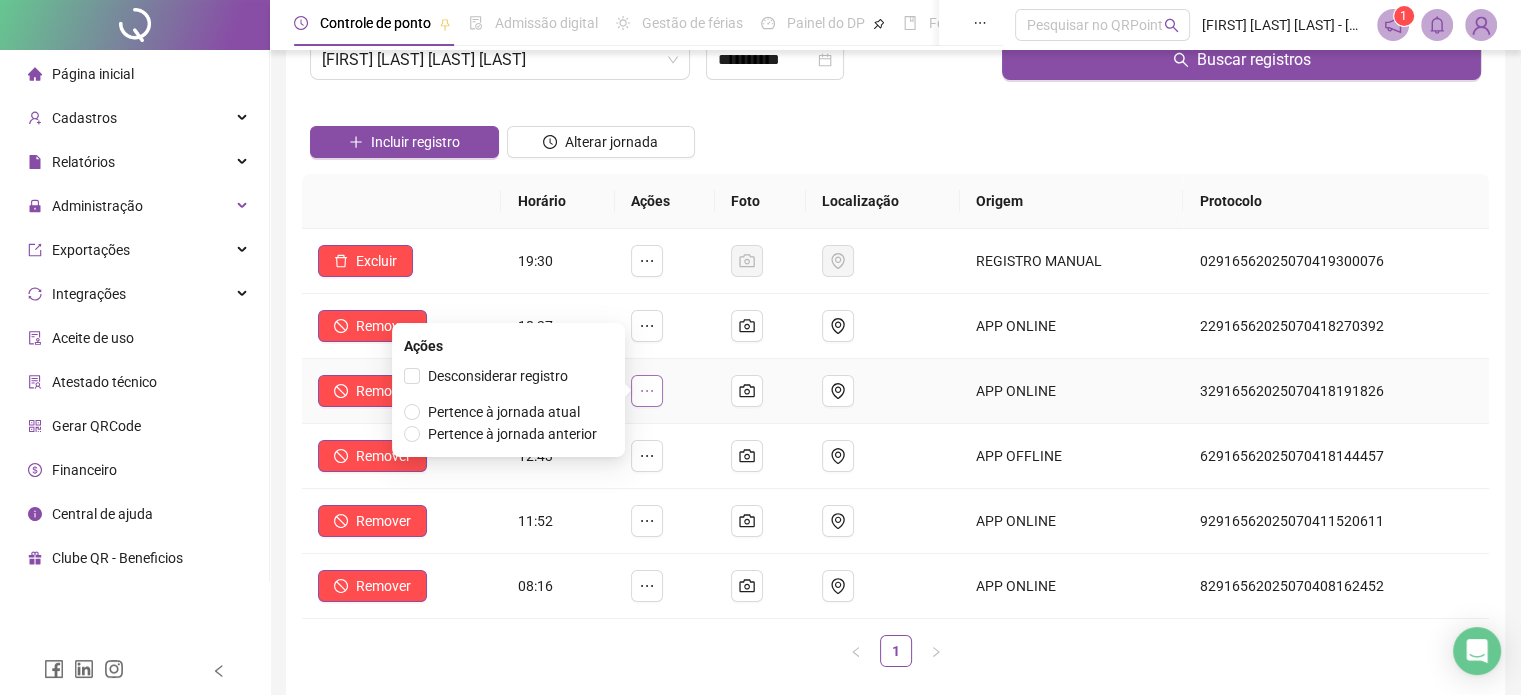 click 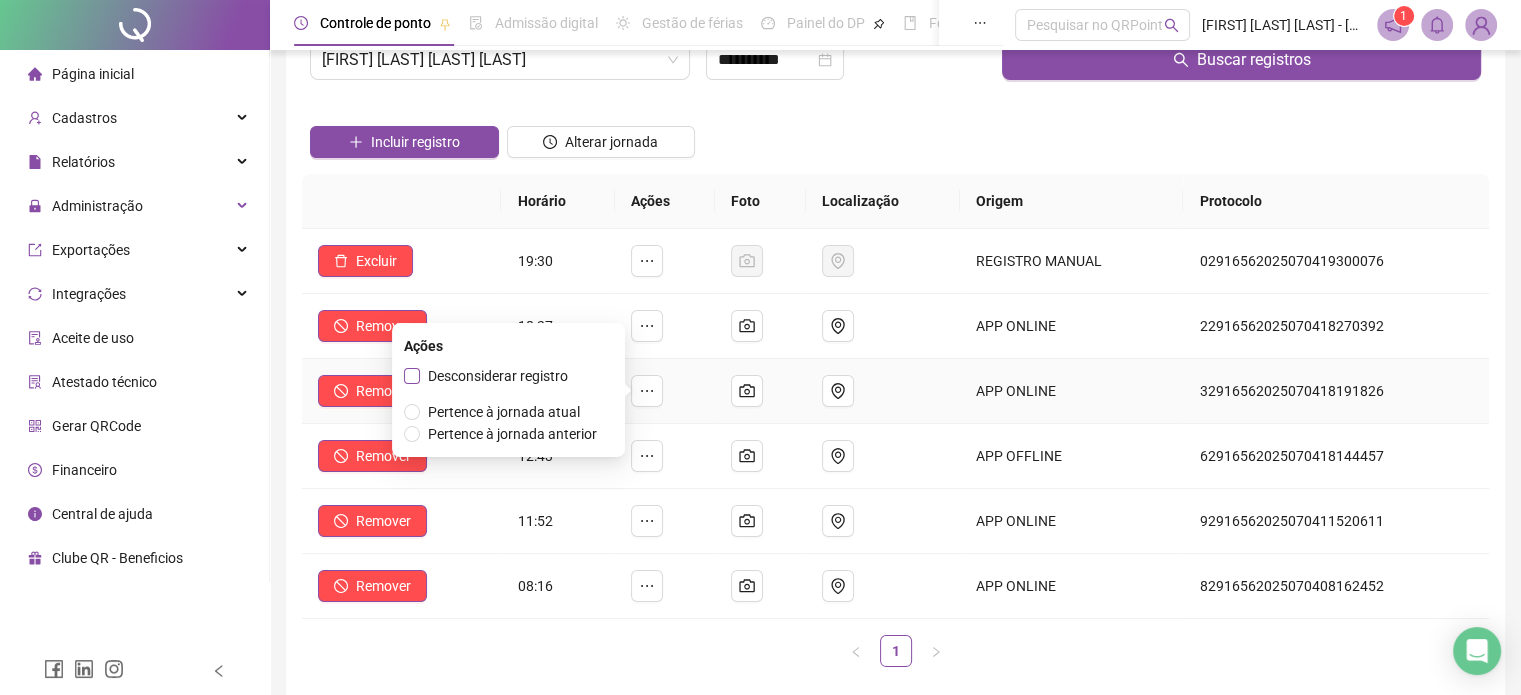 click on "Desconsiderar registro" at bounding box center [490, 376] 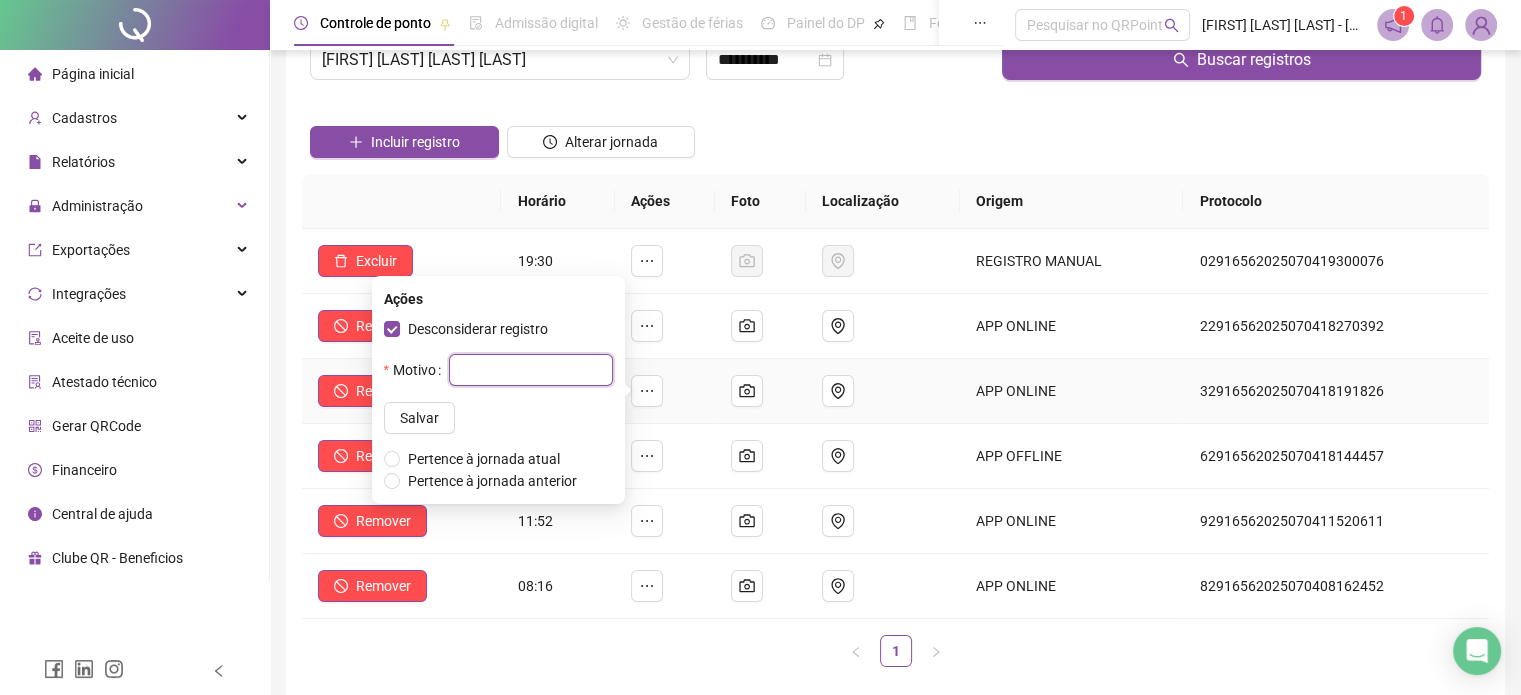 click at bounding box center (531, 370) 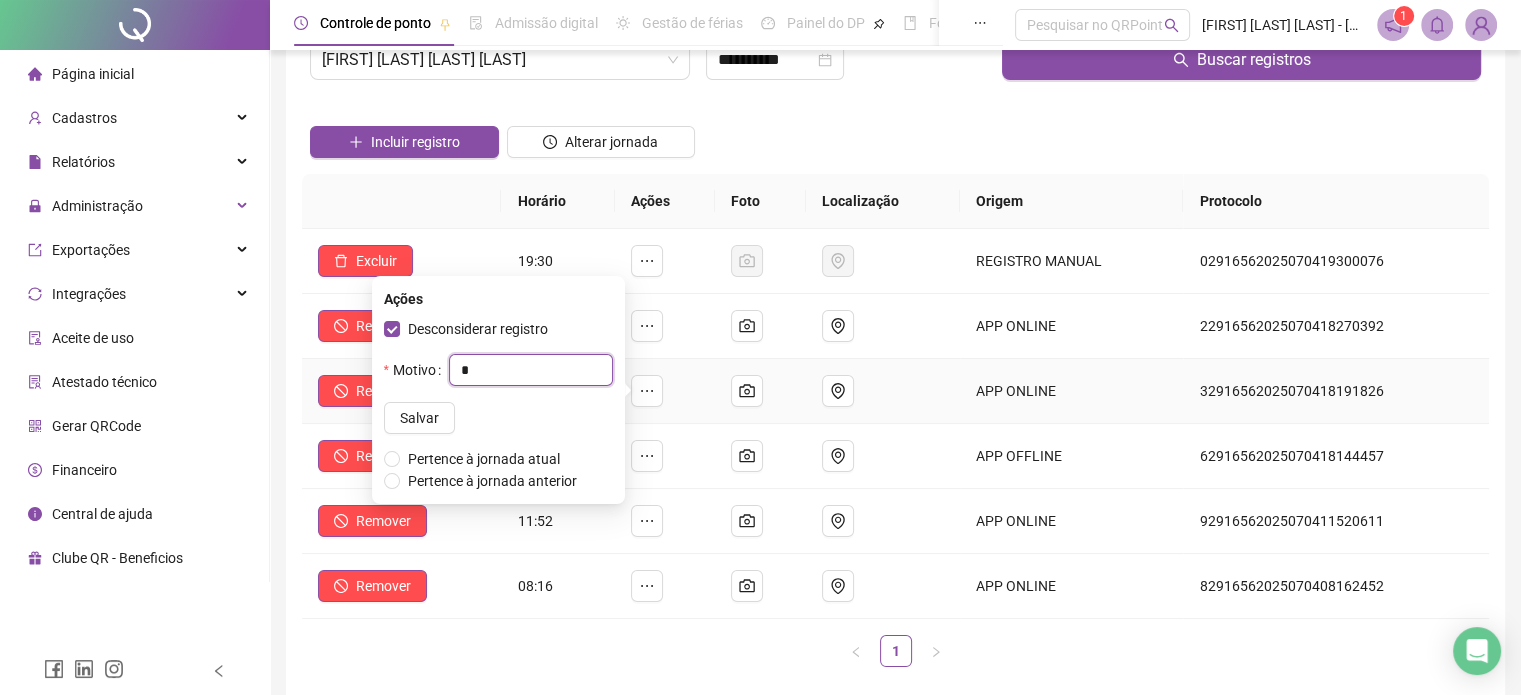type on "**" 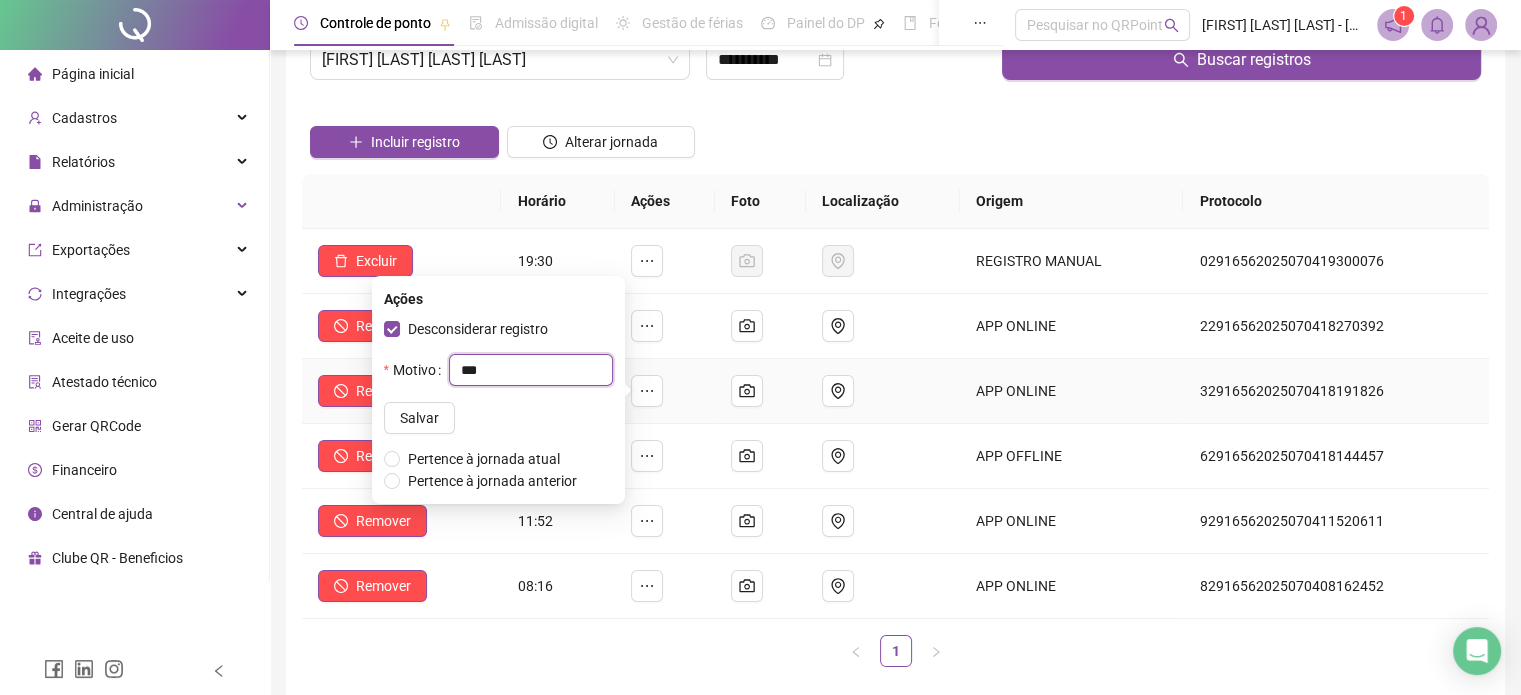 click on "***" at bounding box center [531, 370] 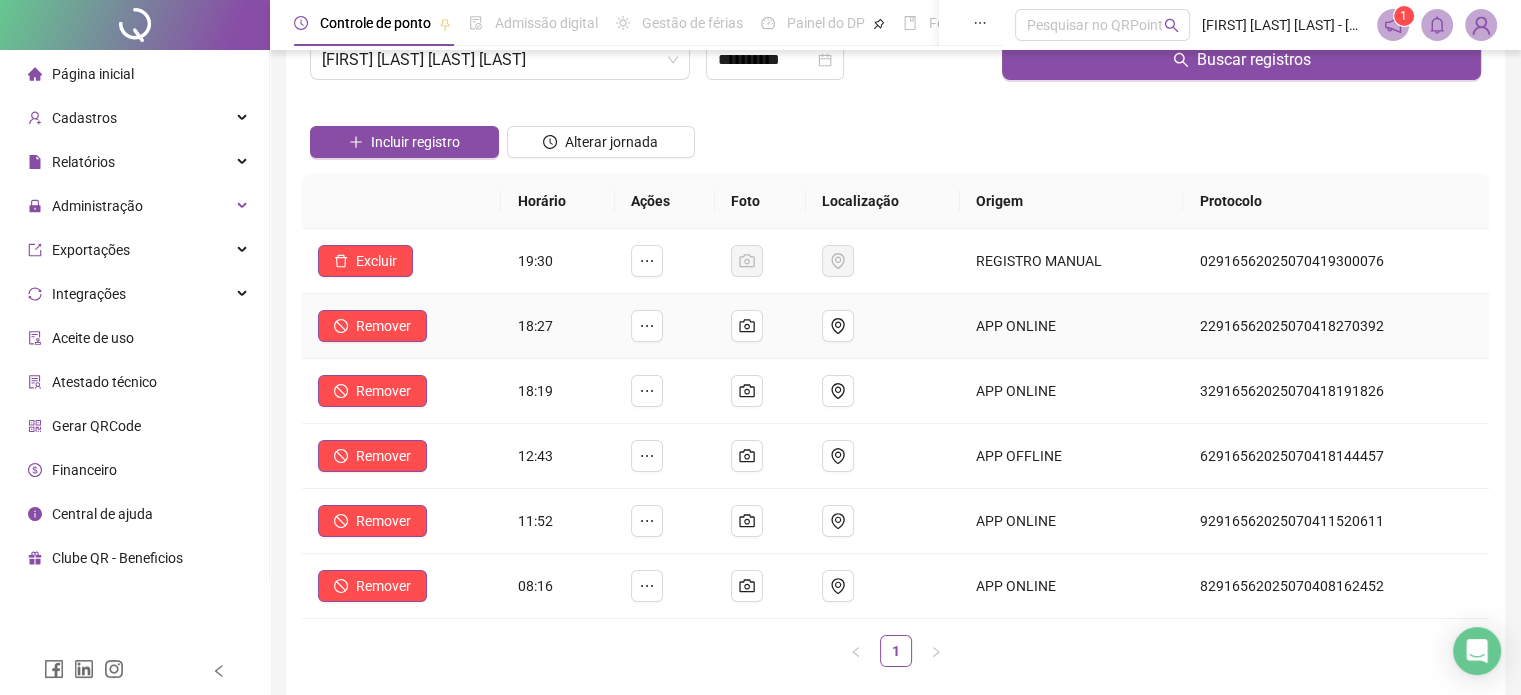 click on "Remover" at bounding box center (401, 326) 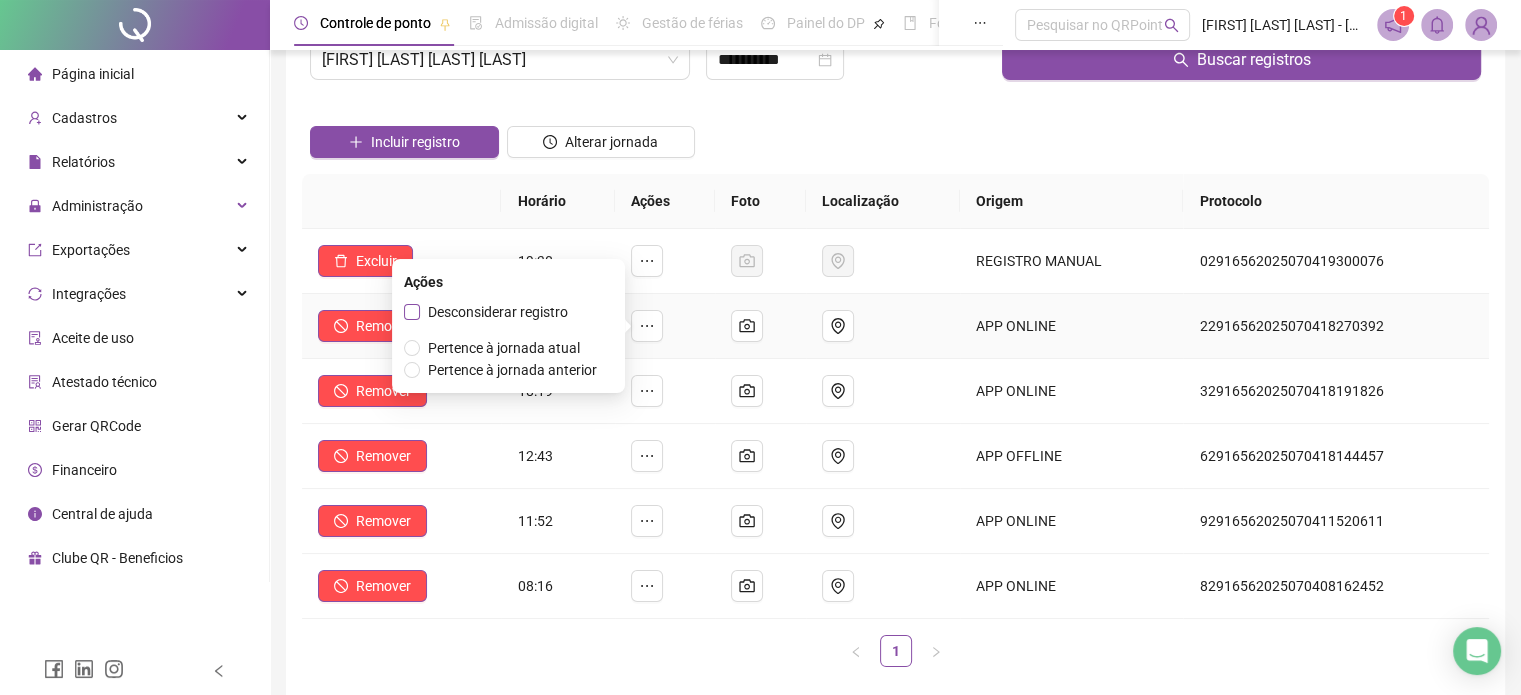 click on "Desconsiderar registro" at bounding box center (498, 312) 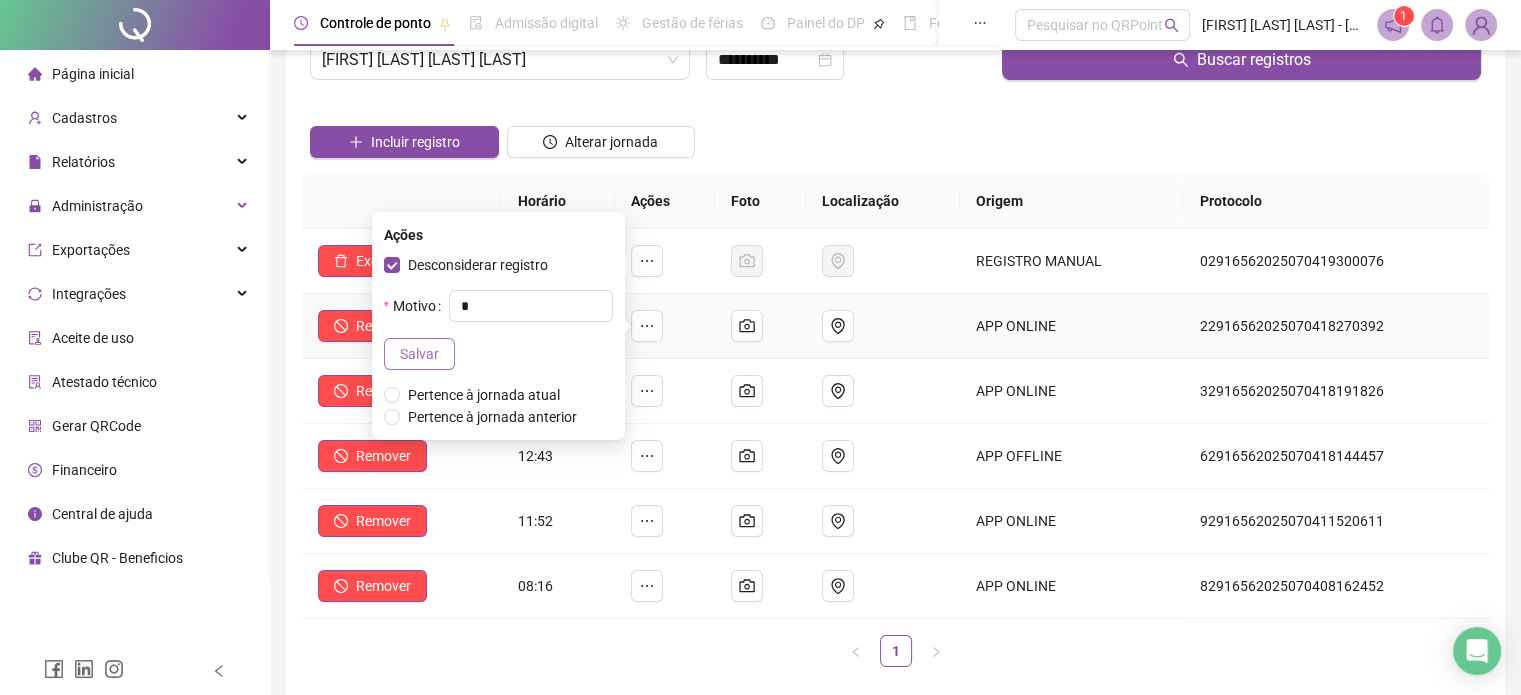 click on "Salvar" at bounding box center (419, 354) 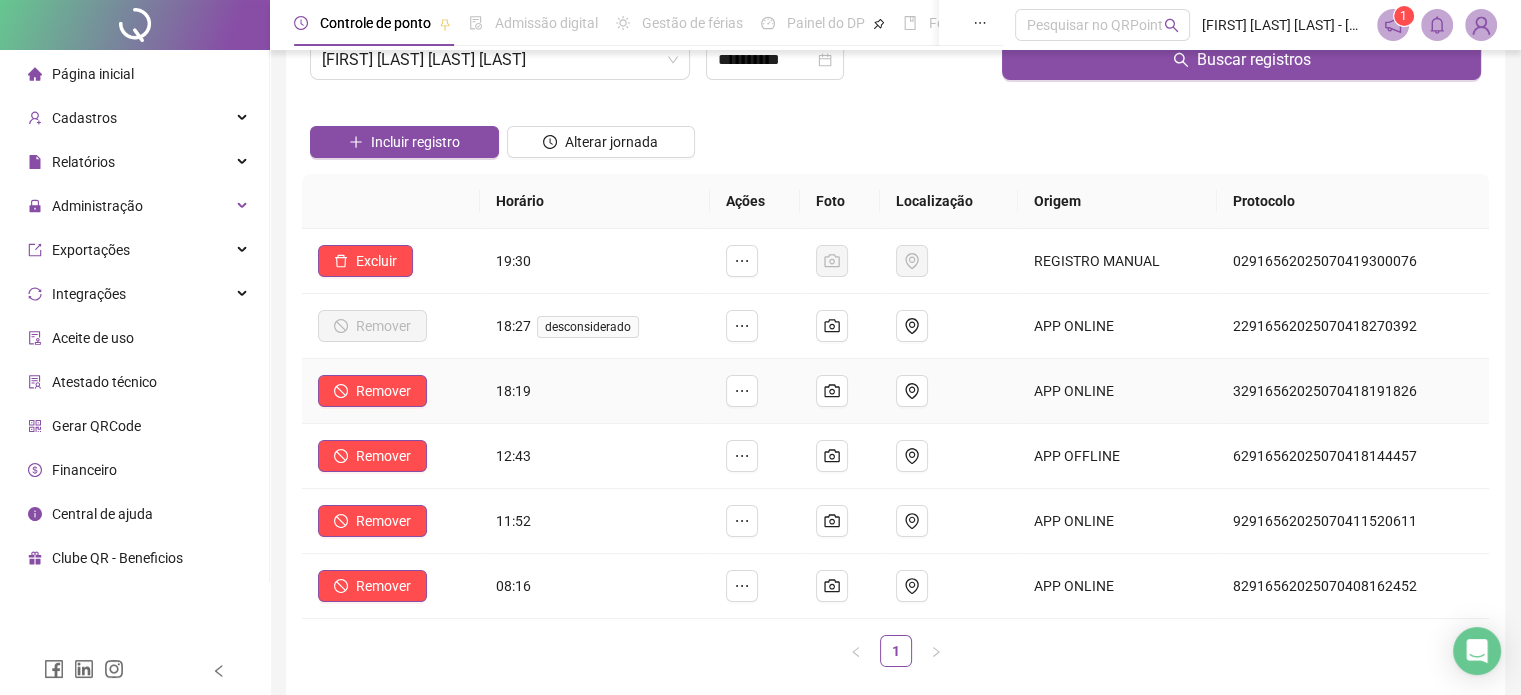 click on "18:19" at bounding box center [513, 391] 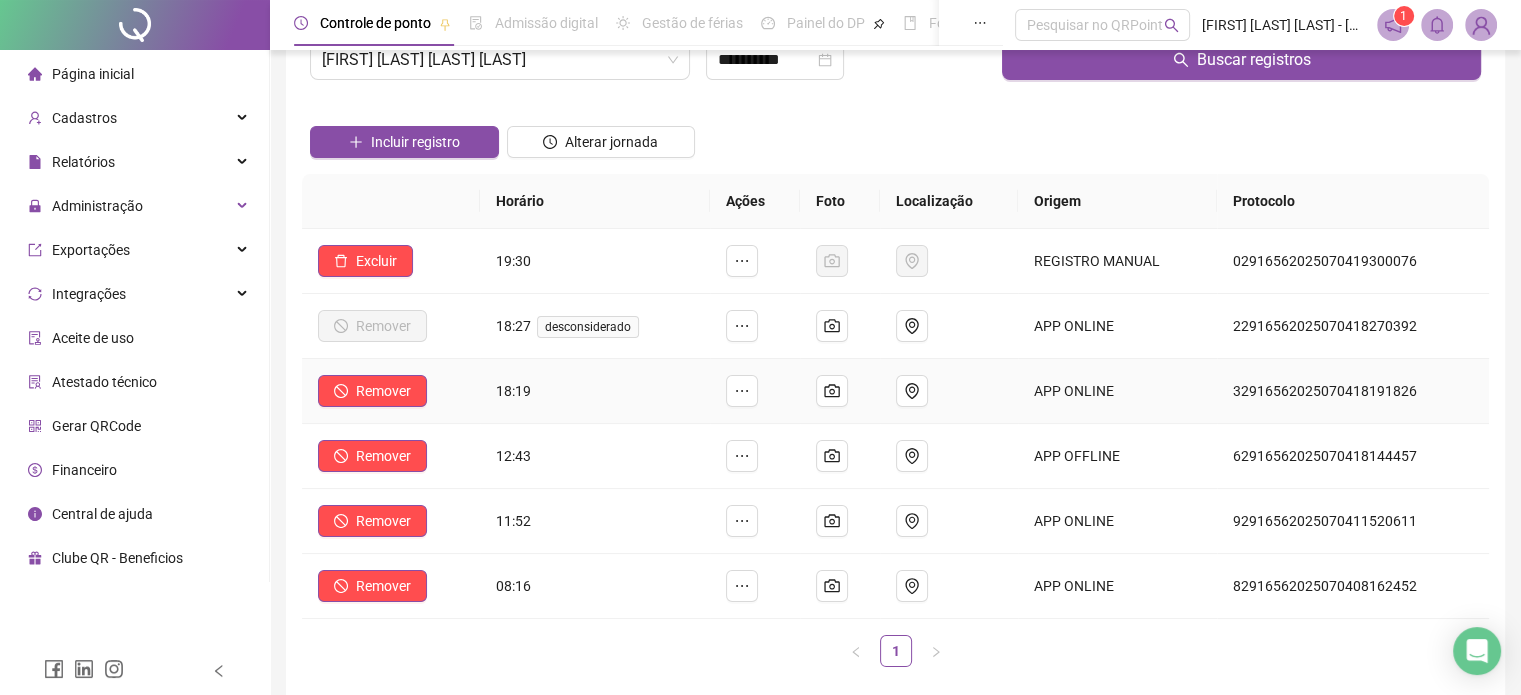 click on "18:19" at bounding box center [595, 391] 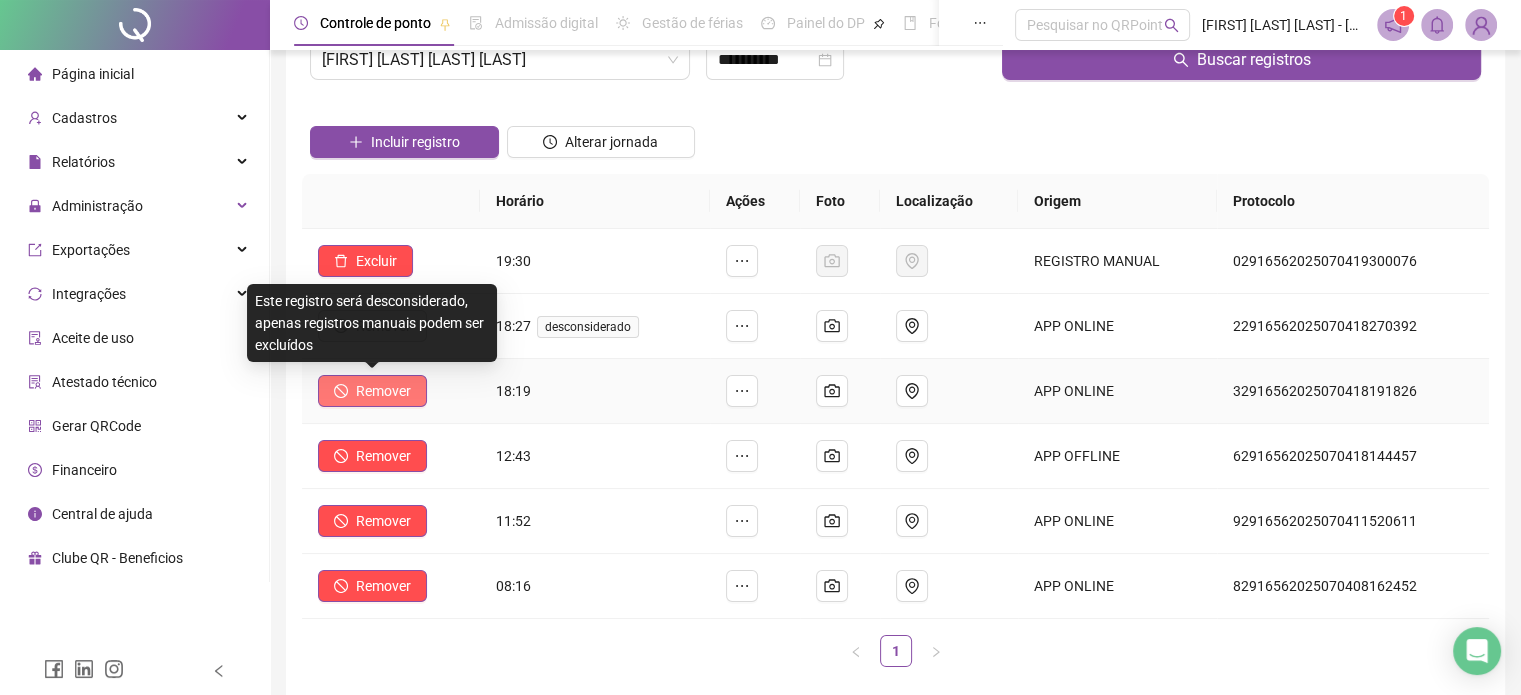 click on "Remover" at bounding box center (383, 391) 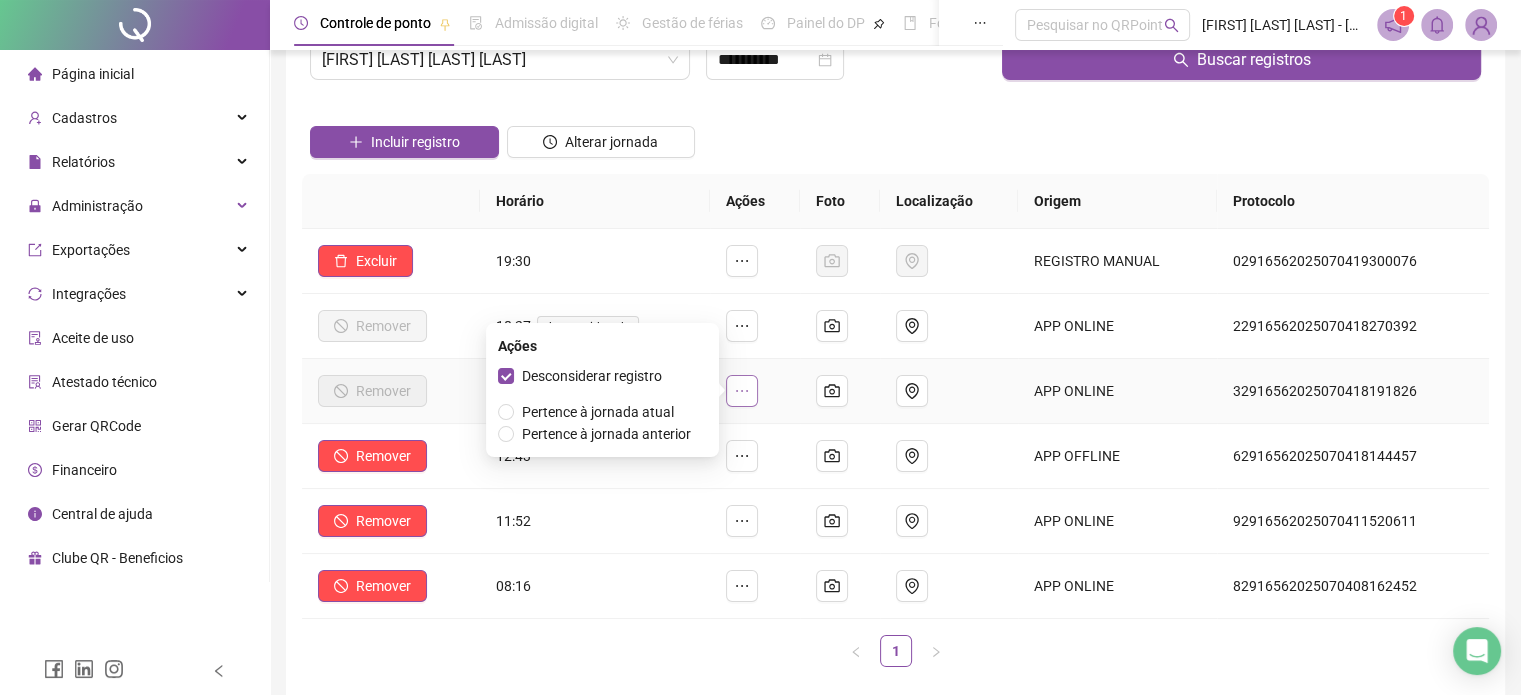 click at bounding box center (742, 391) 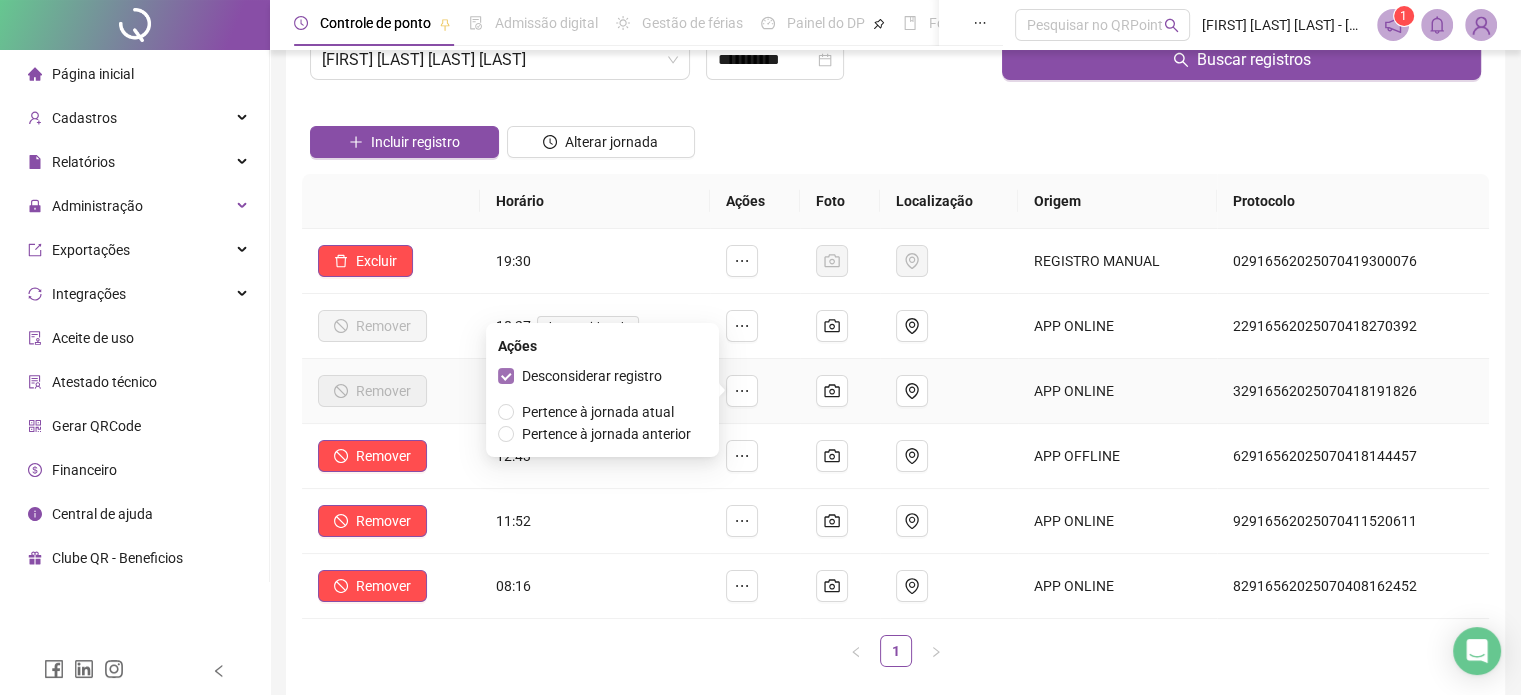 click on "Desconsiderar registro" at bounding box center [592, 376] 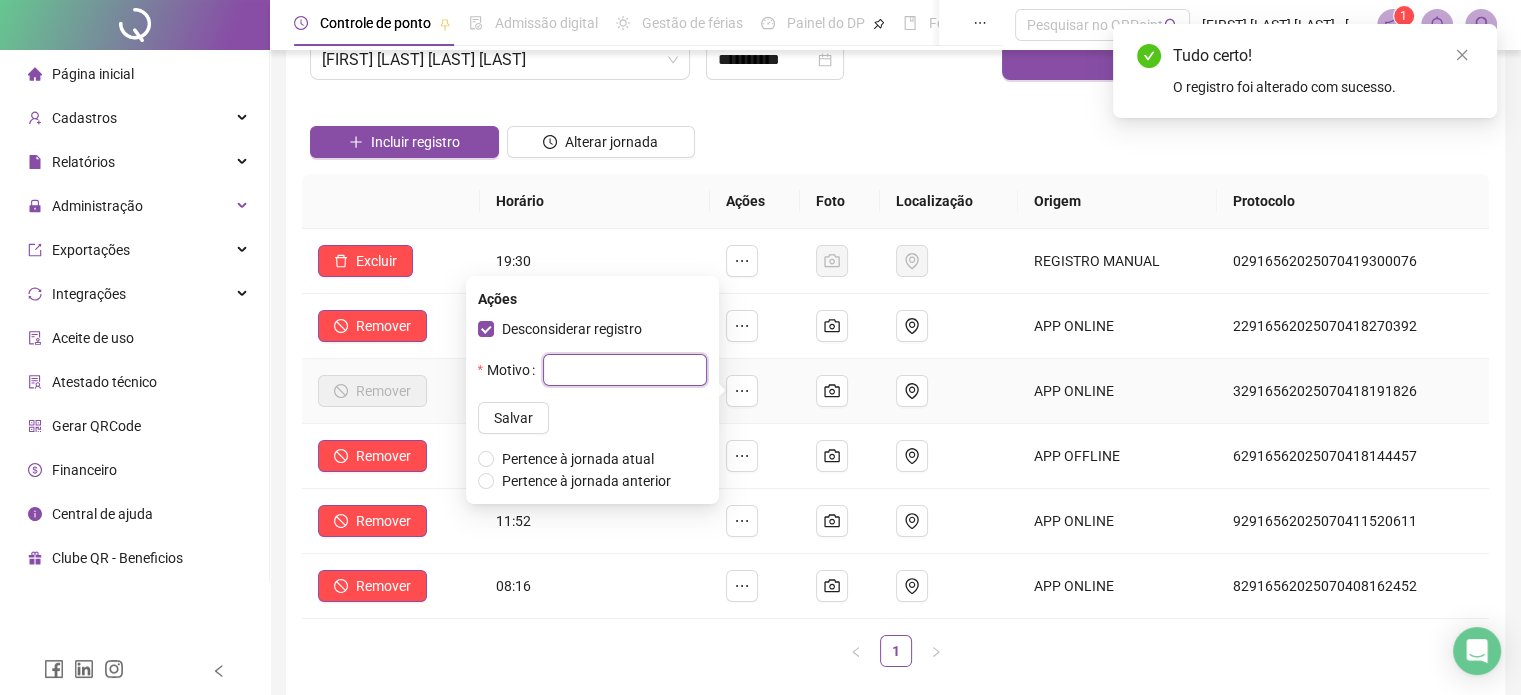 click at bounding box center (625, 370) 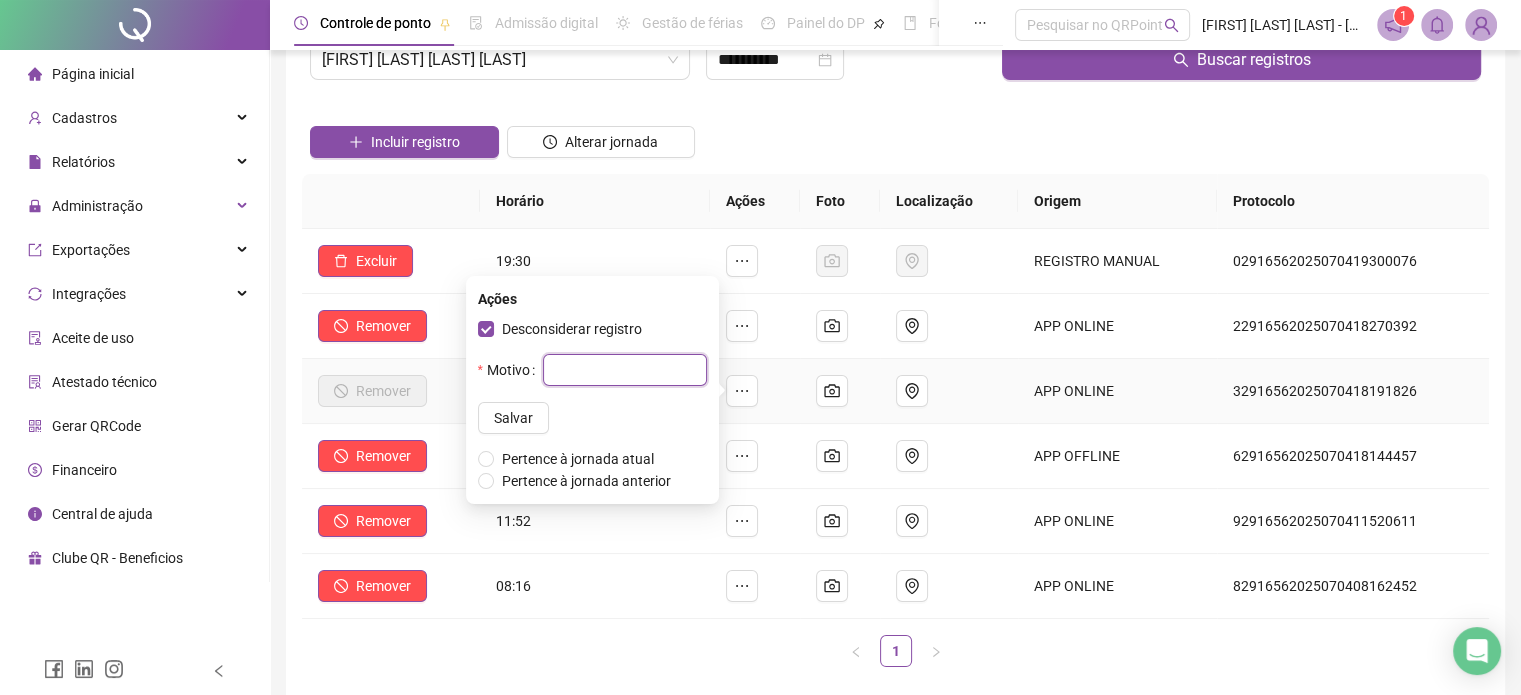 type on "*" 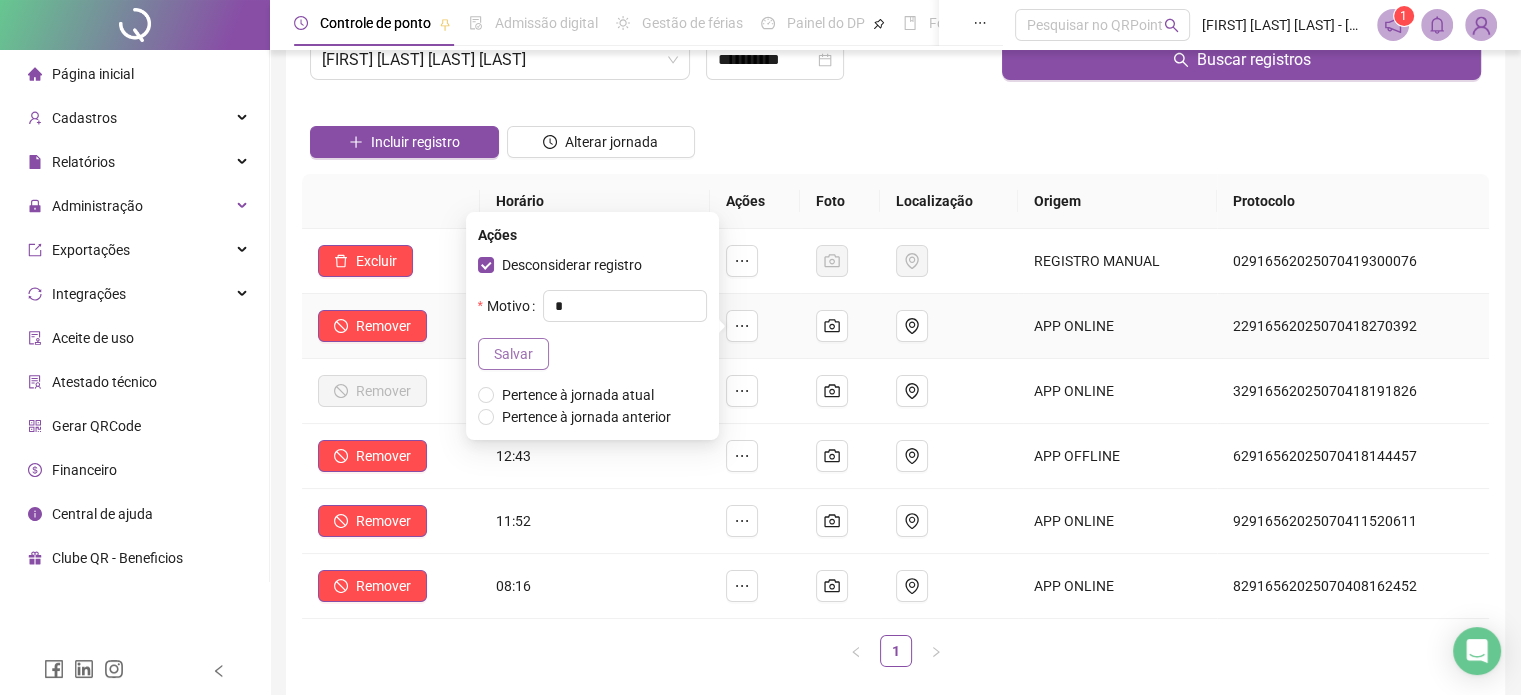 click on "Salvar" at bounding box center [513, 354] 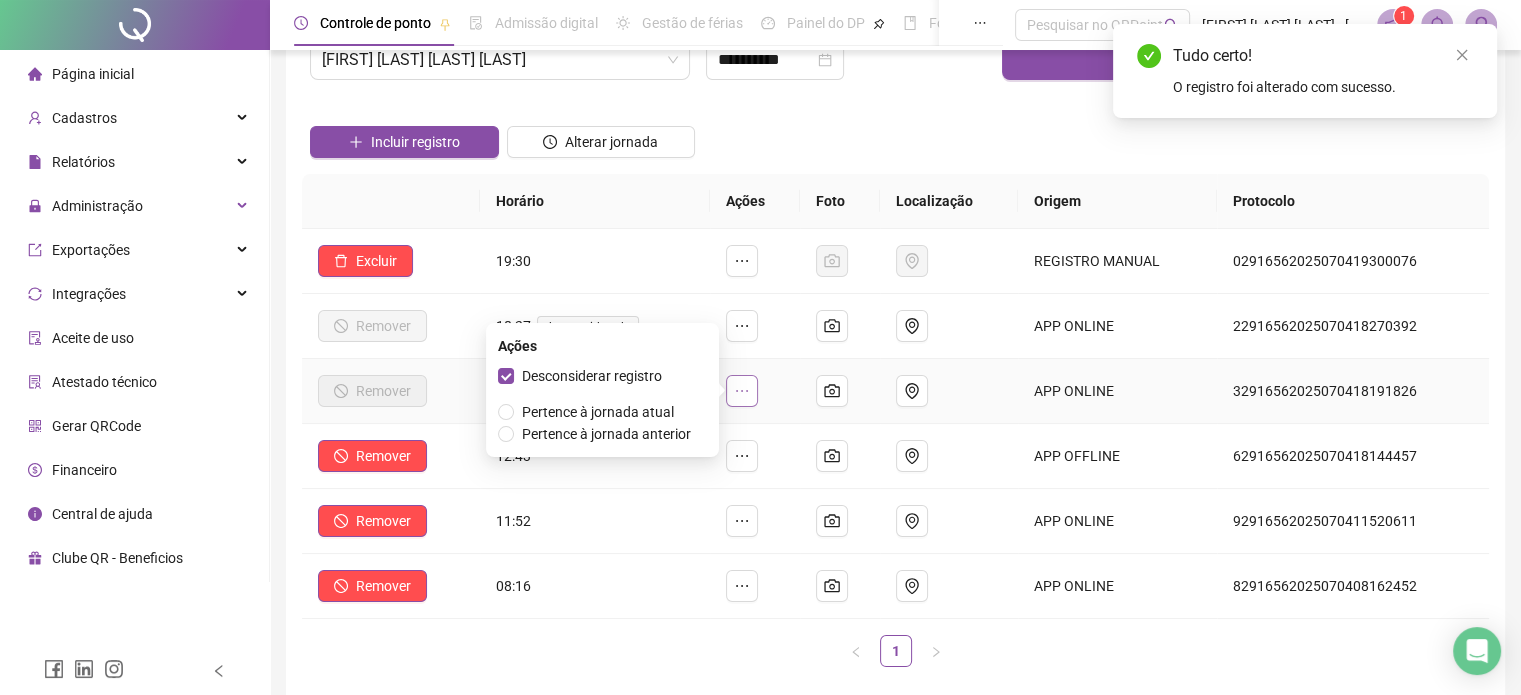click 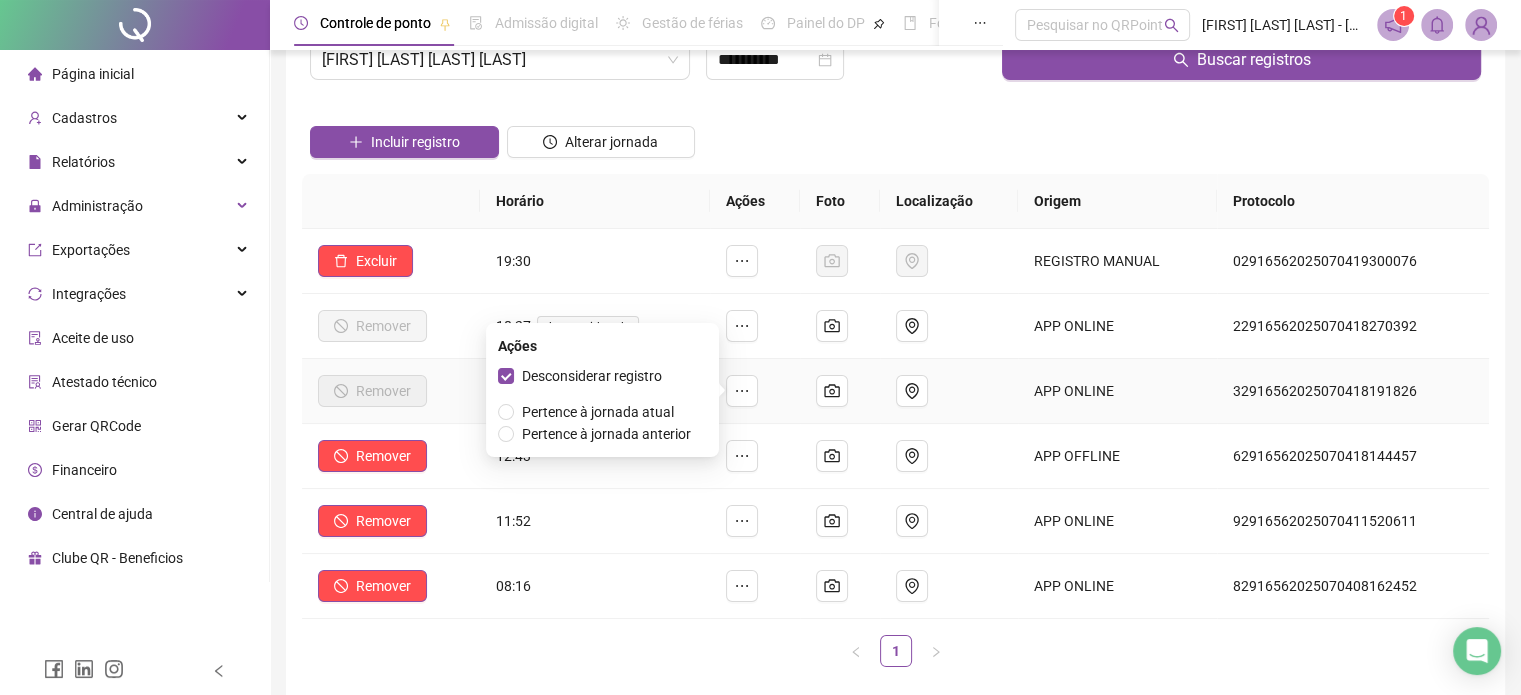 click on "Ações Desconsiderar registro Pertence à jornada atual Pertence à jornada anterior" at bounding box center [602, 390] 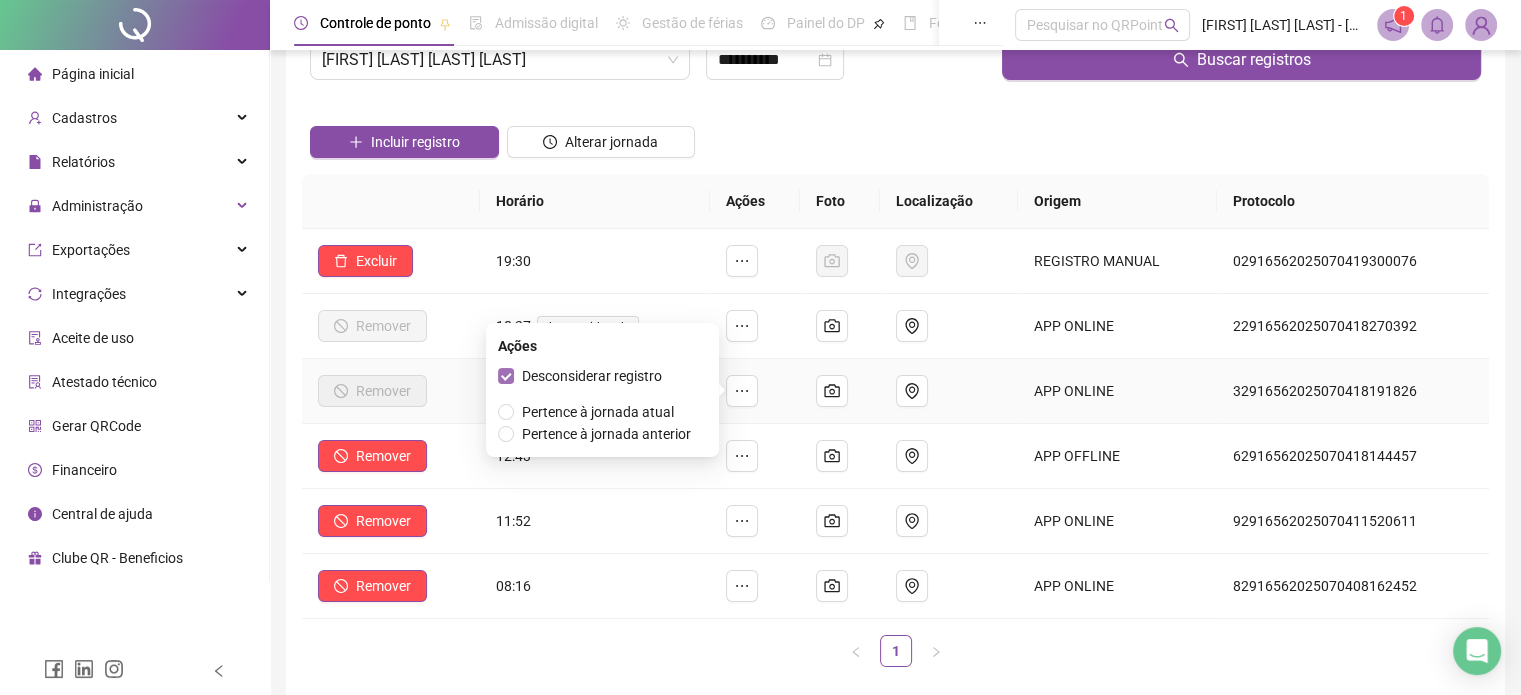 click on "Desconsiderar registro" at bounding box center (592, 376) 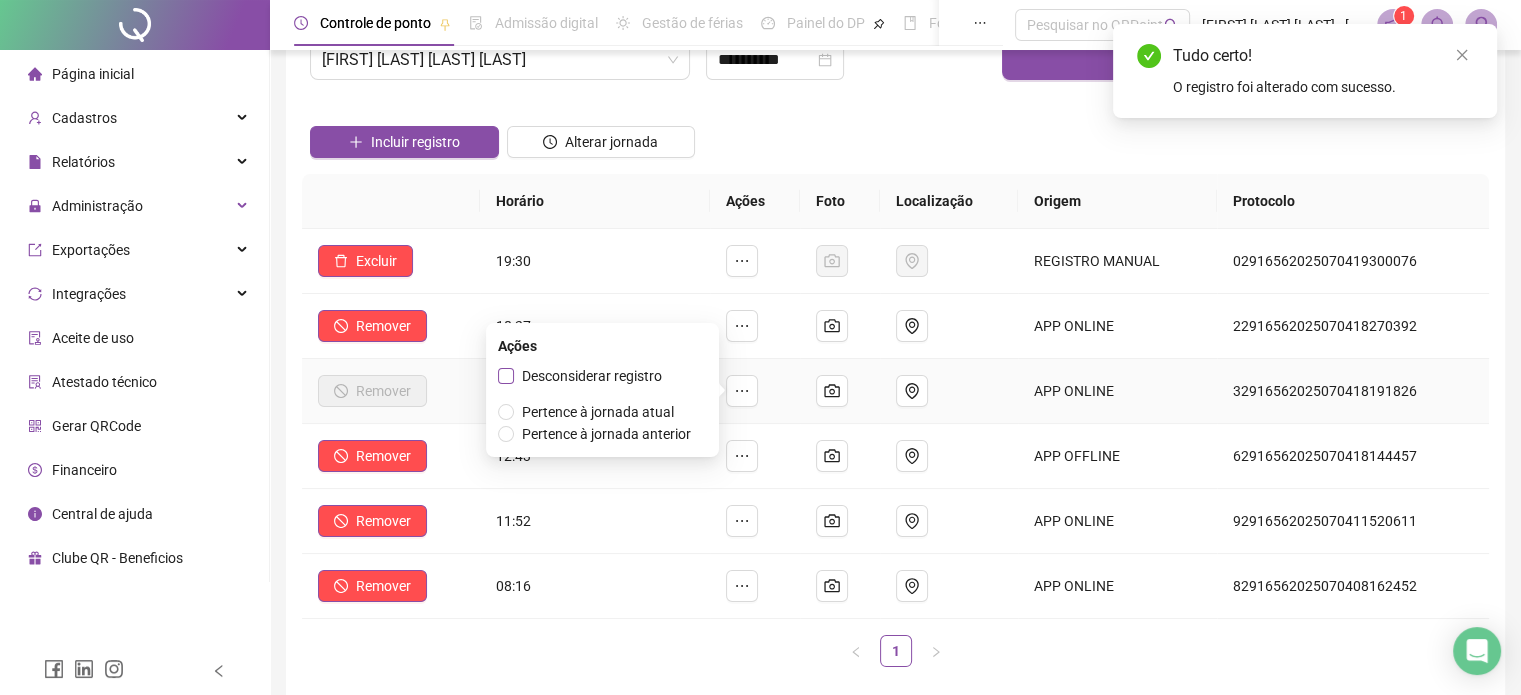 click on "Desconsiderar registro" at bounding box center (592, 376) 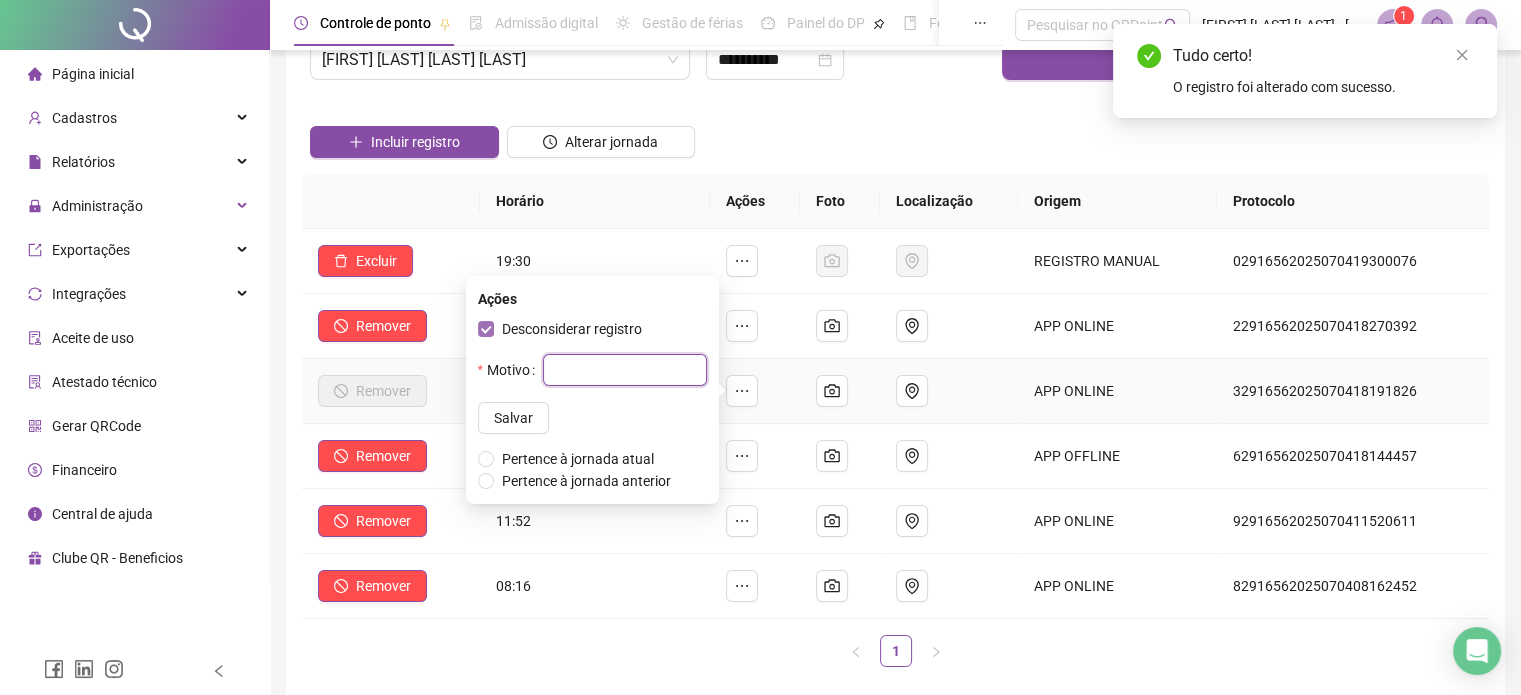click at bounding box center [625, 370] 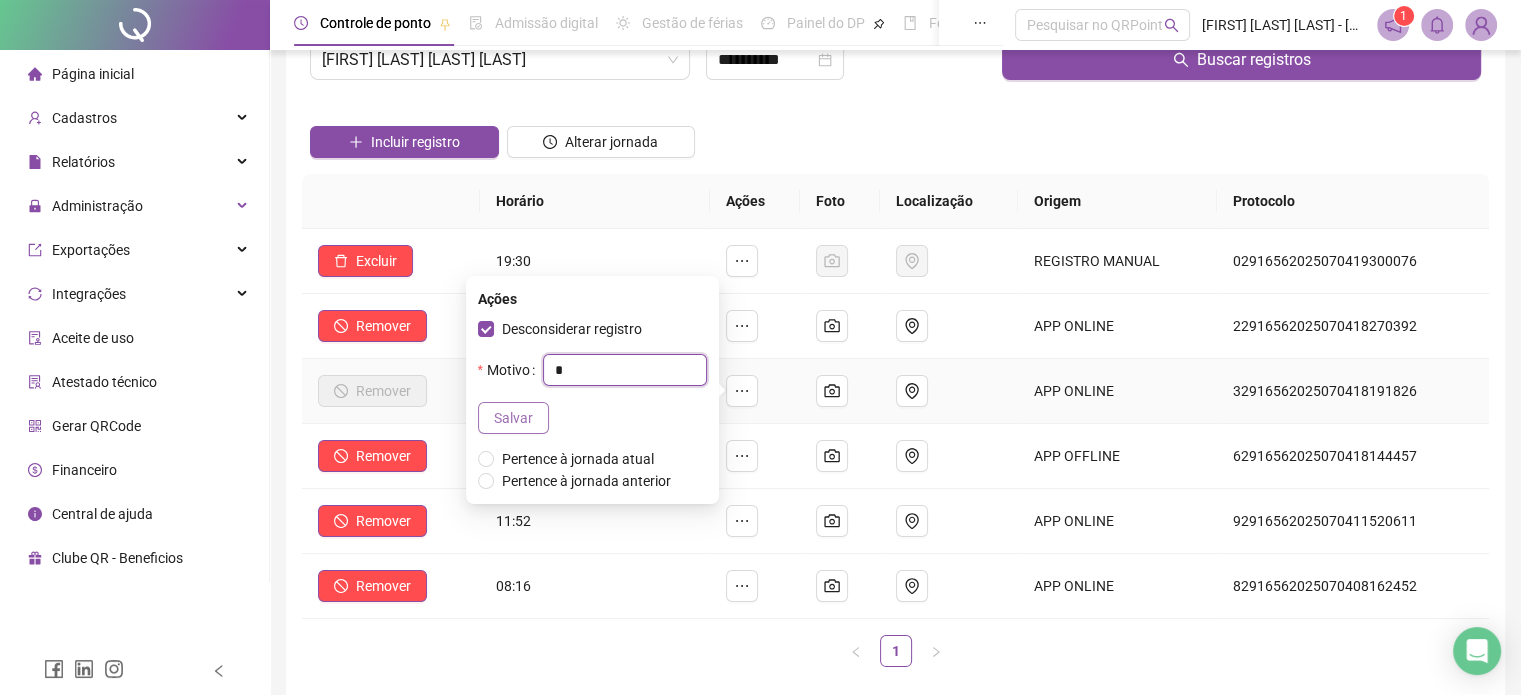 type on "*" 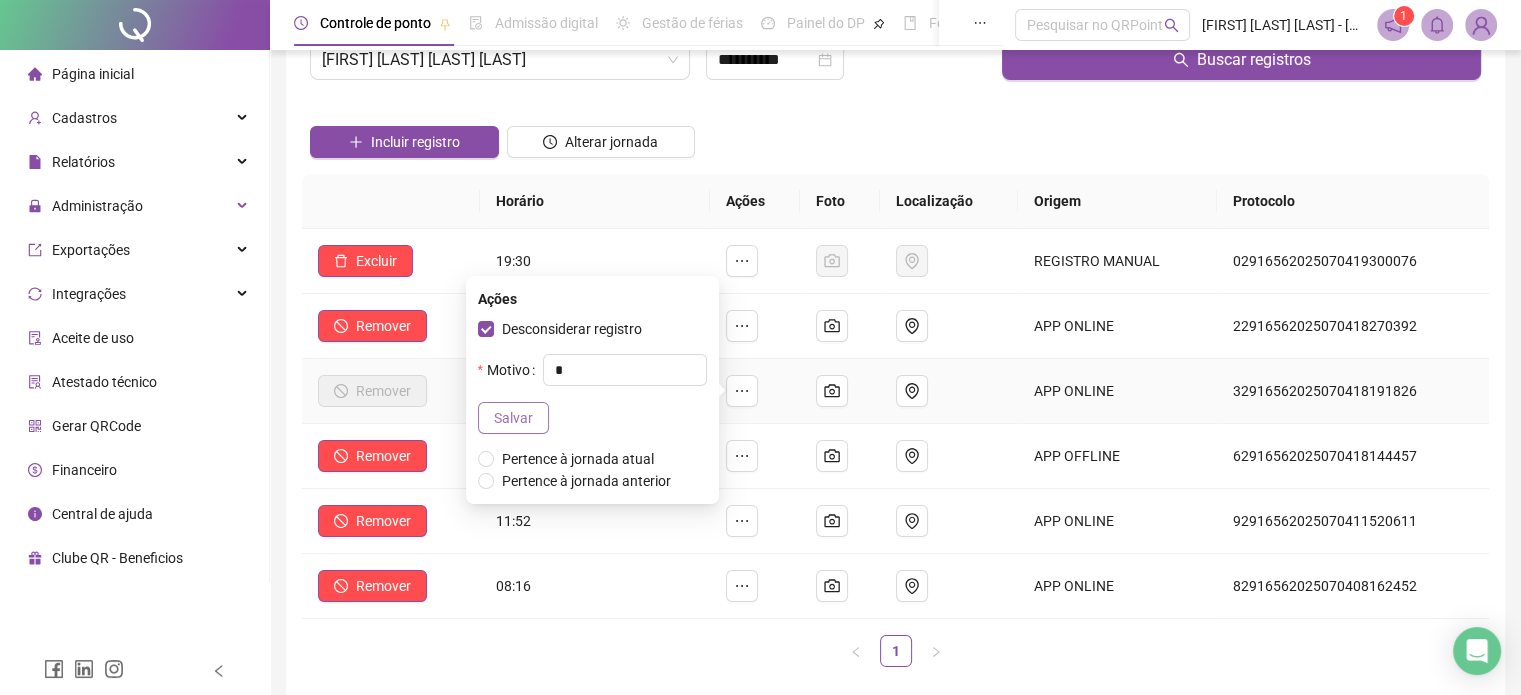 click on "Salvar" at bounding box center (513, 418) 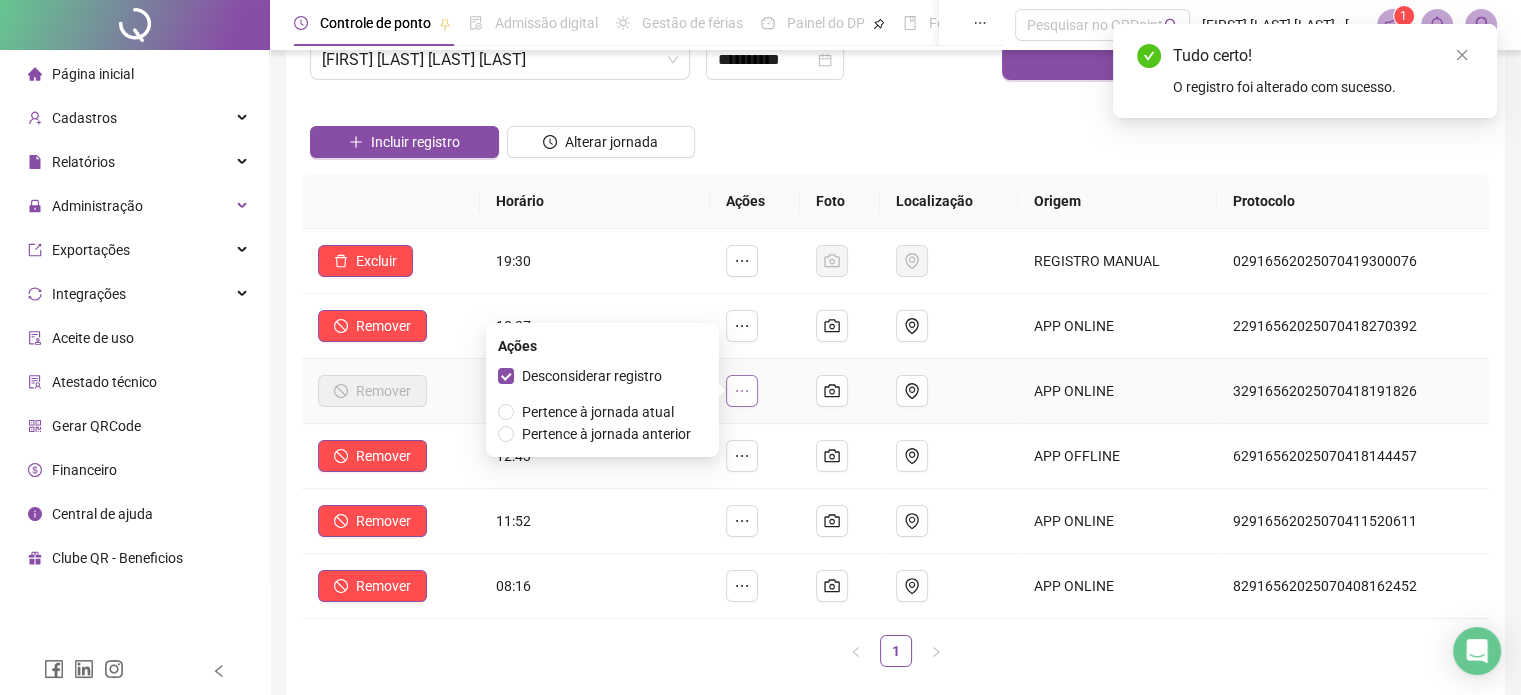 click 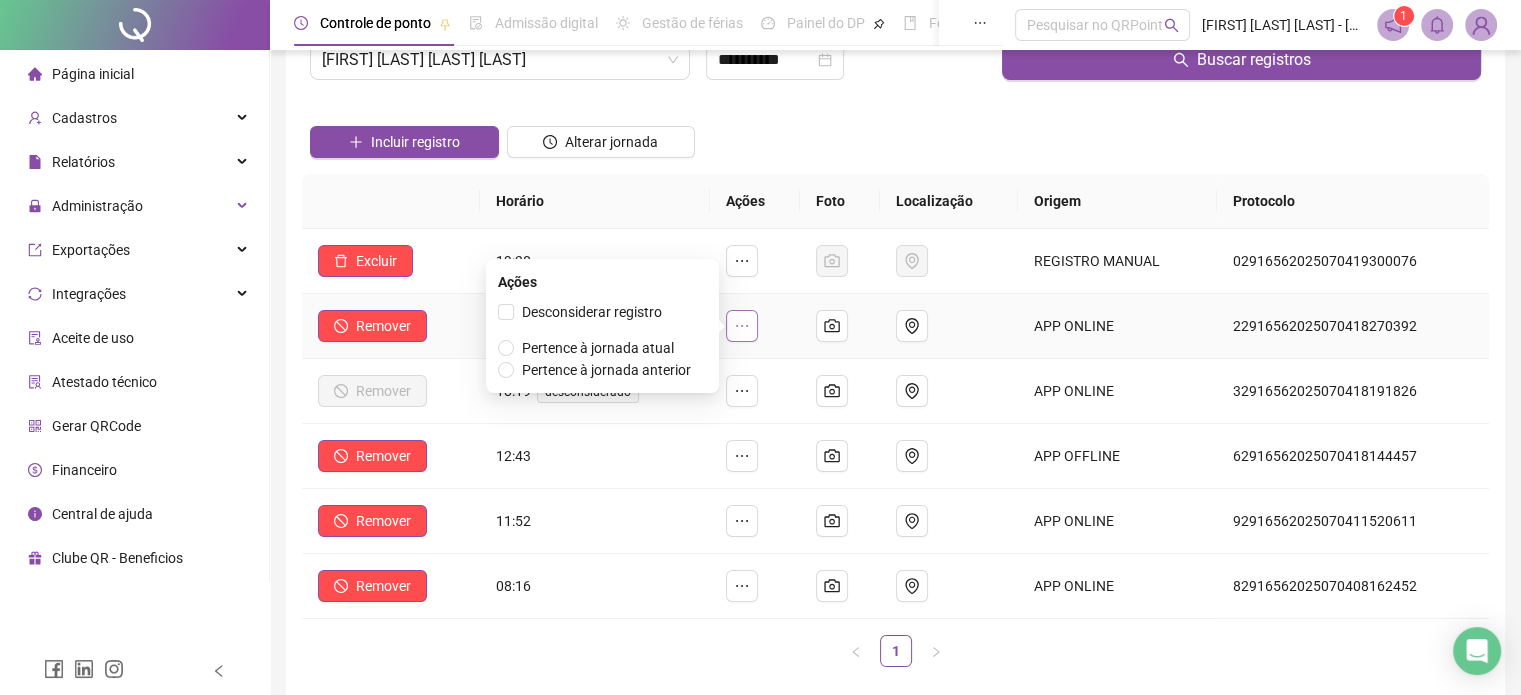 click 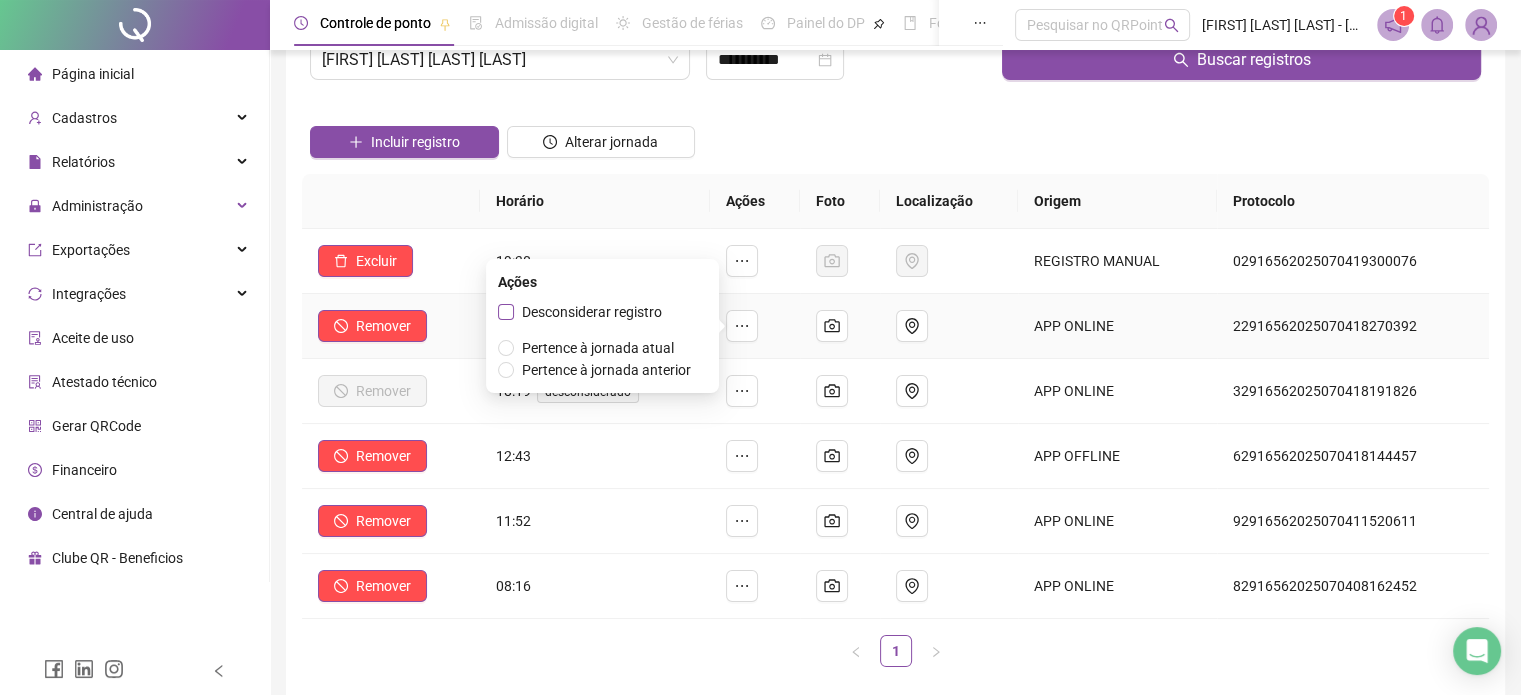 click on "Desconsiderar registro" at bounding box center [592, 312] 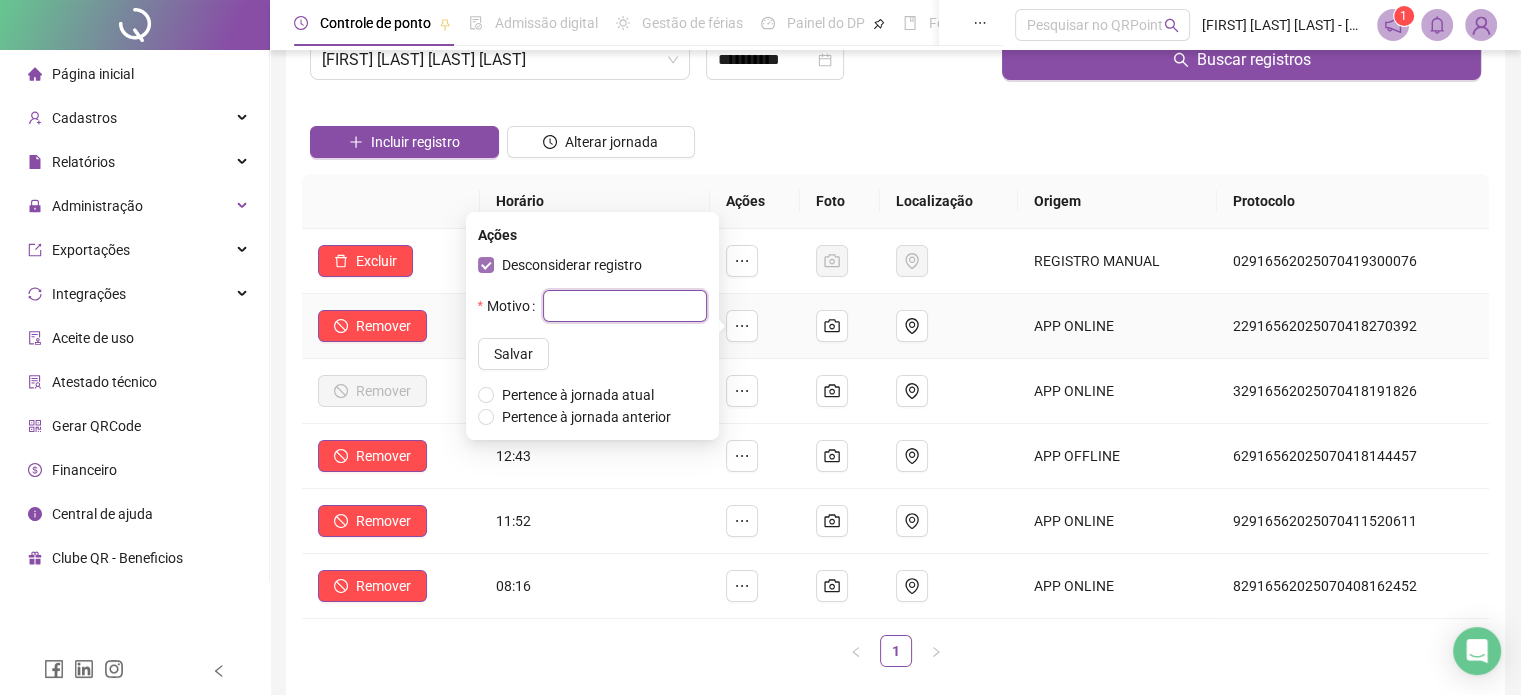 click at bounding box center [625, 306] 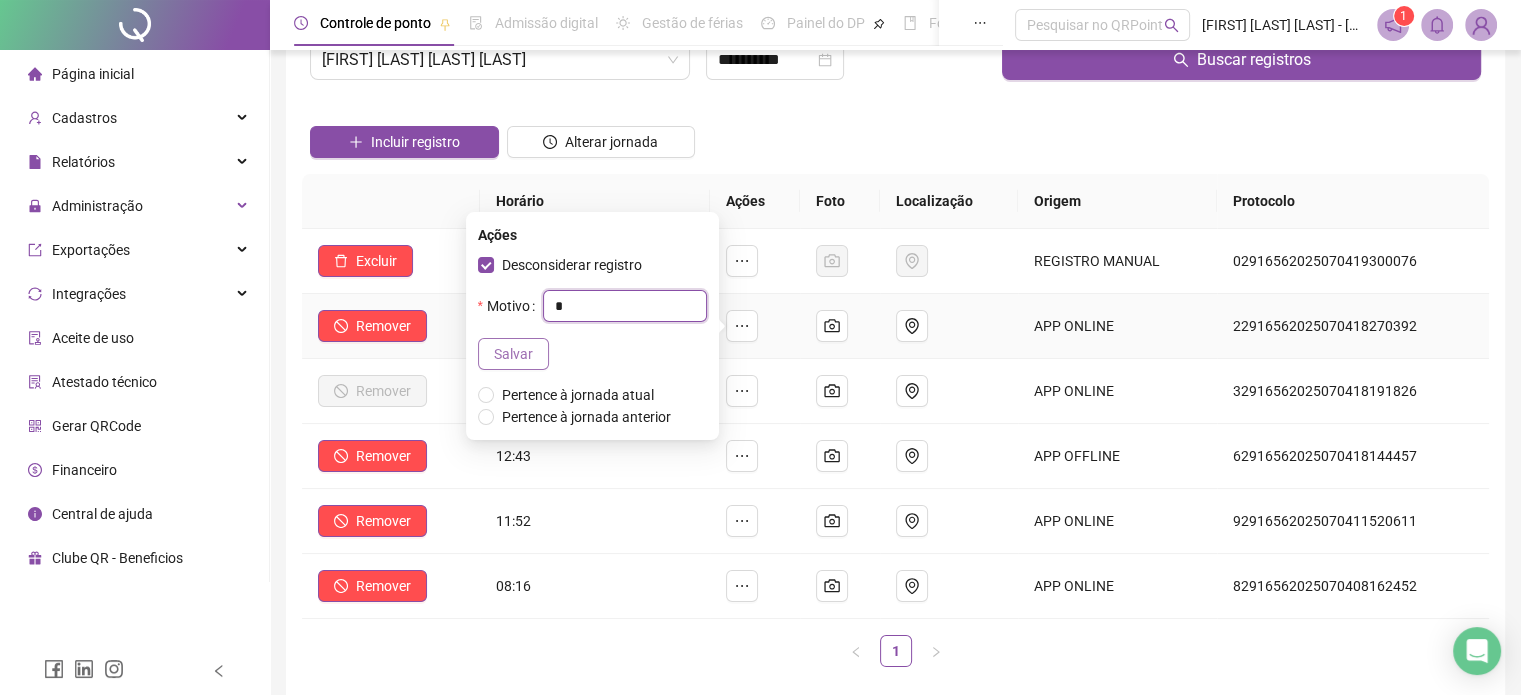type on "*" 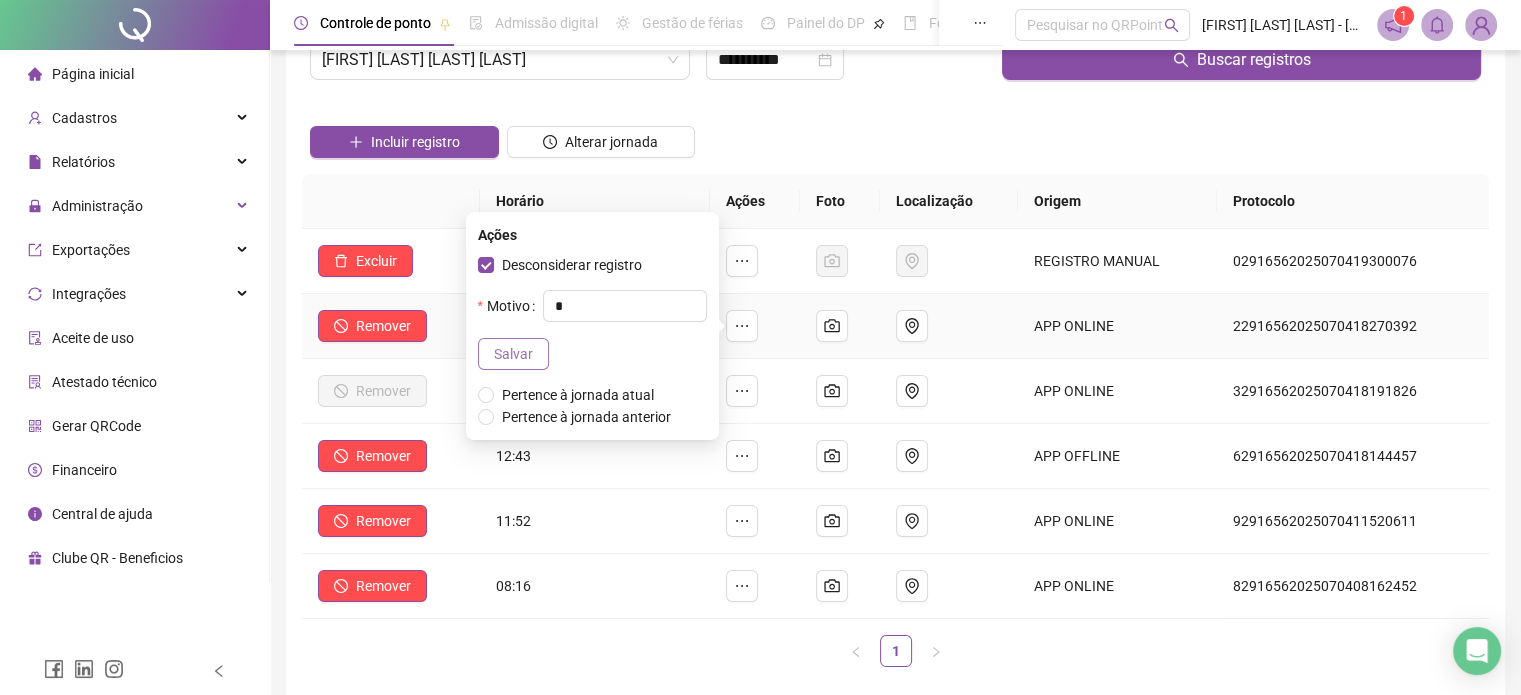 click on "Salvar" at bounding box center (513, 354) 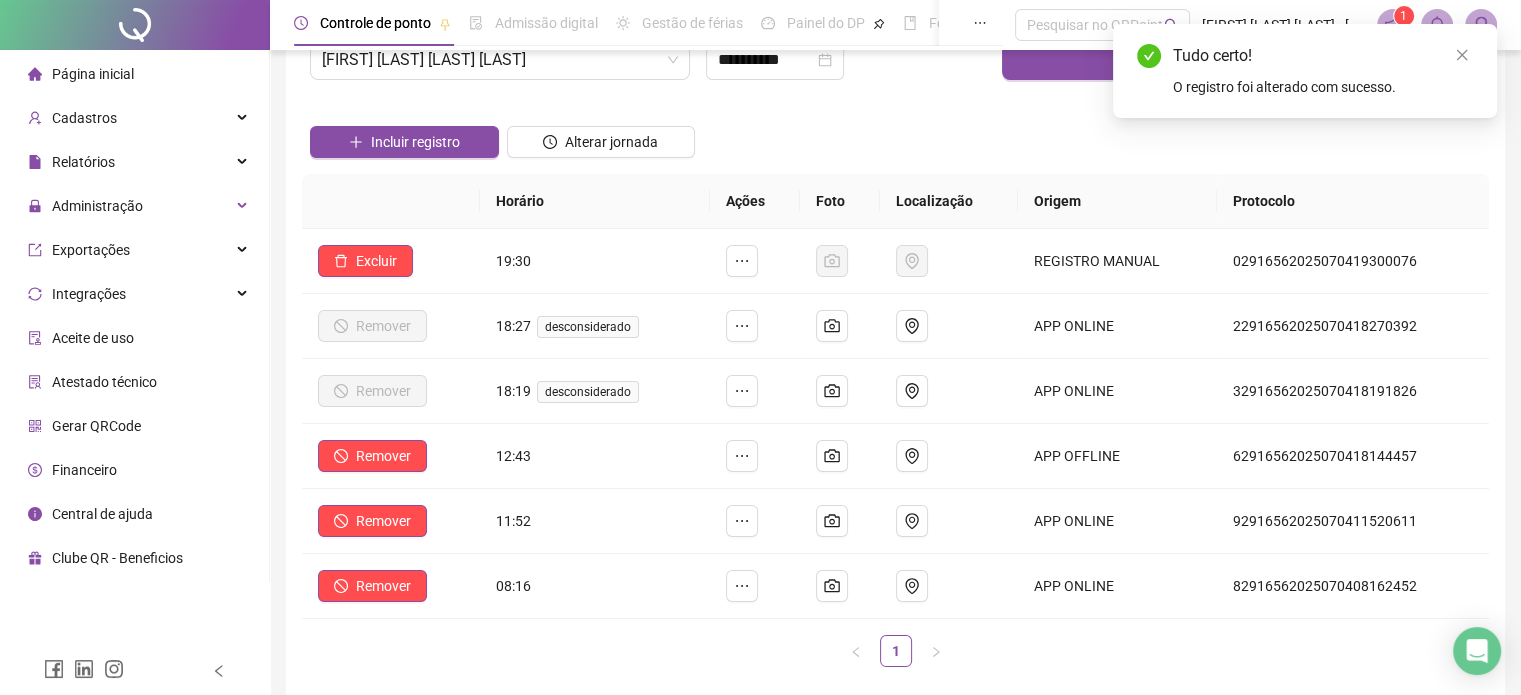 click on "Incluir registro   Alterar jornada" at bounding box center (895, 135) 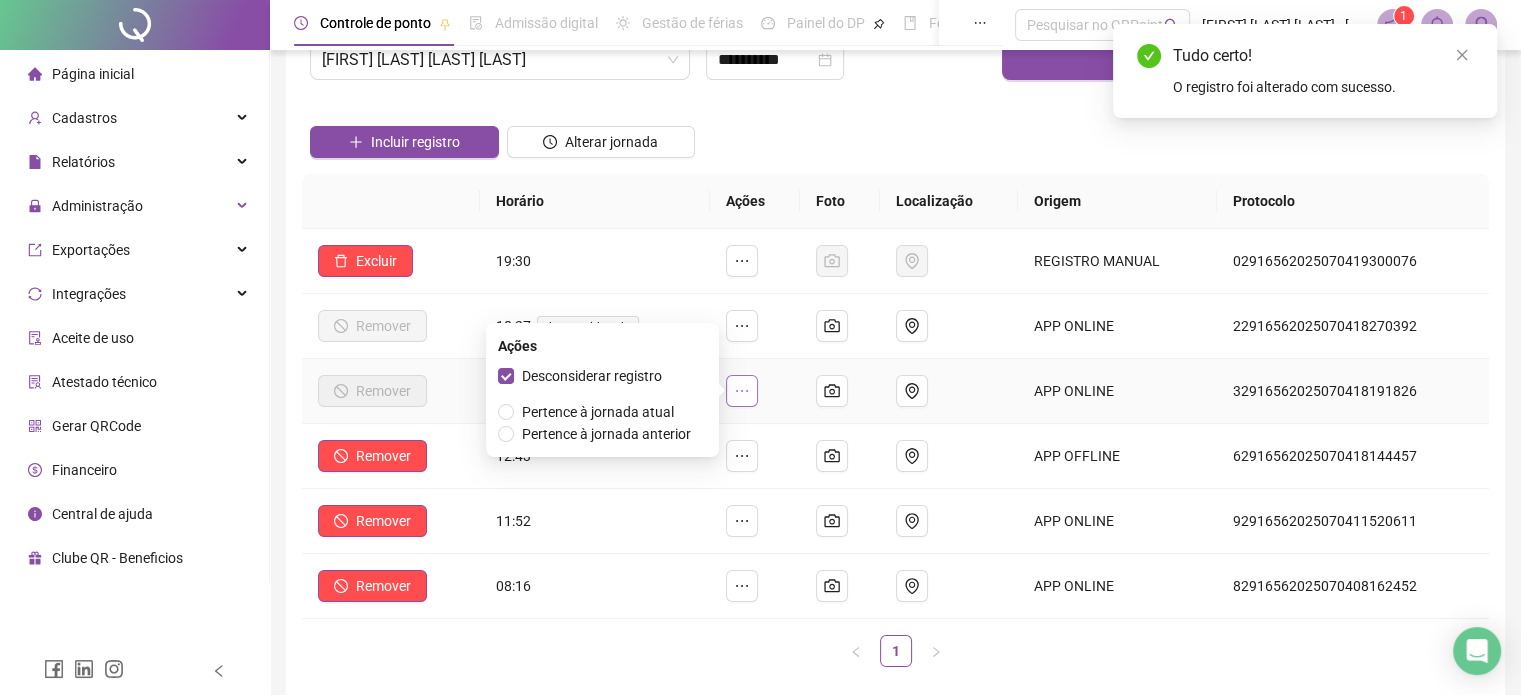 click 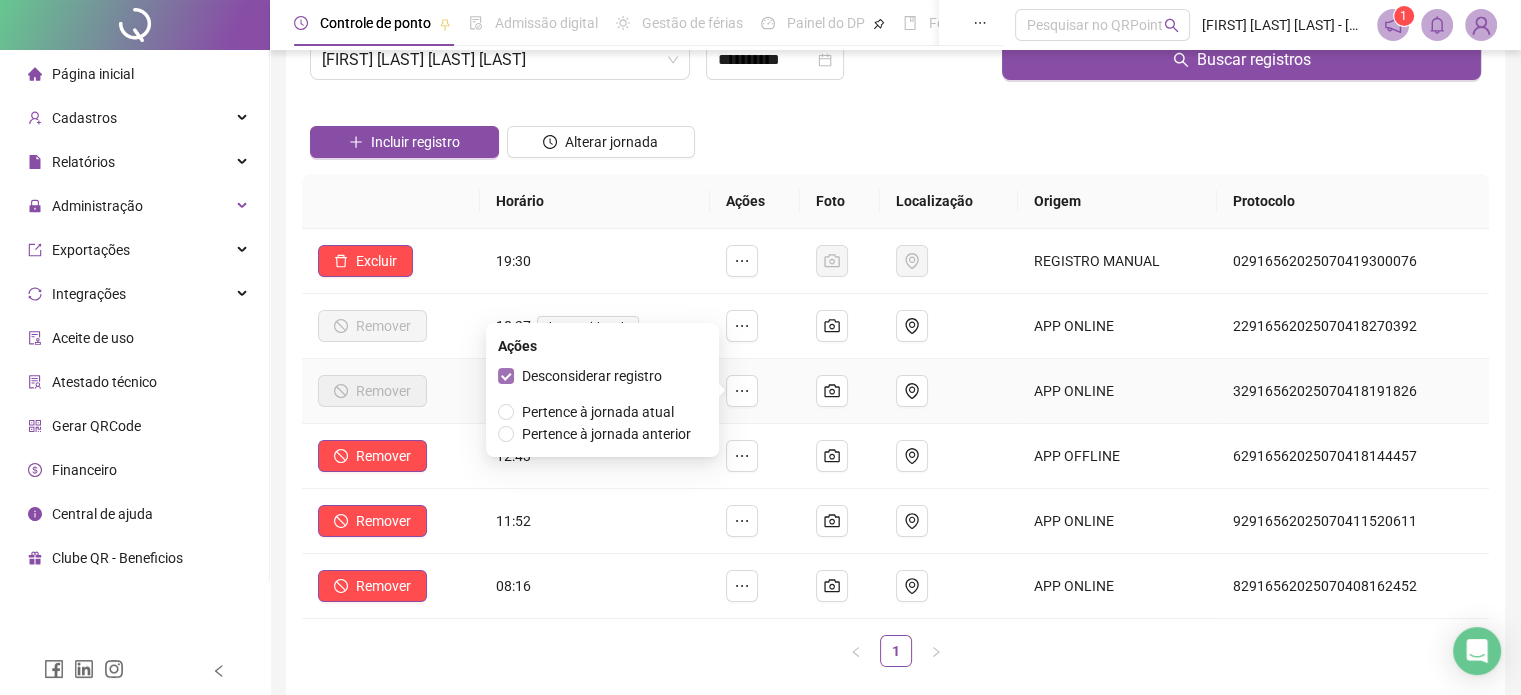 click on "Desconsiderar registro" at bounding box center (592, 376) 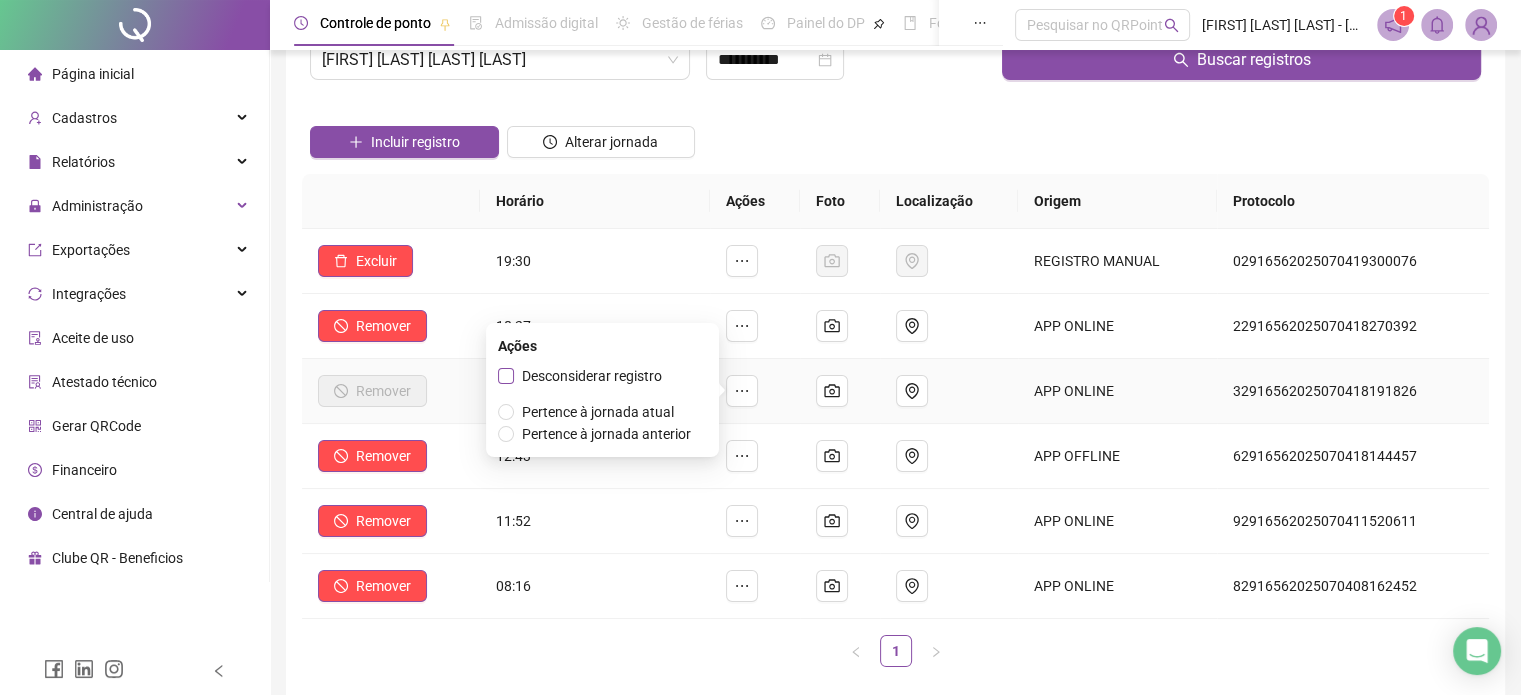 click on "Desconsiderar registro" at bounding box center [592, 376] 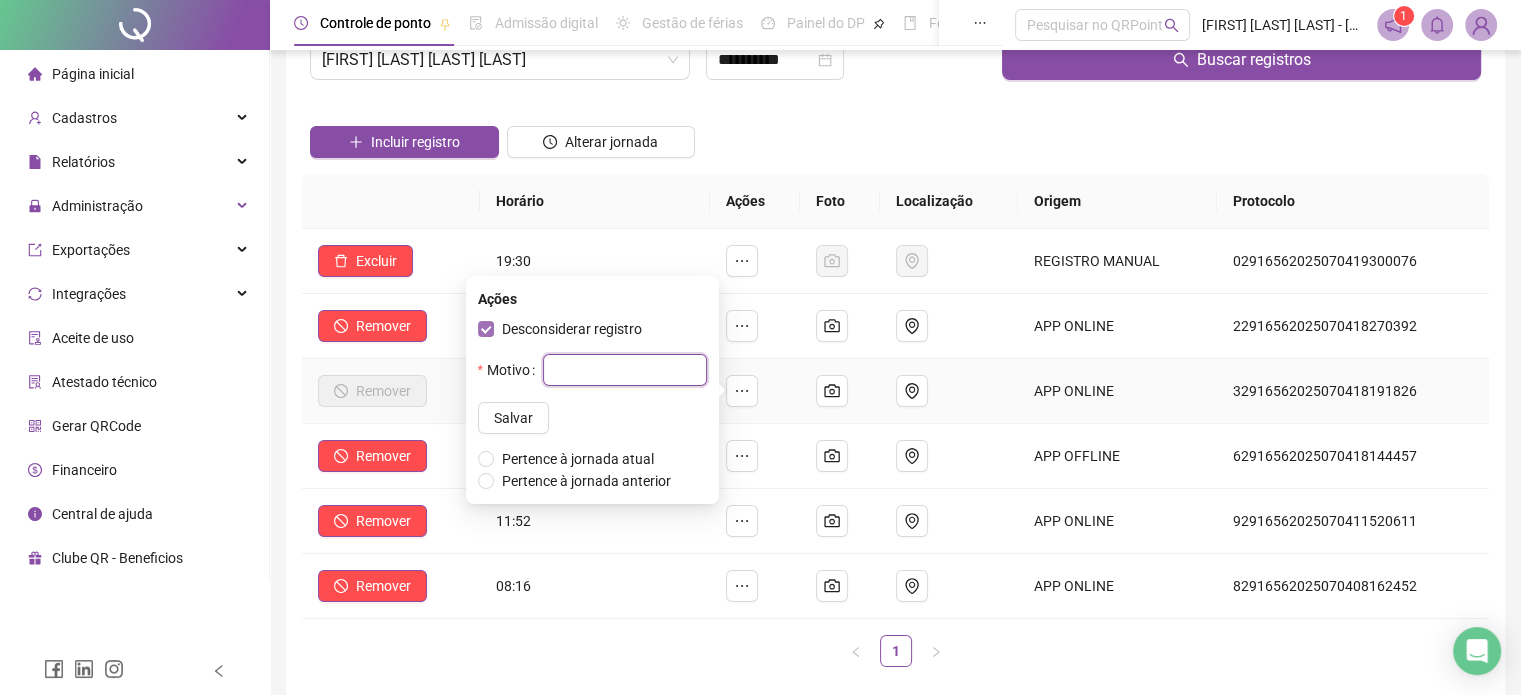 click at bounding box center [625, 370] 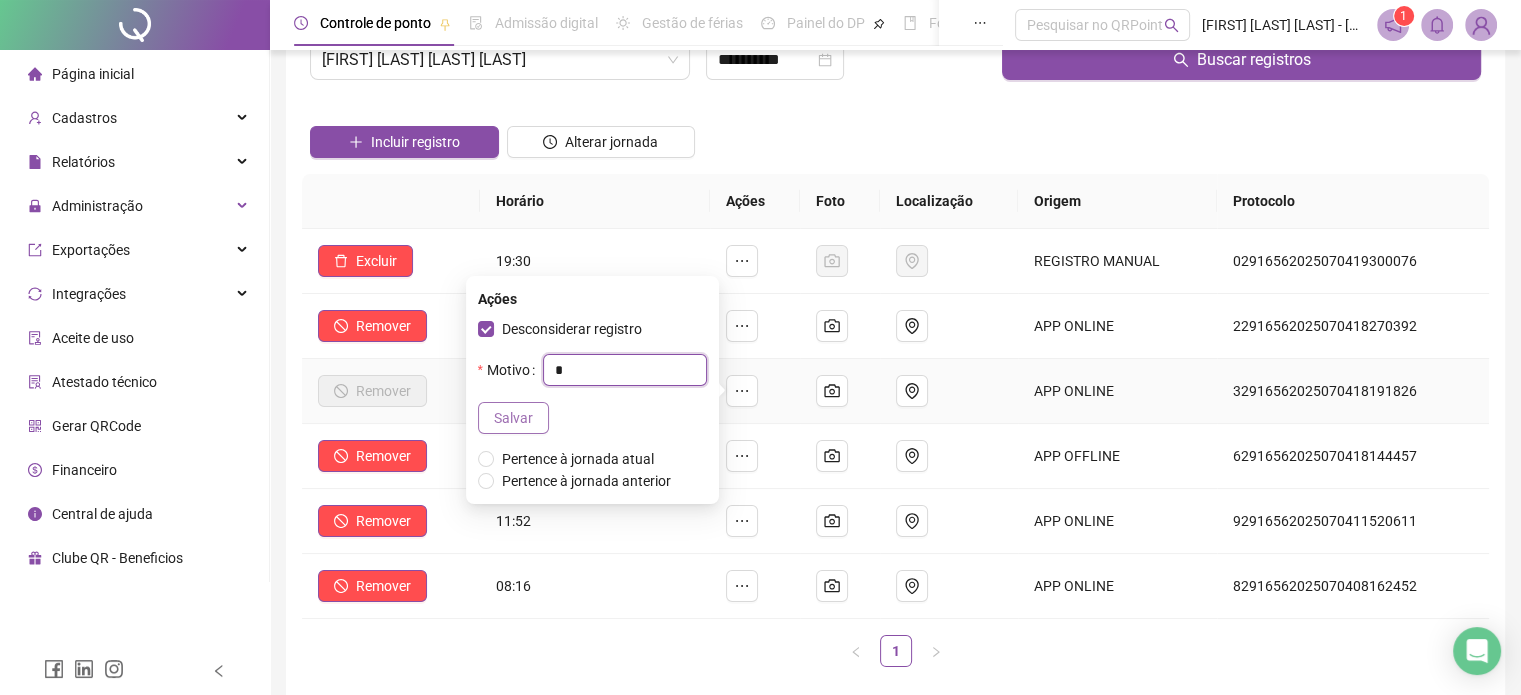 type on "*" 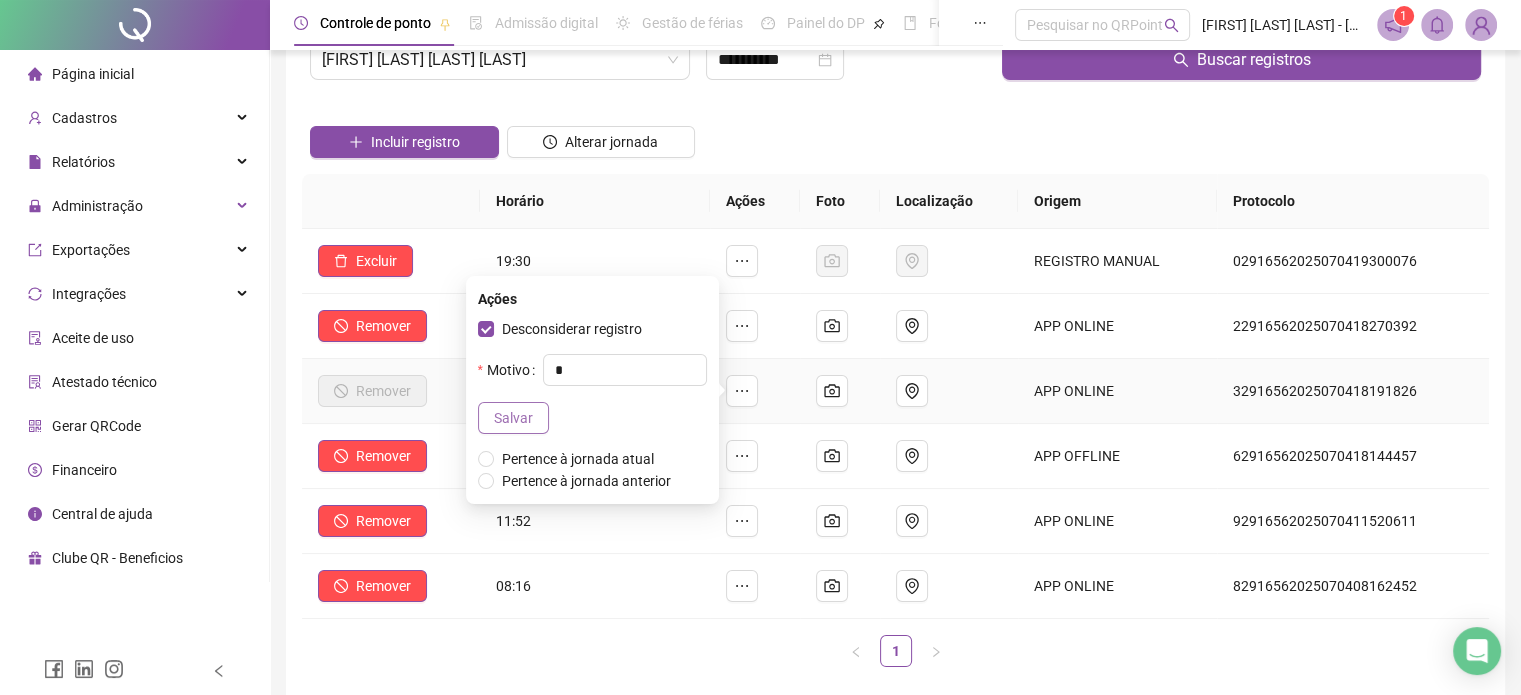 click on "Salvar" at bounding box center (513, 418) 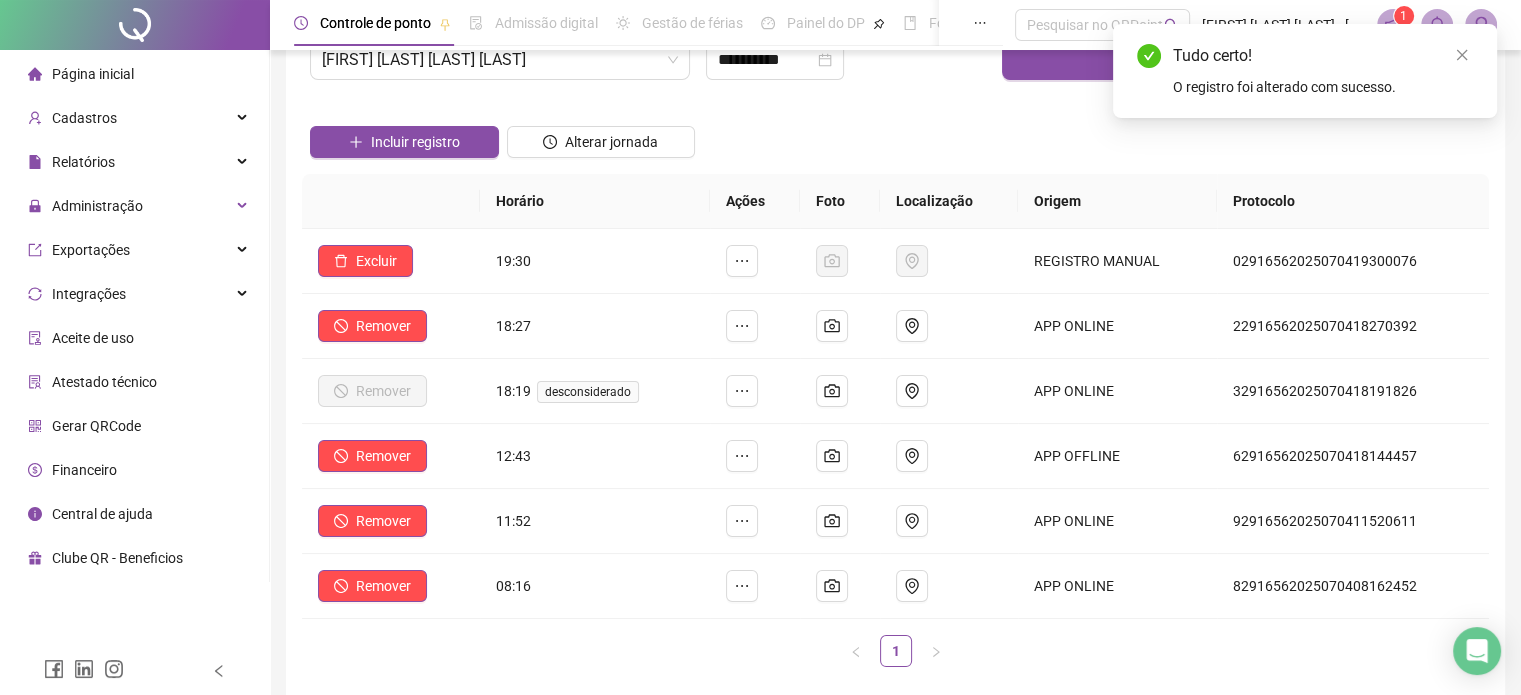 click on "Incluir registro   Alterar jornada" at bounding box center [895, 135] 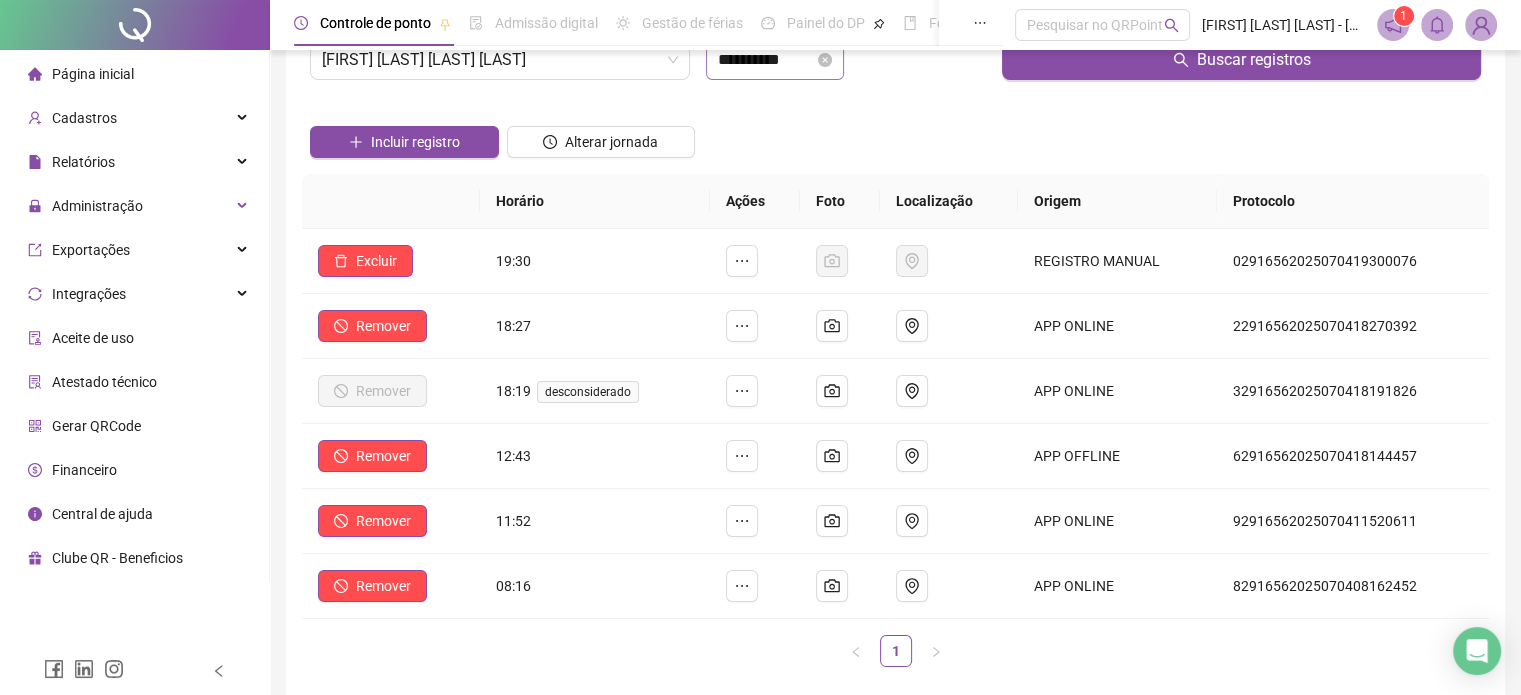 click on "**********" at bounding box center (775, 60) 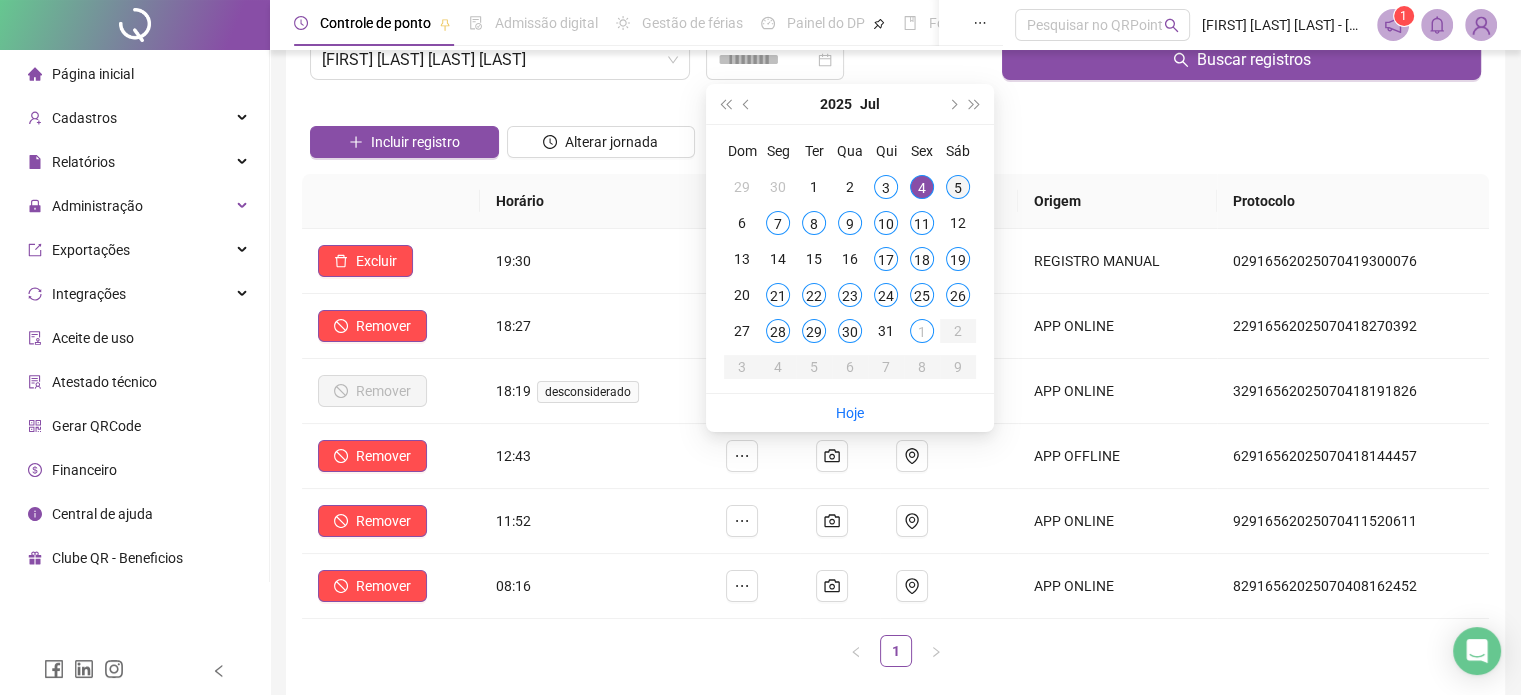 click on "5" at bounding box center [958, 187] 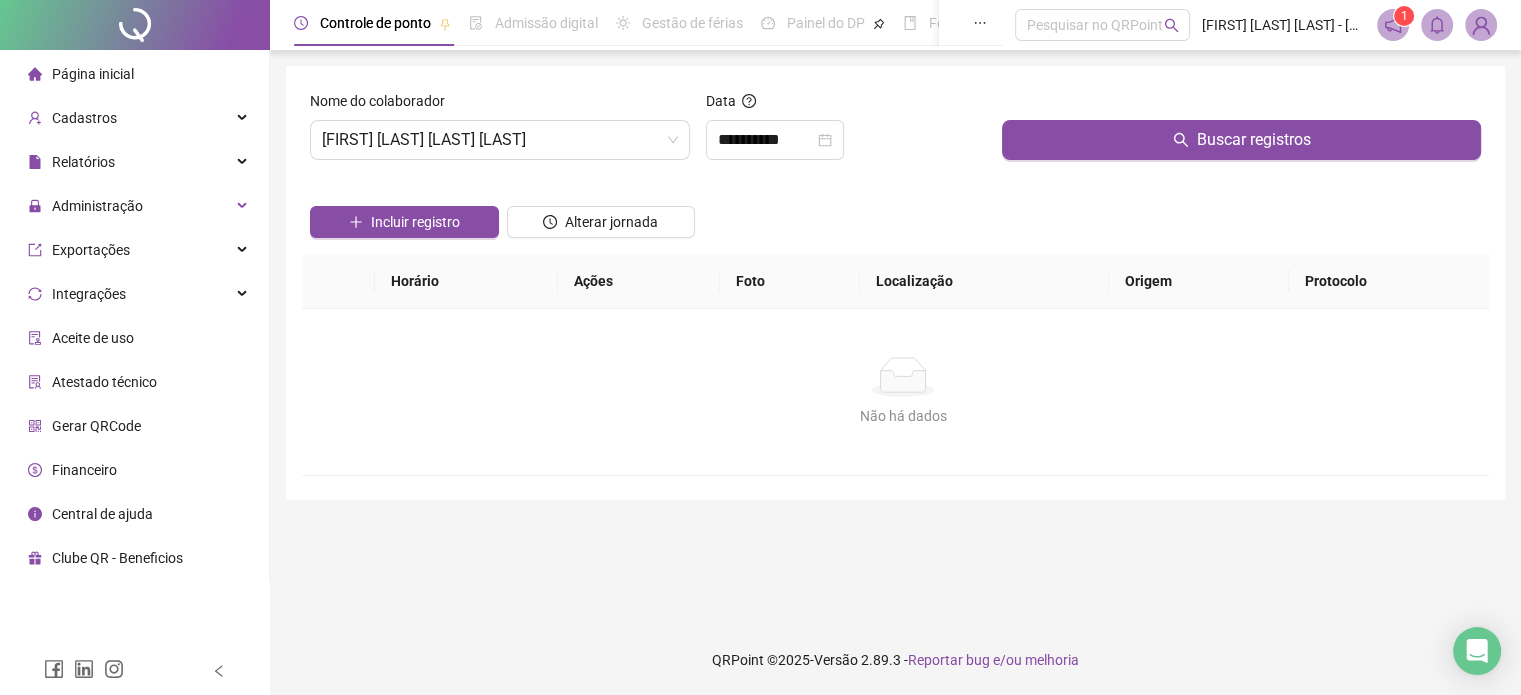 scroll, scrollTop: 0, scrollLeft: 0, axis: both 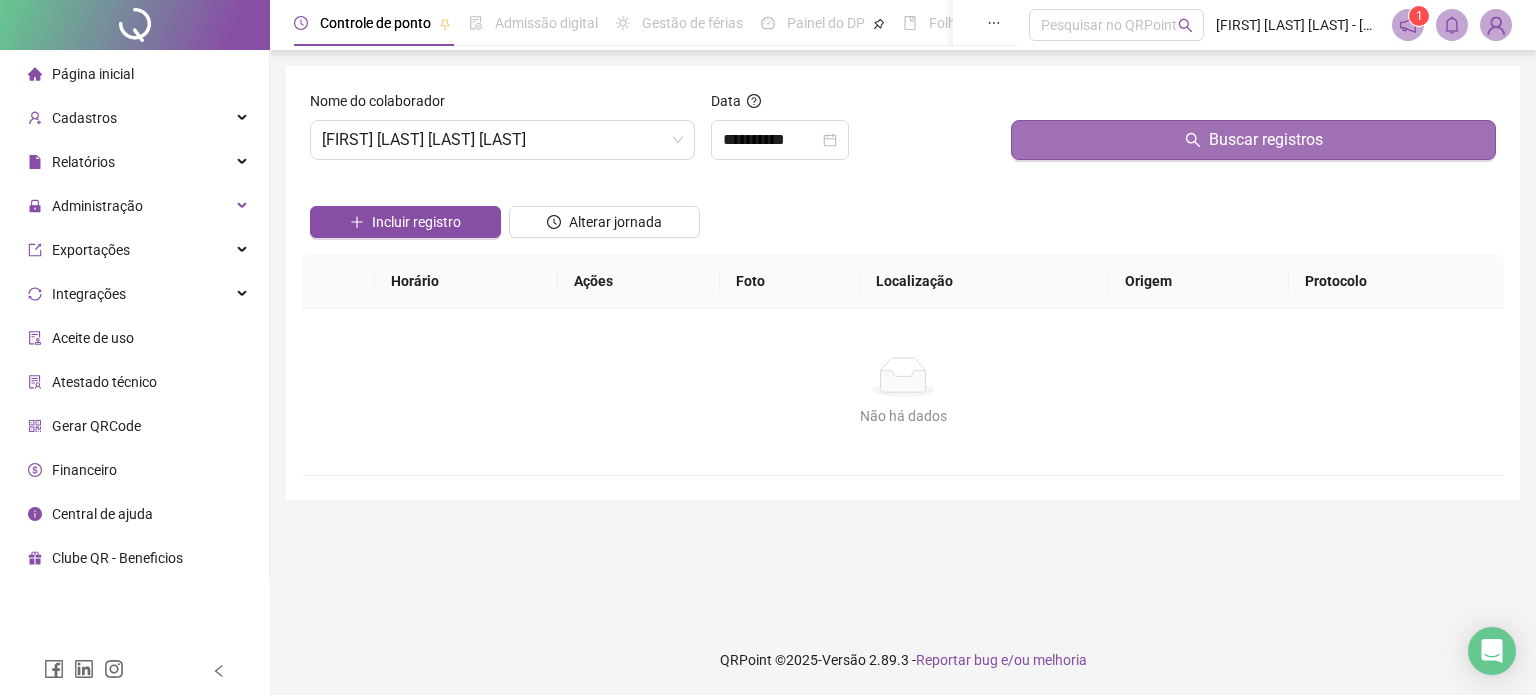 click on "Buscar registros" at bounding box center (1253, 140) 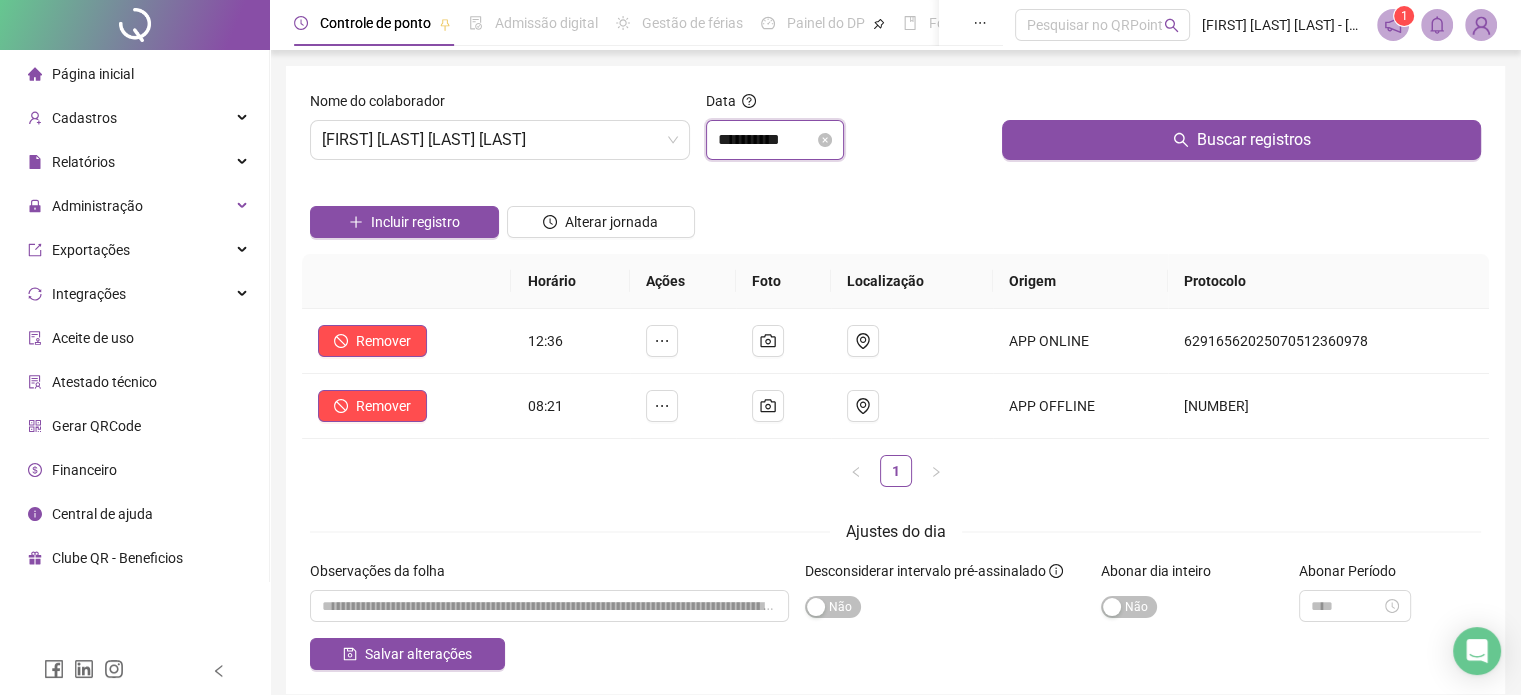 click on "**********" at bounding box center [766, 140] 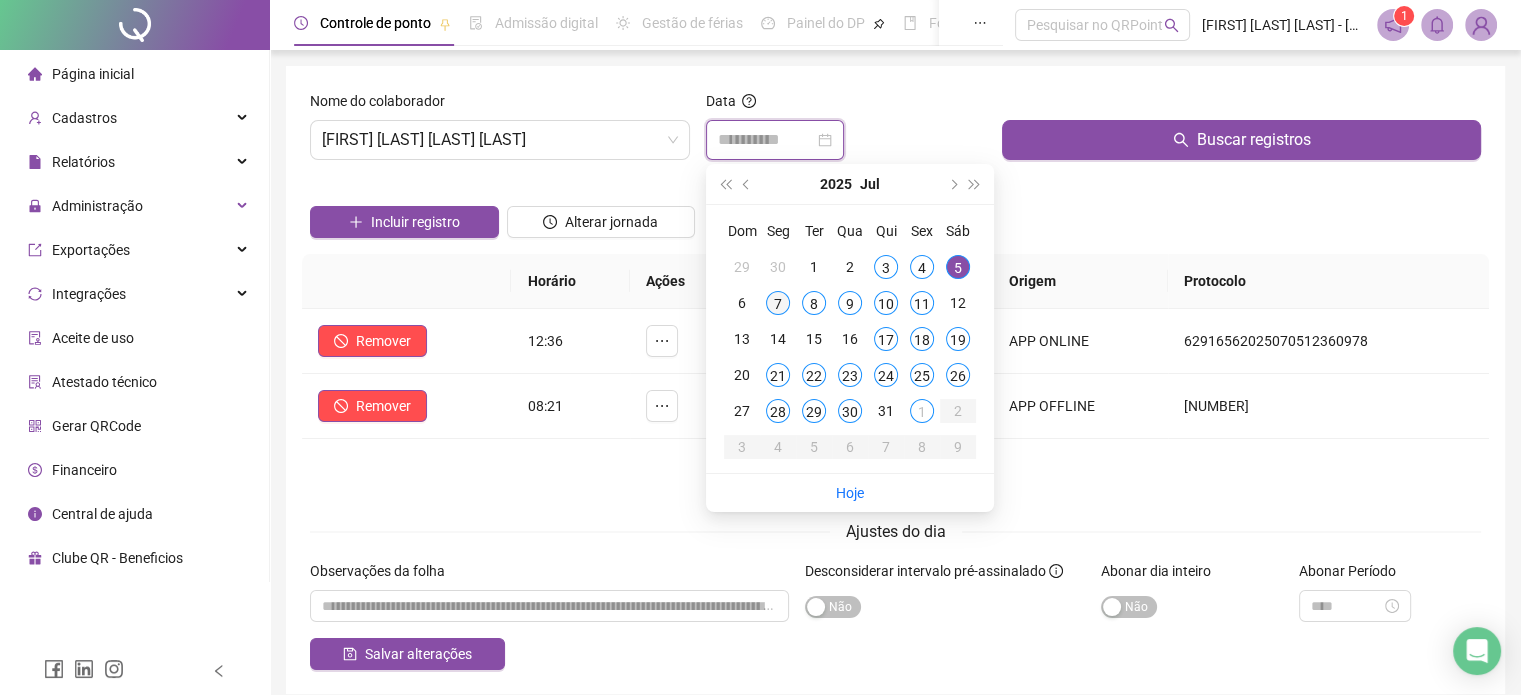 type on "**********" 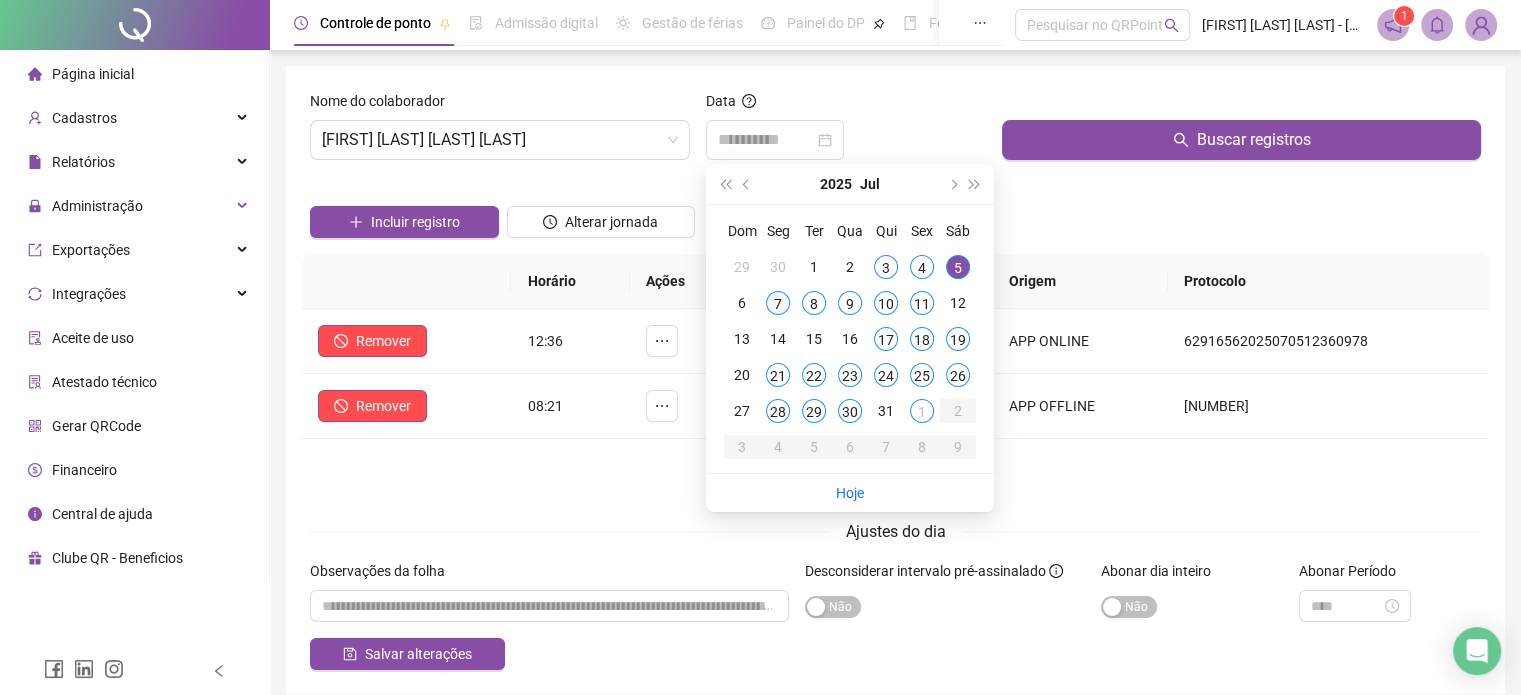click on "7" at bounding box center (778, 303) 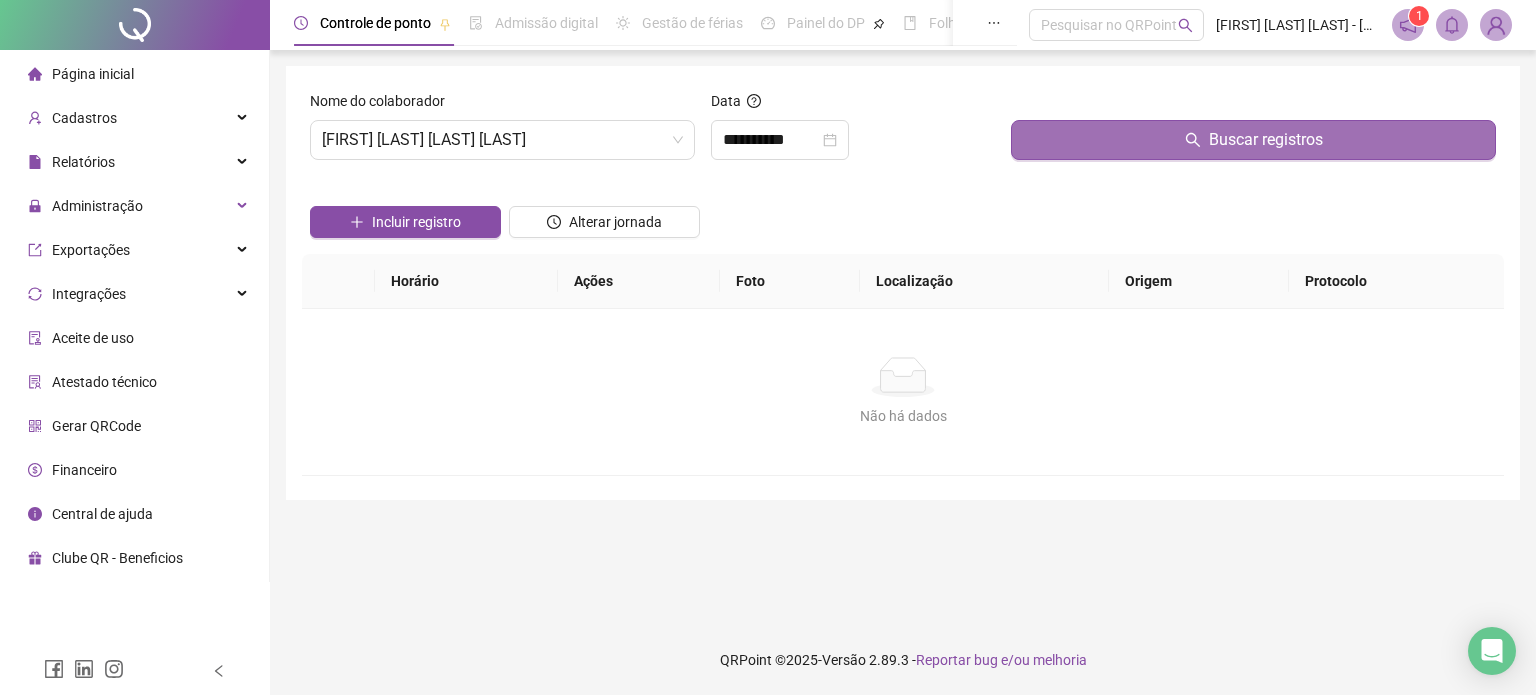click on "Buscar registros" at bounding box center [1253, 140] 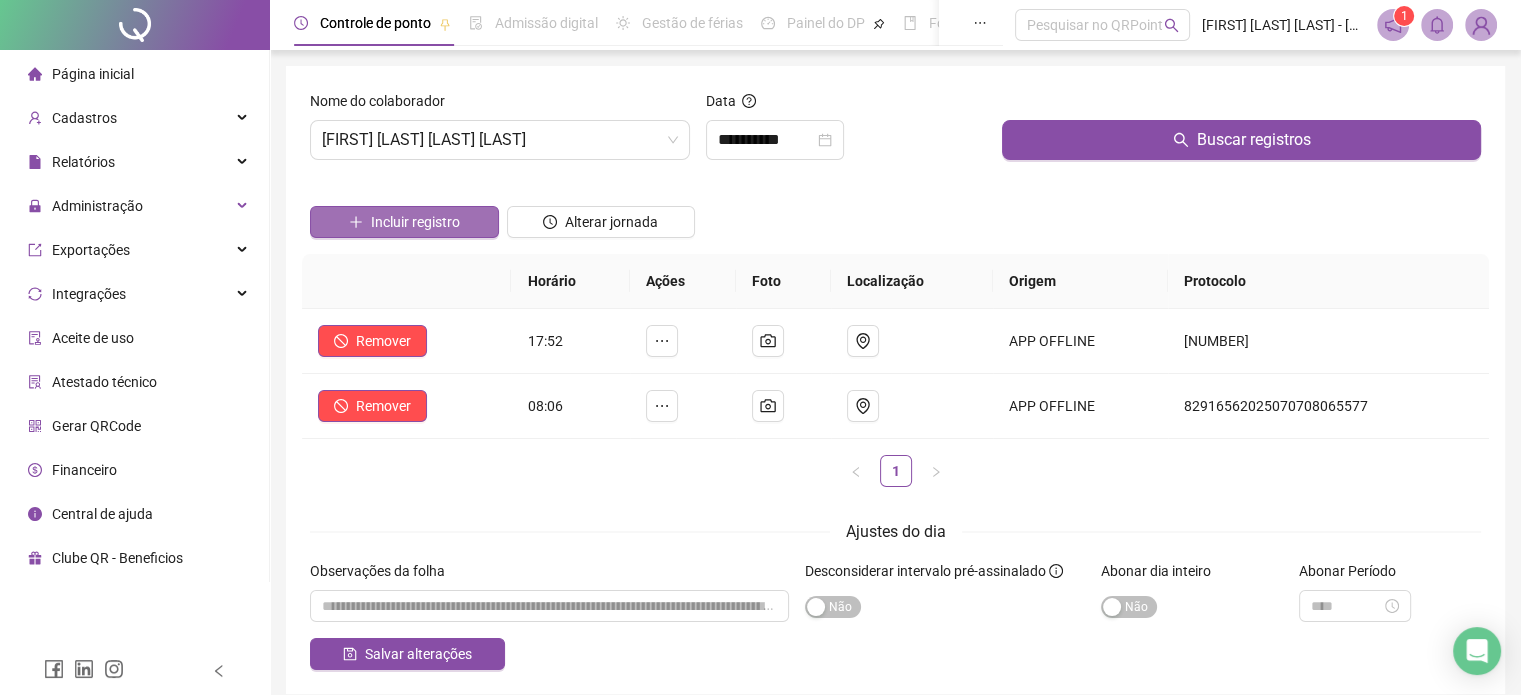 click on "Incluir registro" at bounding box center (404, 222) 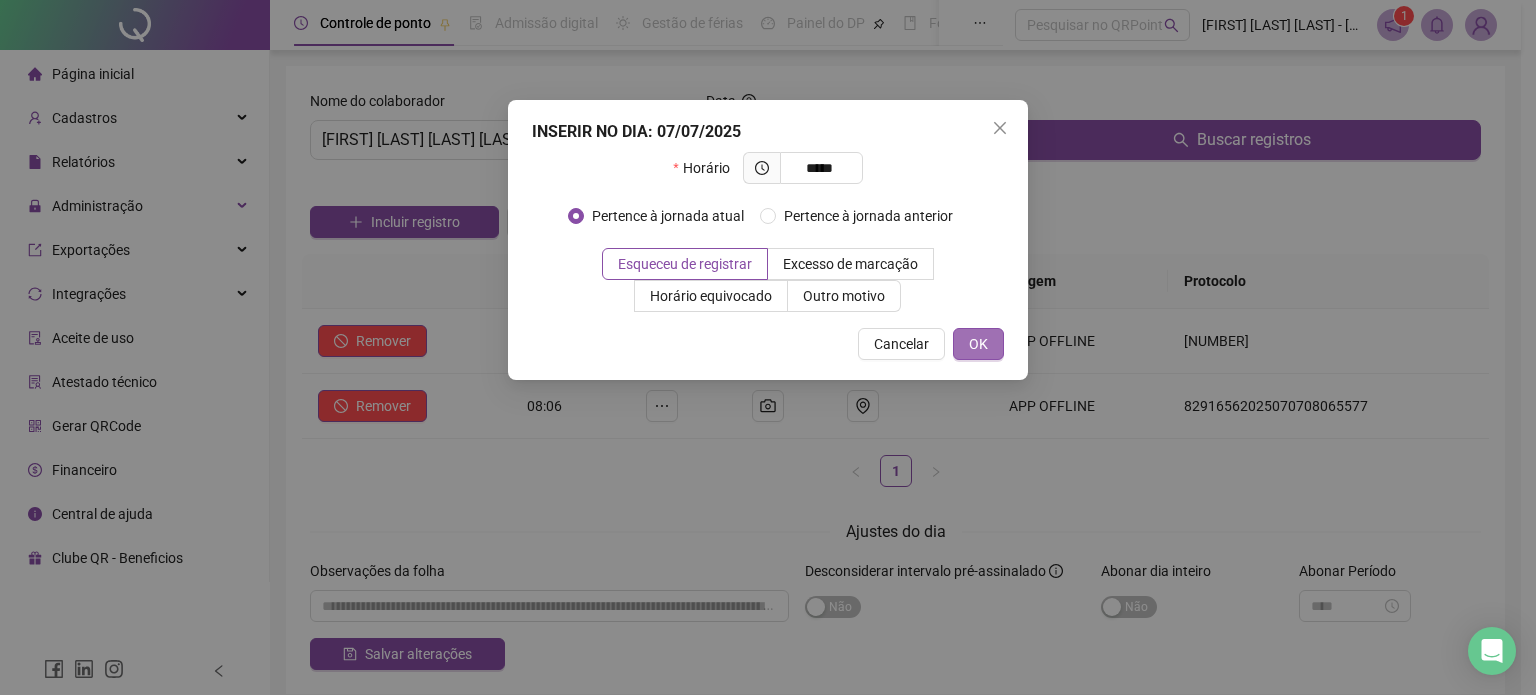 type on "*****" 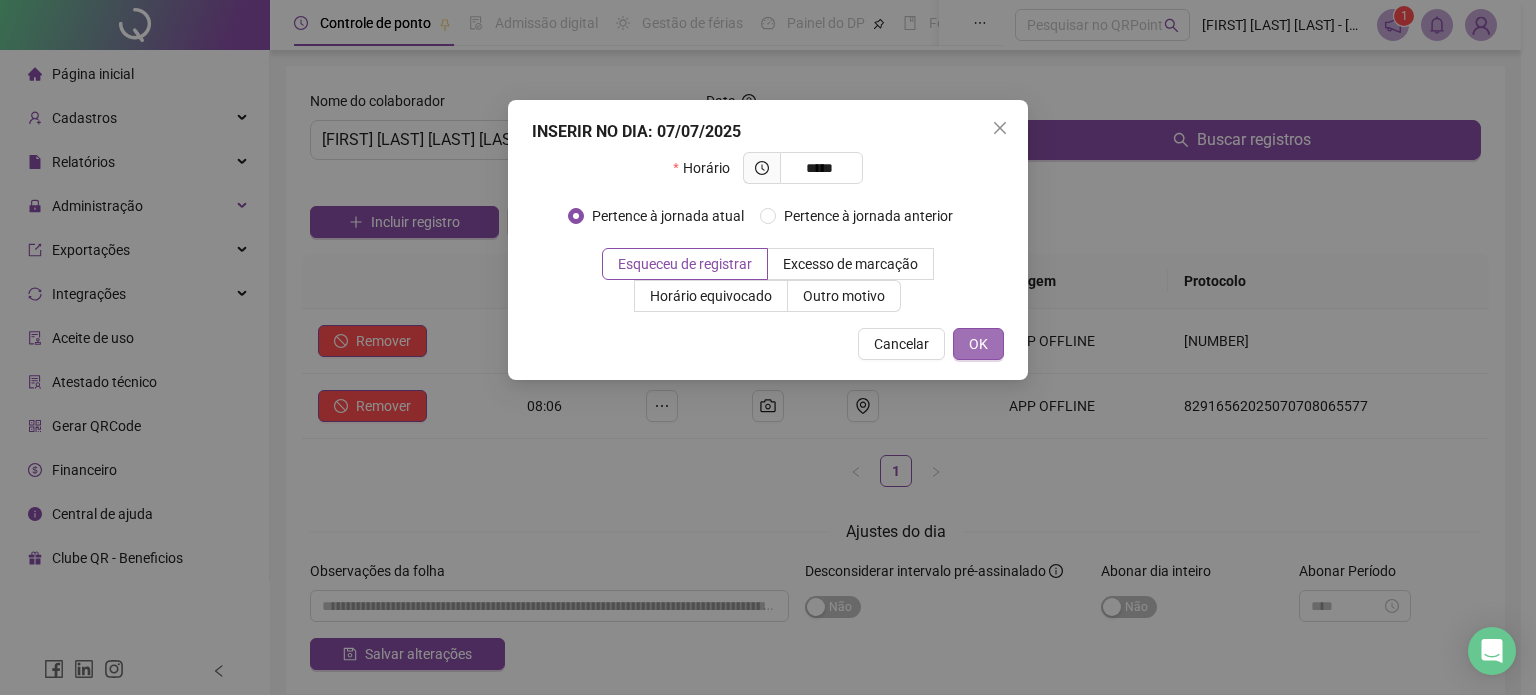 click on "OK" at bounding box center [978, 344] 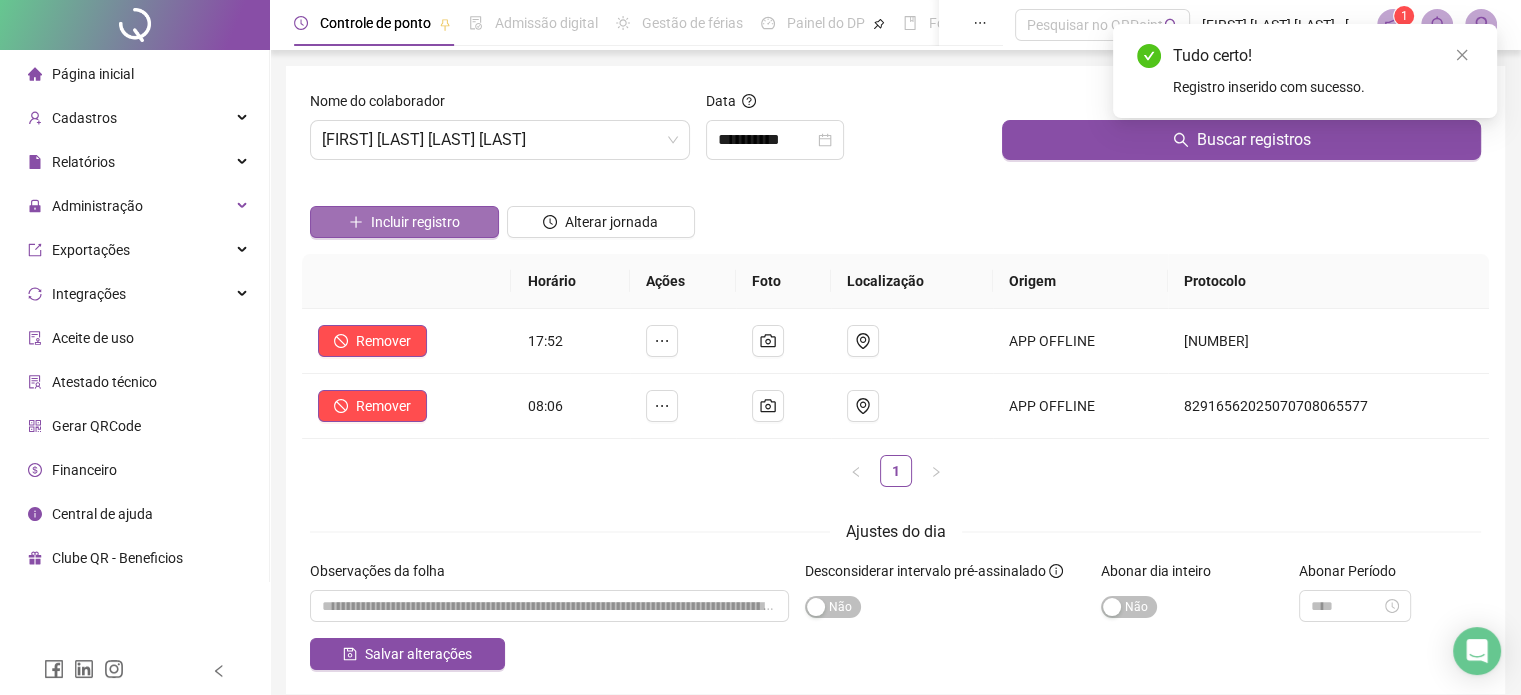 click on "Incluir registro" at bounding box center (404, 222) 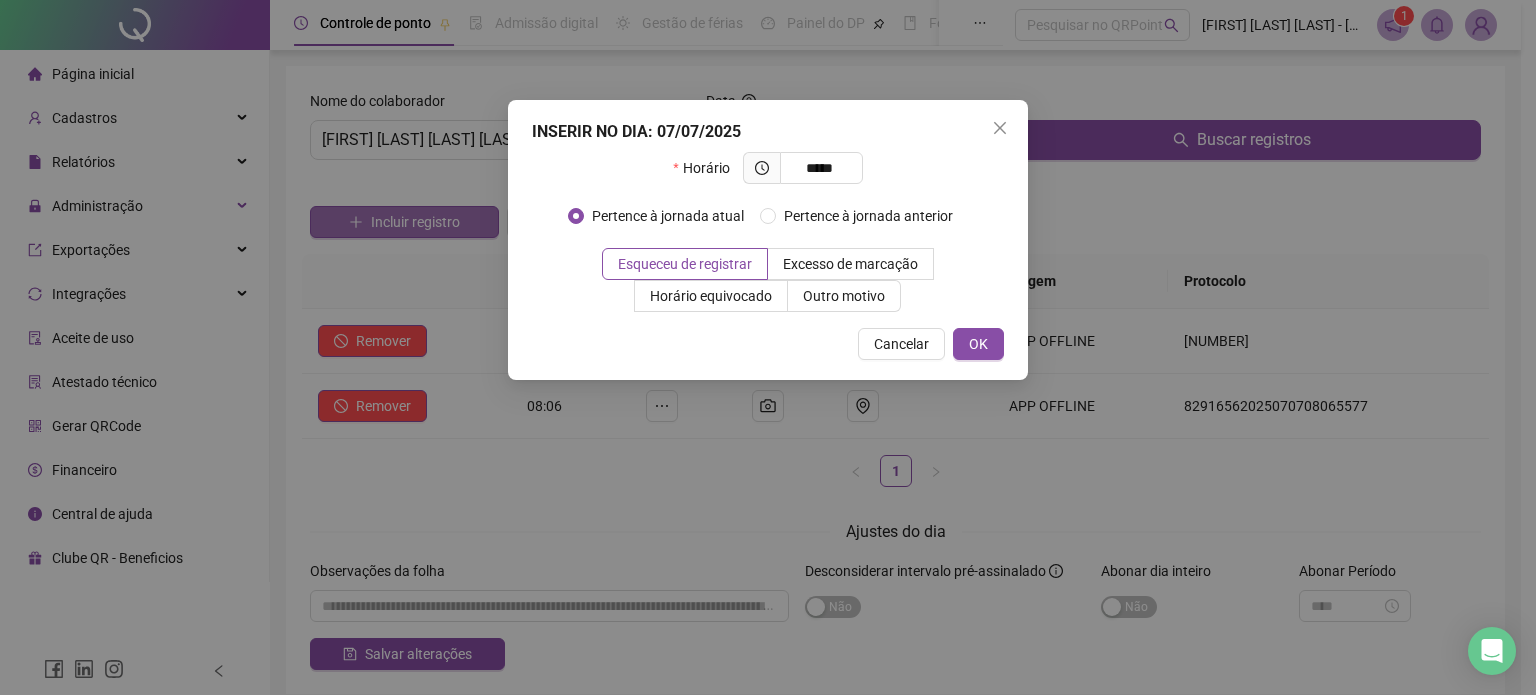 type on "*****" 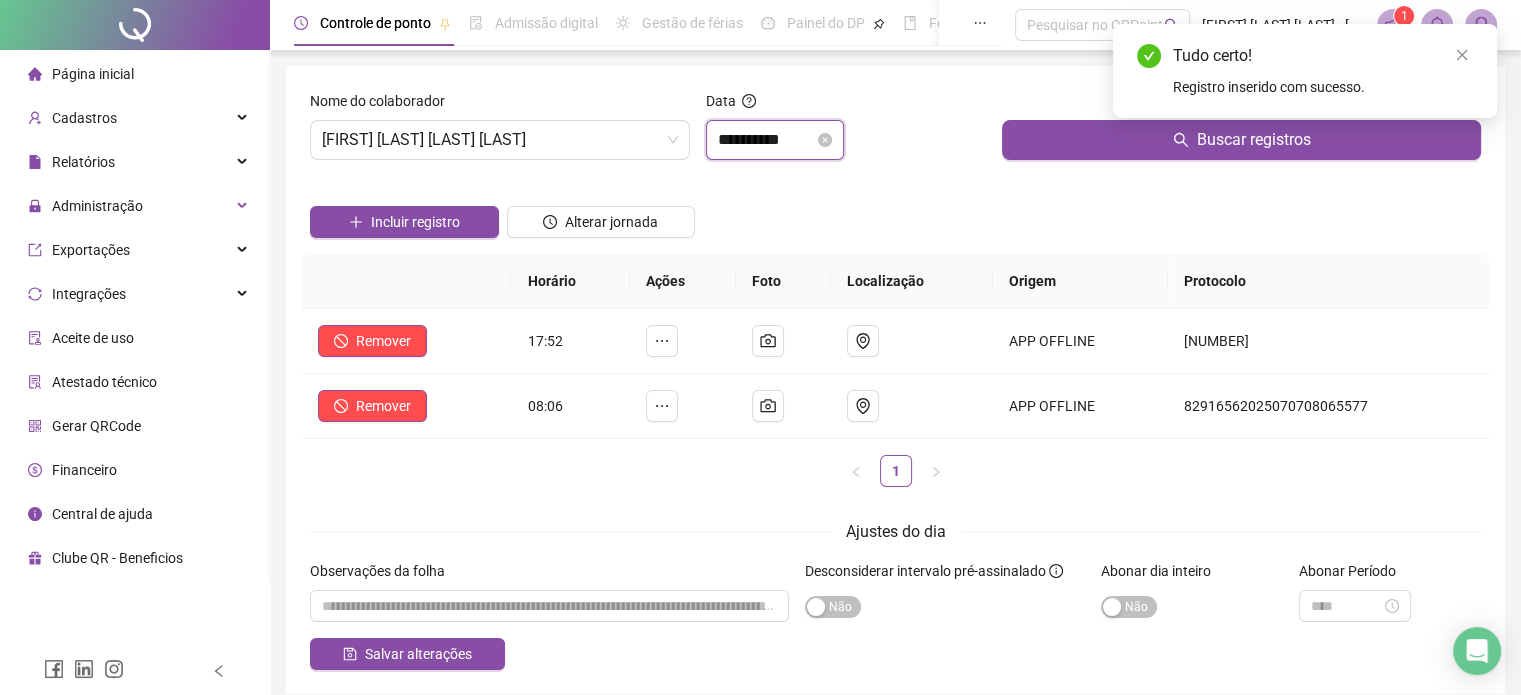click on "**********" at bounding box center [766, 140] 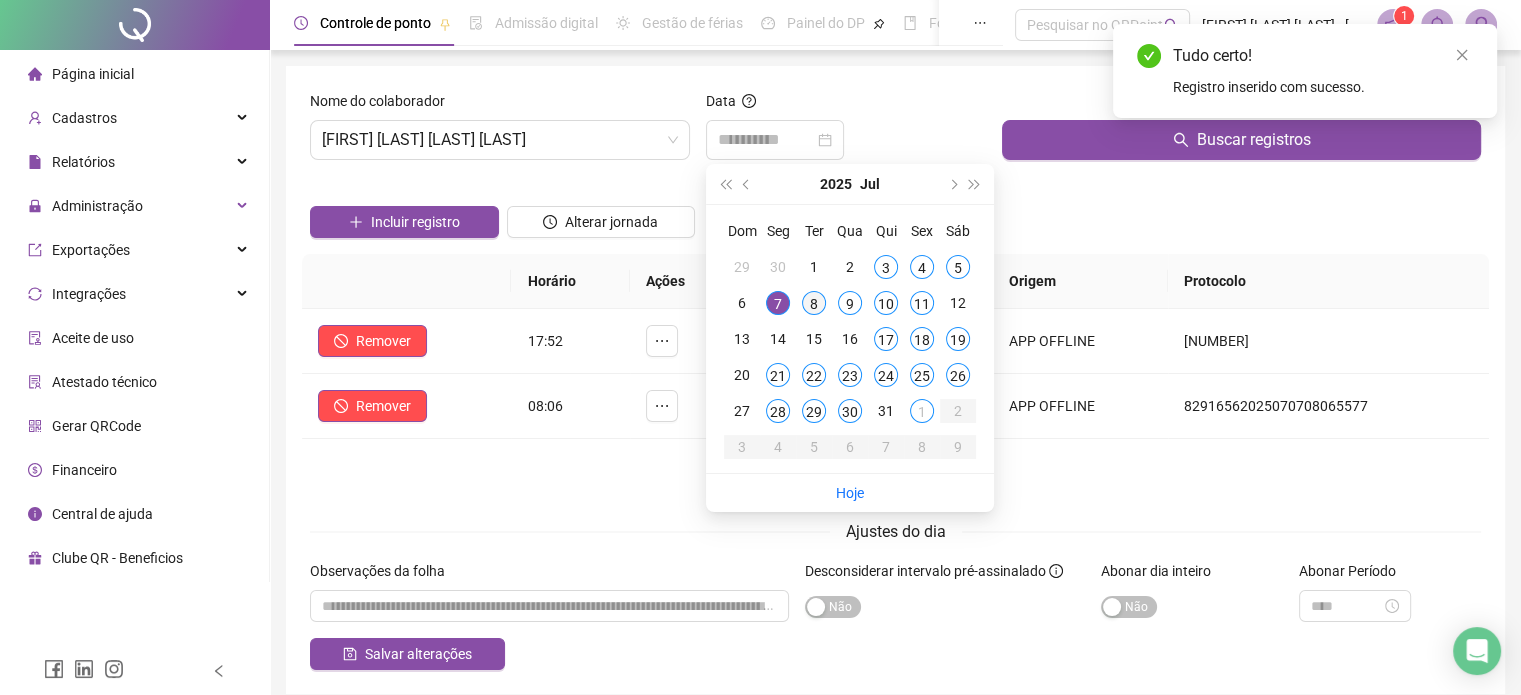 click on "8" at bounding box center (814, 303) 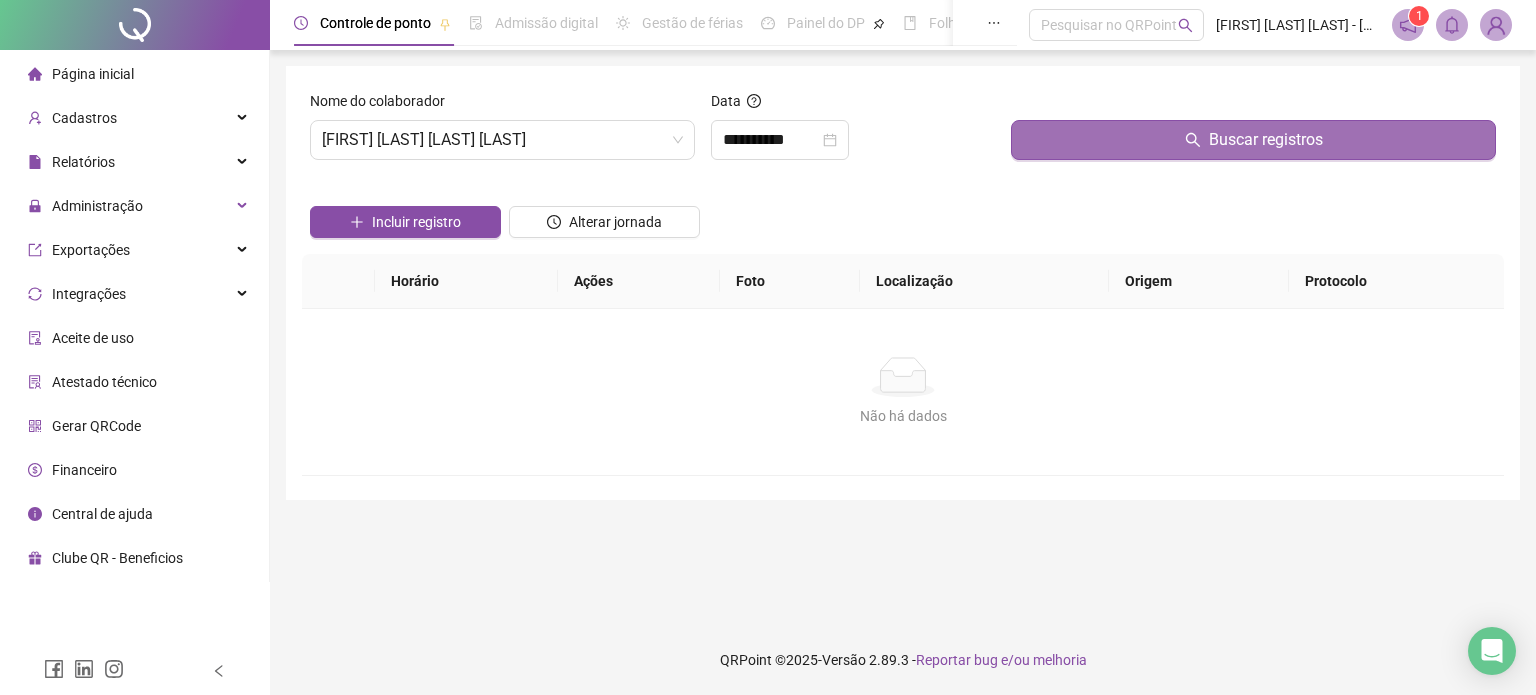 click on "Buscar registros" at bounding box center (1253, 140) 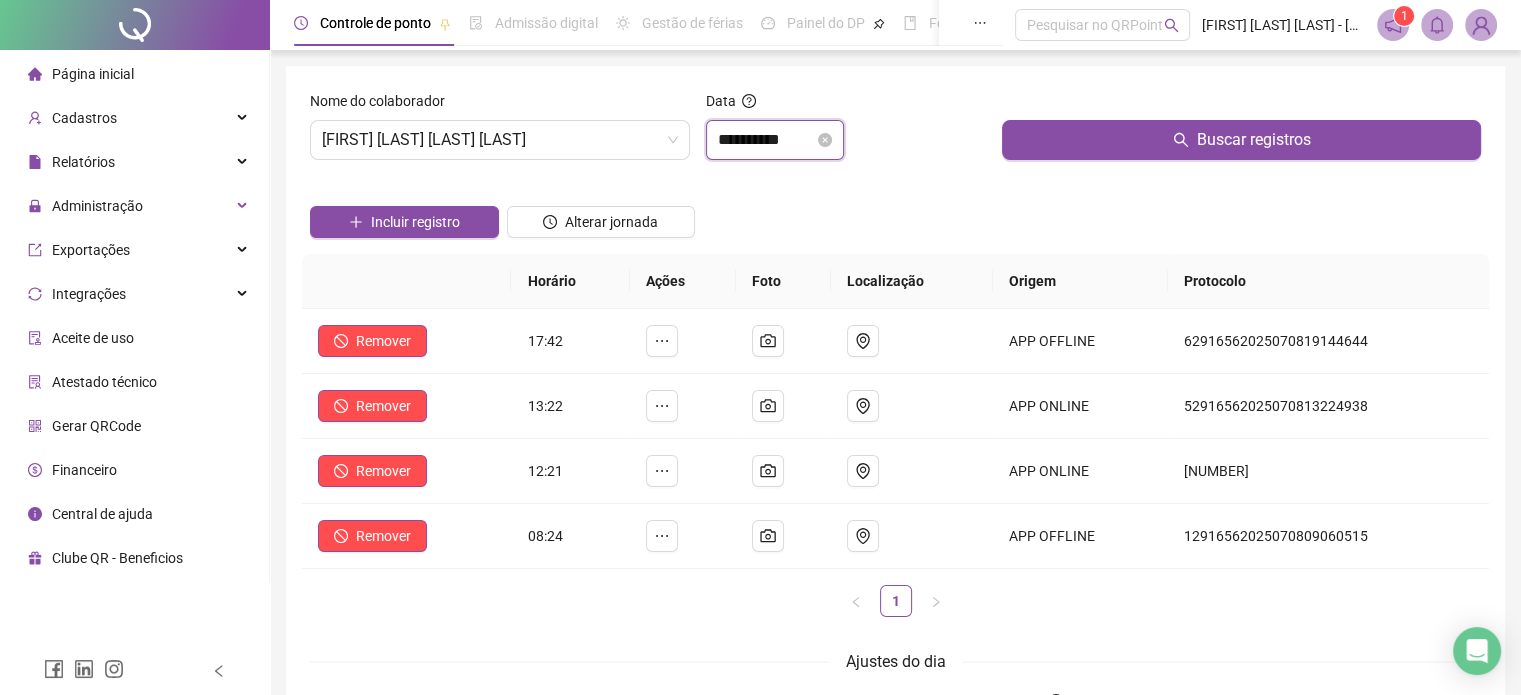 click on "**********" at bounding box center [766, 140] 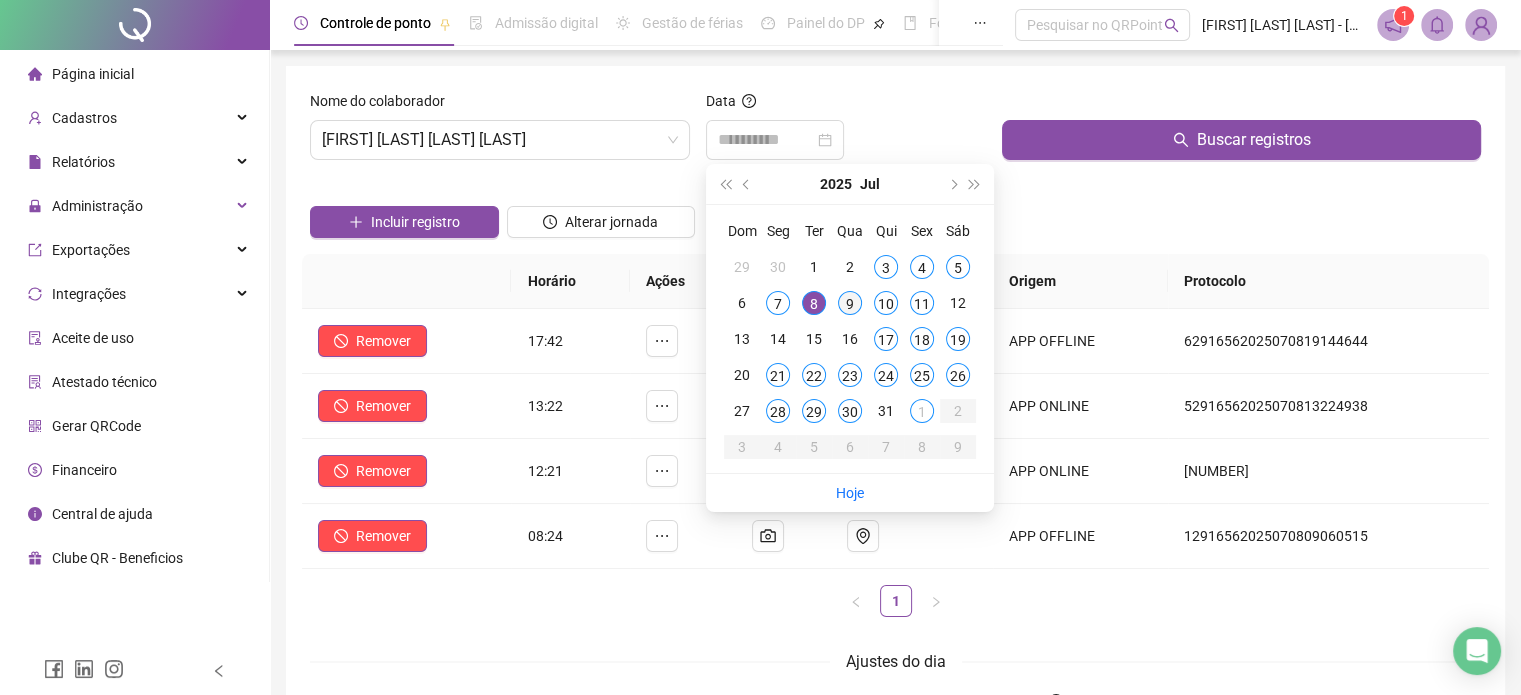 click on "9" at bounding box center [850, 303] 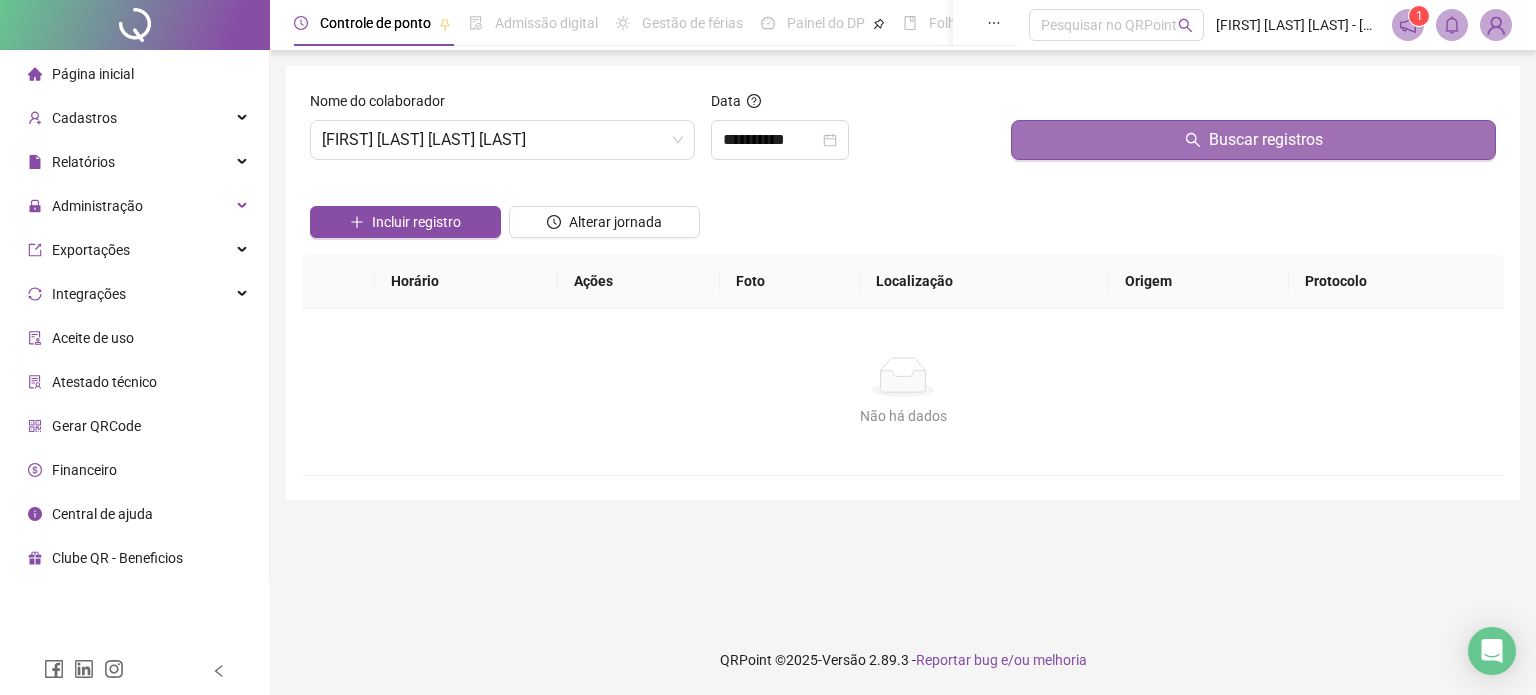 click on "Buscar registros" at bounding box center (1253, 140) 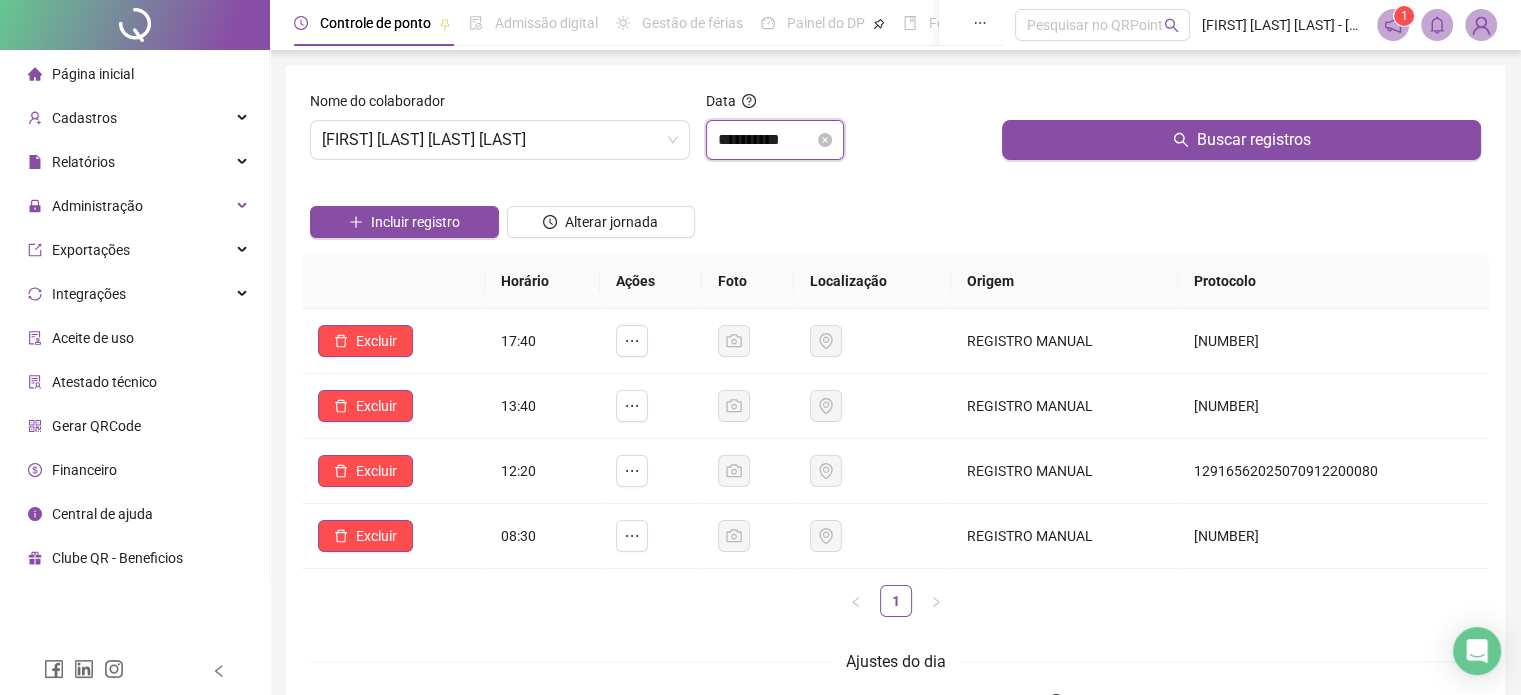 click on "**********" at bounding box center [766, 140] 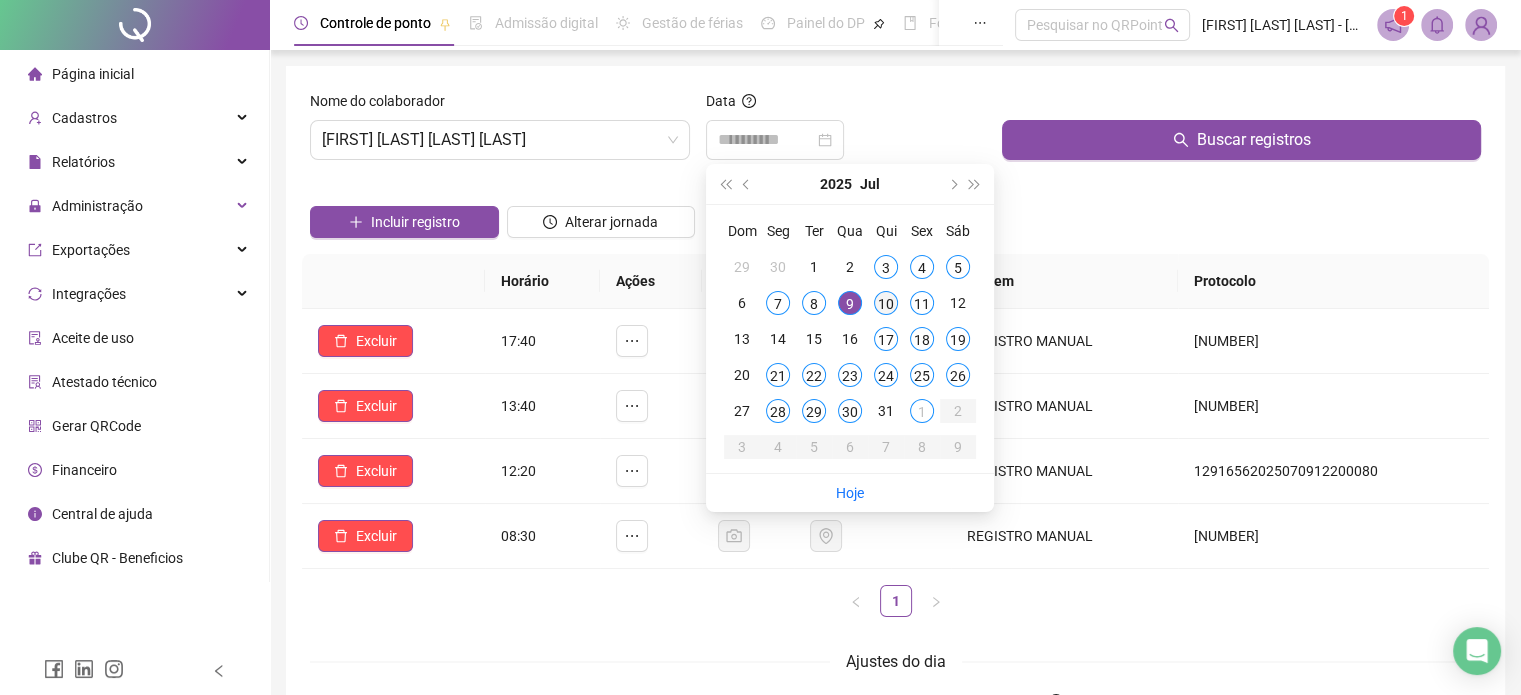 click on "10" at bounding box center (886, 303) 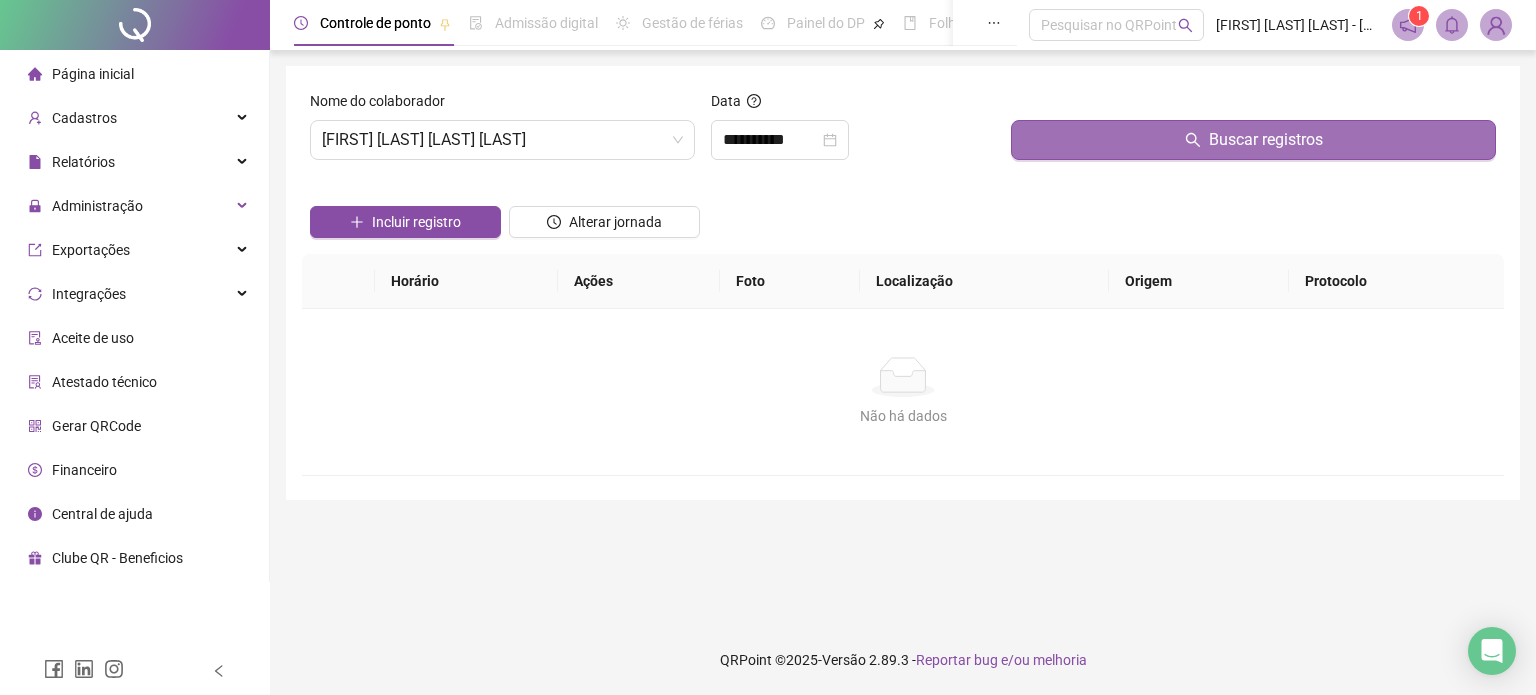 click on "Buscar registros" at bounding box center (1253, 140) 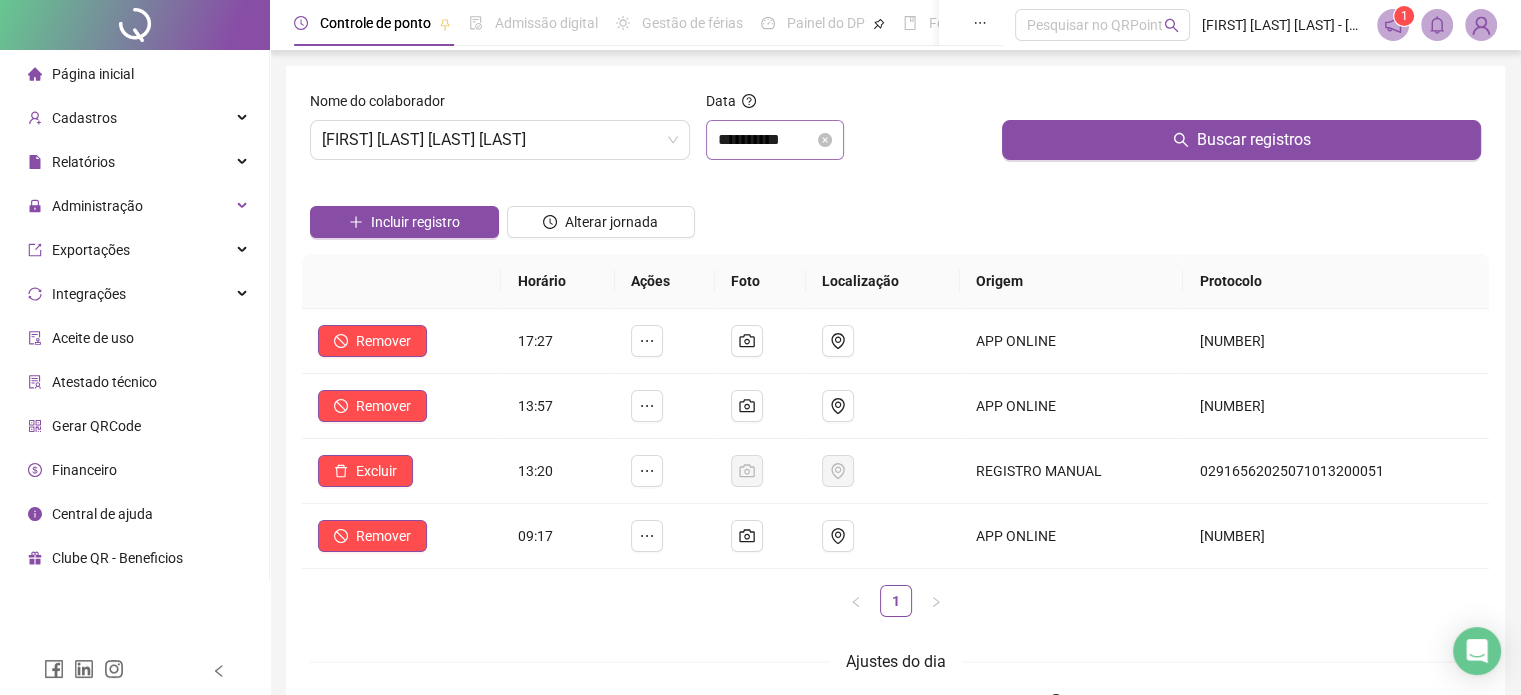 click on "**********" at bounding box center (775, 140) 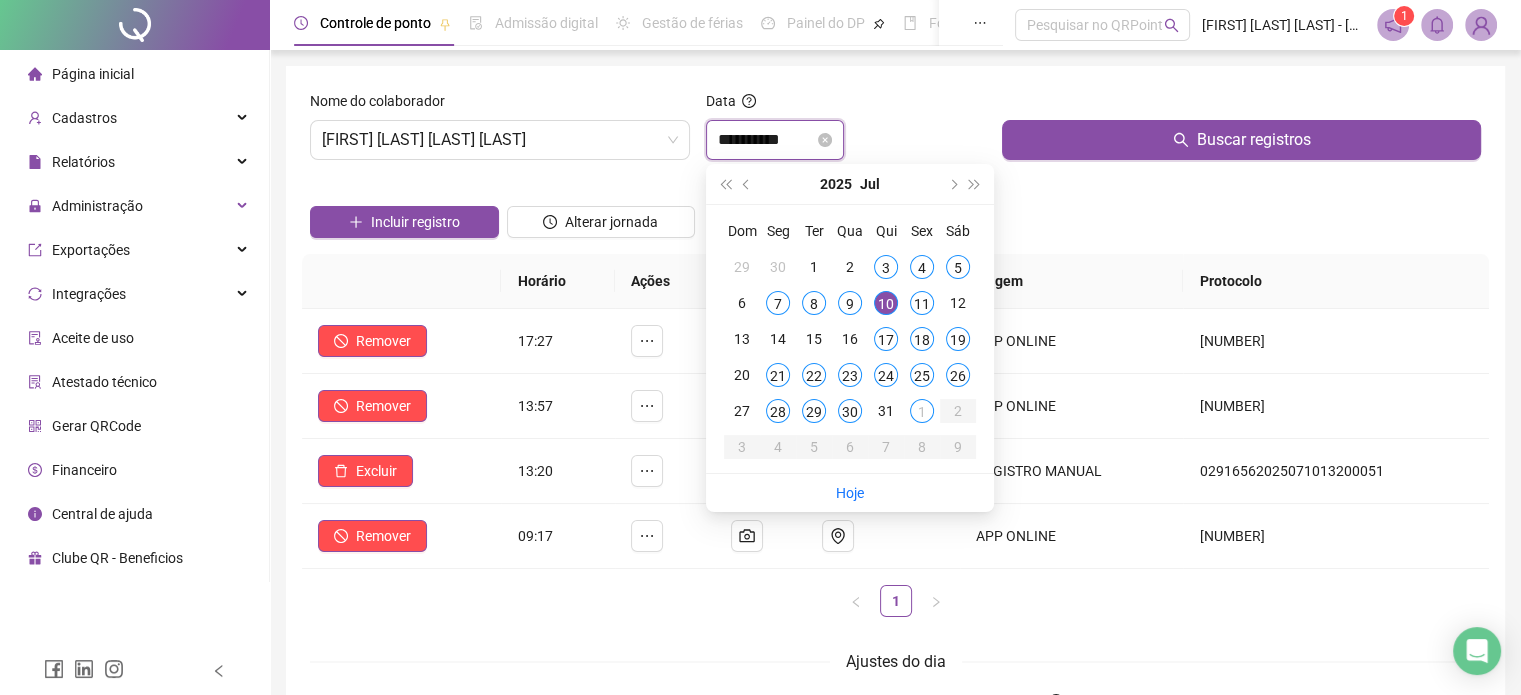 click on "**********" at bounding box center (775, 140) 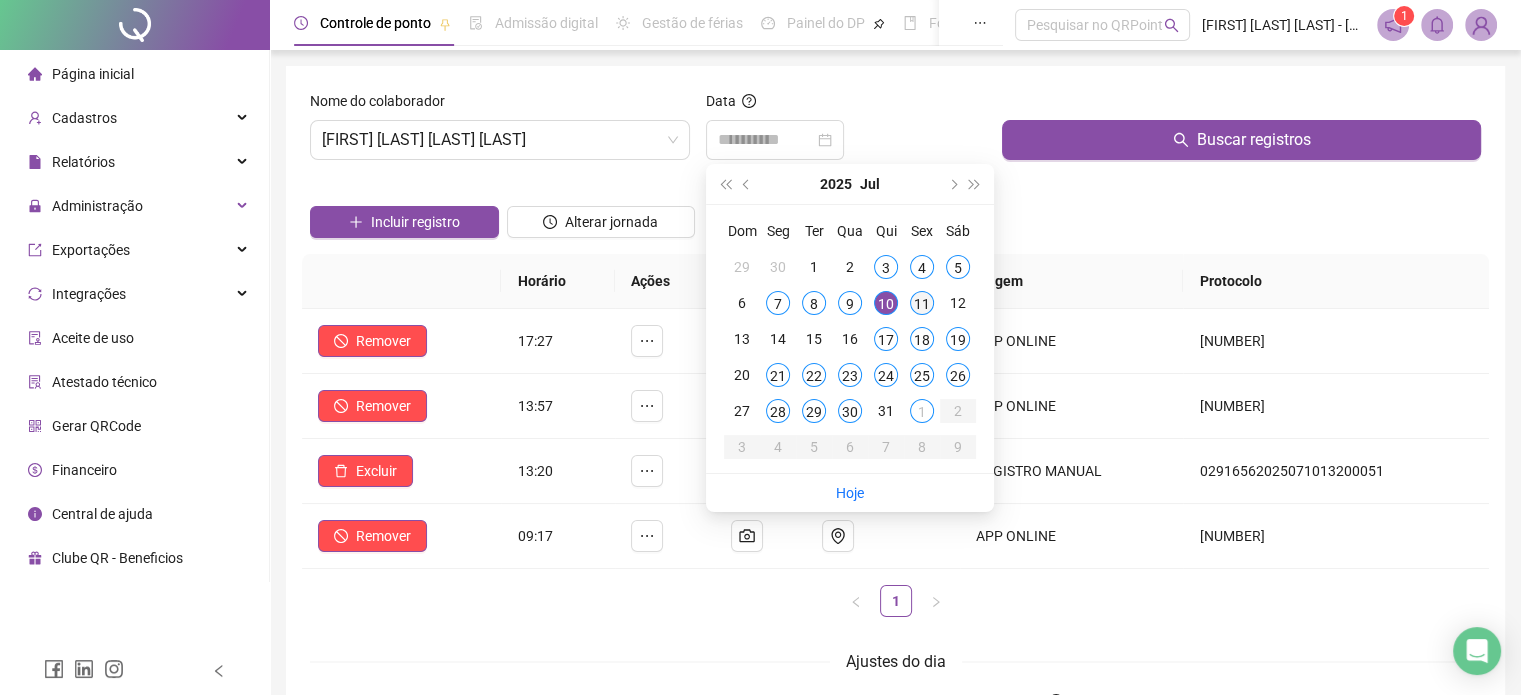 click on "11" at bounding box center [922, 303] 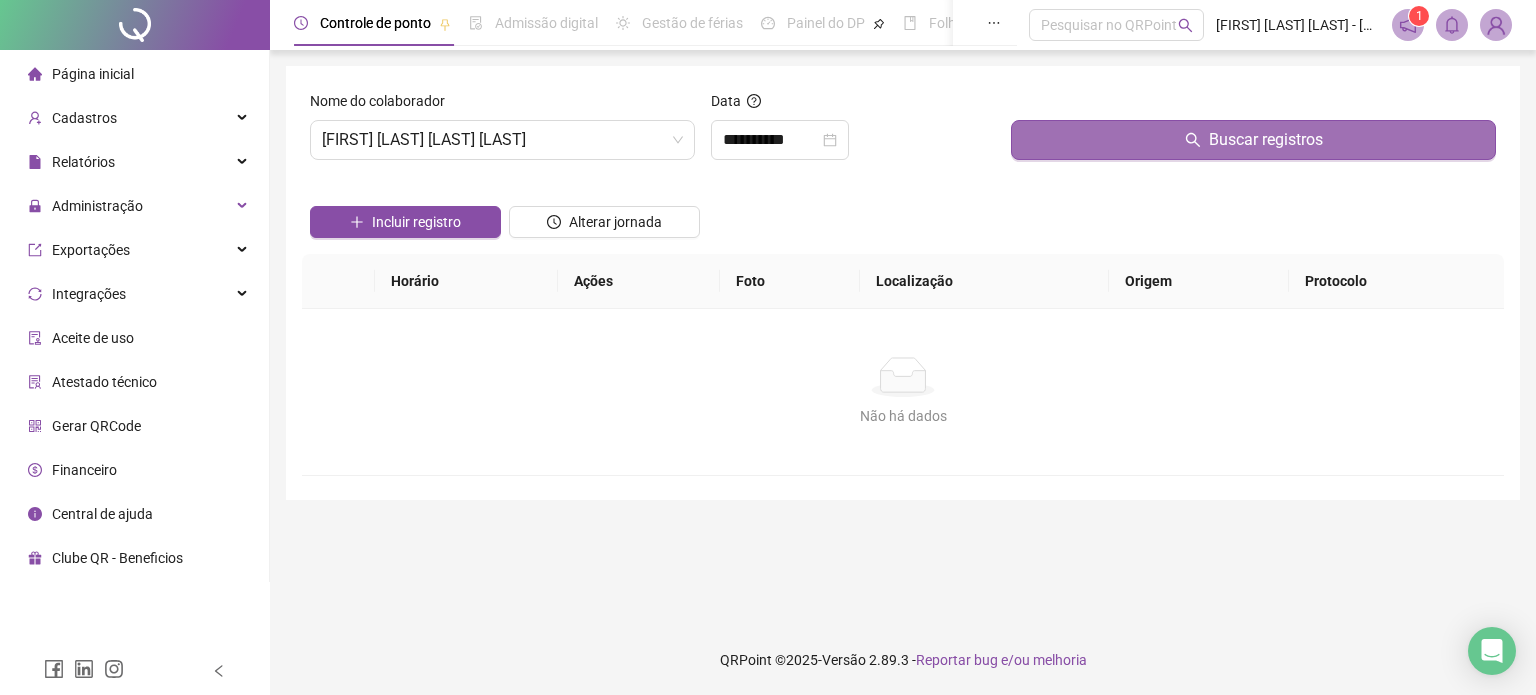 click on "Buscar registros" at bounding box center [1253, 140] 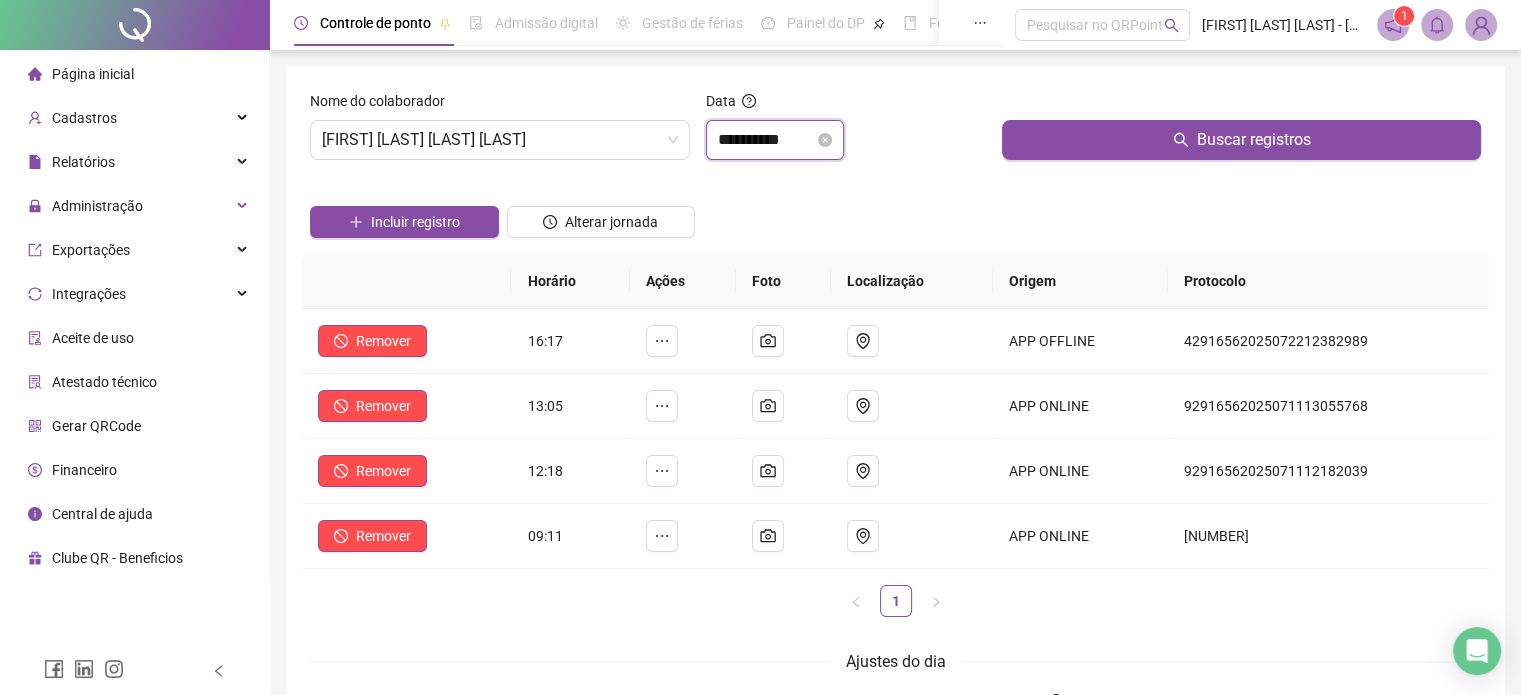 click on "**********" at bounding box center (766, 140) 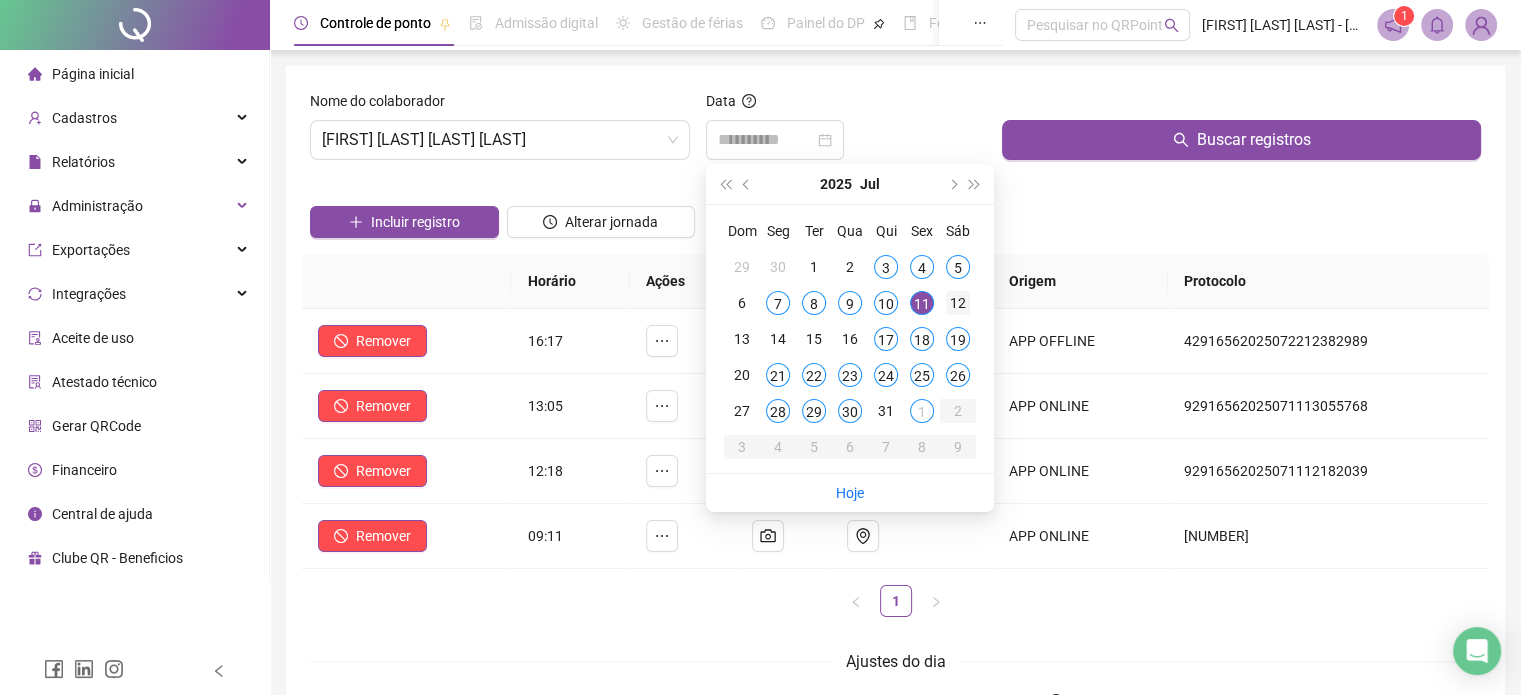 click on "12" at bounding box center (958, 303) 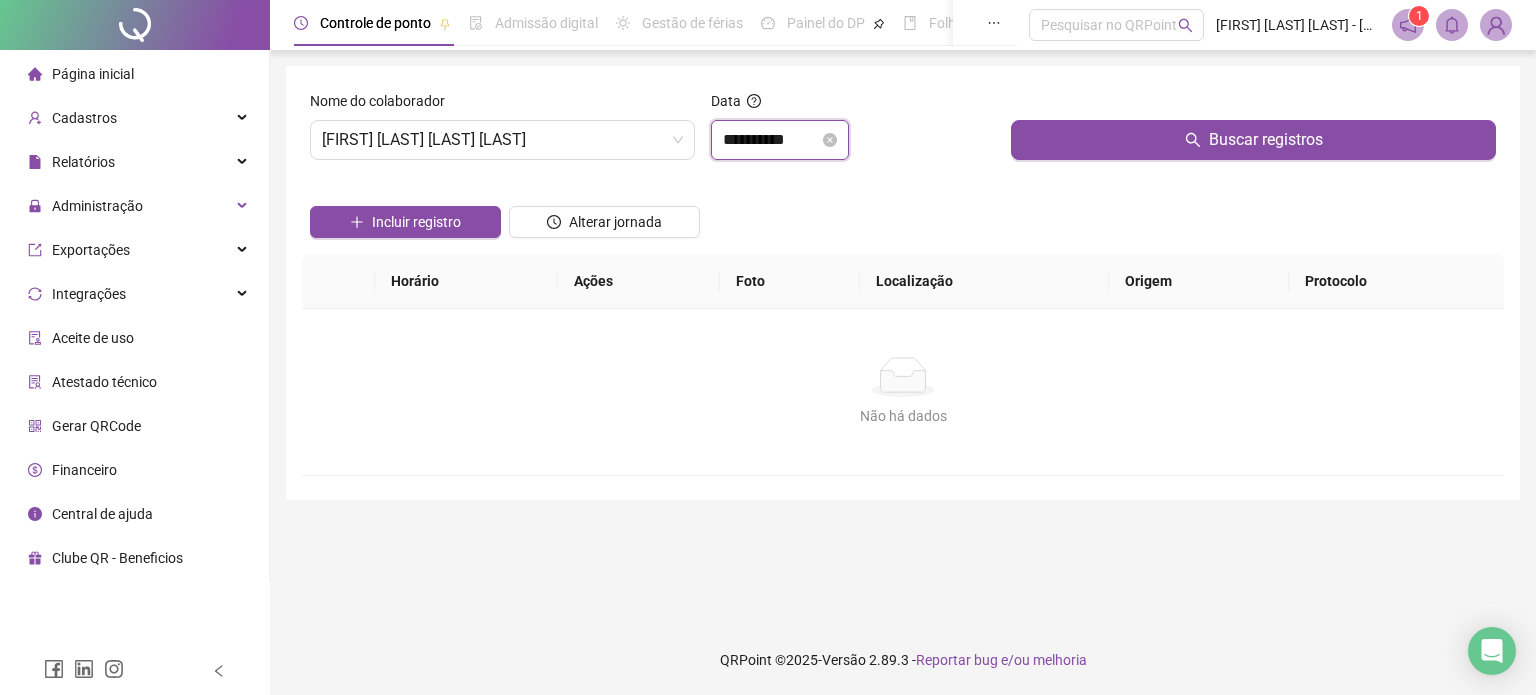 click on "**********" at bounding box center [771, 140] 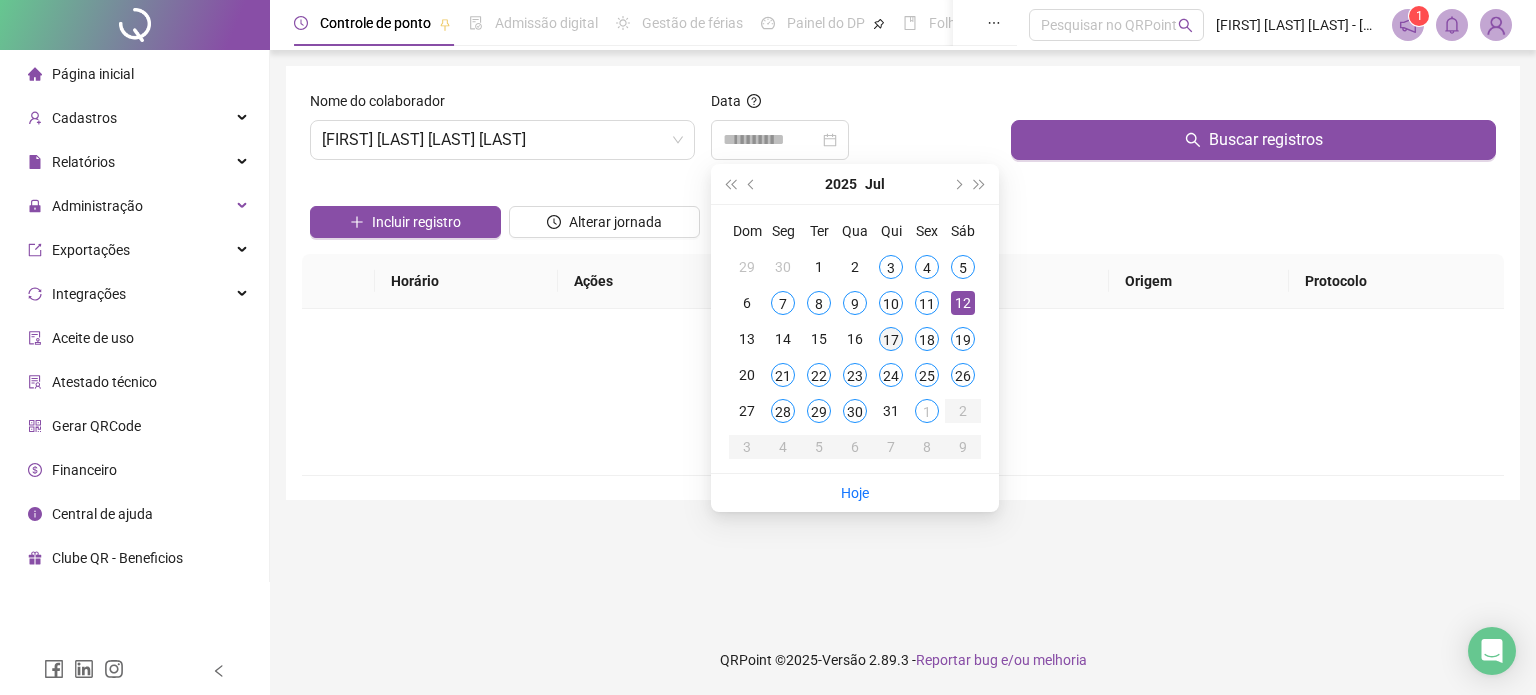 click on "17" at bounding box center [891, 339] 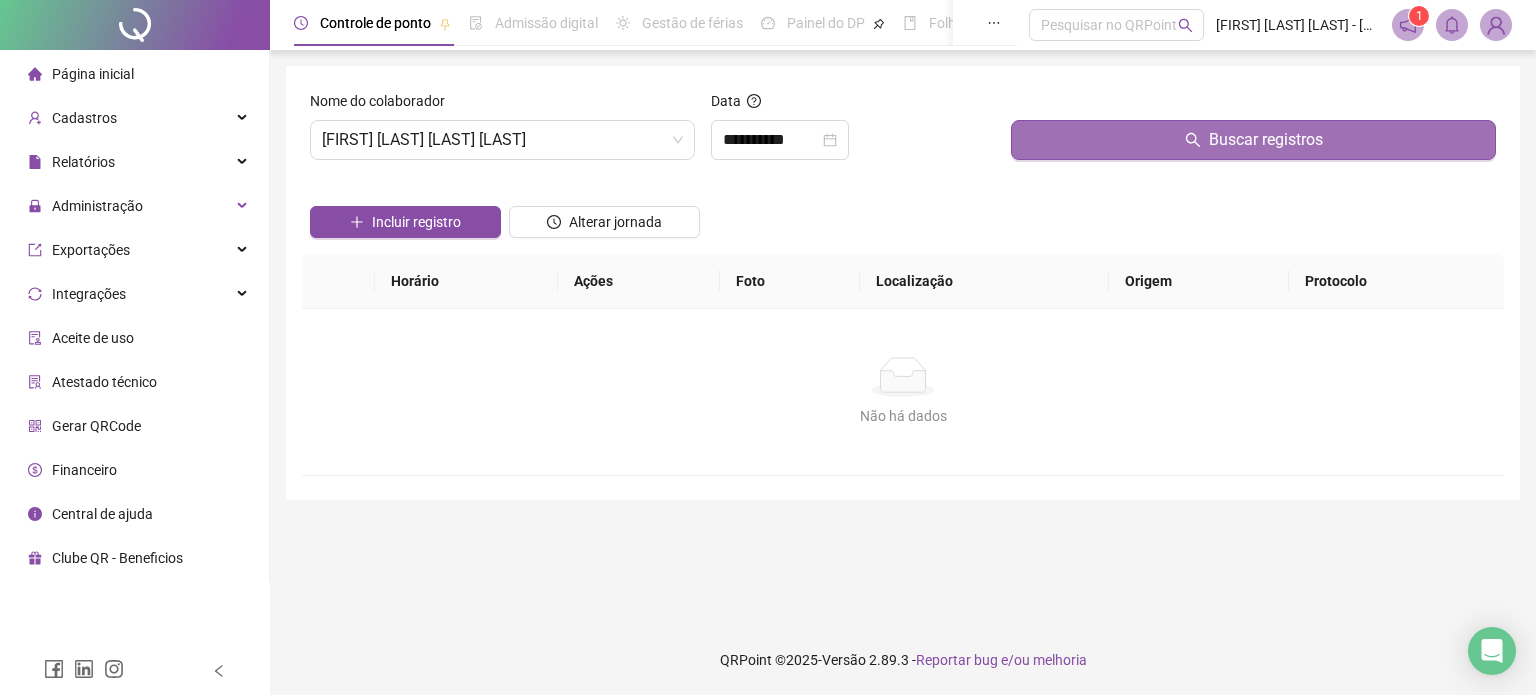 click on "Buscar registros" at bounding box center [1253, 140] 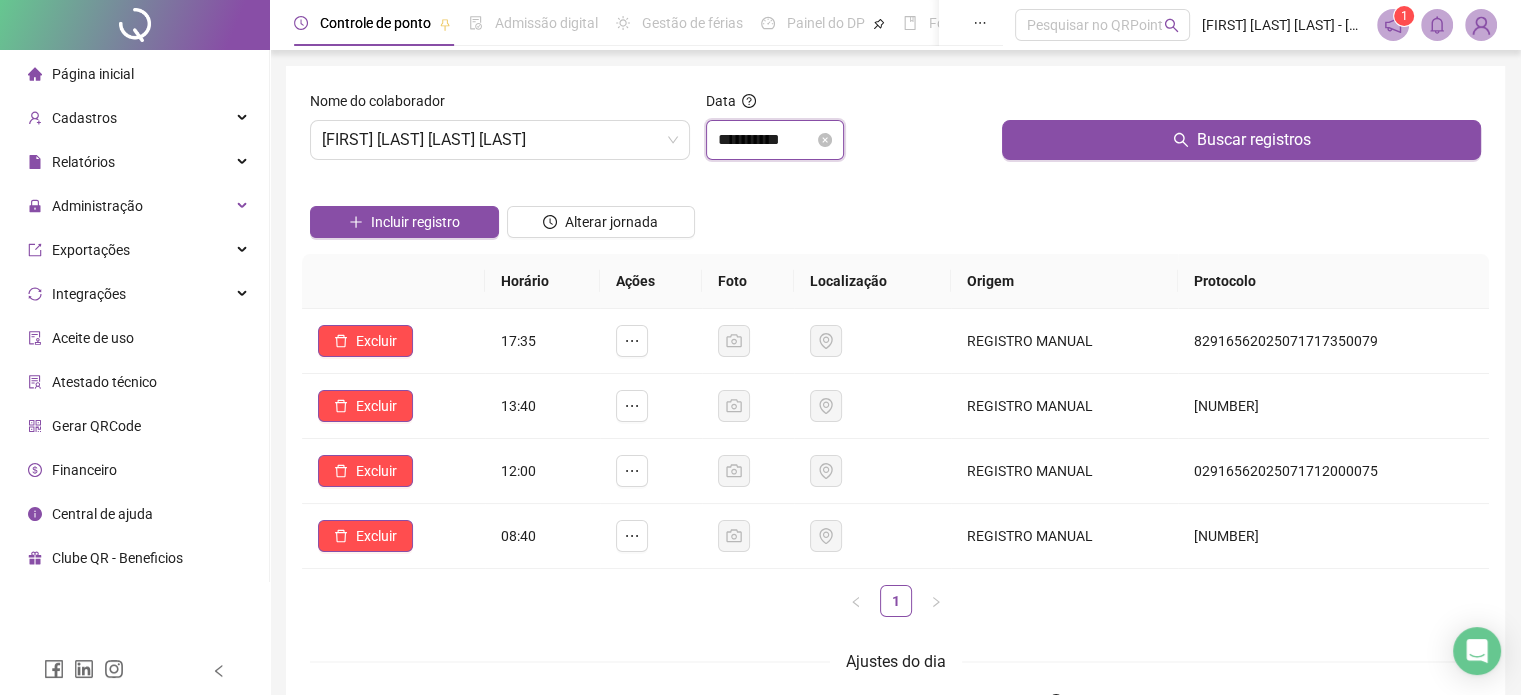 click on "**********" at bounding box center (766, 140) 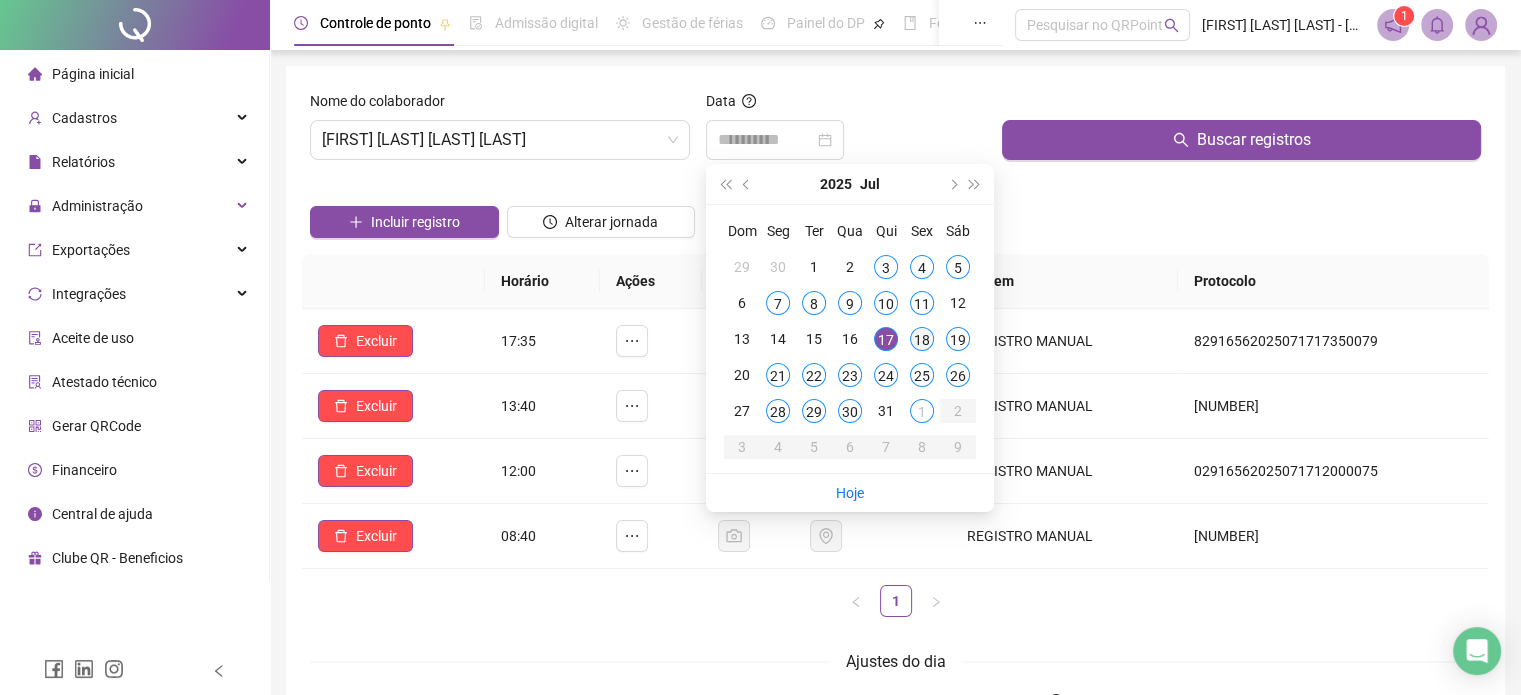 click on "18" at bounding box center [922, 339] 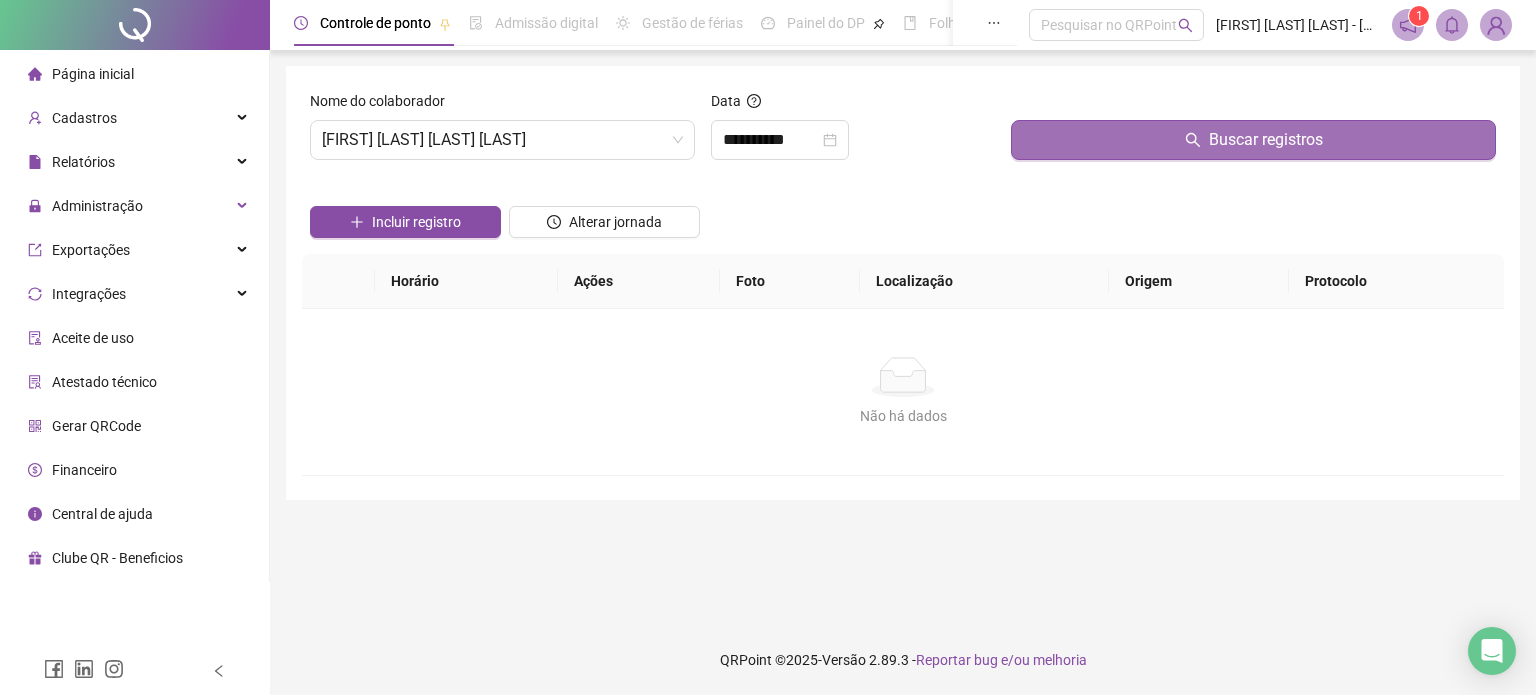 click on "Buscar registros" at bounding box center [1253, 140] 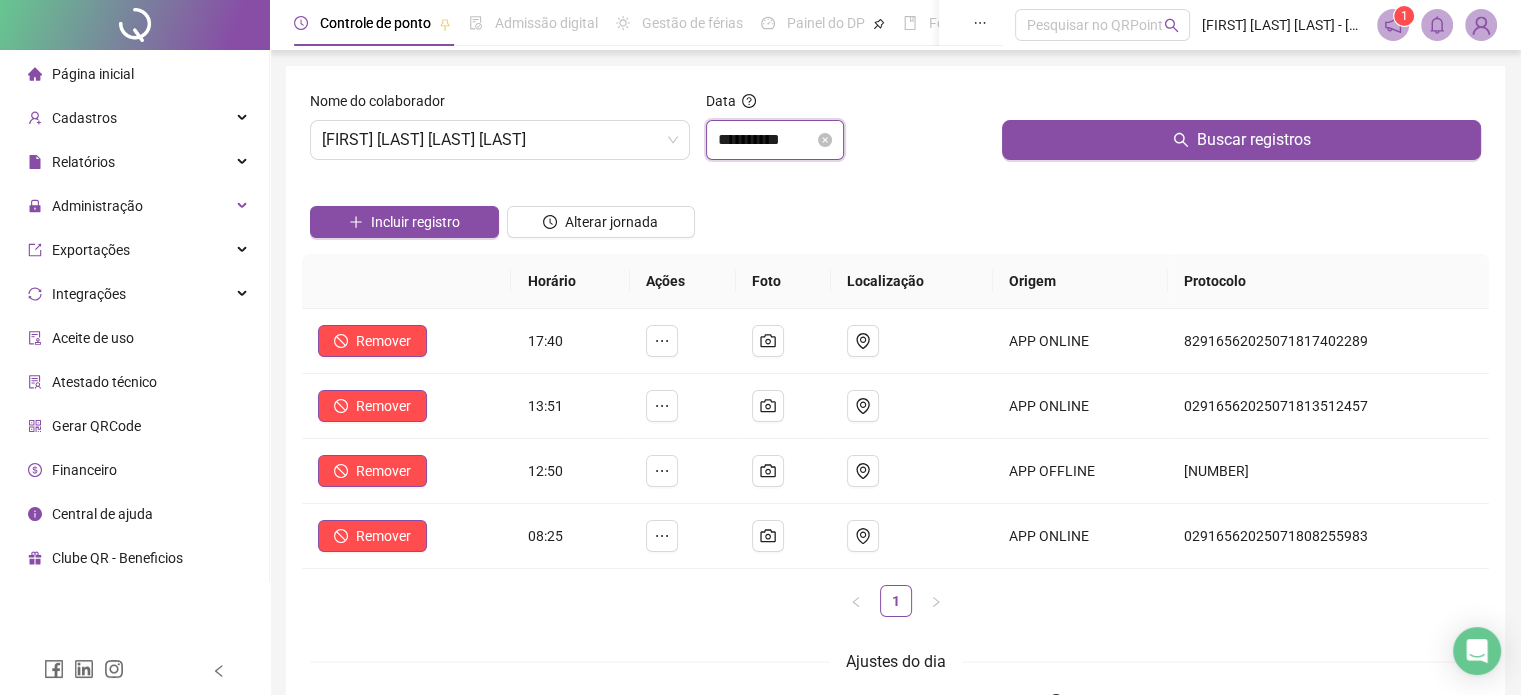 click on "**********" at bounding box center [766, 140] 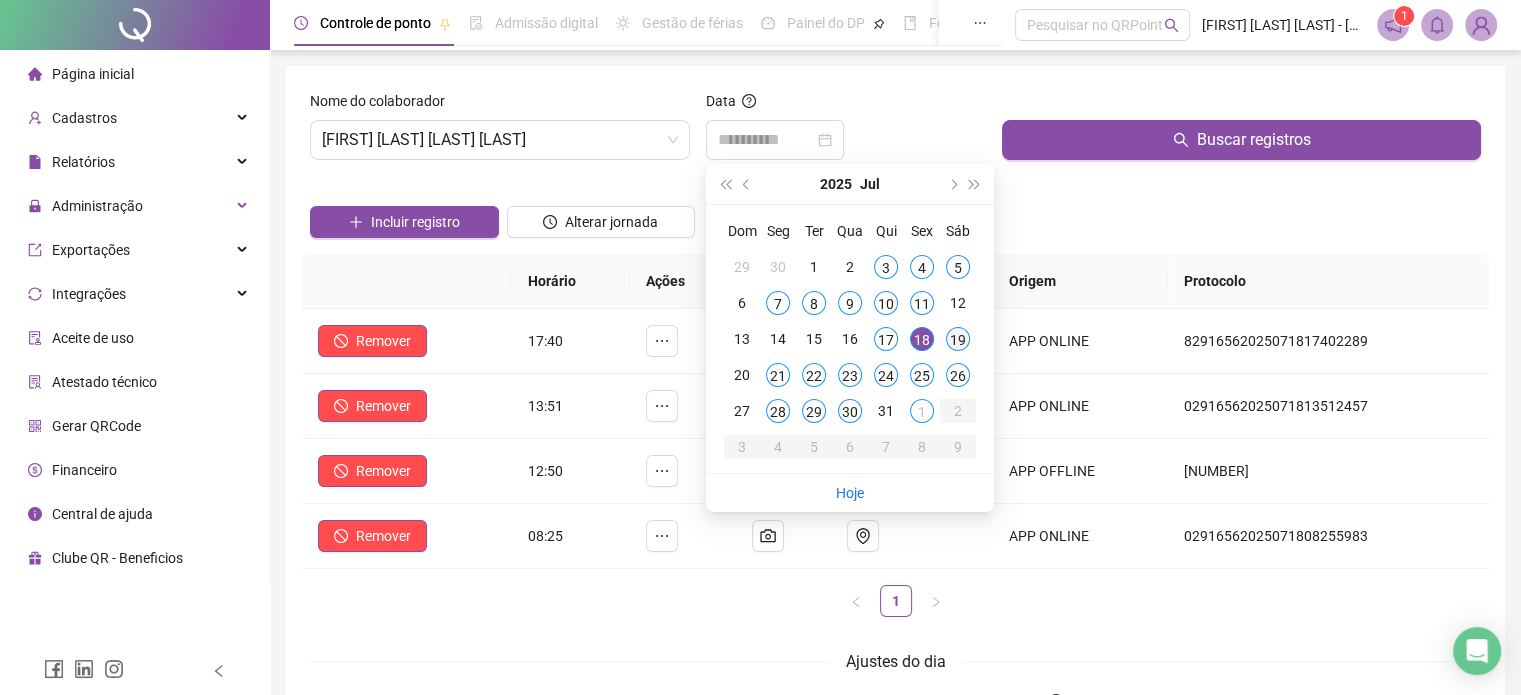 click on "19" at bounding box center [958, 339] 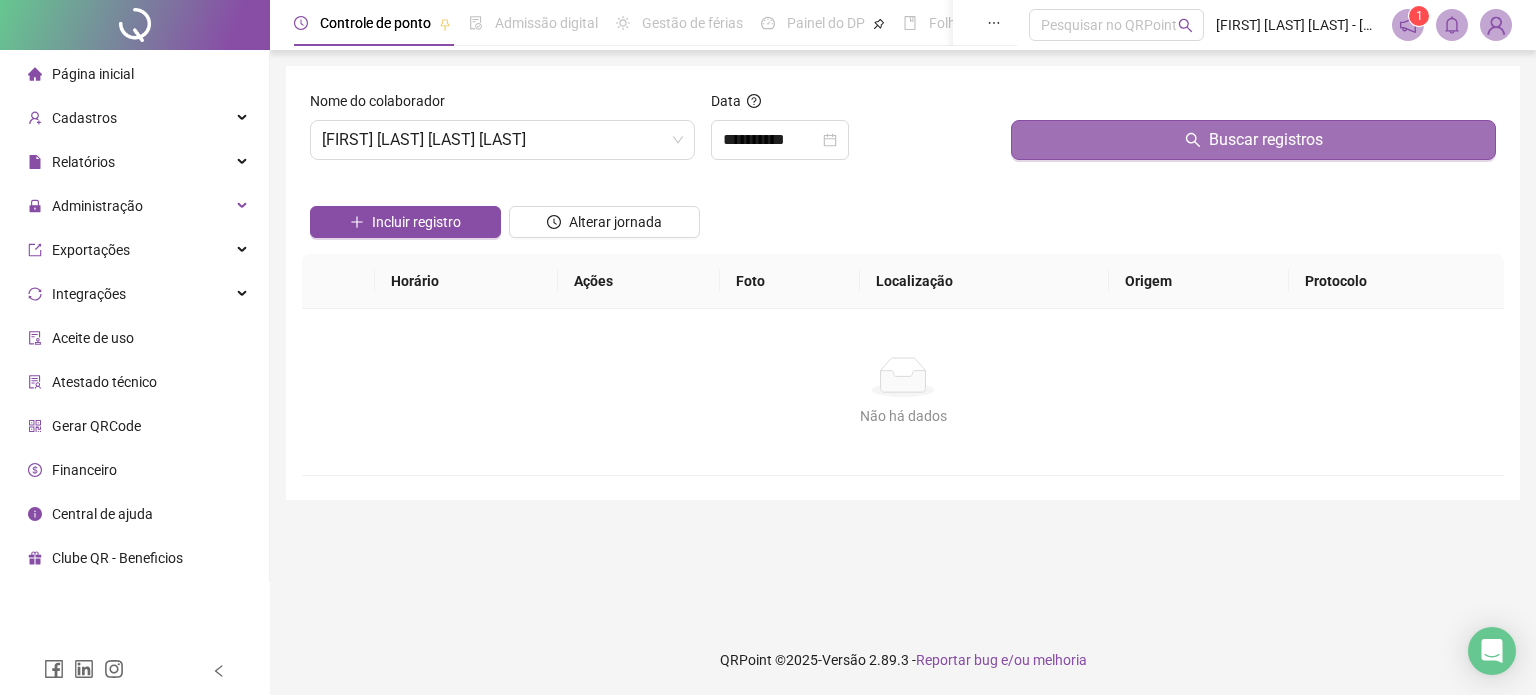 click on "Buscar registros" at bounding box center [1253, 140] 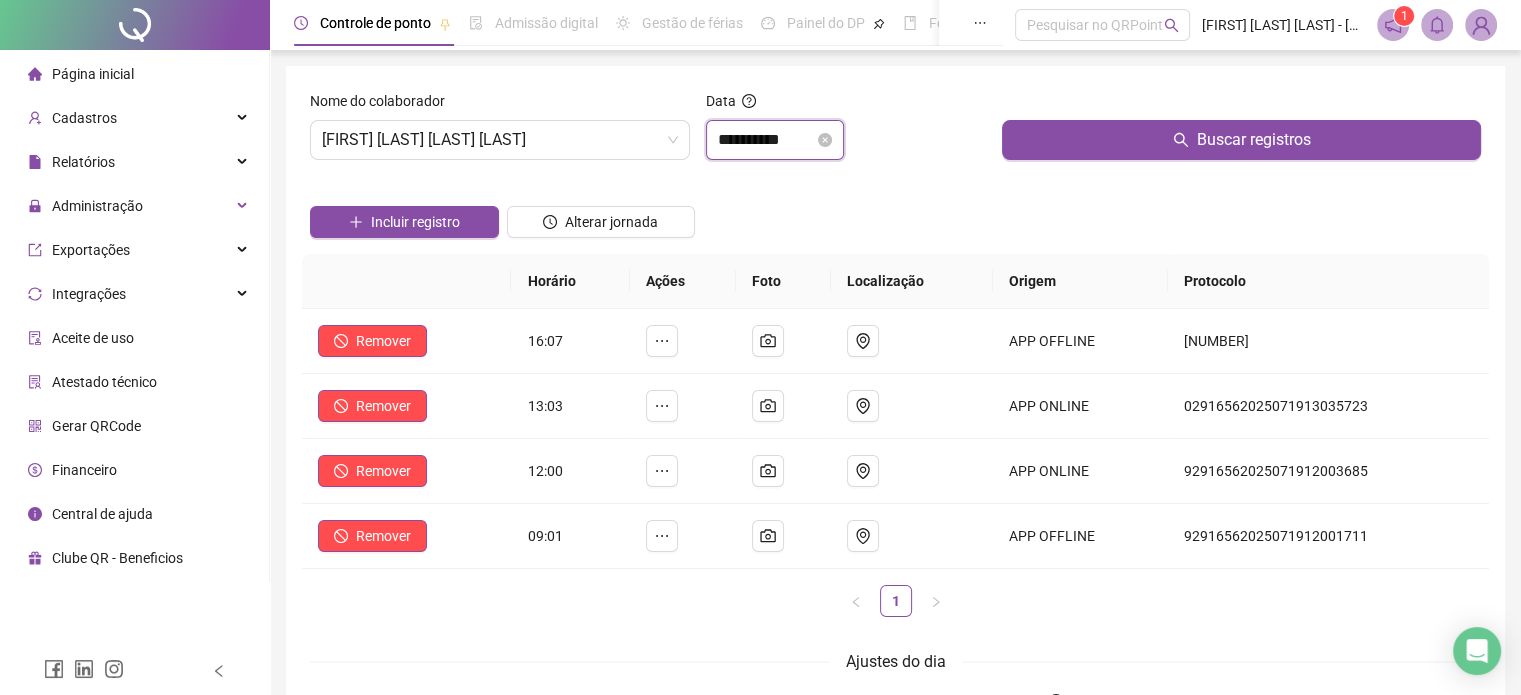 click on "**********" at bounding box center [766, 140] 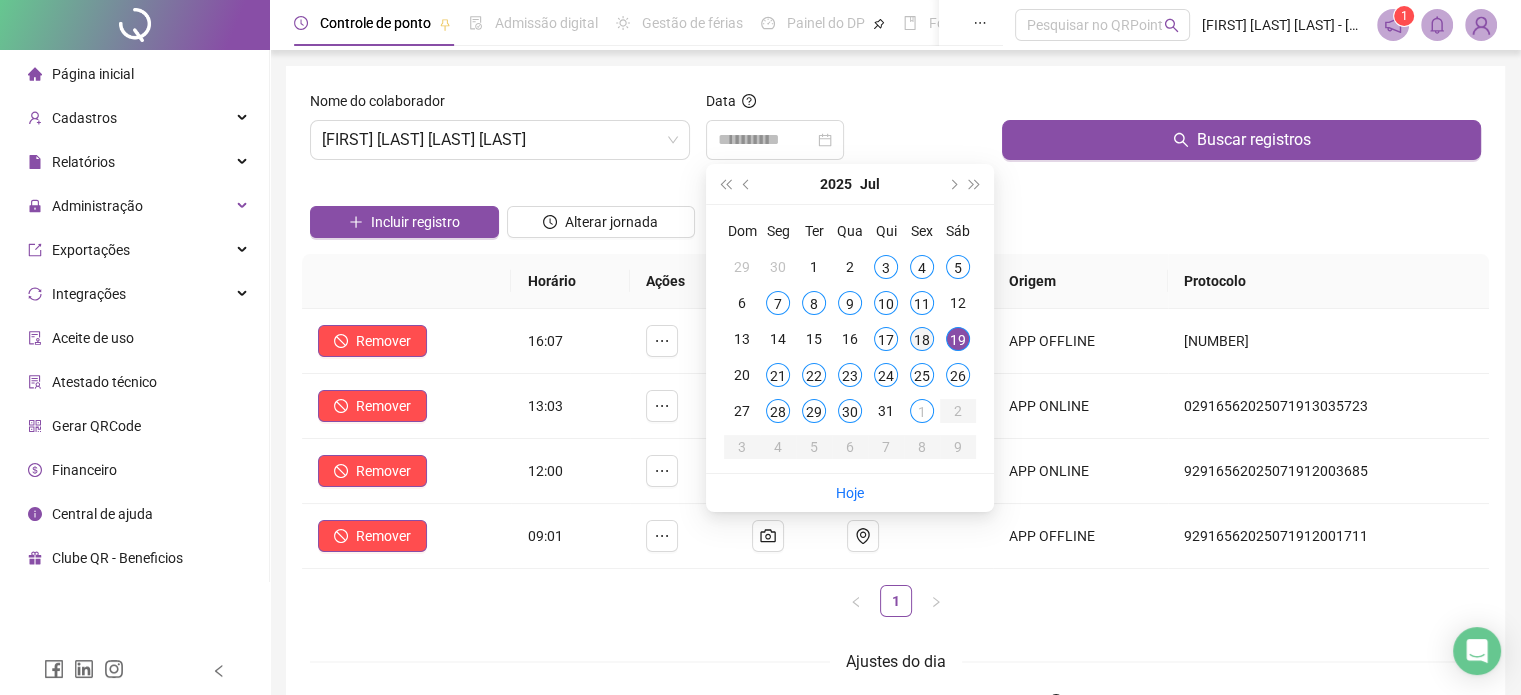 click on "18" at bounding box center (922, 339) 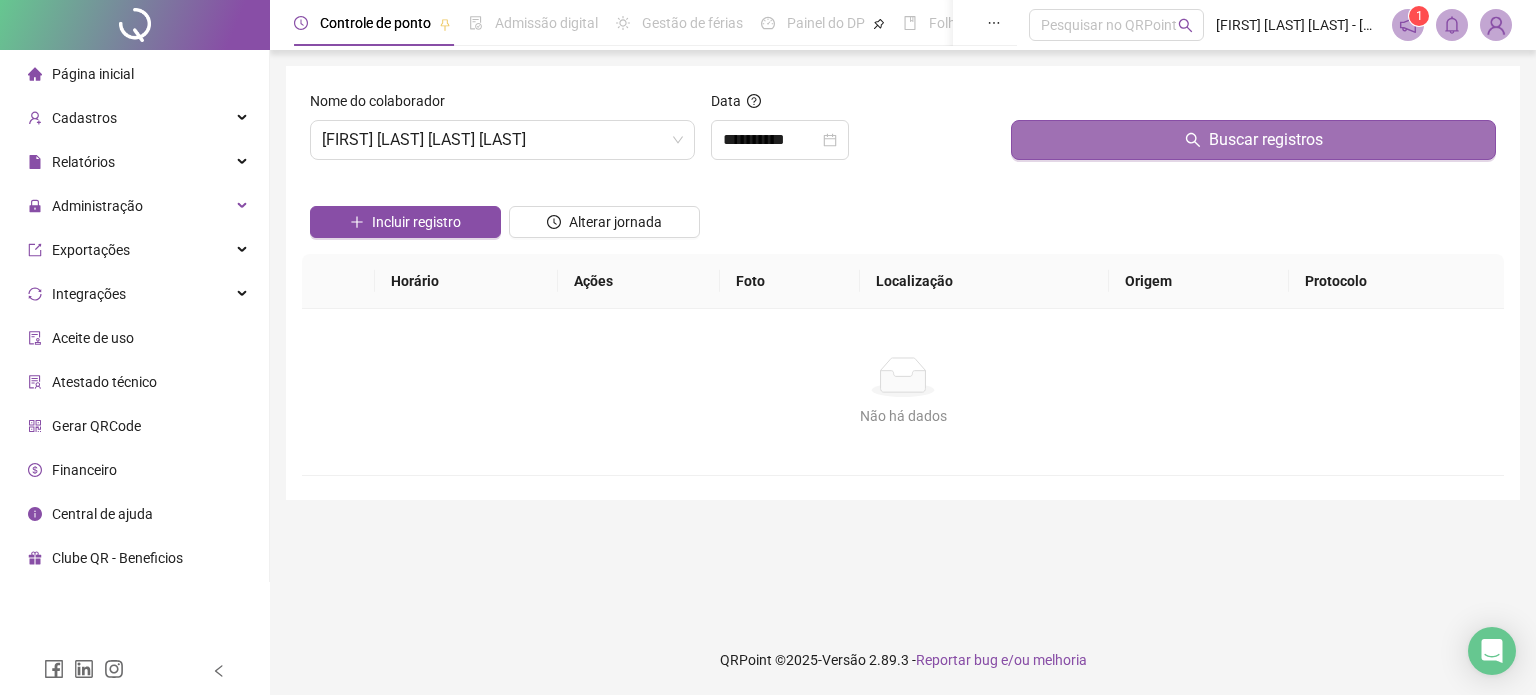 click on "Buscar registros" at bounding box center [1253, 140] 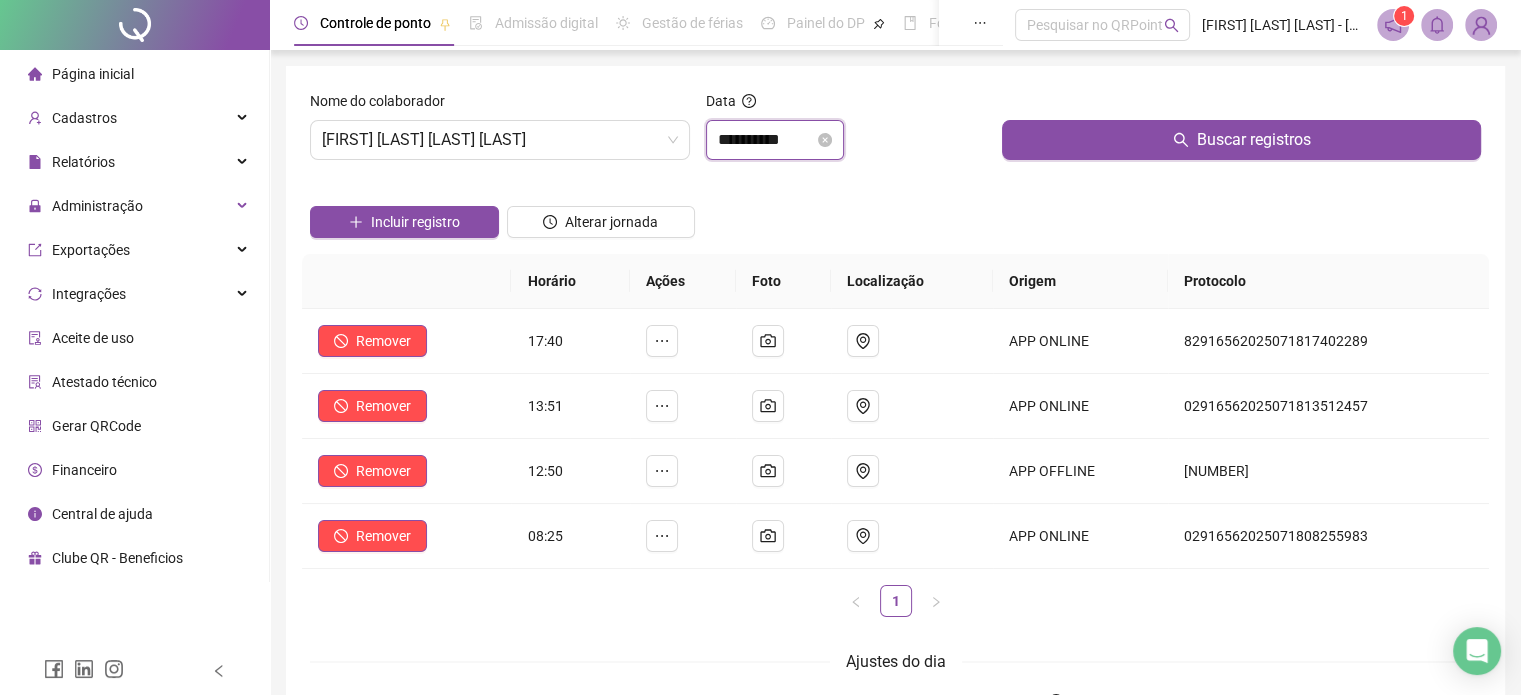 click on "**********" at bounding box center [766, 140] 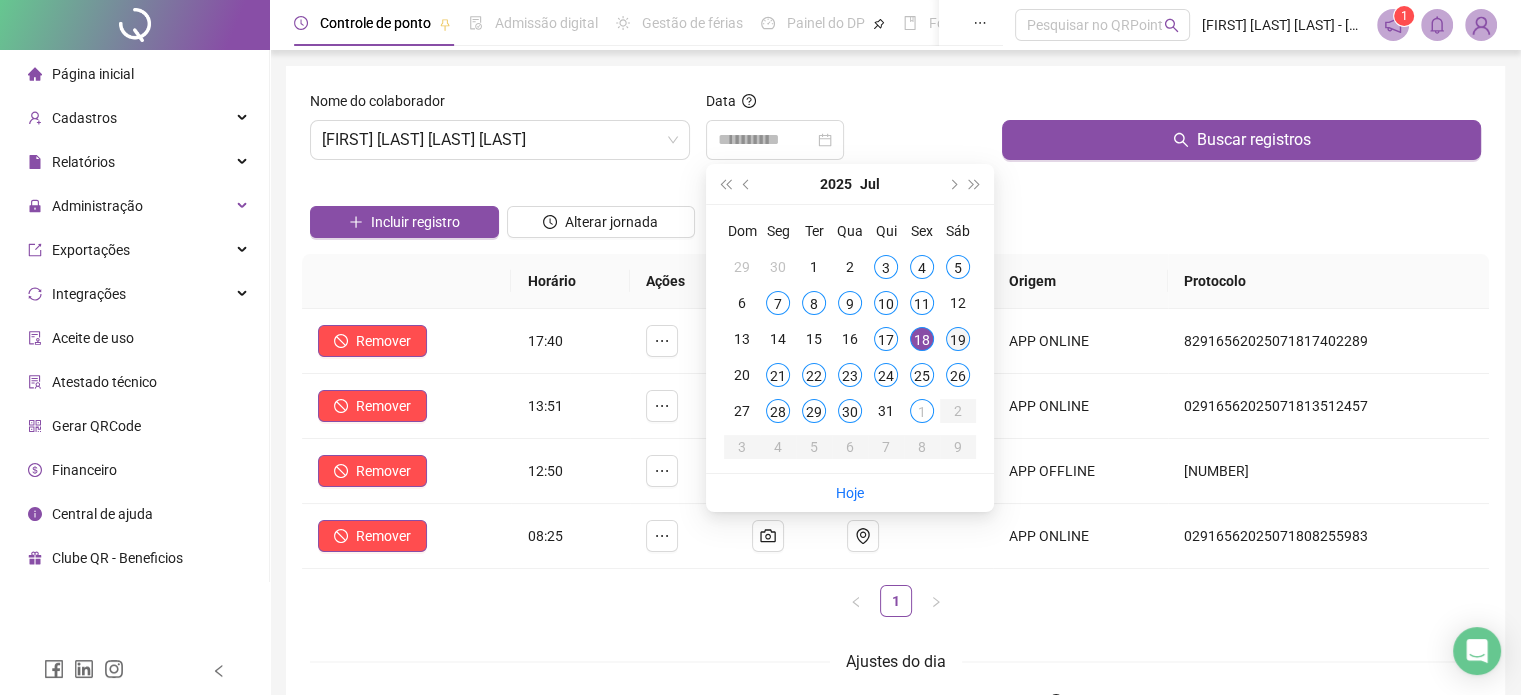 click on "19" at bounding box center (958, 339) 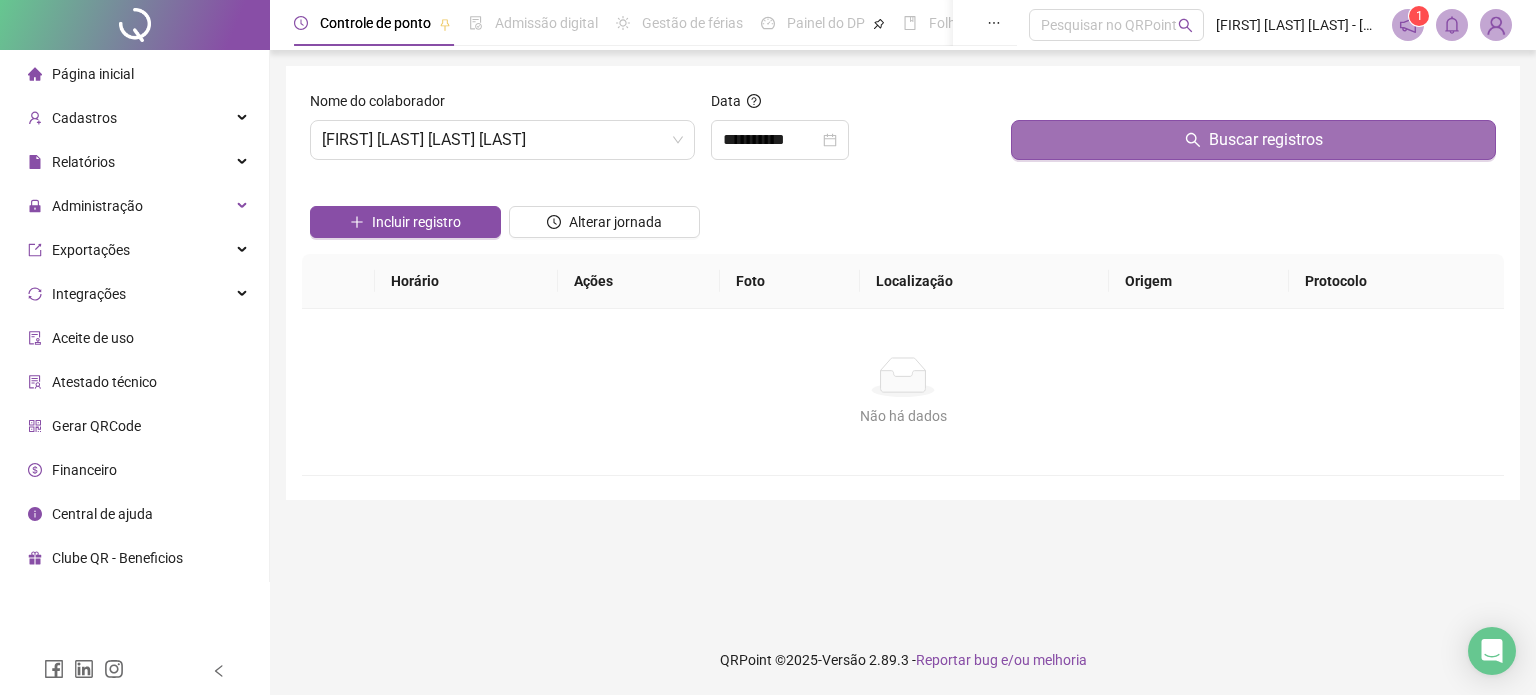 click on "Buscar registros" at bounding box center (1253, 140) 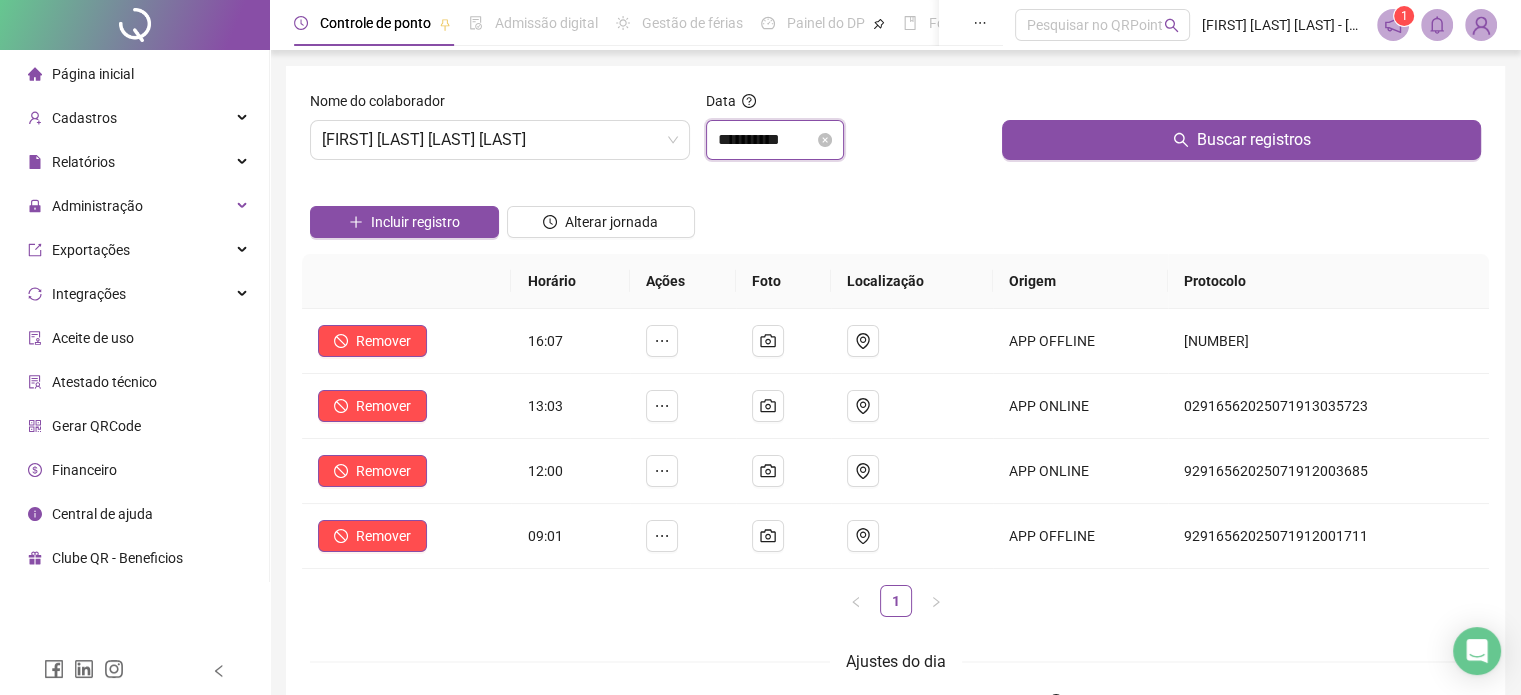 click on "**********" at bounding box center [766, 140] 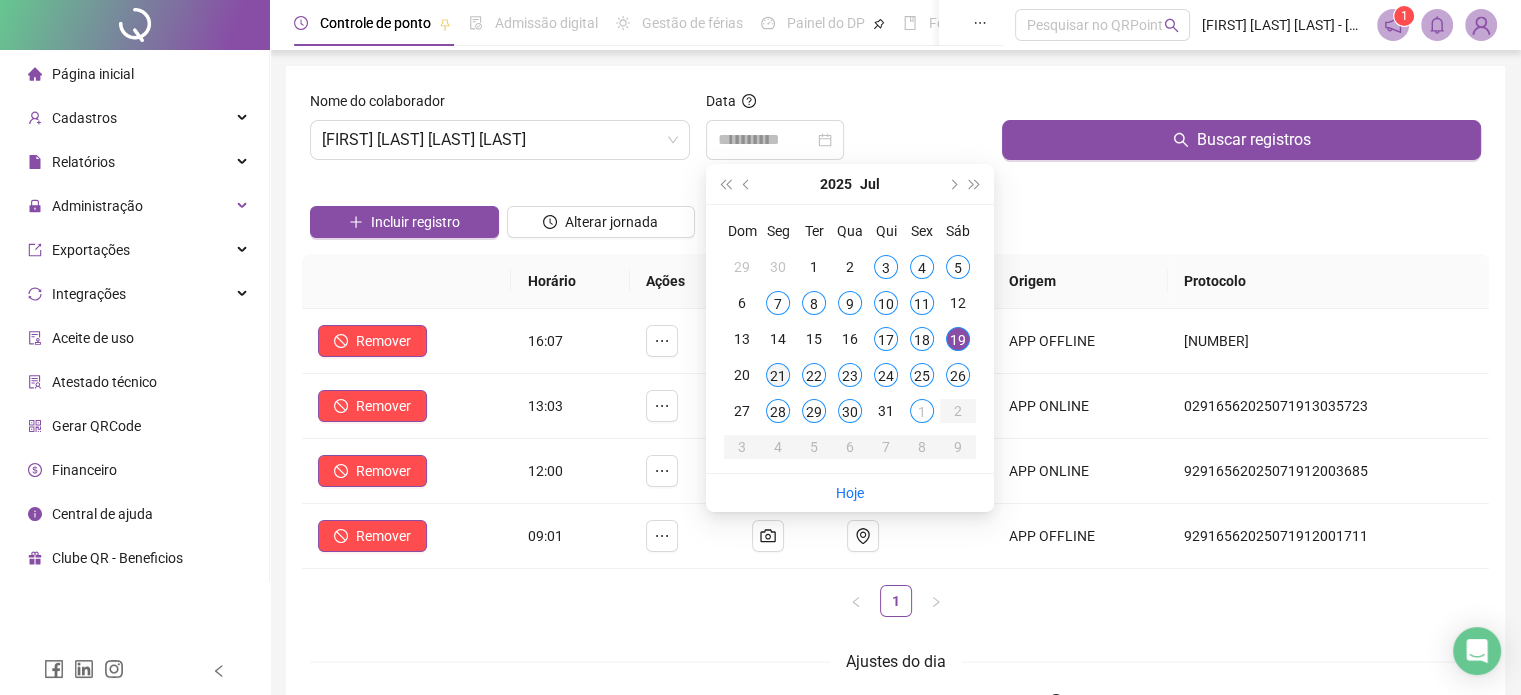 click on "21" at bounding box center [778, 375] 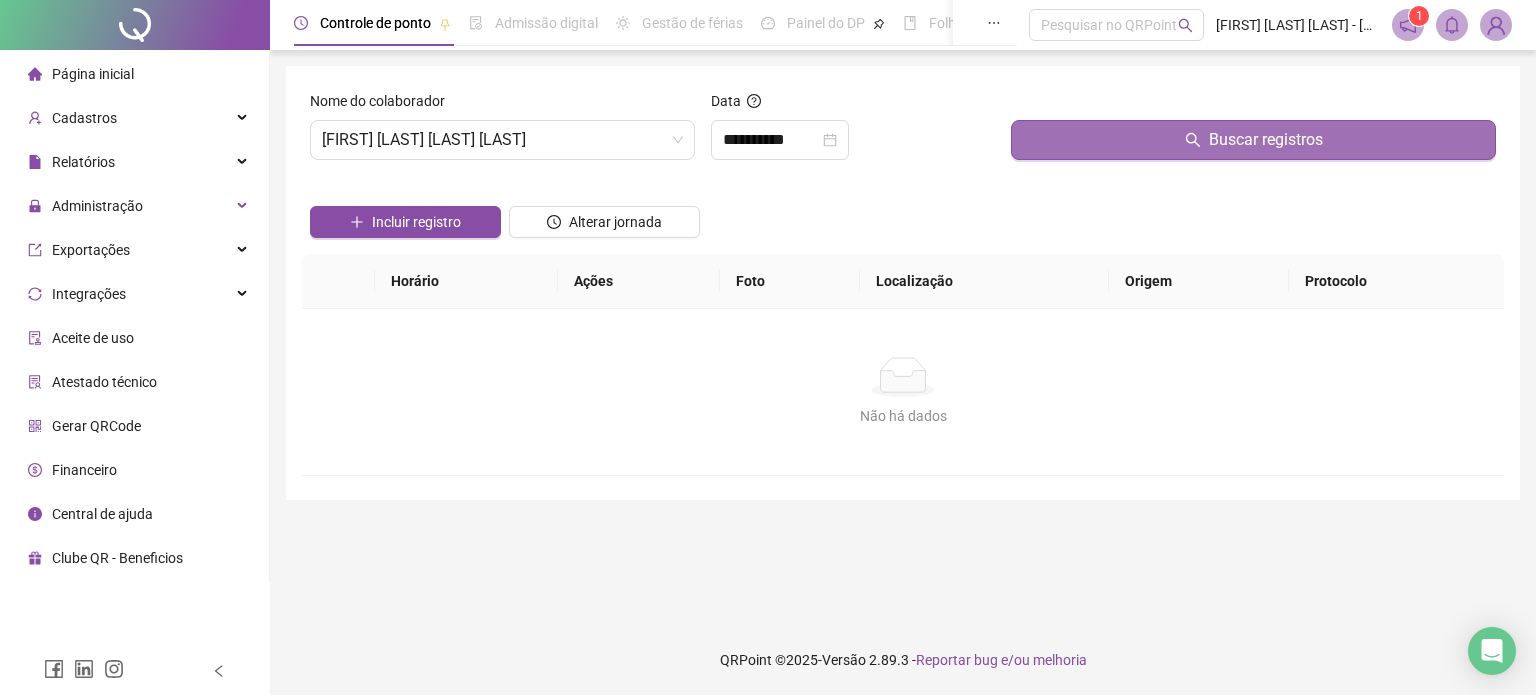 click on "Buscar registros" at bounding box center (1253, 140) 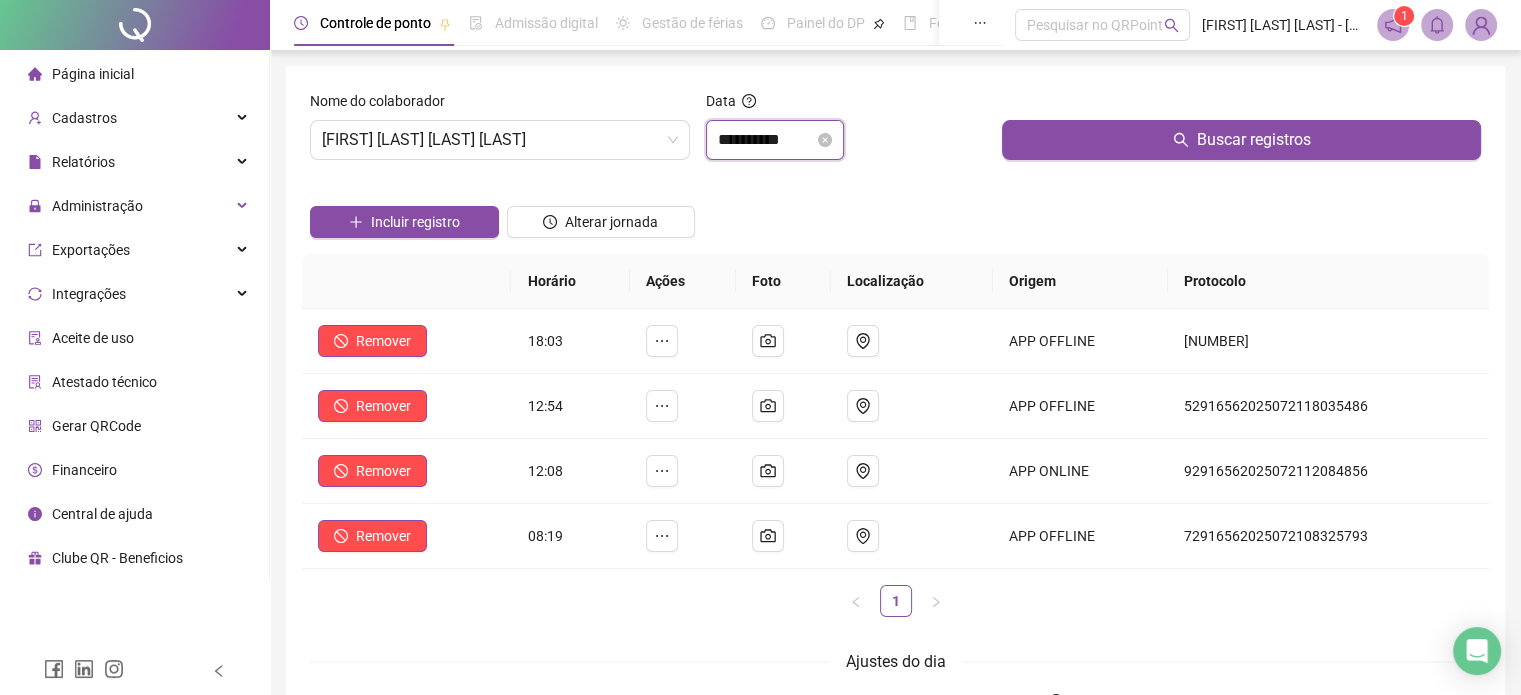 click on "**********" at bounding box center (766, 140) 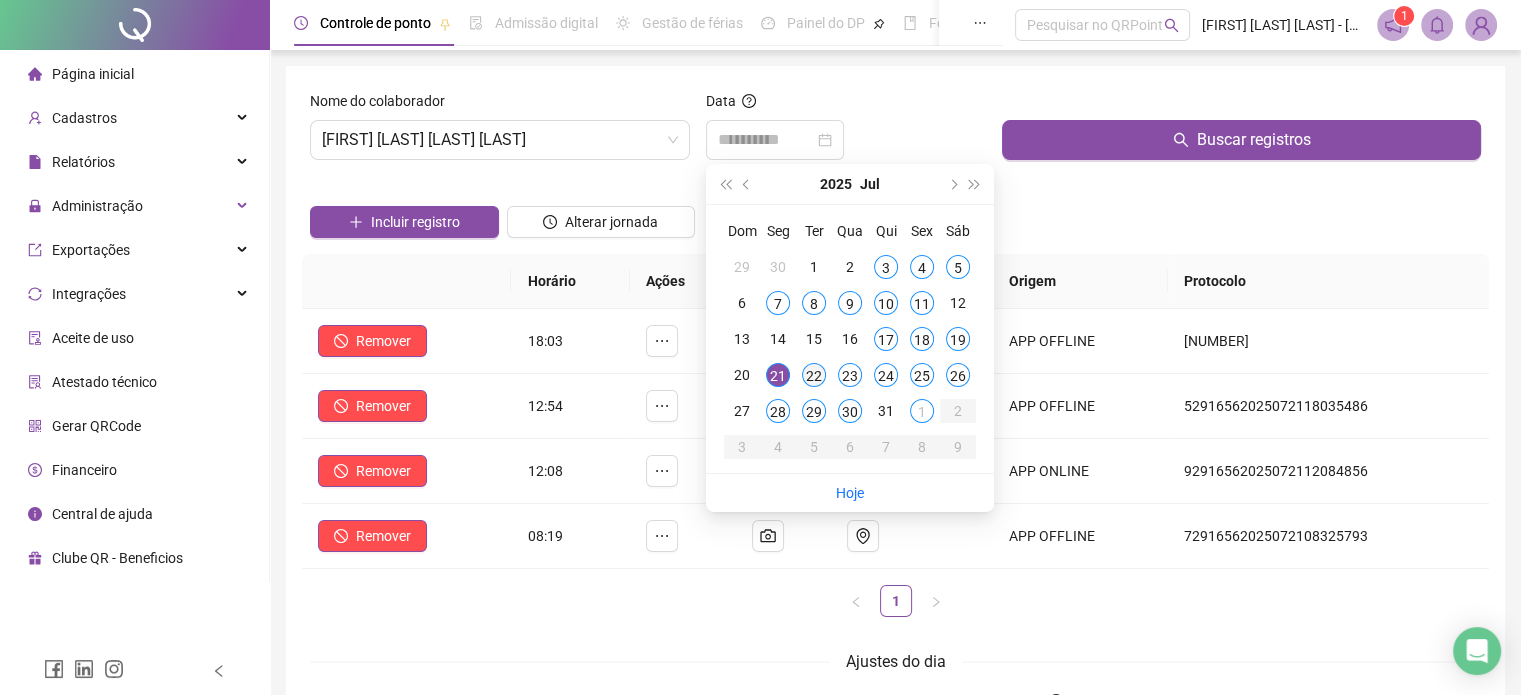 click on "22" at bounding box center [814, 375] 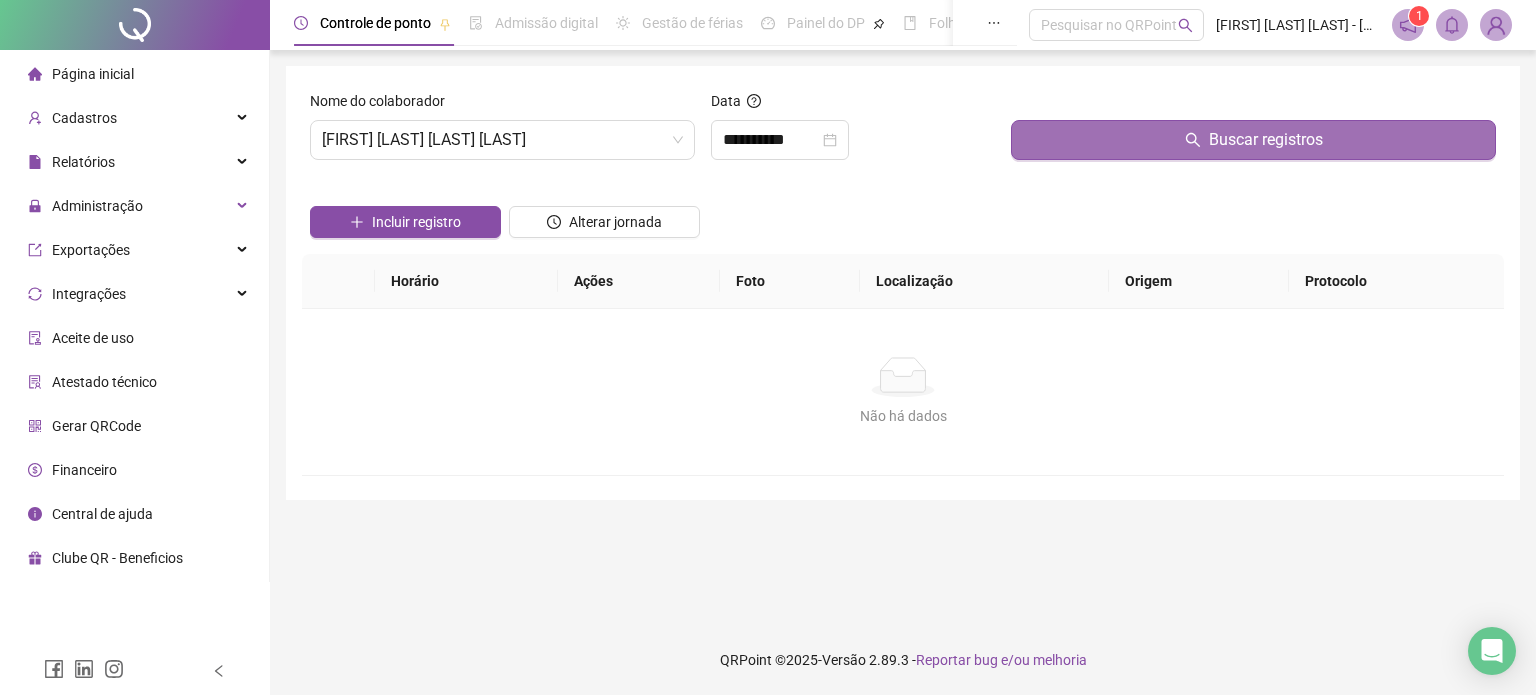 click on "Buscar registros" at bounding box center (1253, 140) 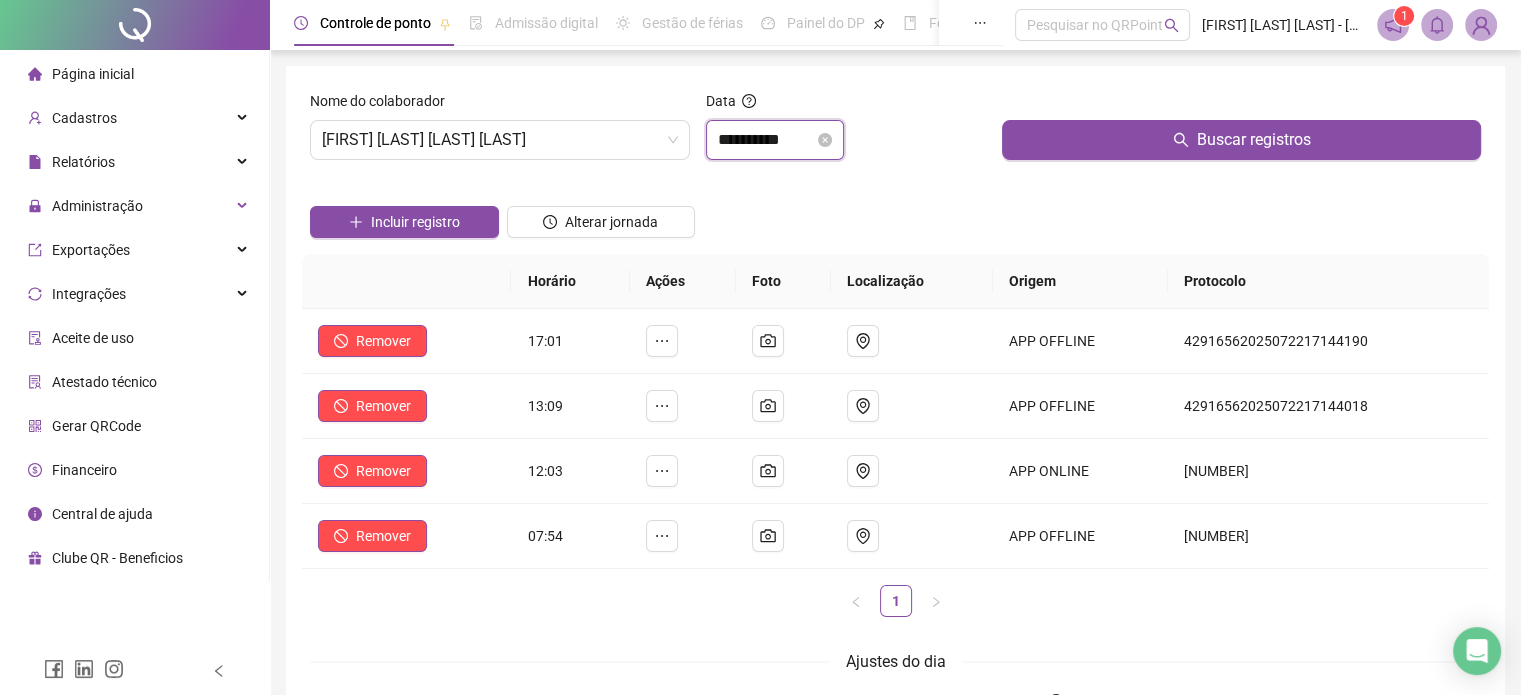 click on "**********" at bounding box center [766, 140] 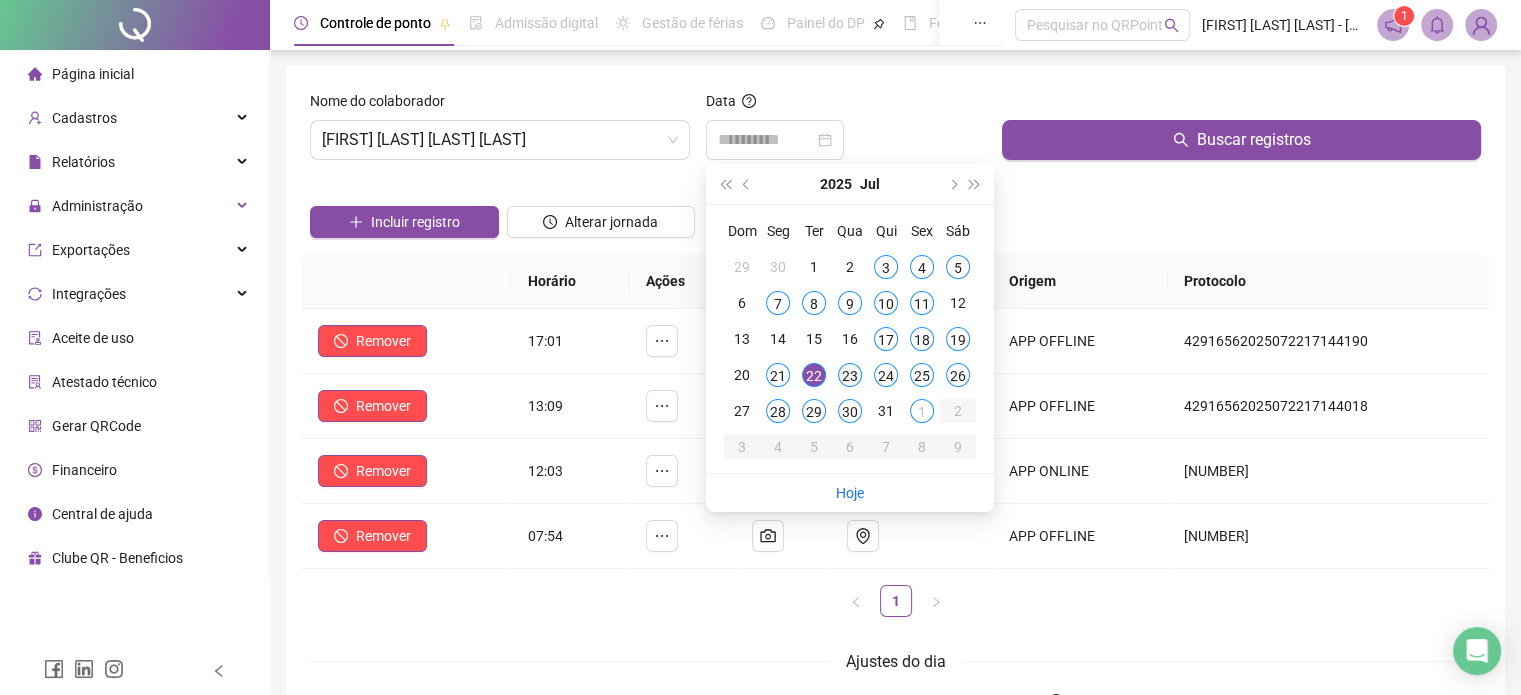 click on "23" at bounding box center (850, 375) 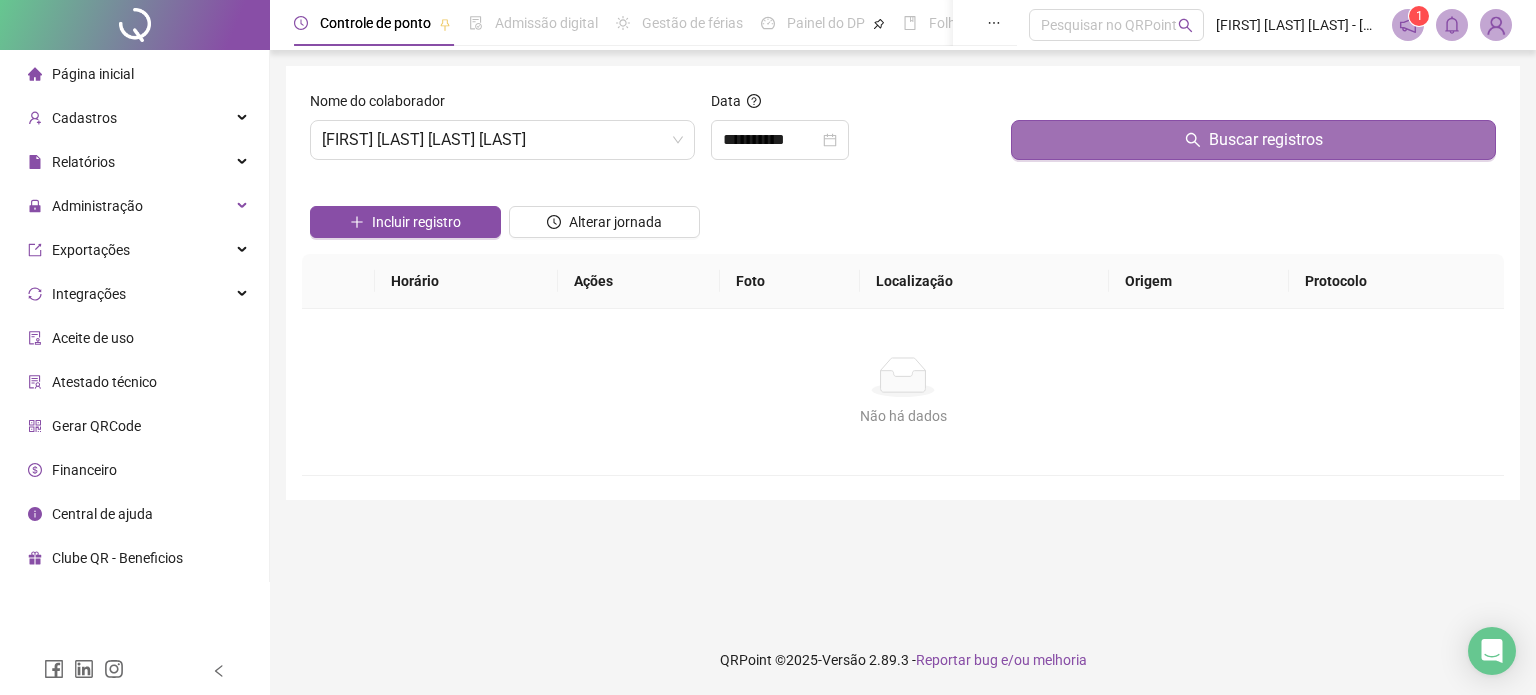 click on "Buscar registros" at bounding box center [1253, 140] 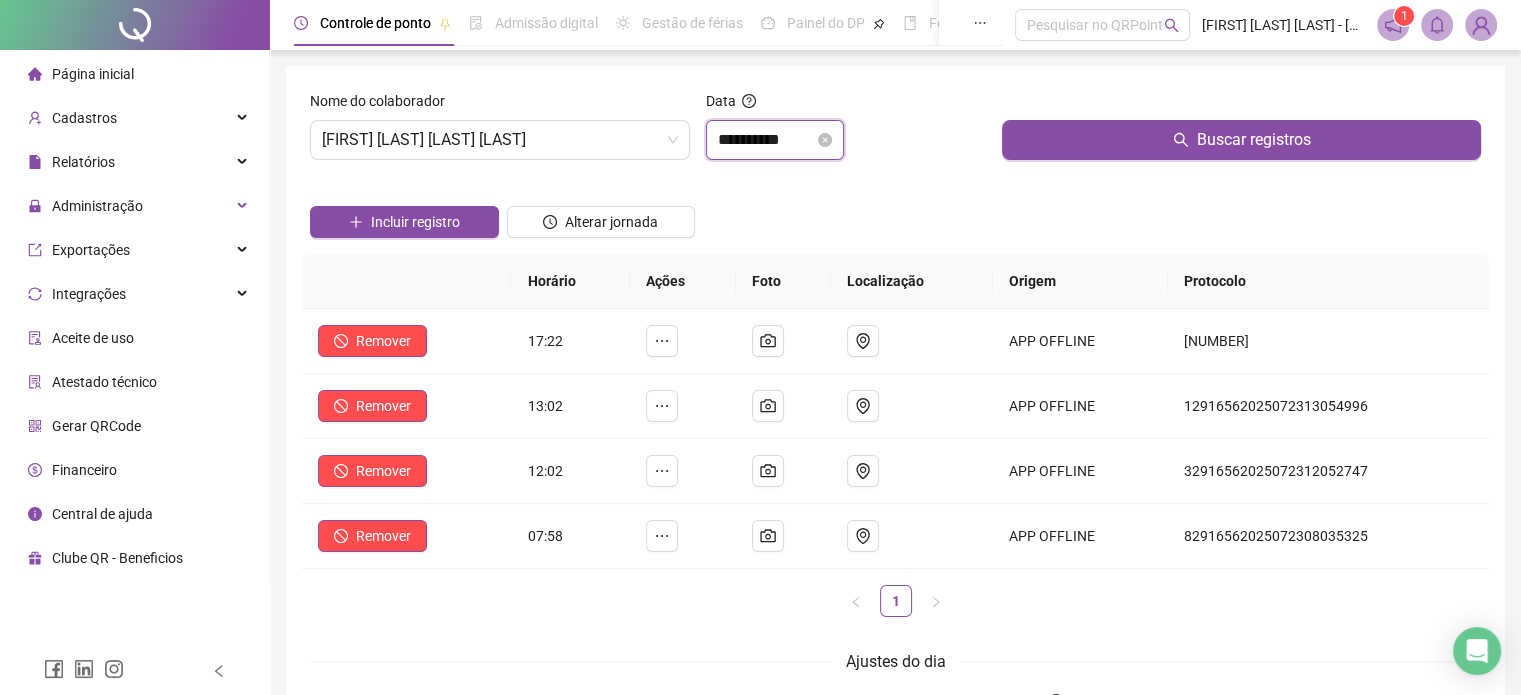 click on "**********" at bounding box center (766, 140) 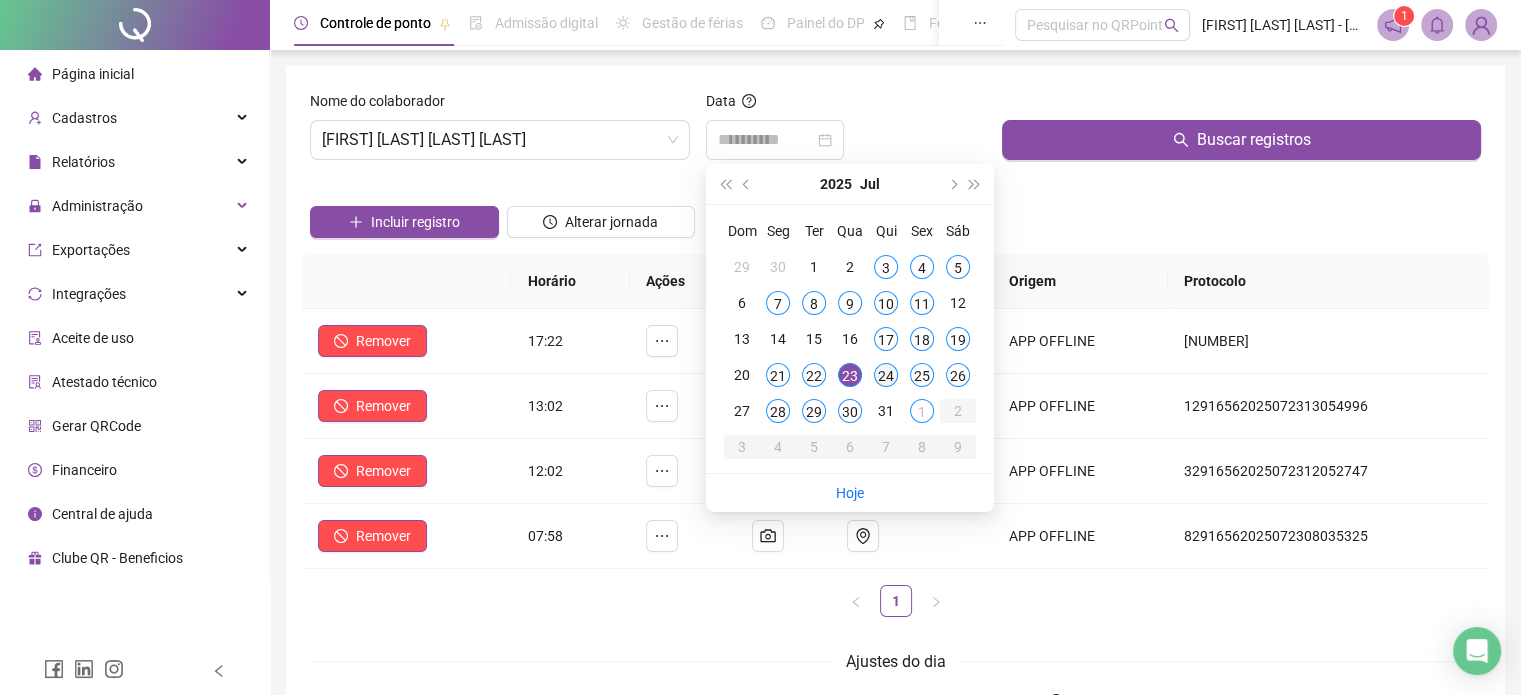 click on "24" at bounding box center (886, 375) 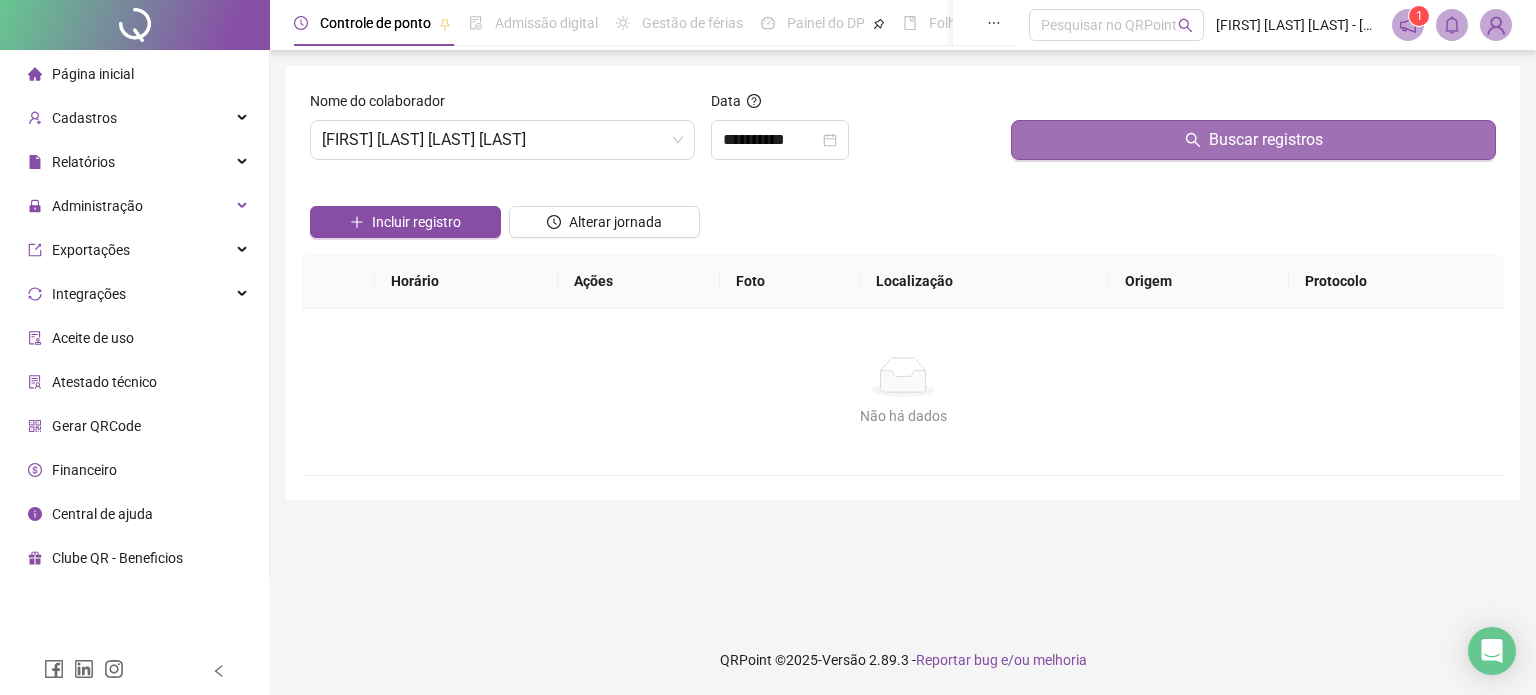click on "Buscar registros" at bounding box center (1253, 140) 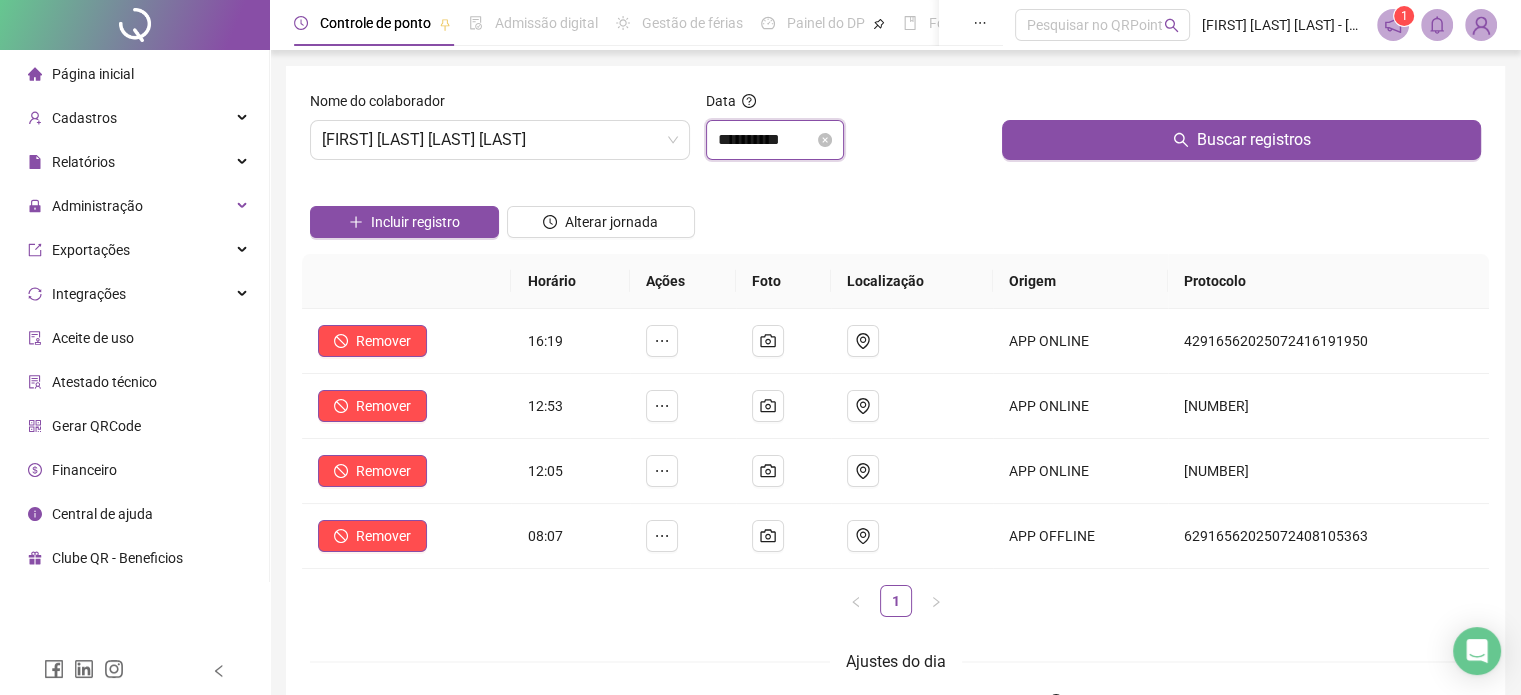 click on "**********" at bounding box center [766, 140] 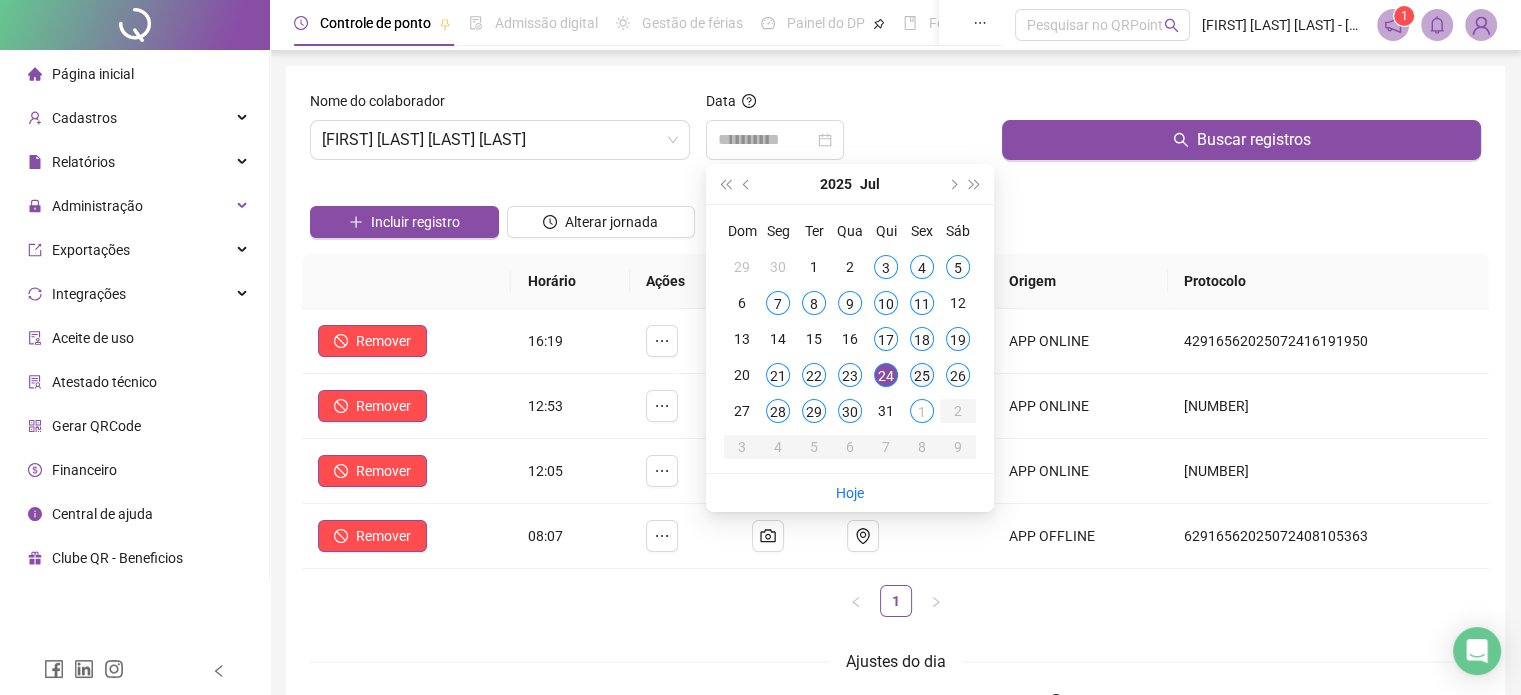 click on "25" at bounding box center [922, 375] 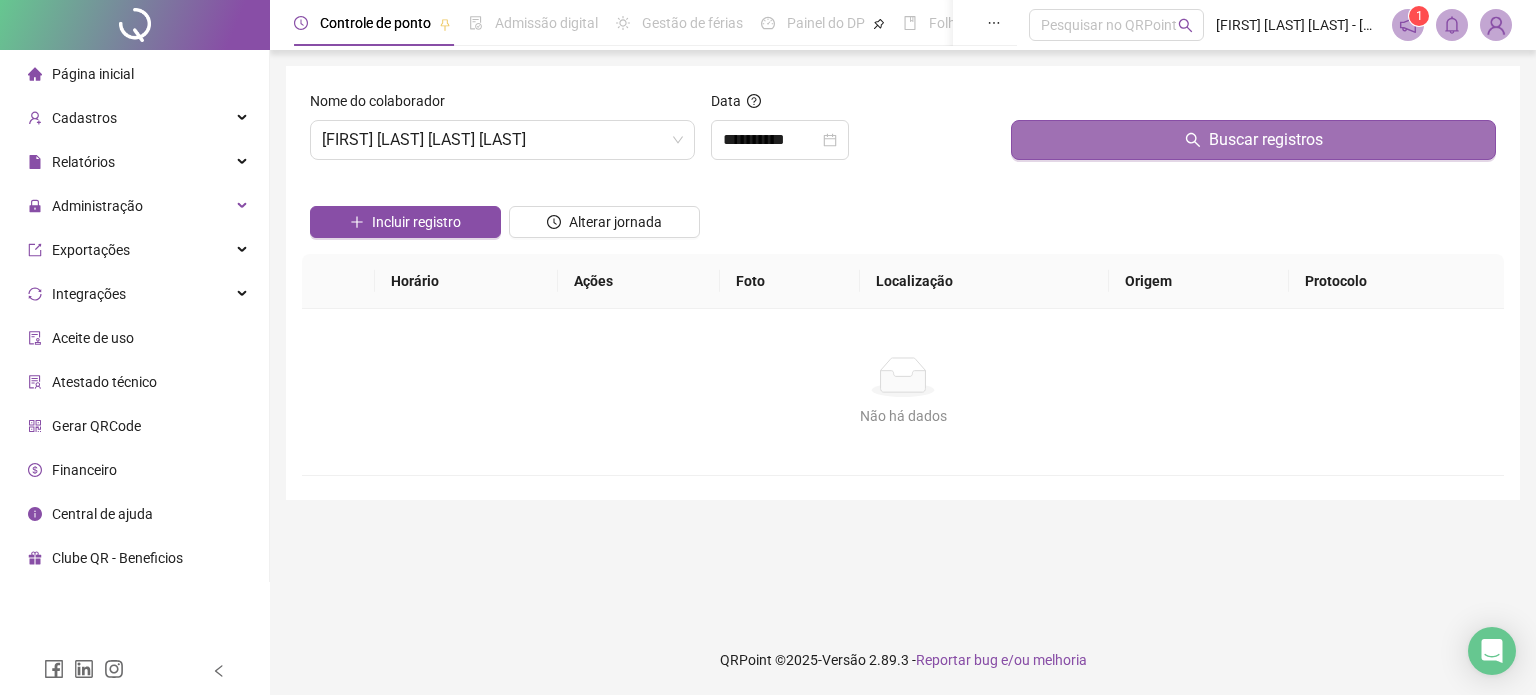 click on "Buscar registros" at bounding box center [1253, 140] 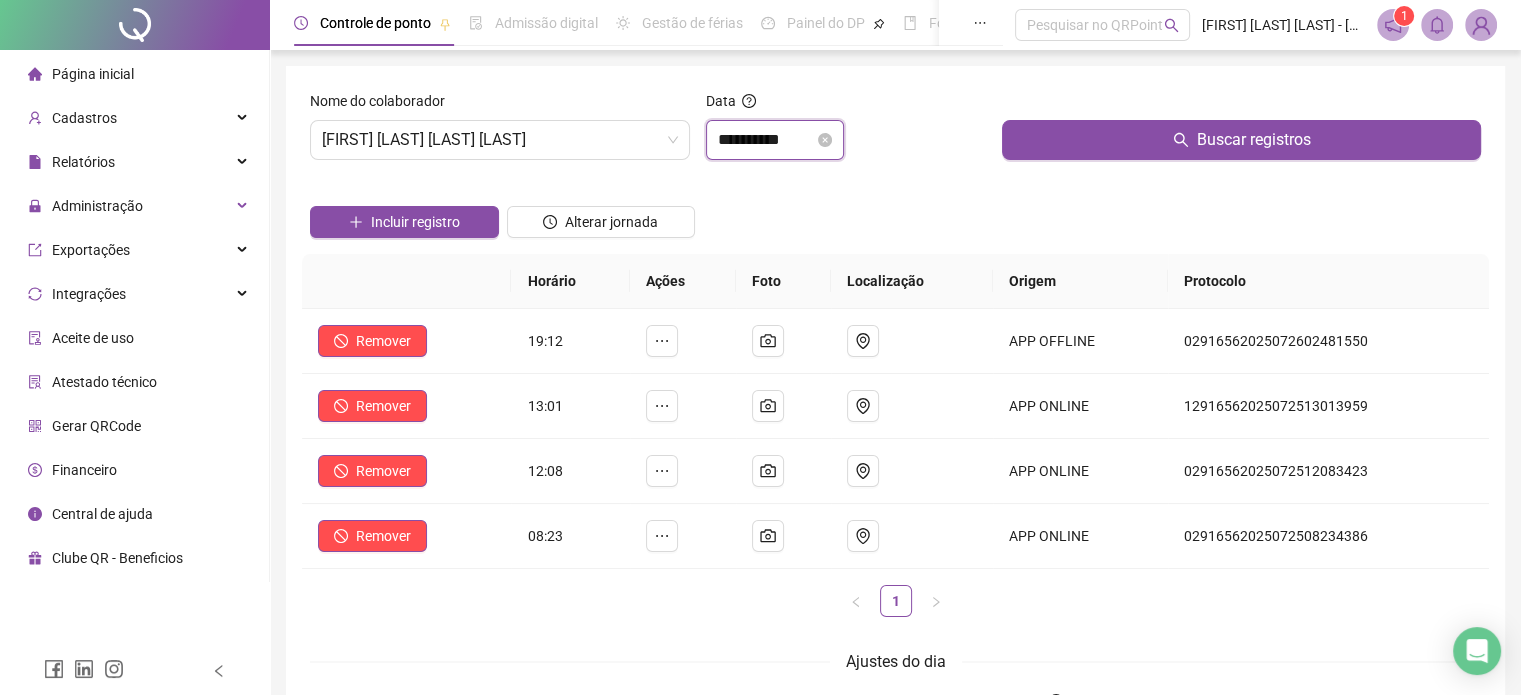 click on "**********" at bounding box center [766, 140] 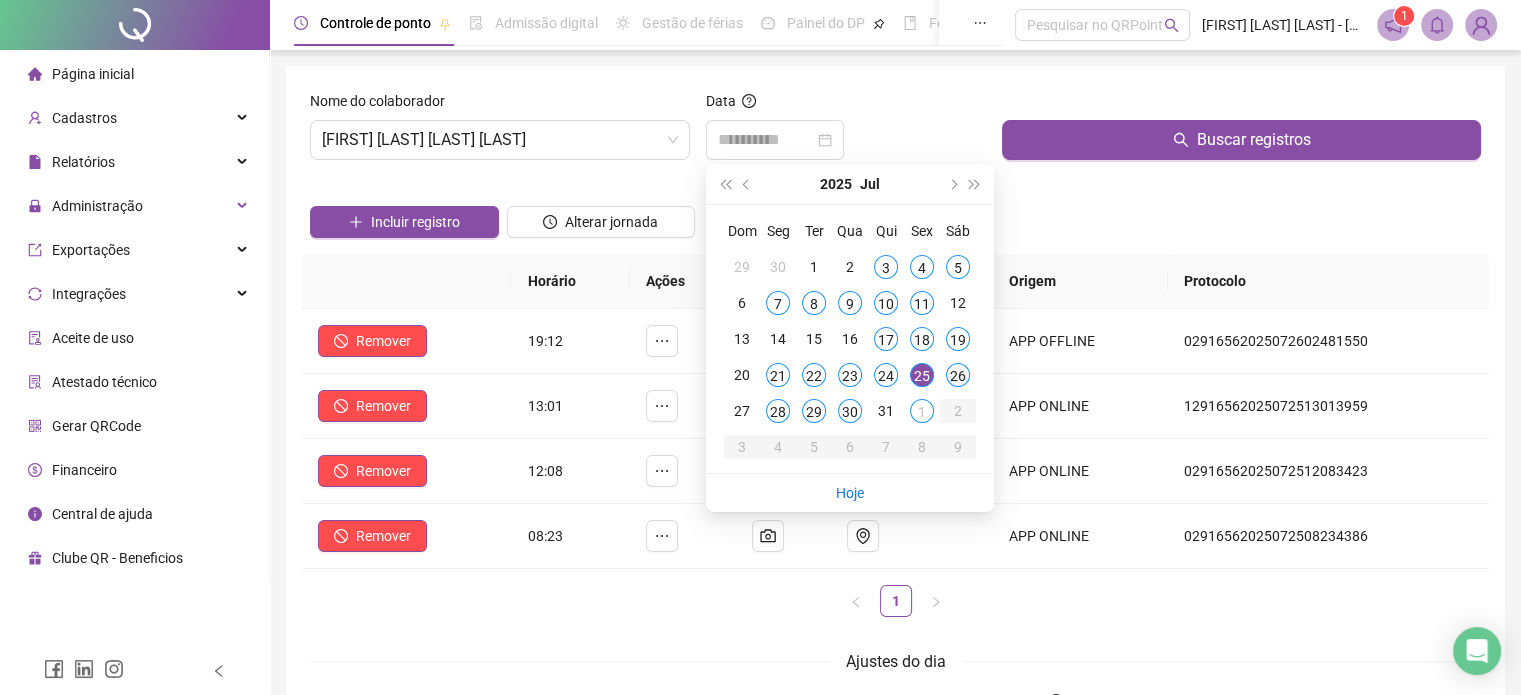 click on "26" at bounding box center [958, 375] 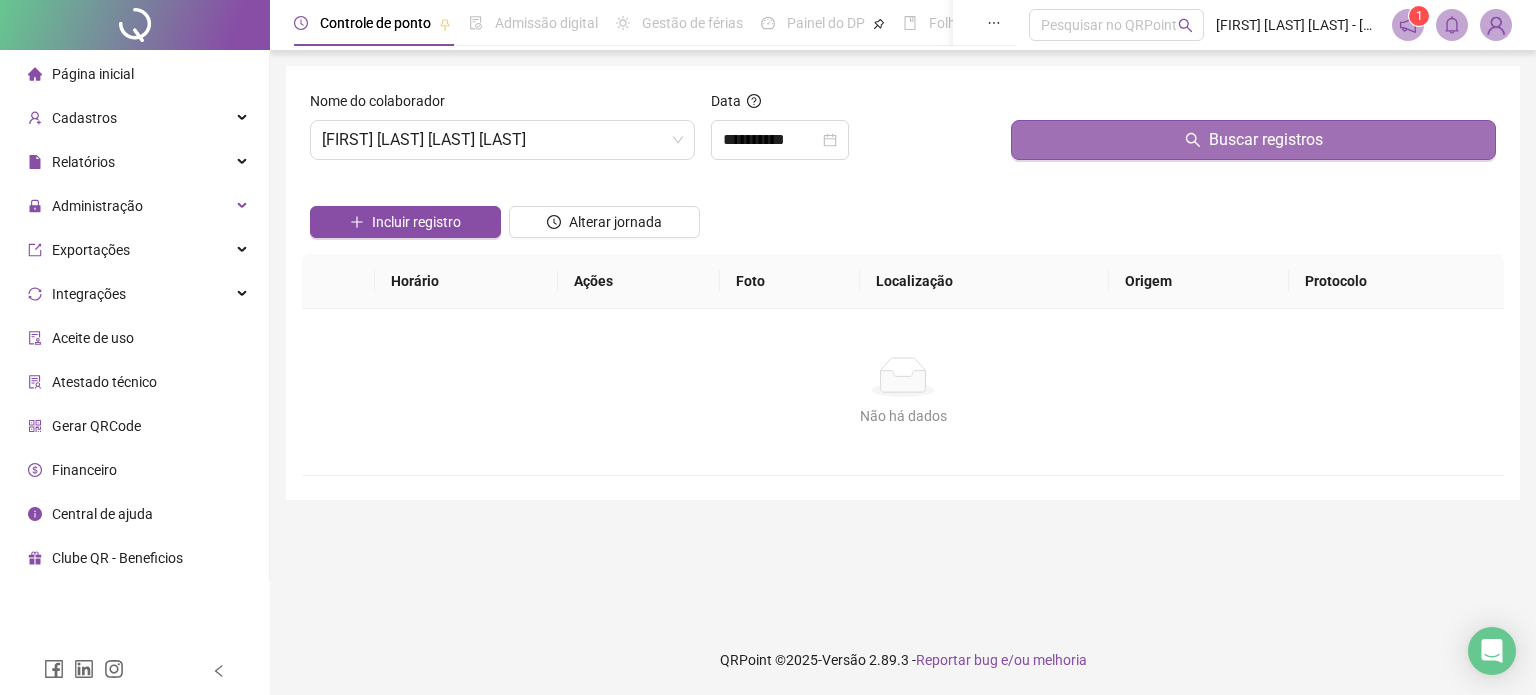 click on "Buscar registros" at bounding box center [1253, 140] 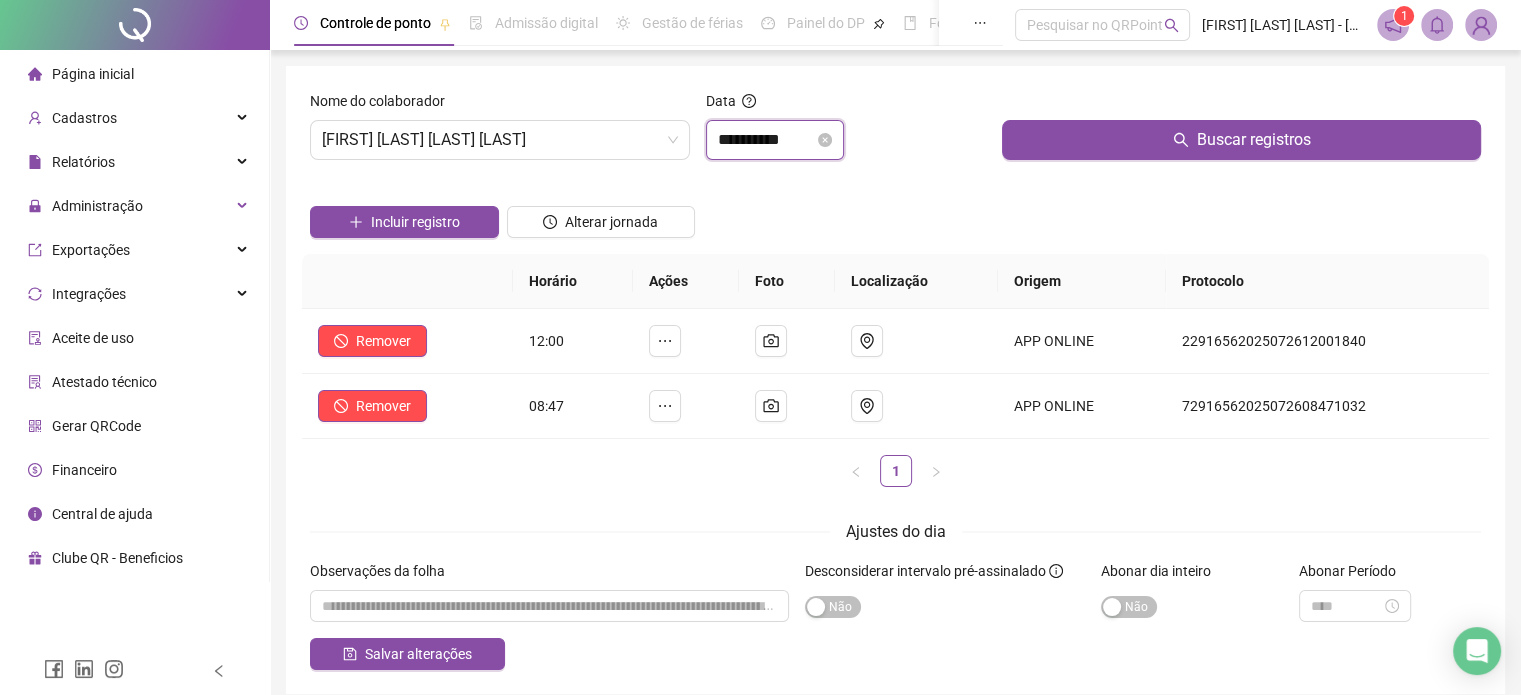 click on "**********" at bounding box center (766, 140) 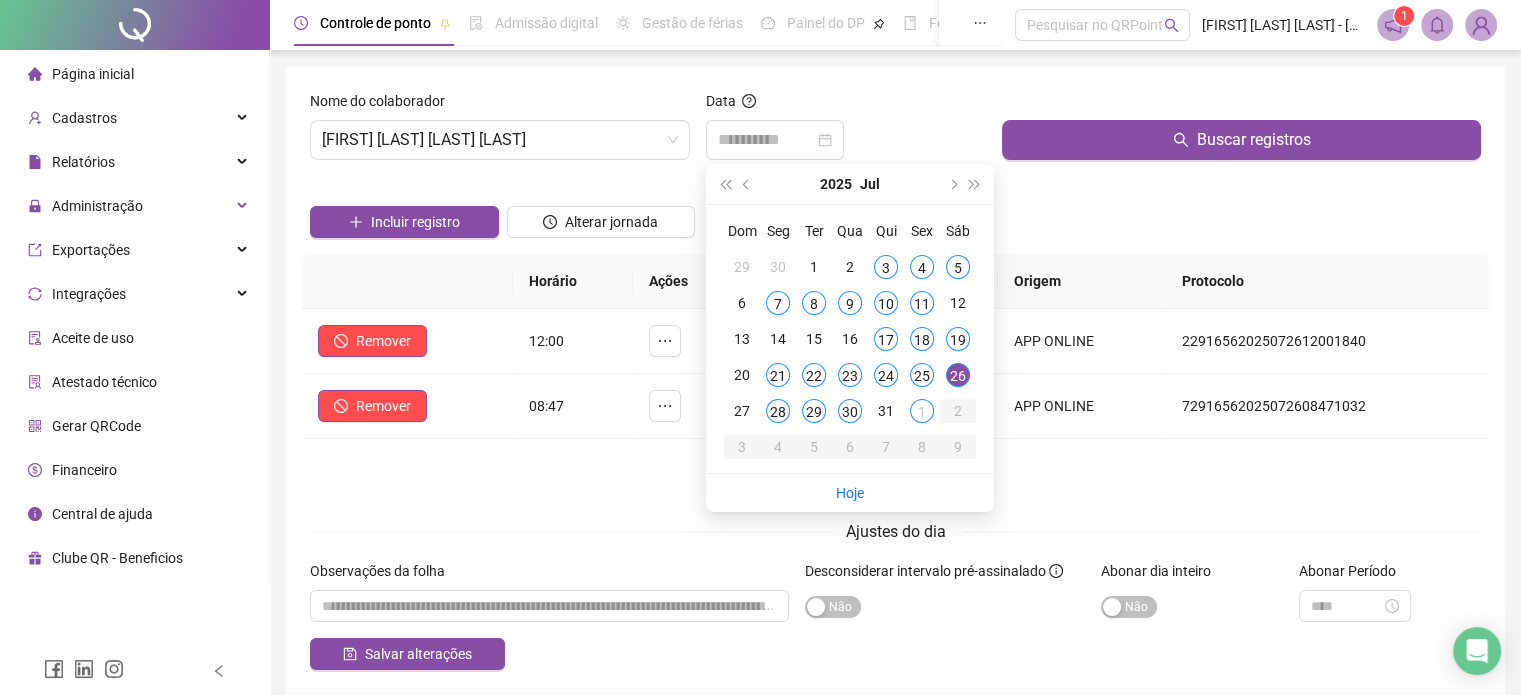 click on "28" at bounding box center [778, 411] 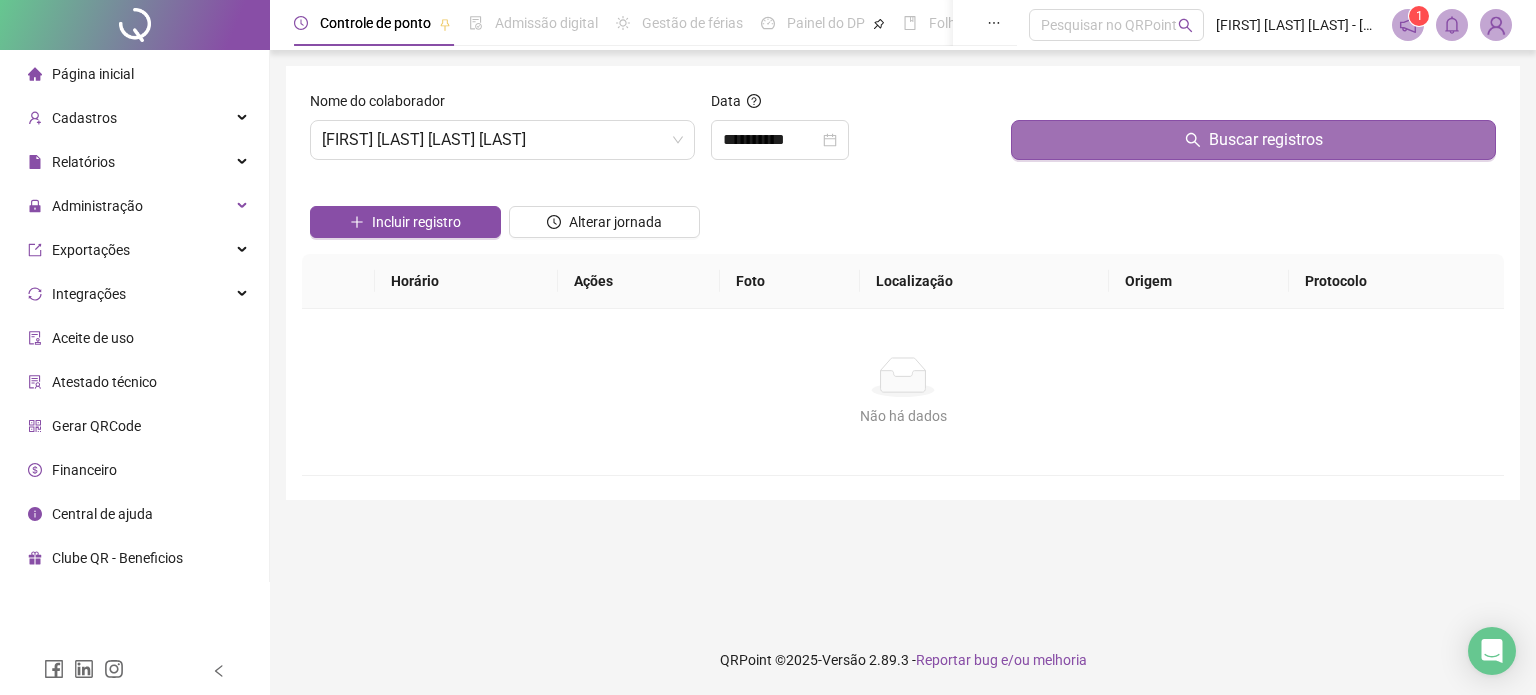 click on "Buscar registros" at bounding box center [1253, 140] 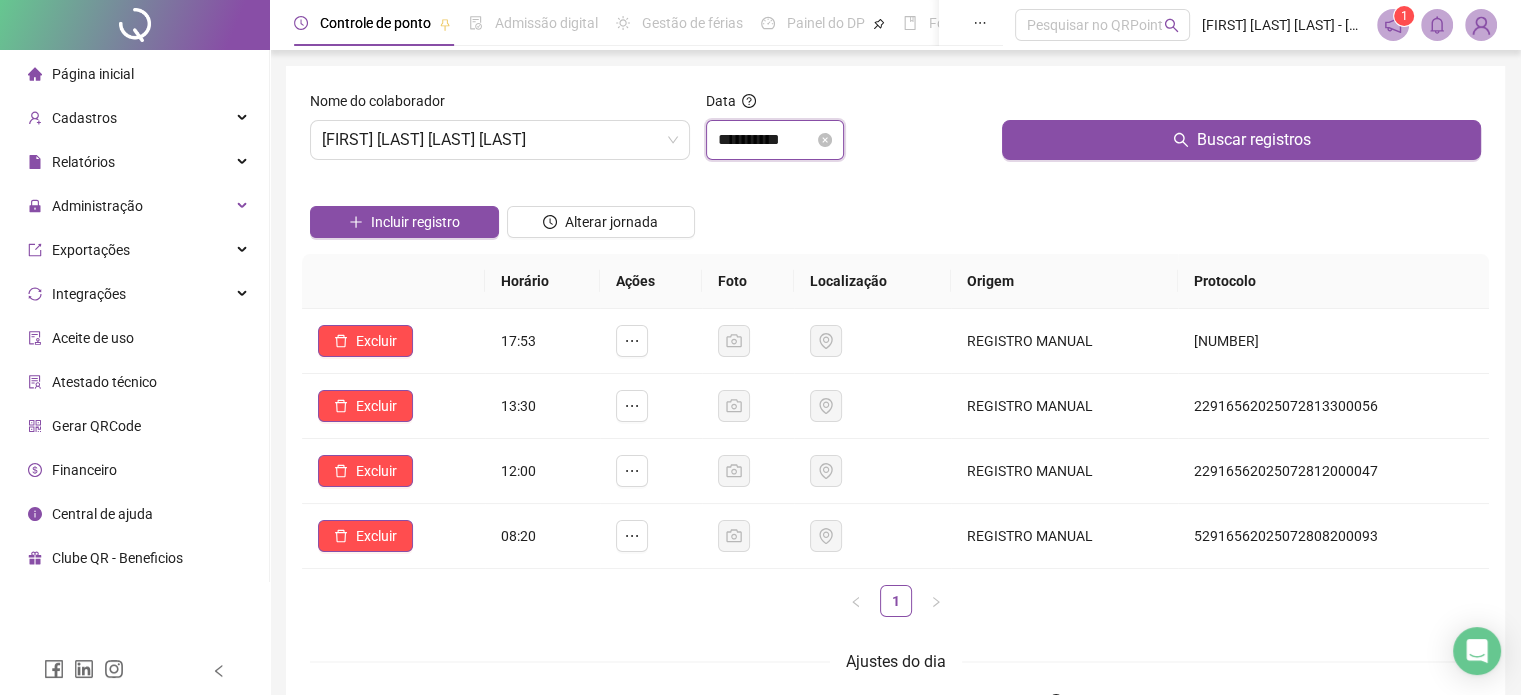 click on "**********" at bounding box center [766, 140] 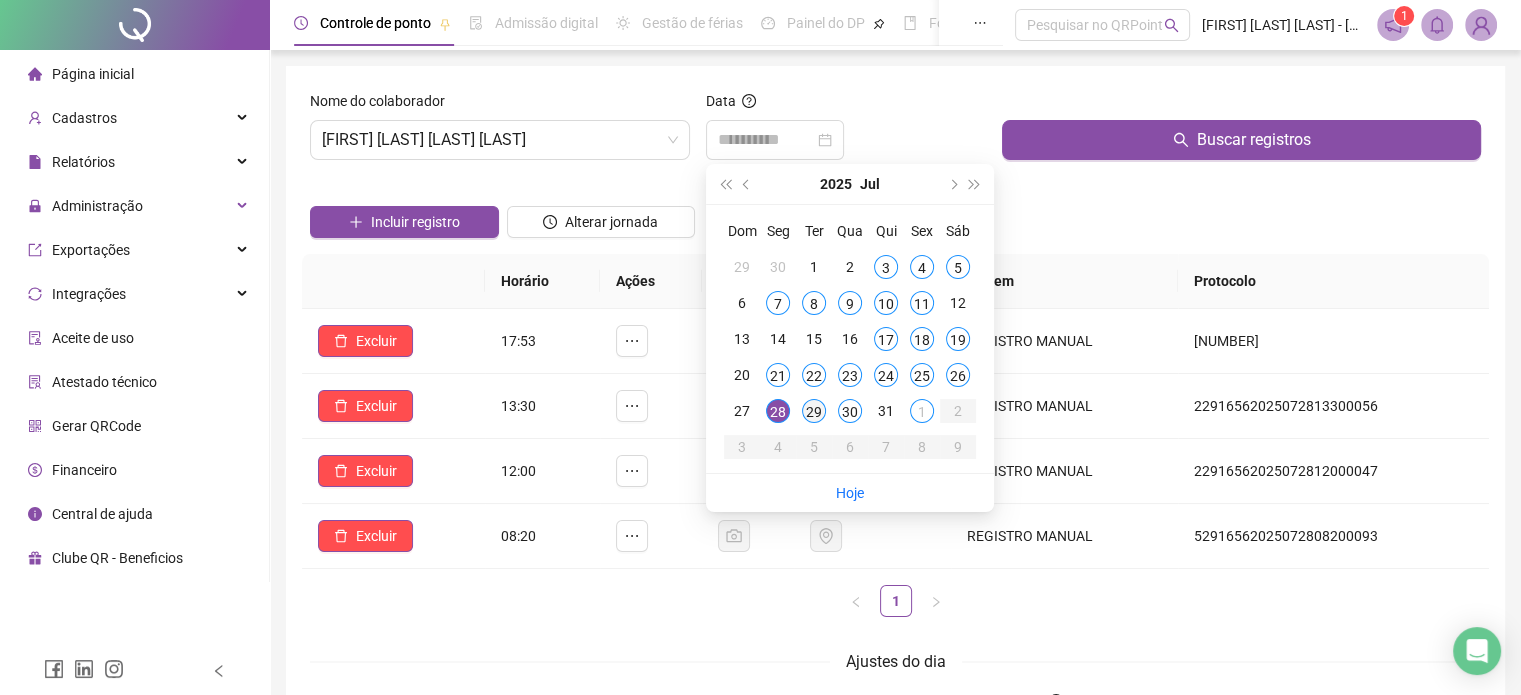 click on "29" at bounding box center [814, 411] 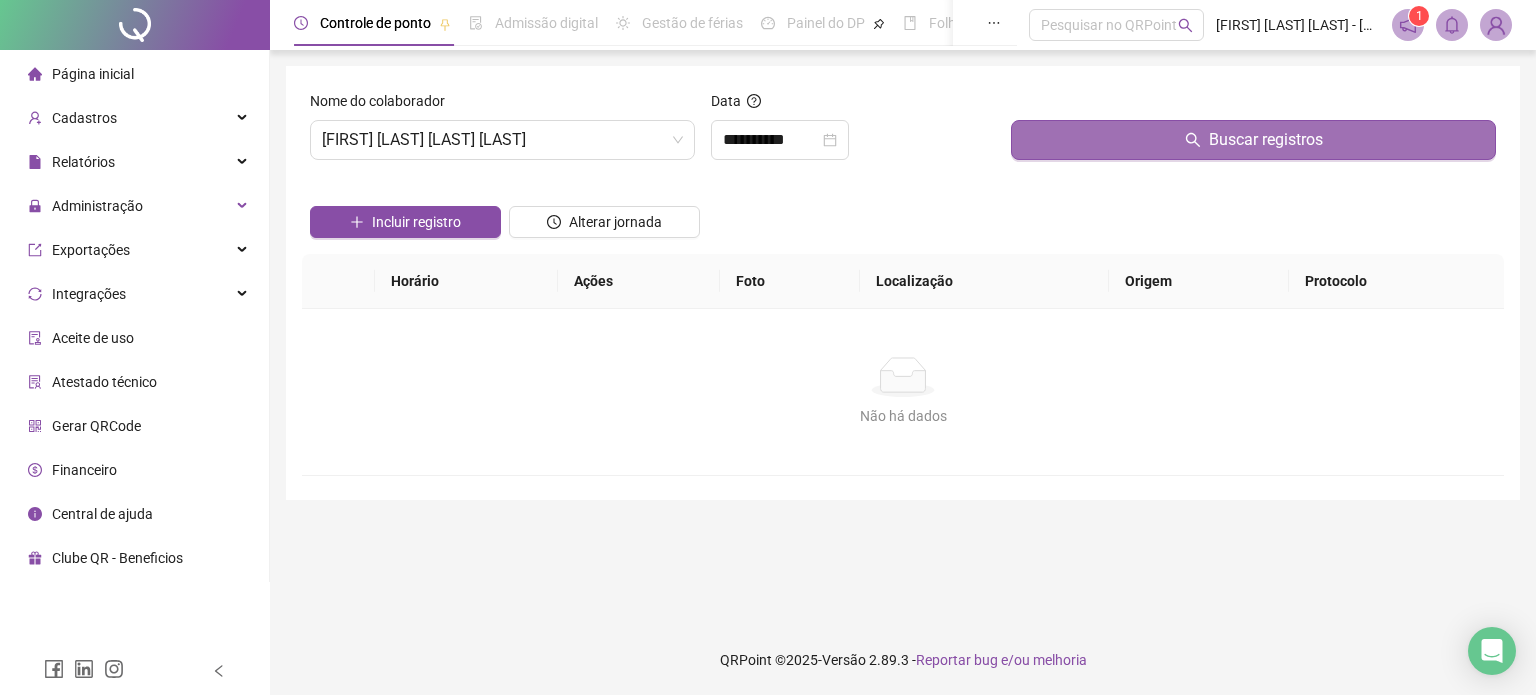 click on "Buscar registros" at bounding box center (1253, 140) 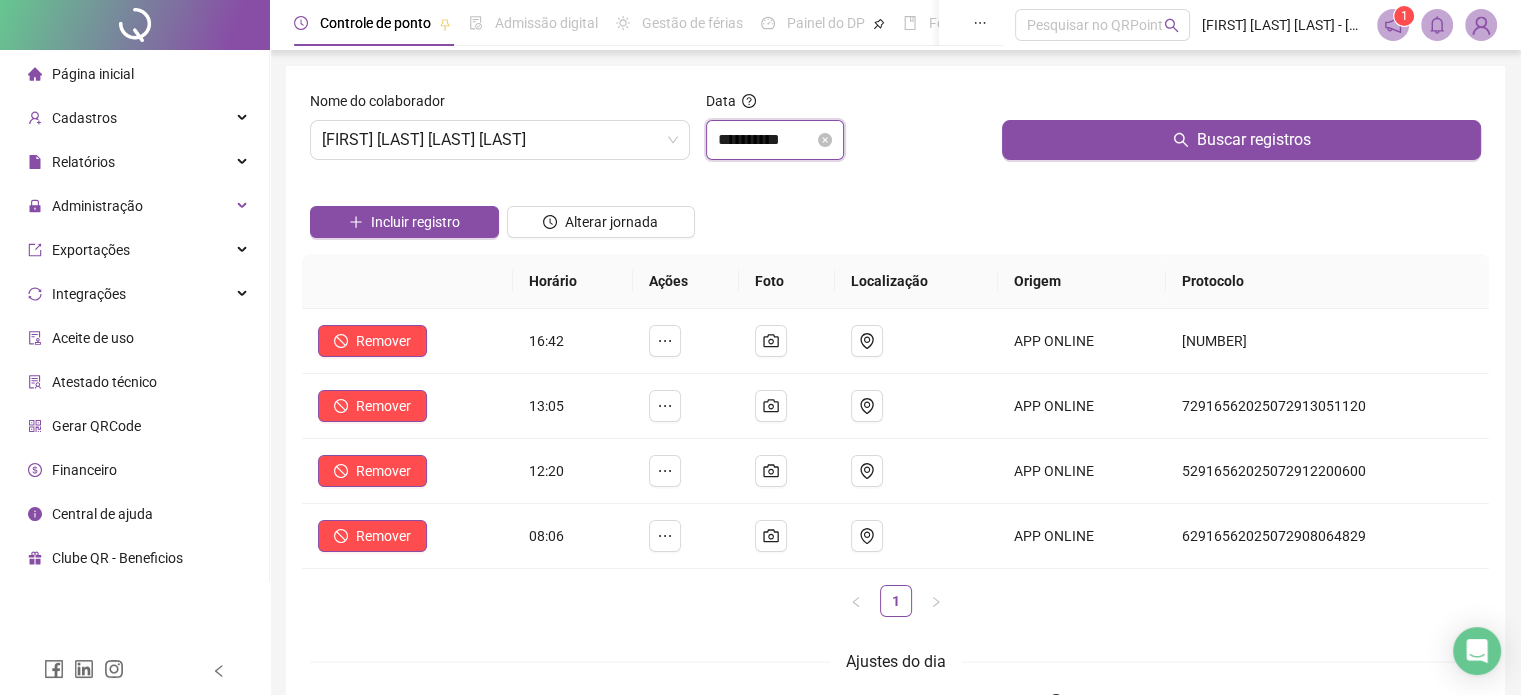 click on "**********" at bounding box center [766, 140] 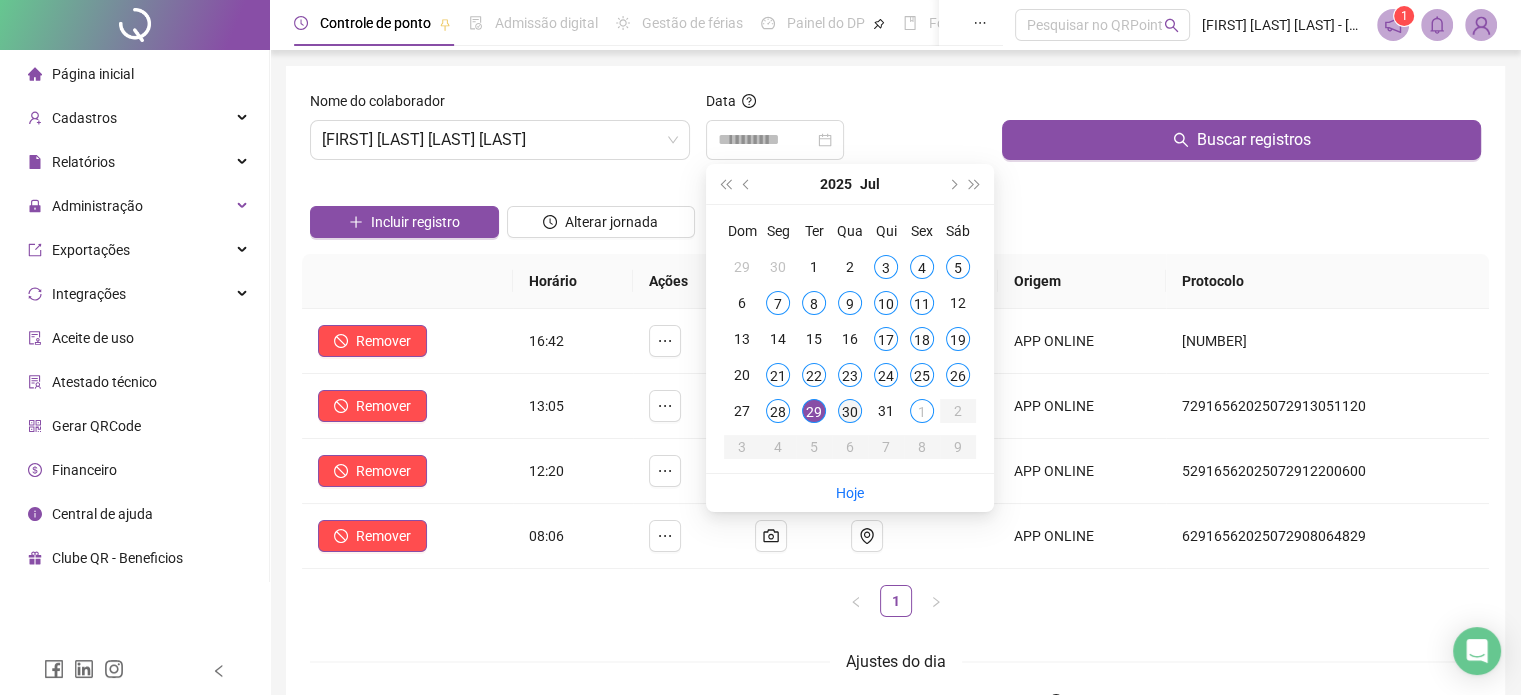 click on "30" at bounding box center (850, 411) 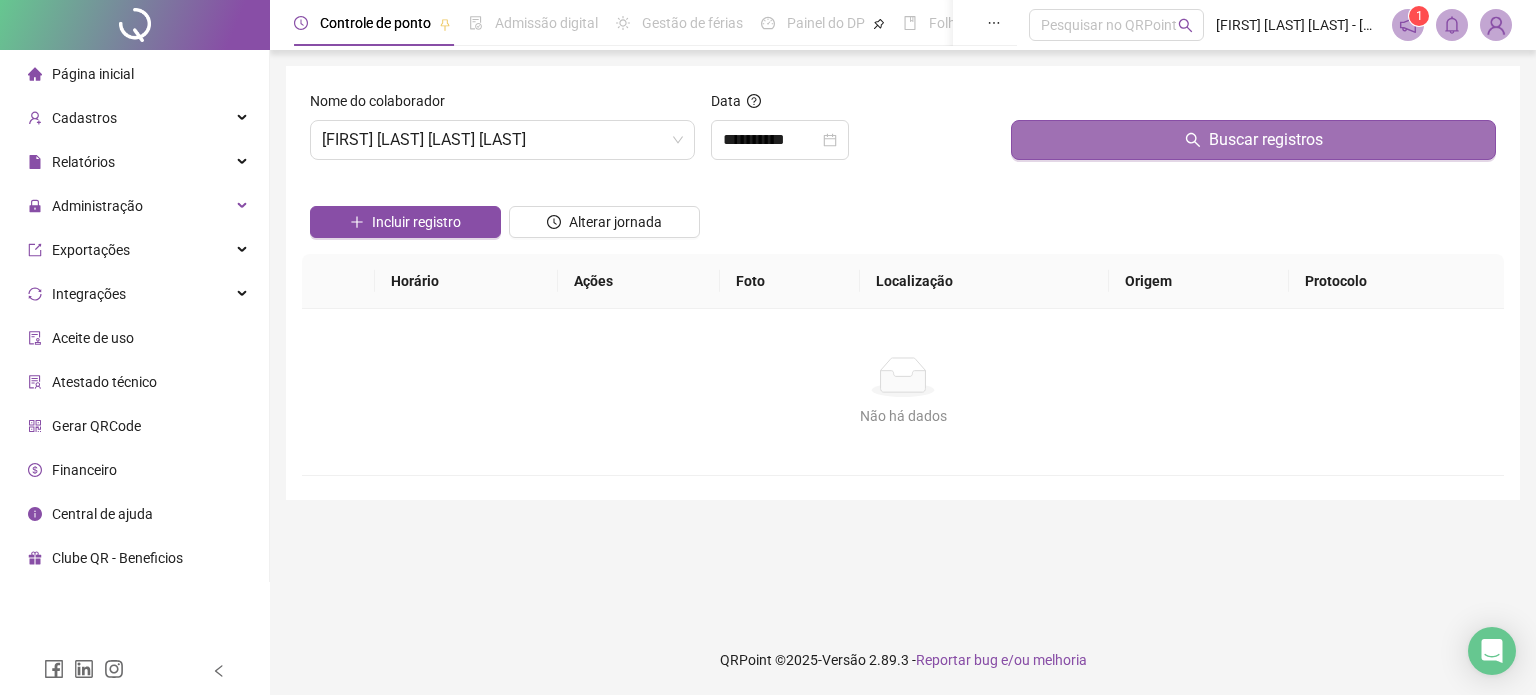click on "Buscar registros" at bounding box center [1253, 140] 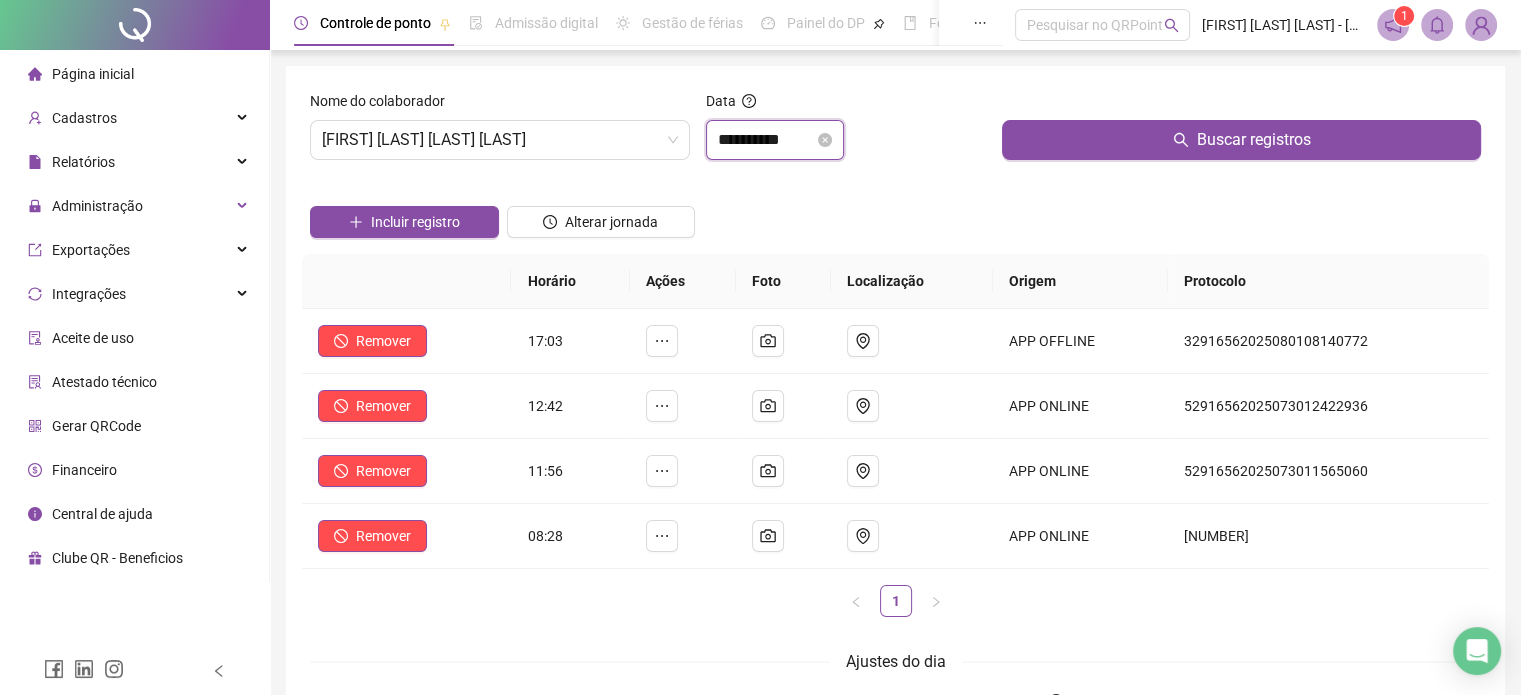 click on "**********" at bounding box center [766, 140] 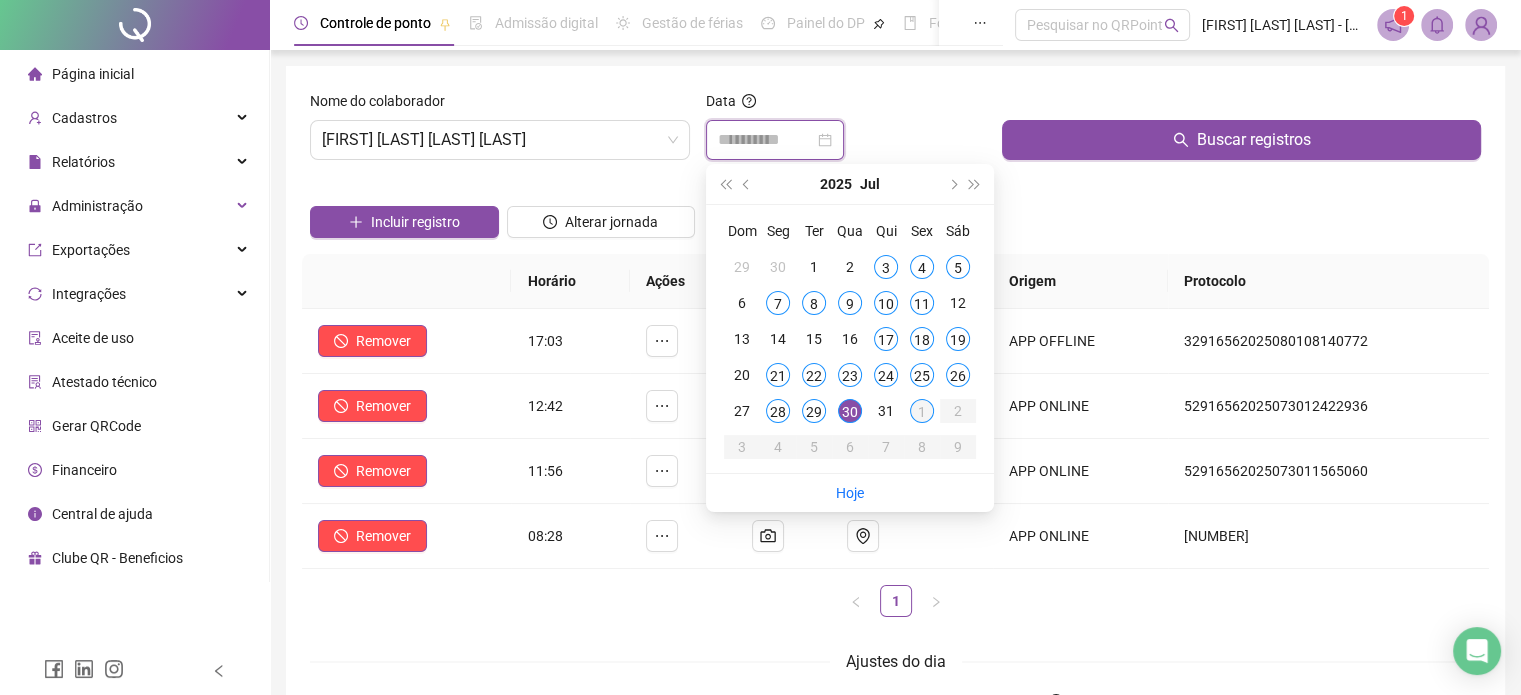 type on "**********" 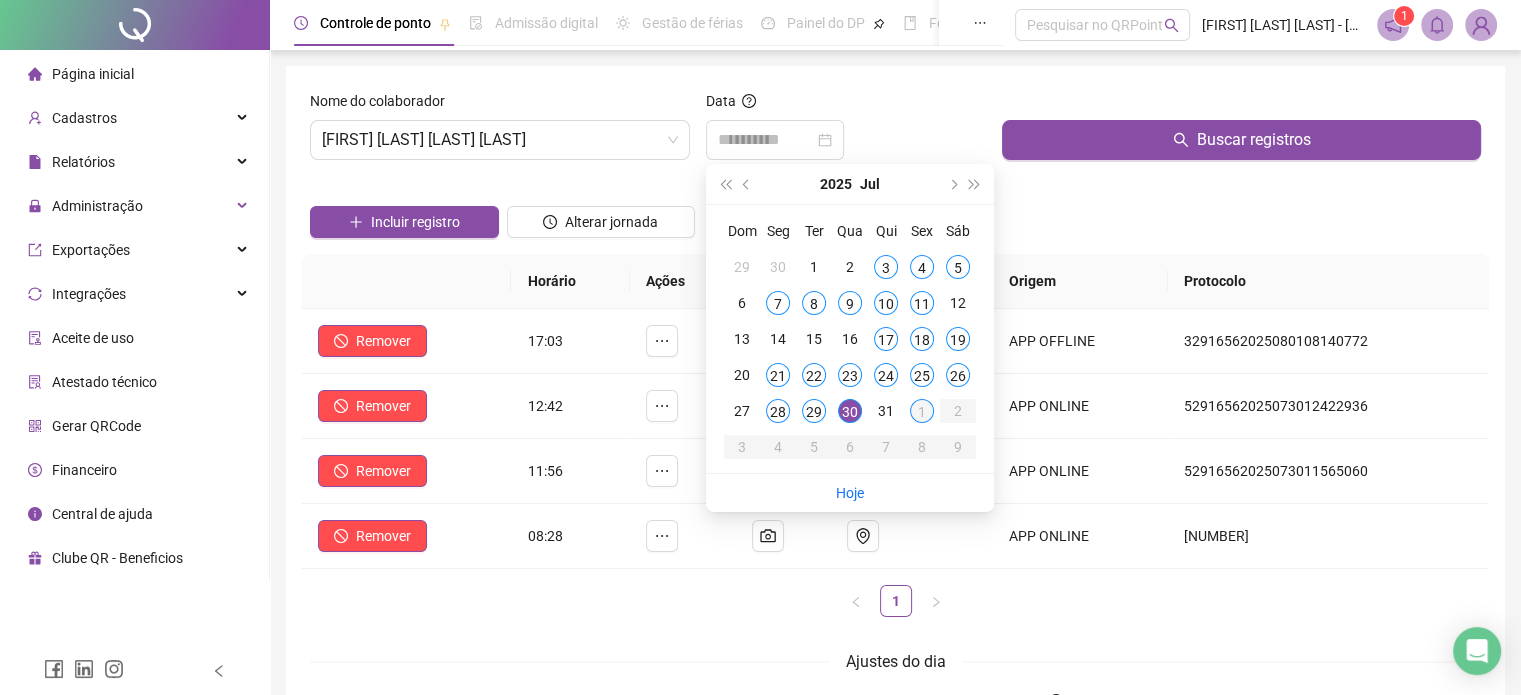 click on "1" at bounding box center [922, 411] 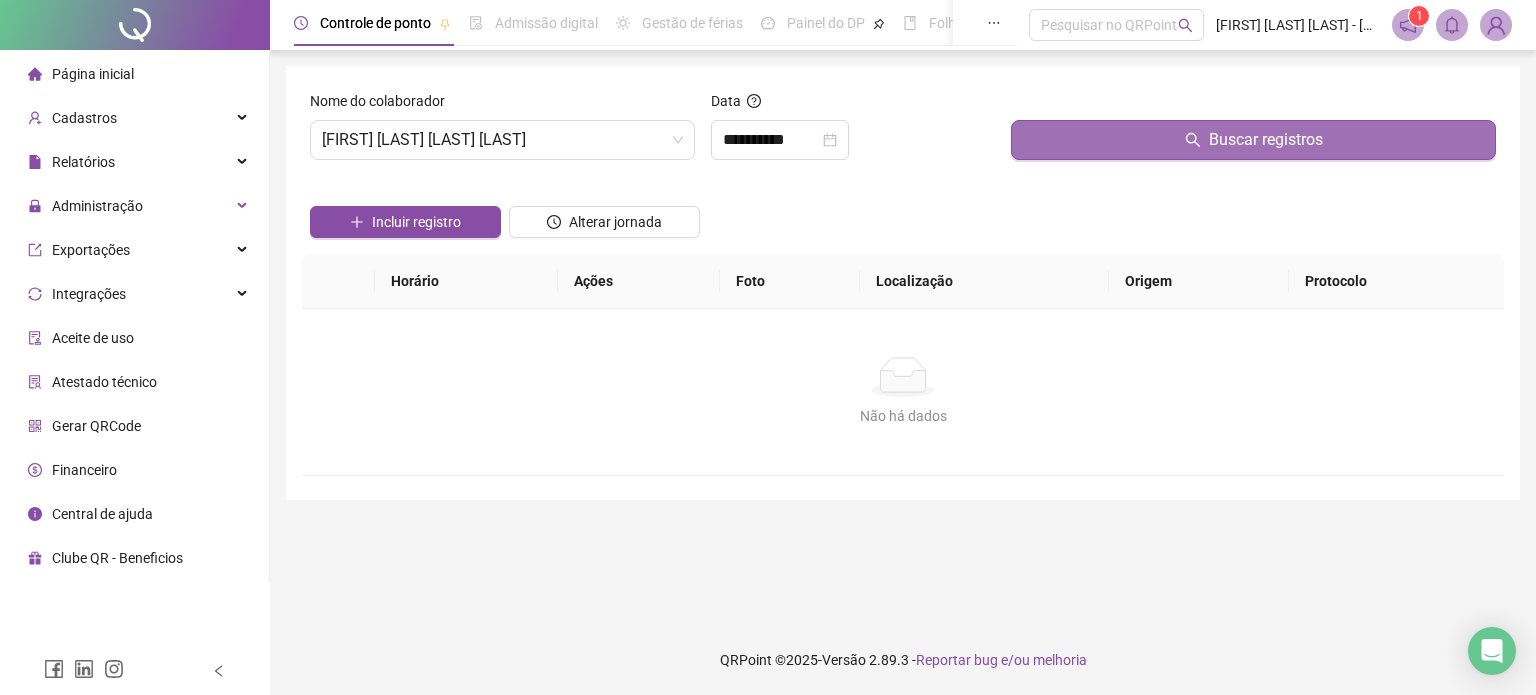 click on "Buscar registros" at bounding box center (1253, 140) 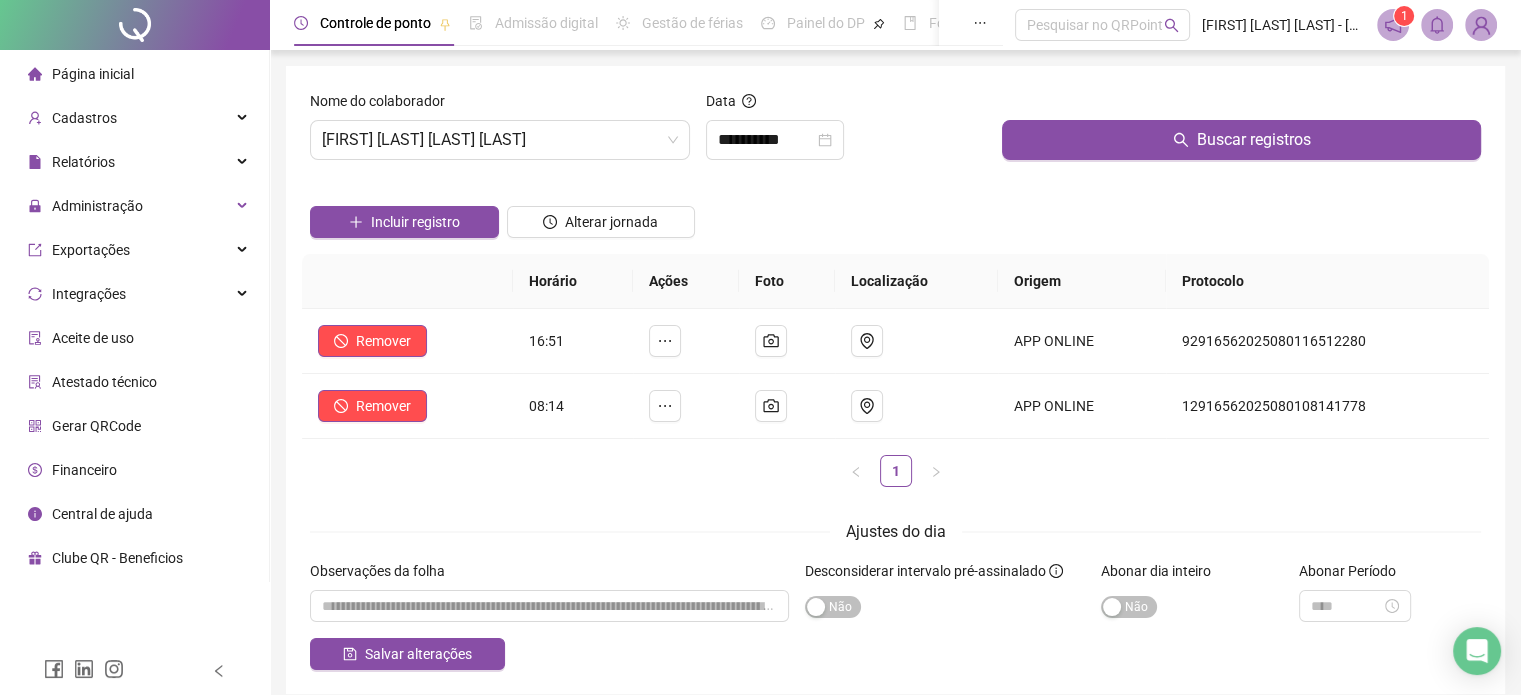 click on "Incluir registro   Alterar jornada" at bounding box center [895, 215] 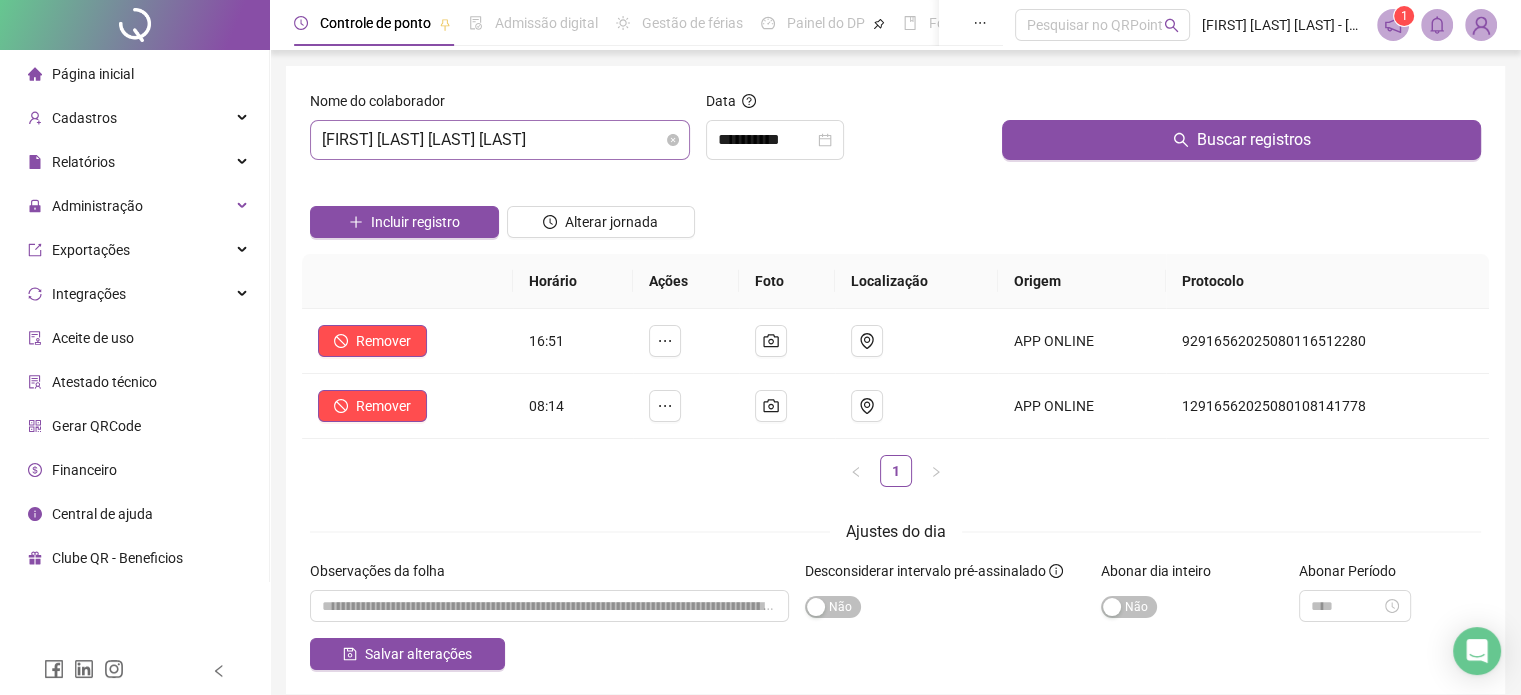 click on "[FIRST] [LAST] [LAST] [LAST]" at bounding box center [500, 140] 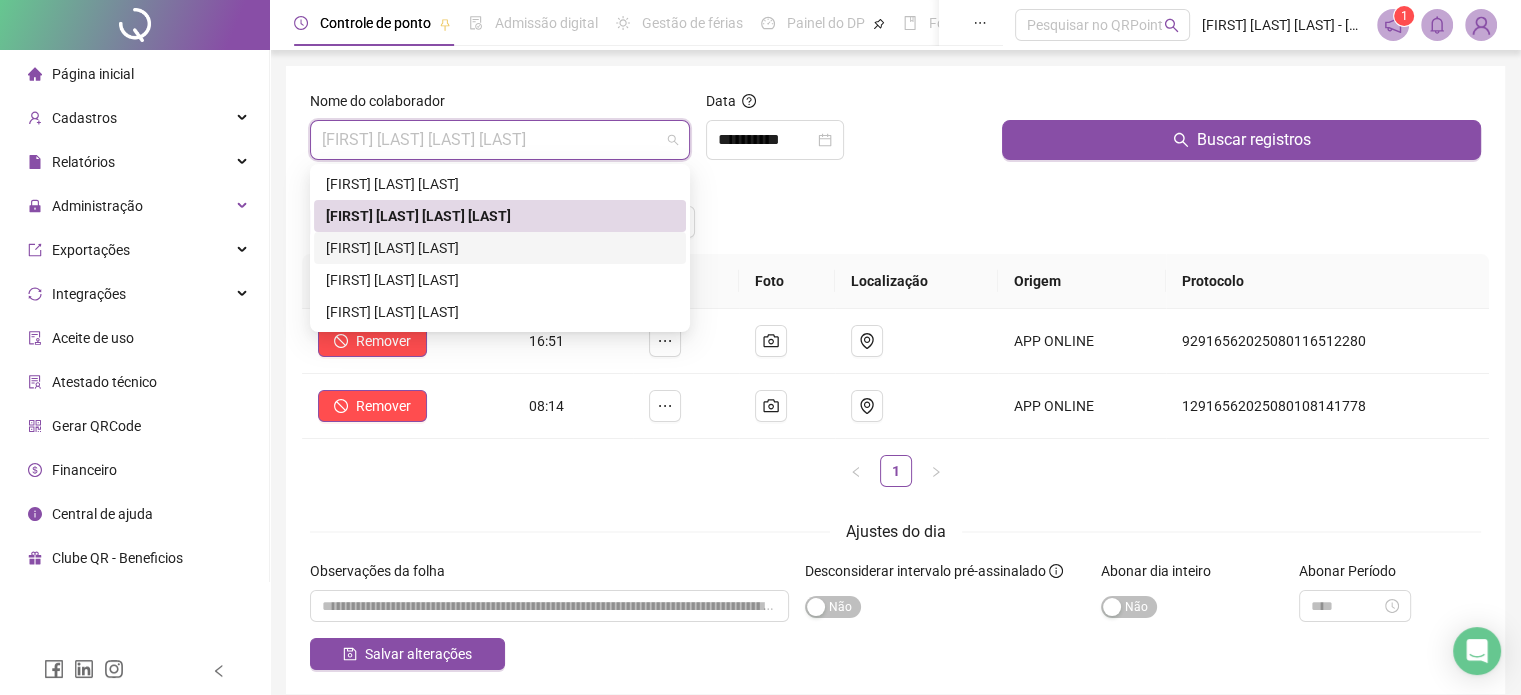 click on "[FIRST] [LAST] [LAST]" at bounding box center [500, 248] 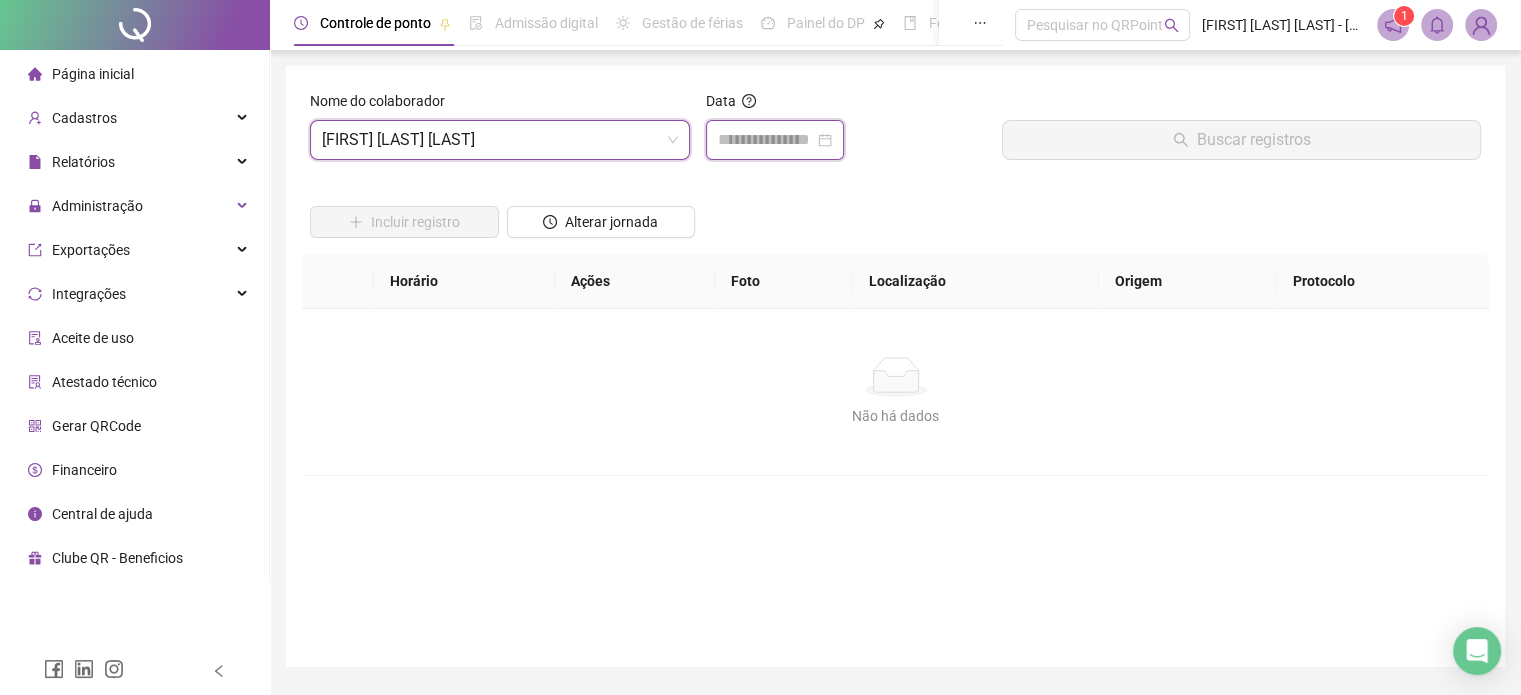 click at bounding box center (766, 140) 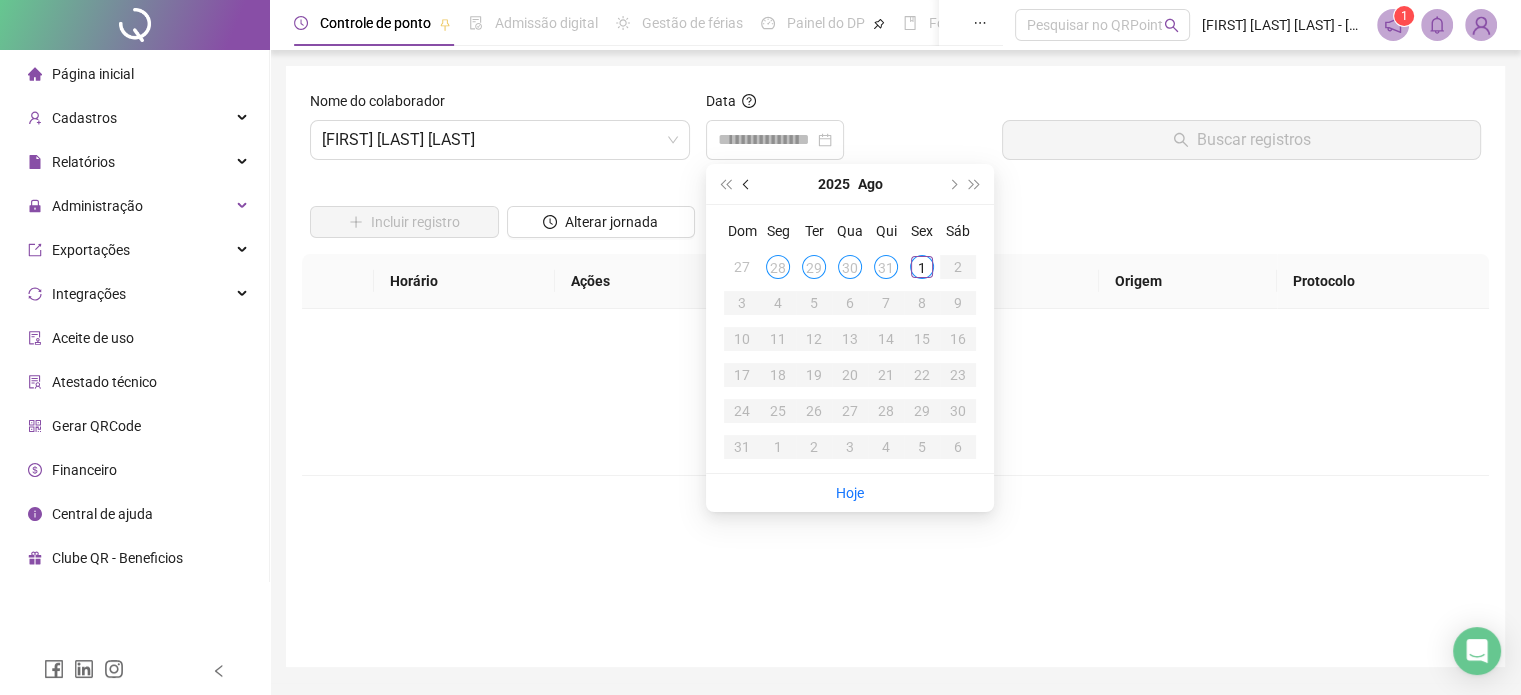 click at bounding box center (748, 184) 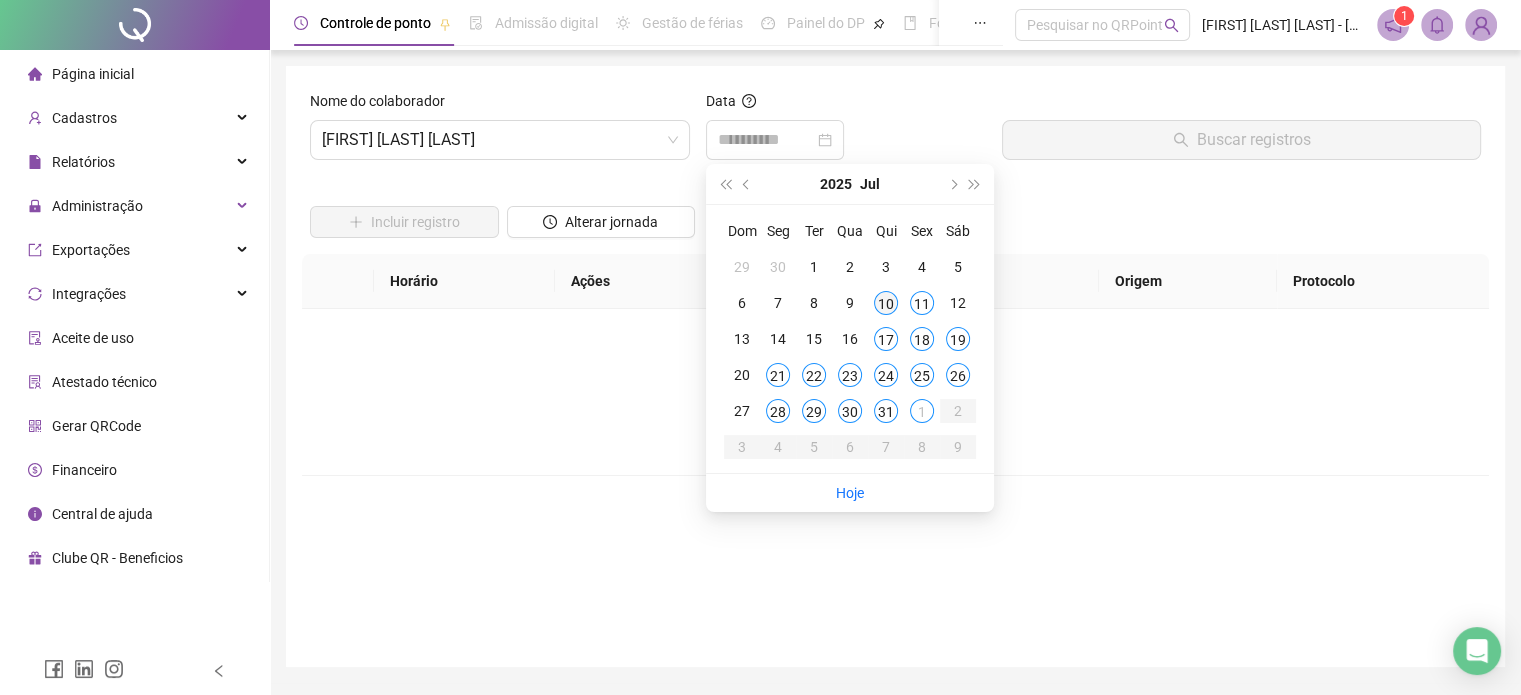 click on "10" at bounding box center (886, 303) 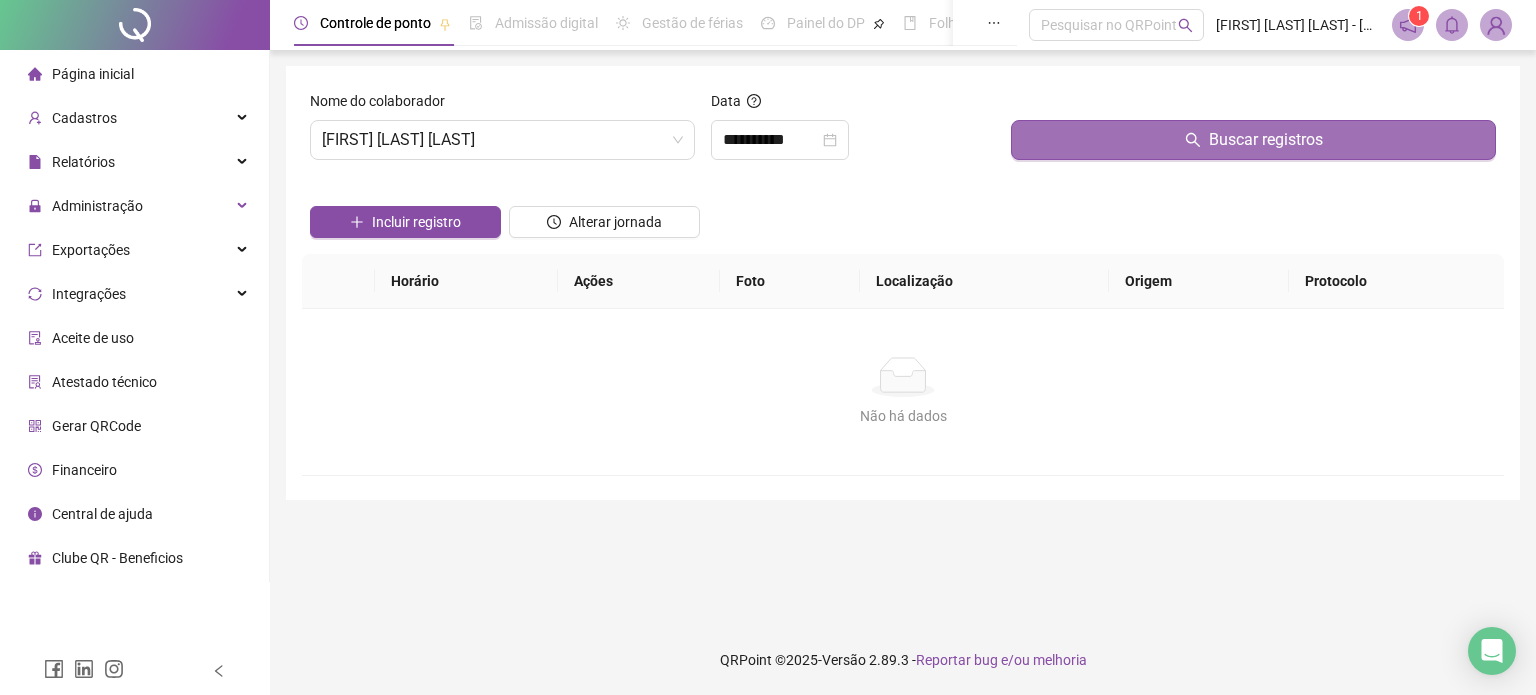 click on "Buscar registros" at bounding box center (1253, 140) 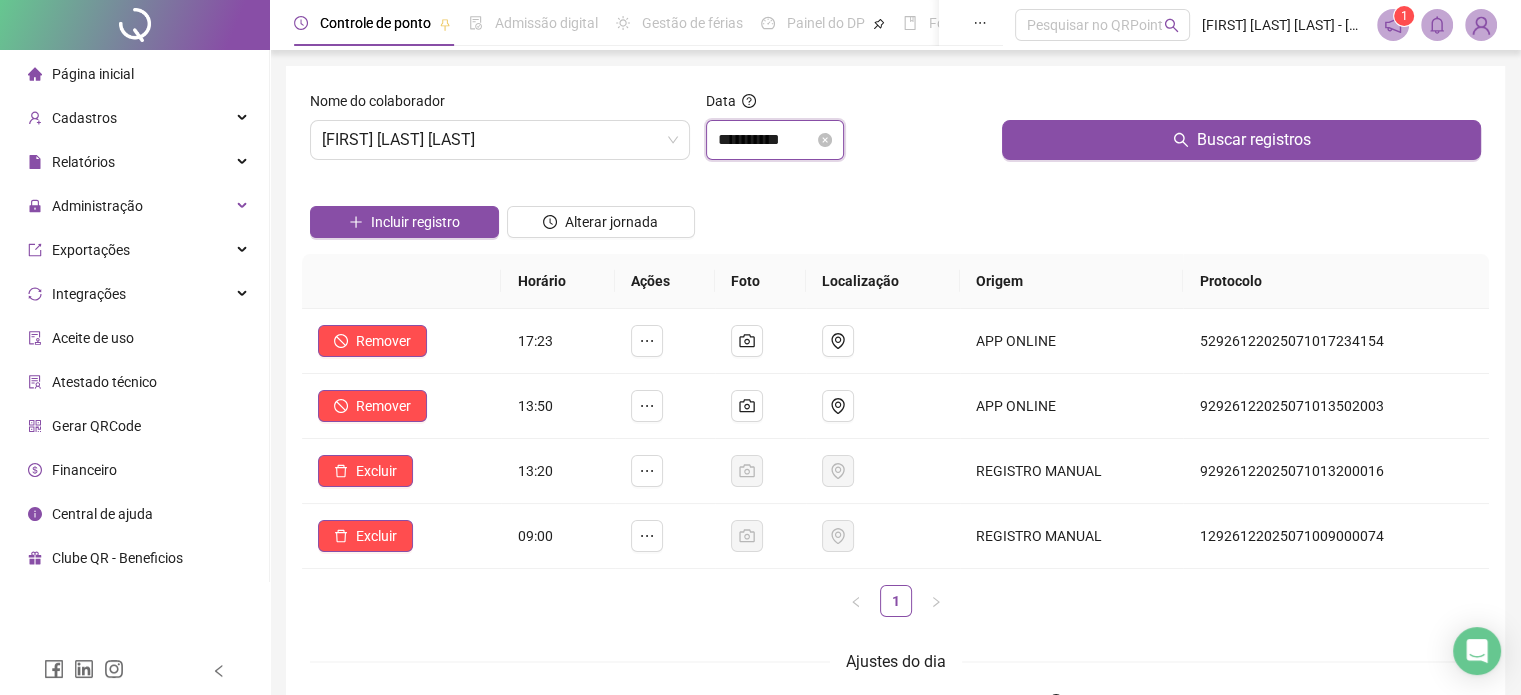 click on "**********" at bounding box center [766, 140] 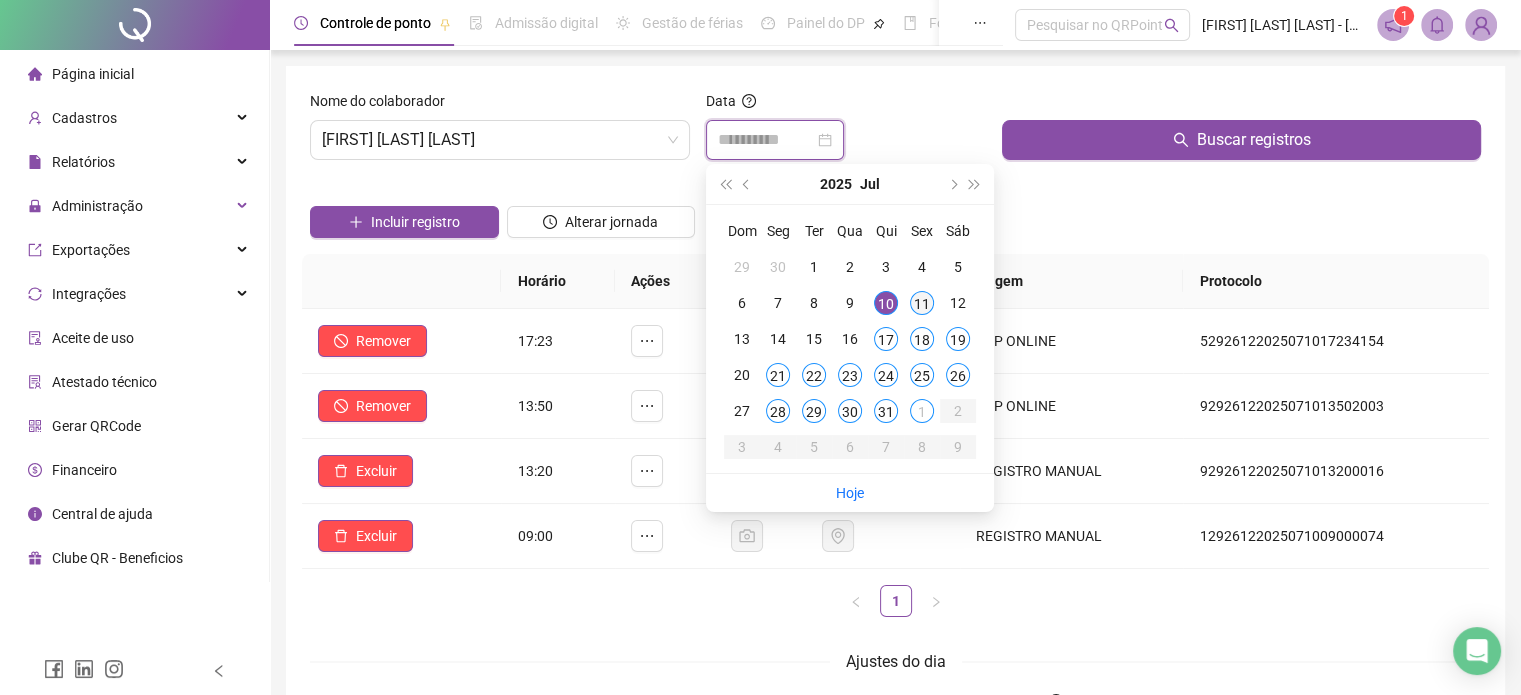 type on "**********" 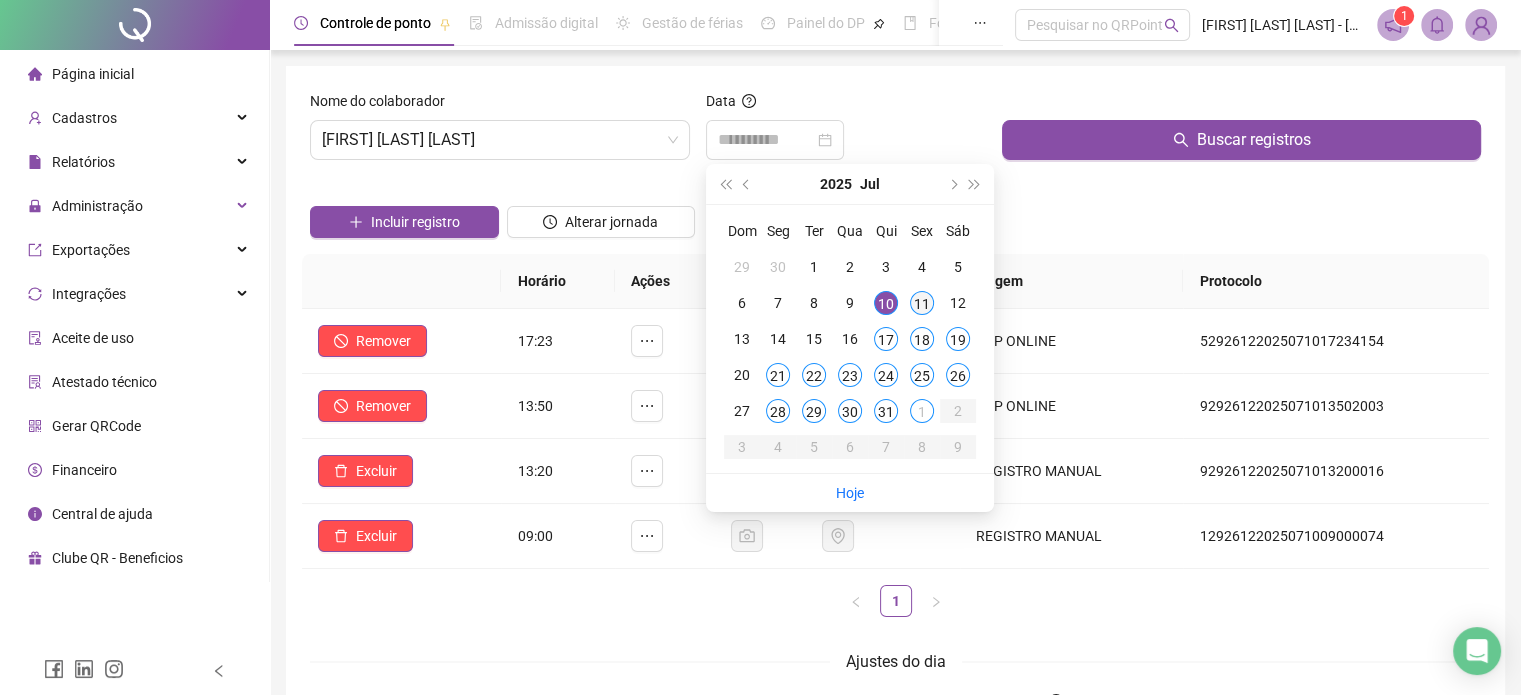 click on "11" at bounding box center [922, 303] 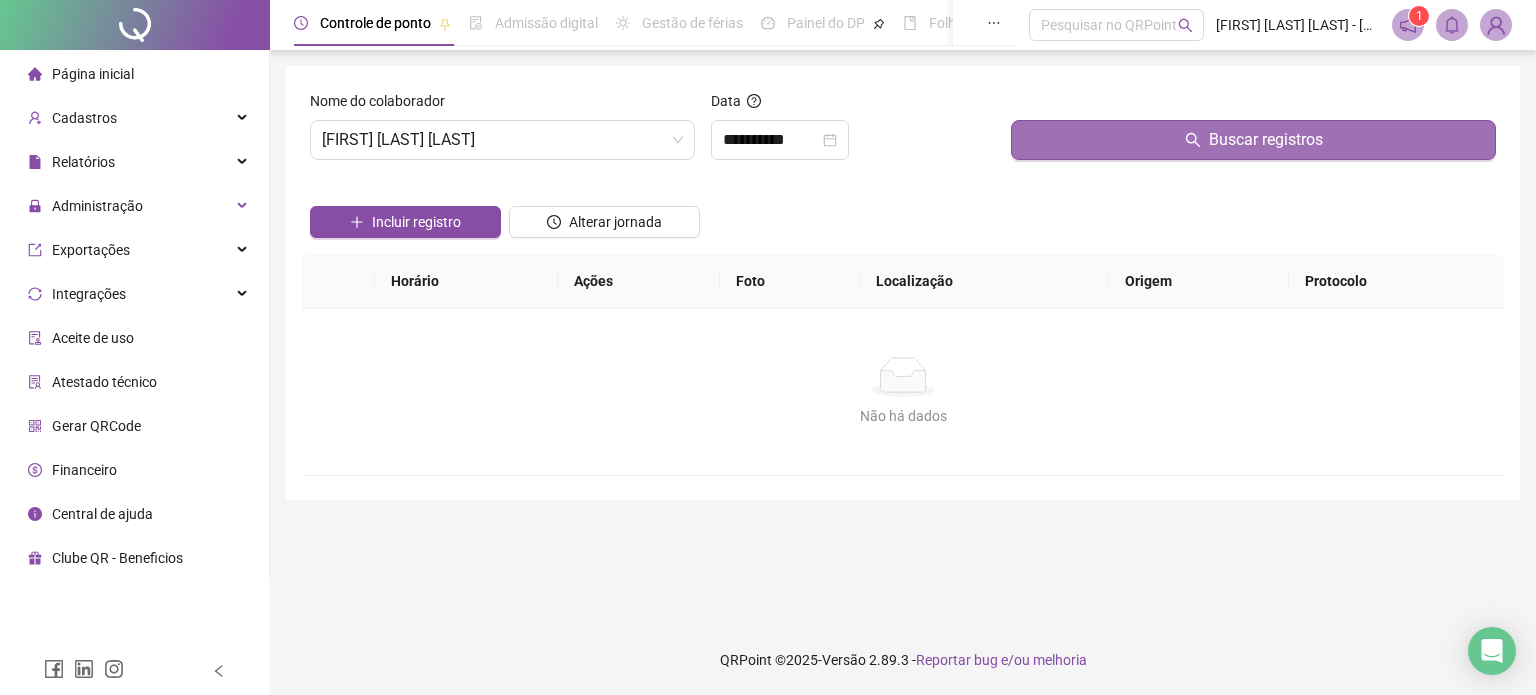 click on "Buscar registros" at bounding box center [1253, 140] 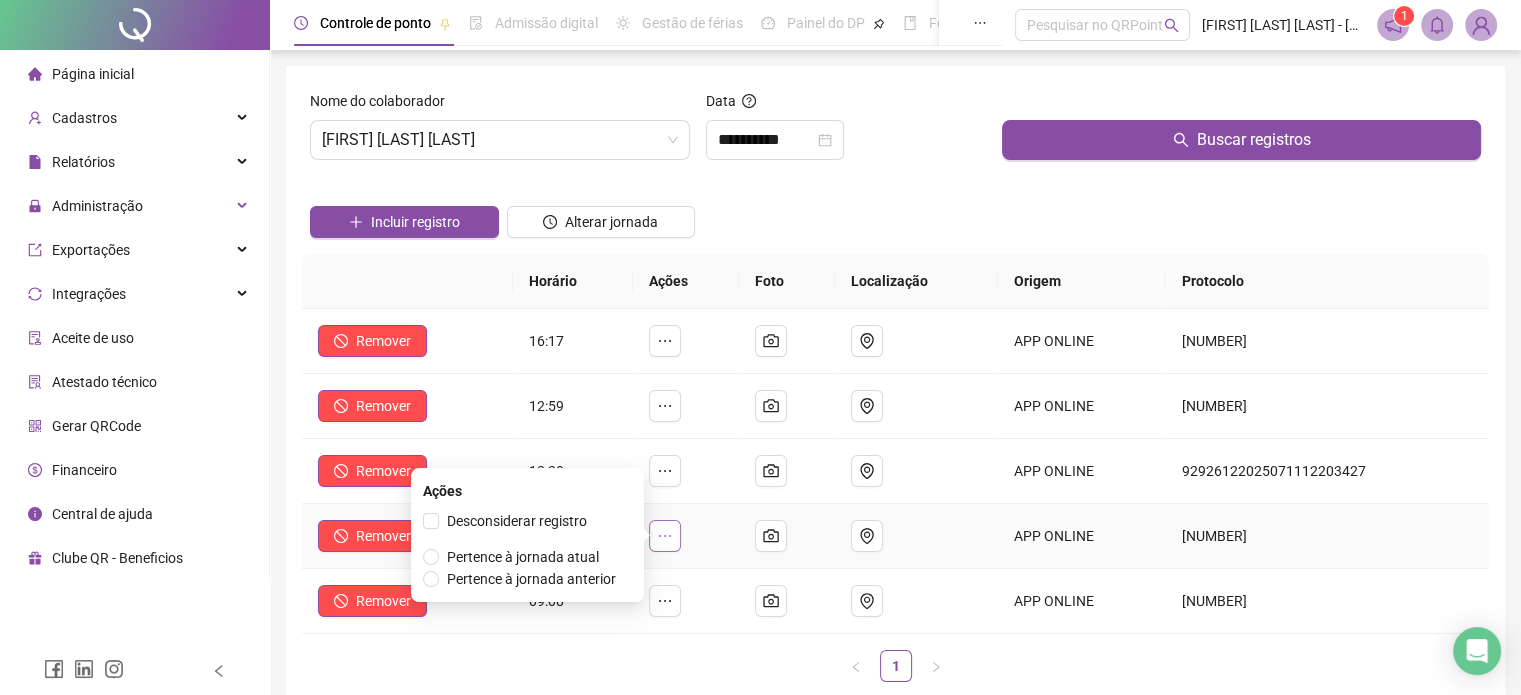 click at bounding box center [665, 536] 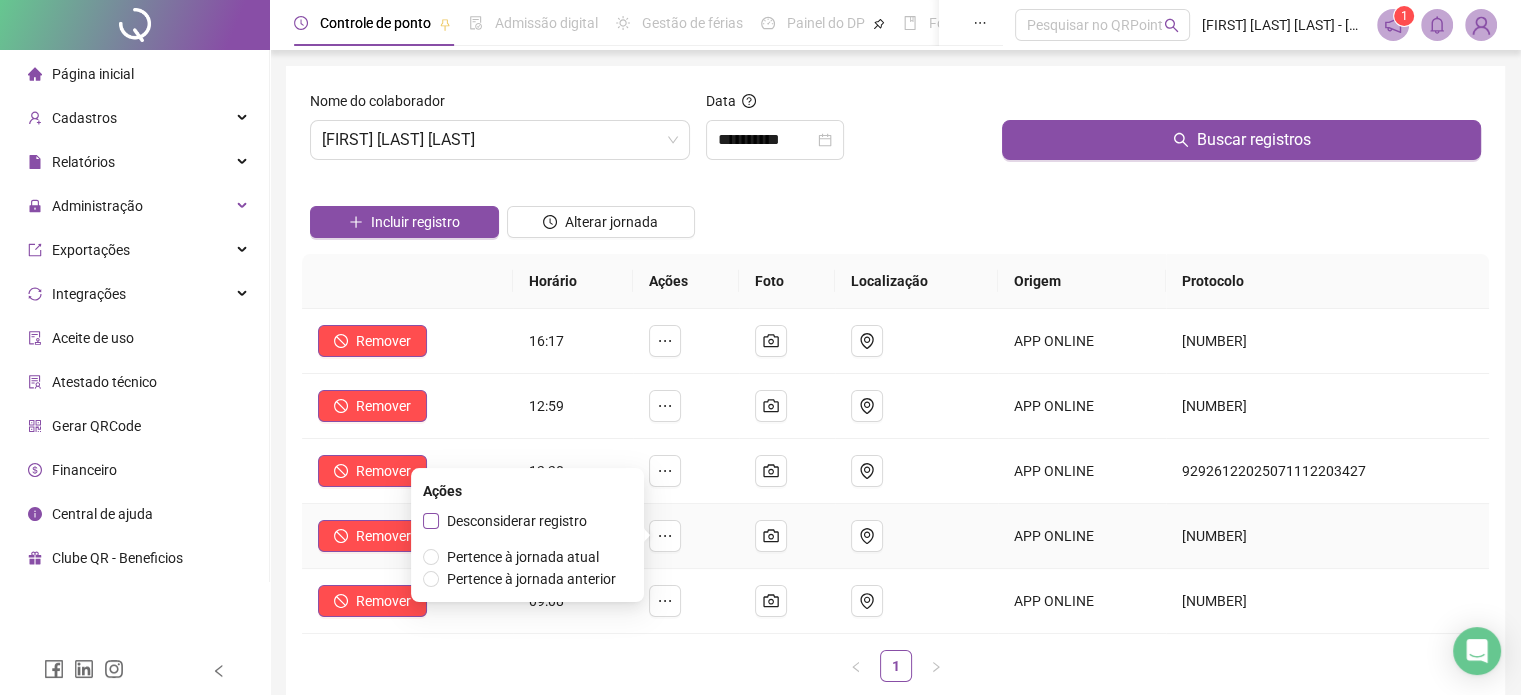 click on "Desconsiderar registro" at bounding box center (517, 521) 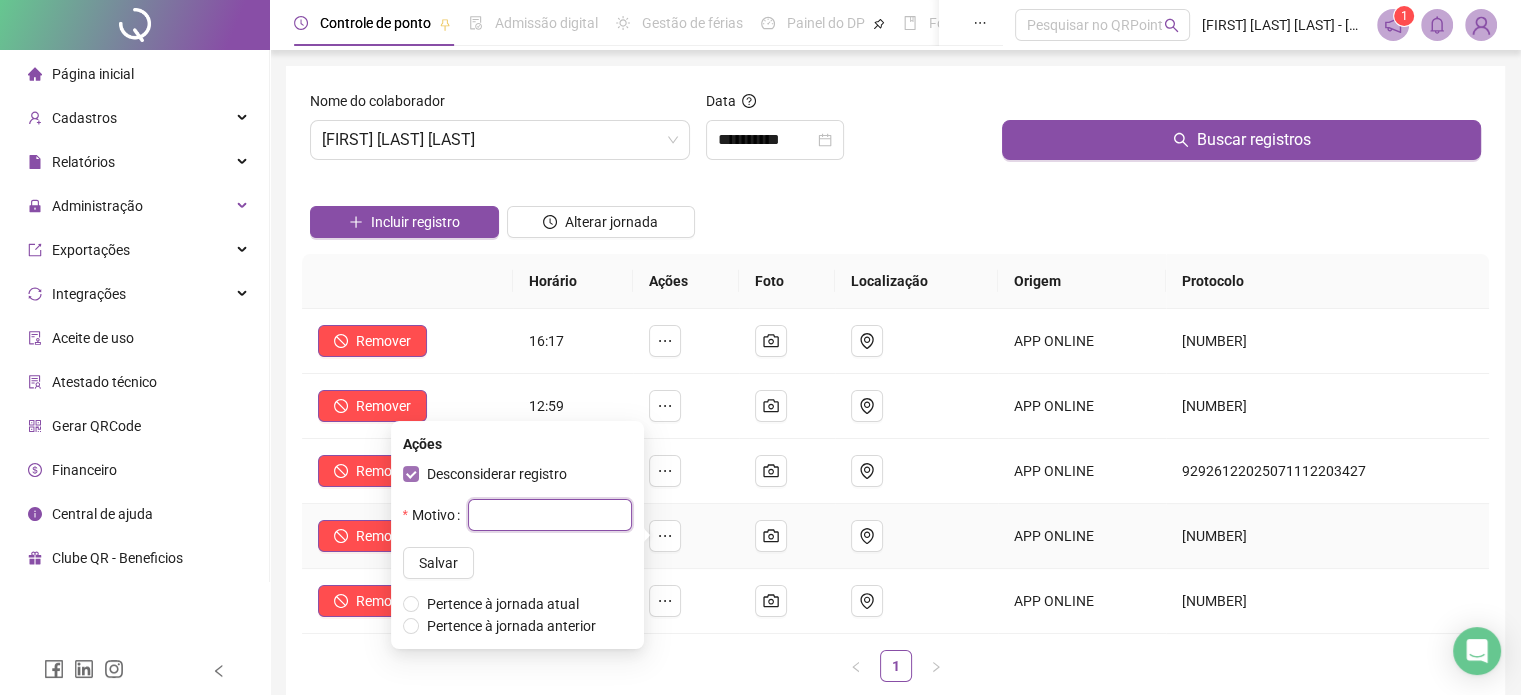 click at bounding box center (550, 515) 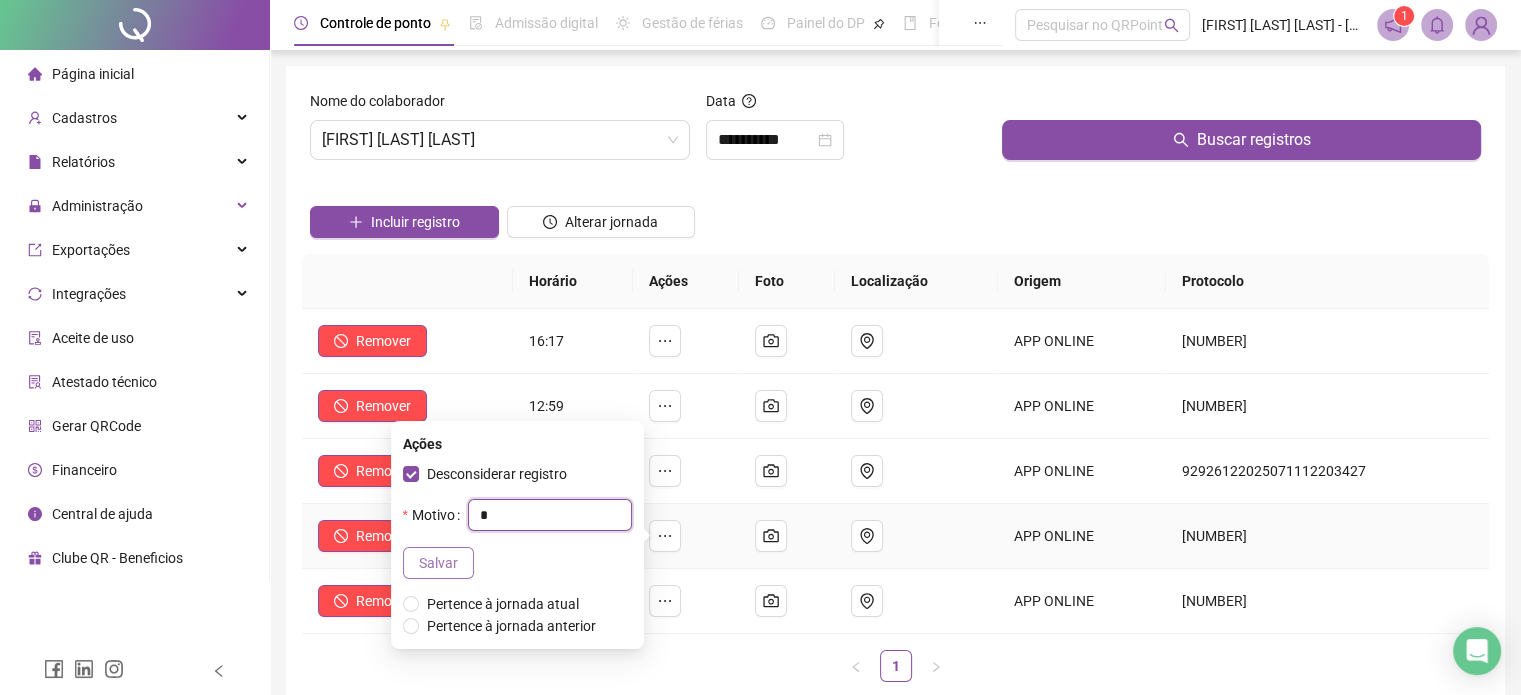 type on "*" 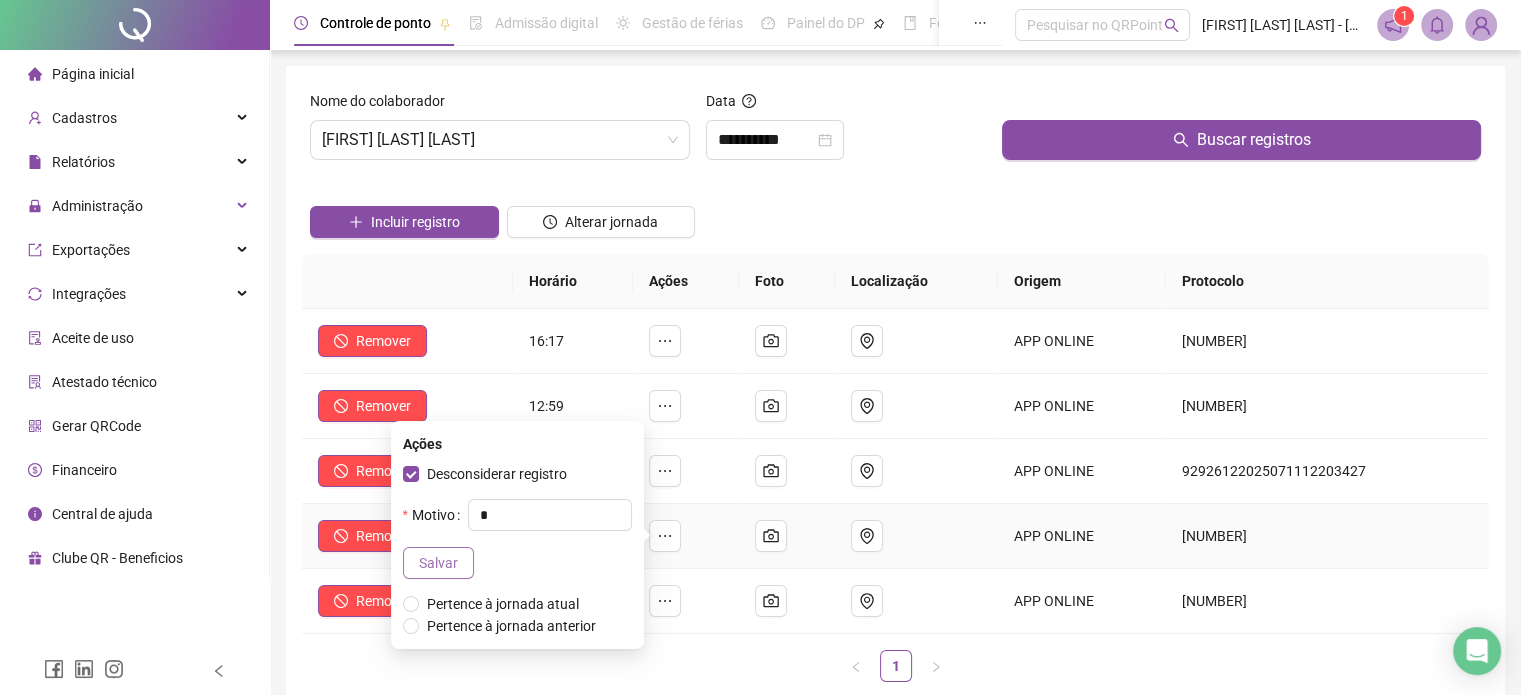 click on "Salvar" at bounding box center (438, 563) 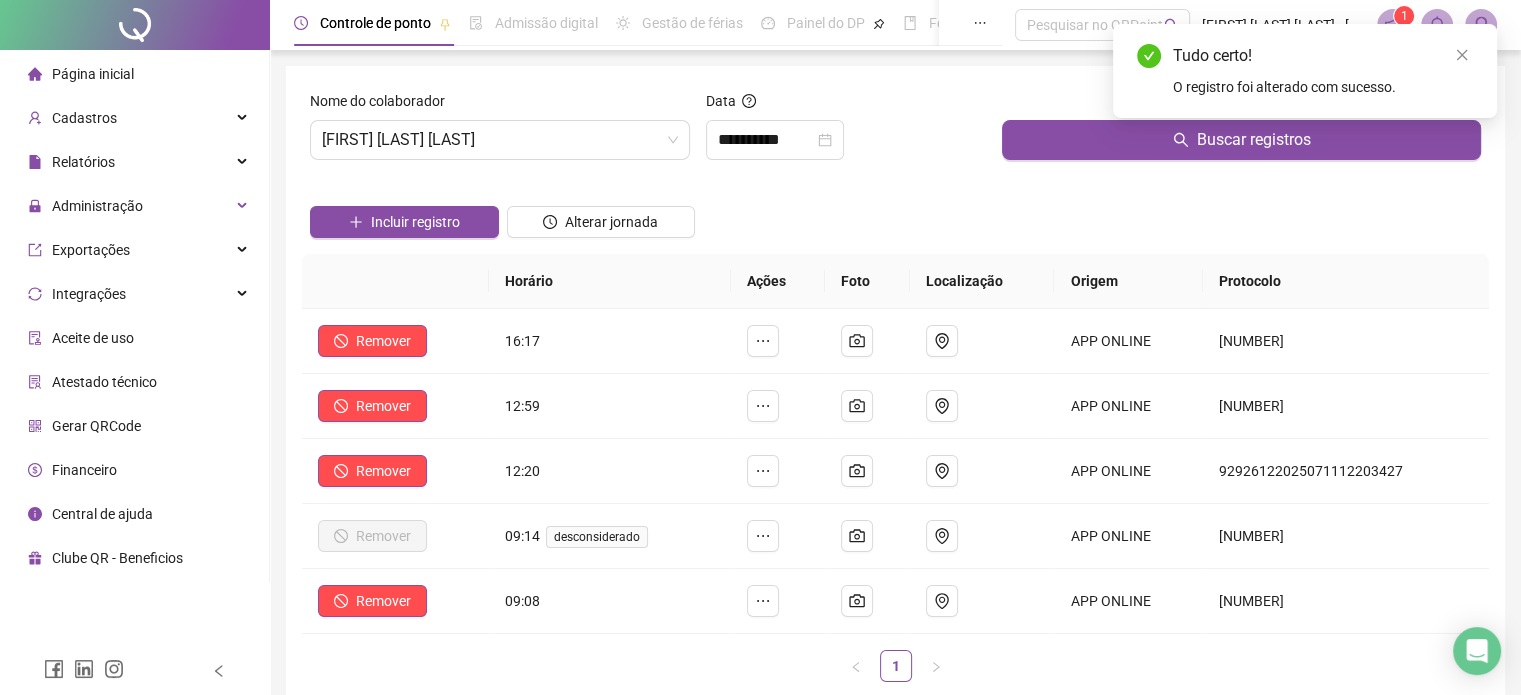 click on "Incluir registro   Alterar jornada" at bounding box center [895, 215] 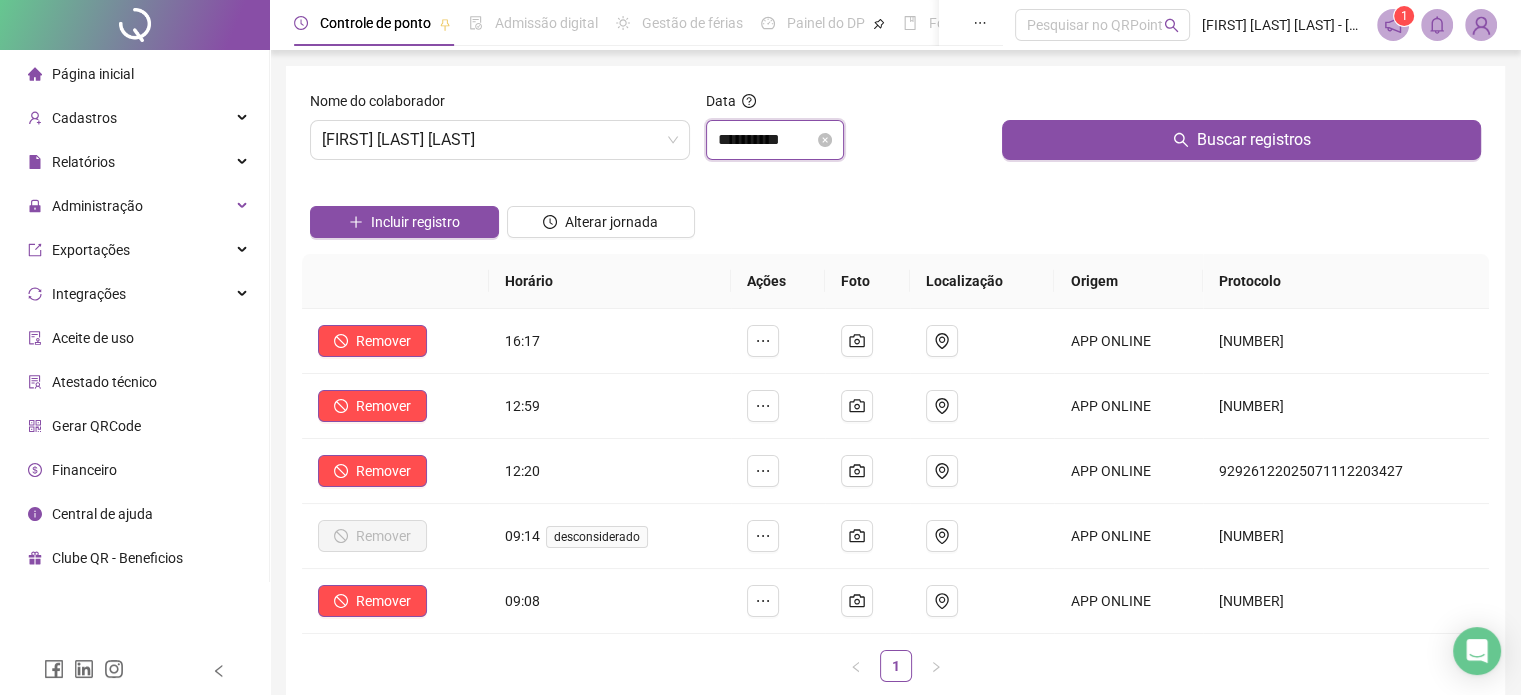 click on "**********" at bounding box center [766, 140] 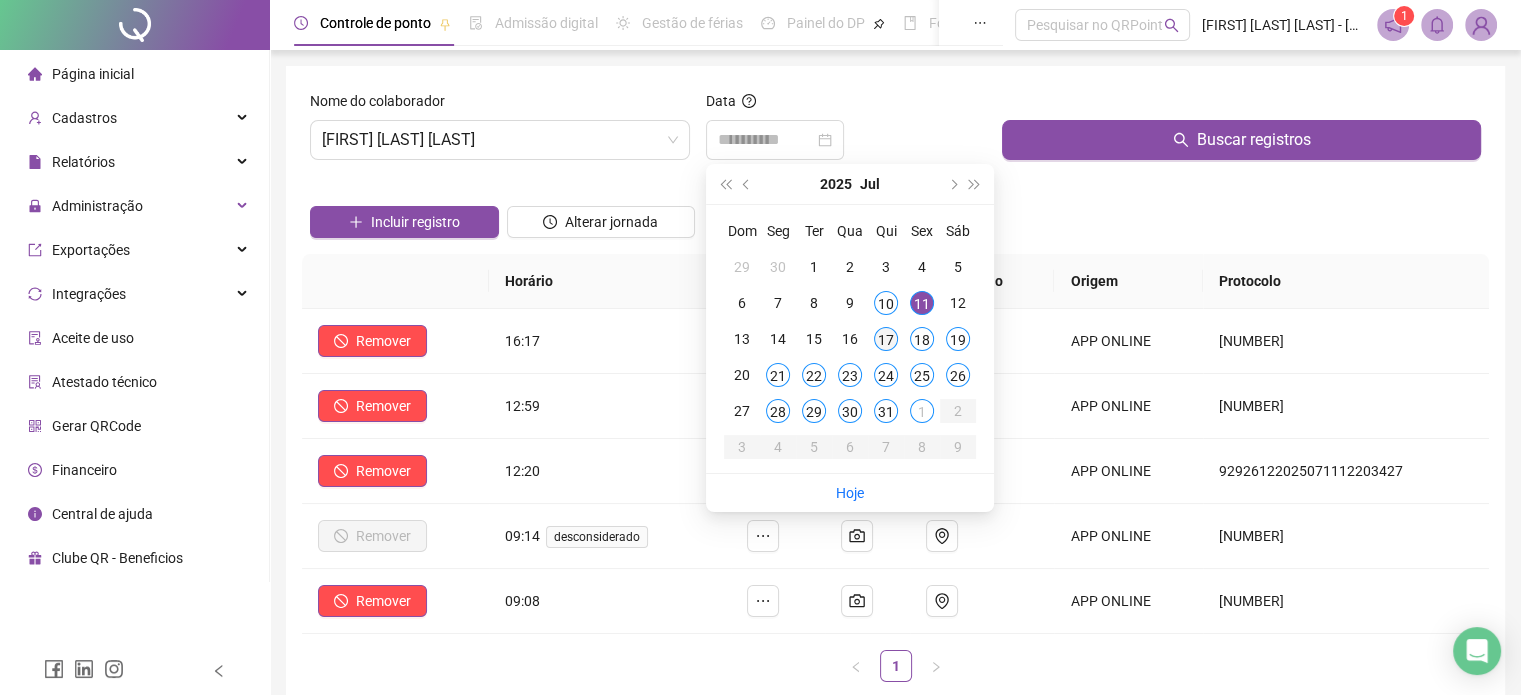 click on "17" at bounding box center (886, 339) 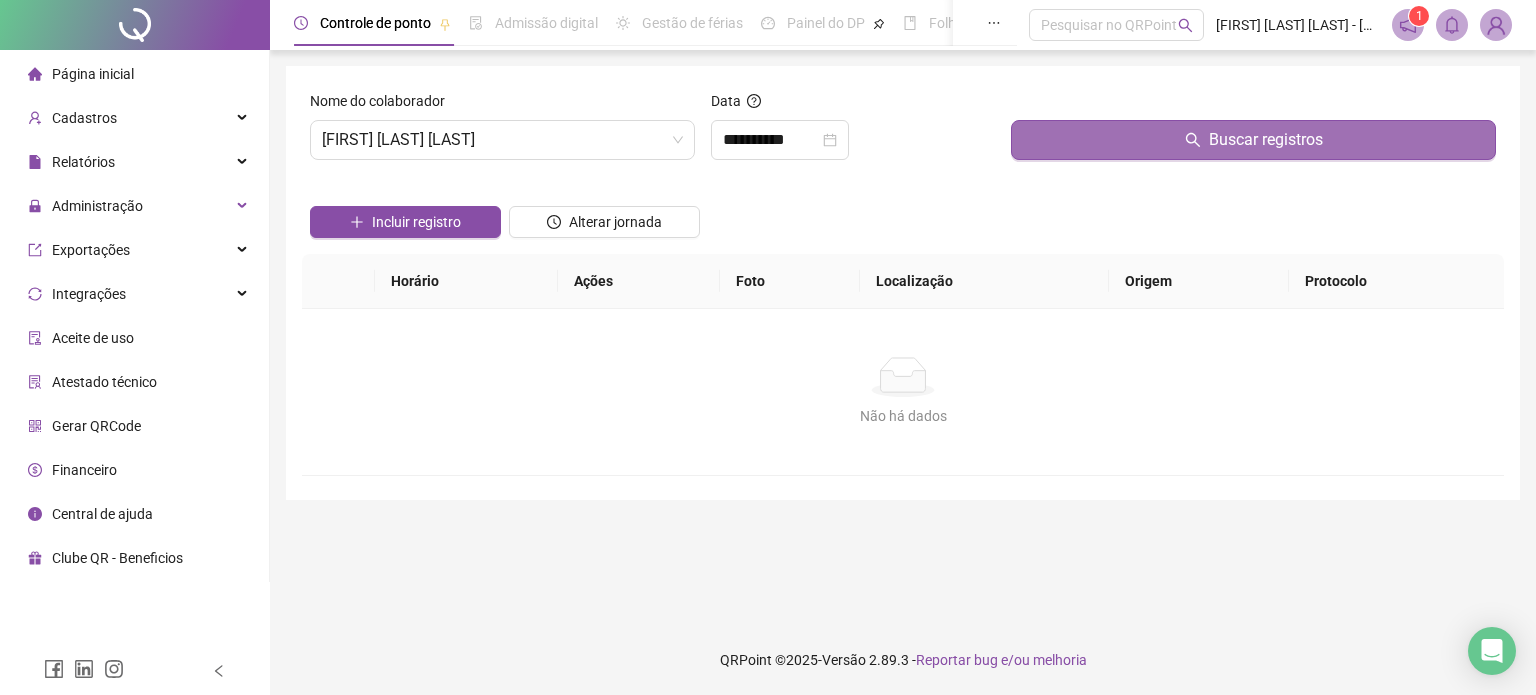 click on "Buscar registros" at bounding box center (1253, 140) 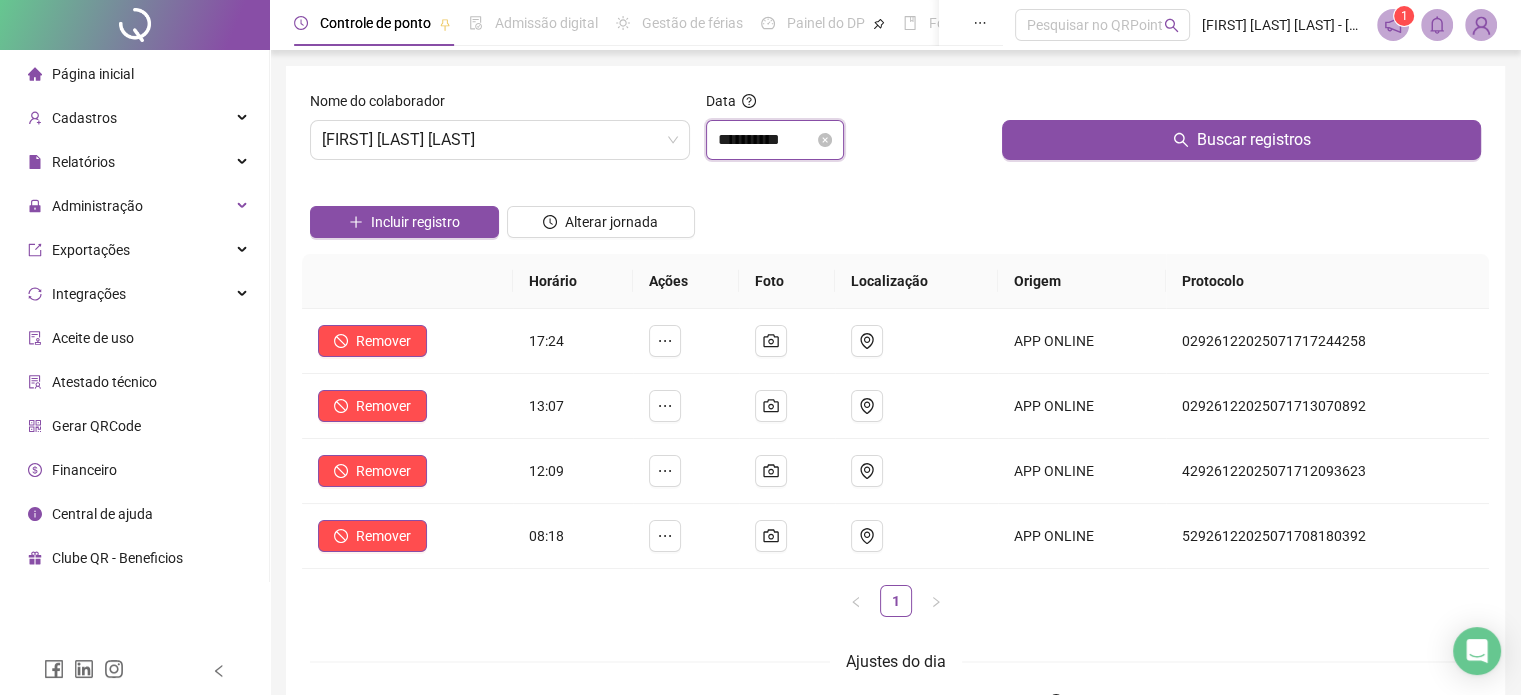 click on "**********" at bounding box center (766, 140) 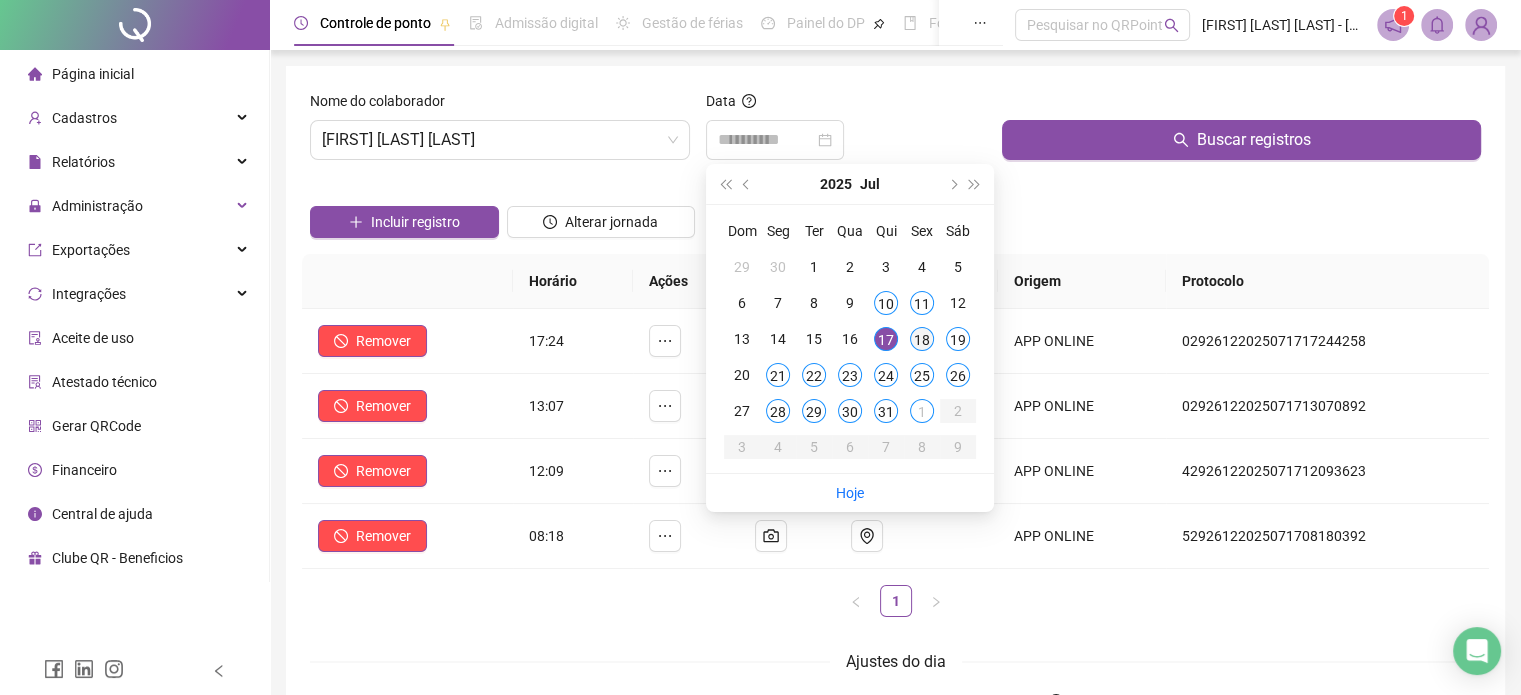 click on "18" at bounding box center (922, 339) 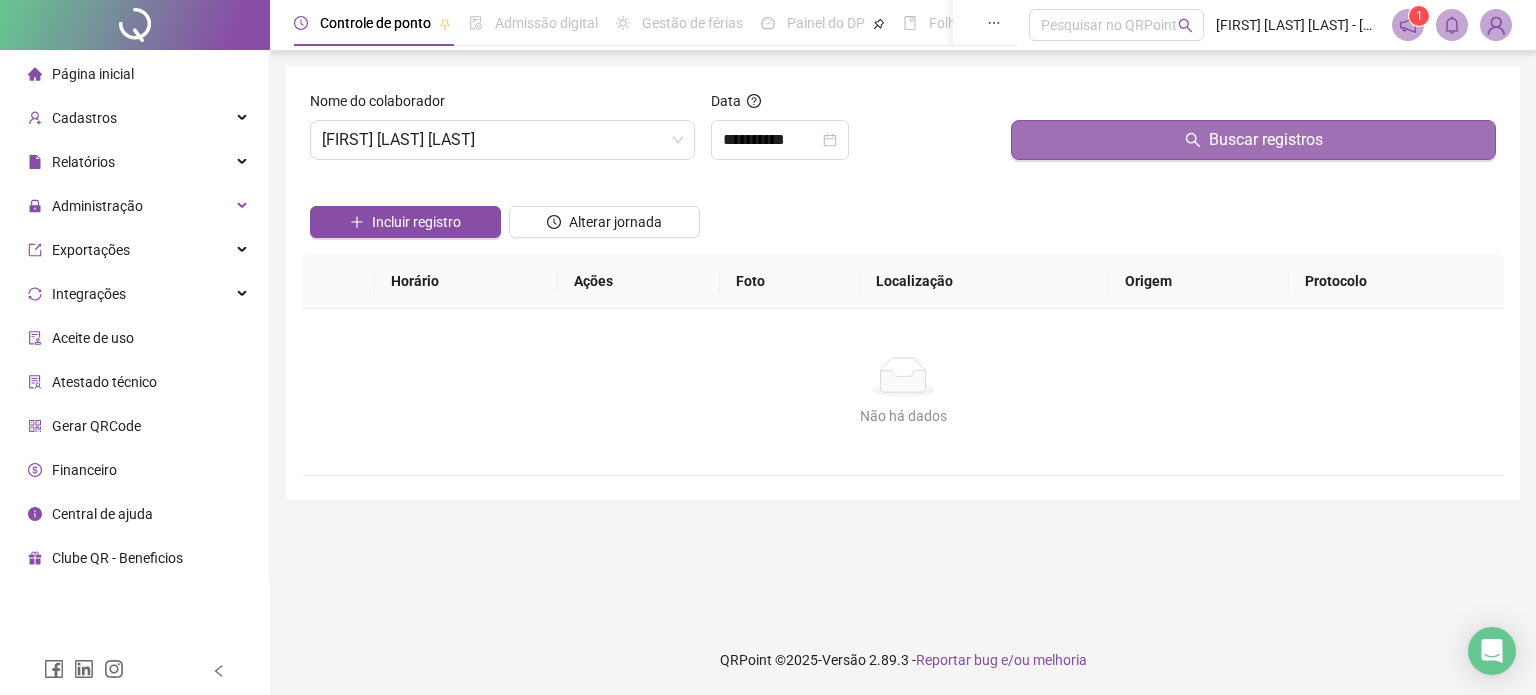 click on "Buscar registros" at bounding box center [1253, 140] 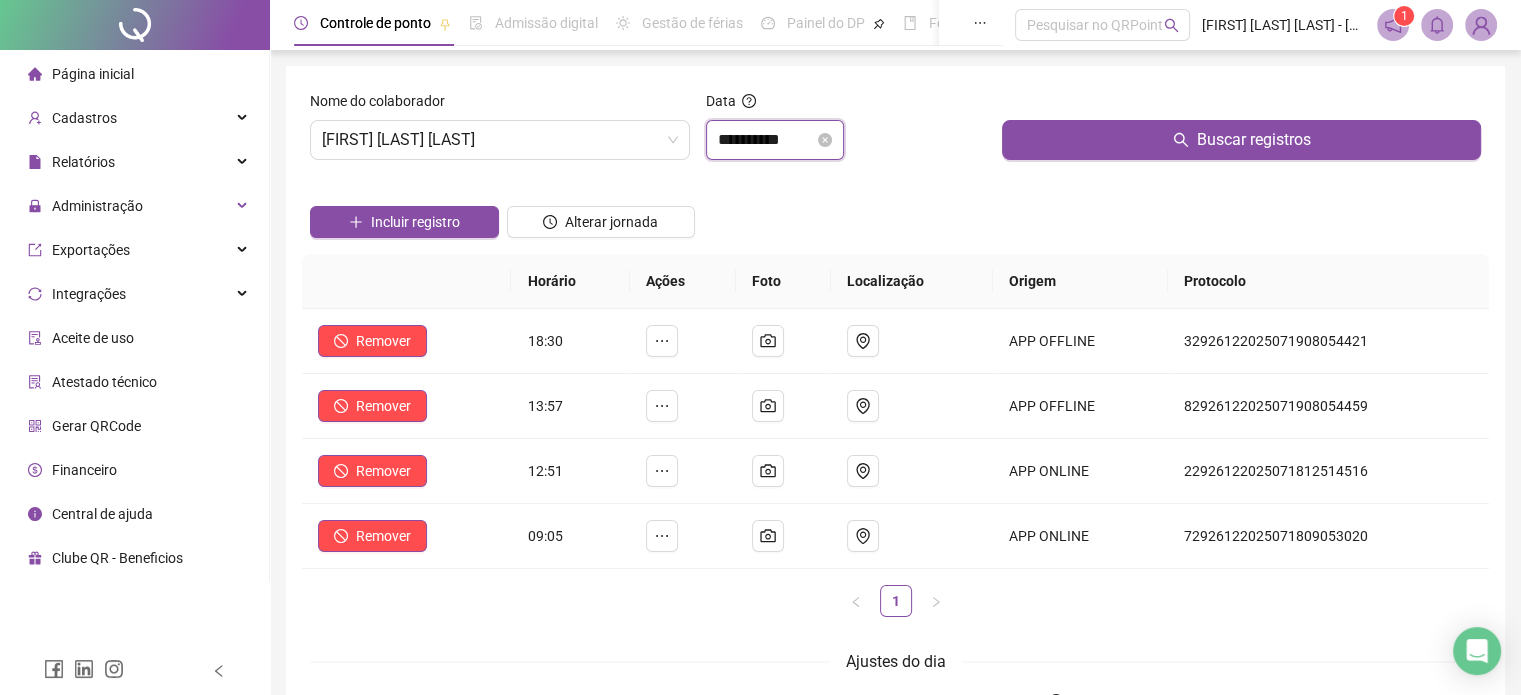 click on "**********" at bounding box center [766, 140] 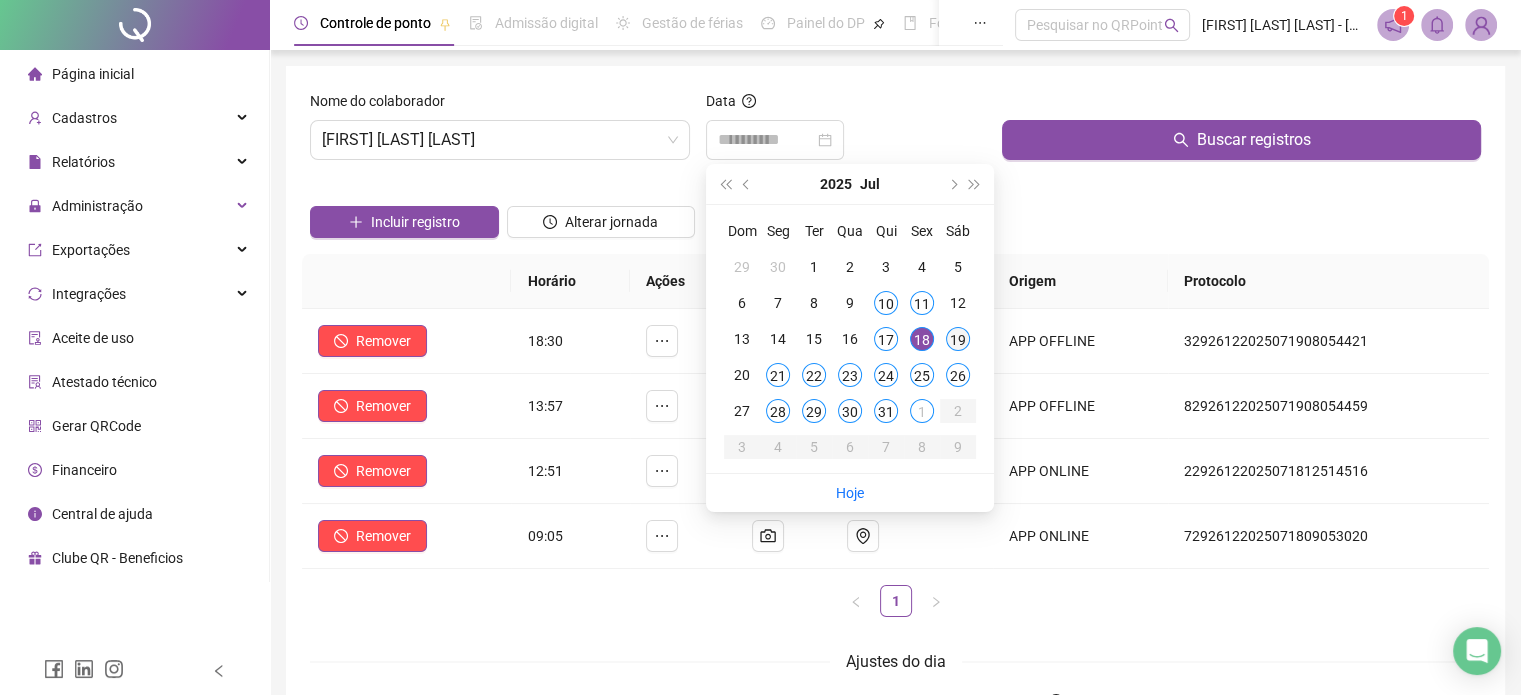 click on "19" at bounding box center (958, 339) 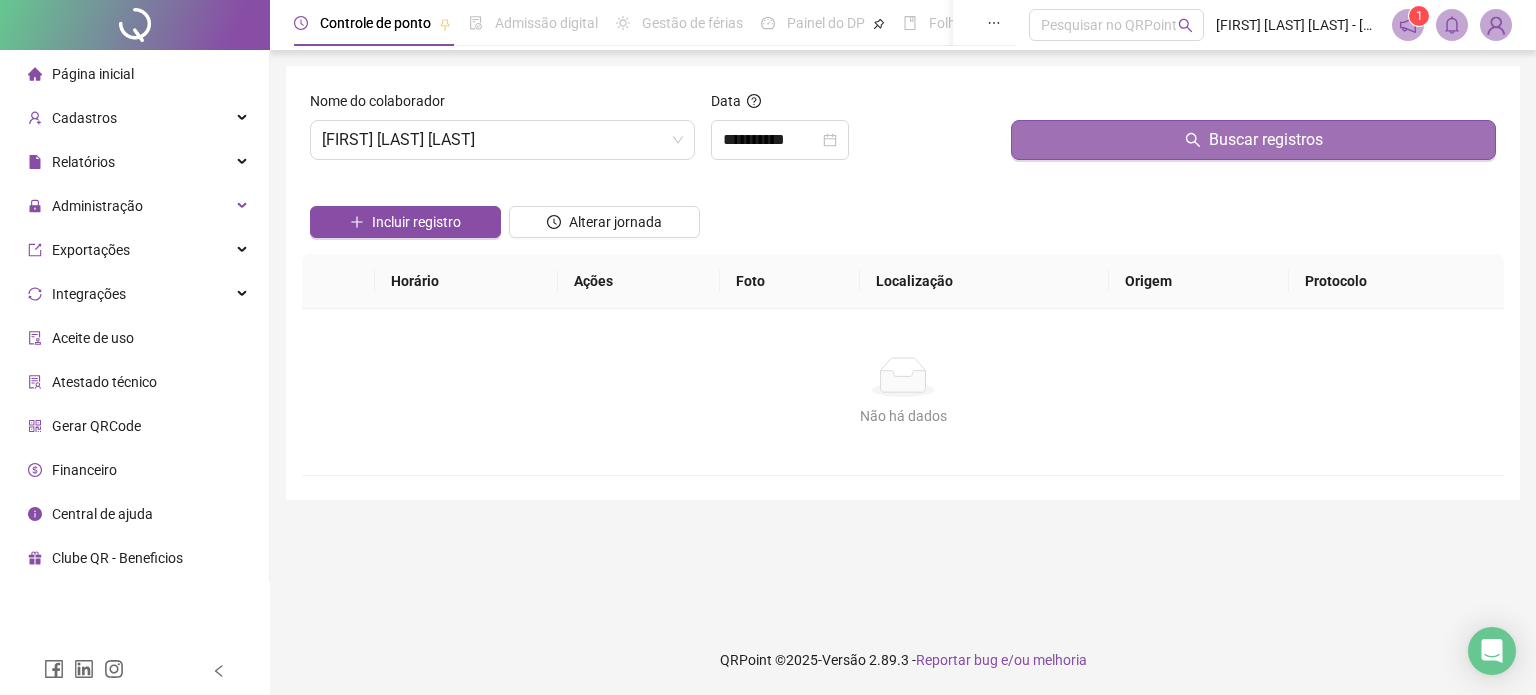 click on "Buscar registros" at bounding box center [1253, 140] 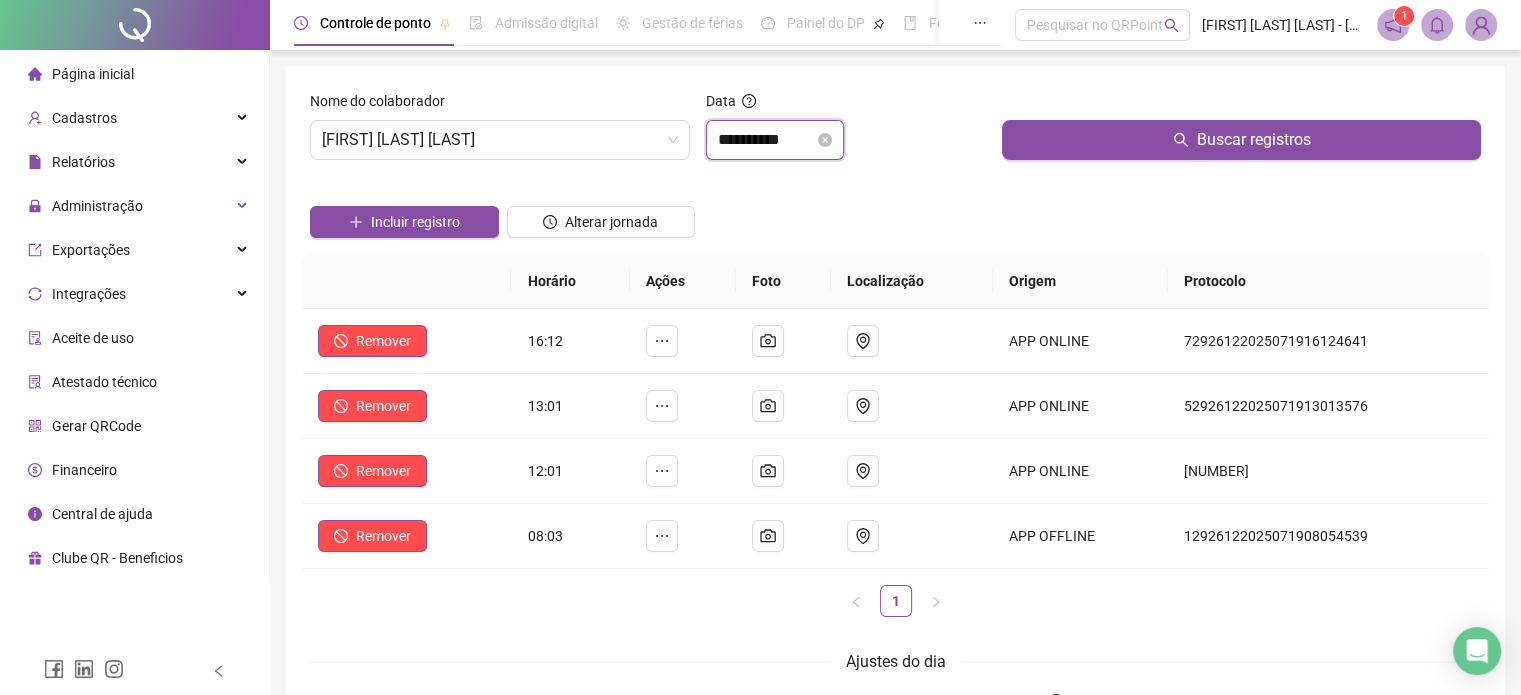 click on "**********" at bounding box center [766, 140] 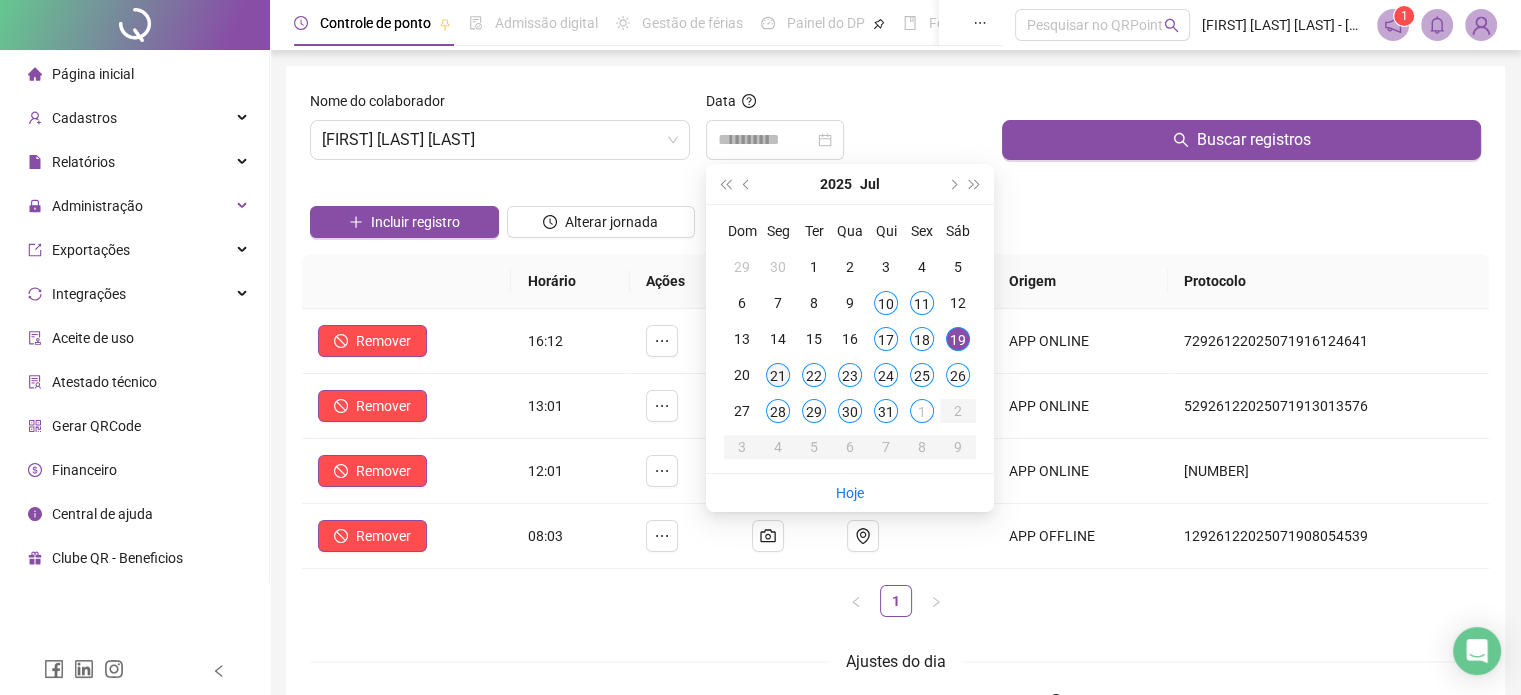 click on "21" at bounding box center [778, 375] 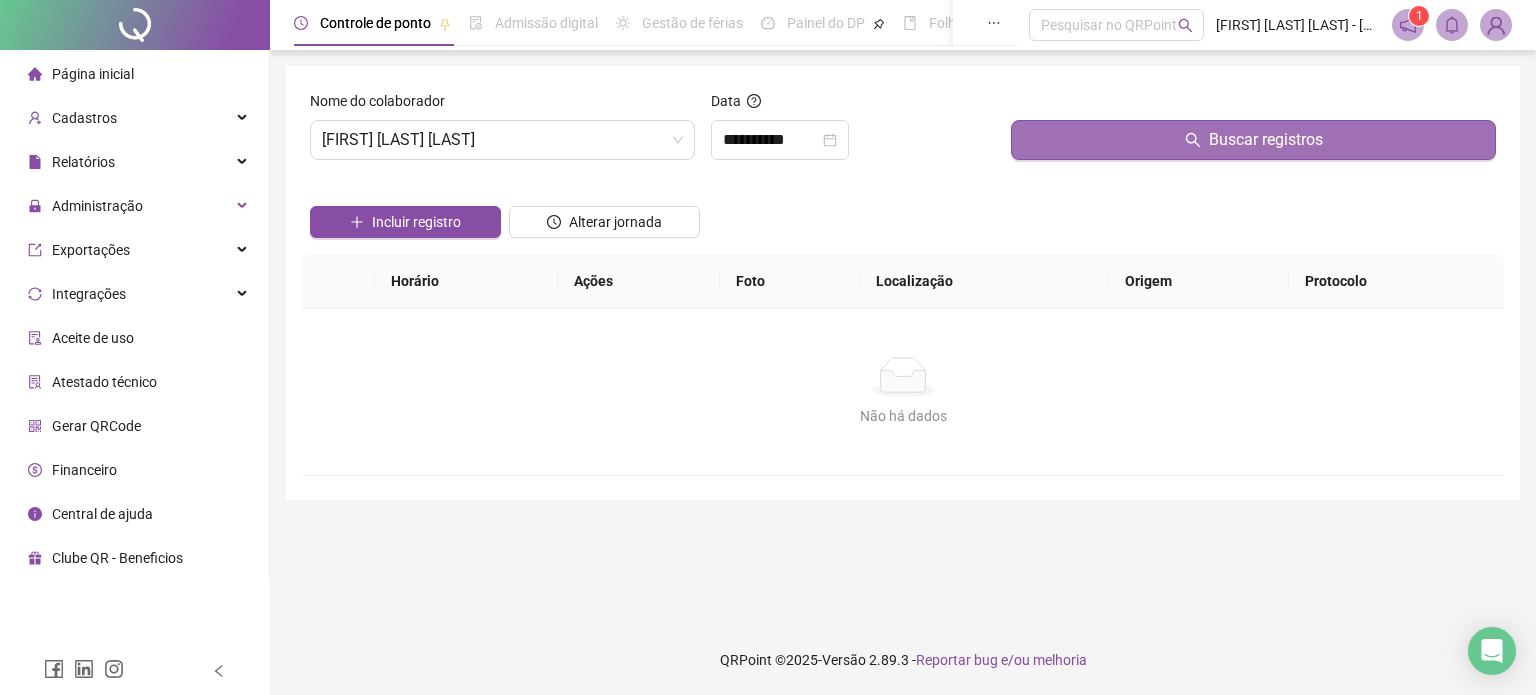 click on "Buscar registros" at bounding box center (1253, 140) 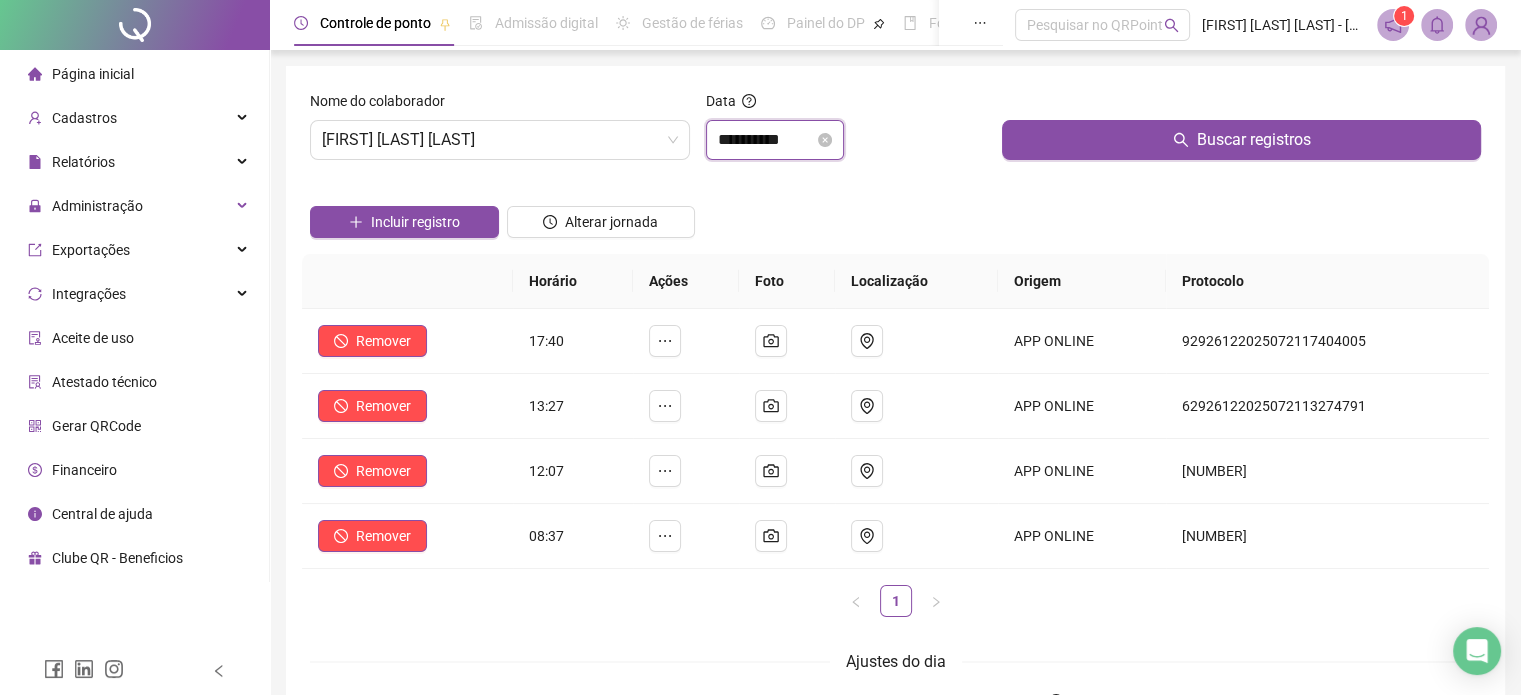 click on "**********" at bounding box center (766, 140) 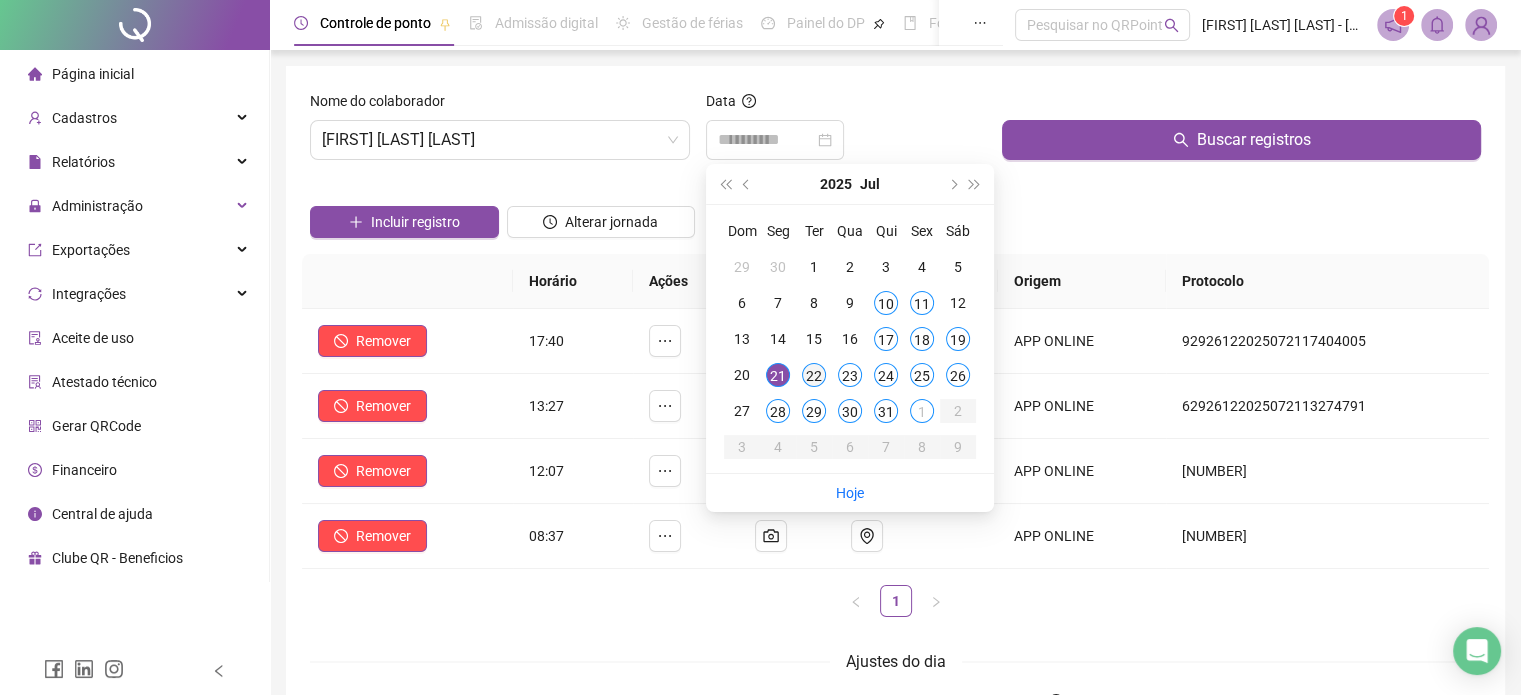 click on "22" at bounding box center (814, 375) 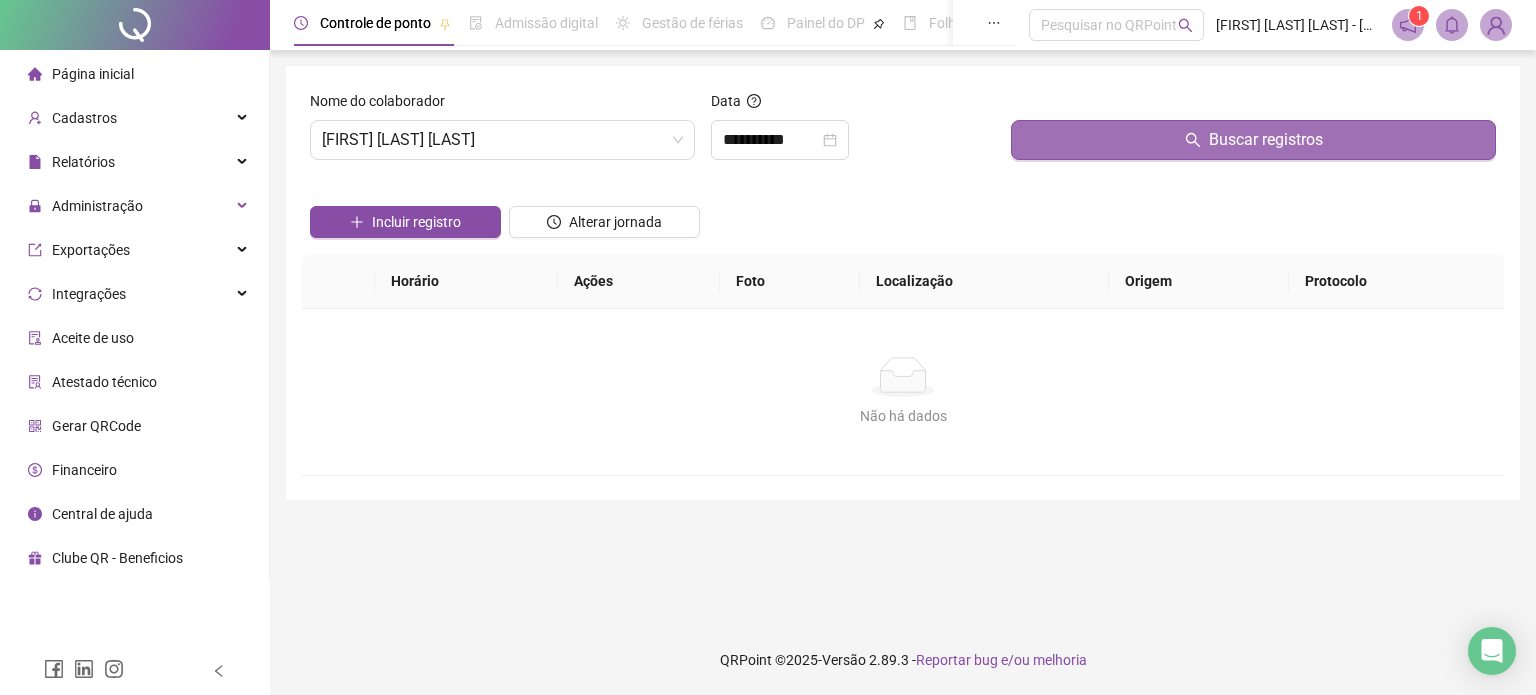 click on "Buscar registros" at bounding box center (1253, 140) 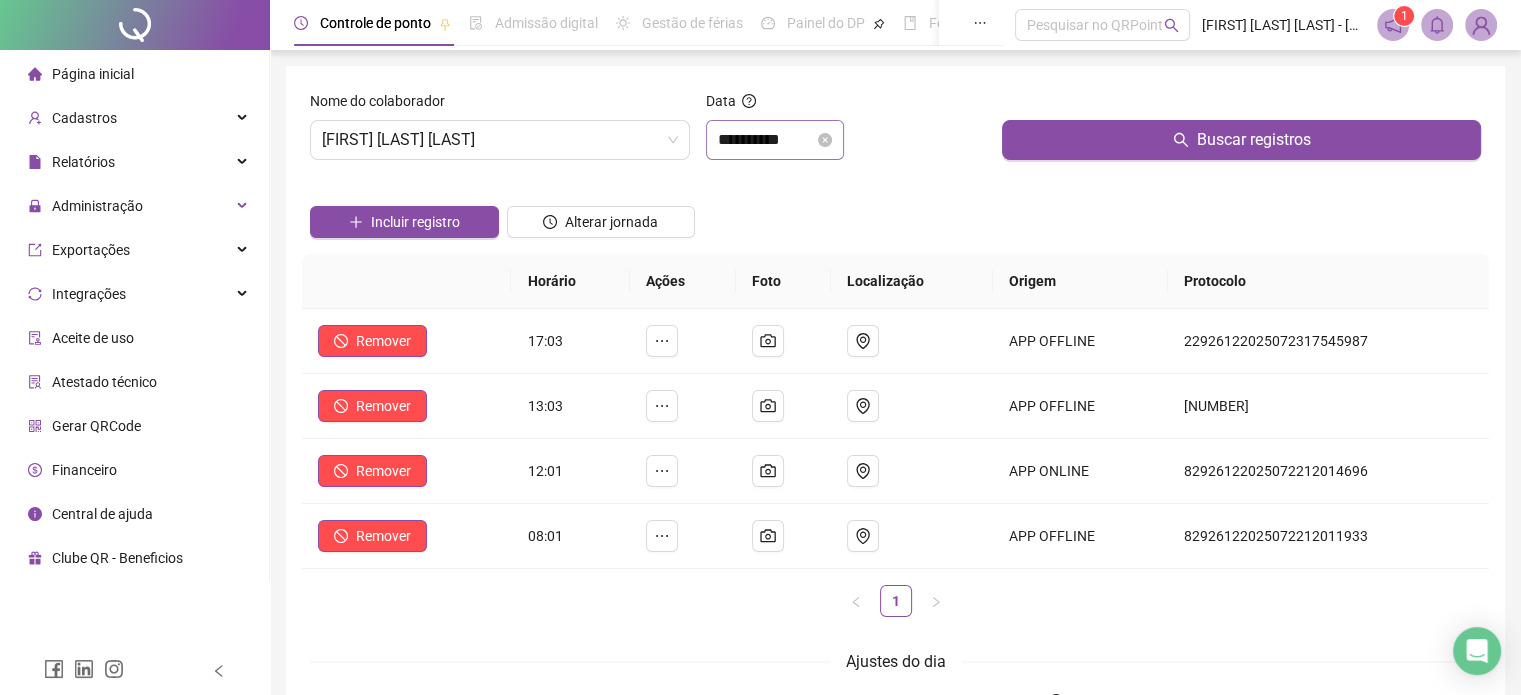 click on "**********" at bounding box center [775, 140] 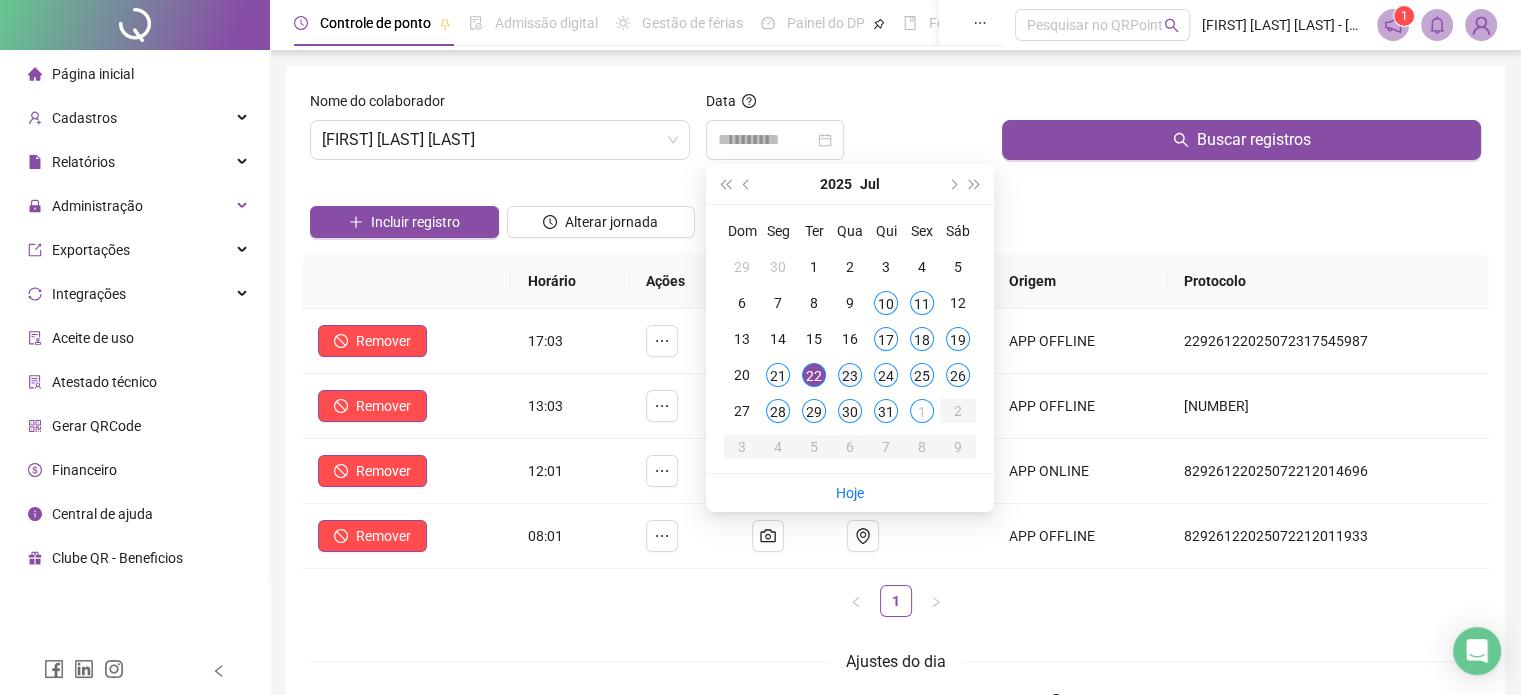 click on "23" at bounding box center [850, 375] 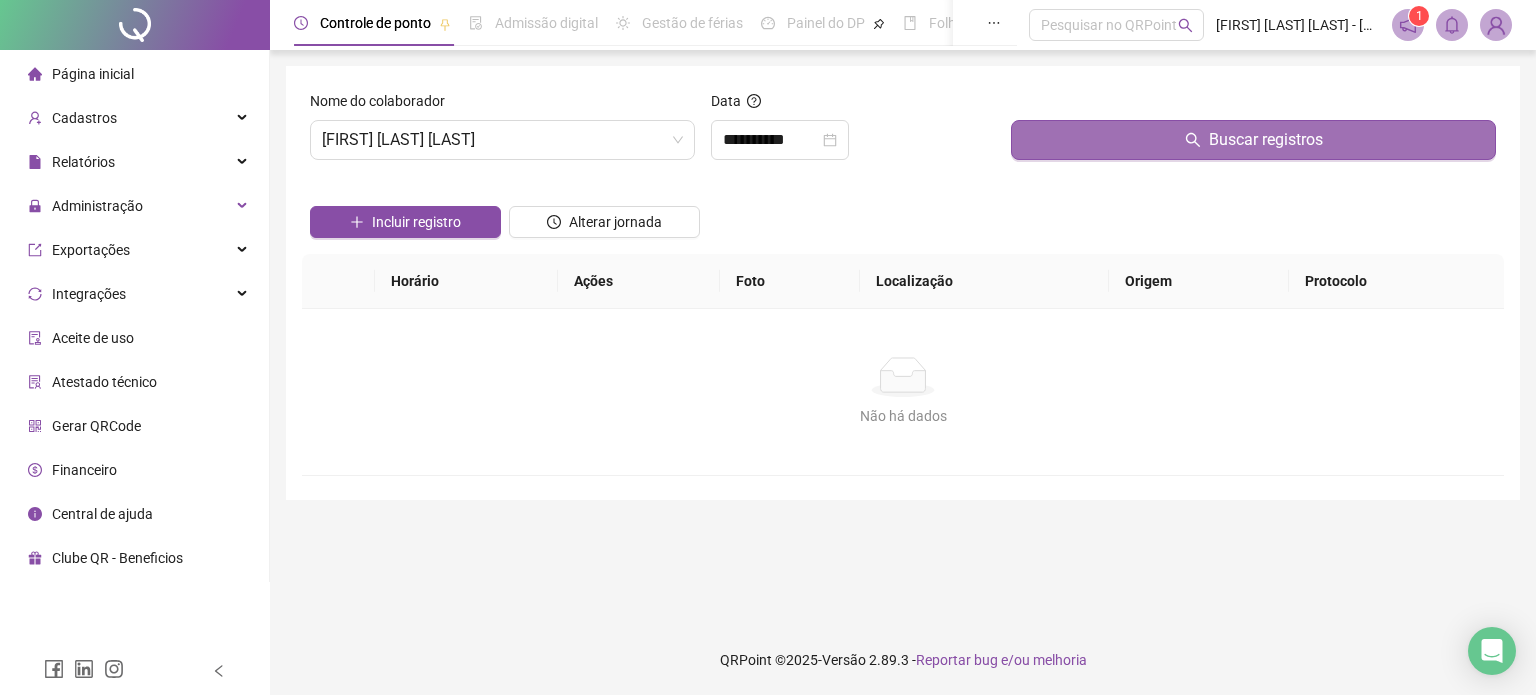 click on "Buscar registros" at bounding box center (1253, 140) 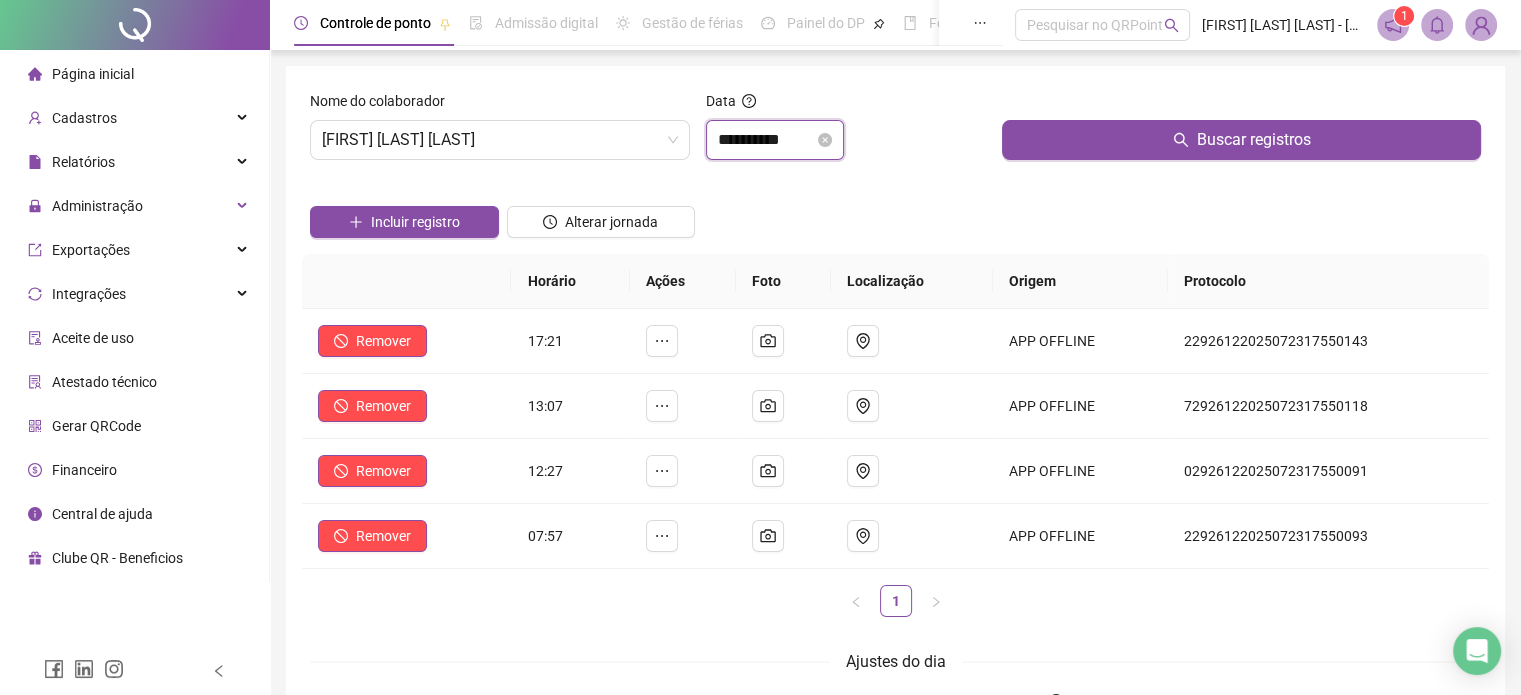 click on "**********" at bounding box center [766, 140] 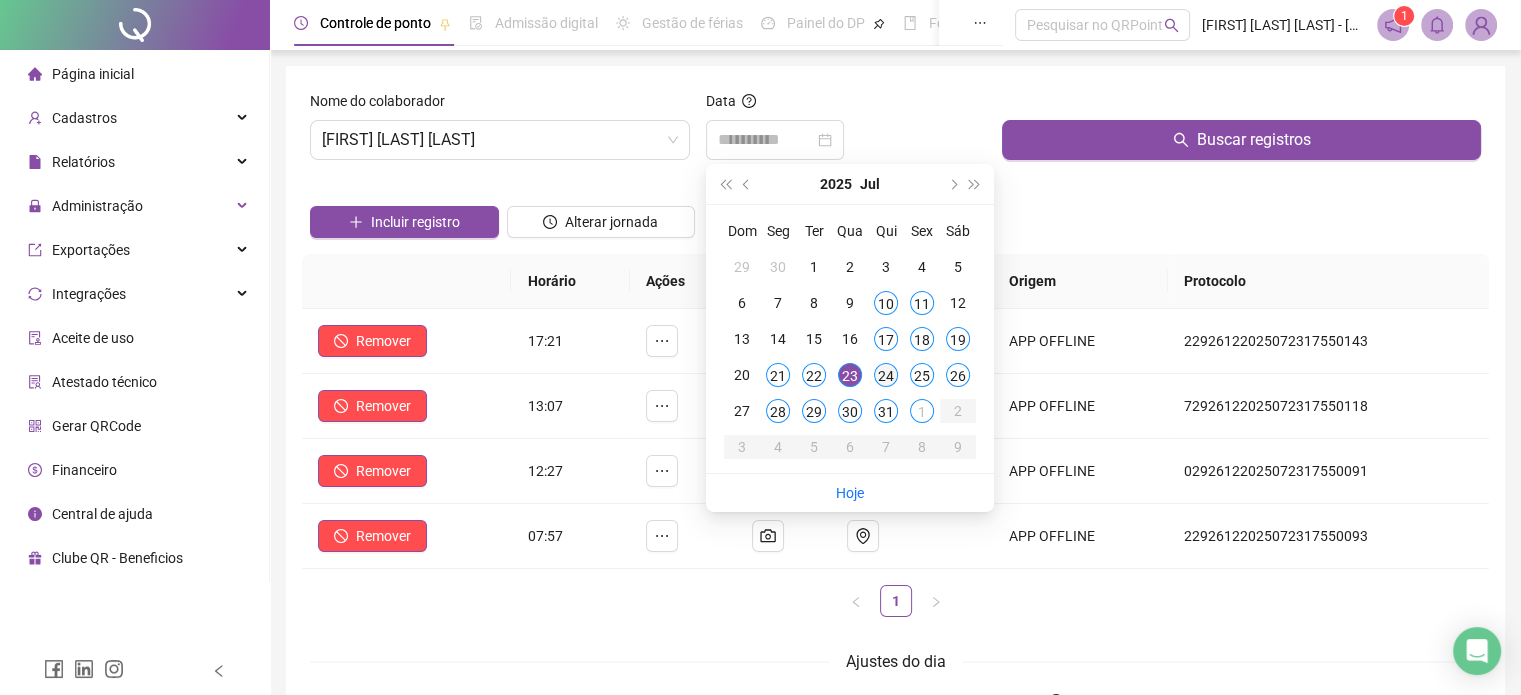 click on "24" at bounding box center [886, 375] 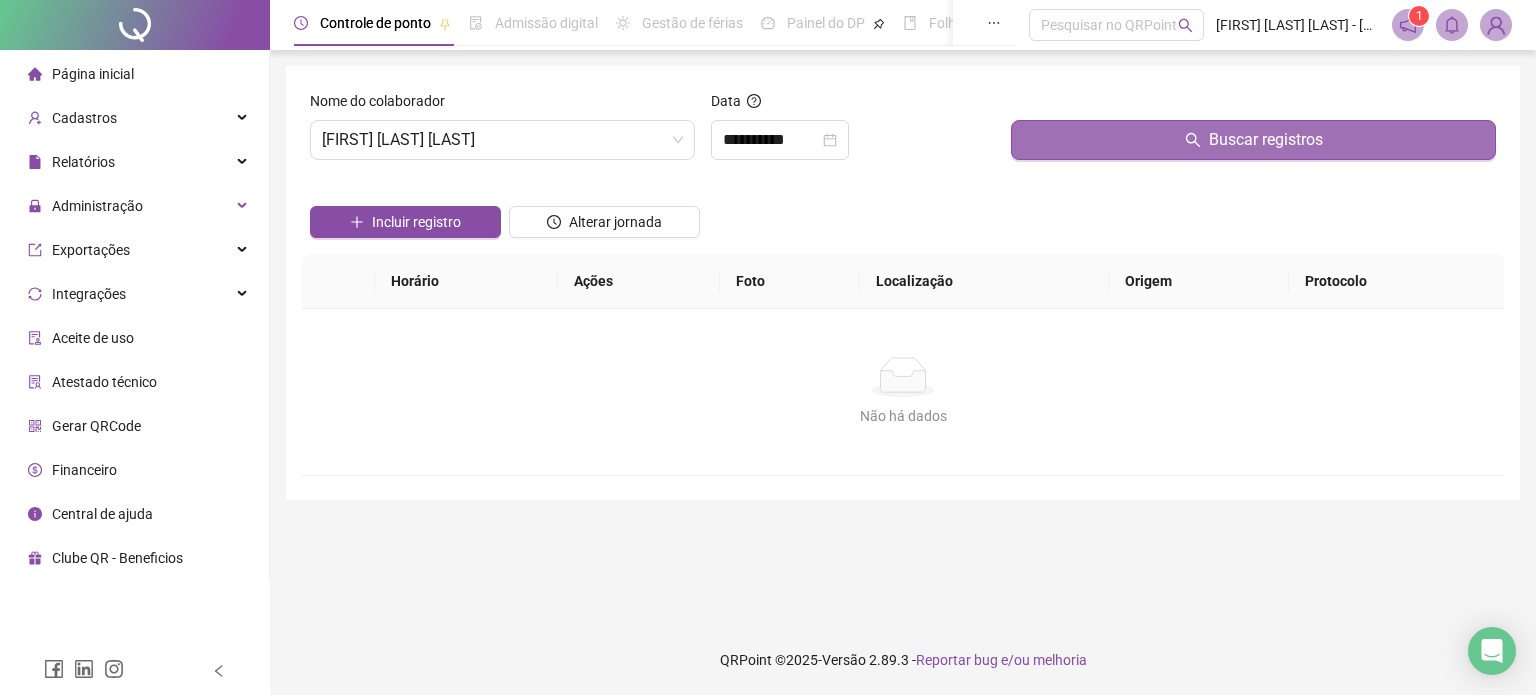 click on "Buscar registros" at bounding box center (1253, 140) 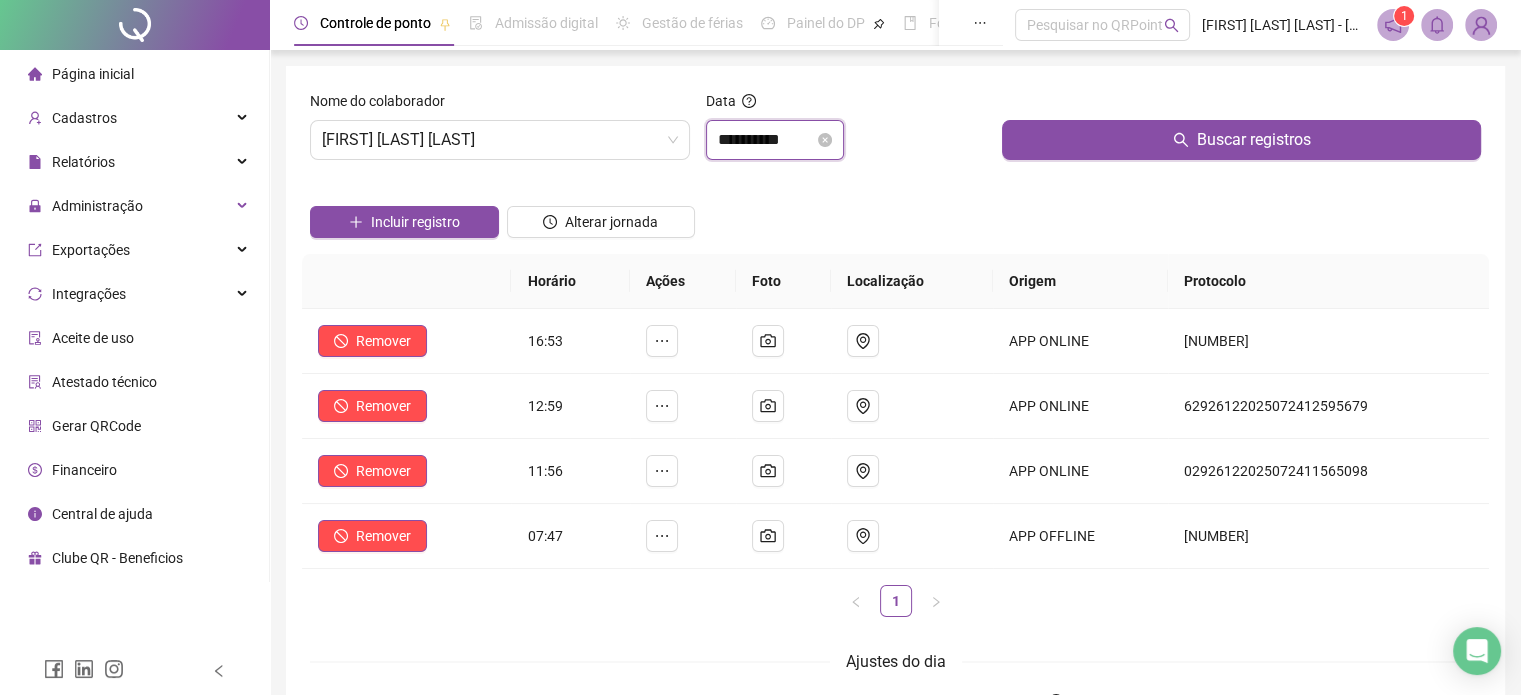 click on "**********" at bounding box center (766, 140) 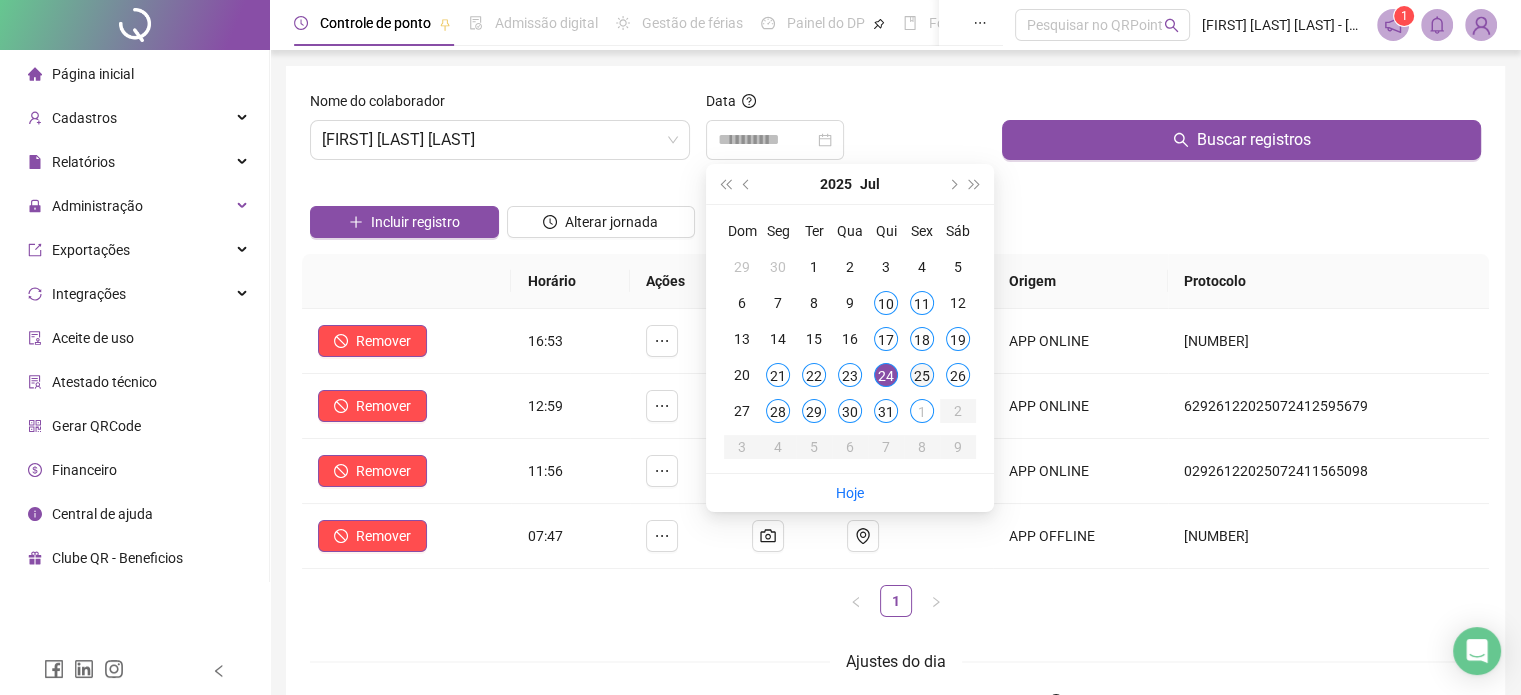 click on "25" at bounding box center (922, 375) 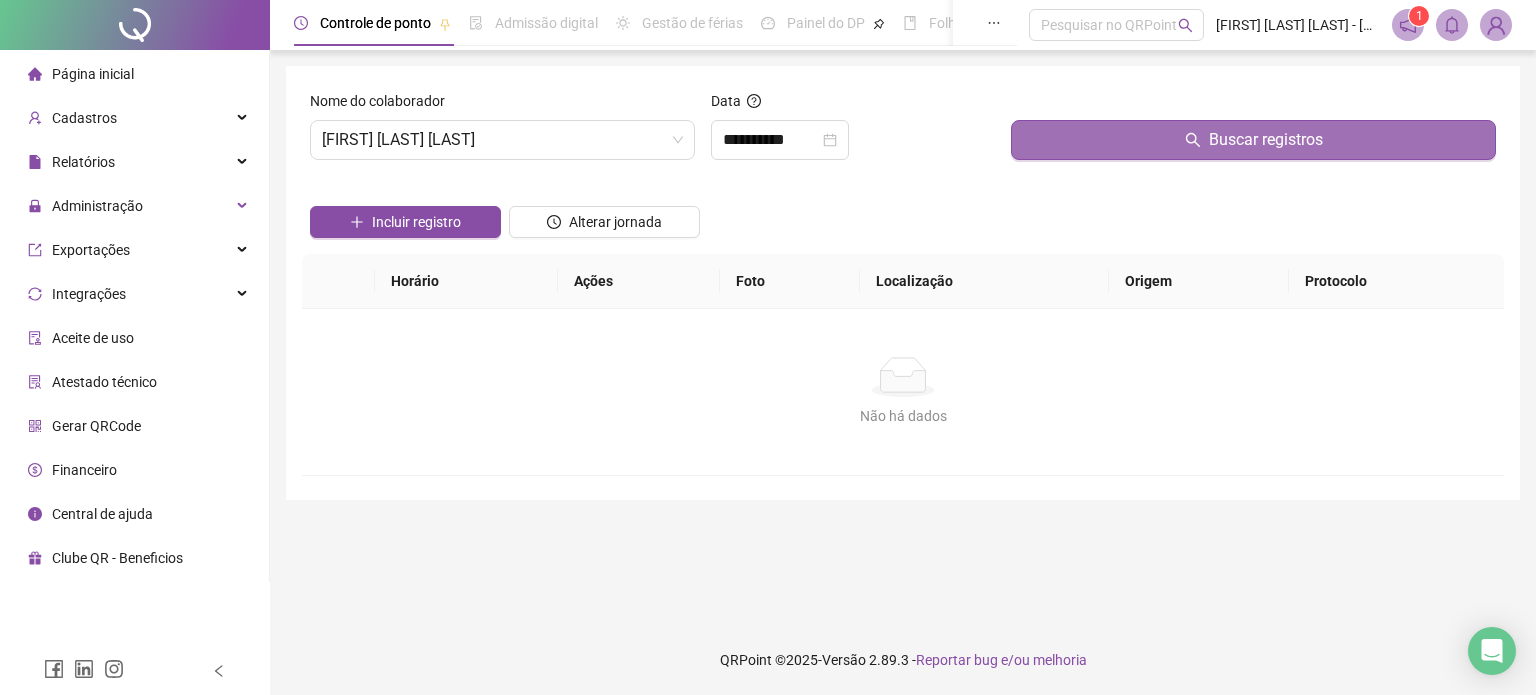 click on "Buscar registros" at bounding box center (1253, 140) 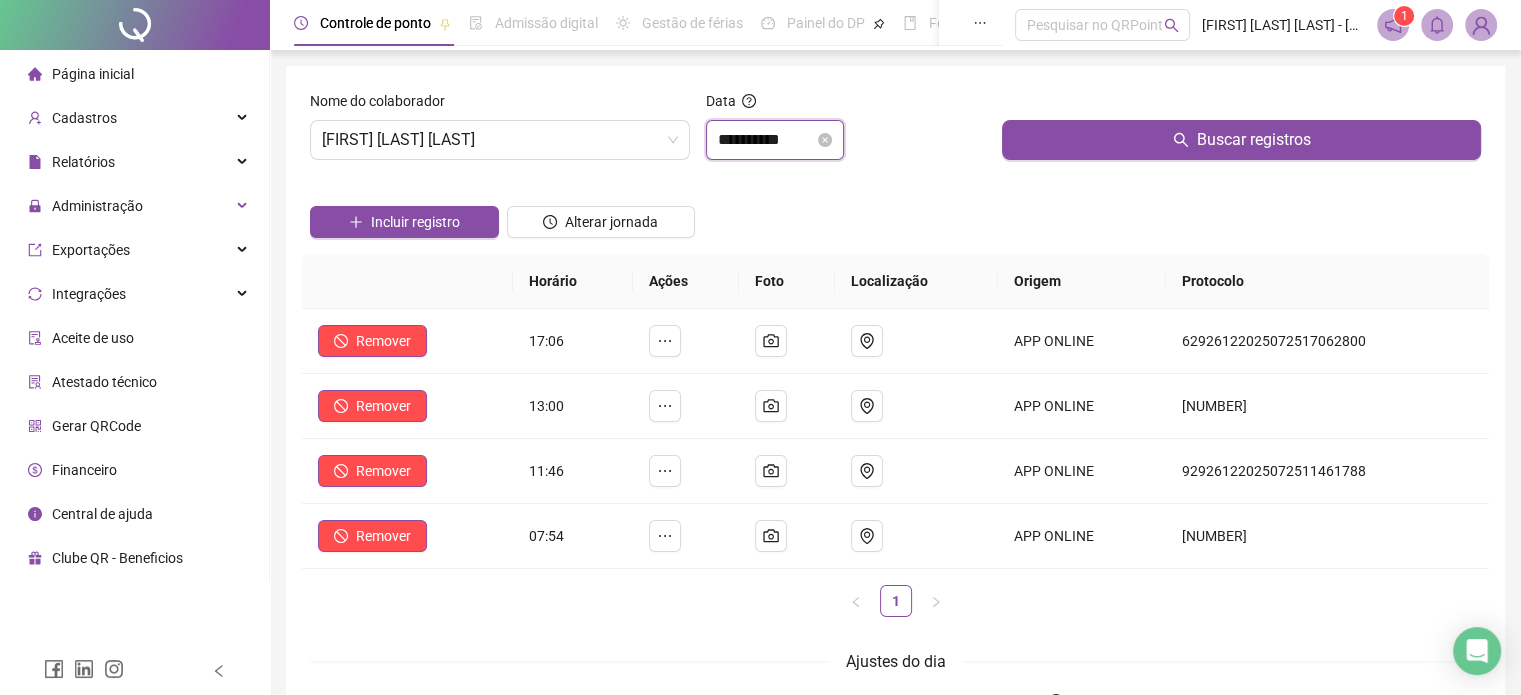 click on "**********" at bounding box center [766, 140] 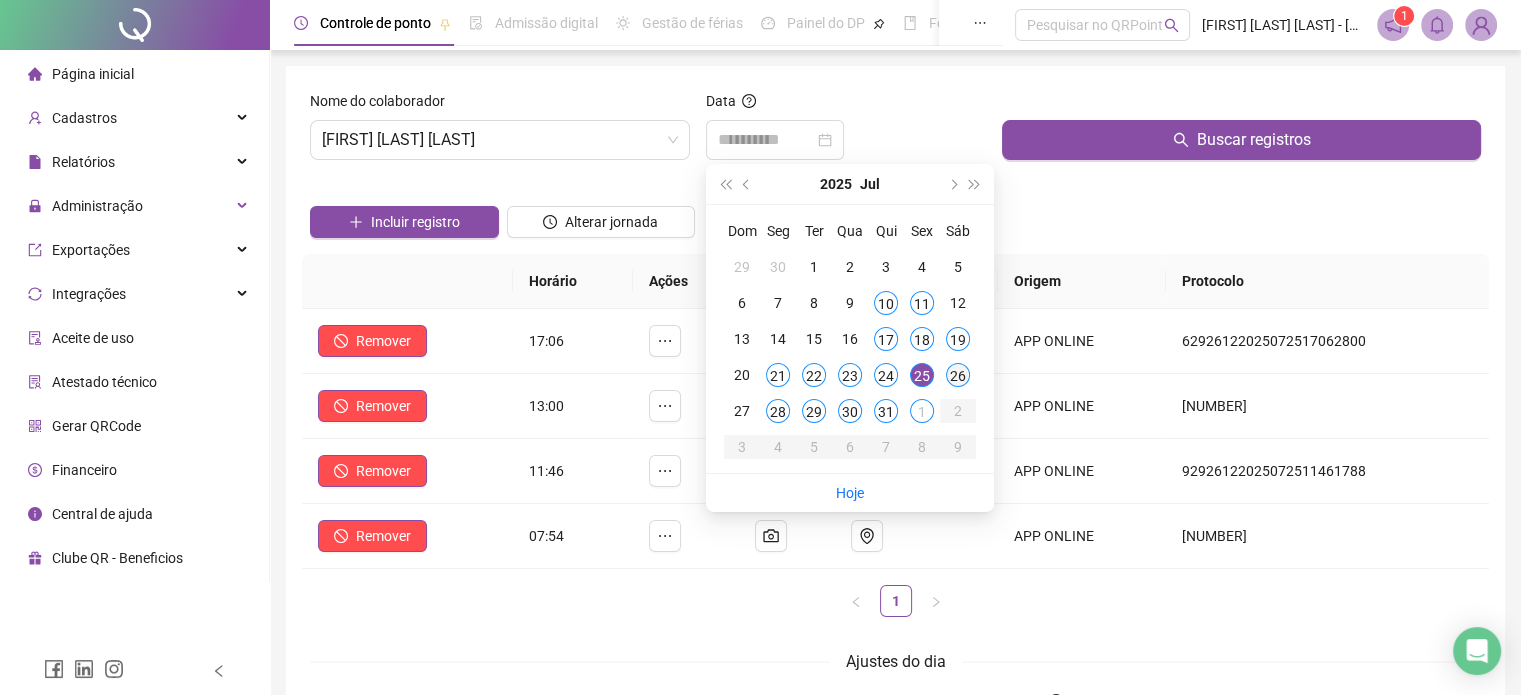 click on "26" at bounding box center [958, 375] 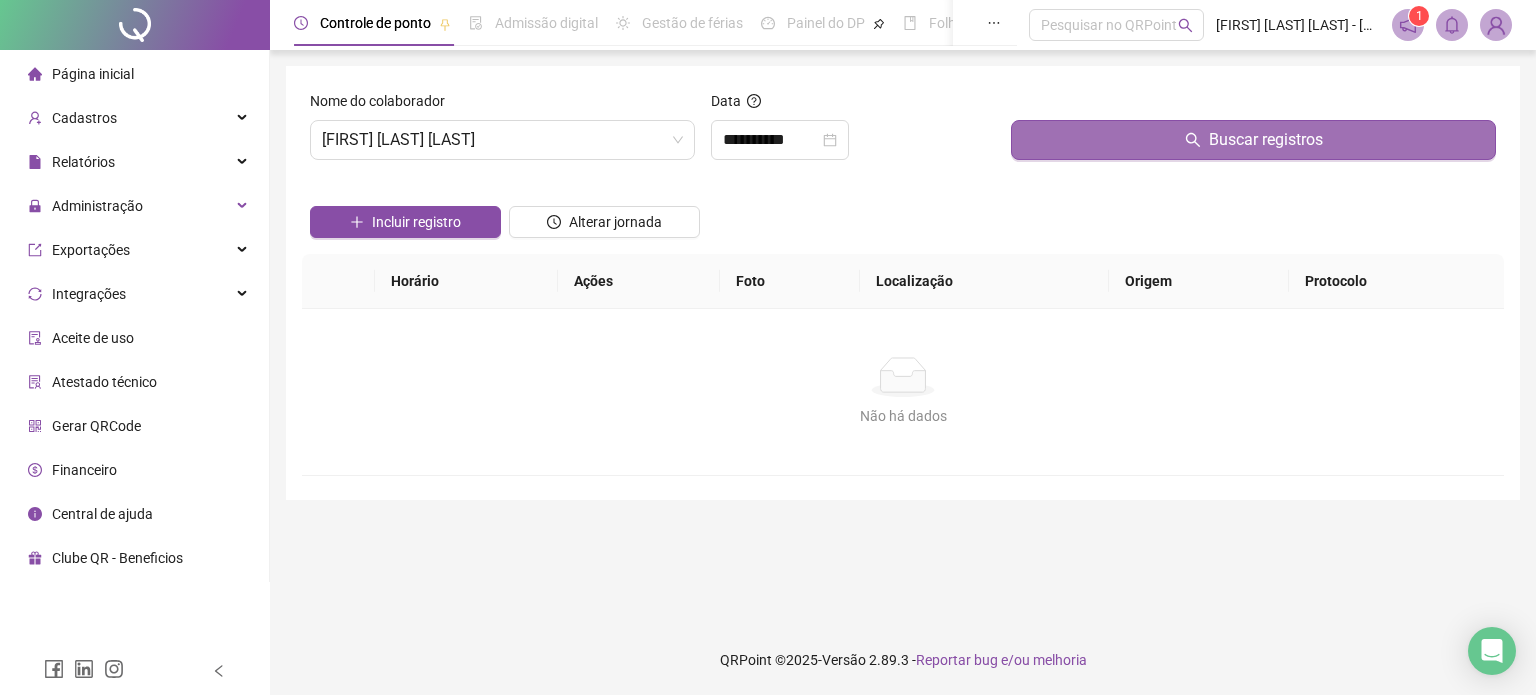 click on "Buscar registros" at bounding box center [1253, 140] 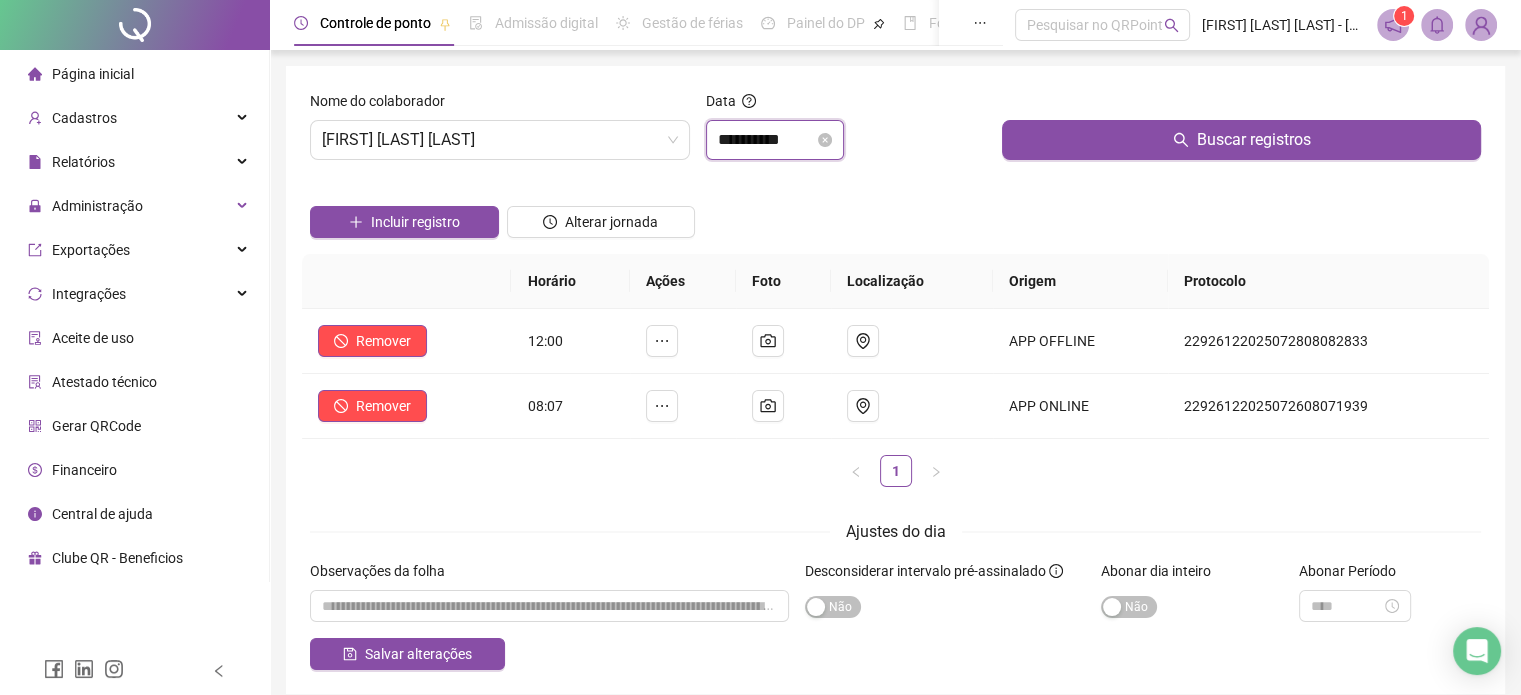 click on "**********" at bounding box center [766, 140] 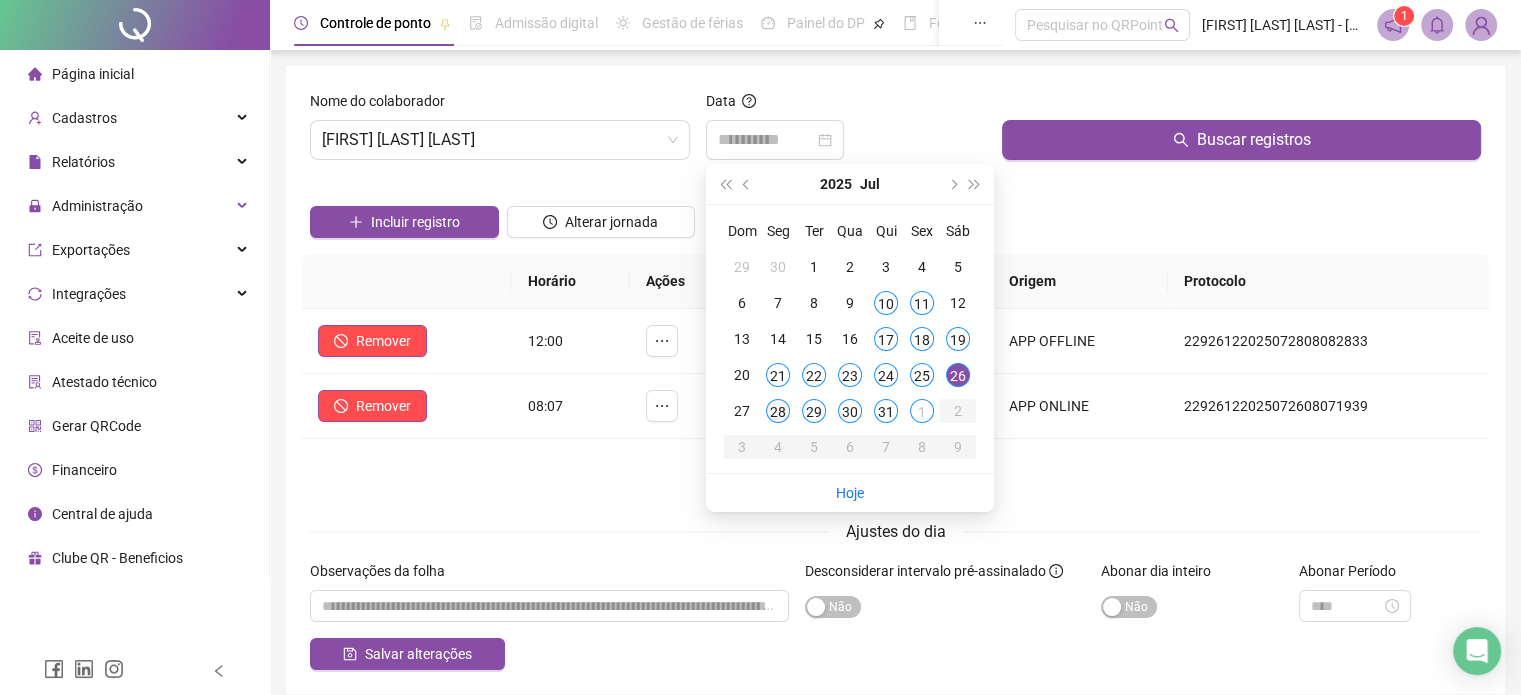 click on "28" at bounding box center [778, 411] 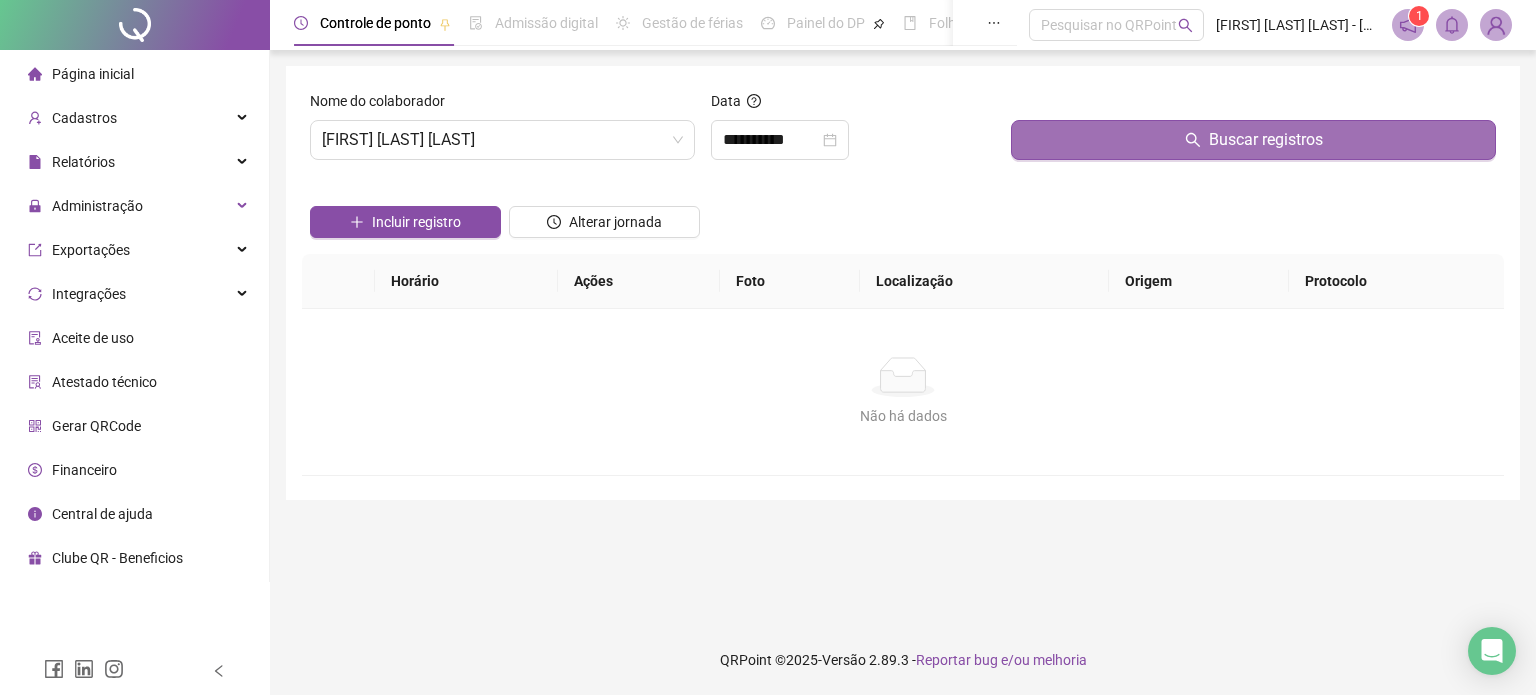 click on "Buscar registros" at bounding box center [1253, 140] 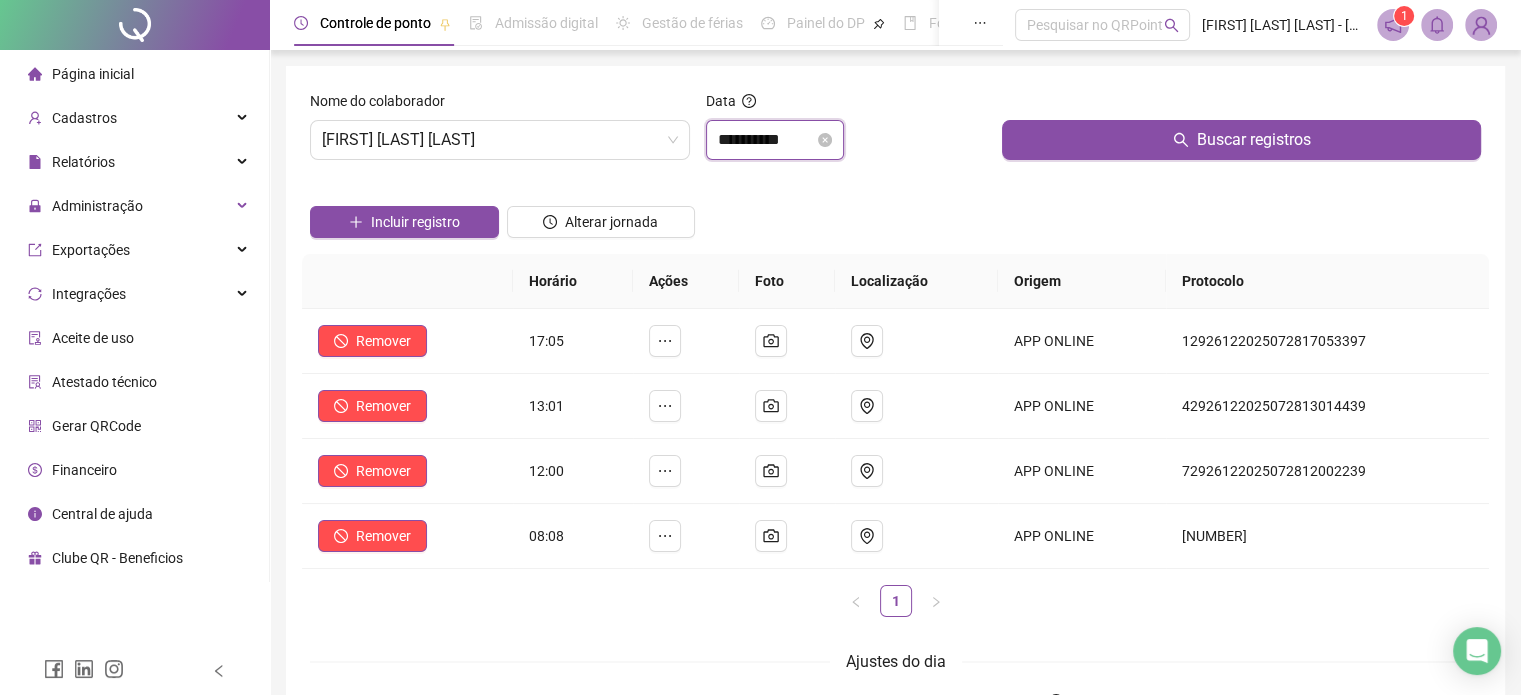 click on "**********" at bounding box center (766, 140) 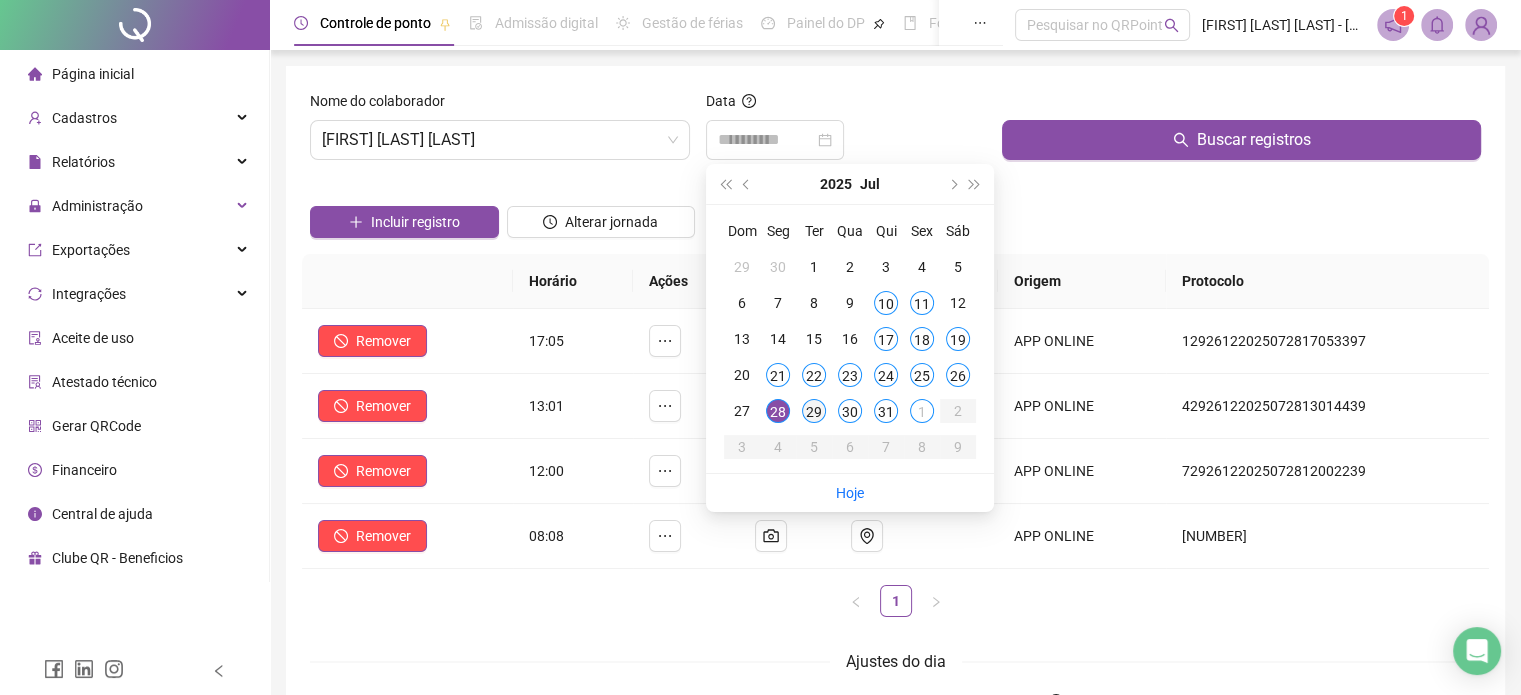 click on "29" at bounding box center (814, 411) 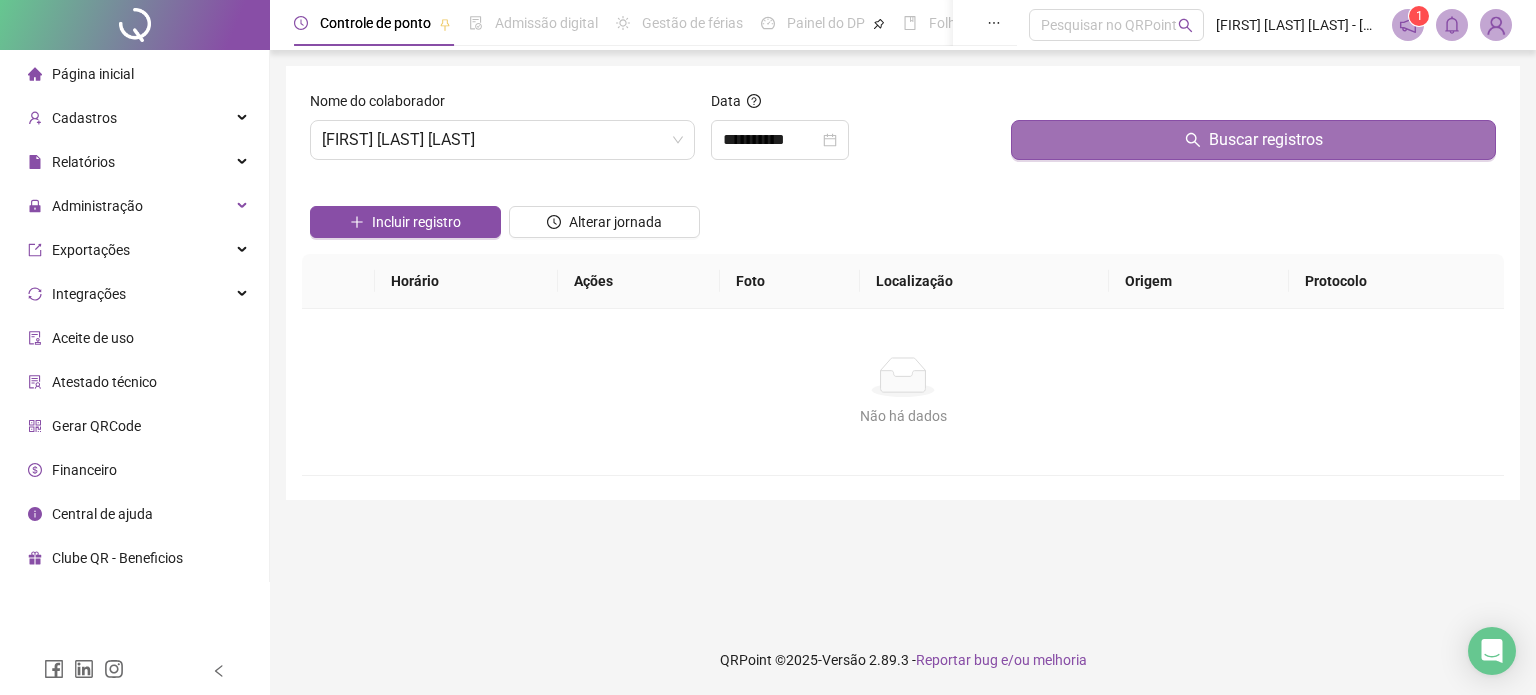 click on "Buscar registros" at bounding box center [1253, 140] 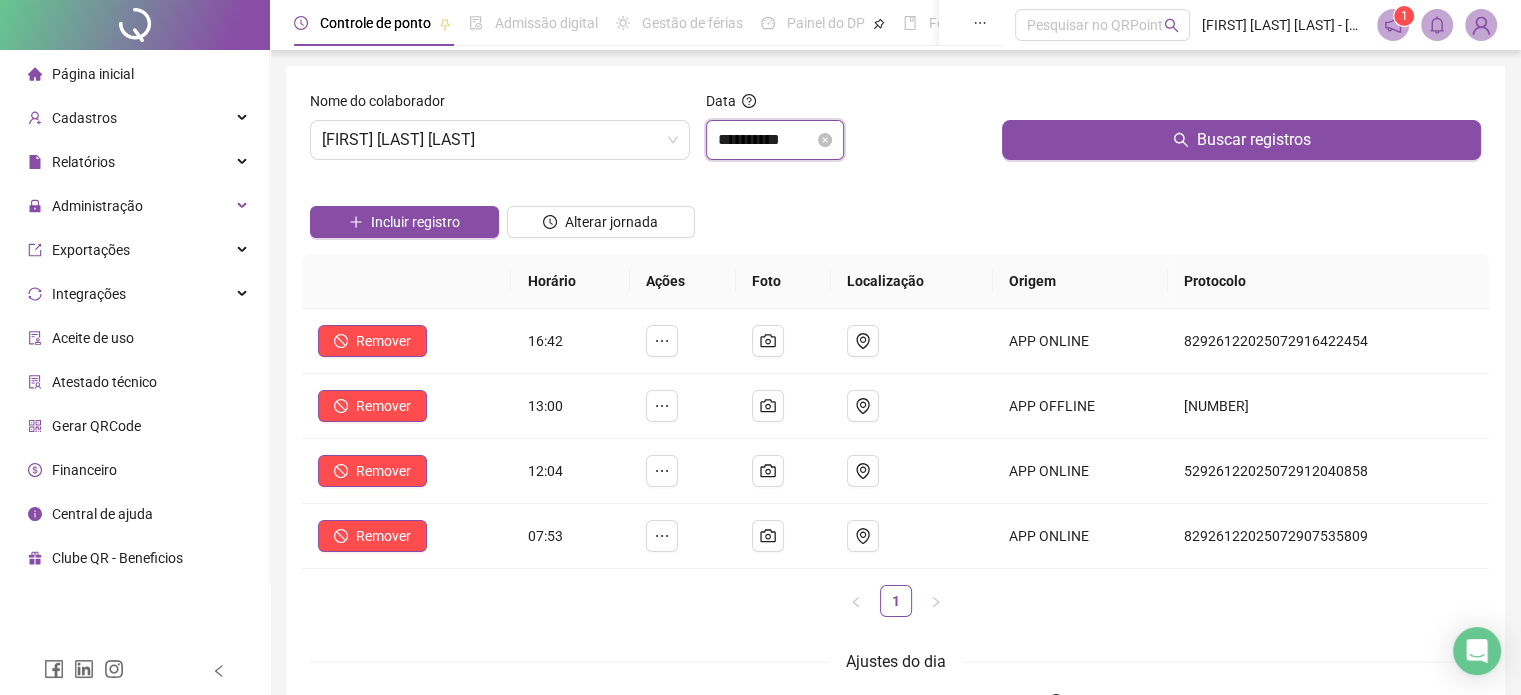 click on "**********" at bounding box center [766, 140] 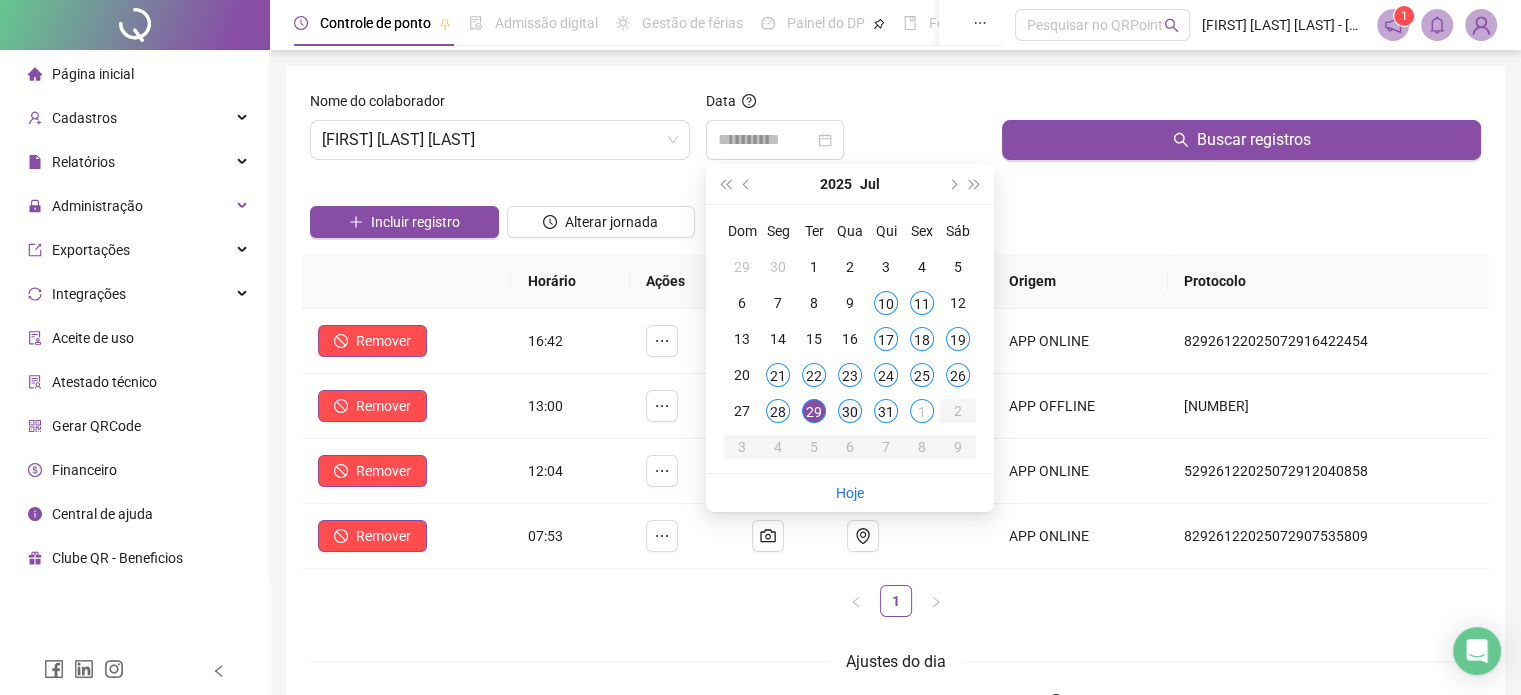 click on "30" at bounding box center (850, 411) 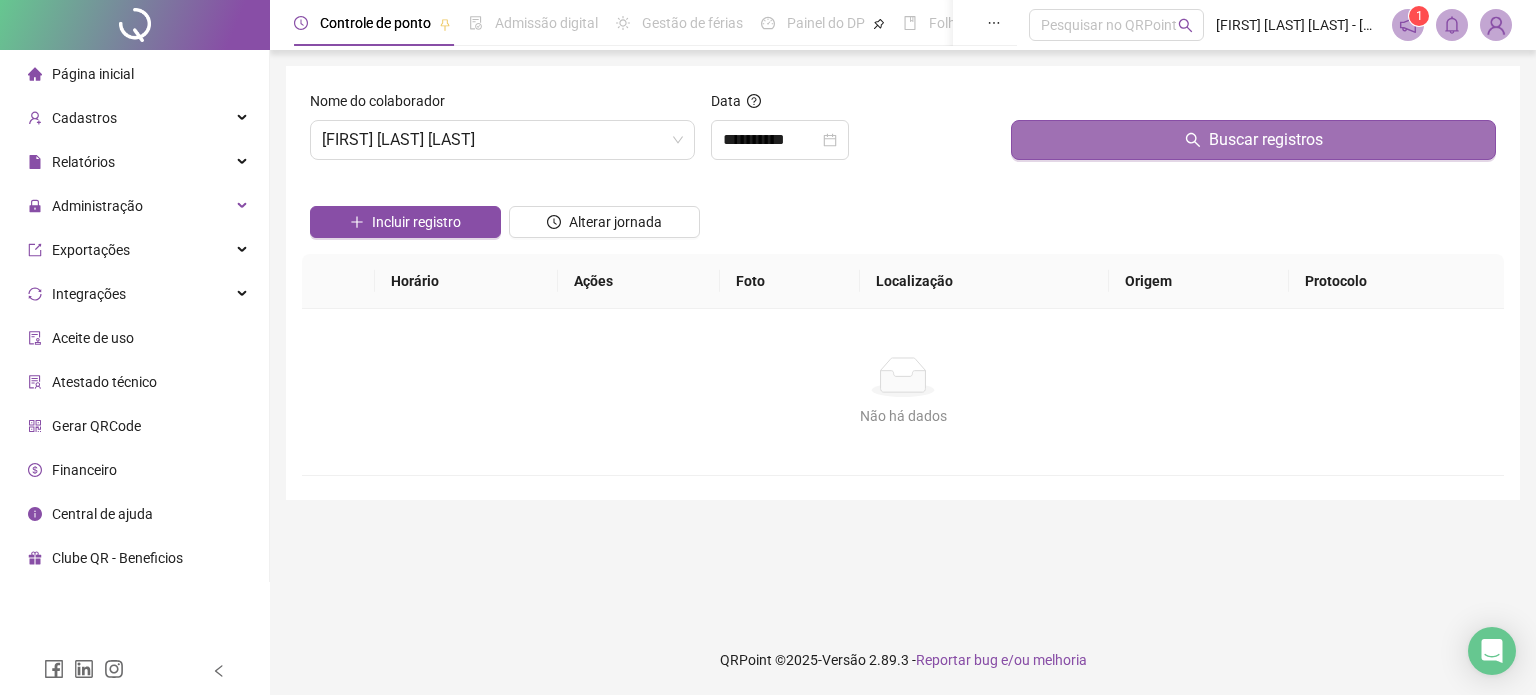 click on "Buscar registros" at bounding box center [1253, 140] 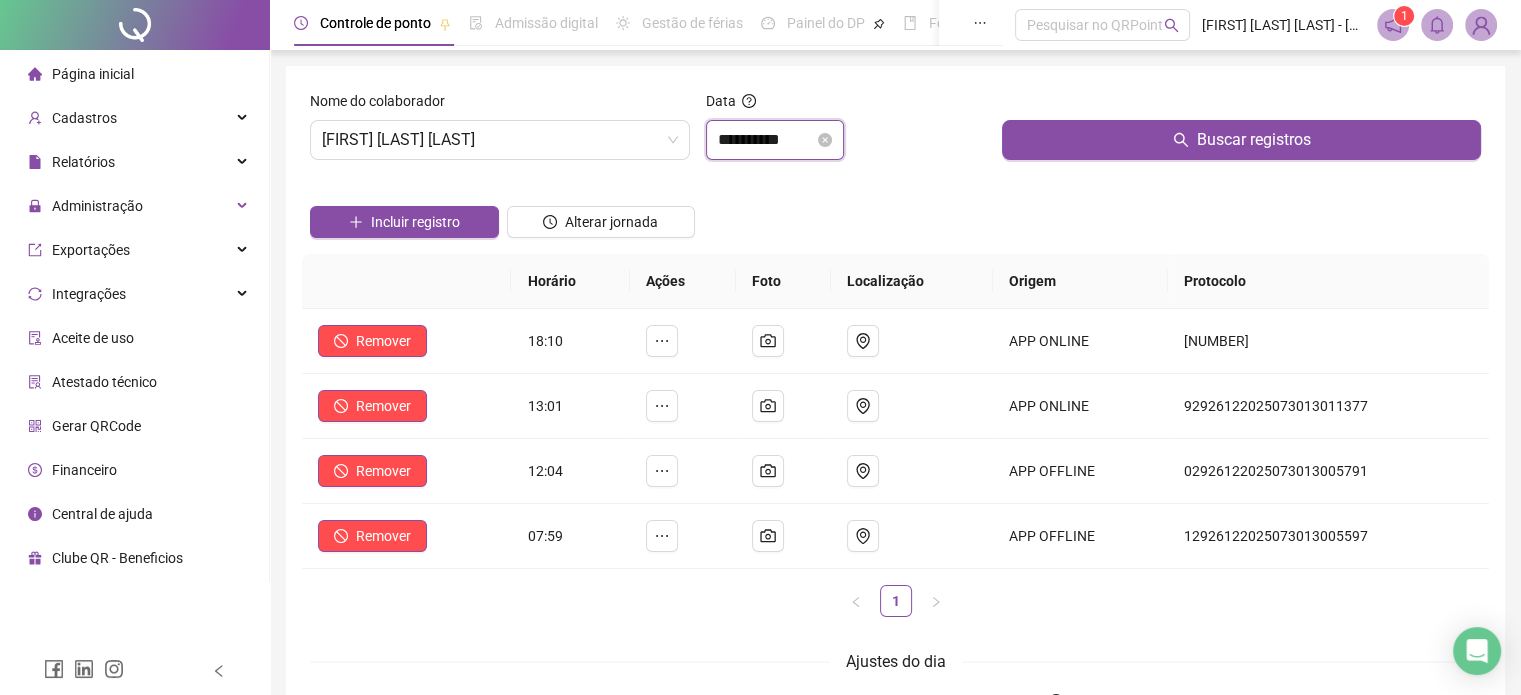 click on "**********" at bounding box center (766, 140) 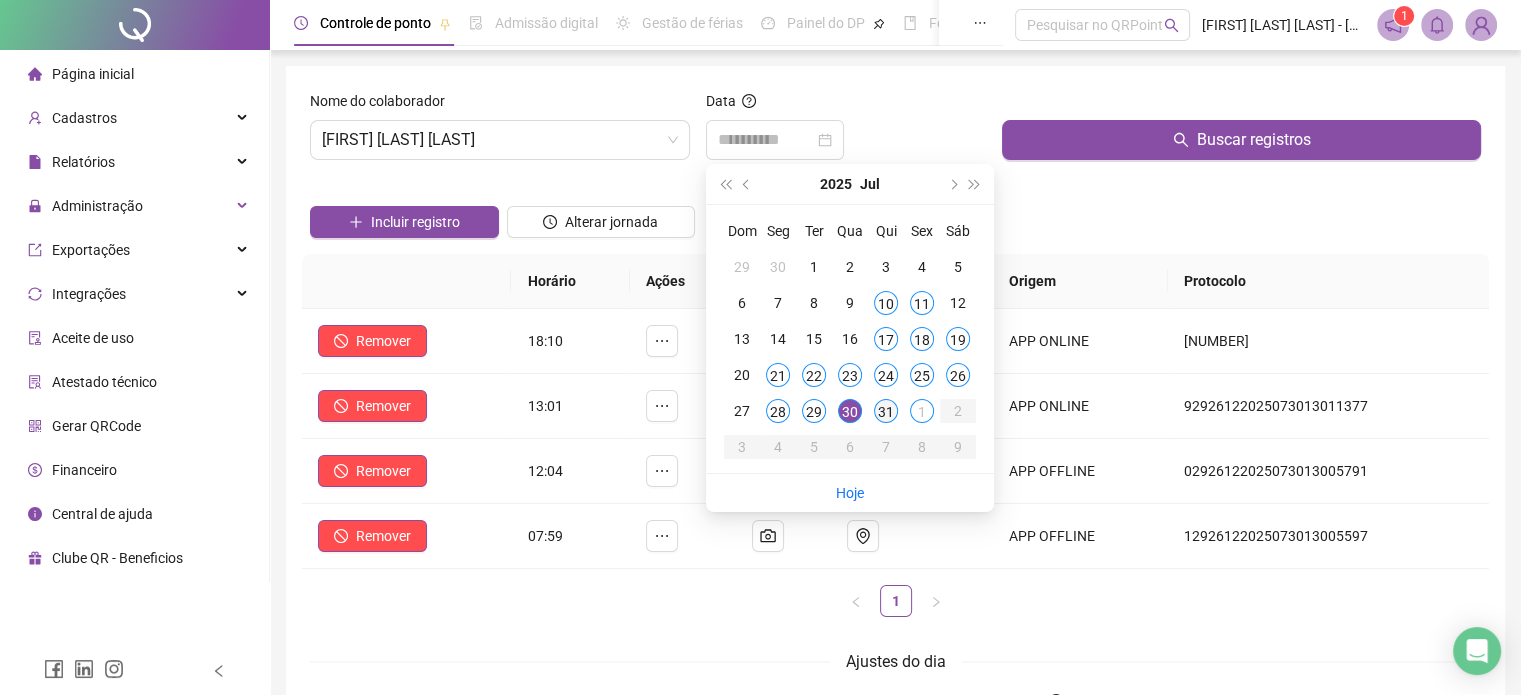 click on "31" at bounding box center (886, 411) 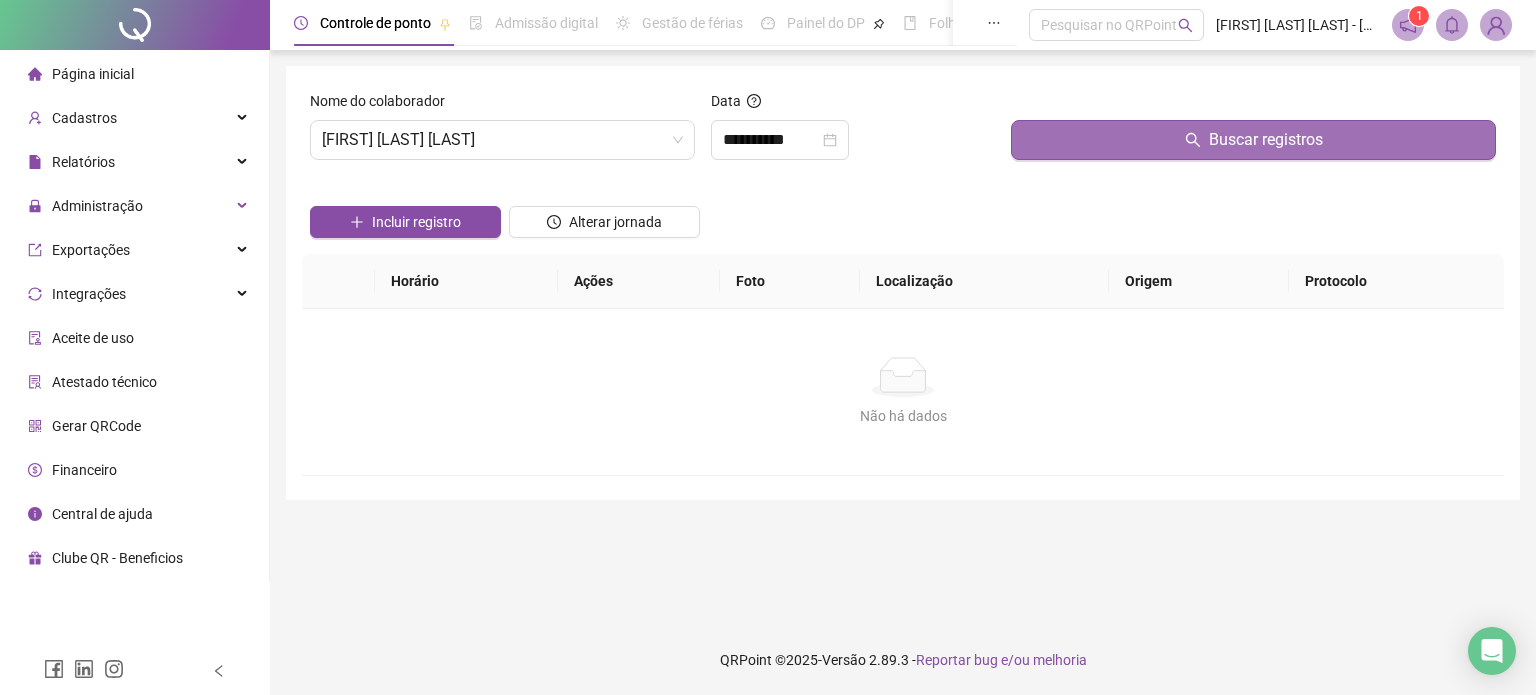 click on "Buscar registros" at bounding box center [1253, 140] 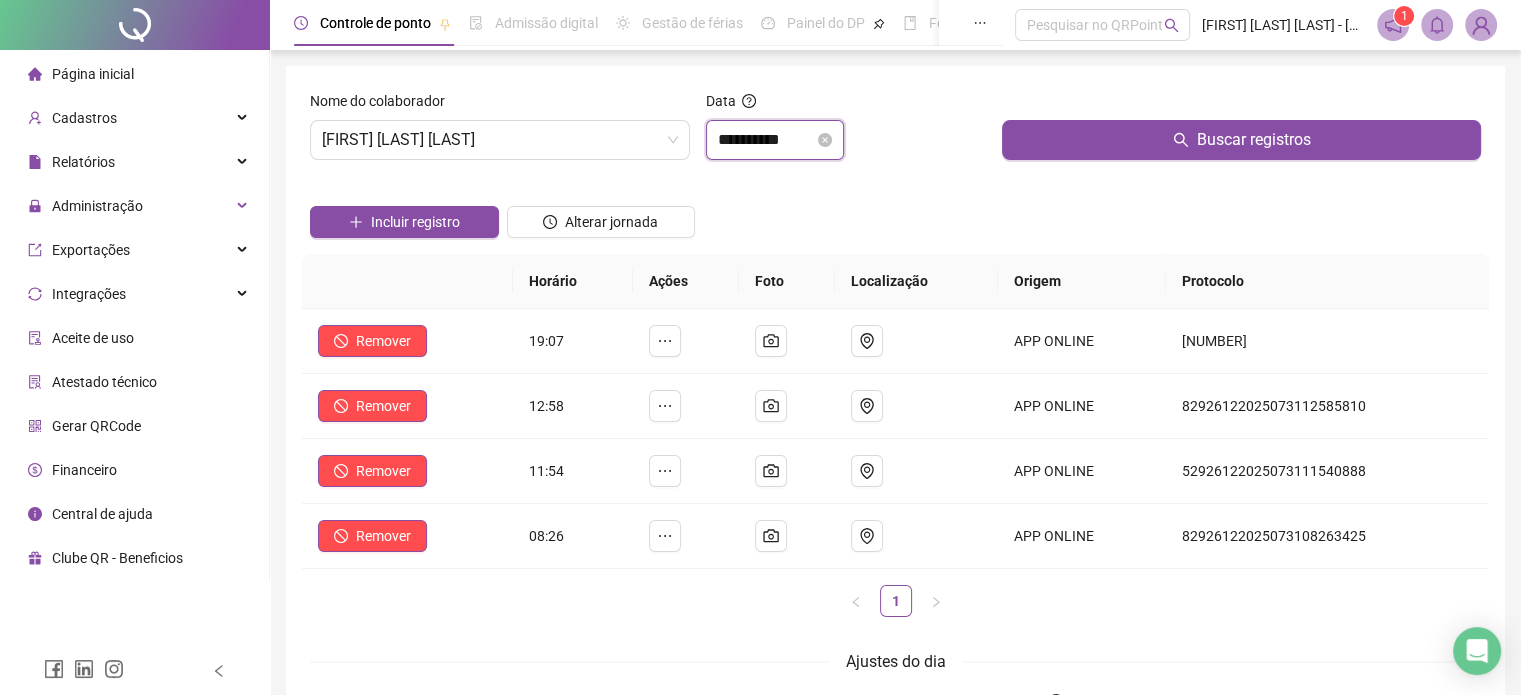 click on "**********" at bounding box center [766, 140] 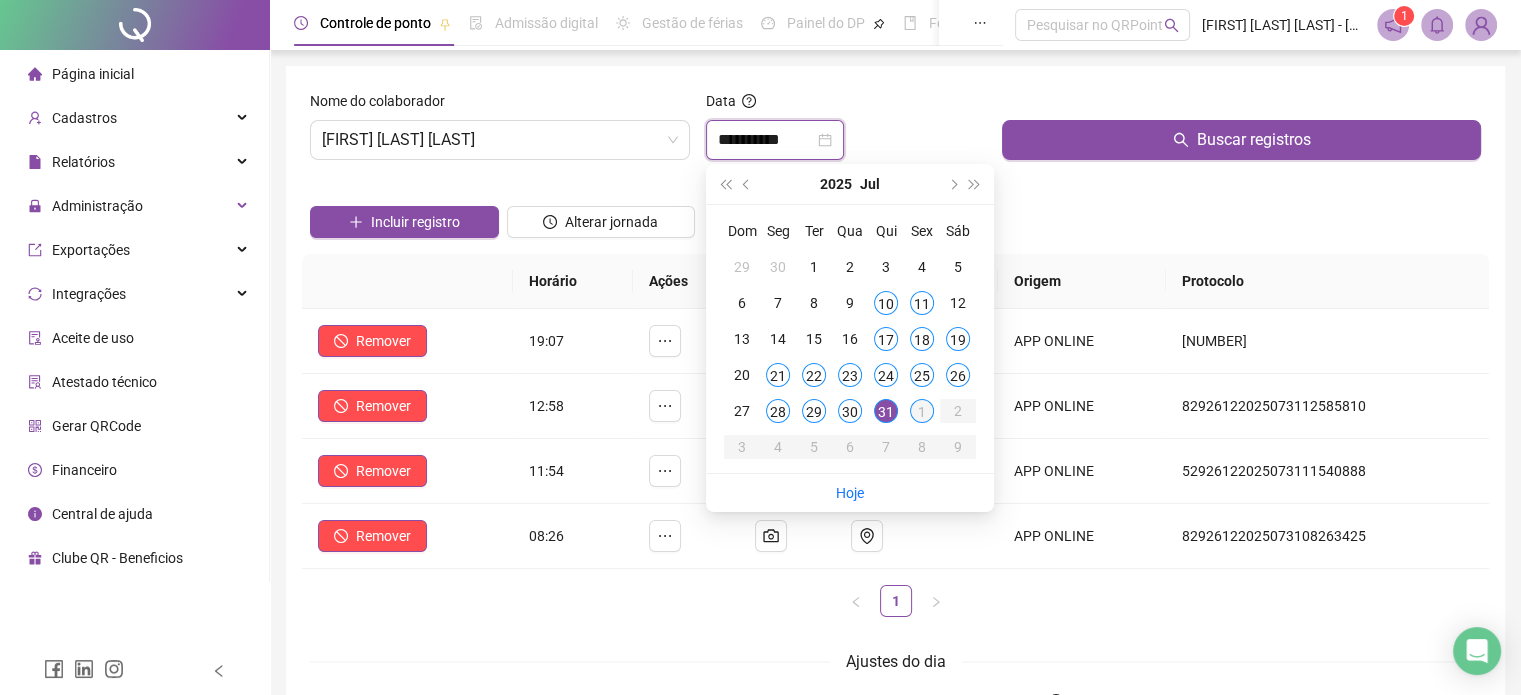 type on "**********" 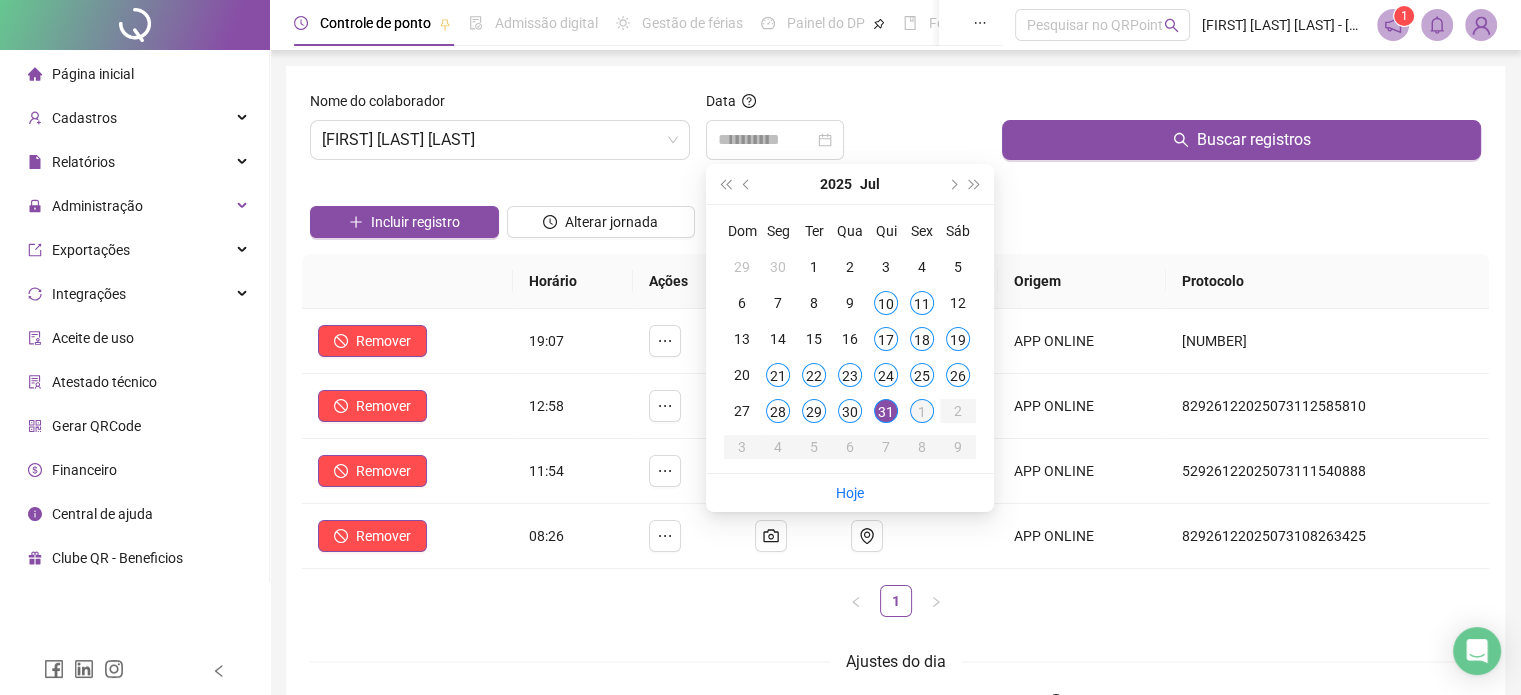 click on "1" at bounding box center (922, 411) 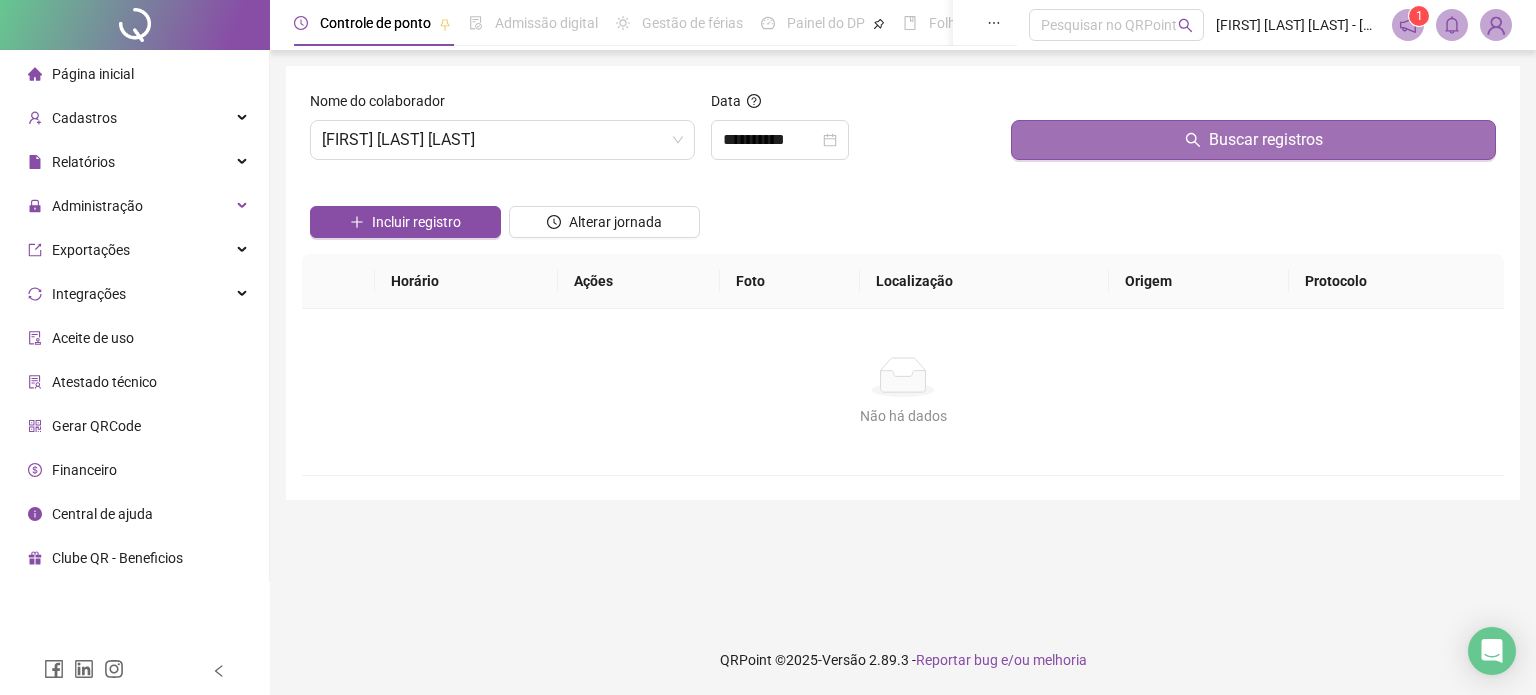 click on "Buscar registros" at bounding box center [1253, 140] 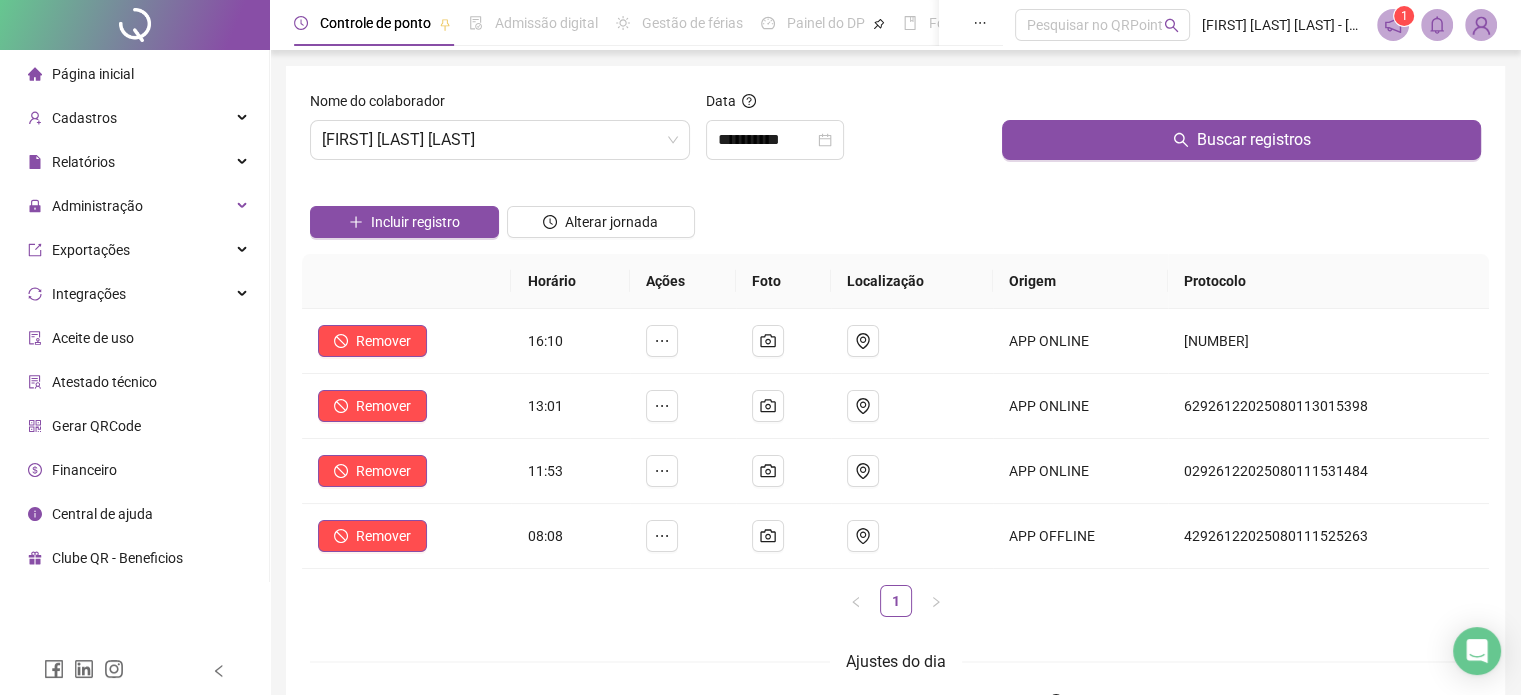click on "**********" at bounding box center (846, 133) 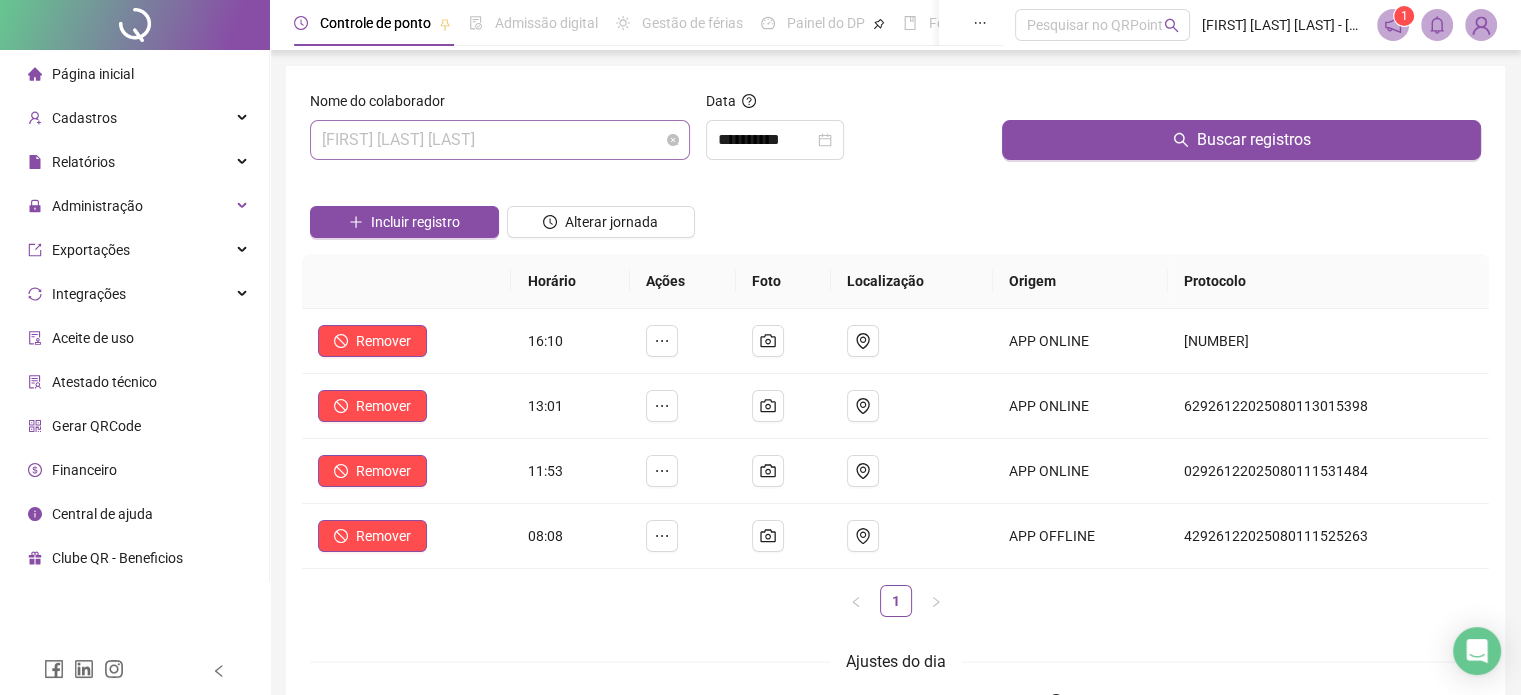 click on "[FIRST] [LAST] [LAST]" at bounding box center [500, 140] 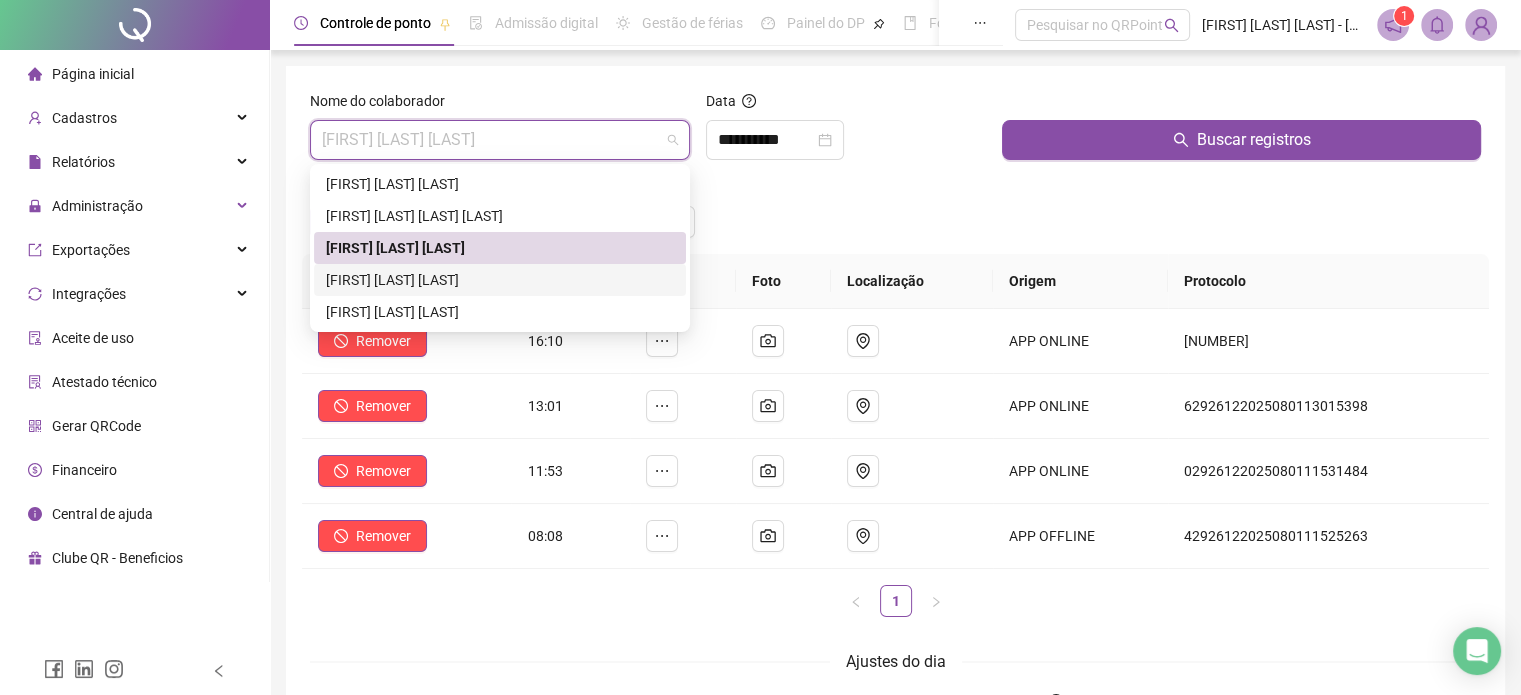 click on "[FIRST] [LAST] [LAST]" at bounding box center (500, 280) 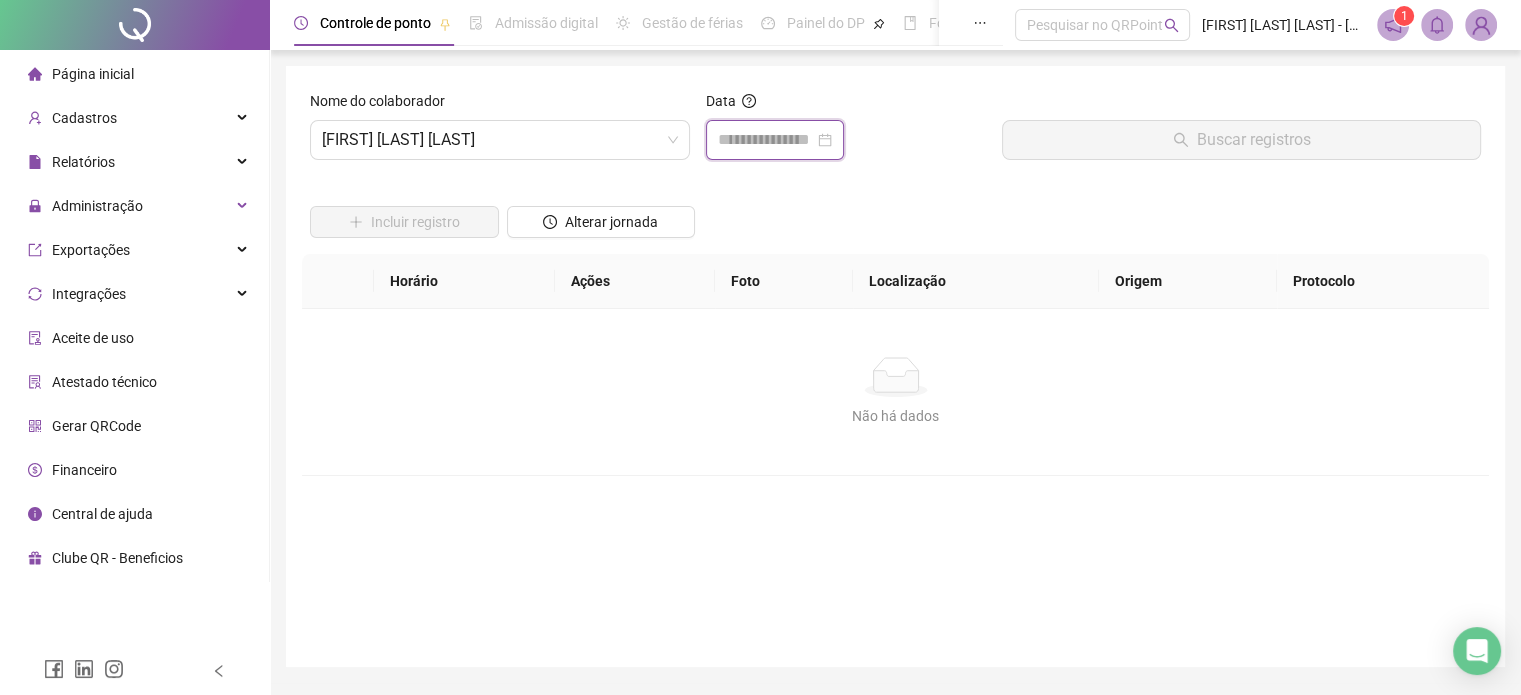 click at bounding box center [766, 140] 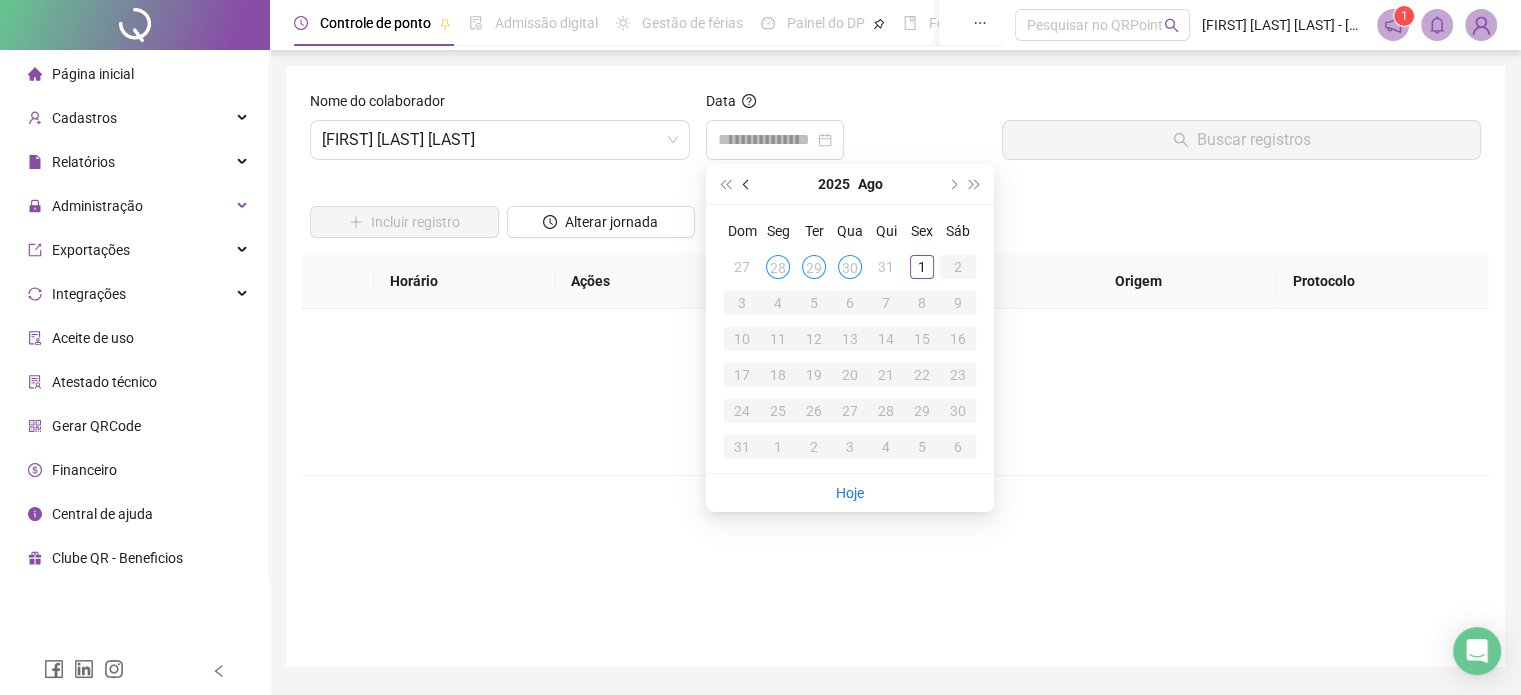 click at bounding box center [748, 184] 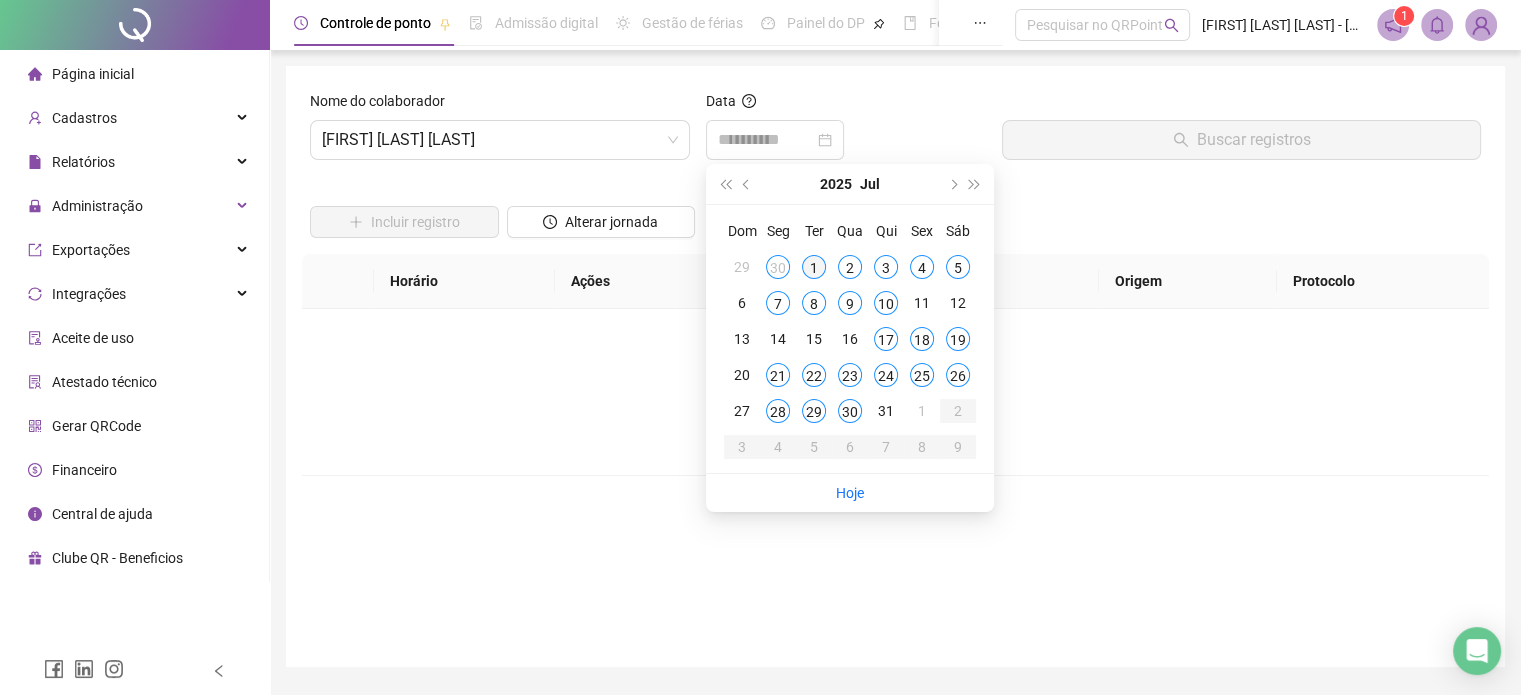 click on "1" at bounding box center [814, 267] 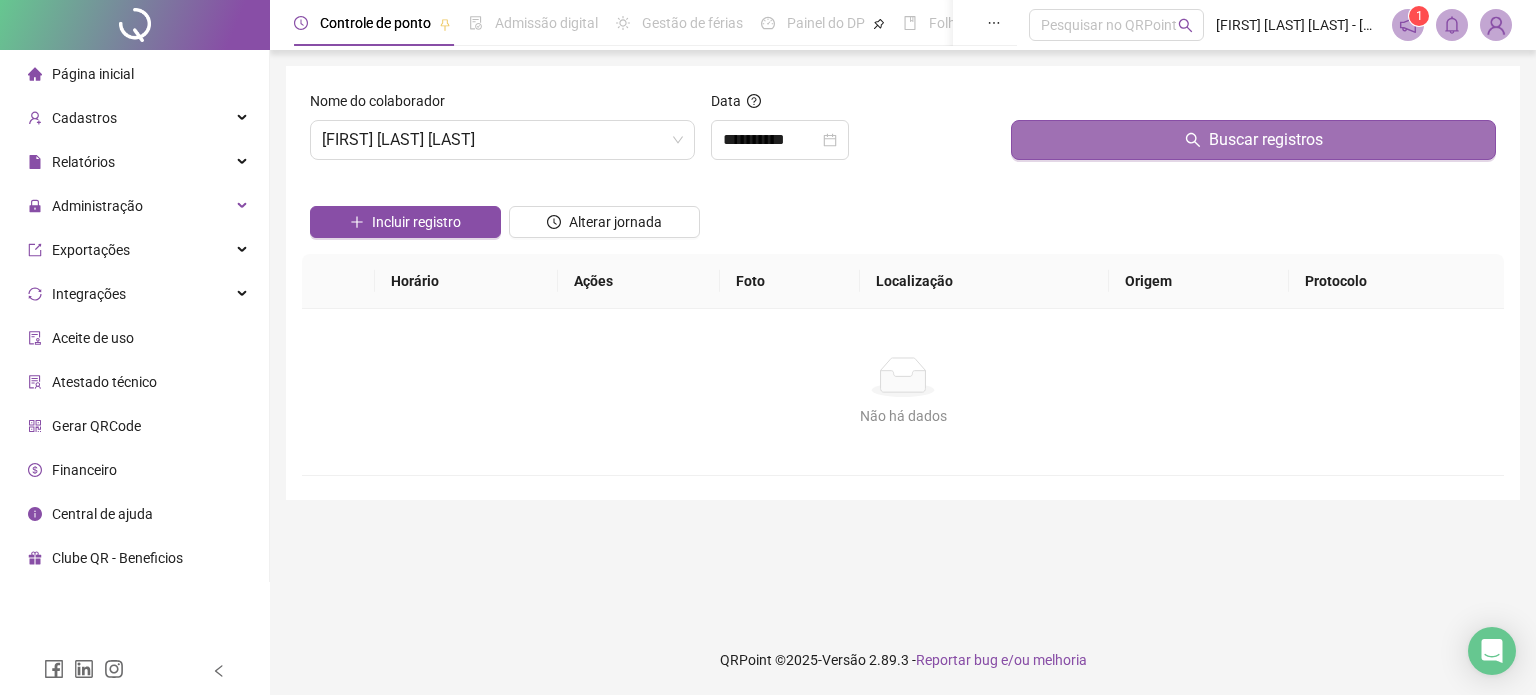 click on "Buscar registros" at bounding box center [1253, 140] 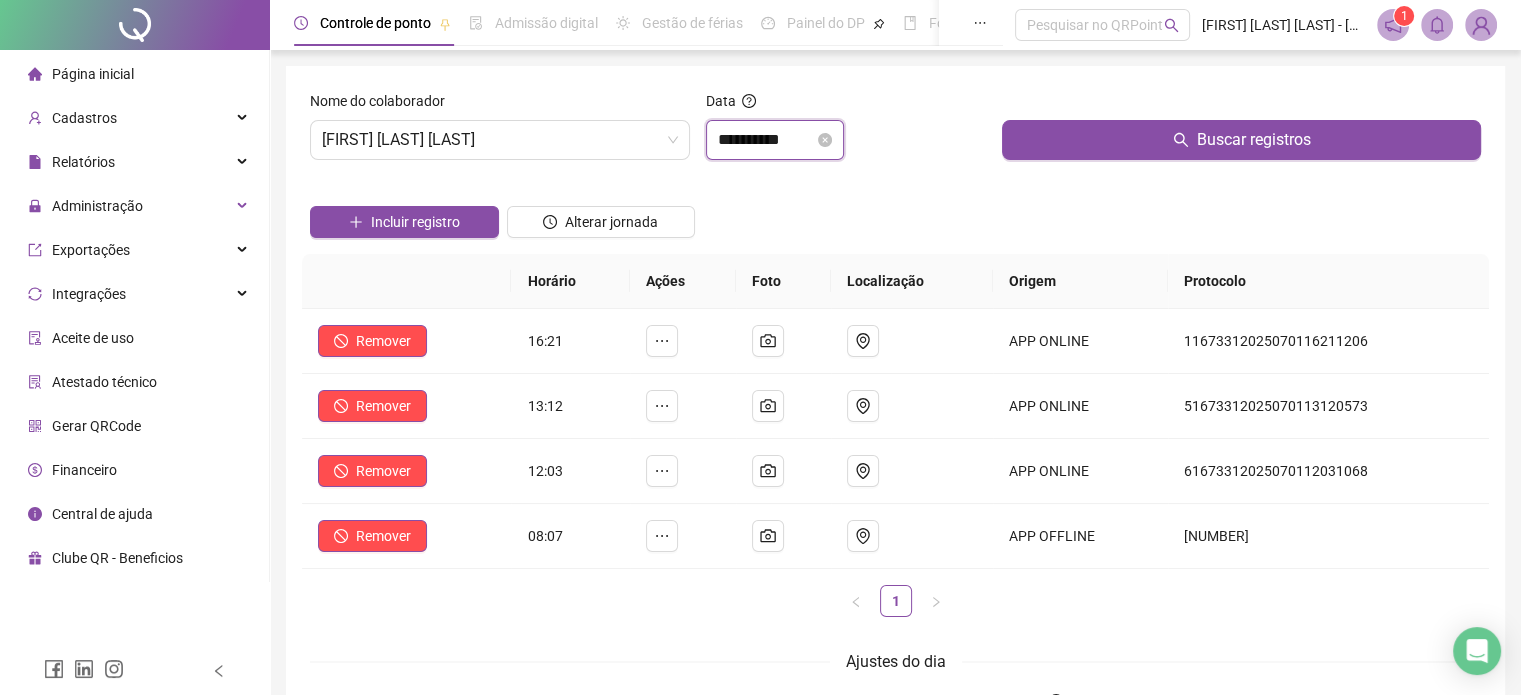 click on "**********" at bounding box center [766, 140] 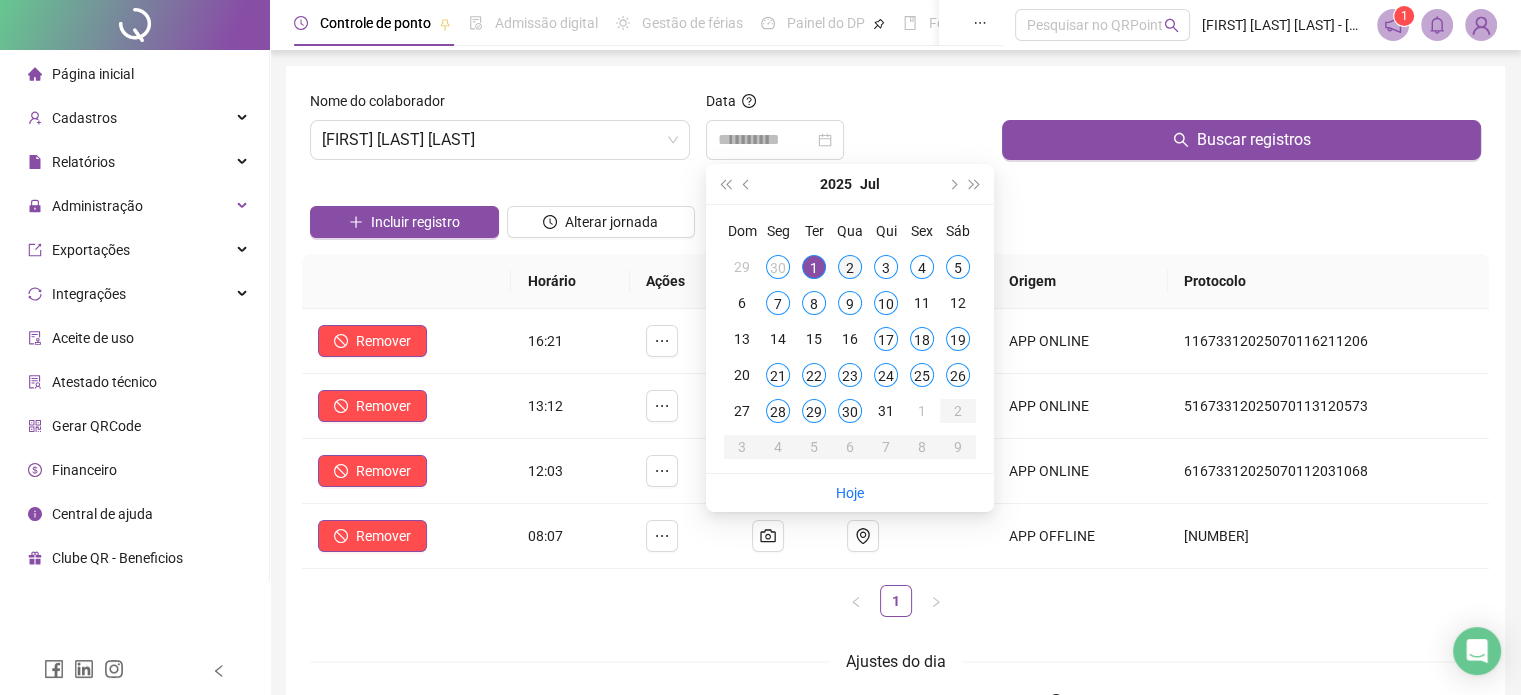 click on "2" at bounding box center [850, 267] 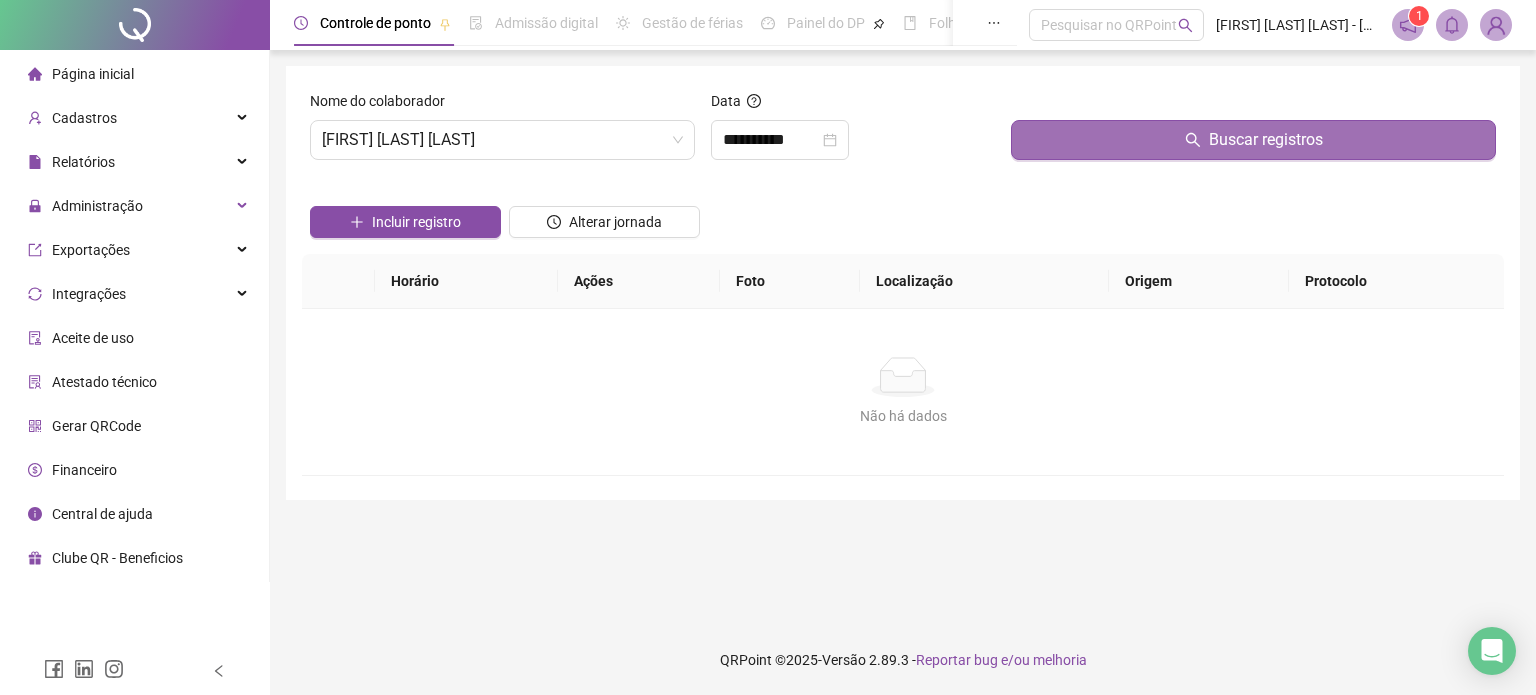 click on "Buscar registros" at bounding box center [1253, 140] 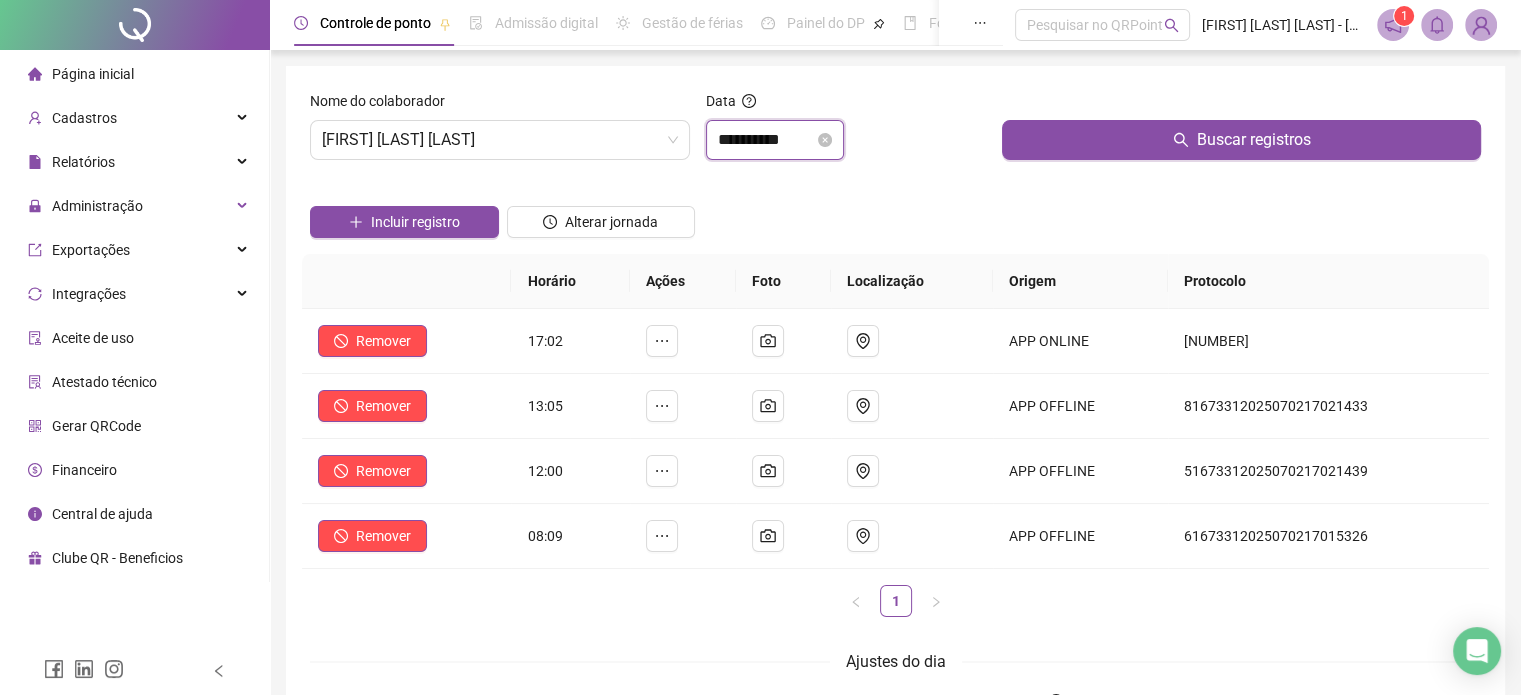 click on "**********" at bounding box center [766, 140] 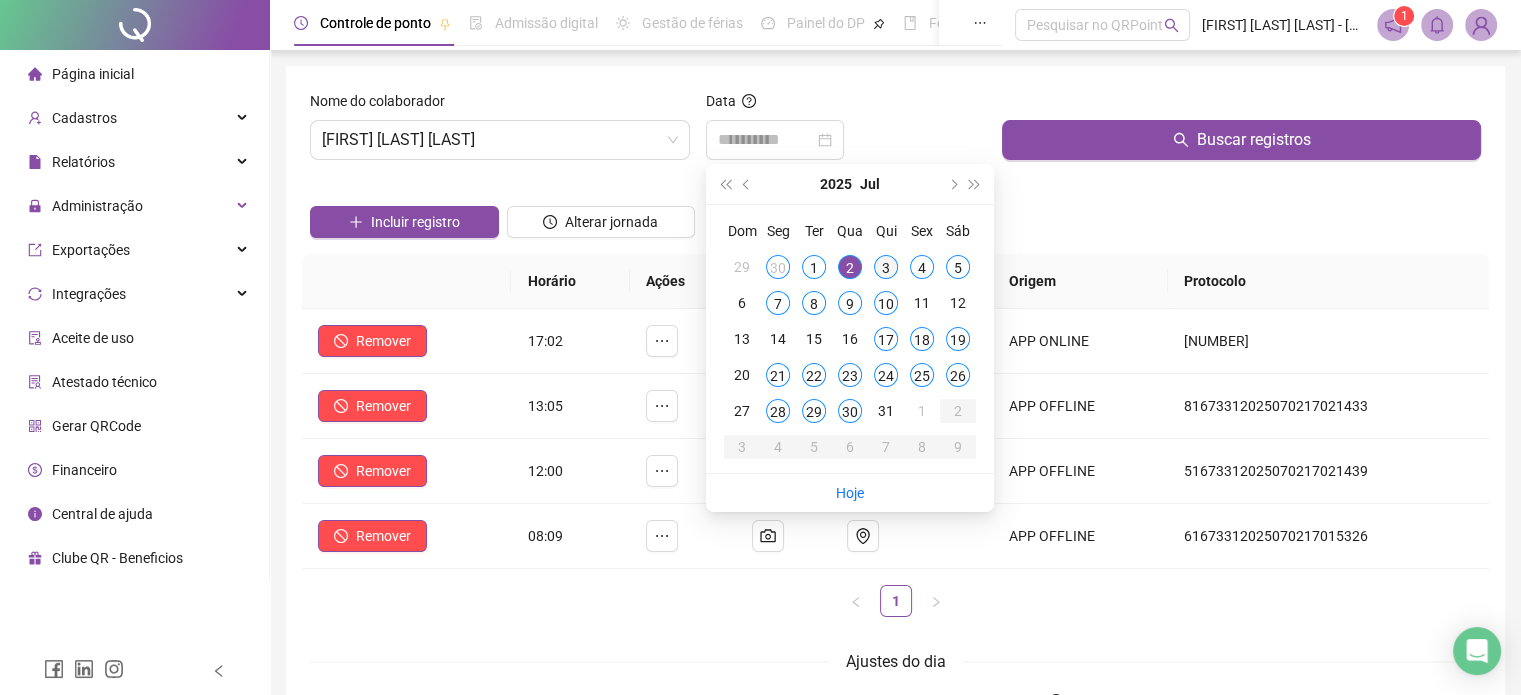 click on "3" at bounding box center [886, 267] 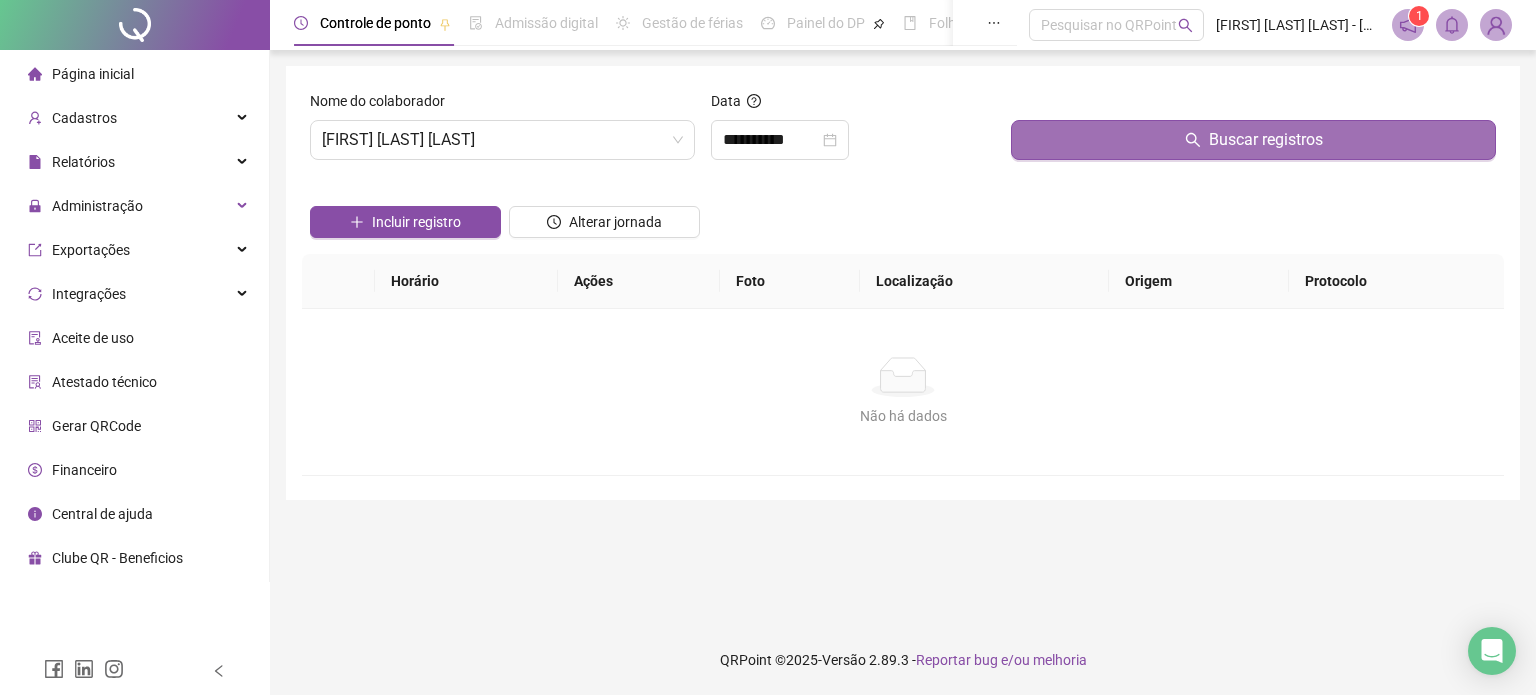 click on "Buscar registros" at bounding box center (1253, 140) 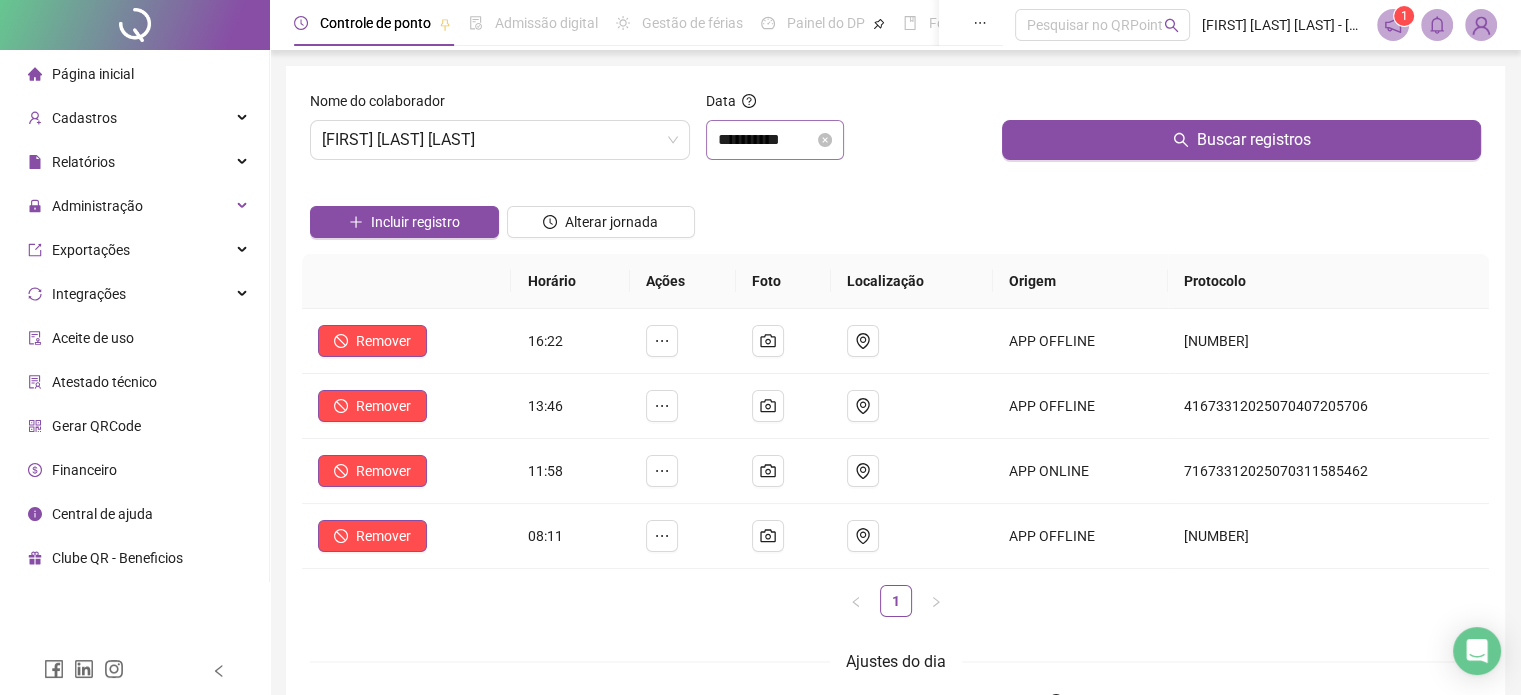 click on "**********" at bounding box center (775, 140) 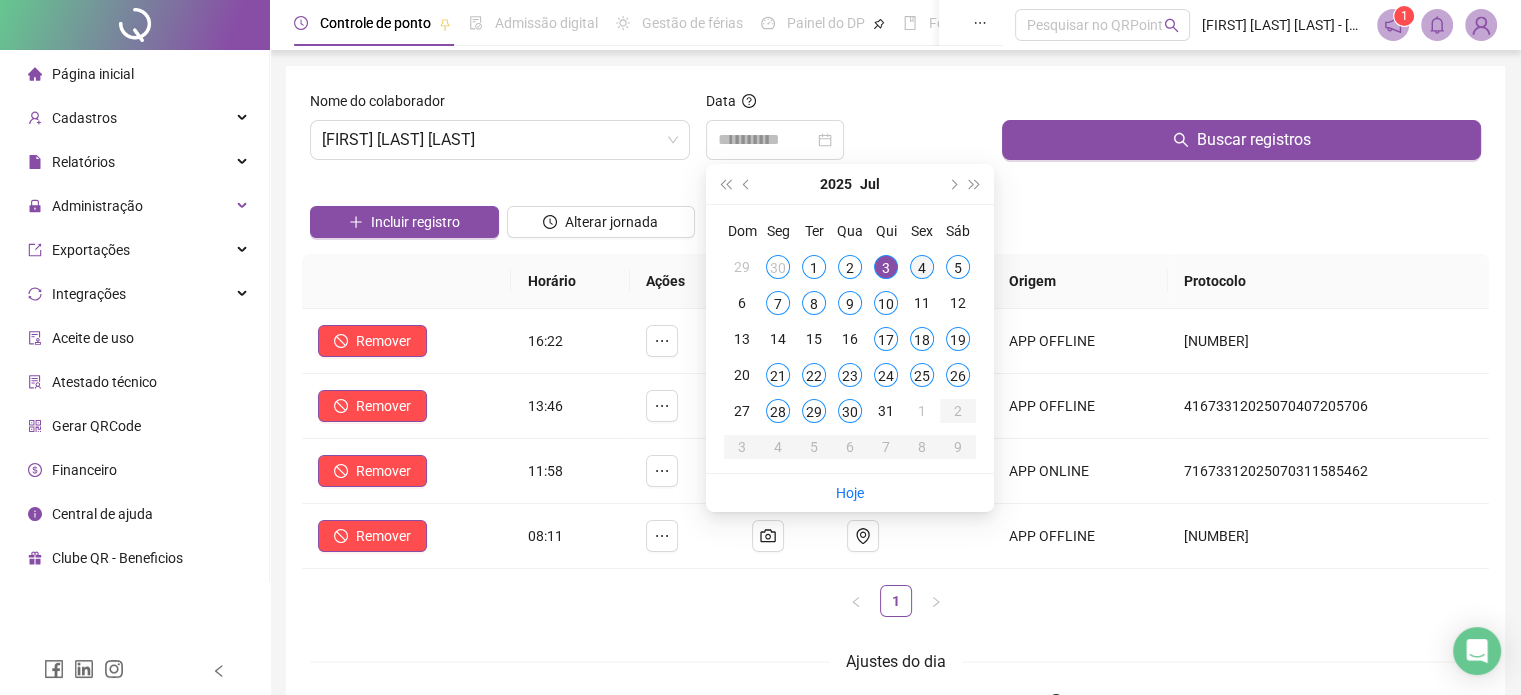 click on "4" at bounding box center (922, 267) 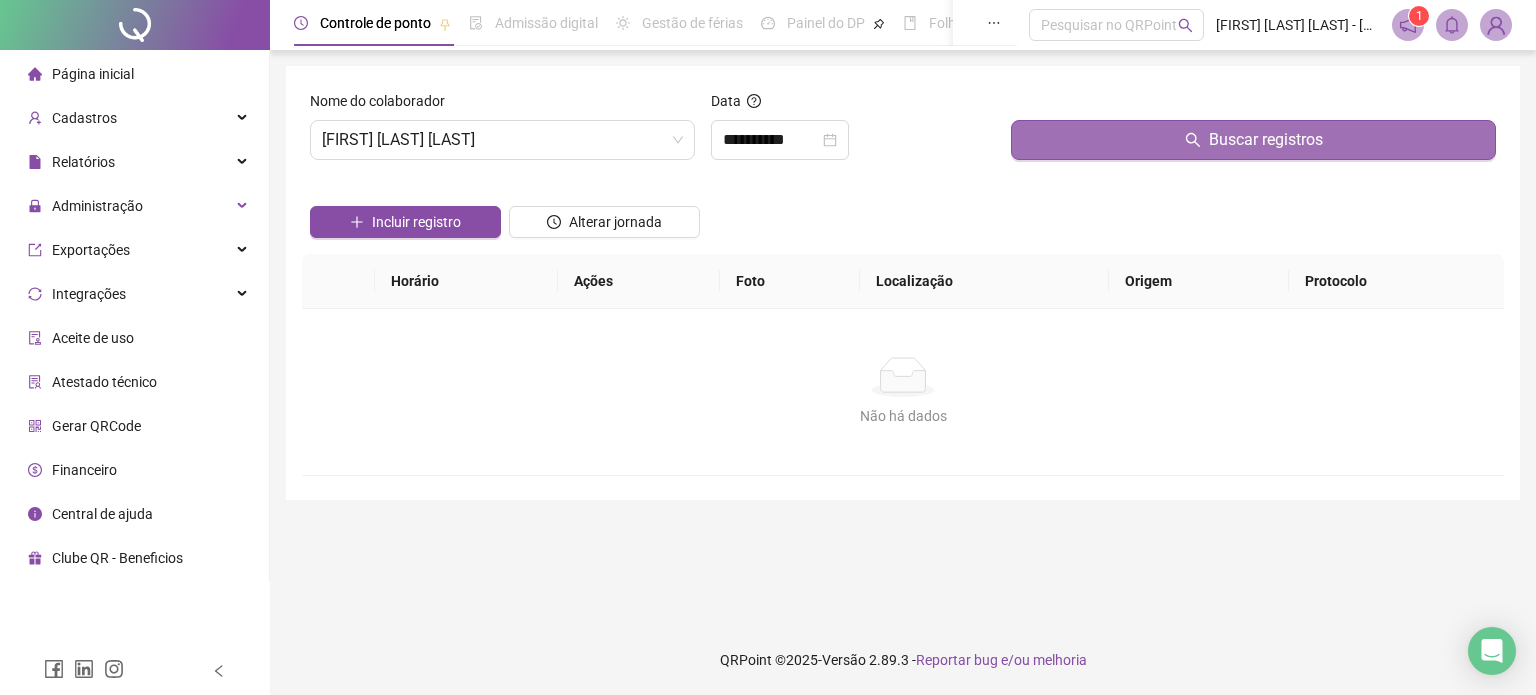 click on "Buscar registros" at bounding box center (1253, 140) 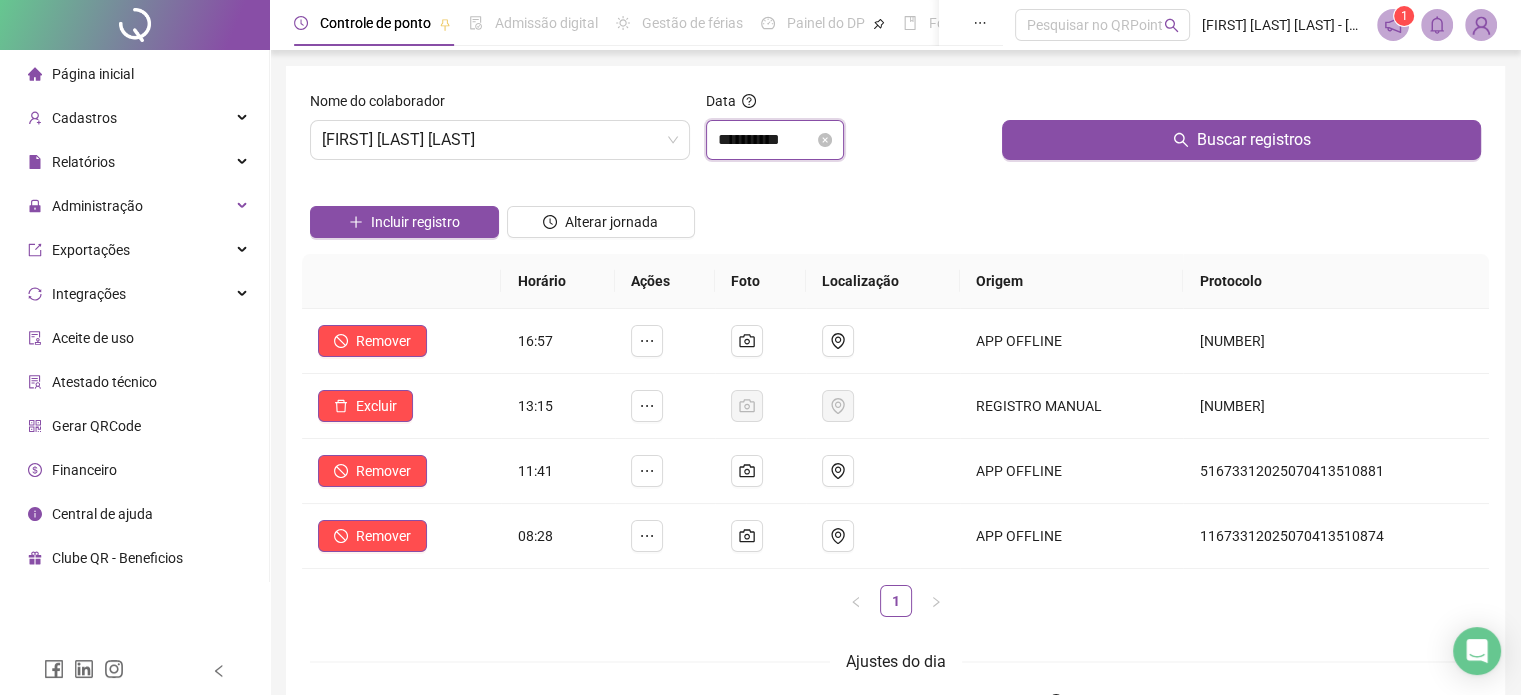 click on "**********" at bounding box center [766, 140] 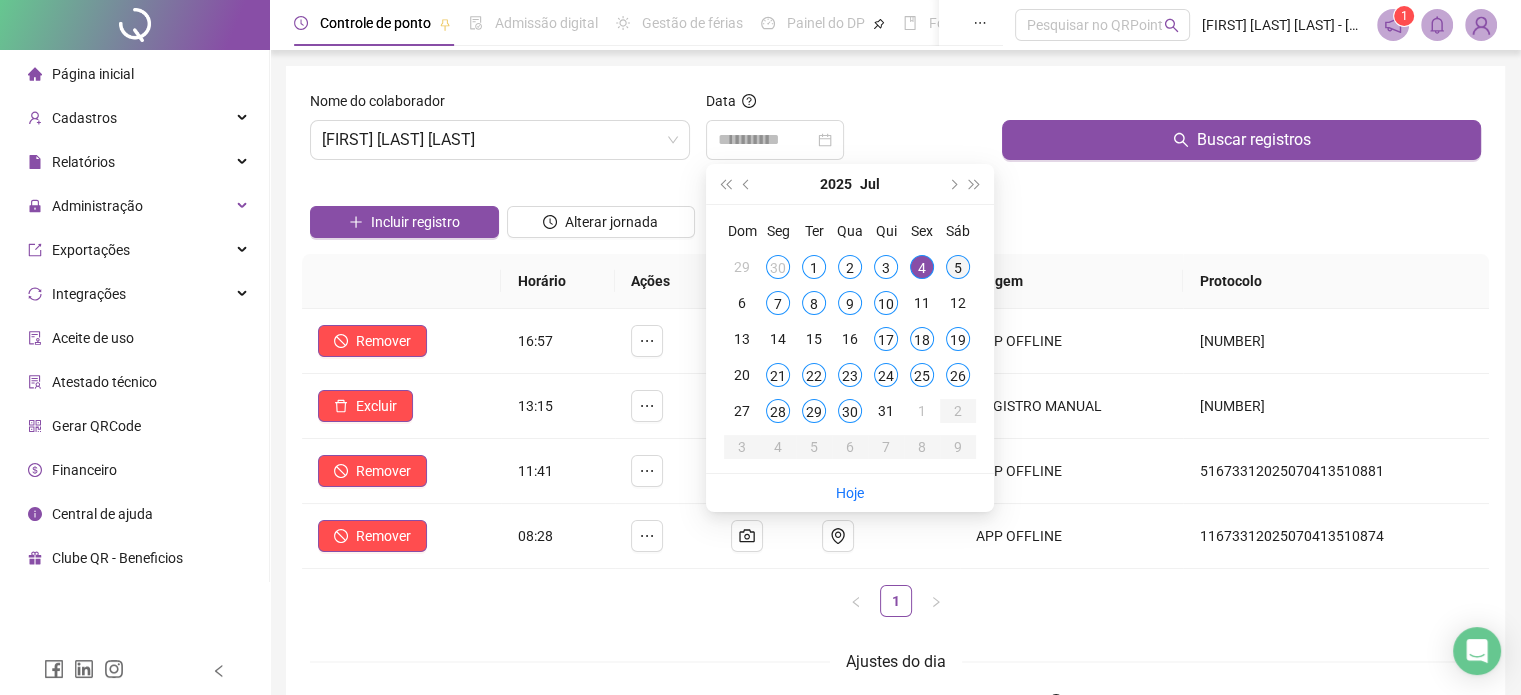 click on "5" at bounding box center [958, 267] 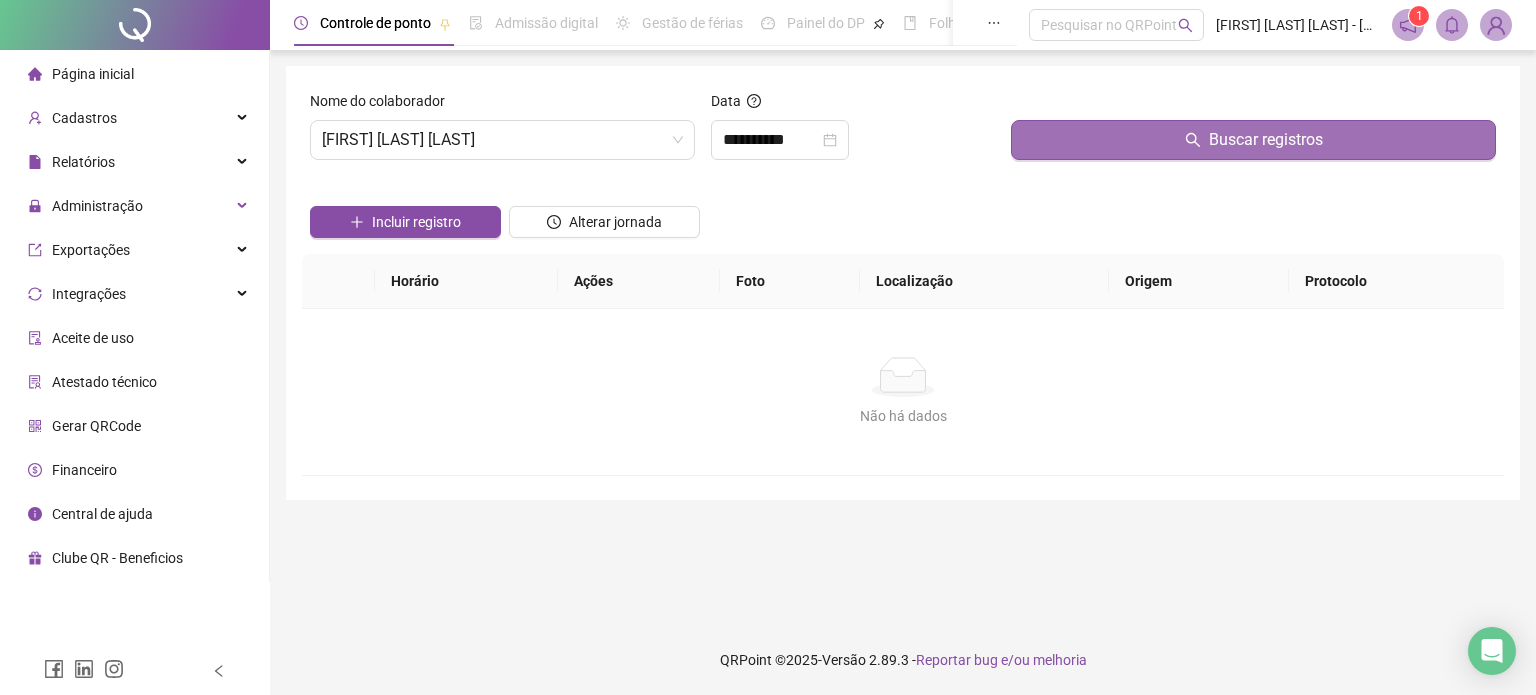 click on "Buscar registros" at bounding box center (1253, 140) 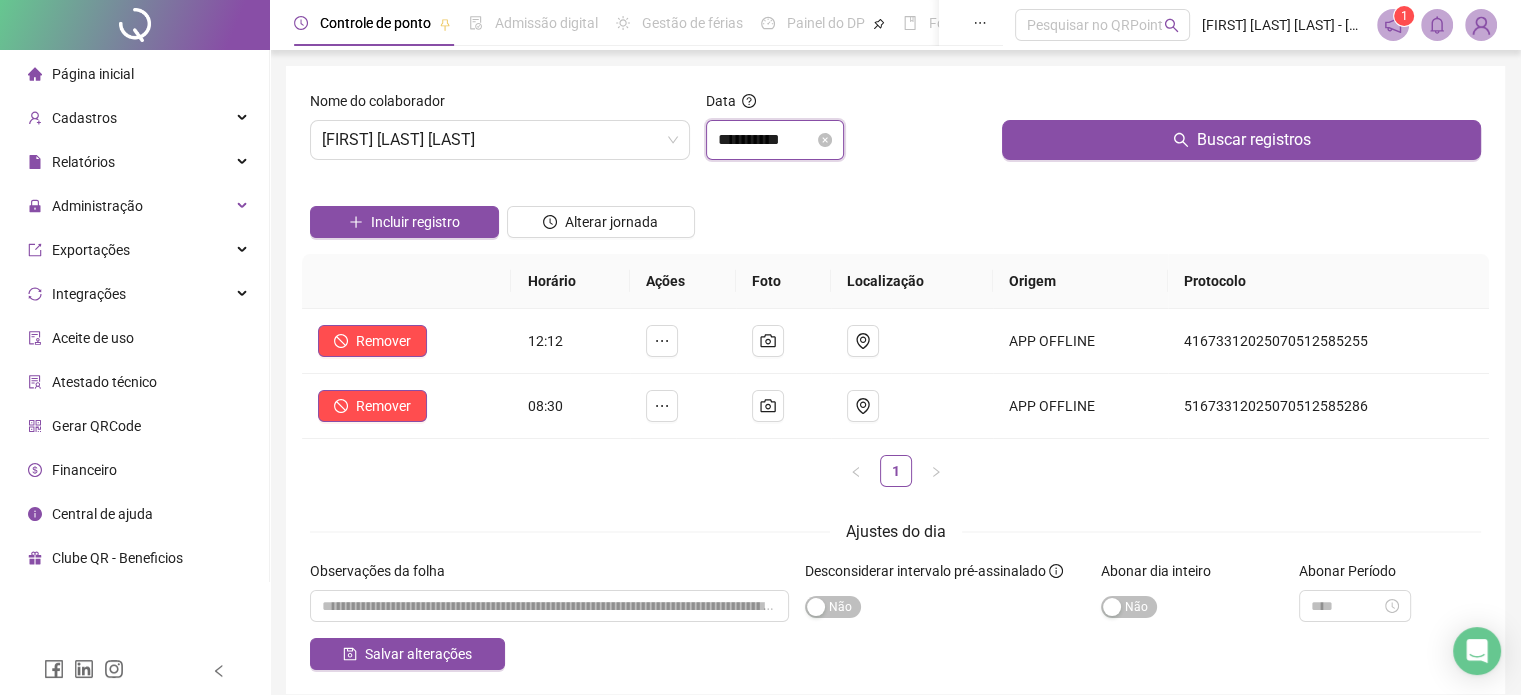 click on "**********" at bounding box center (766, 140) 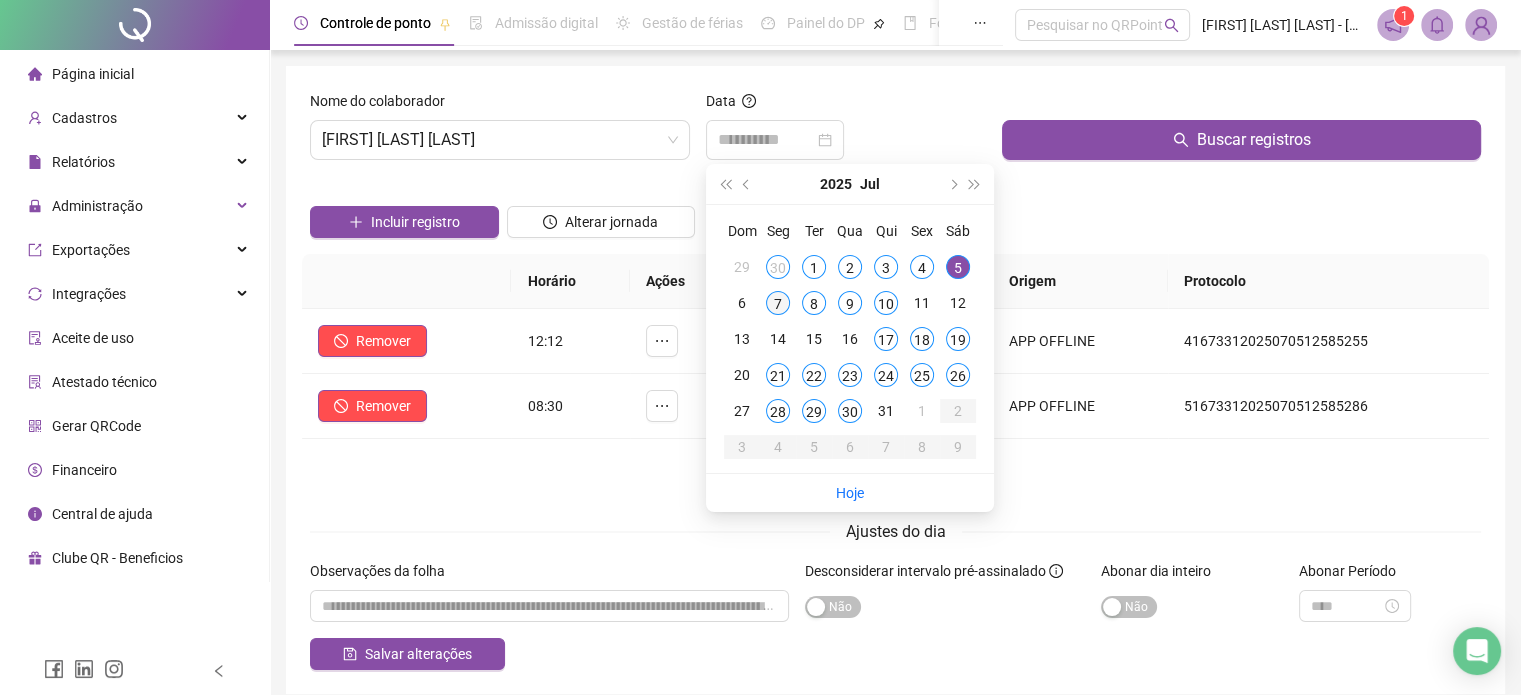 click on "7" at bounding box center (778, 303) 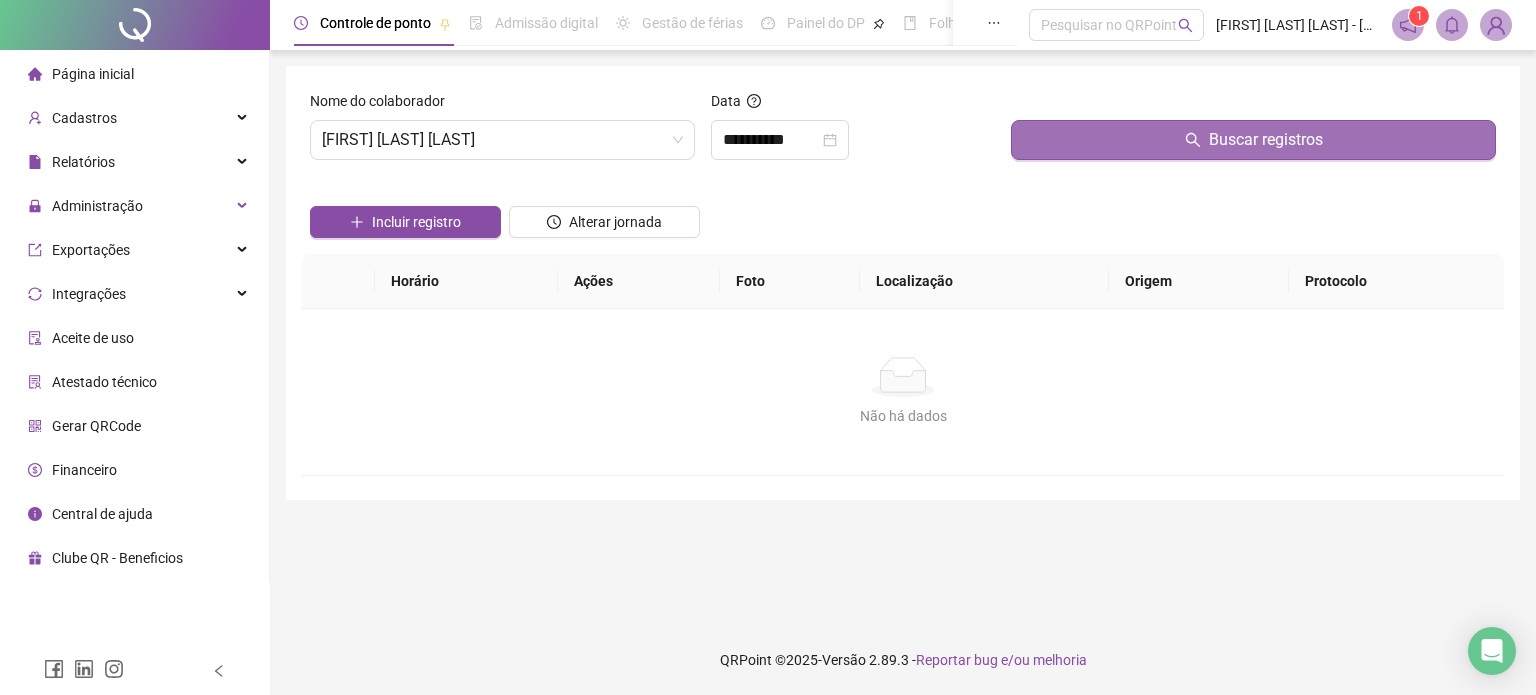 click on "Buscar registros" at bounding box center (1253, 140) 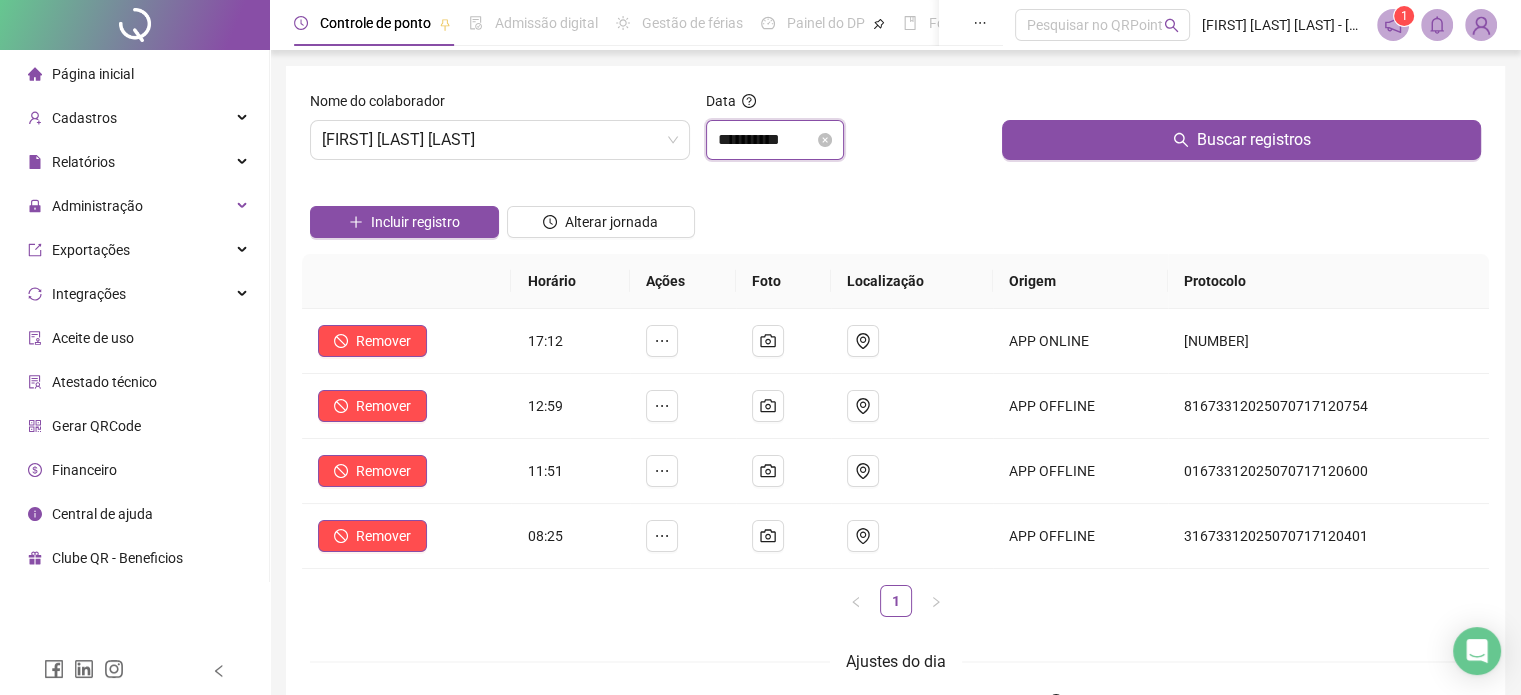 click on "**********" at bounding box center (766, 140) 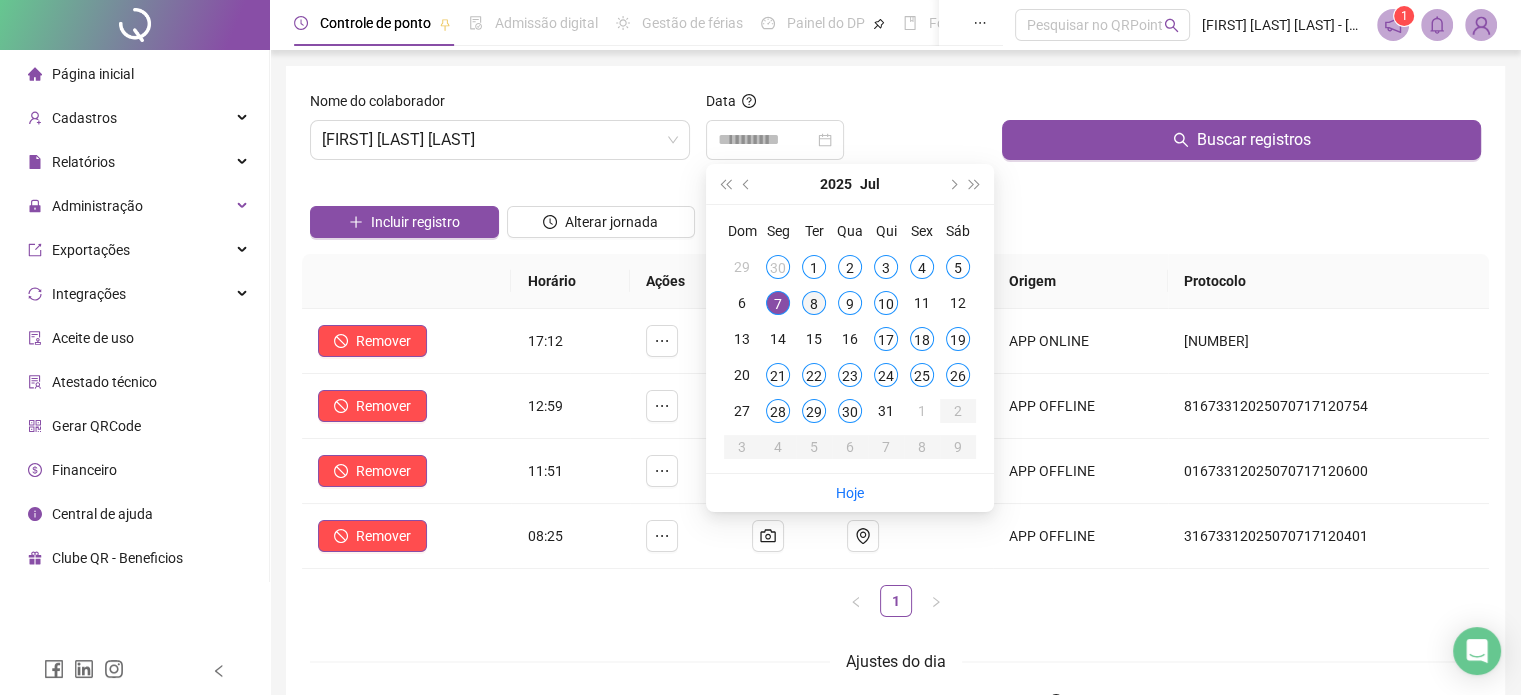 click on "8" at bounding box center (814, 303) 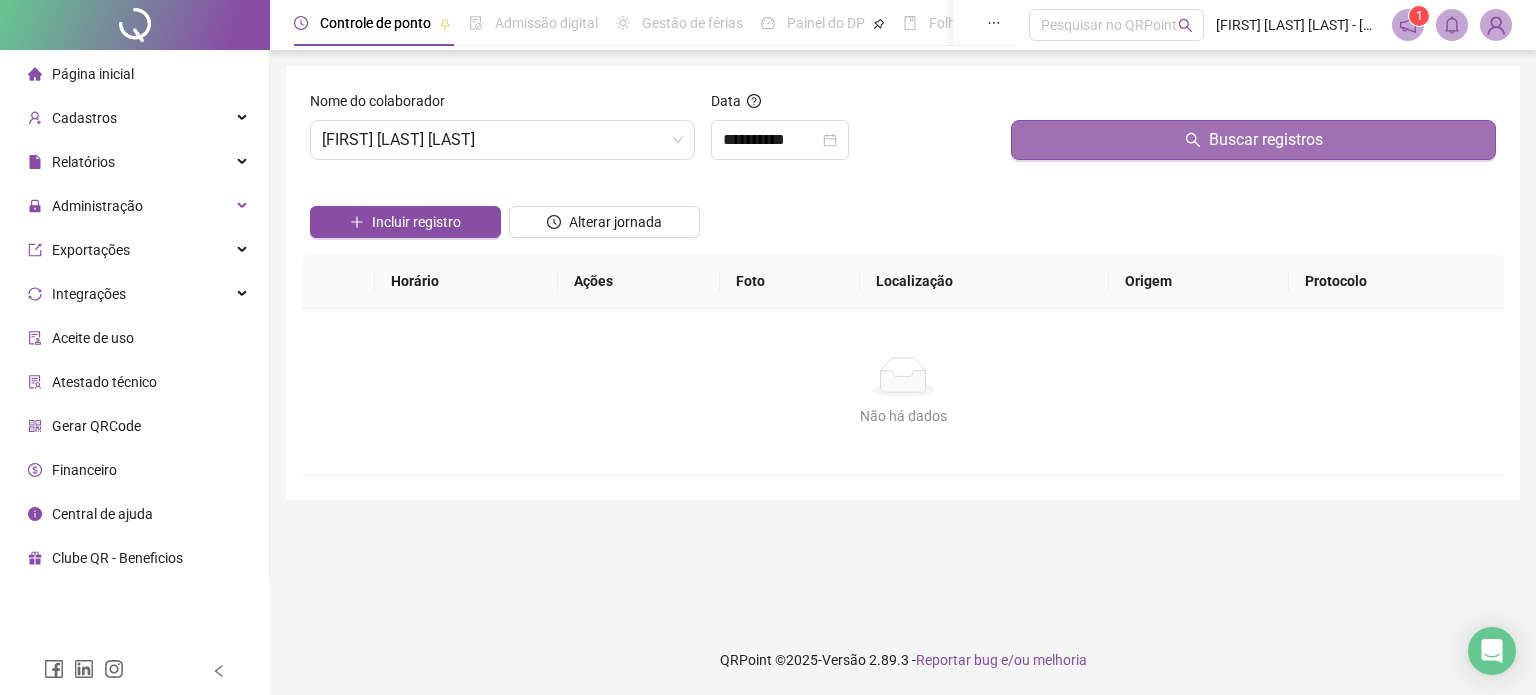 click on "Buscar registros" at bounding box center (1253, 140) 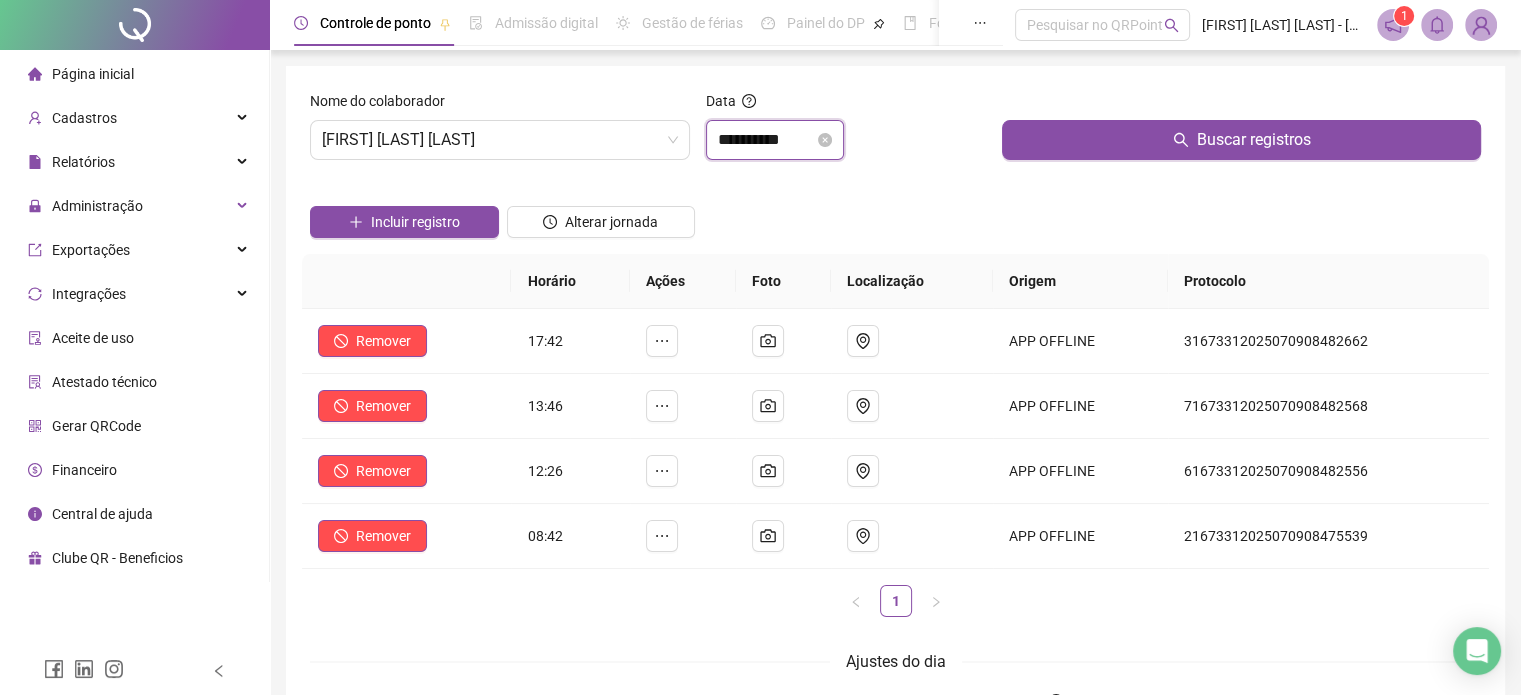 click on "**********" at bounding box center [766, 140] 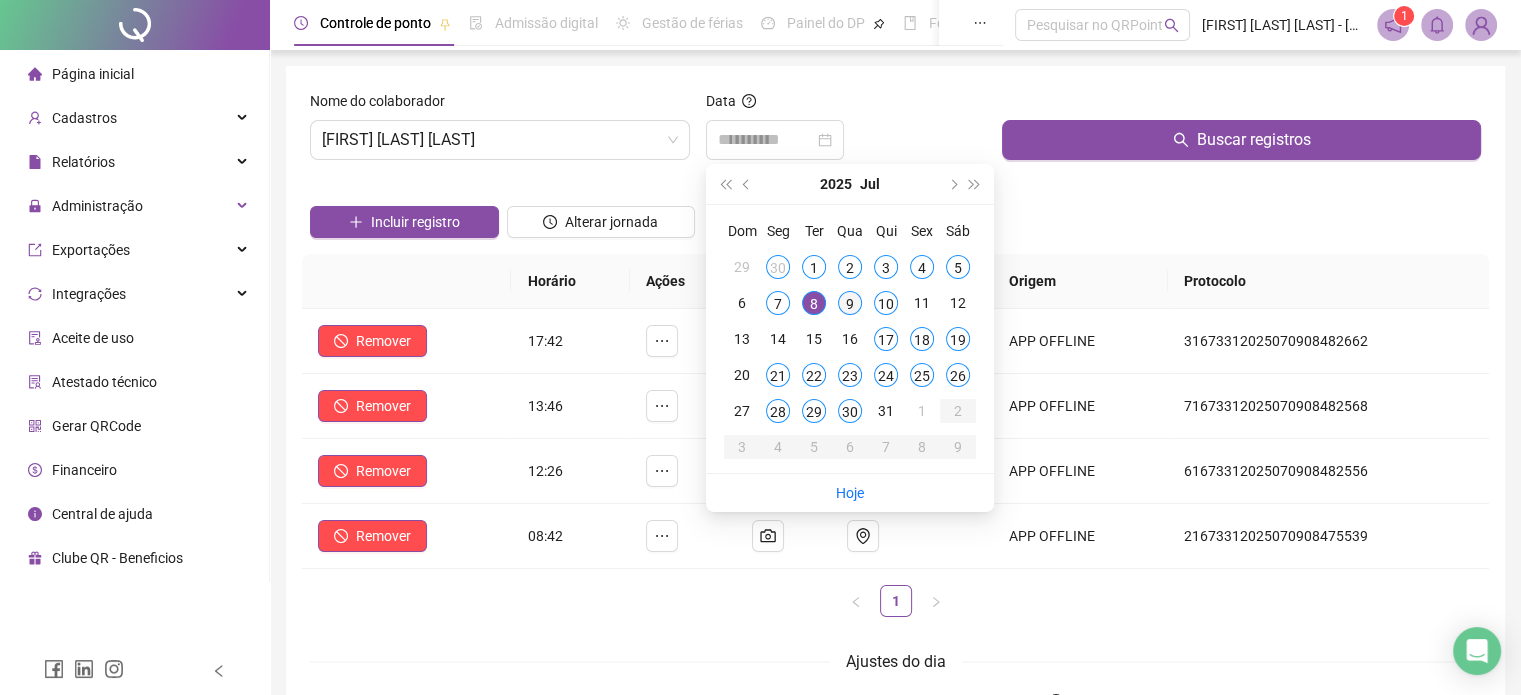 click on "9" at bounding box center (850, 303) 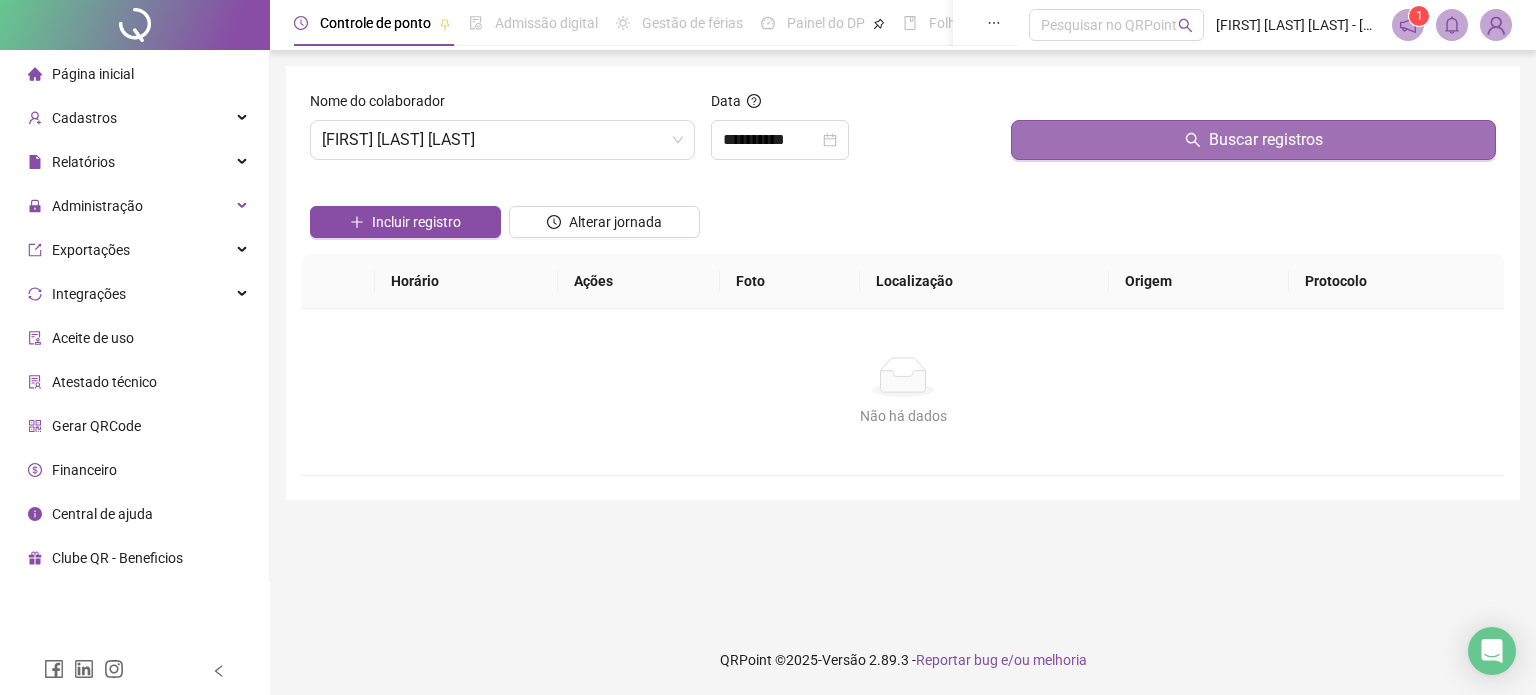 click on "Buscar registros" at bounding box center (1253, 140) 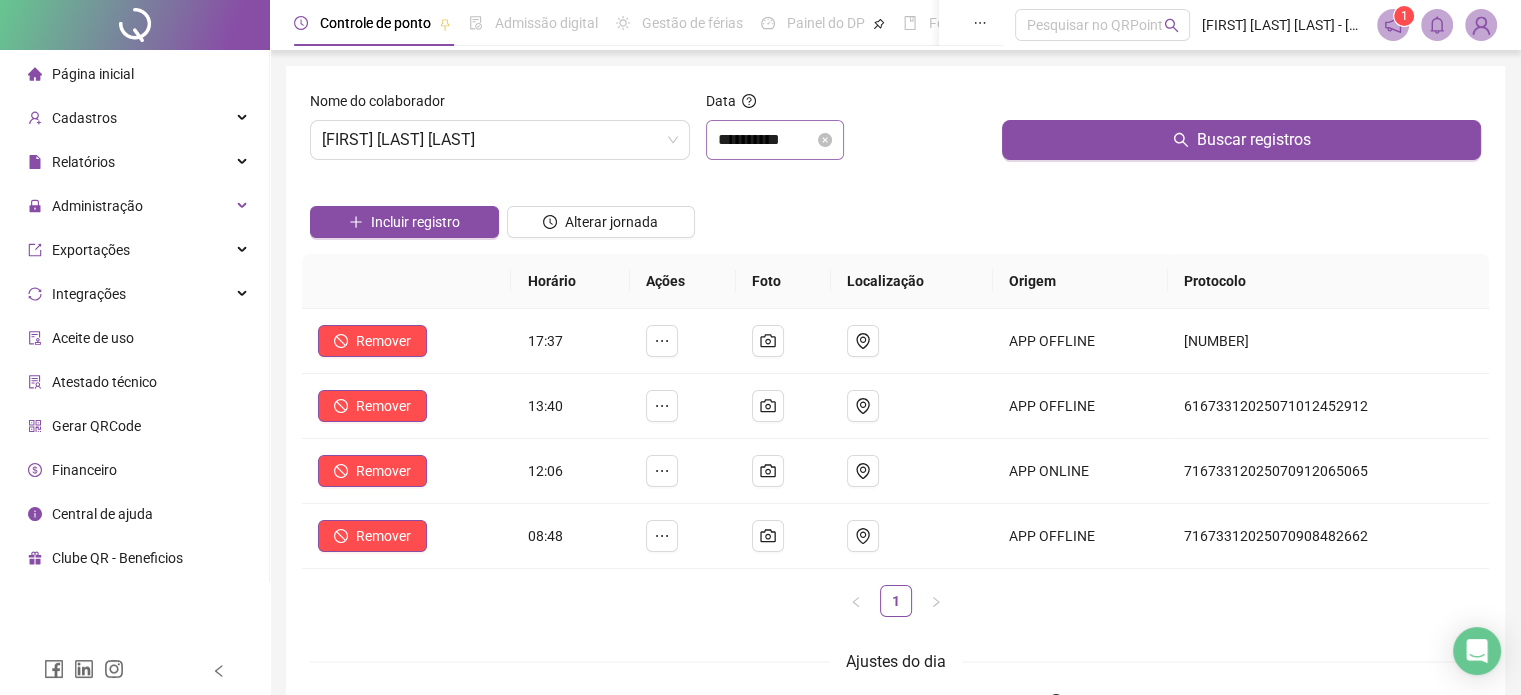 click on "**********" at bounding box center (775, 140) 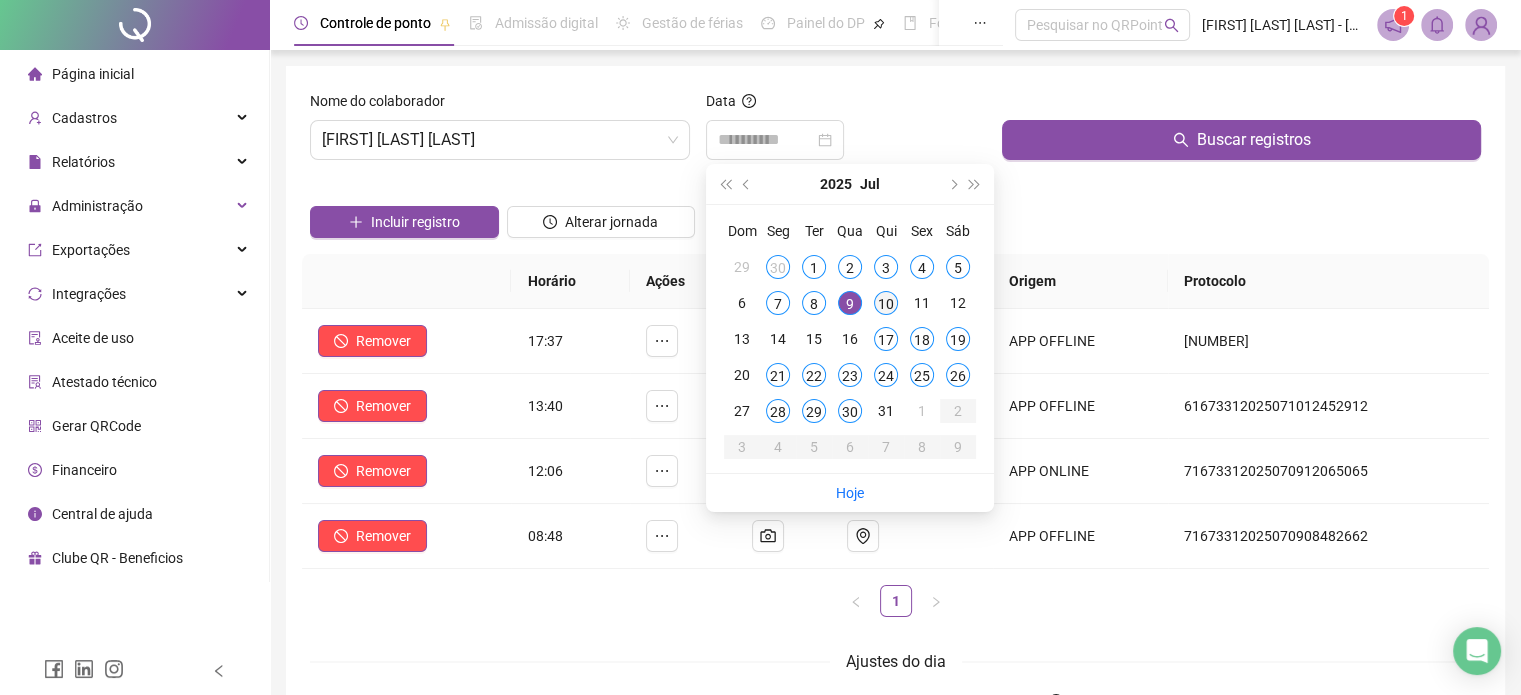 click on "10" at bounding box center [886, 303] 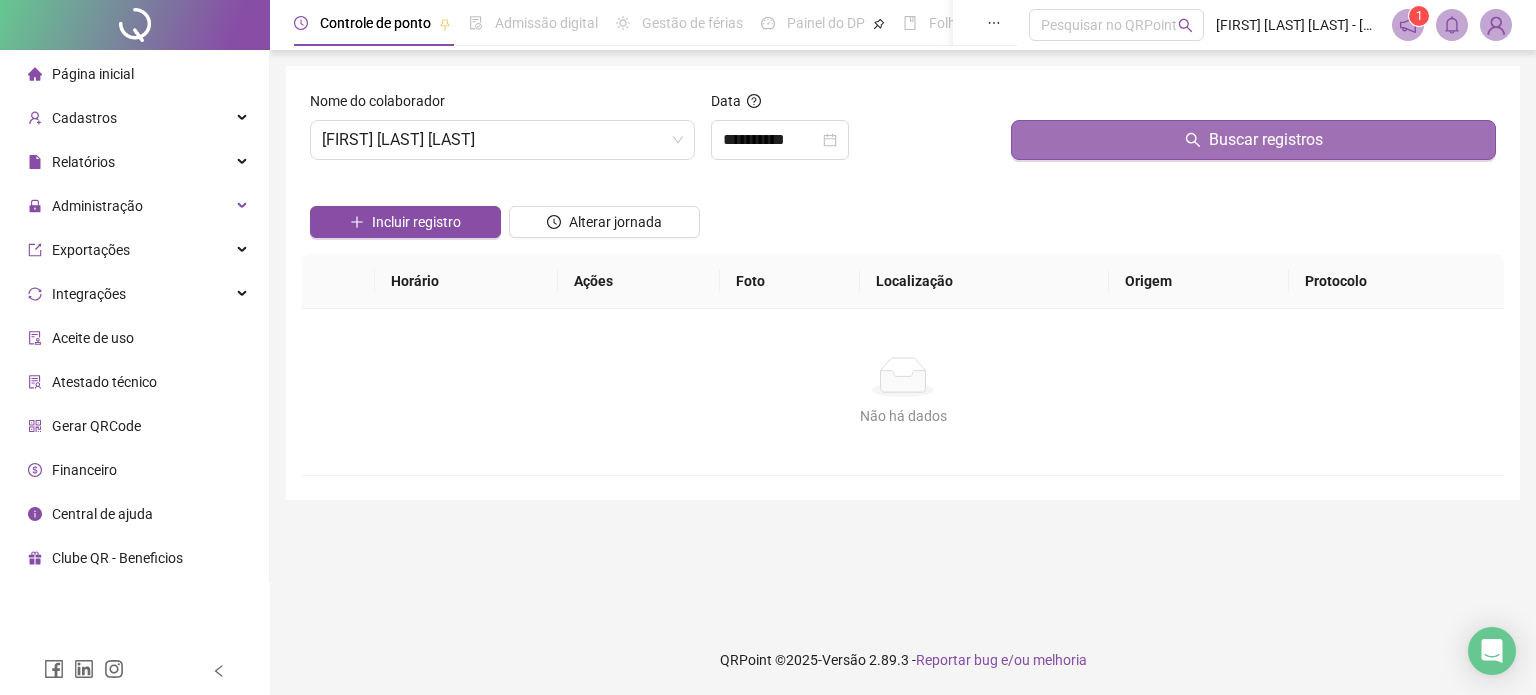 click on "Buscar registros" at bounding box center (1253, 140) 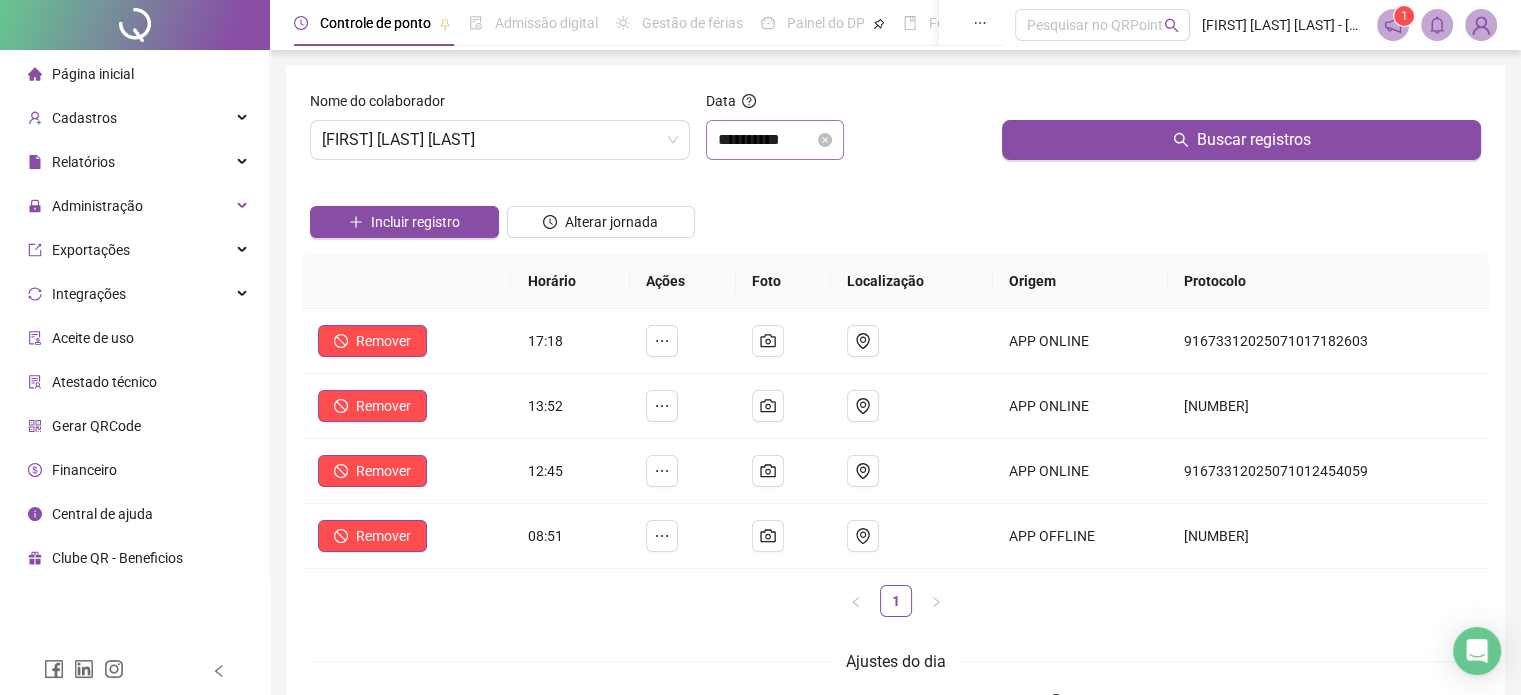 click on "**********" at bounding box center [775, 140] 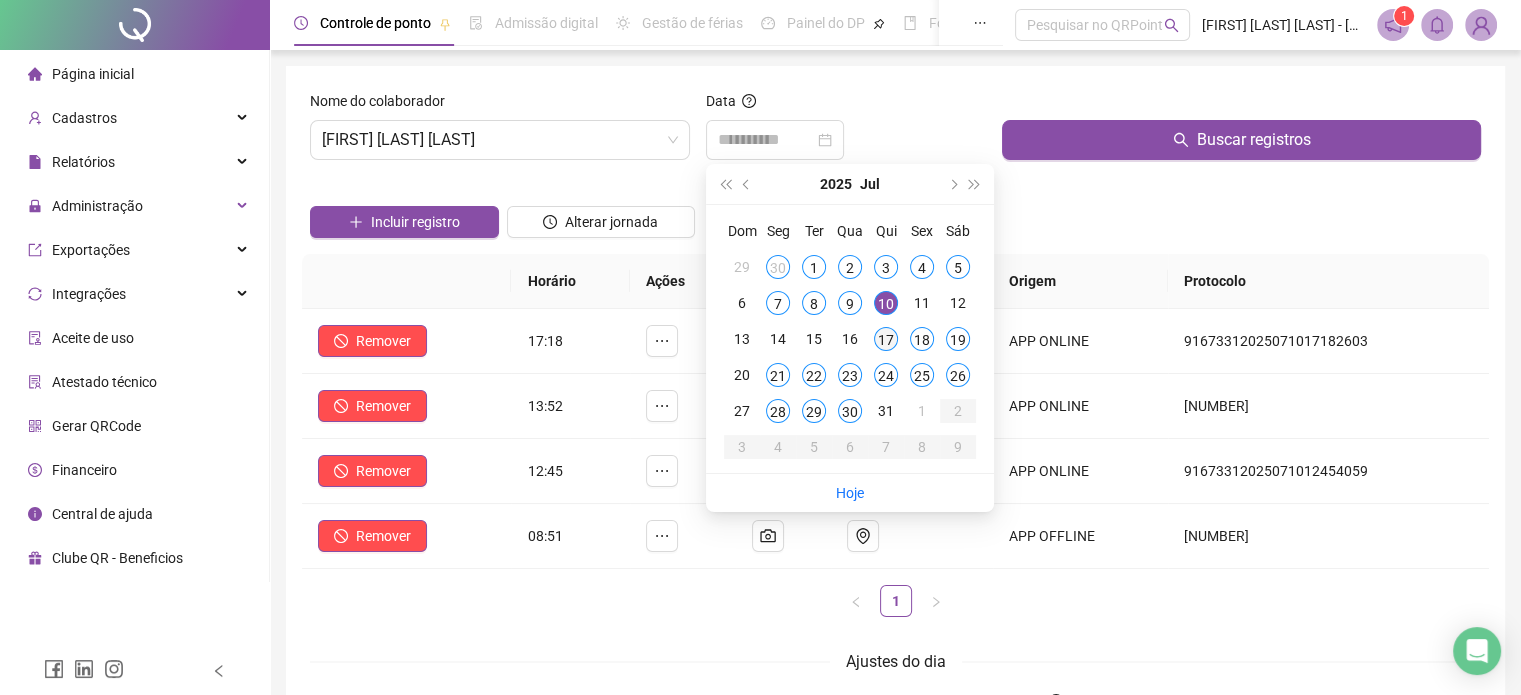 click on "17" at bounding box center [886, 339] 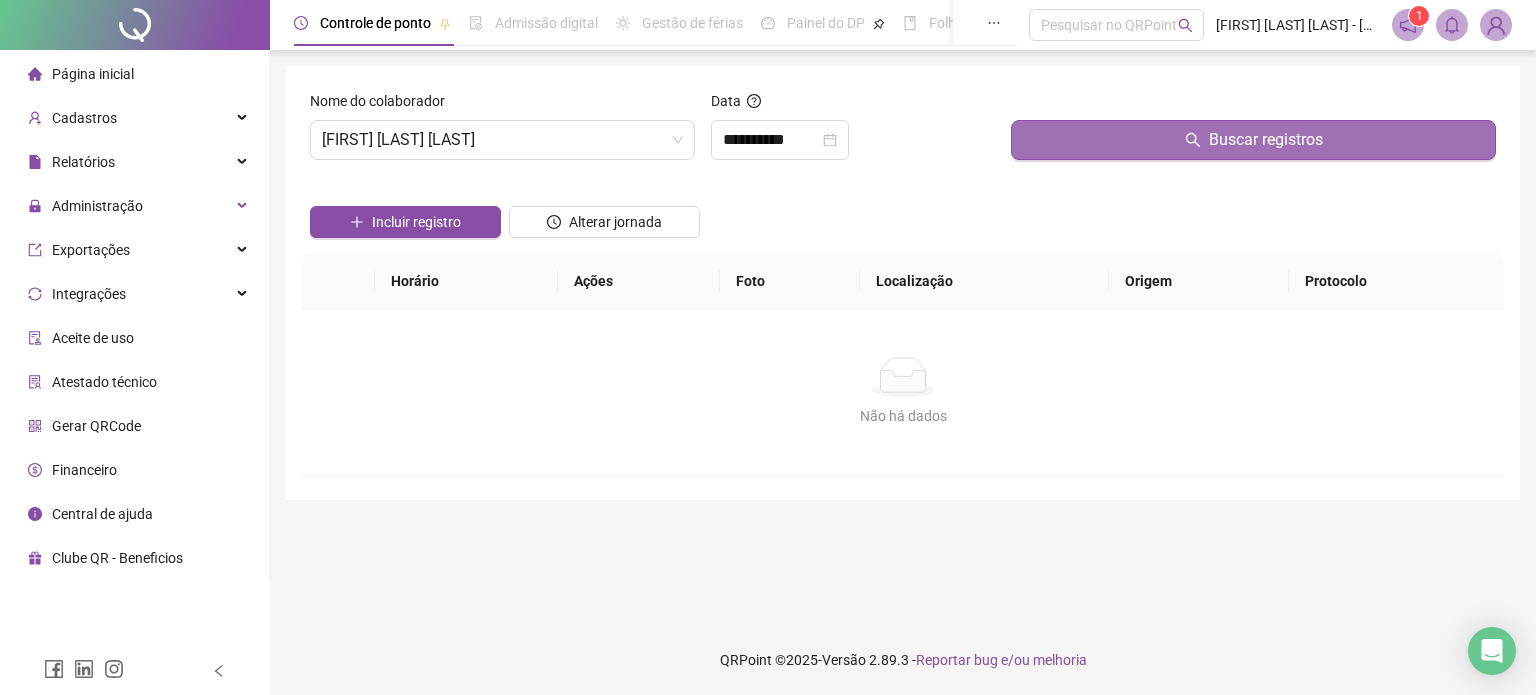 click on "Buscar registros" at bounding box center (1253, 140) 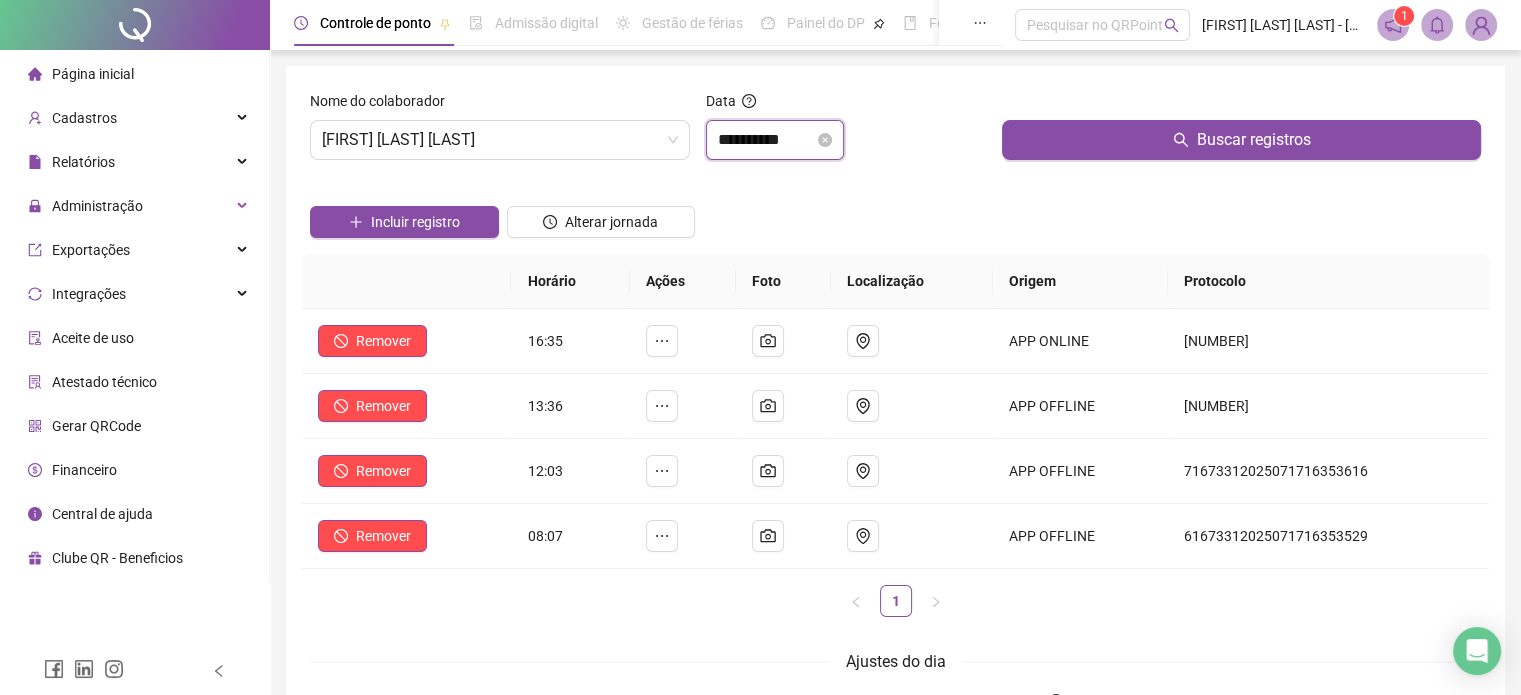 click on "**********" at bounding box center (766, 140) 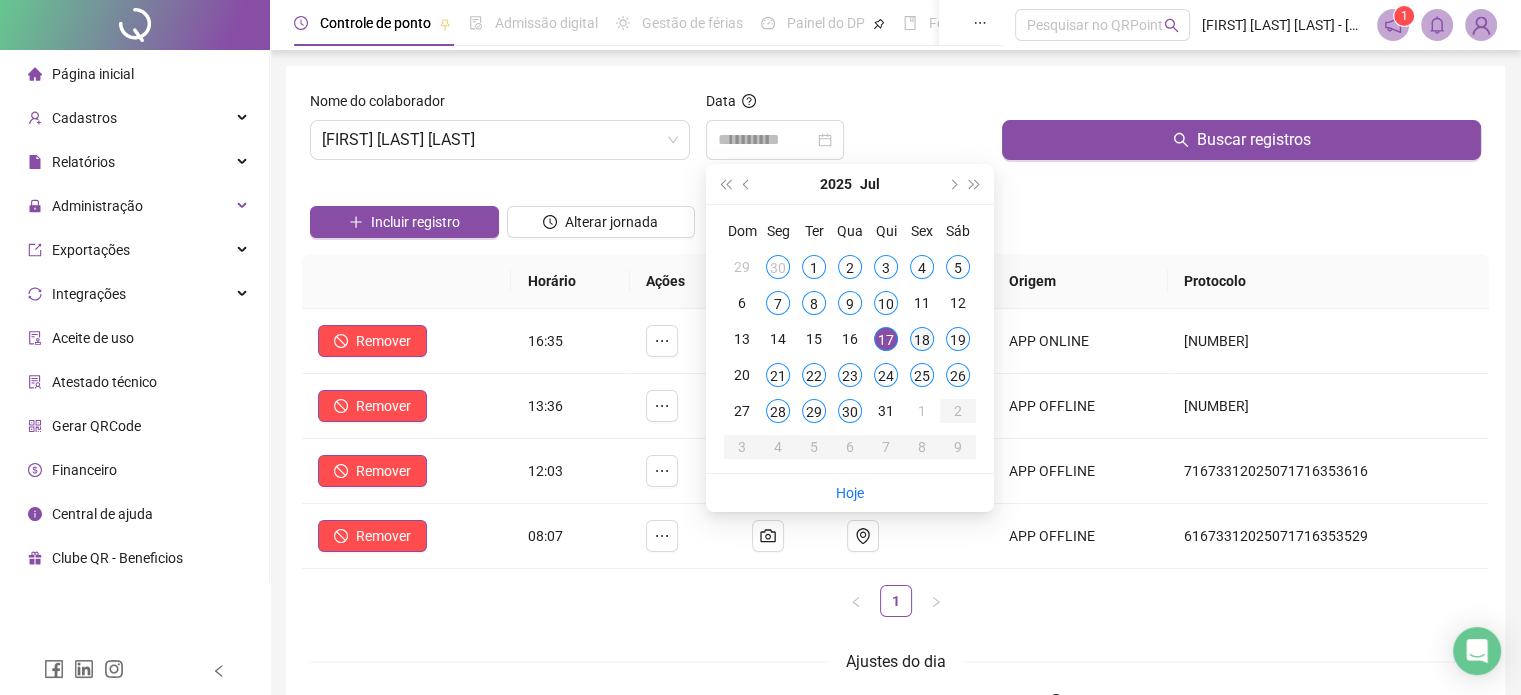 click on "18" at bounding box center (922, 339) 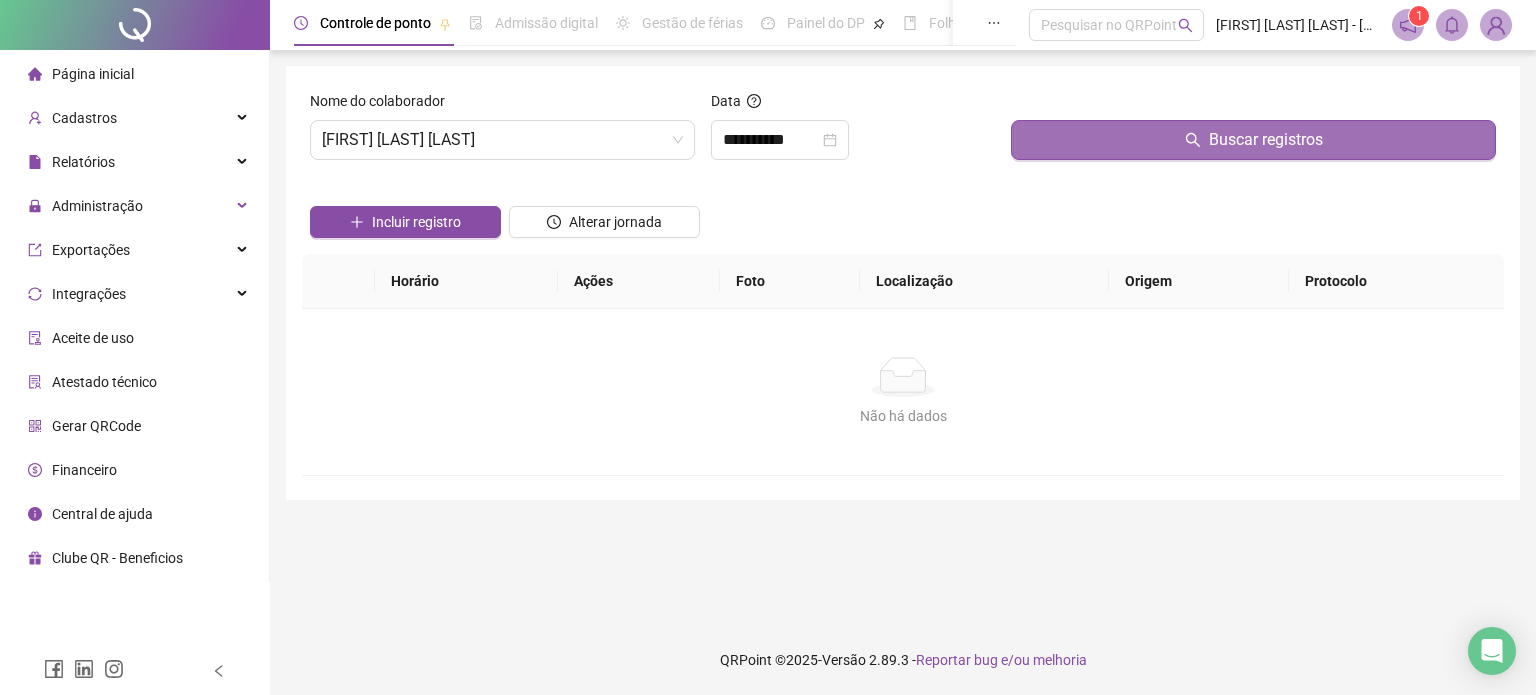 click on "Buscar registros" at bounding box center (1253, 140) 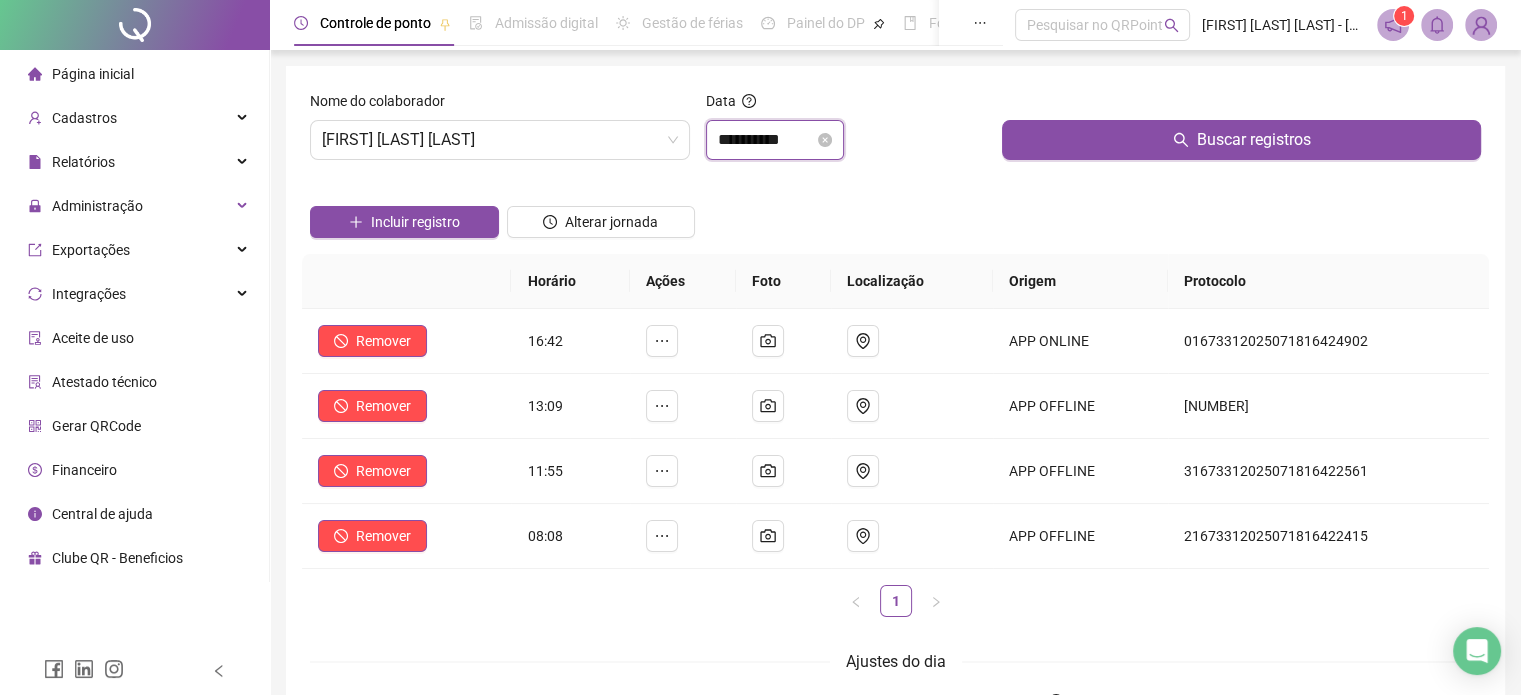 click on "**********" at bounding box center (766, 140) 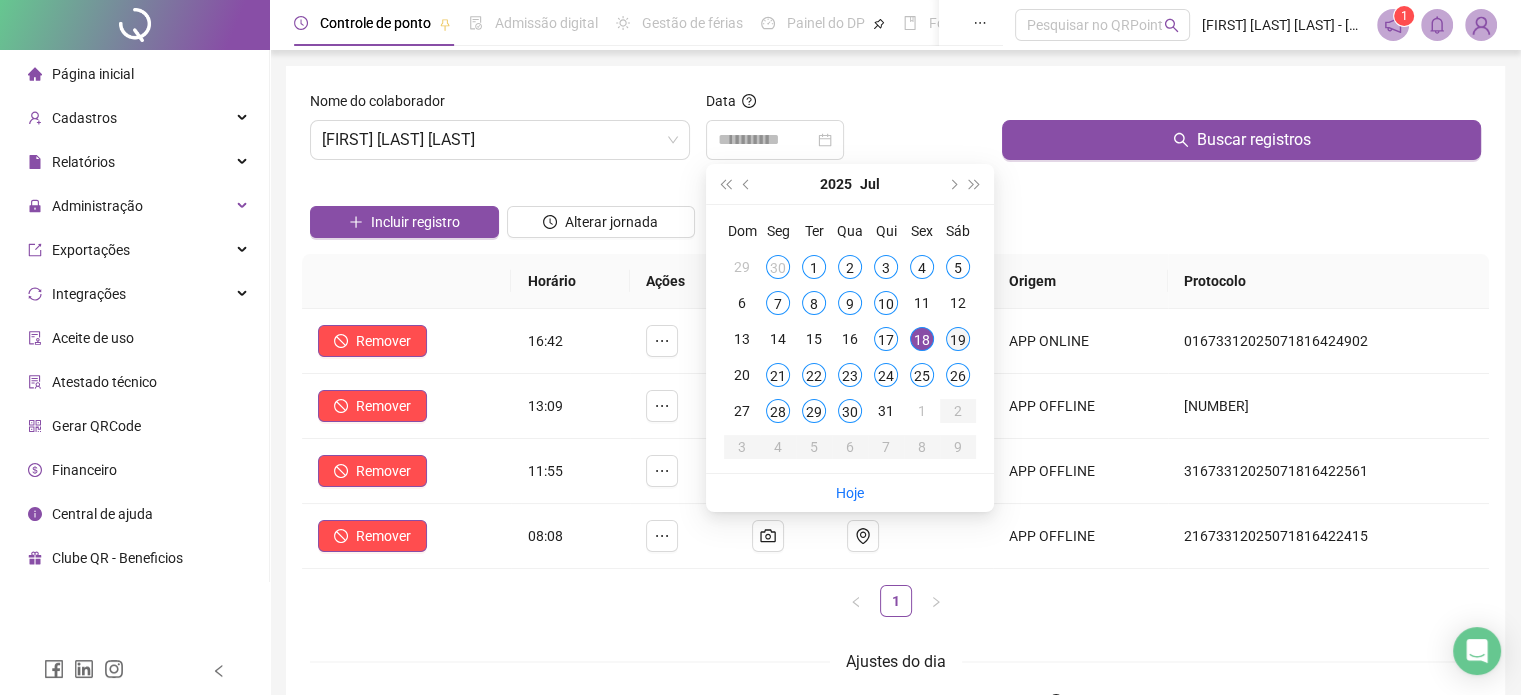 click on "19" at bounding box center (958, 339) 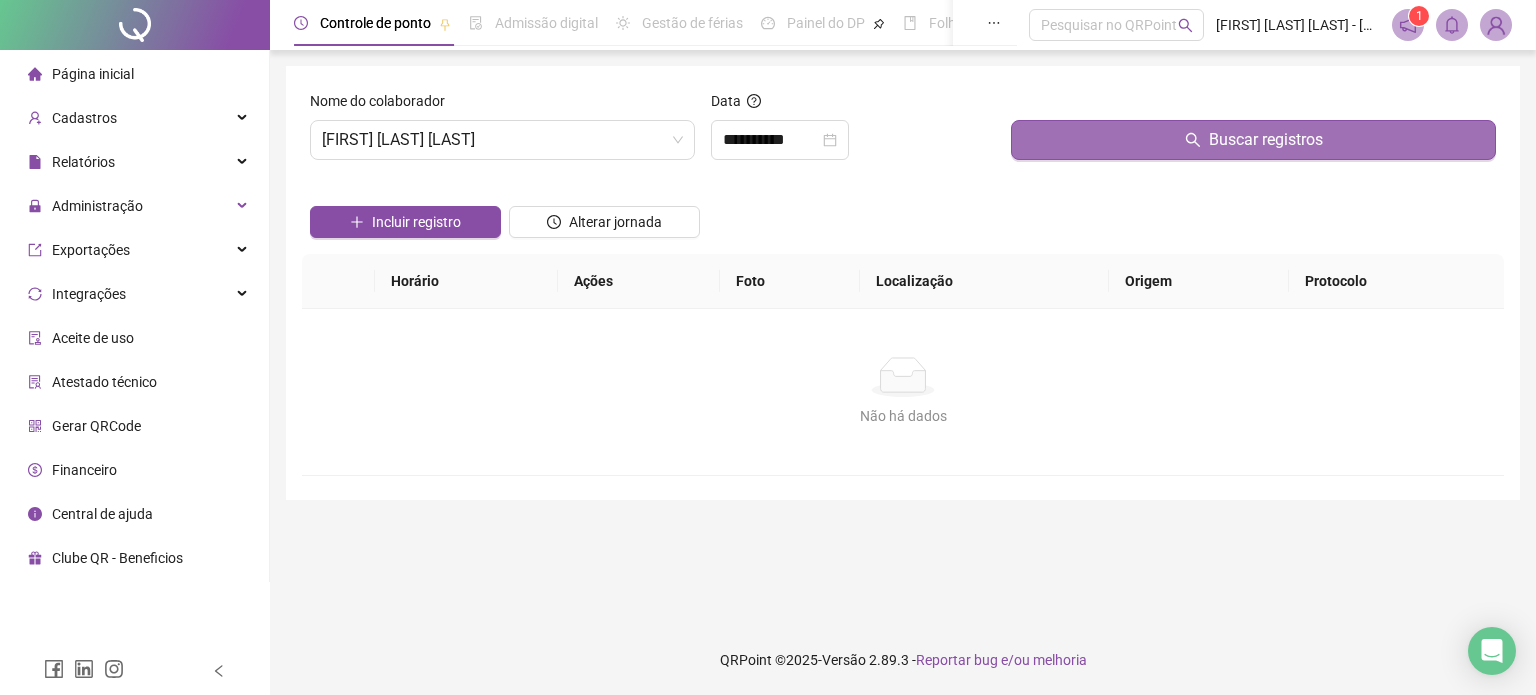 click on "Buscar registros" at bounding box center (1253, 140) 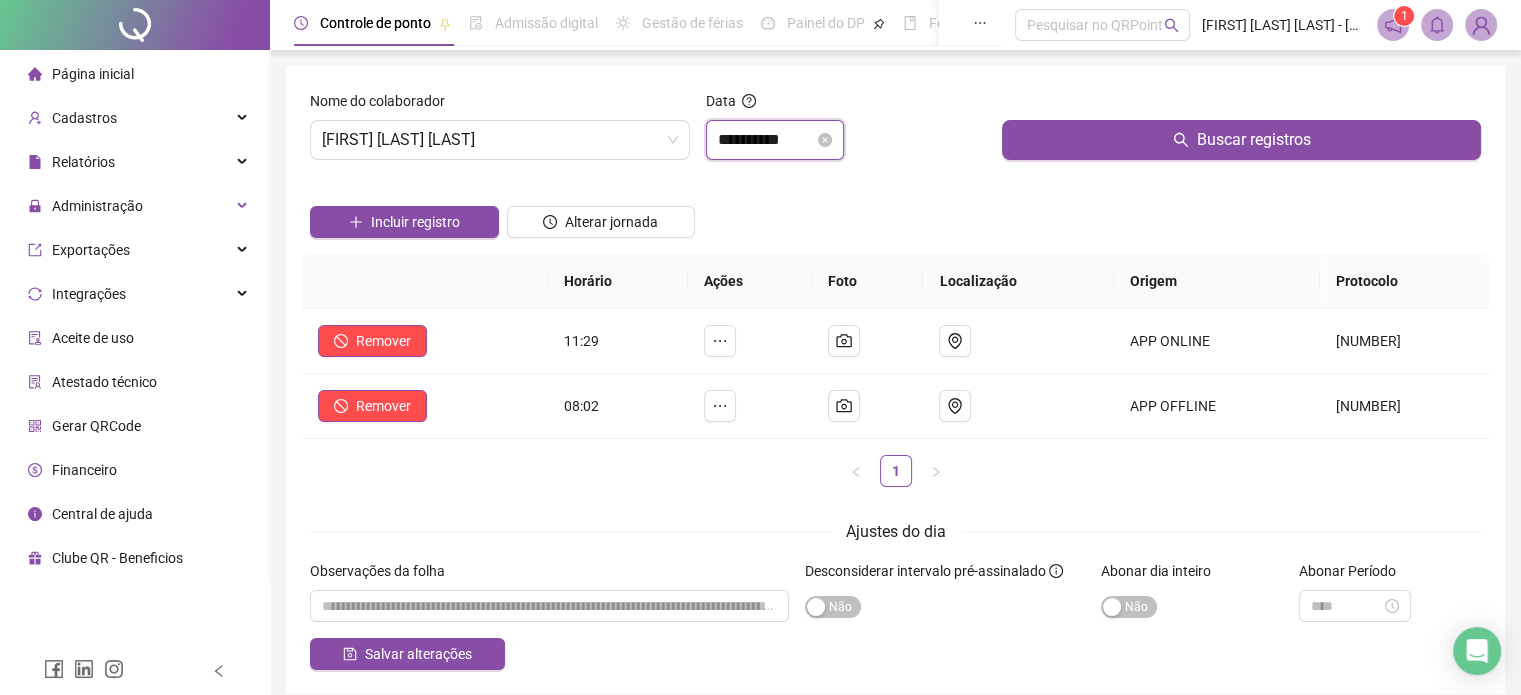 click on "**********" at bounding box center [766, 140] 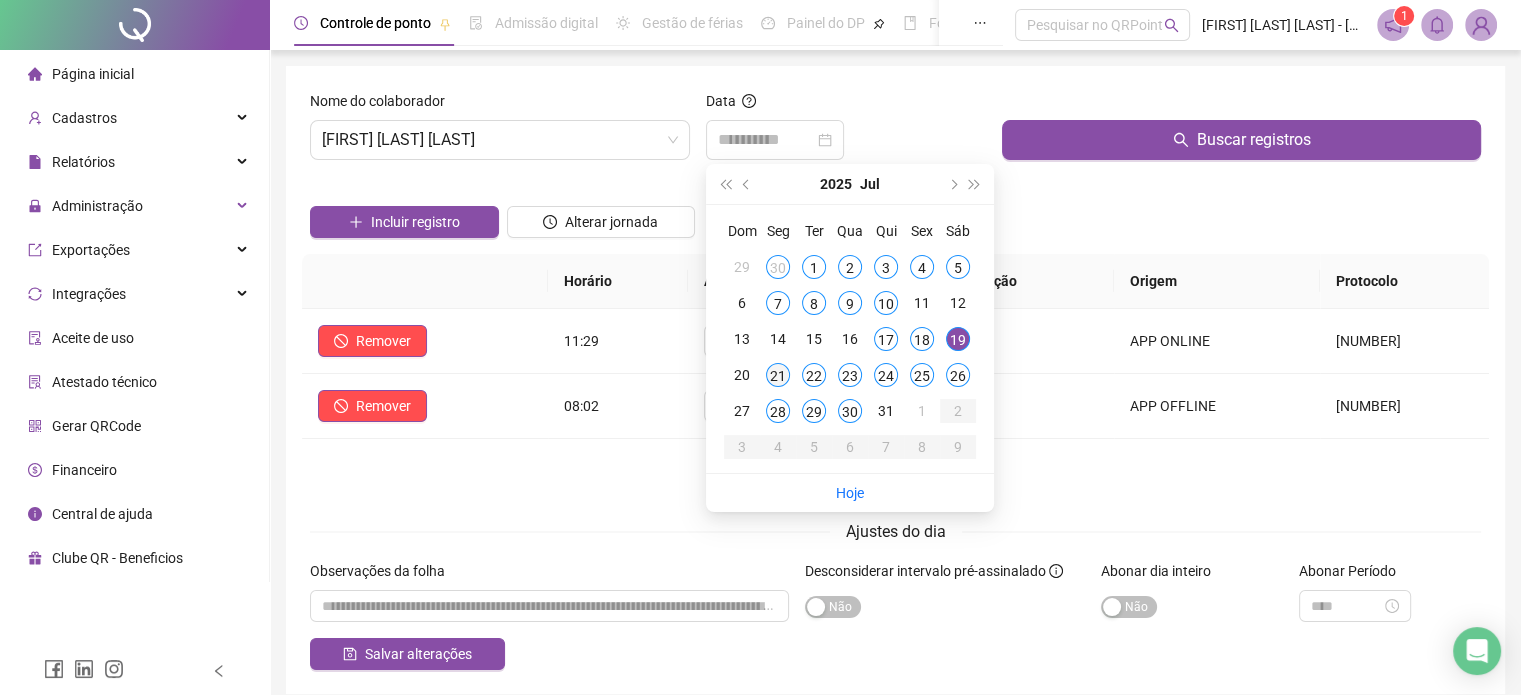 click on "21" at bounding box center (778, 375) 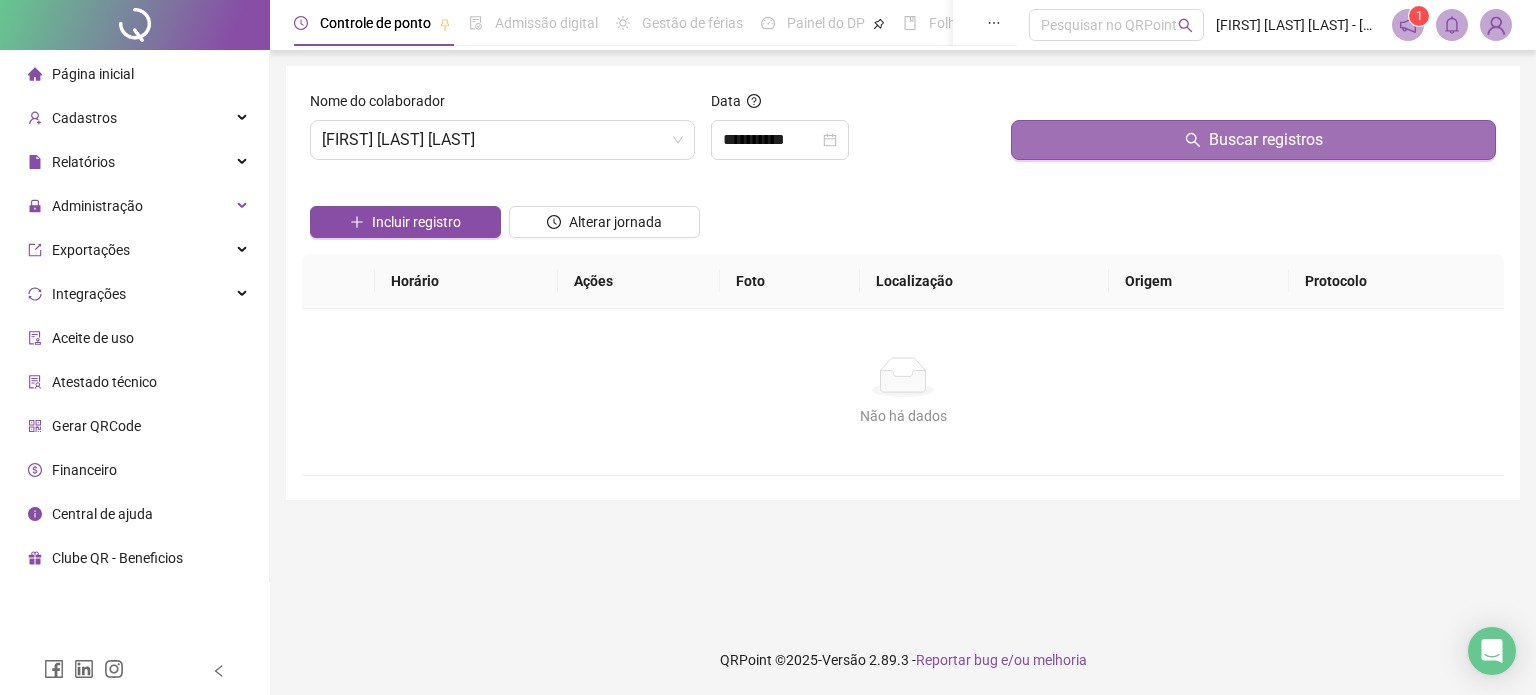 click on "Buscar registros" at bounding box center [1253, 140] 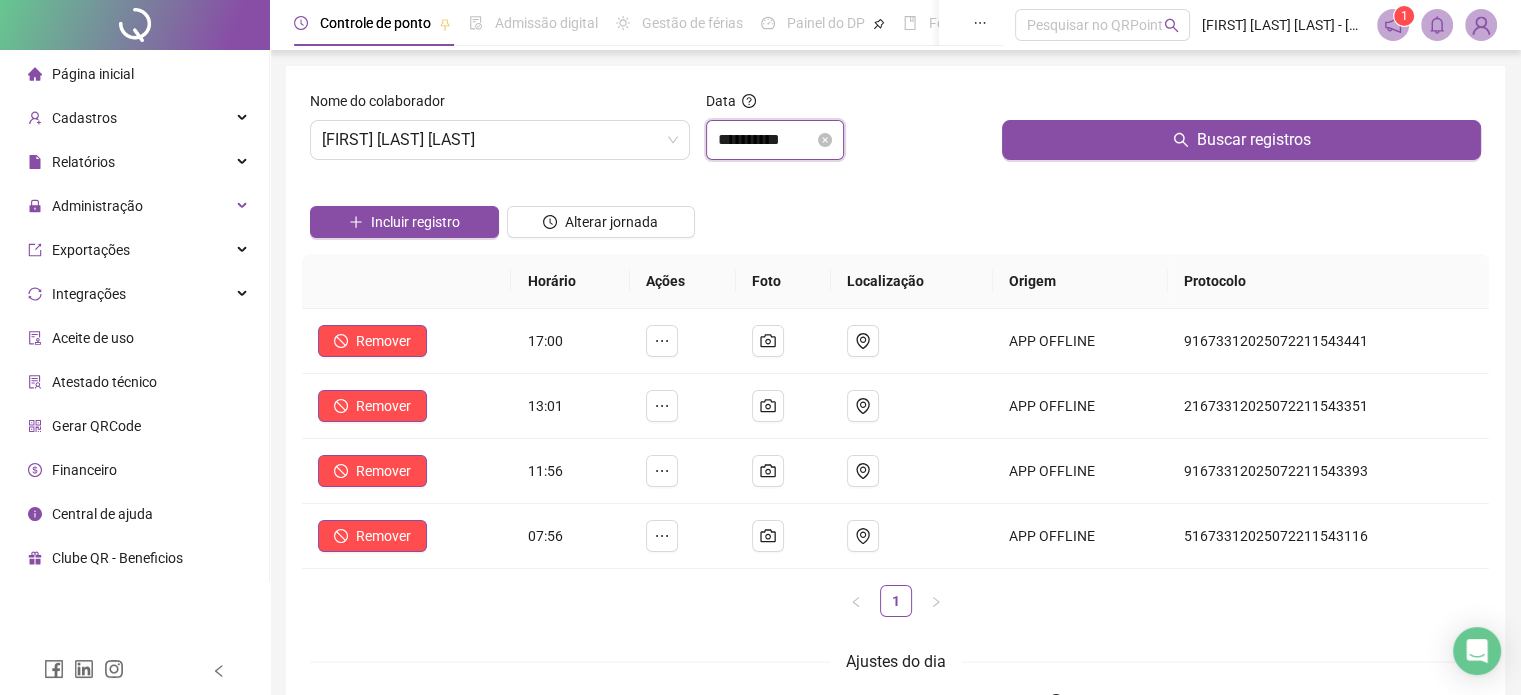click on "**********" at bounding box center [766, 140] 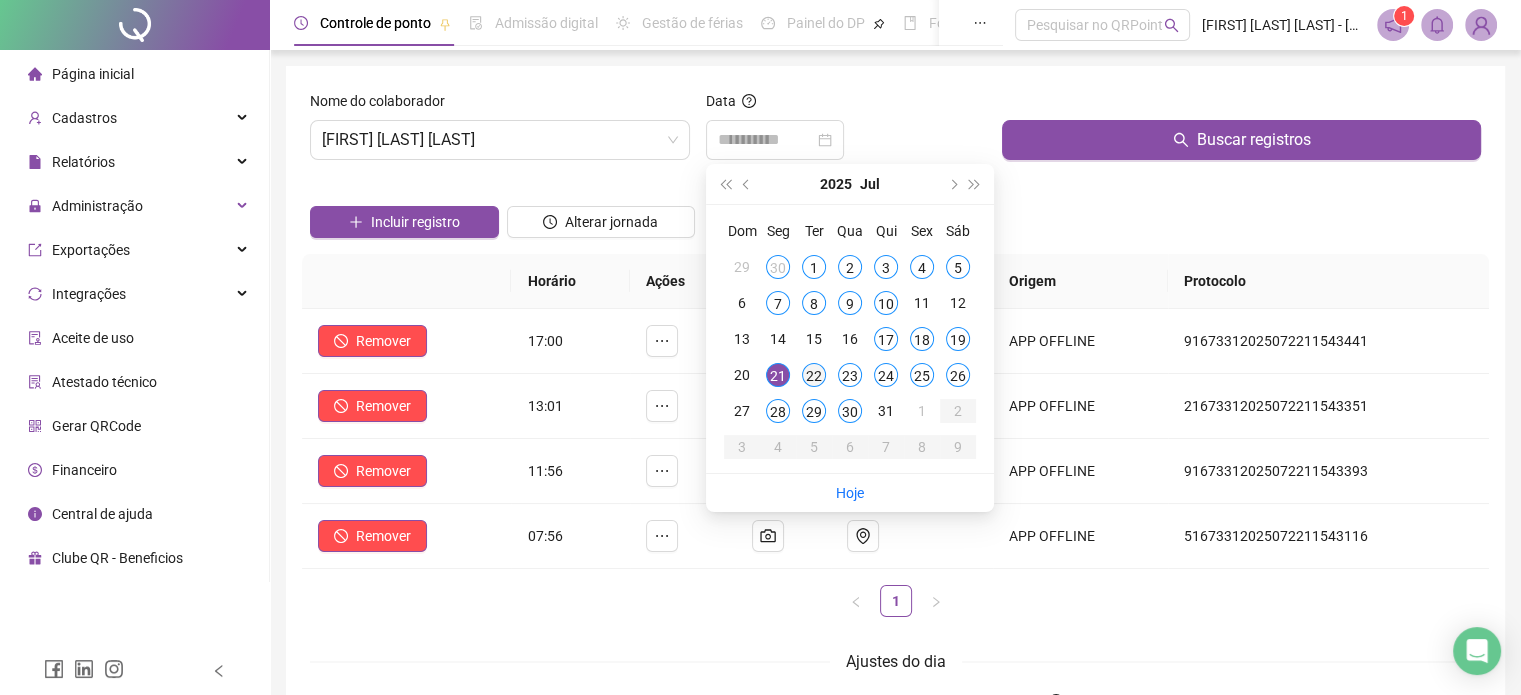click on "22" at bounding box center (814, 375) 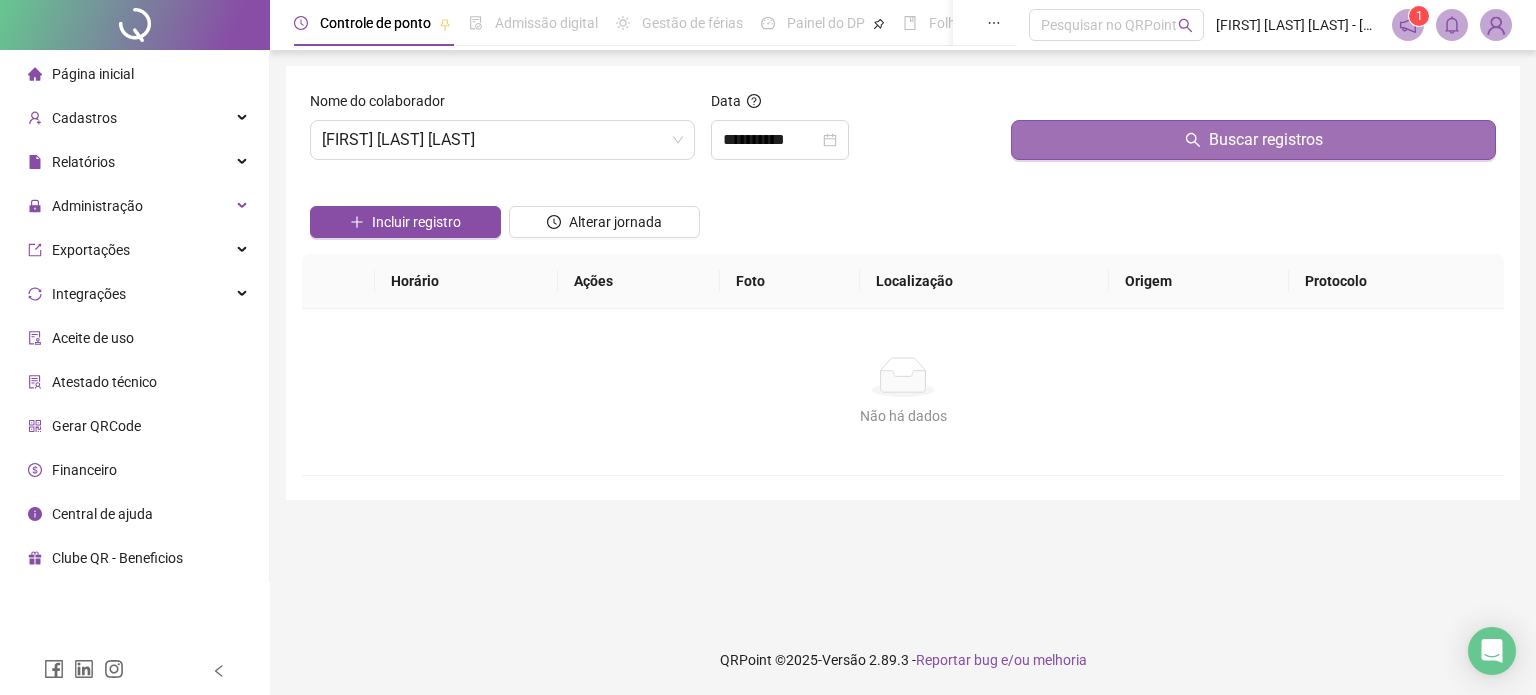 click on "Buscar registros" at bounding box center (1253, 140) 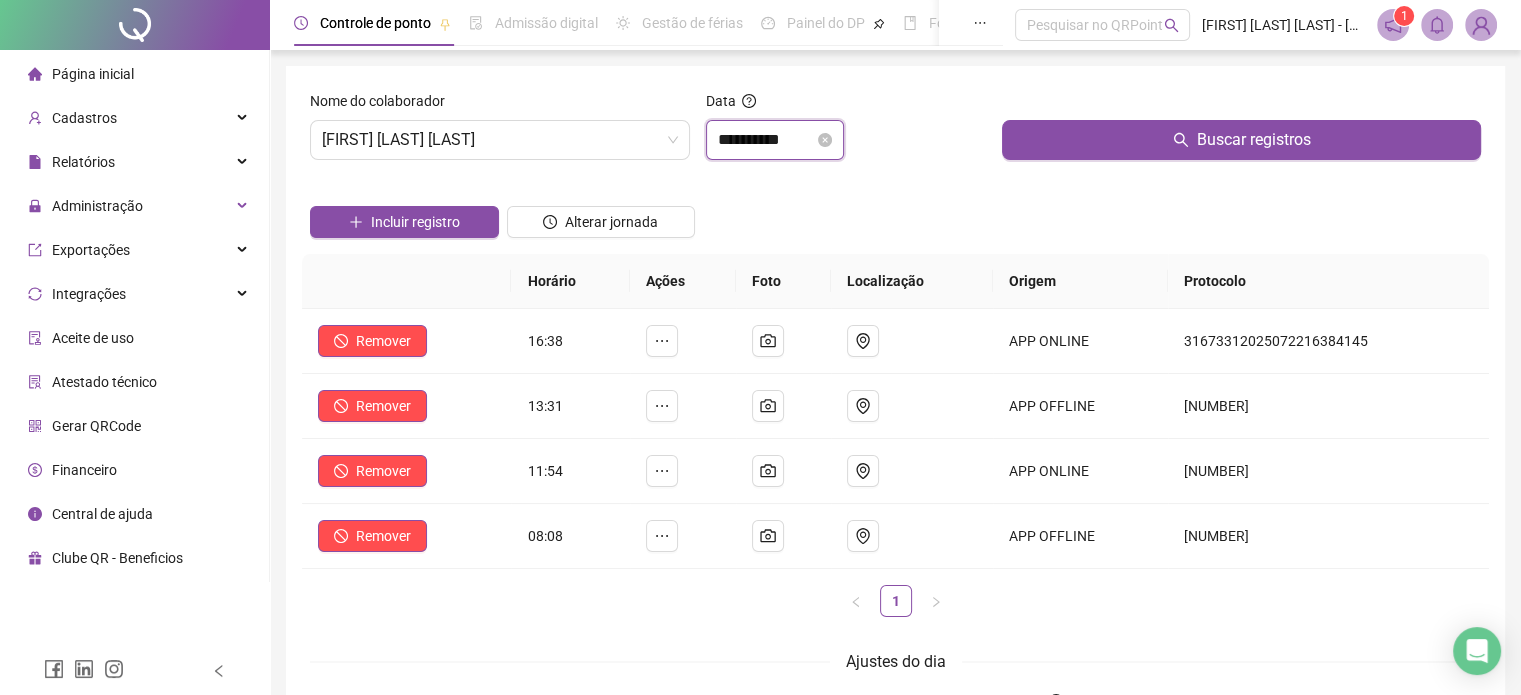 click on "**********" at bounding box center (766, 140) 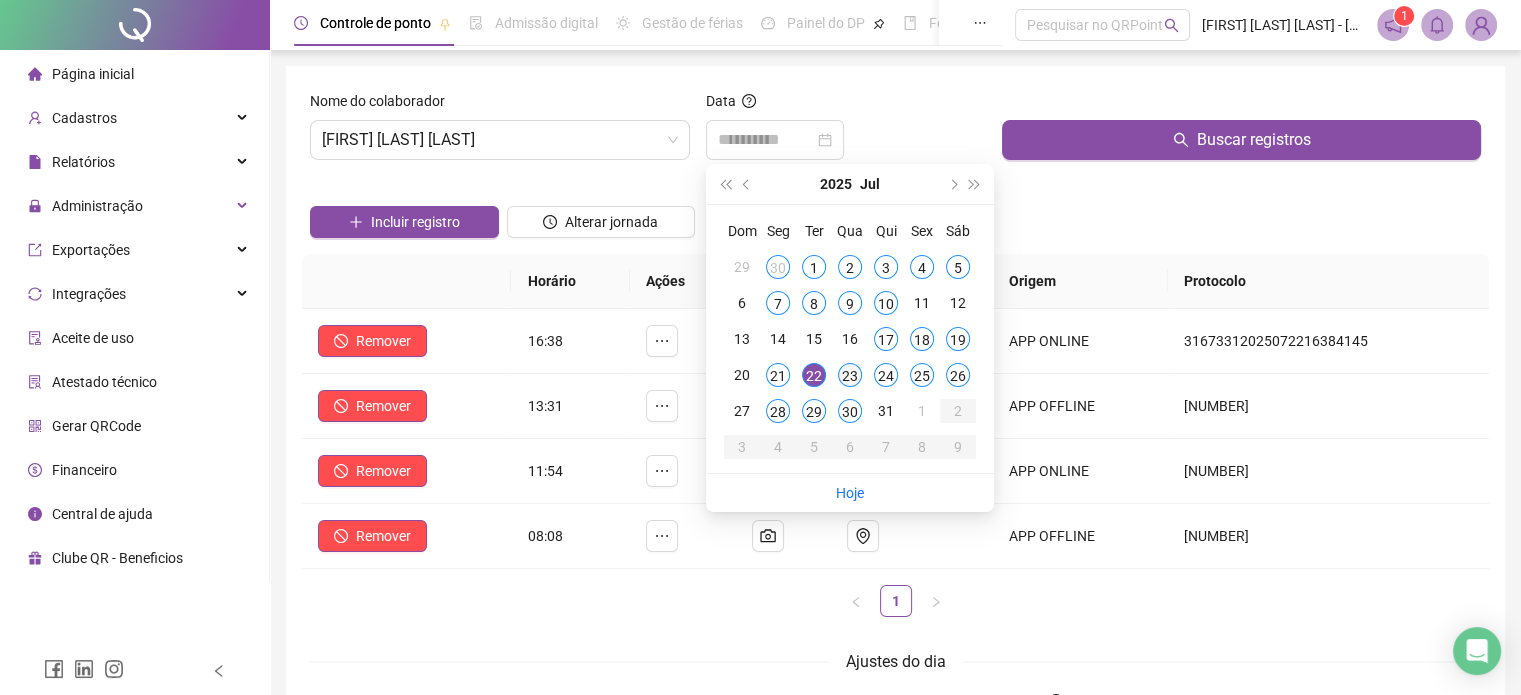 click on "23" at bounding box center (850, 375) 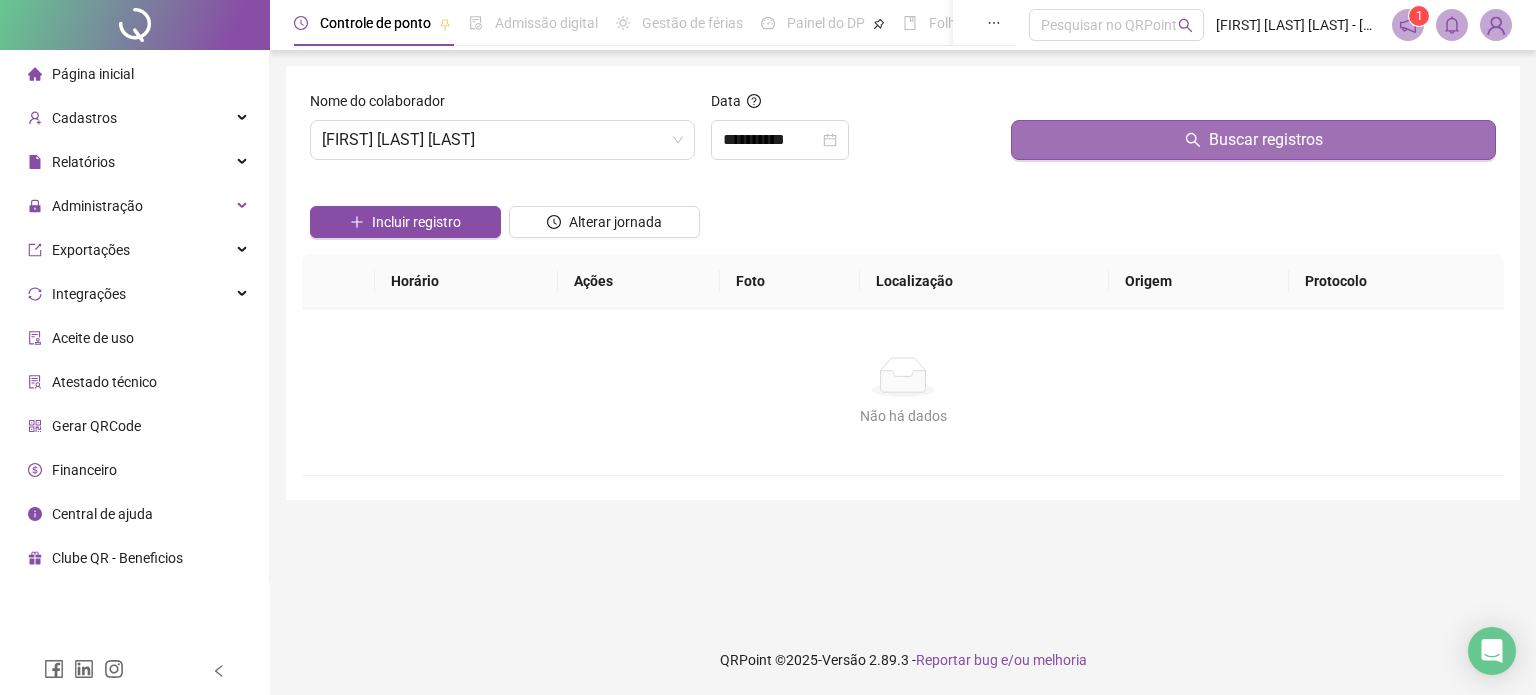 click on "Buscar registros" at bounding box center (1253, 140) 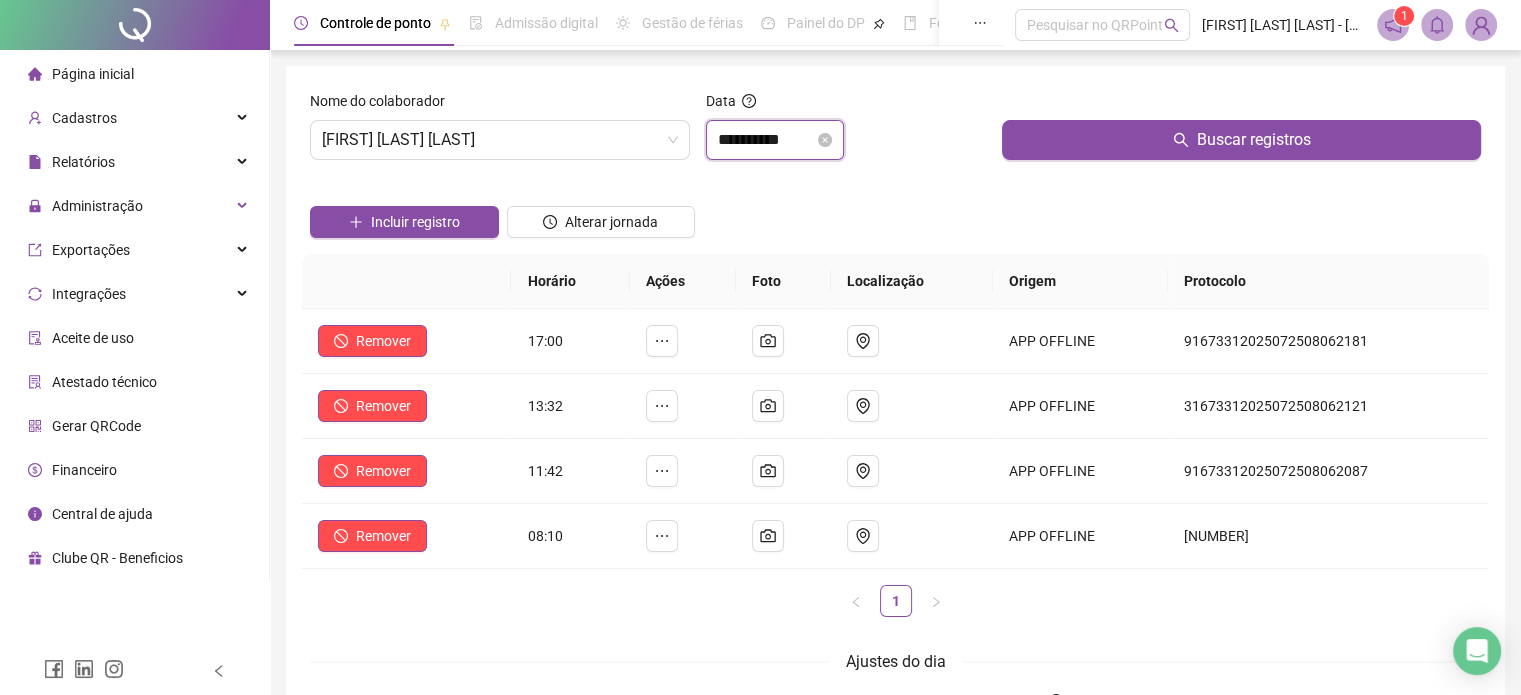 click on "**********" at bounding box center [766, 140] 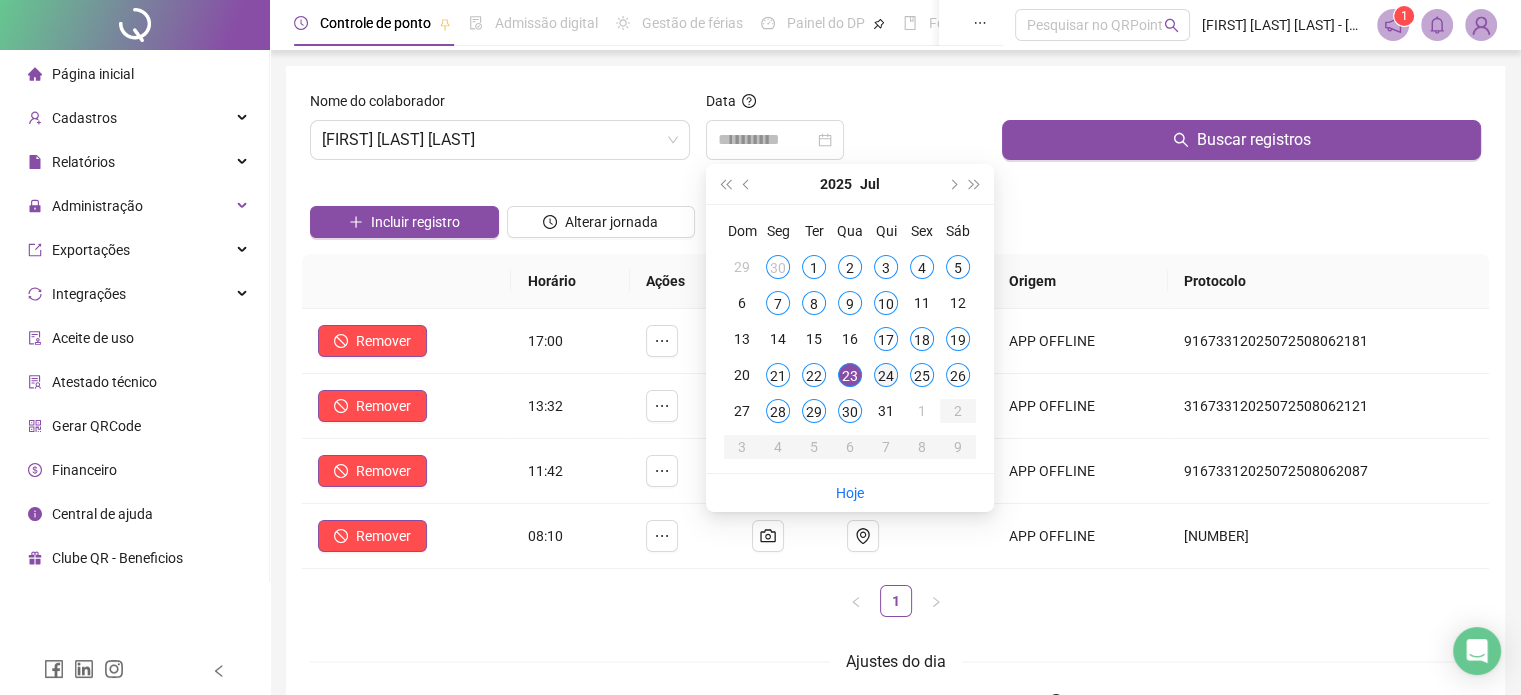 click on "24" at bounding box center [886, 375] 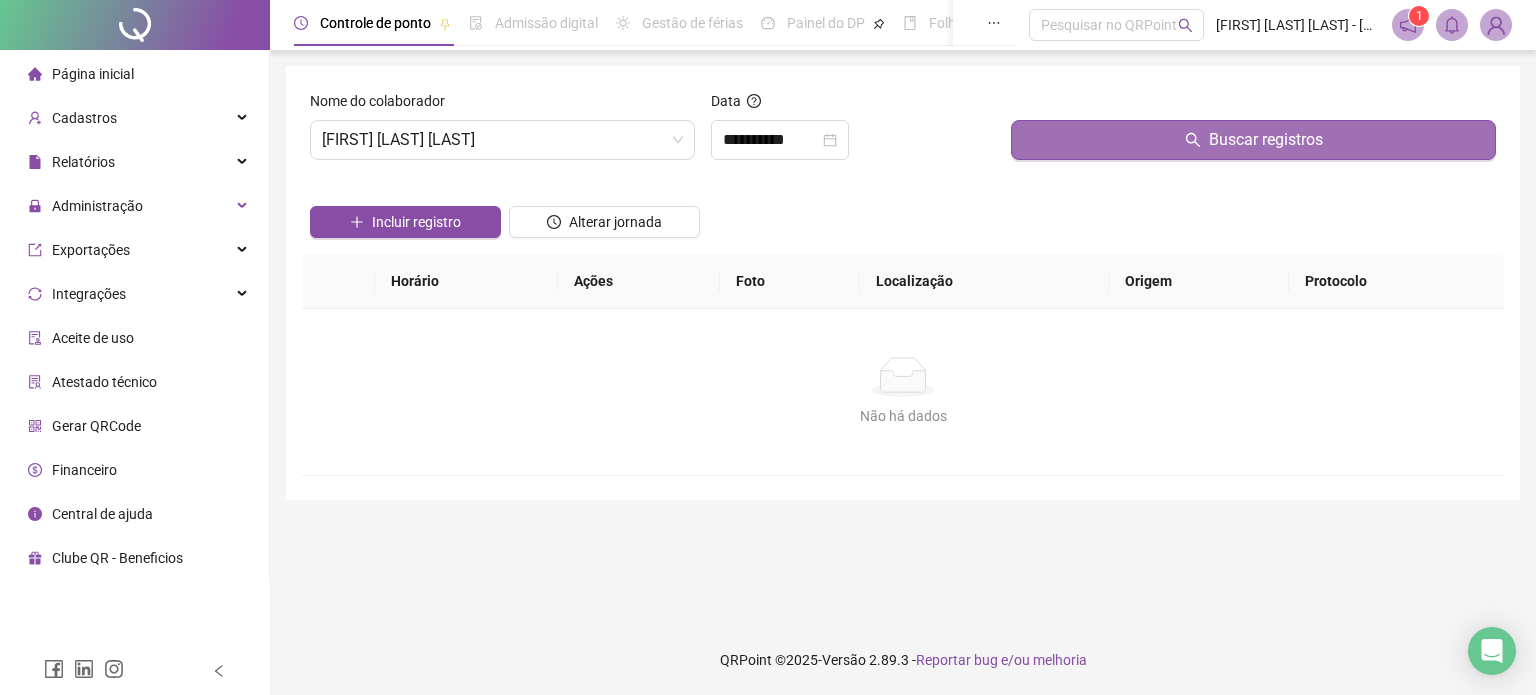 click on "Buscar registros" at bounding box center [1253, 140] 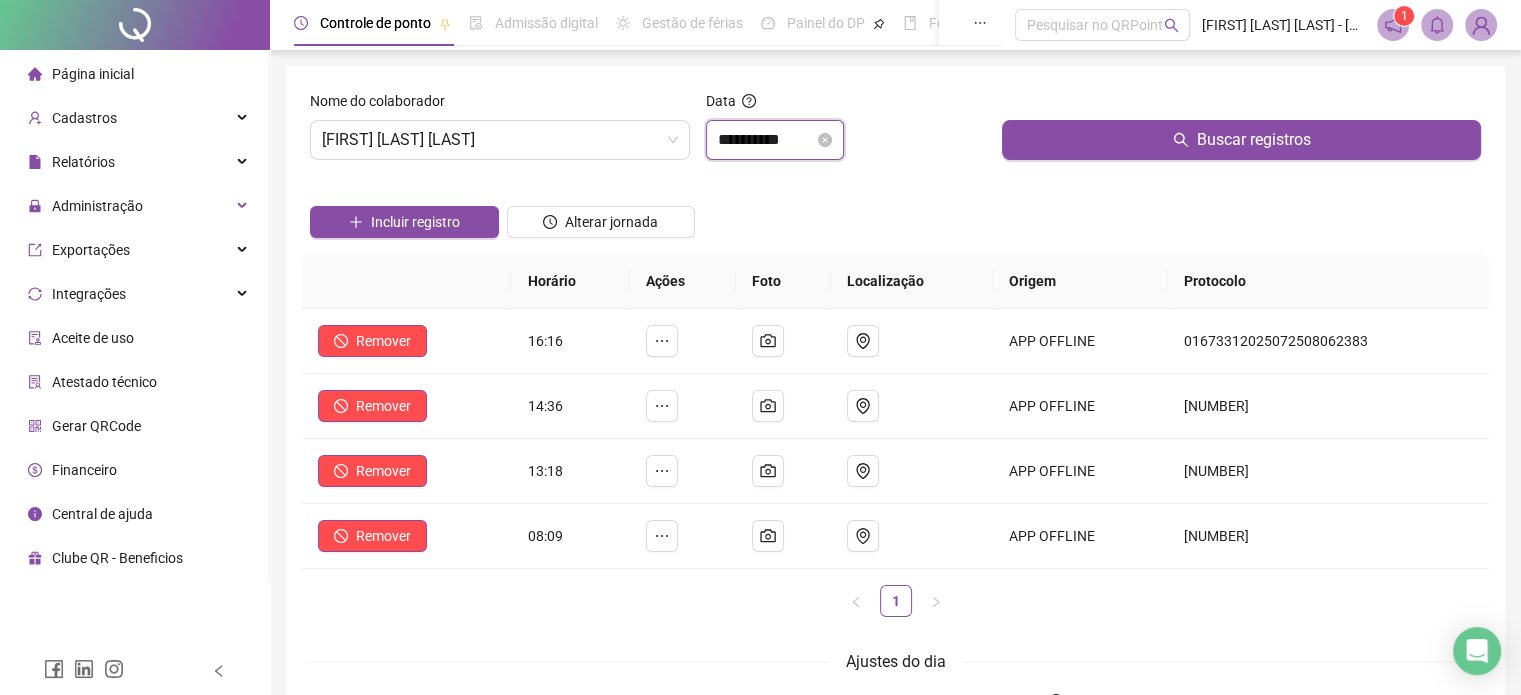 click on "**********" at bounding box center [766, 140] 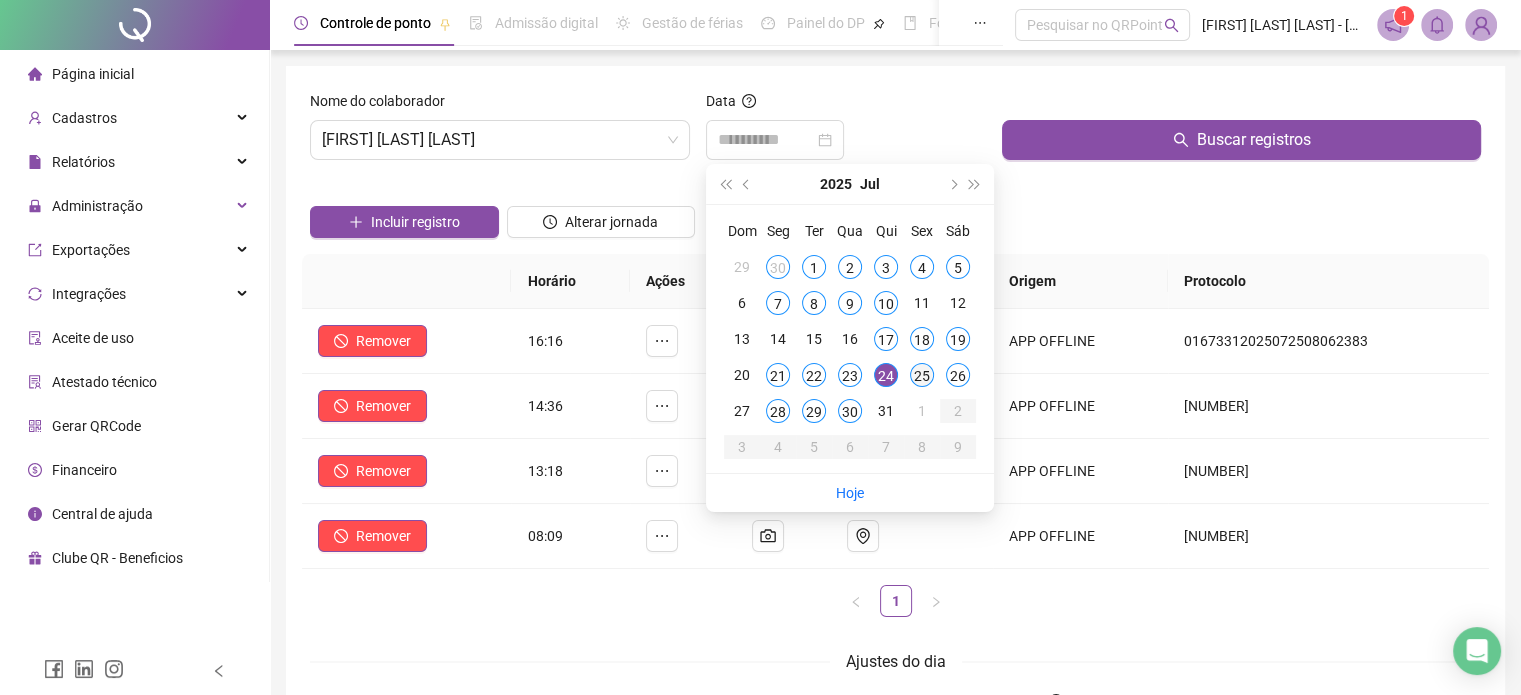 click on "25" at bounding box center (922, 375) 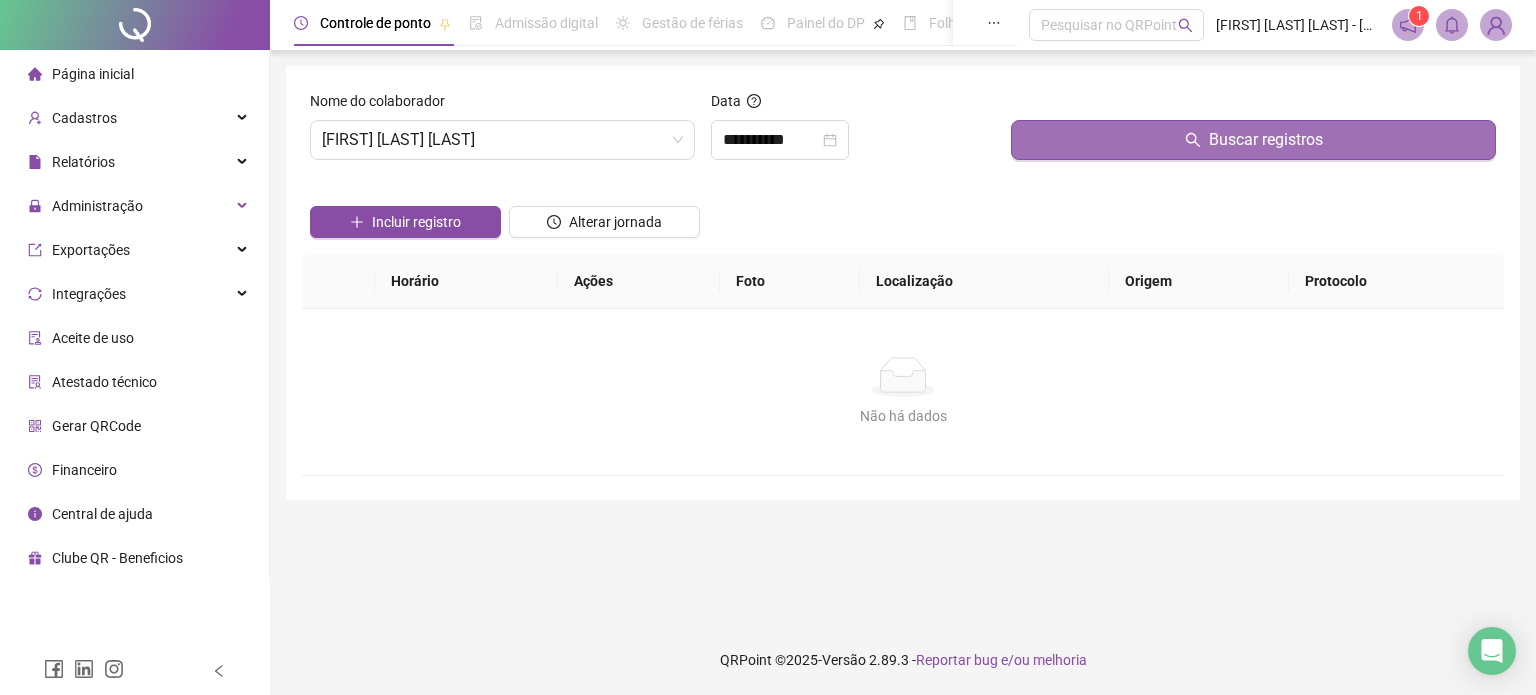click on "Buscar registros" at bounding box center (1253, 140) 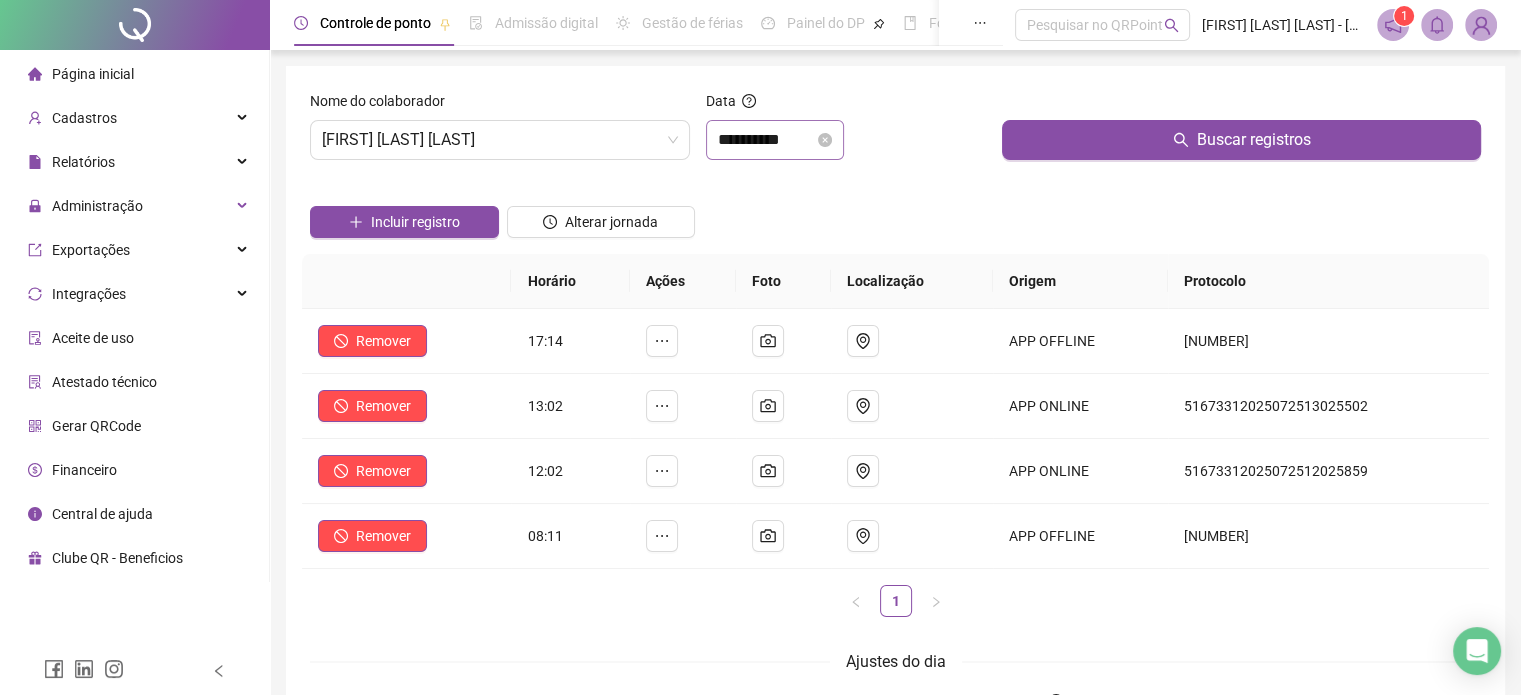 click on "**********" at bounding box center (775, 140) 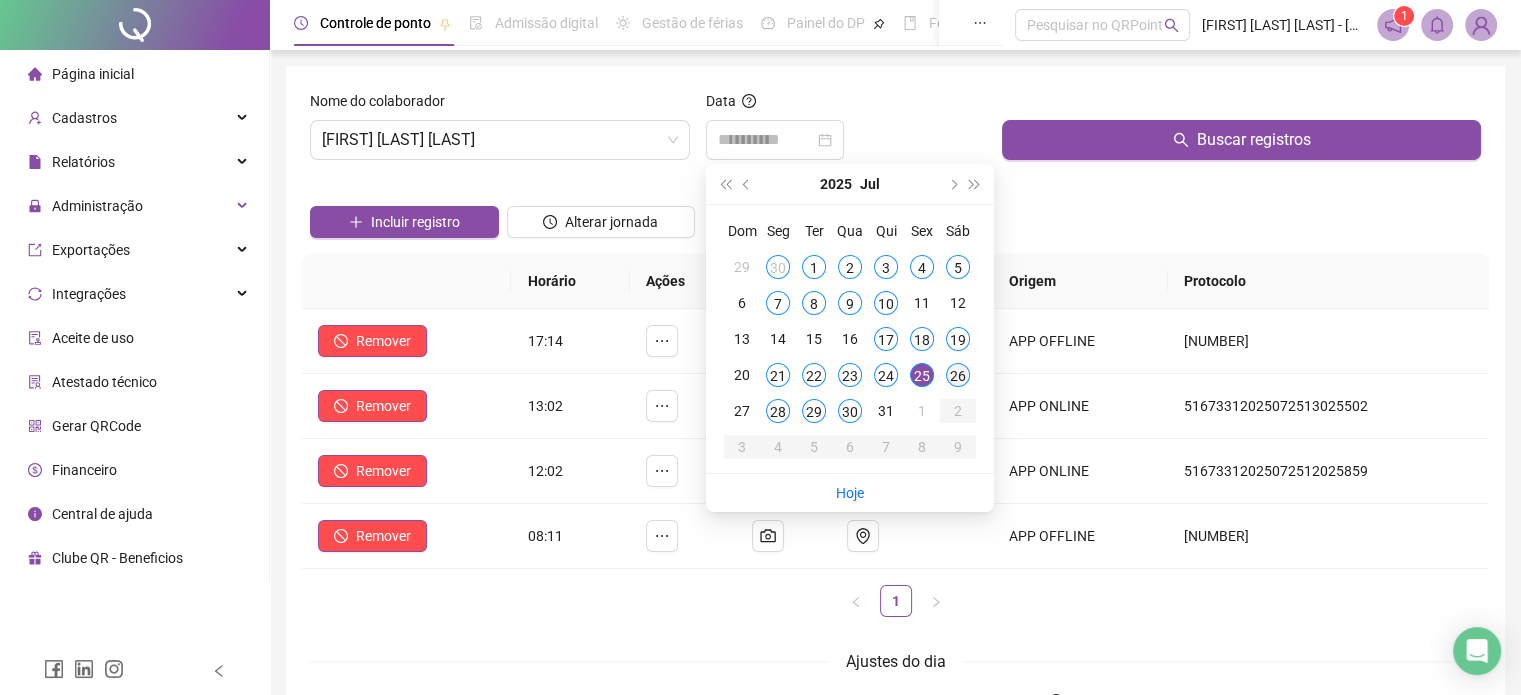 click on "26" at bounding box center (958, 375) 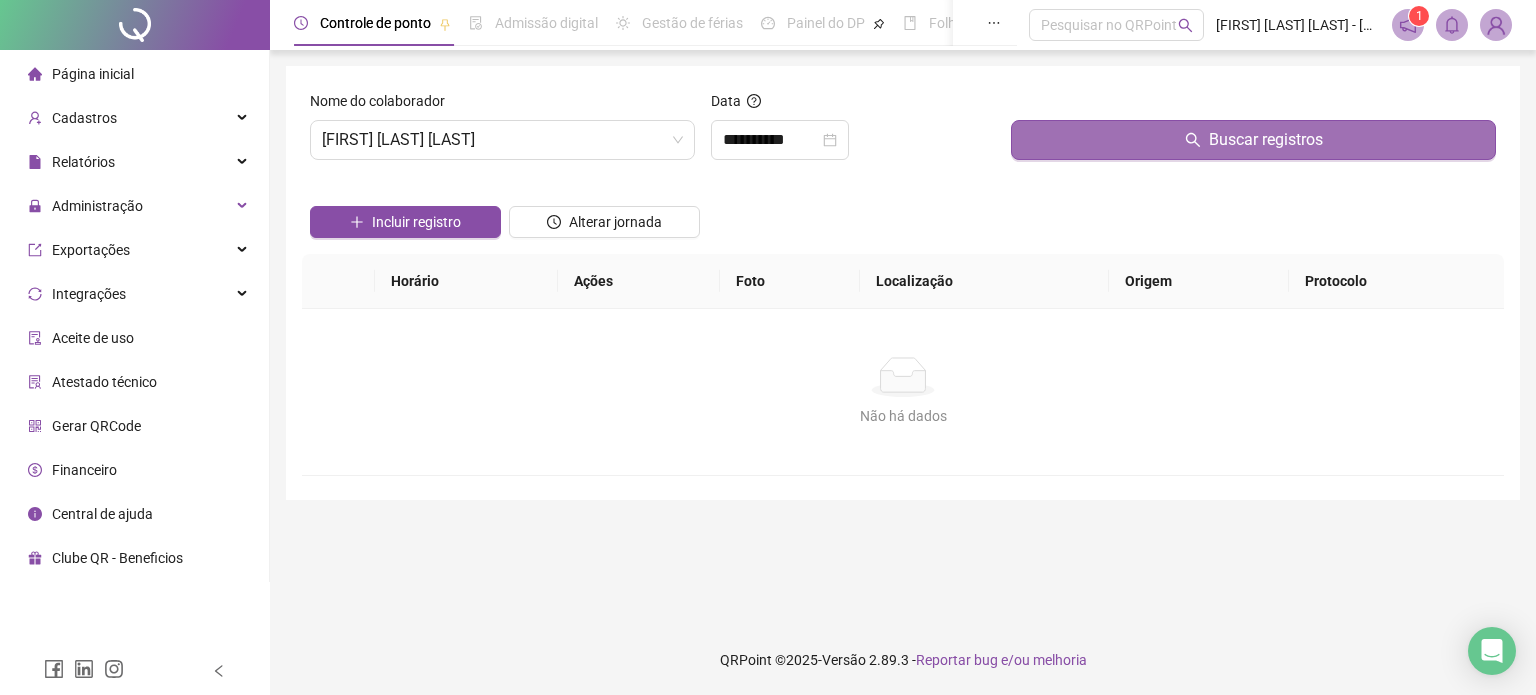click on "Buscar registros" at bounding box center (1253, 140) 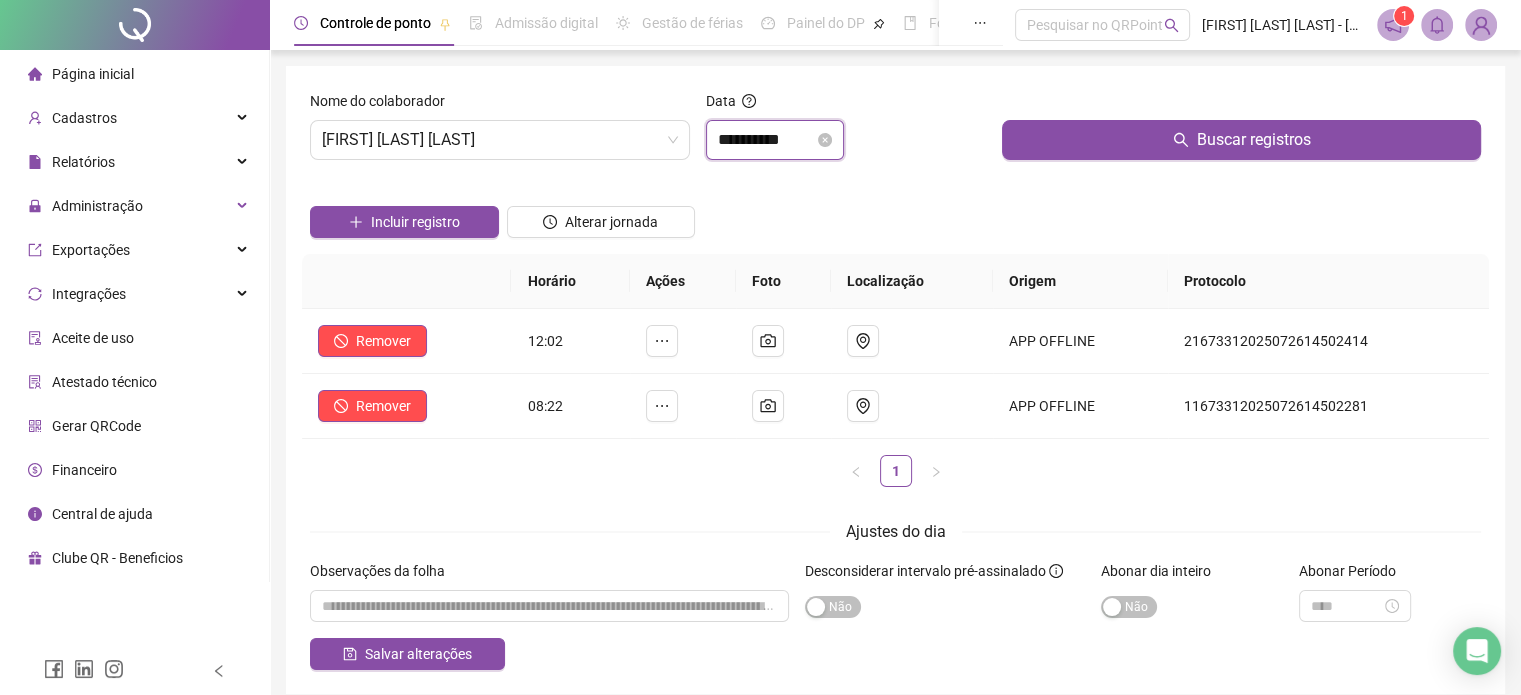 click on "**********" at bounding box center (766, 140) 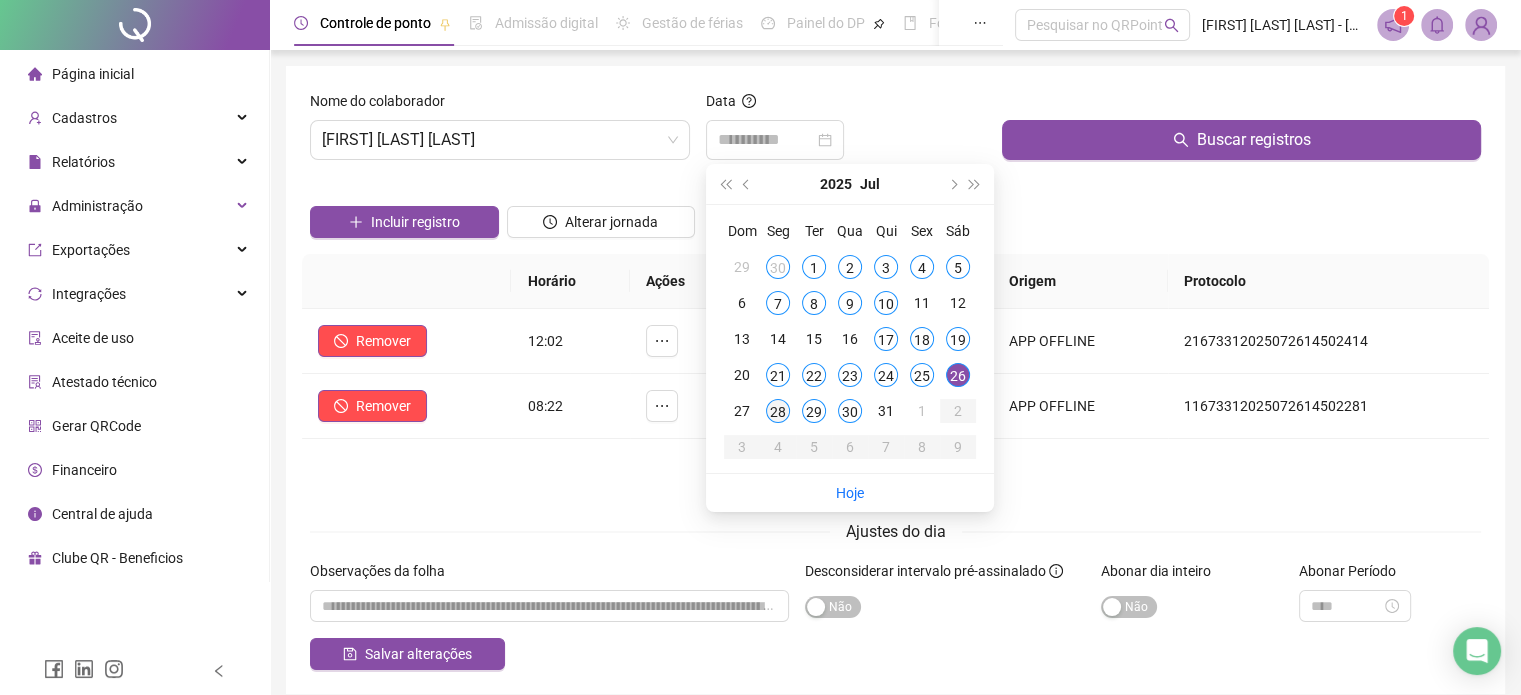 click on "28" at bounding box center (778, 411) 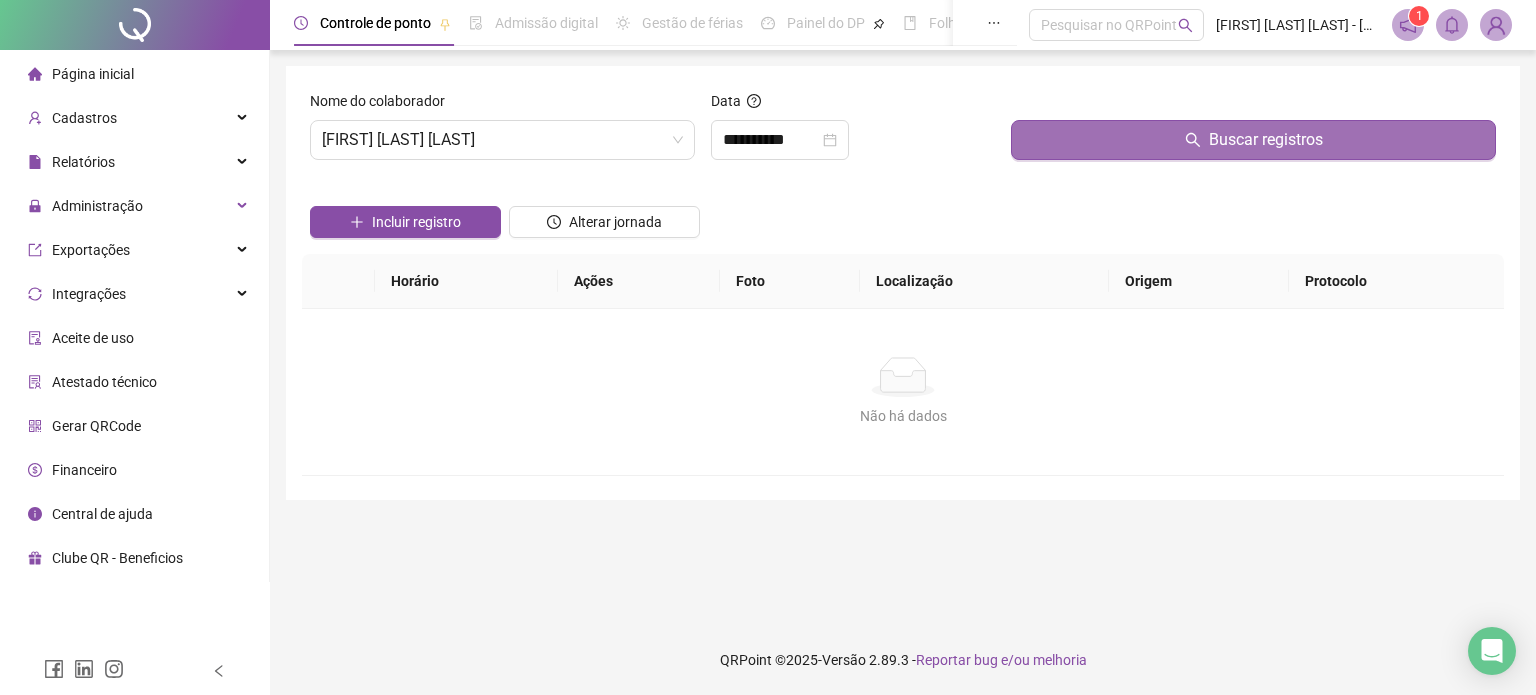 click on "Buscar registros" at bounding box center [1253, 140] 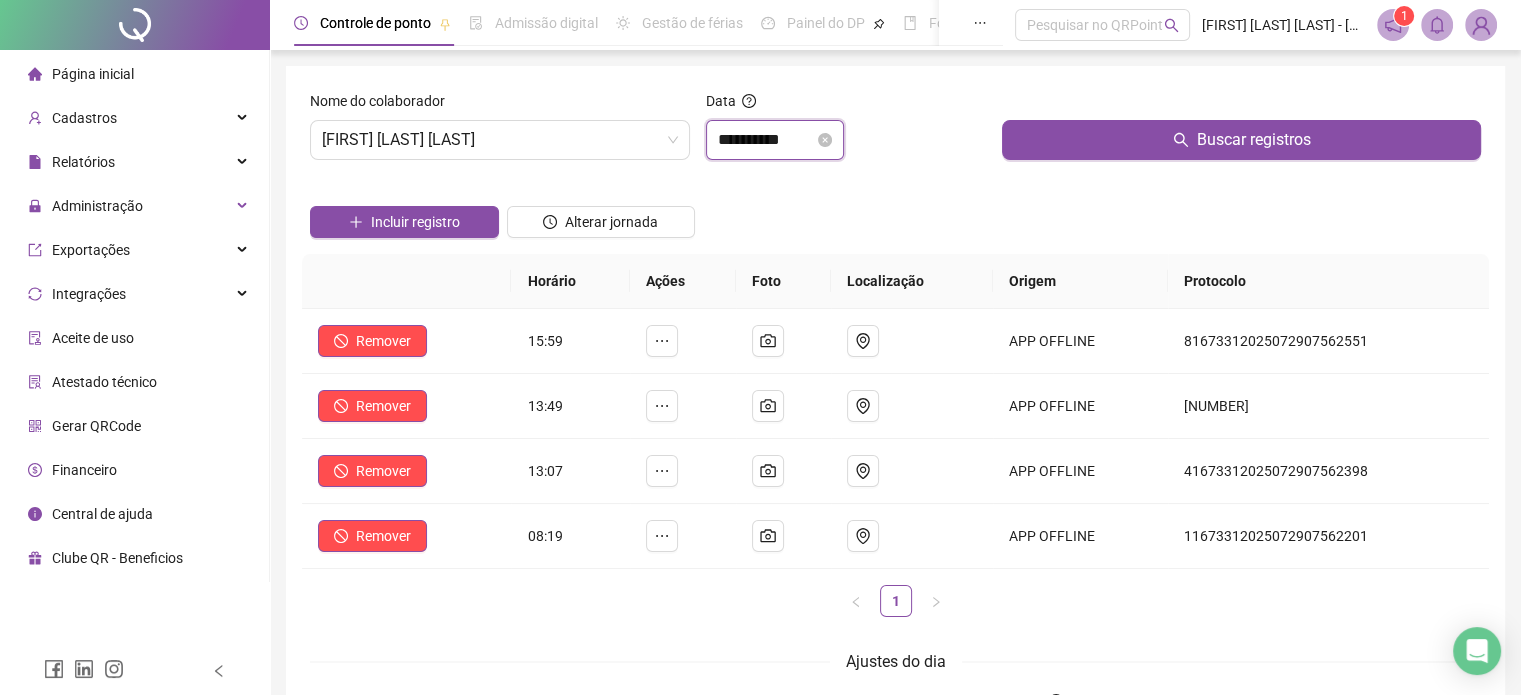 click on "**********" at bounding box center [766, 140] 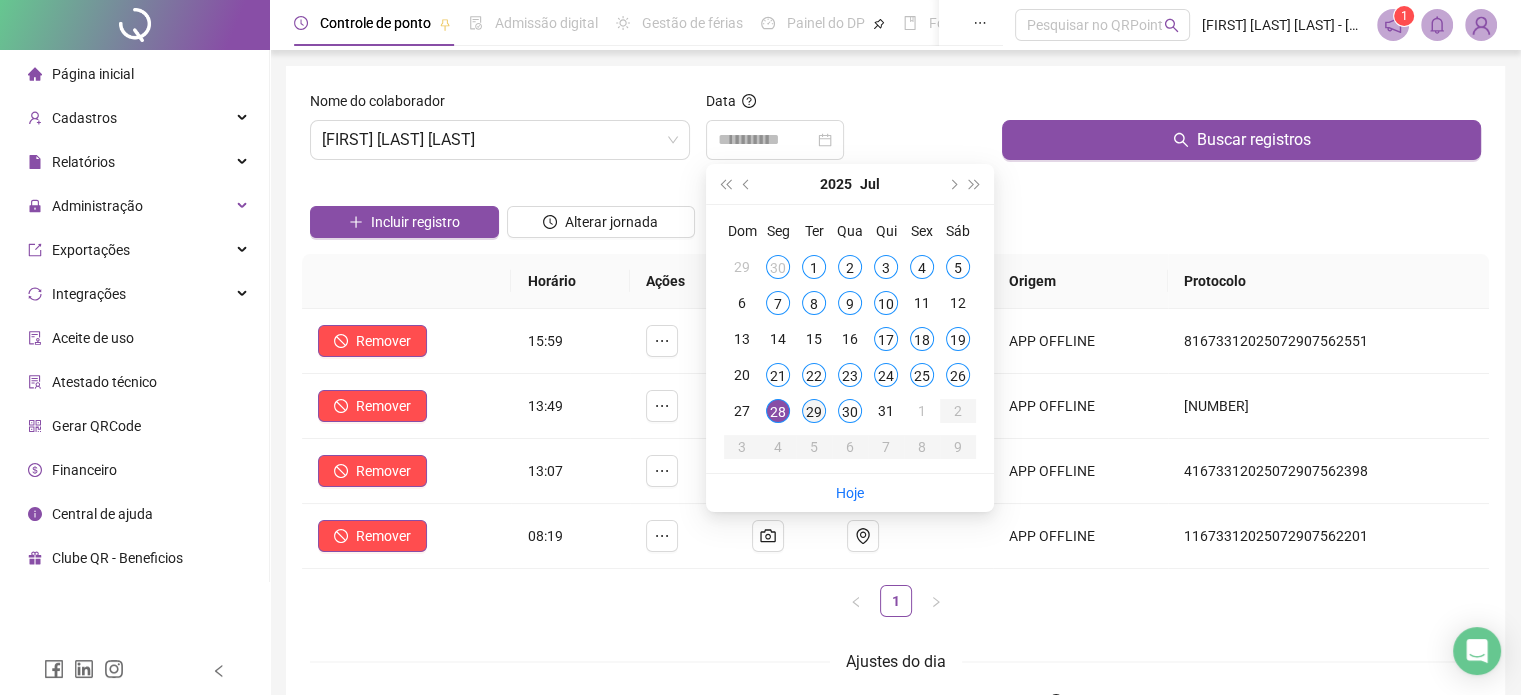 click on "29" at bounding box center (814, 411) 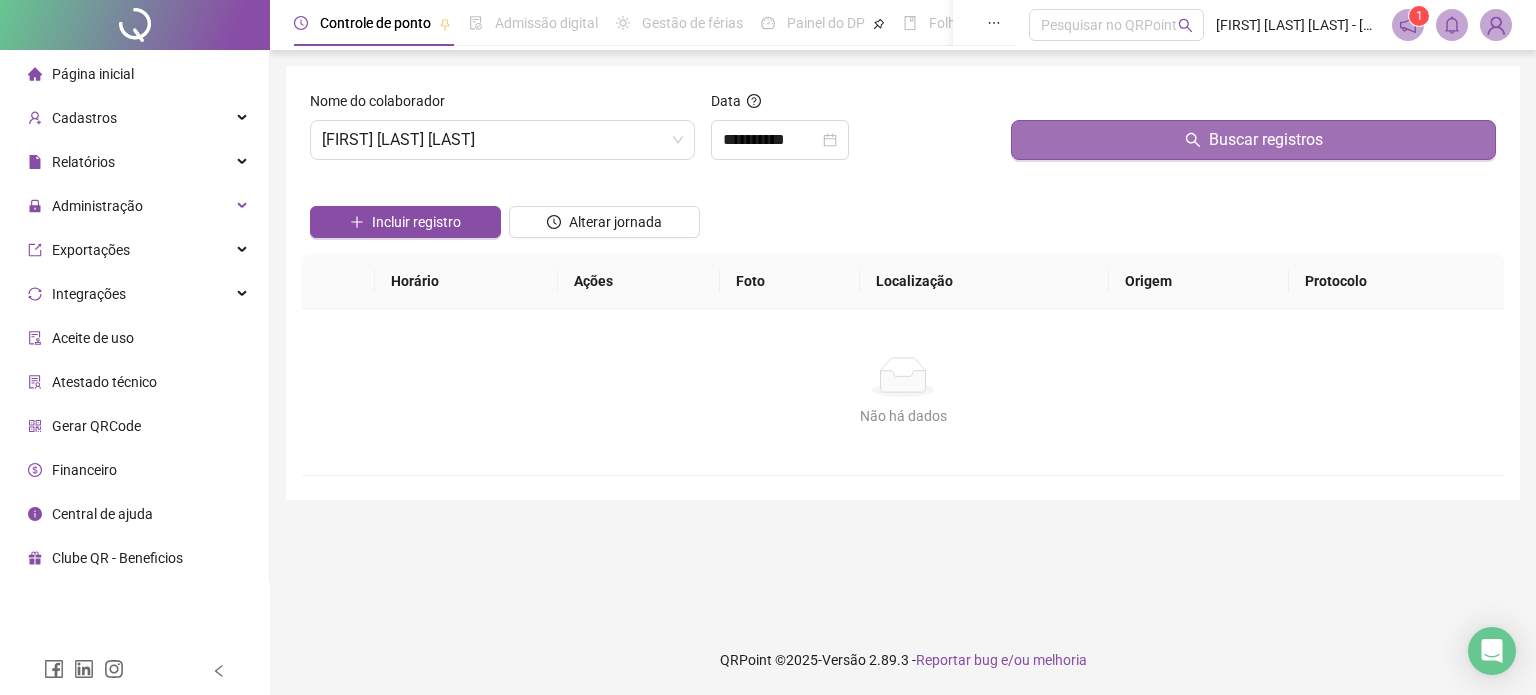 click on "Buscar registros" at bounding box center [1253, 140] 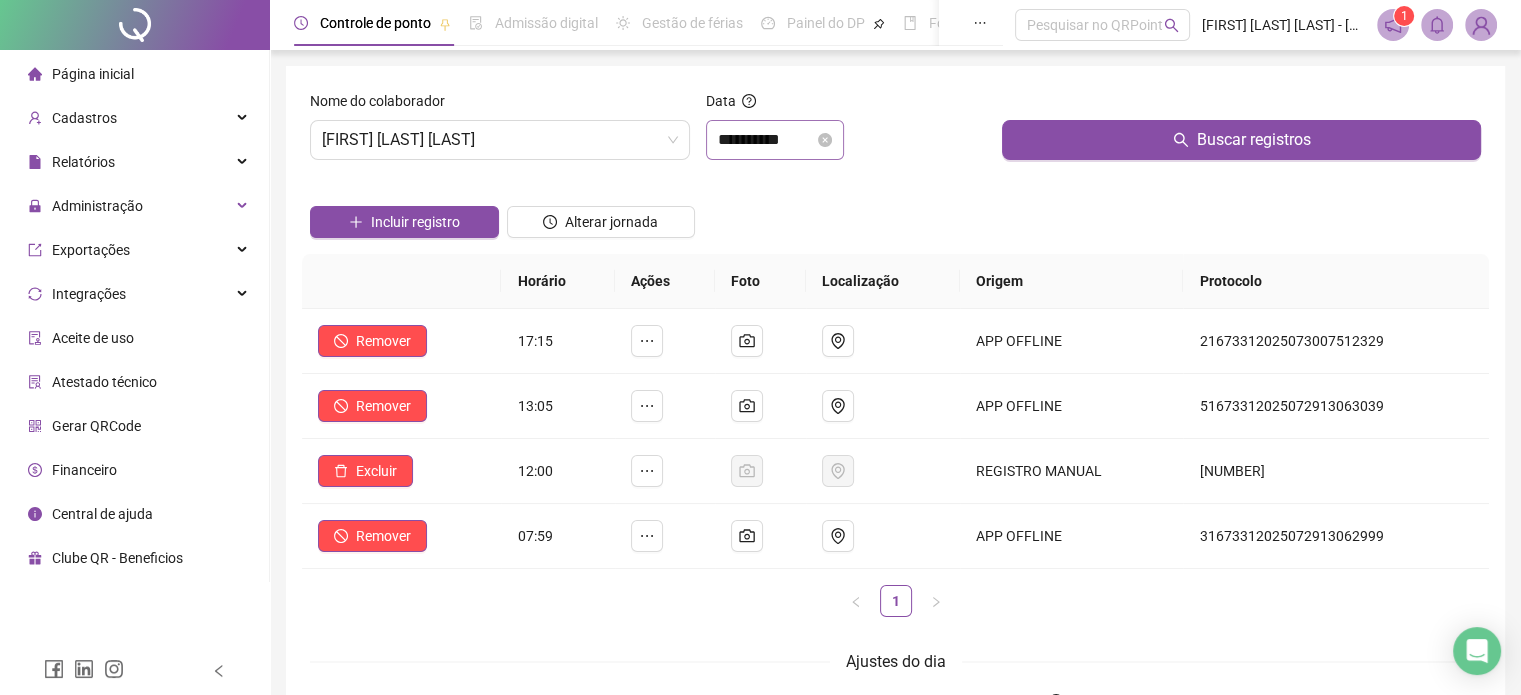 click on "**********" at bounding box center [775, 140] 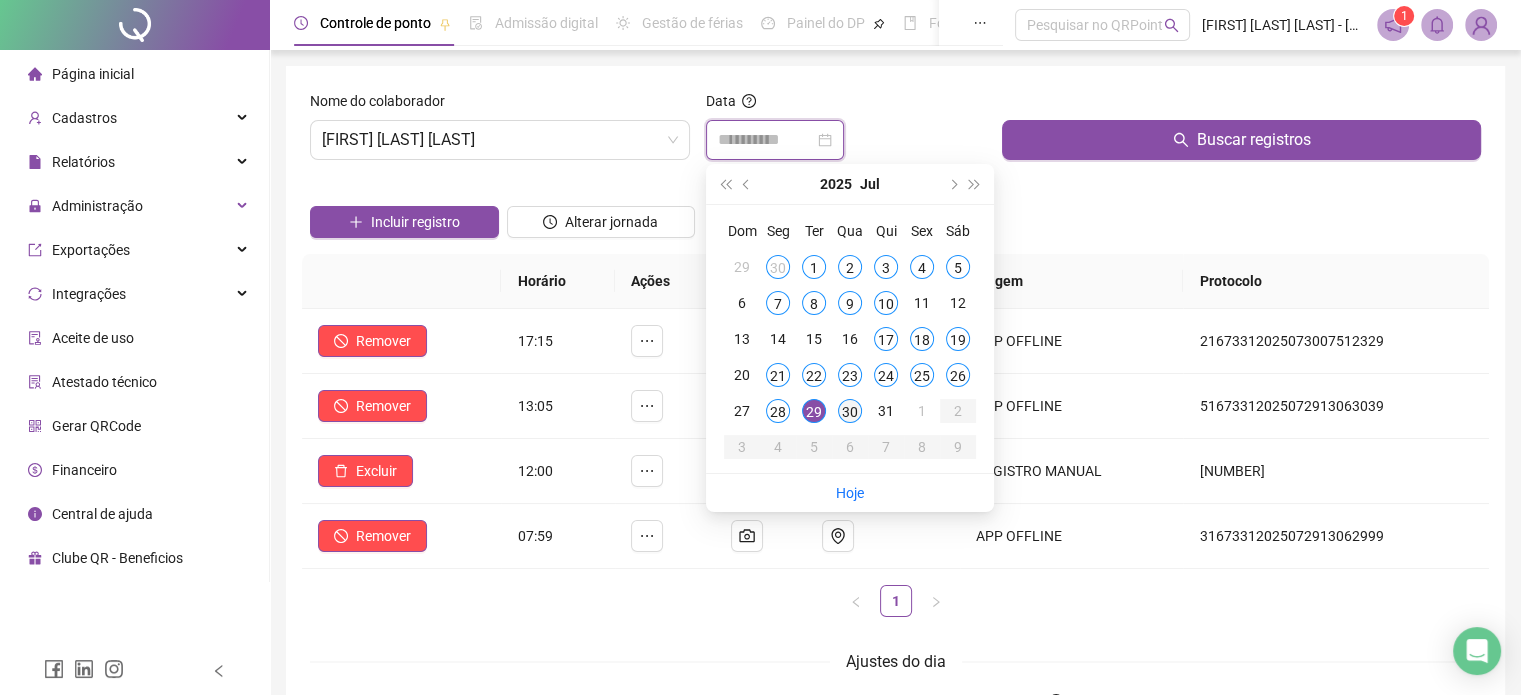 type on "**********" 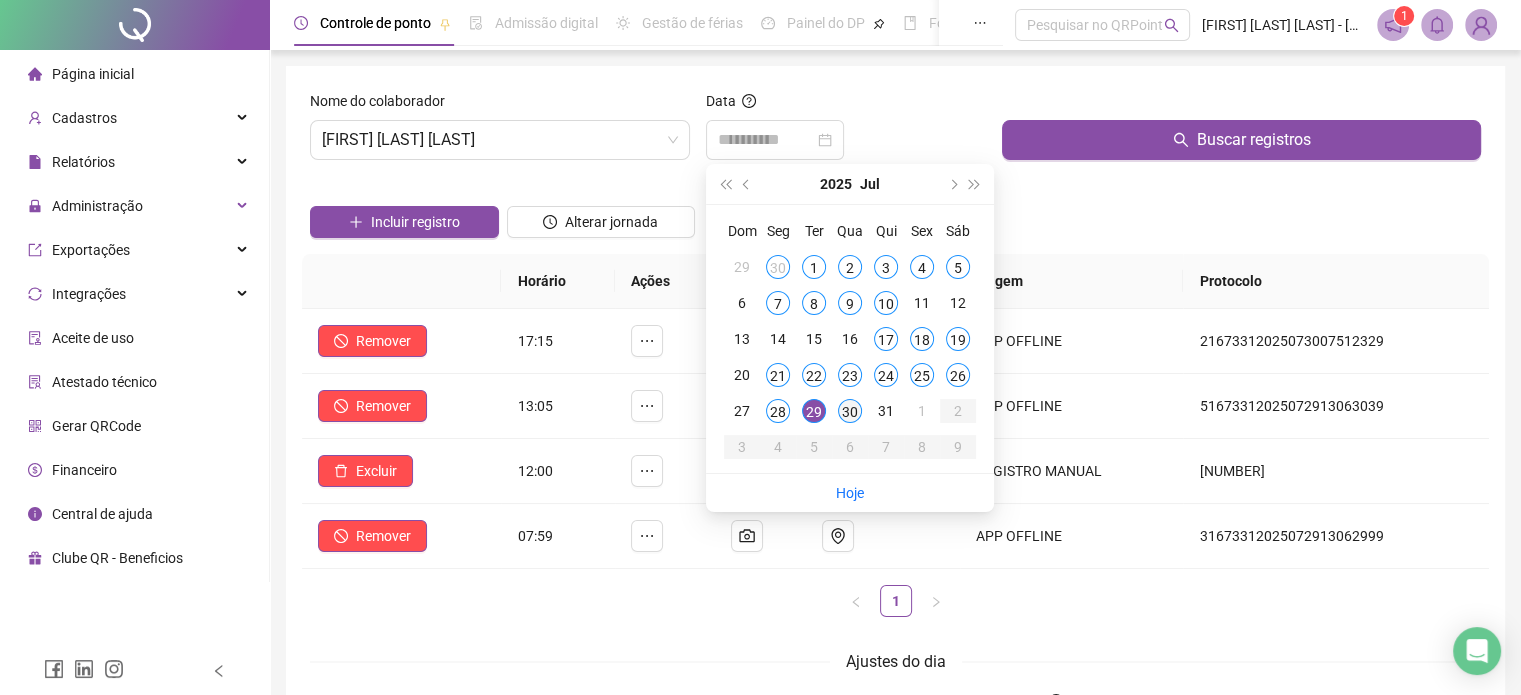 click on "30" at bounding box center [850, 411] 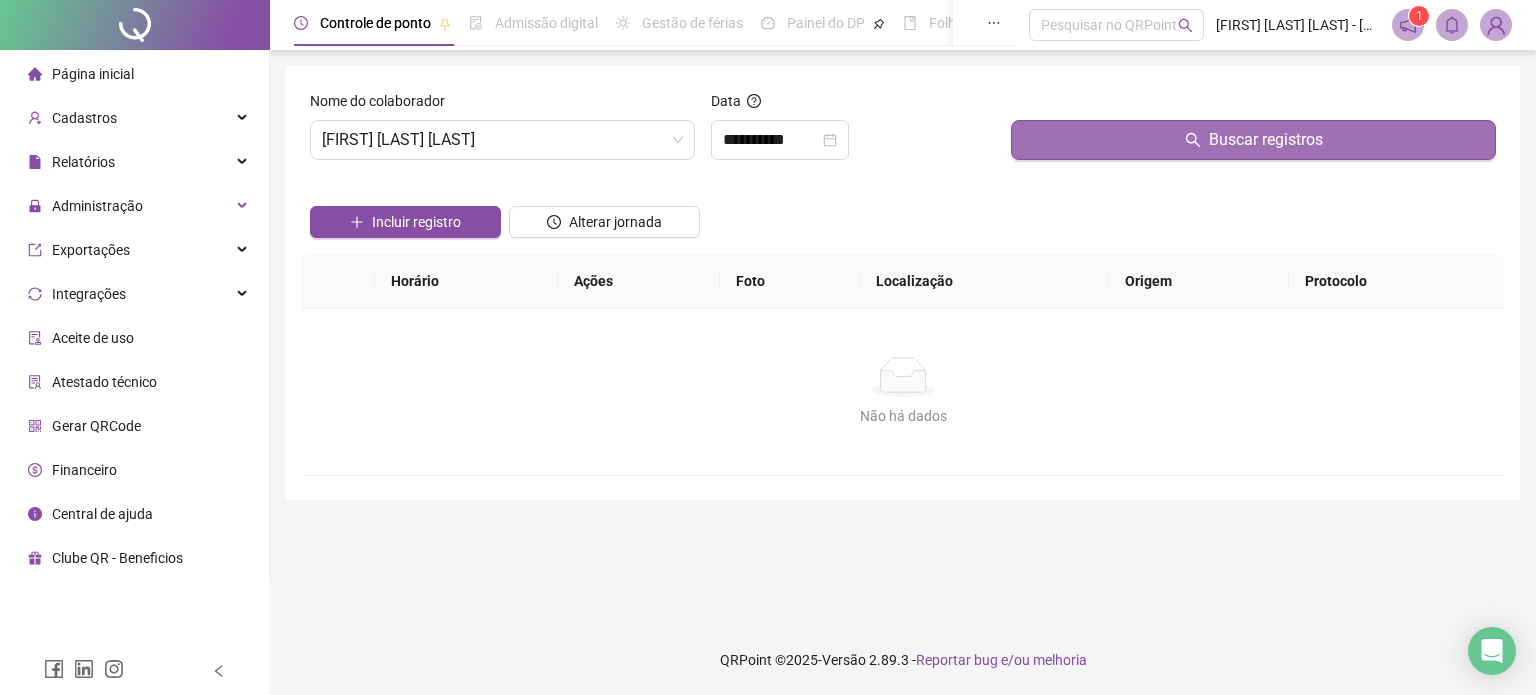 click on "Buscar registros" at bounding box center (1253, 140) 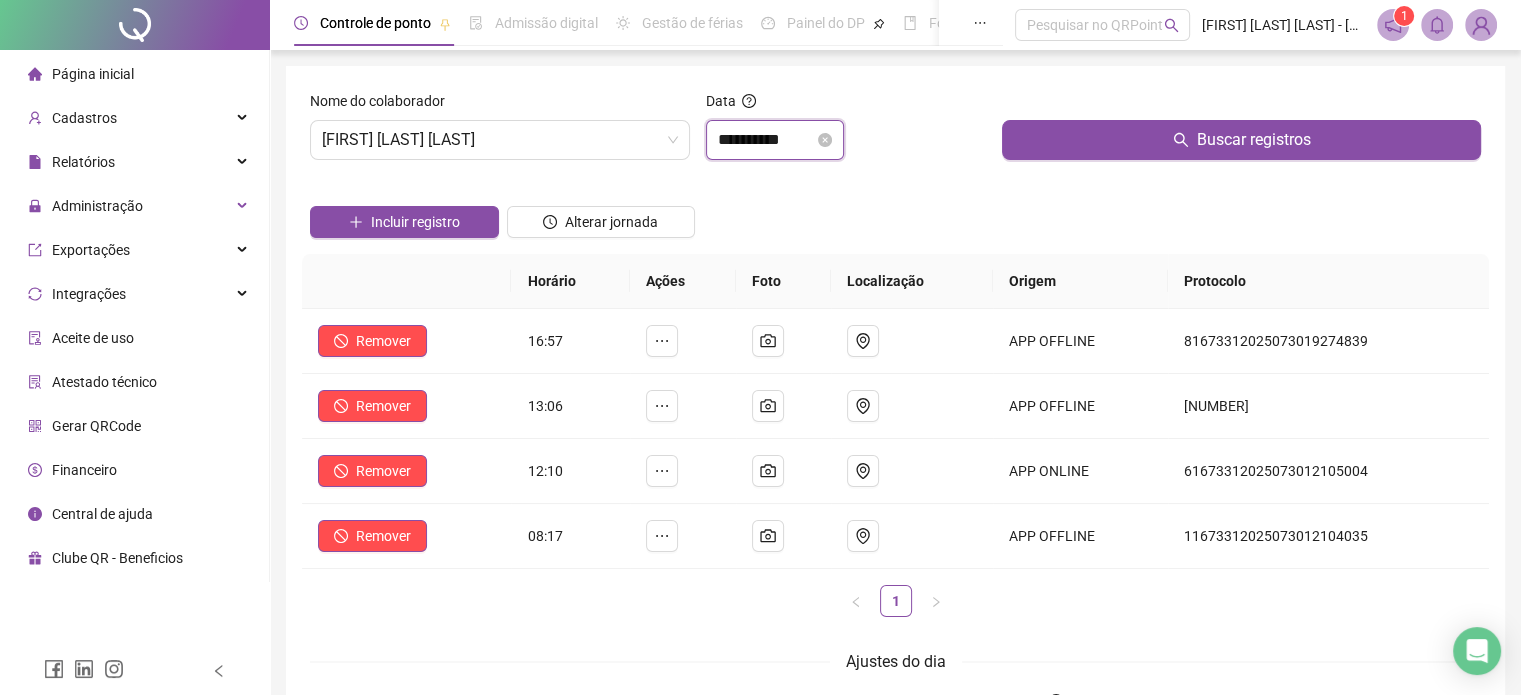 click on "**********" at bounding box center [766, 140] 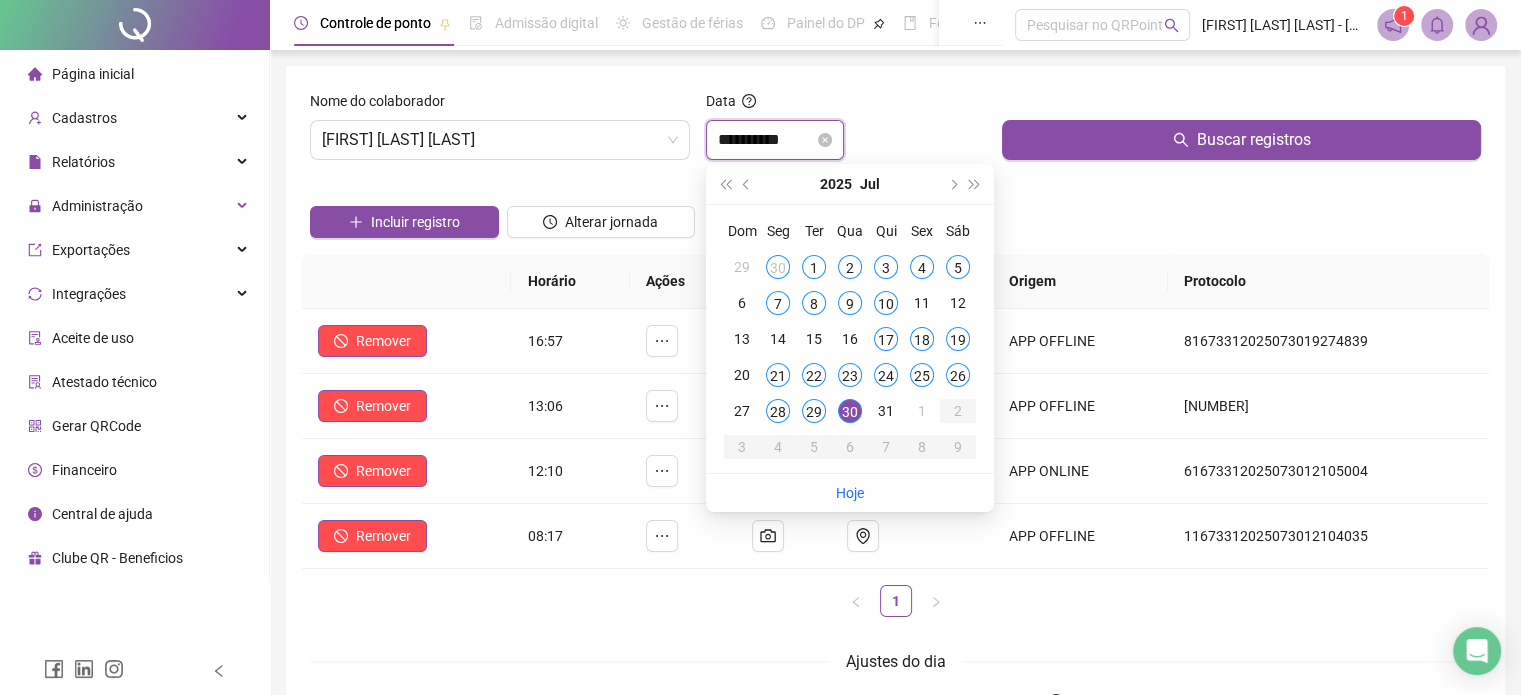 drag, startPoint x: 799, startPoint y: 140, endPoint x: 796, endPoint y: 158, distance: 18.248287 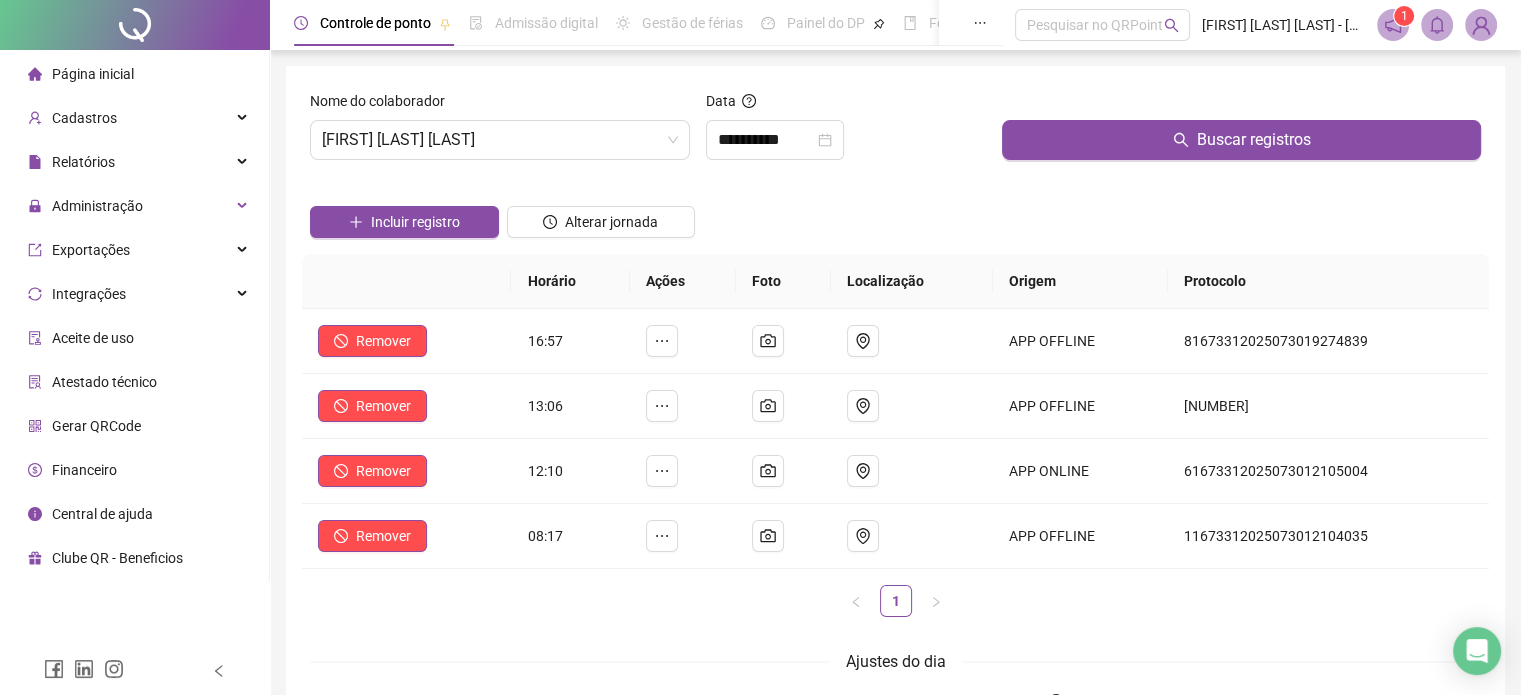click on "**********" at bounding box center (895, 445) 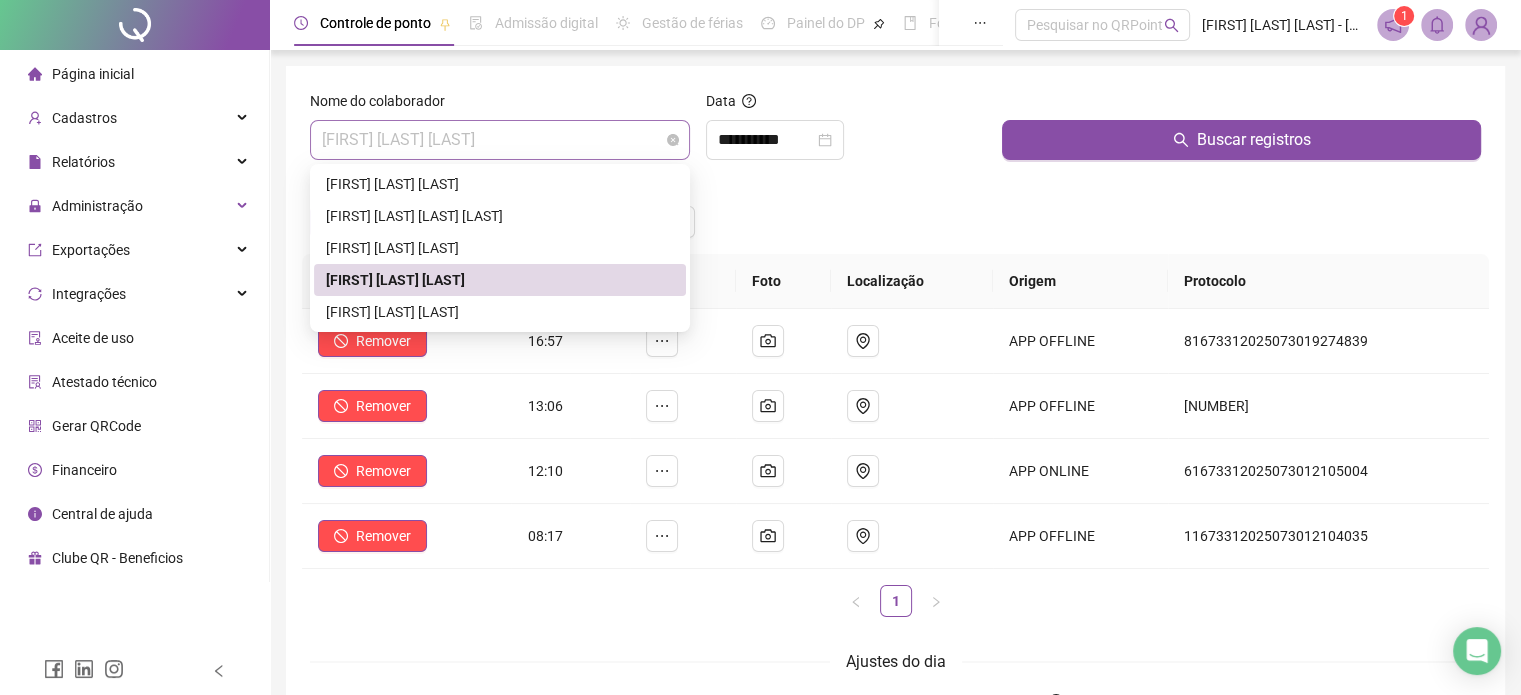 click on "[FIRST] [LAST] [LAST]" at bounding box center (500, 140) 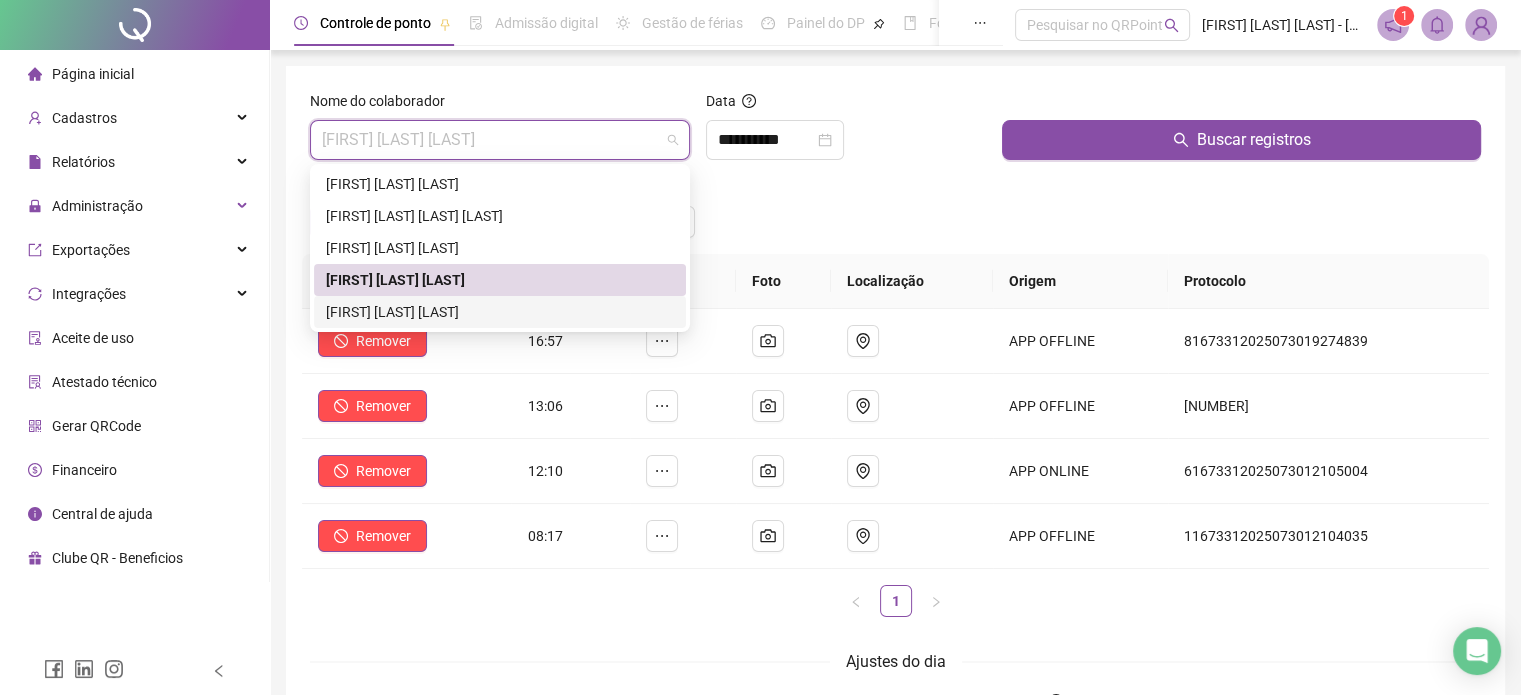 click on "[FIRST] [LAST] [LAST]" at bounding box center (500, 312) 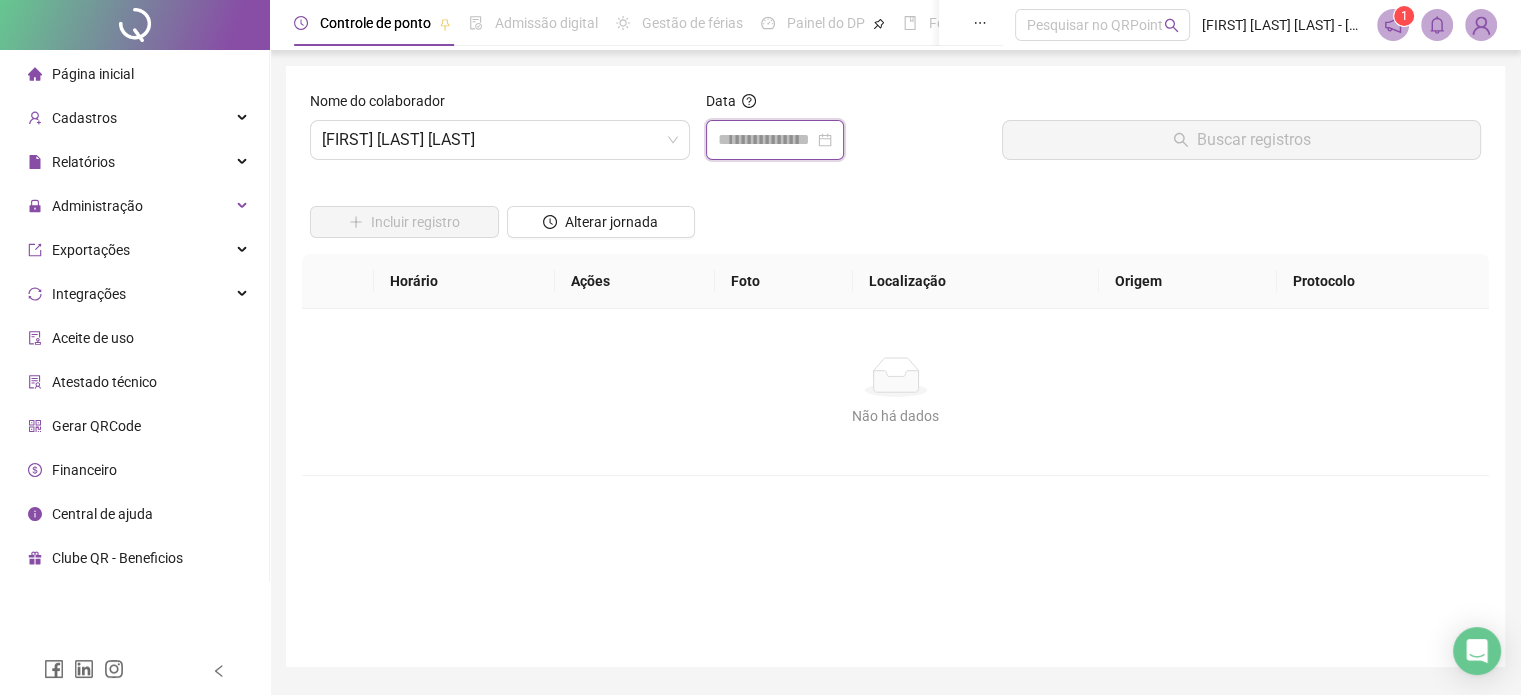 click at bounding box center (766, 140) 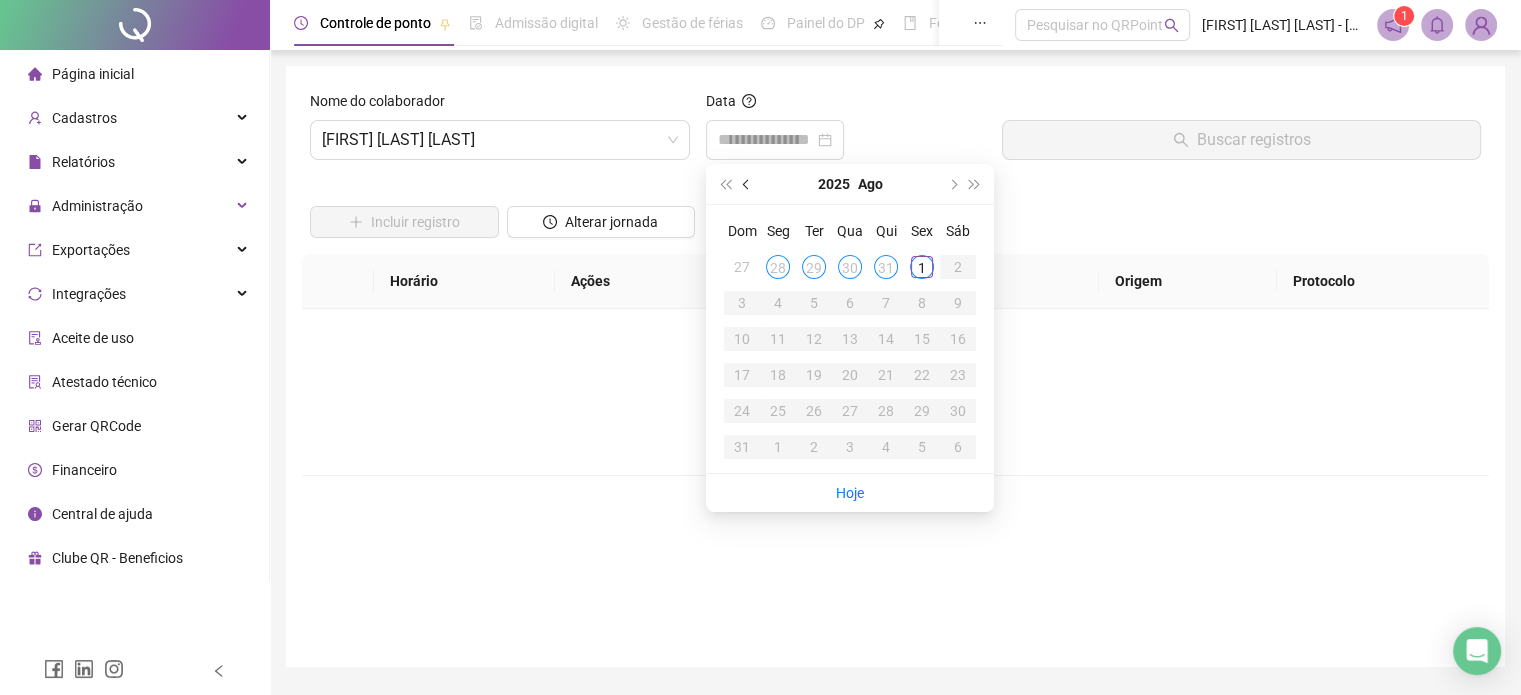 click at bounding box center (747, 184) 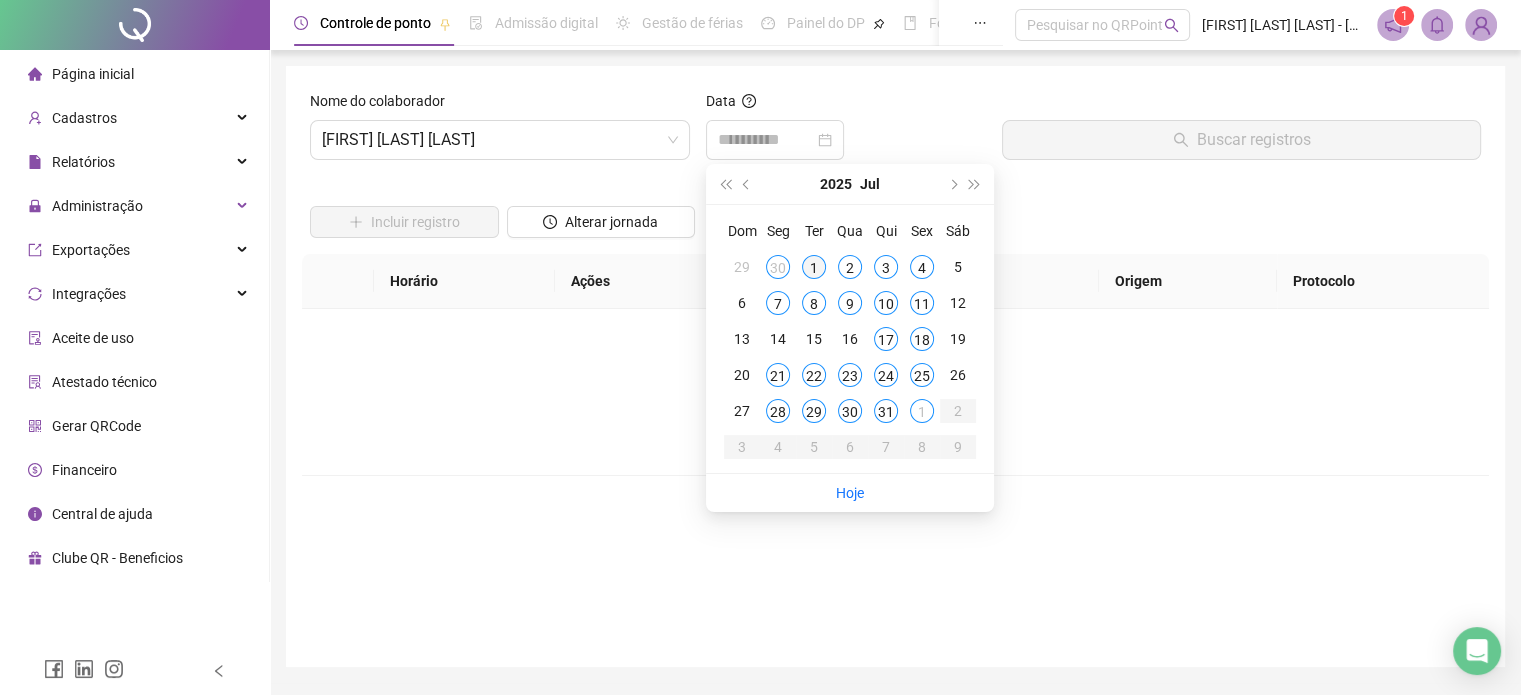 type on "**********" 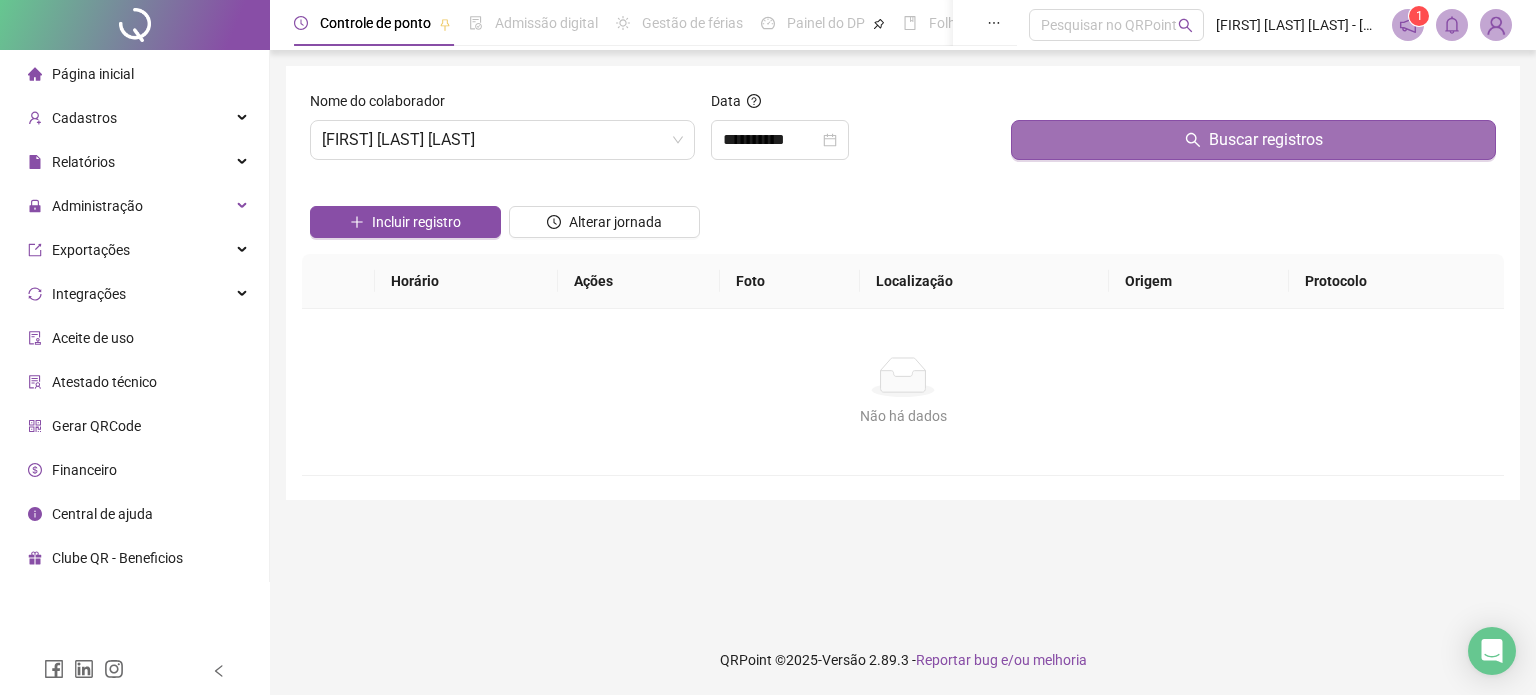 click on "Buscar registros" at bounding box center [1253, 140] 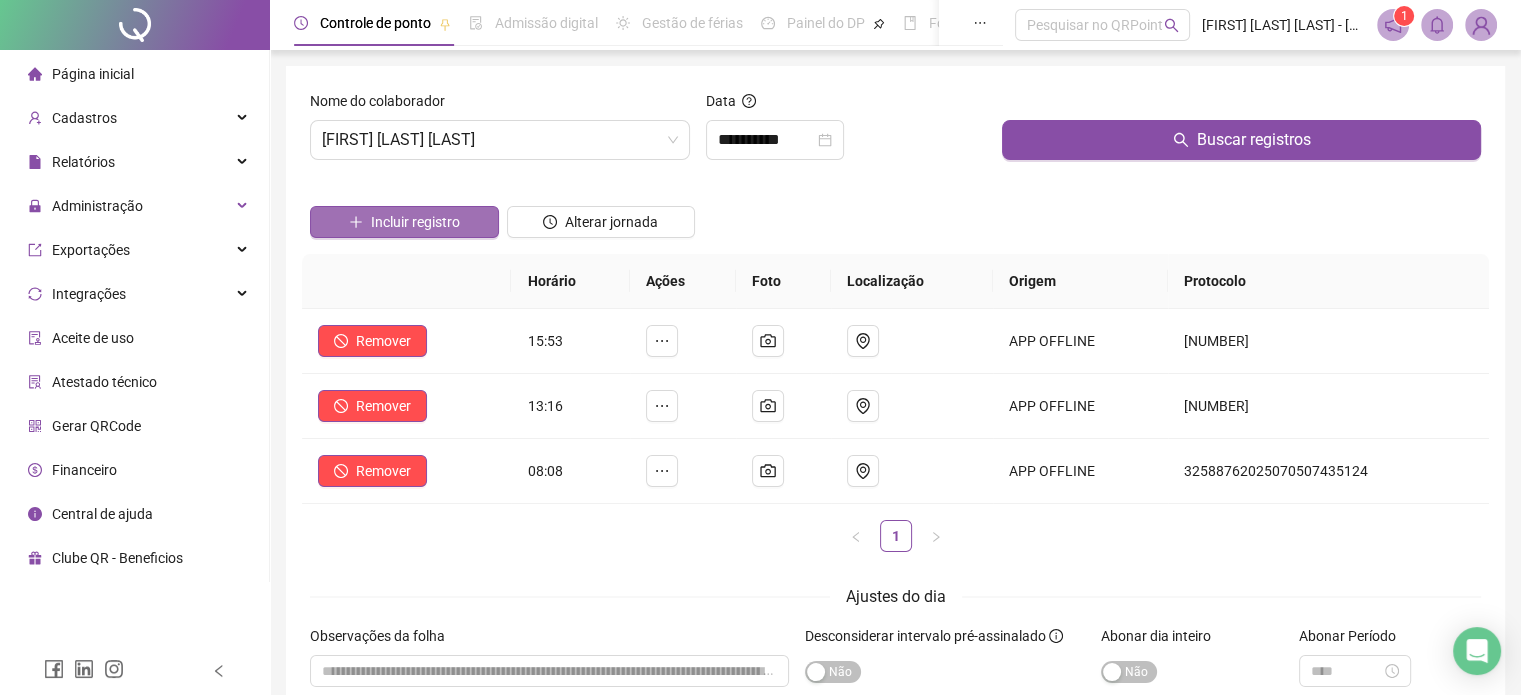 click on "Incluir registro" at bounding box center [415, 222] 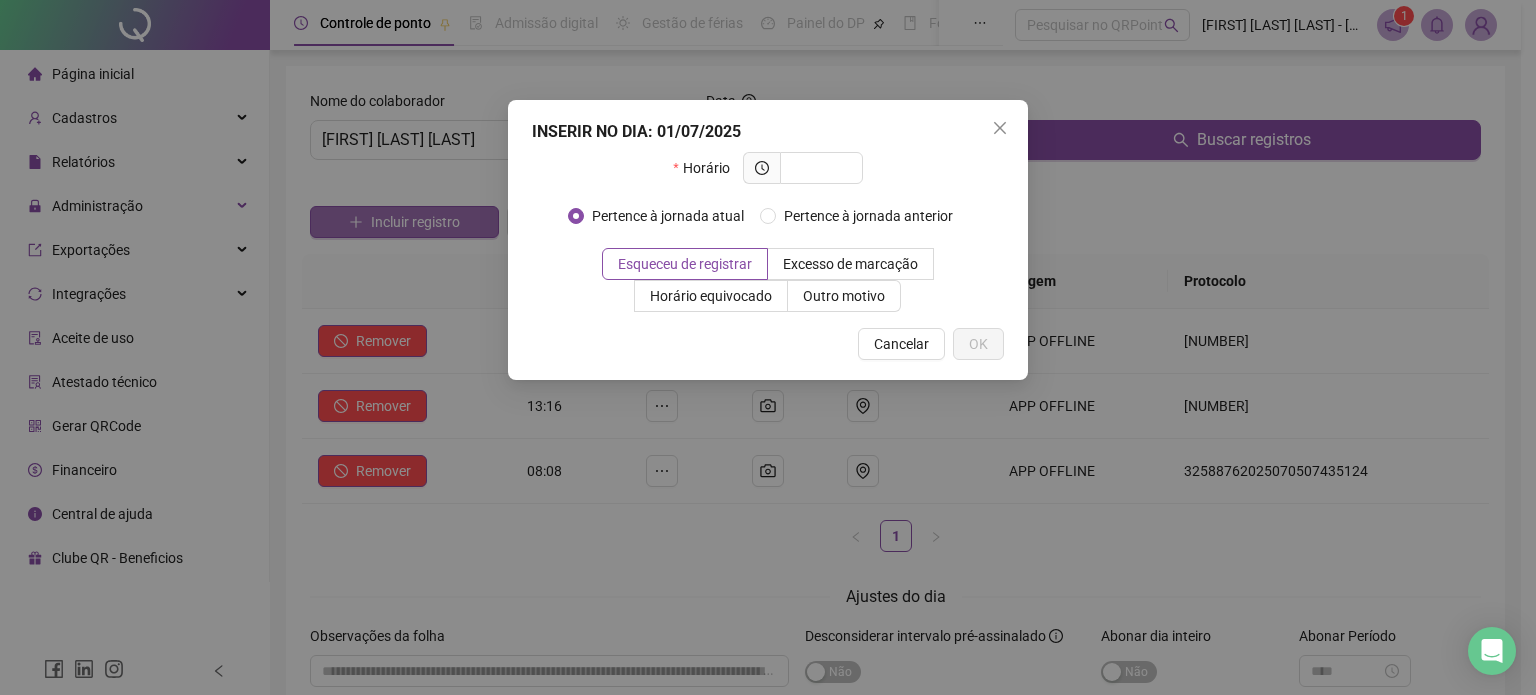 click on "INSERIR NO DIA :   [DATE] Horário Pertence à jornada atual Pertence à jornada anterior Esqueceu de registrar Excesso de marcação Horário equivocado Outro motivo Motivo Cancelar OK" at bounding box center (768, 347) 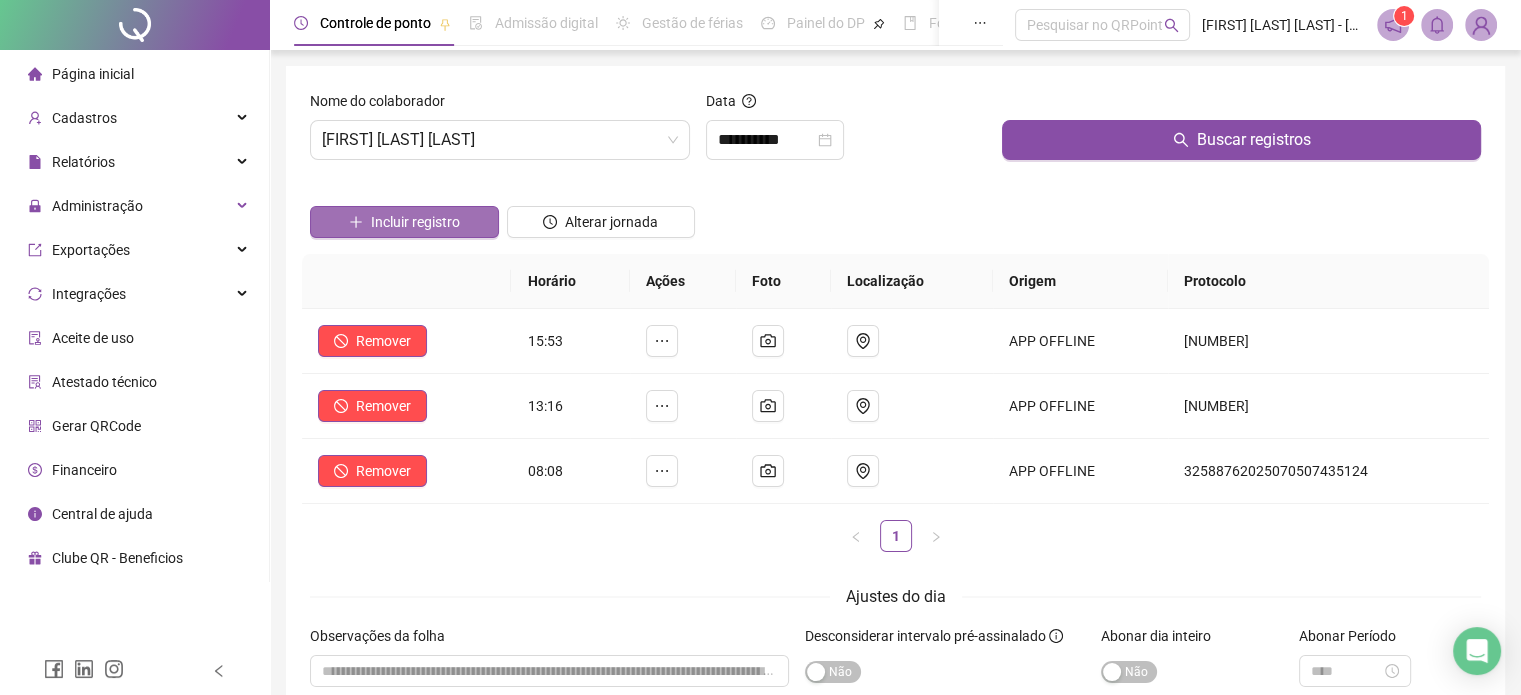 click on "Incluir registro" at bounding box center (415, 222) 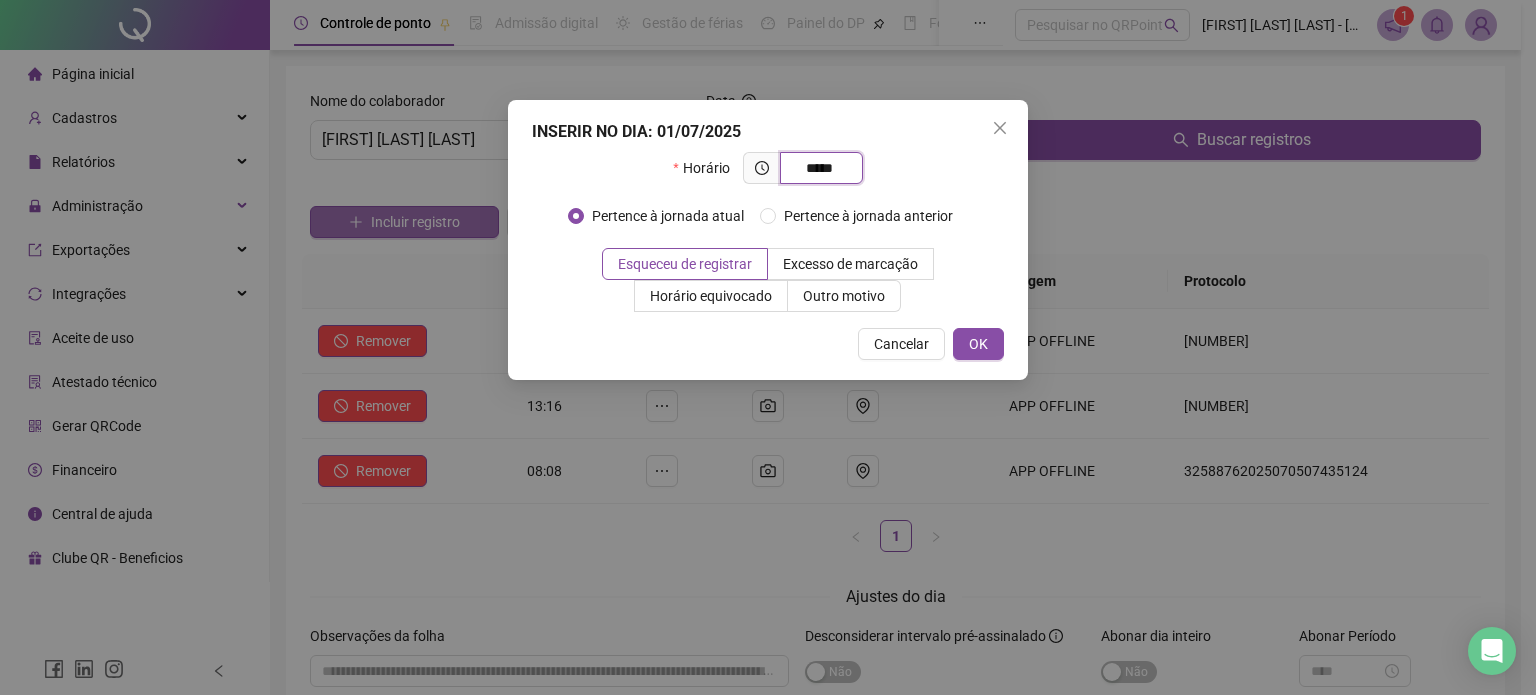type on "*****" 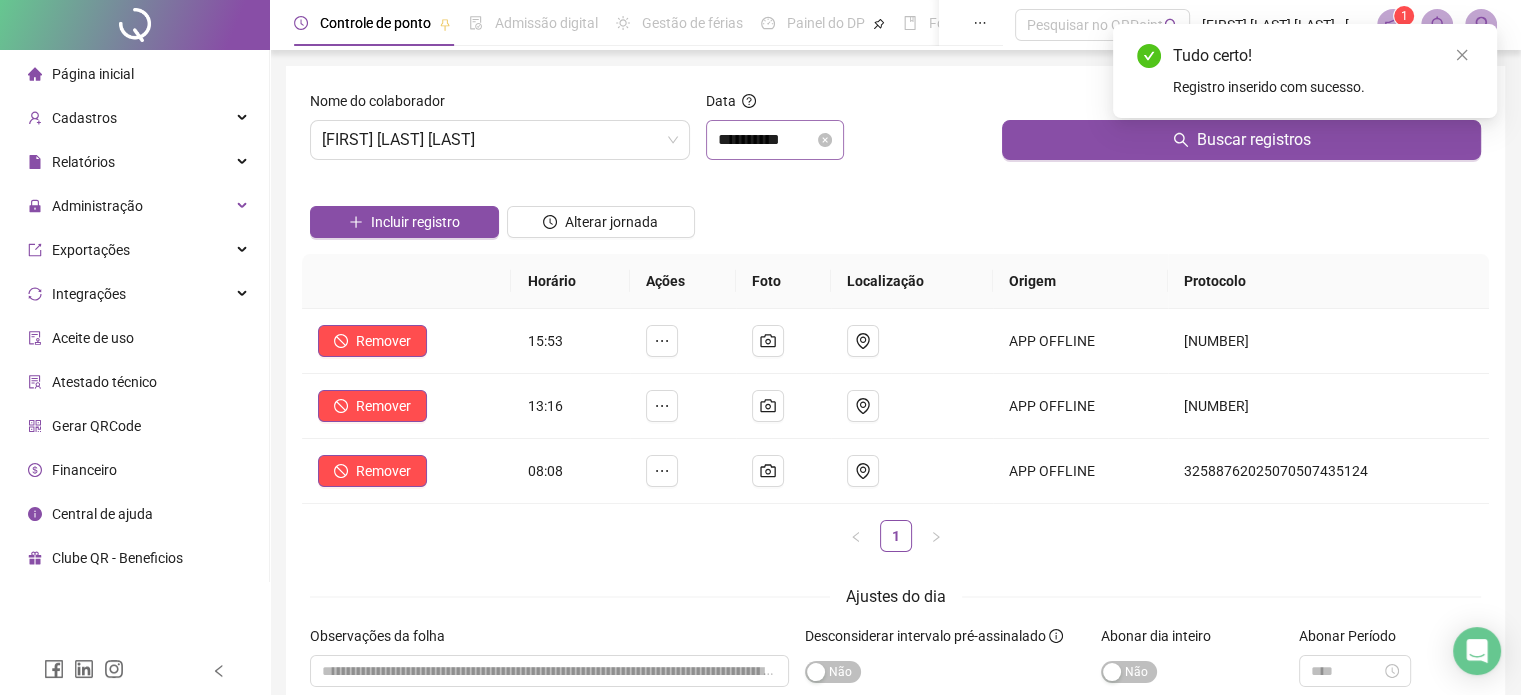 click on "**********" at bounding box center (775, 140) 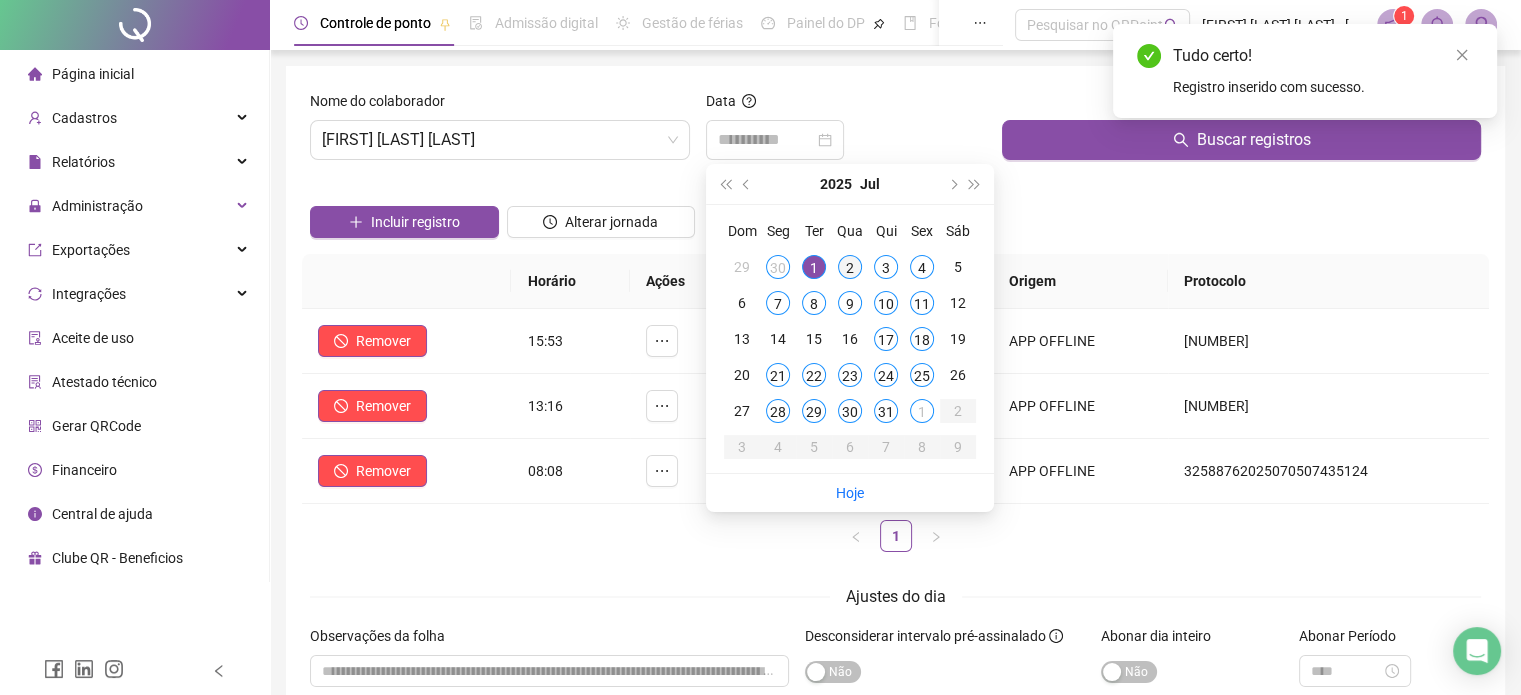 click on "2" at bounding box center [850, 267] 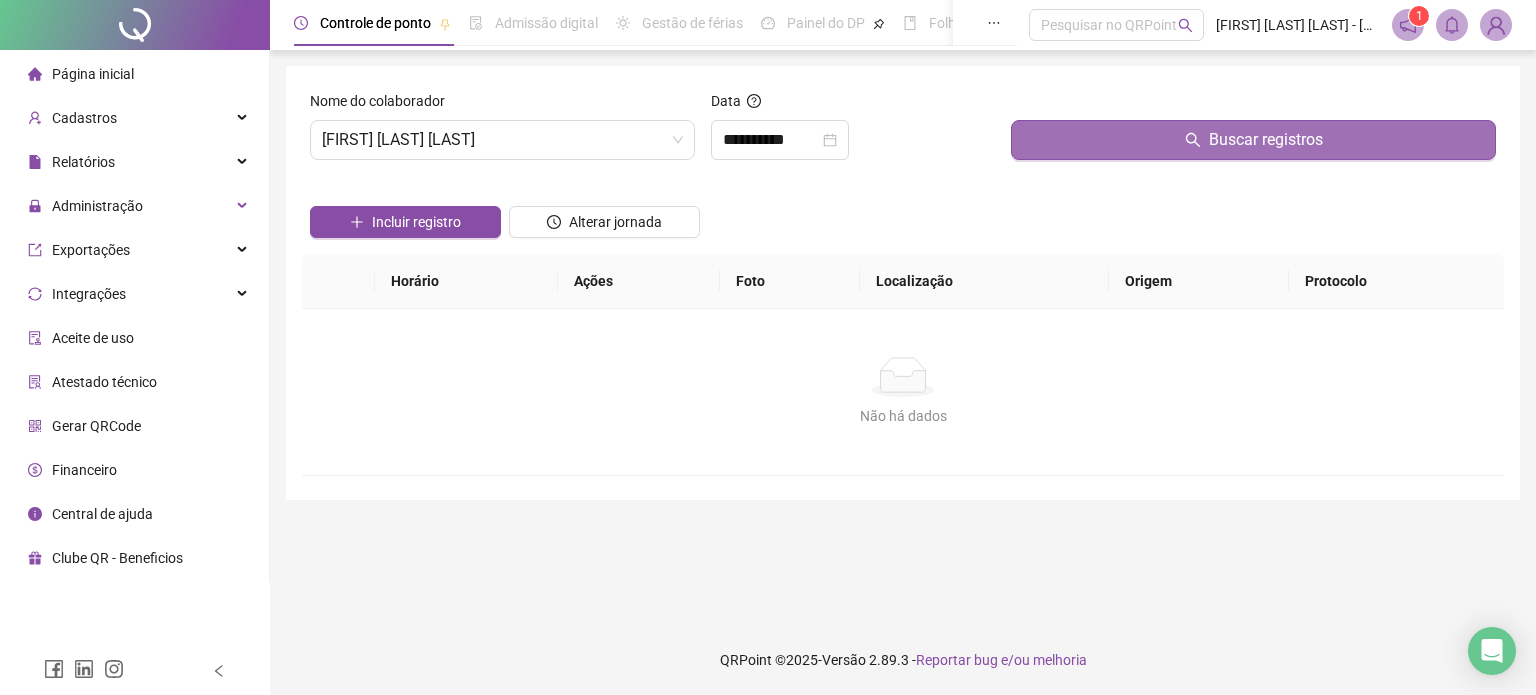 click on "Buscar registros" at bounding box center (1253, 140) 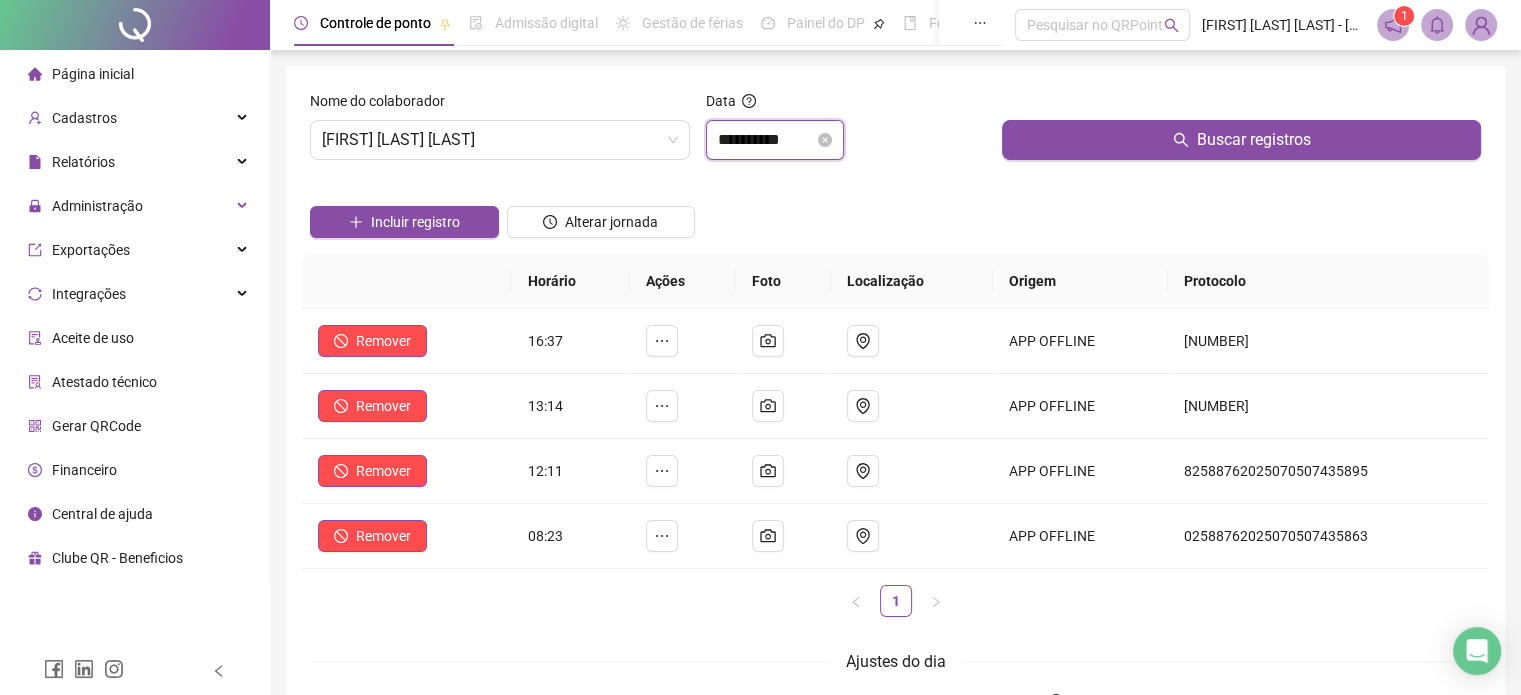 click on "**********" at bounding box center (766, 140) 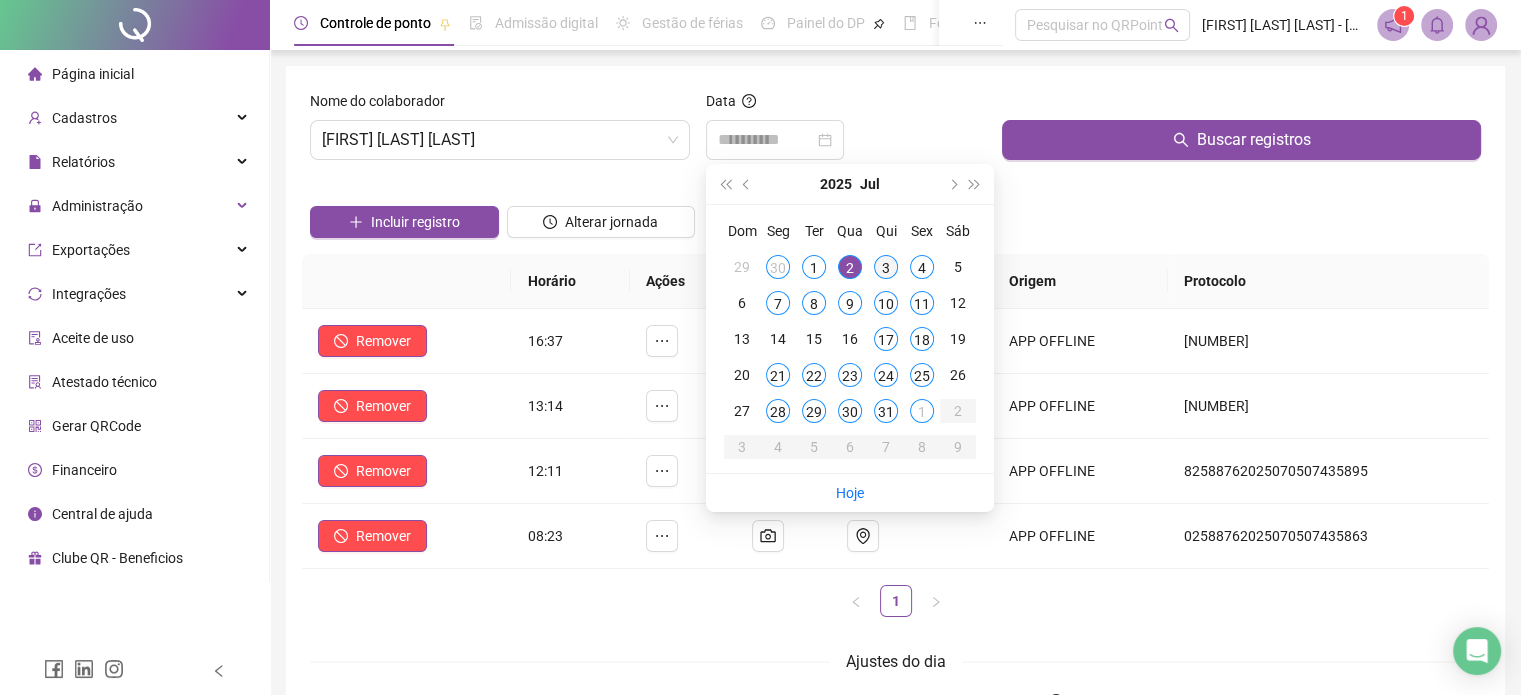 click on "3" at bounding box center [886, 267] 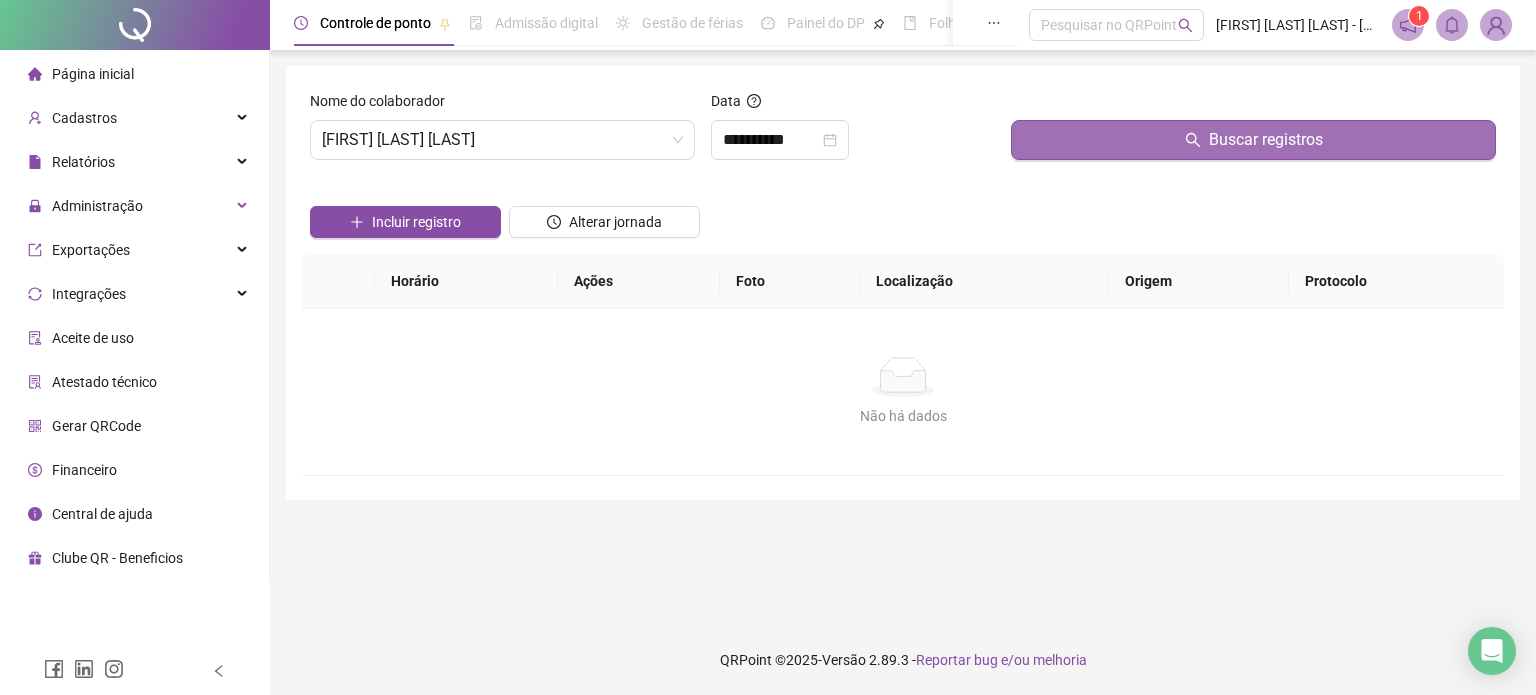 click on "Buscar registros" at bounding box center (1253, 140) 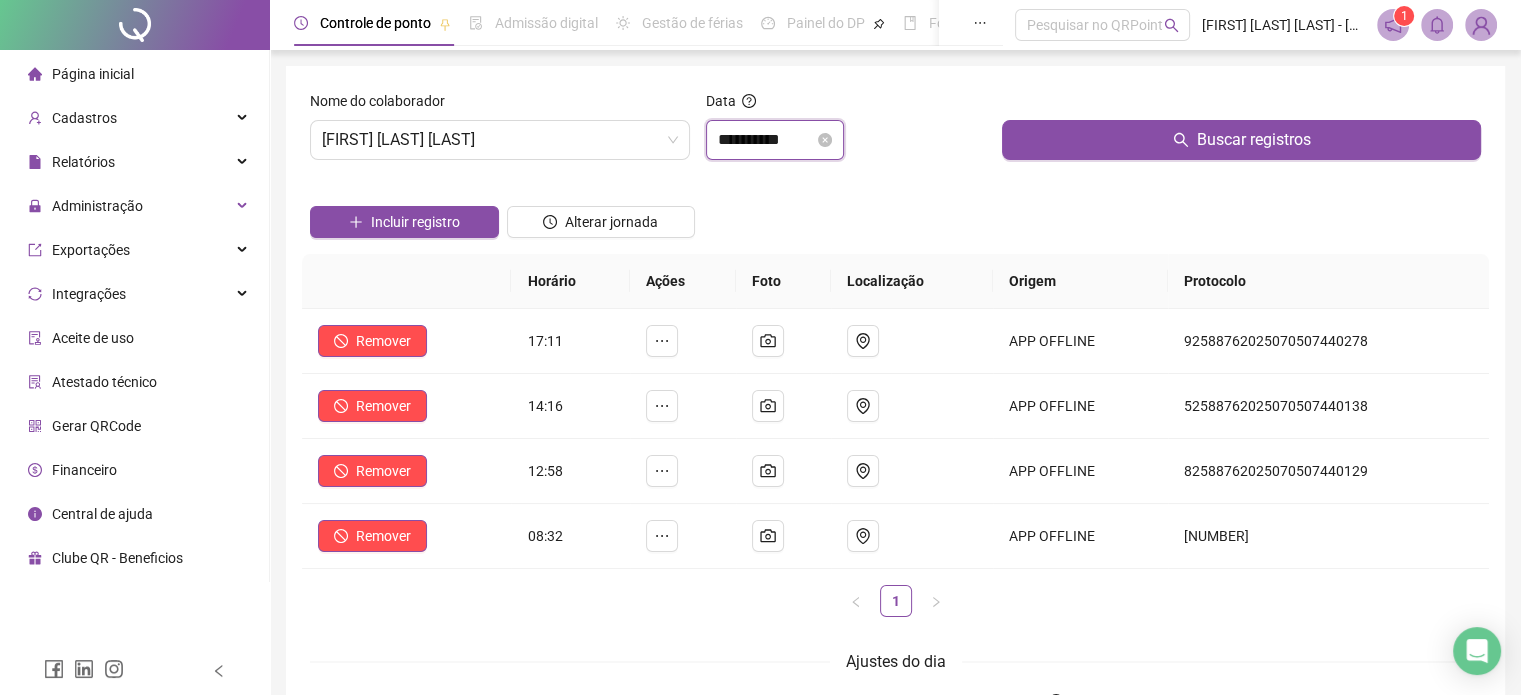 click on "**********" at bounding box center (766, 140) 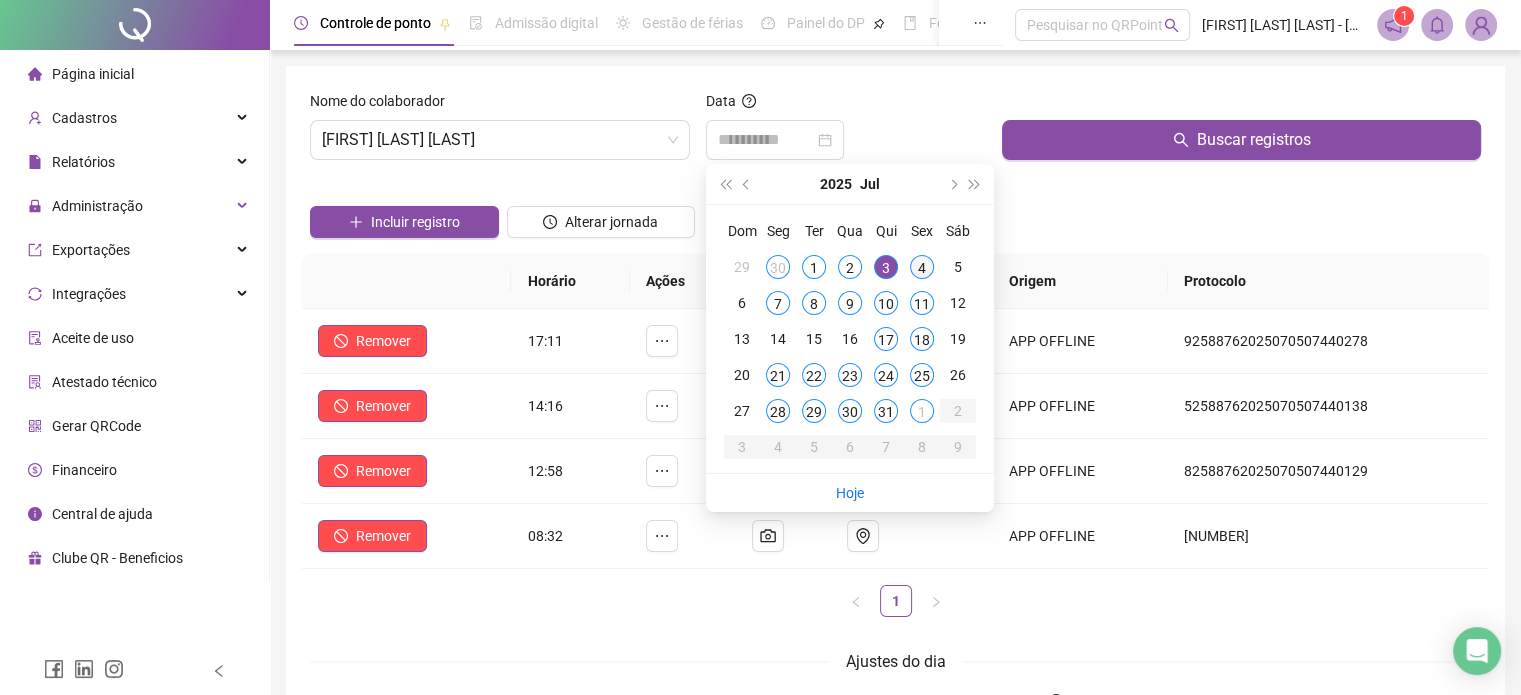 click on "4" at bounding box center [922, 267] 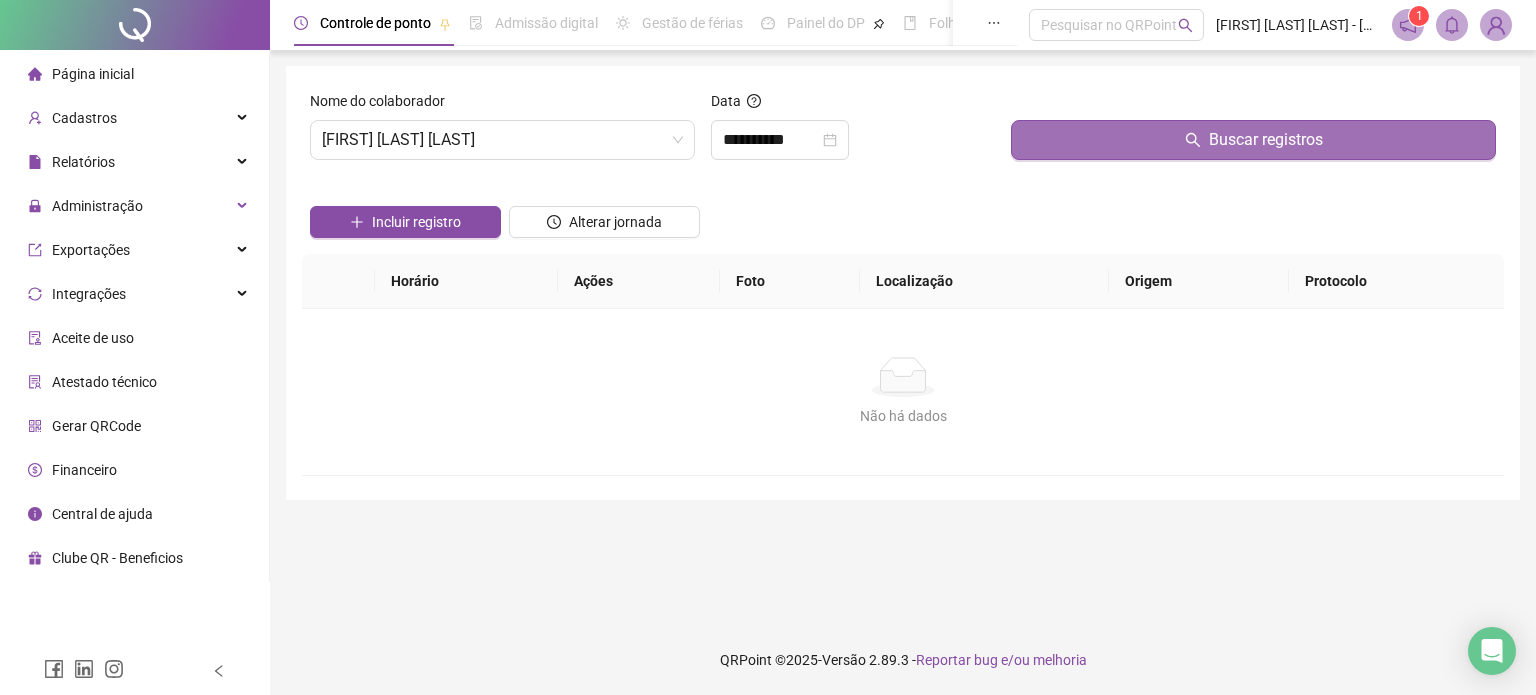 click on "Buscar registros" at bounding box center (1253, 140) 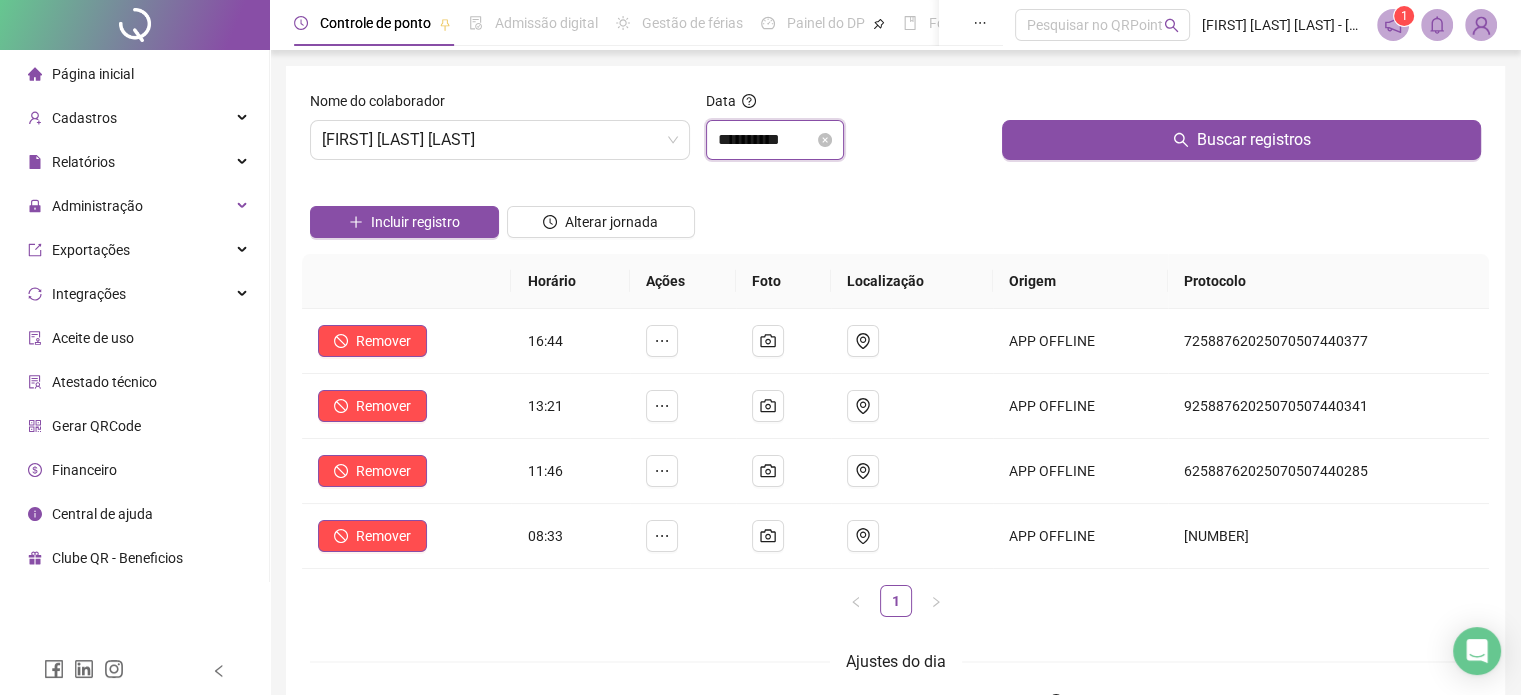 click on "**********" at bounding box center [766, 140] 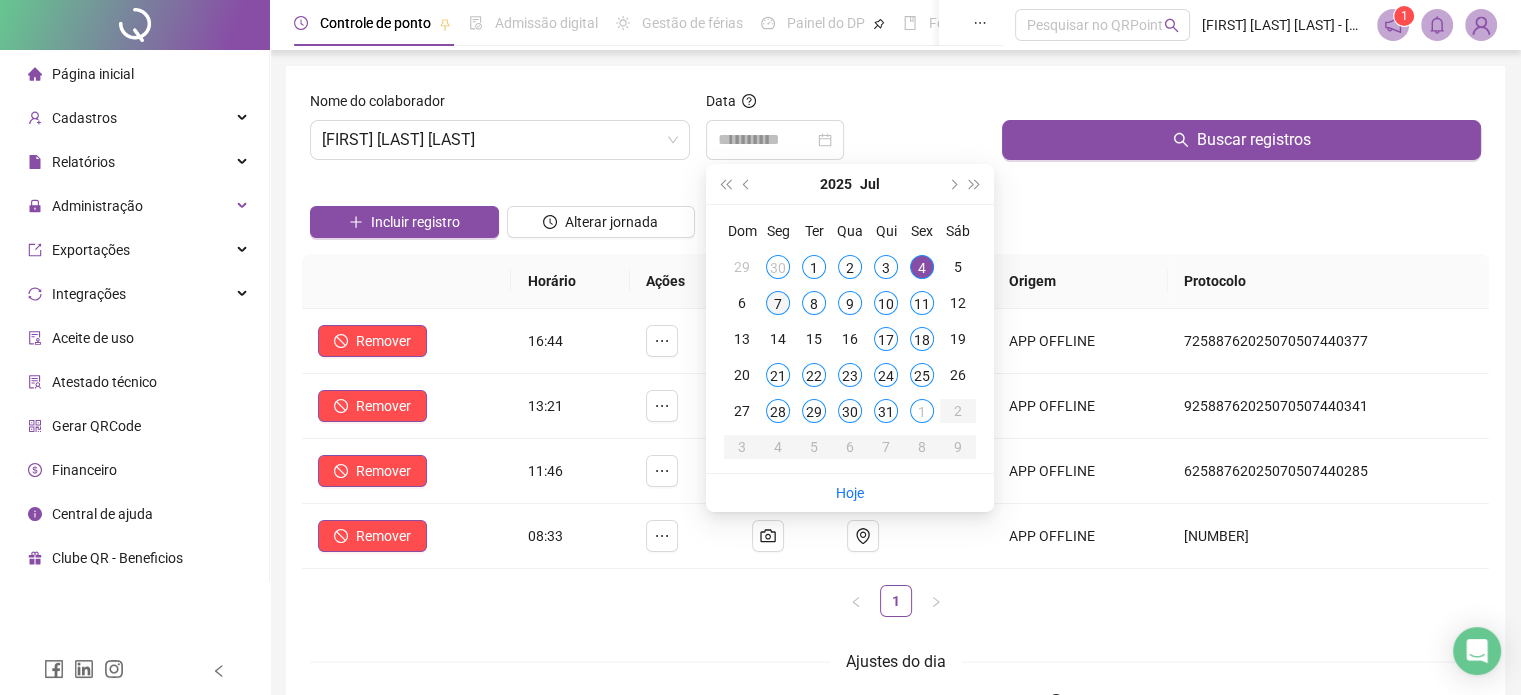 click on "7" at bounding box center (778, 303) 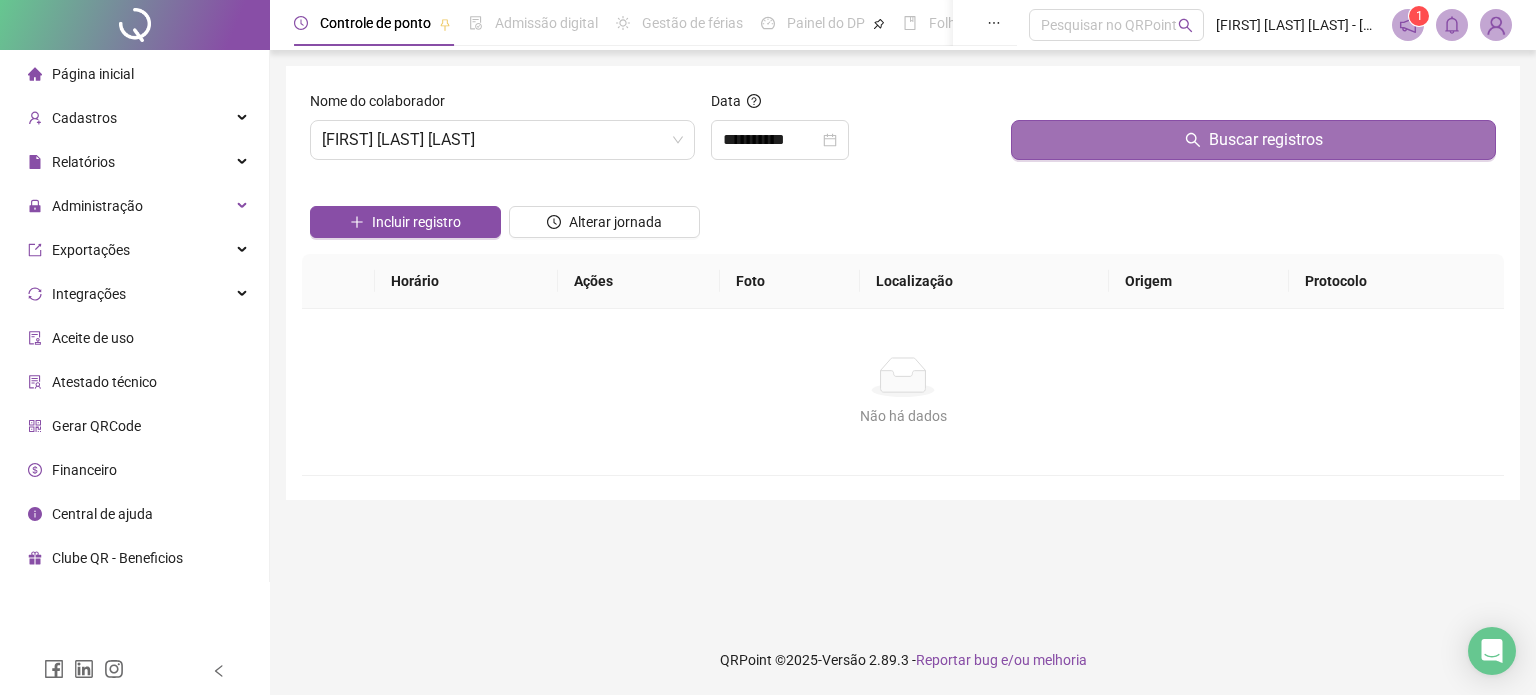 click on "Buscar registros" at bounding box center (1253, 140) 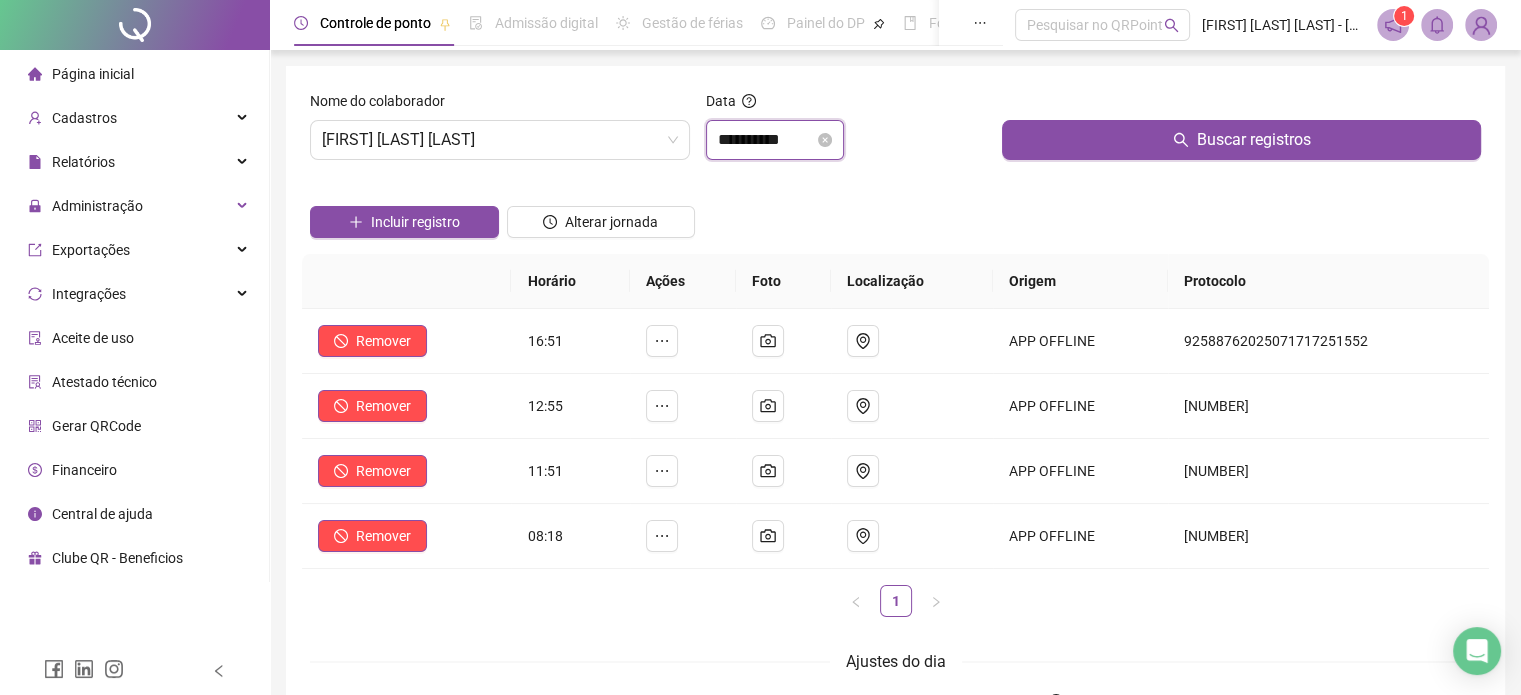 click on "**********" at bounding box center (766, 140) 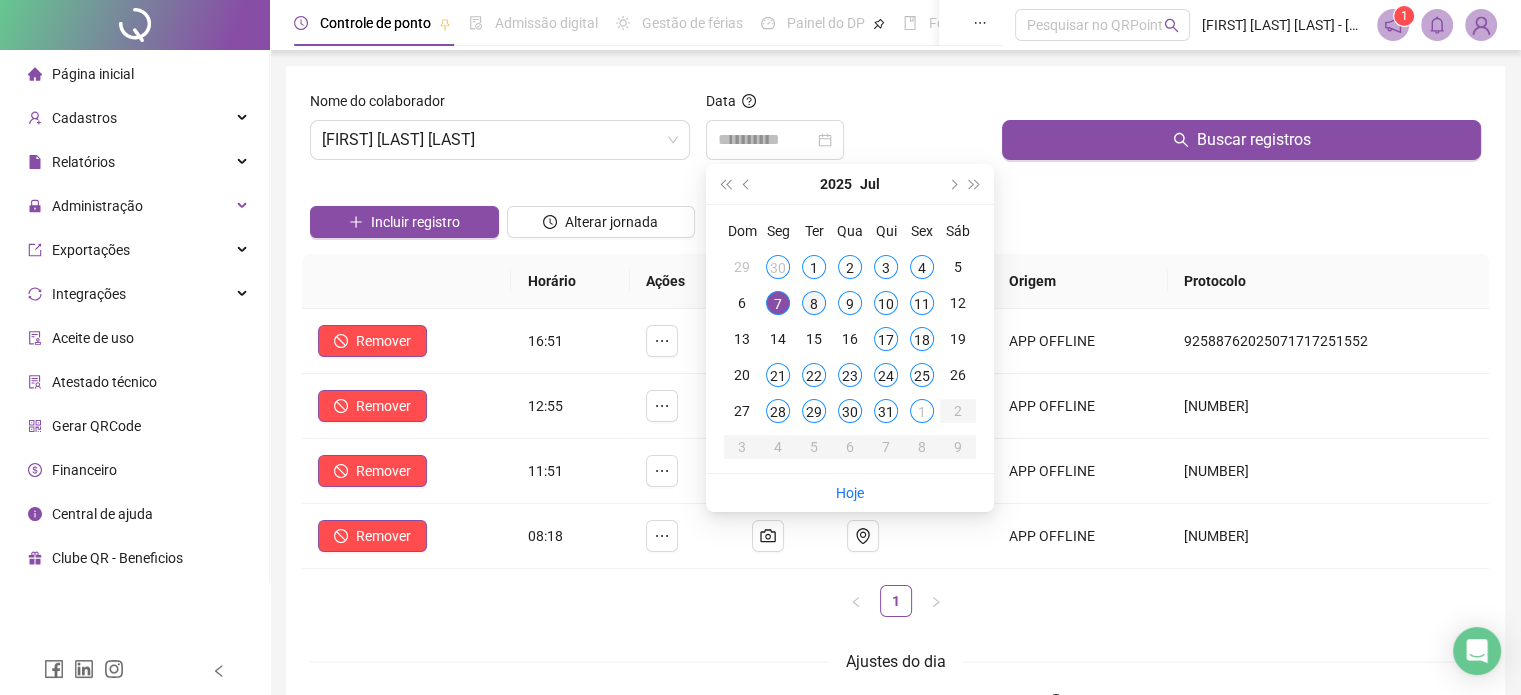 click on "8" at bounding box center [814, 303] 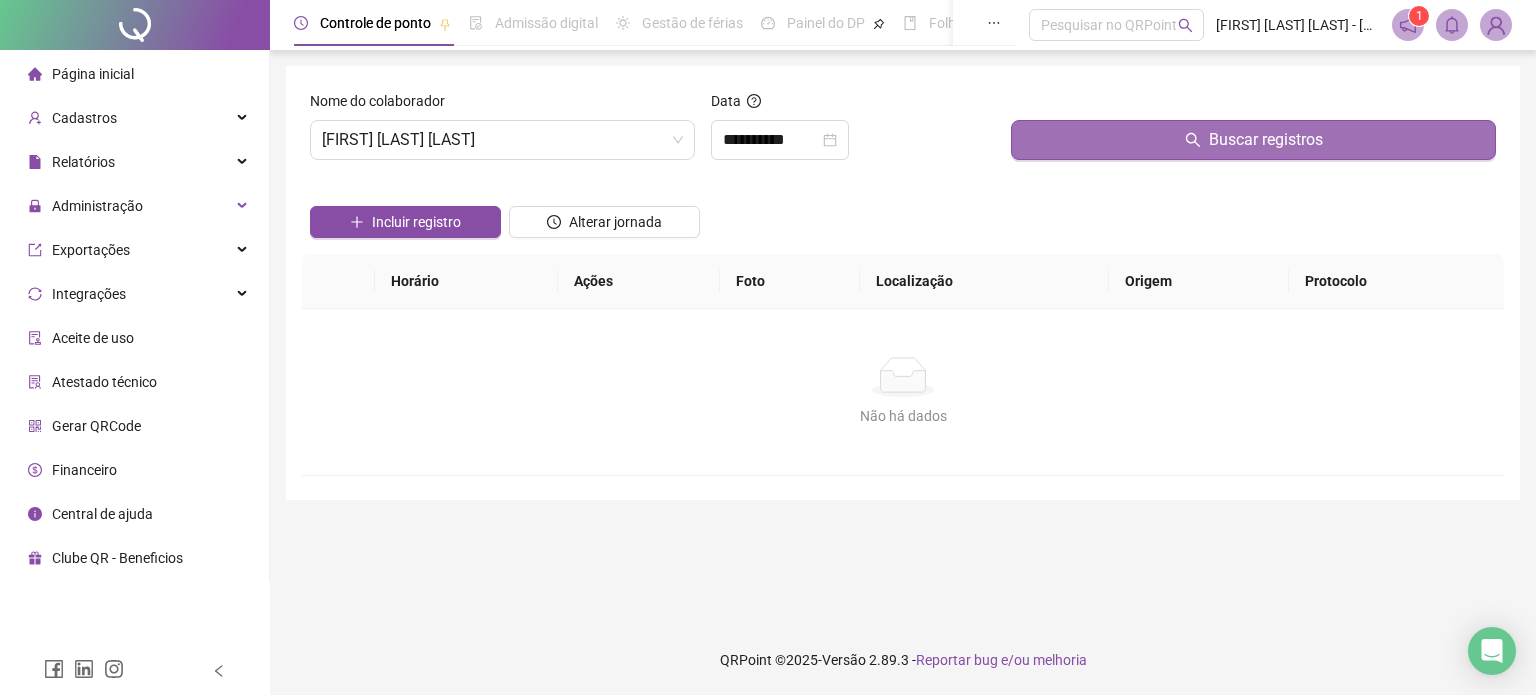 click on "Buscar registros" at bounding box center [1253, 140] 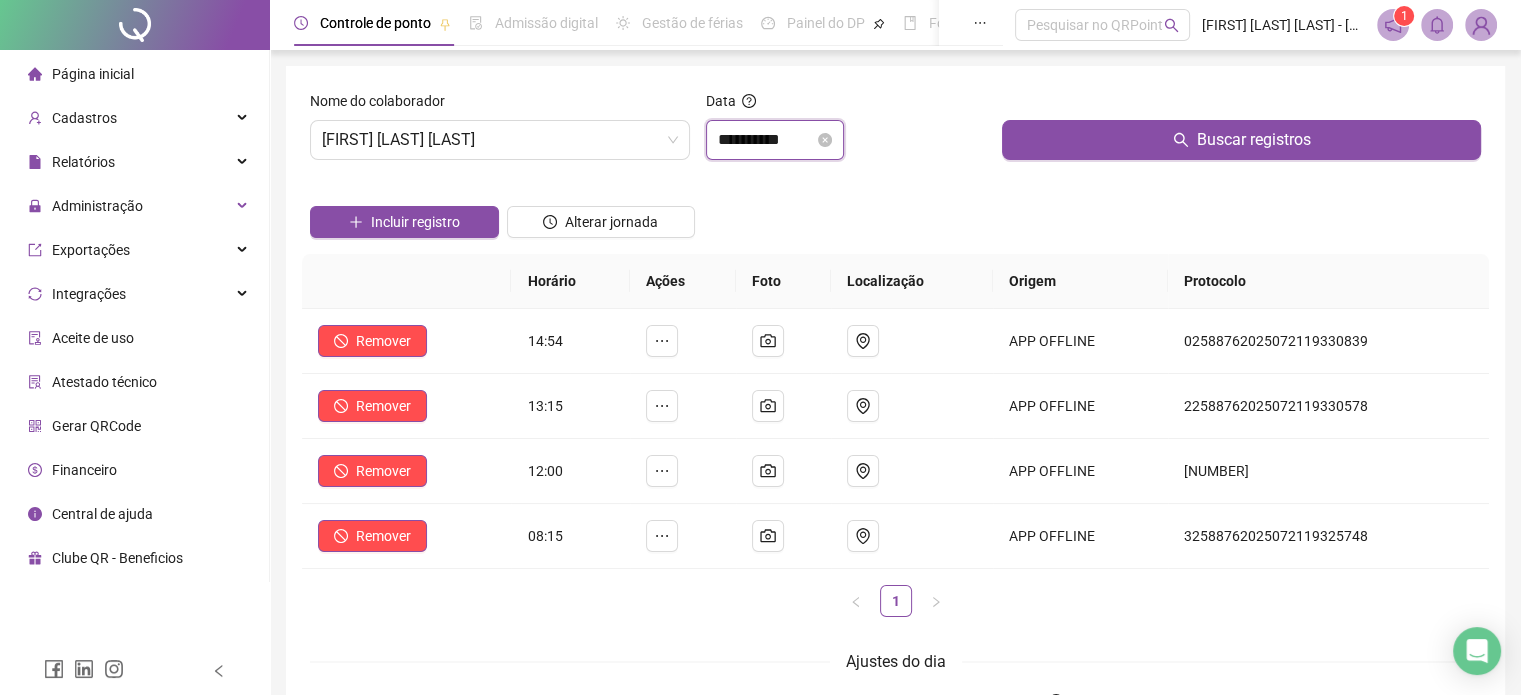 click on "**********" at bounding box center (766, 140) 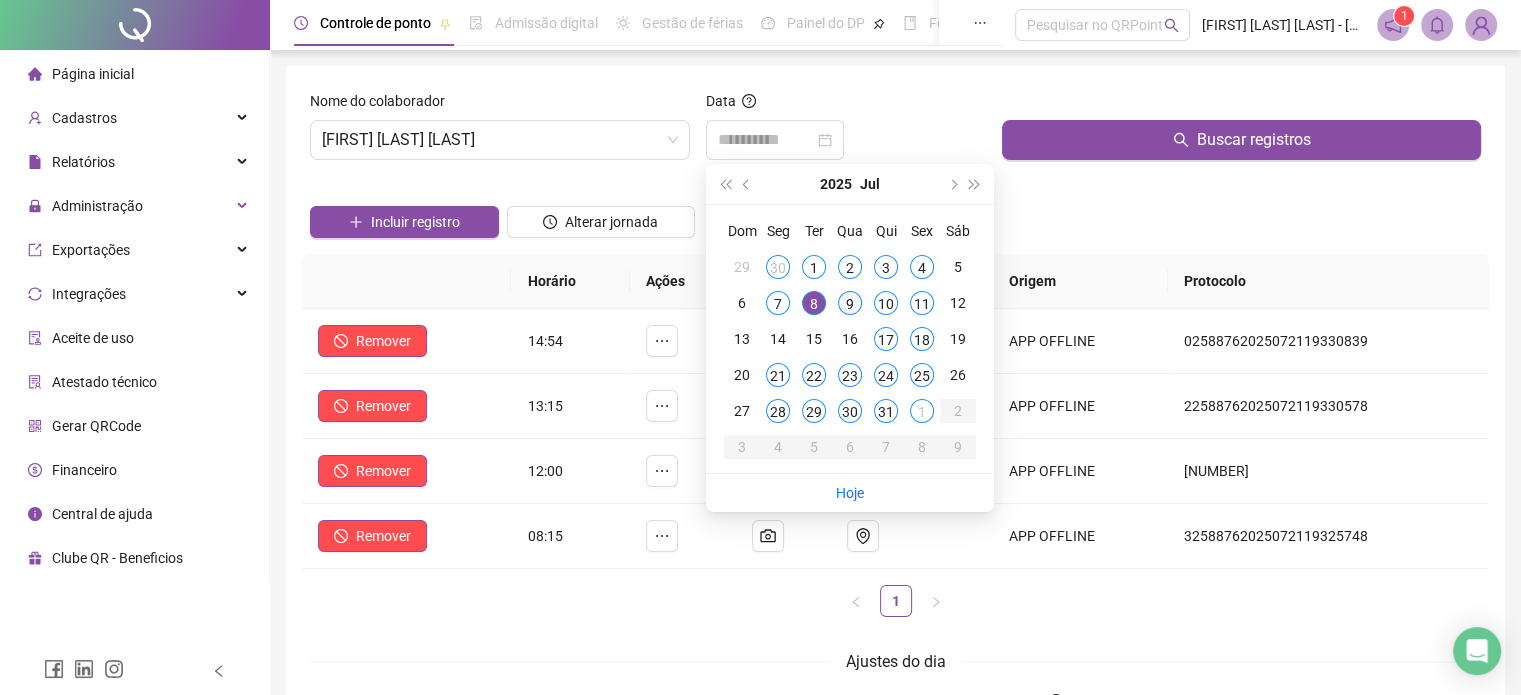 click on "9" at bounding box center (850, 303) 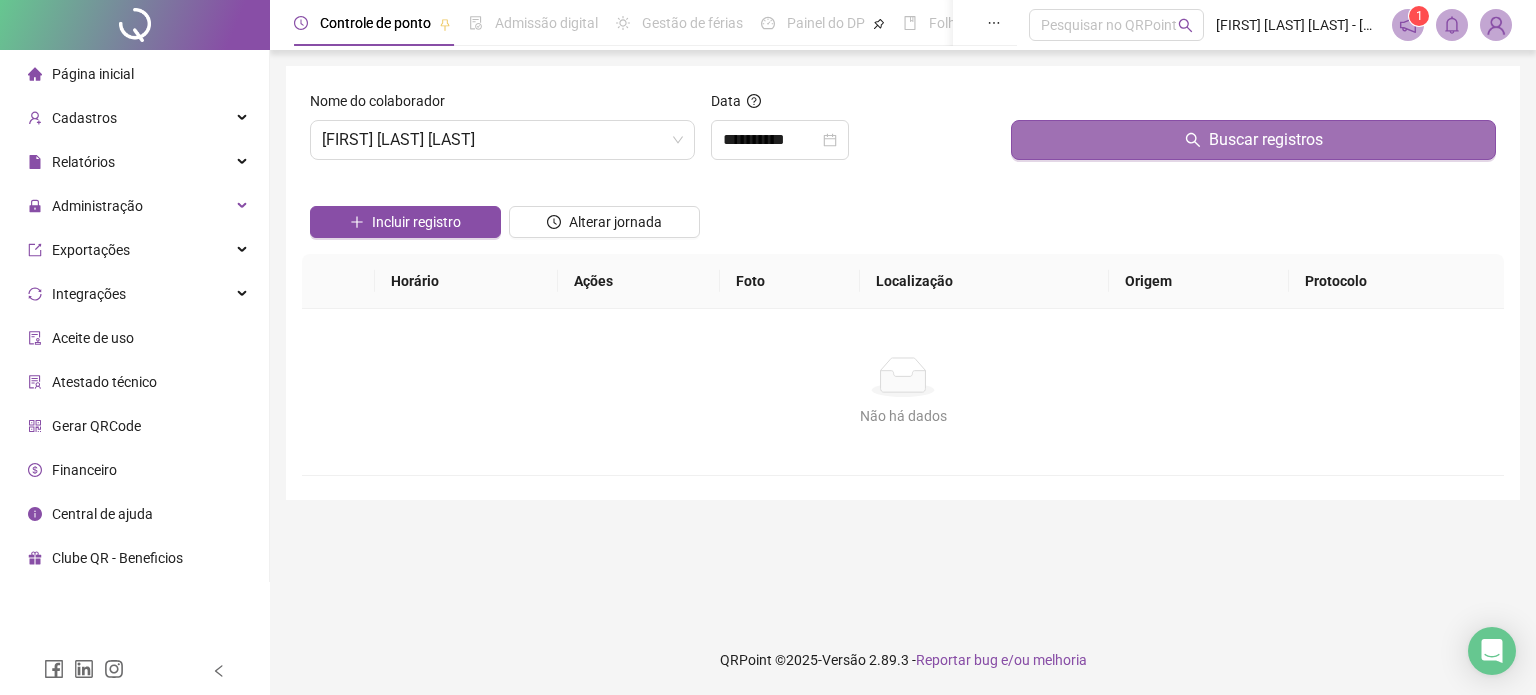 click on "Buscar registros" at bounding box center (1253, 140) 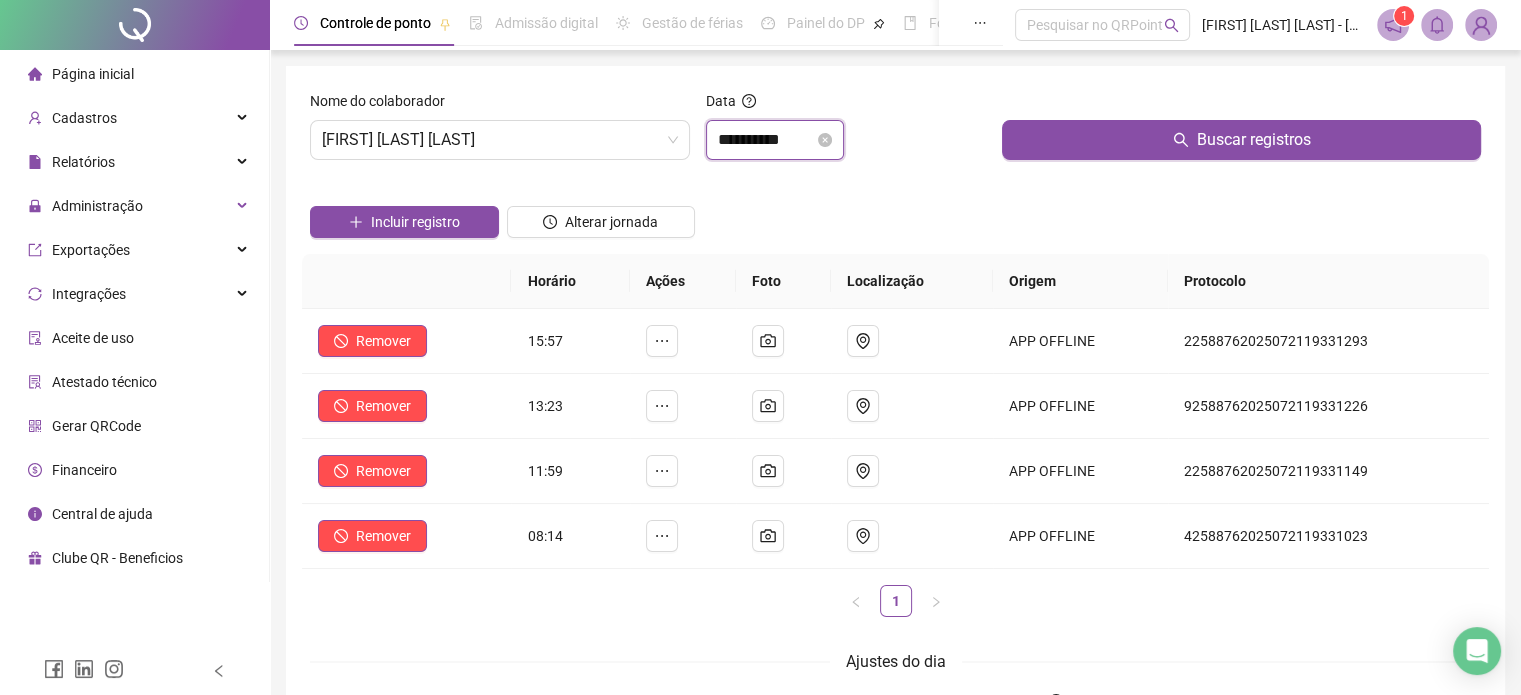 click on "**********" at bounding box center [766, 140] 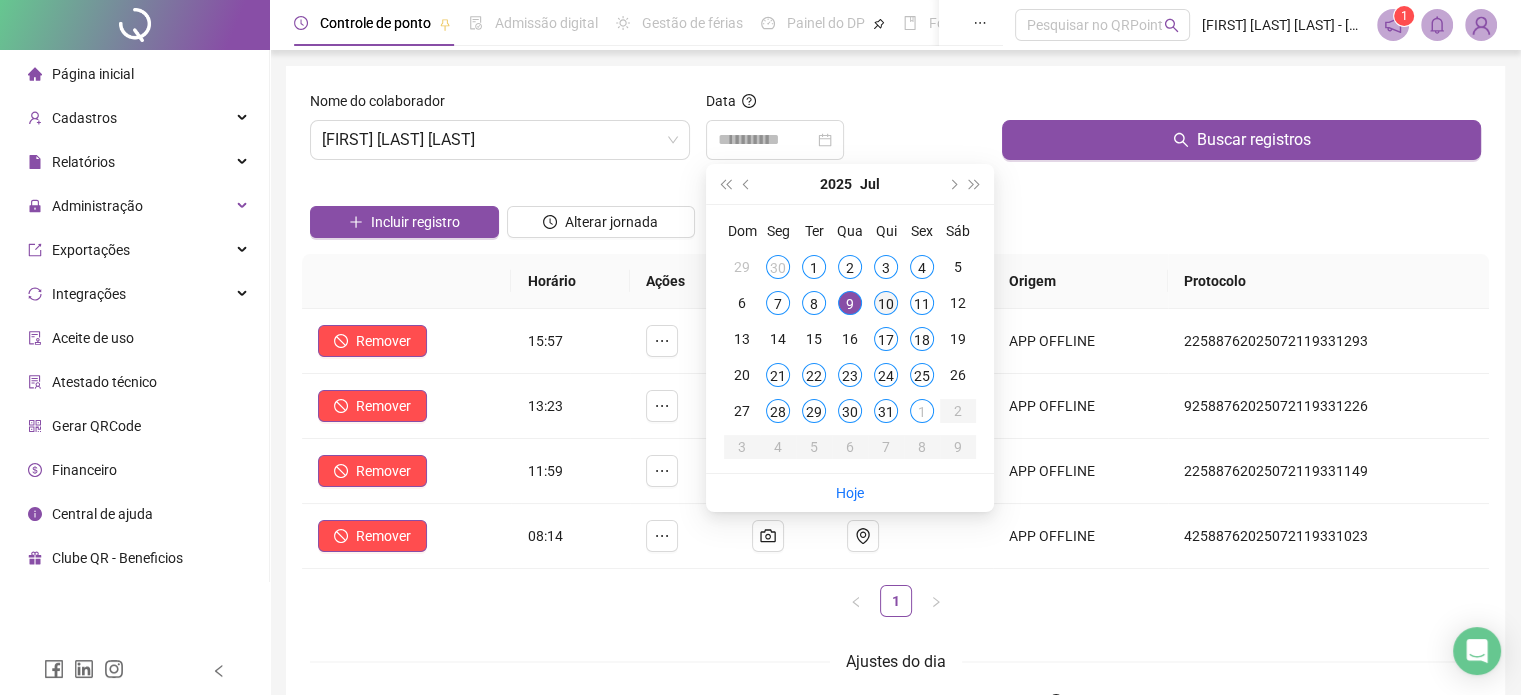 click on "10" at bounding box center (886, 303) 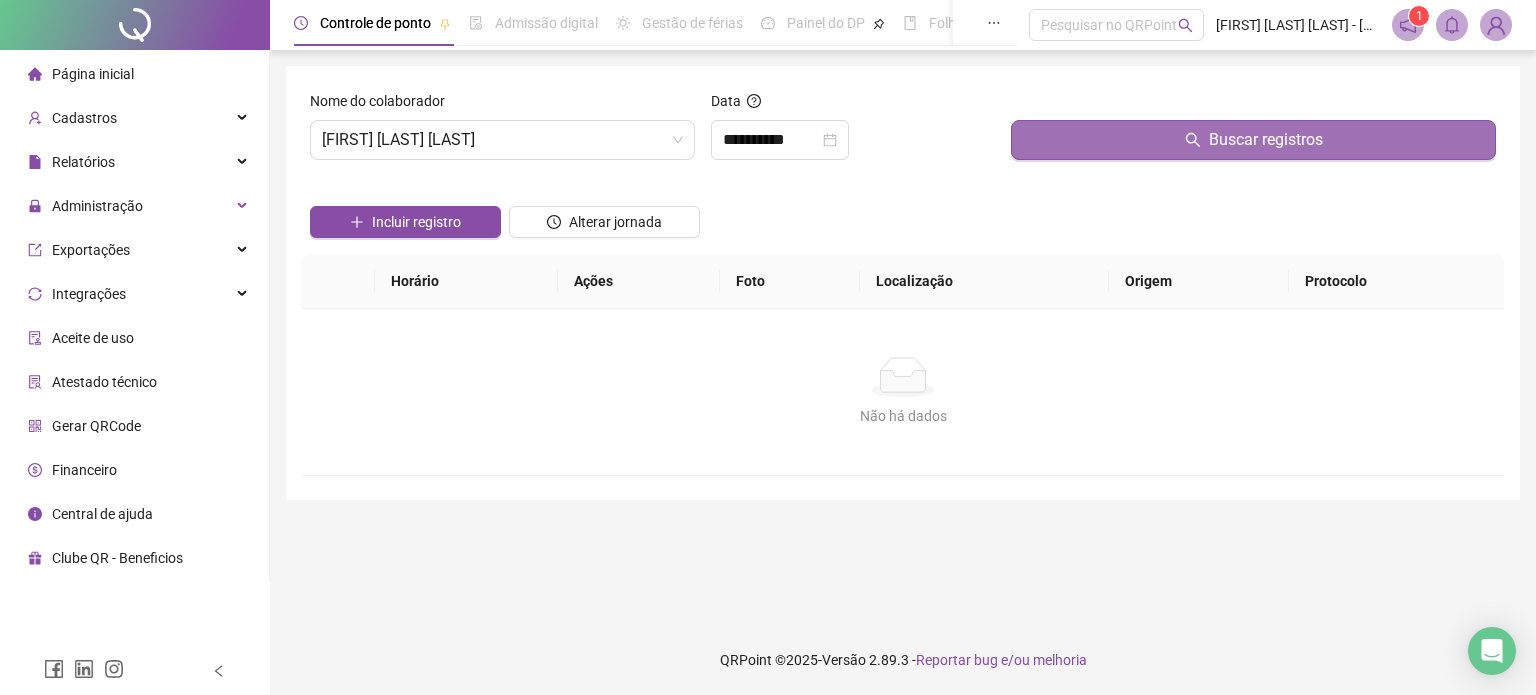 click on "Buscar registros" at bounding box center (1253, 140) 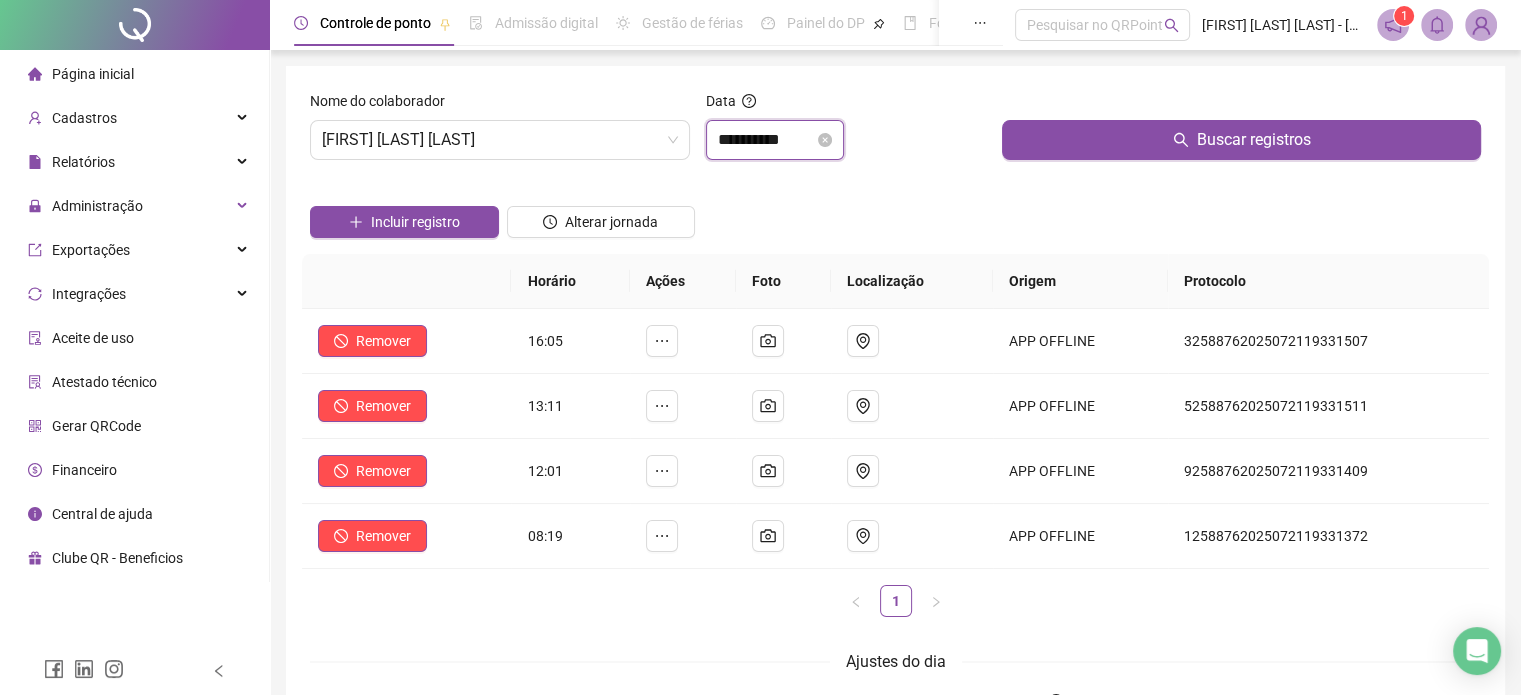 click on "**********" at bounding box center [766, 140] 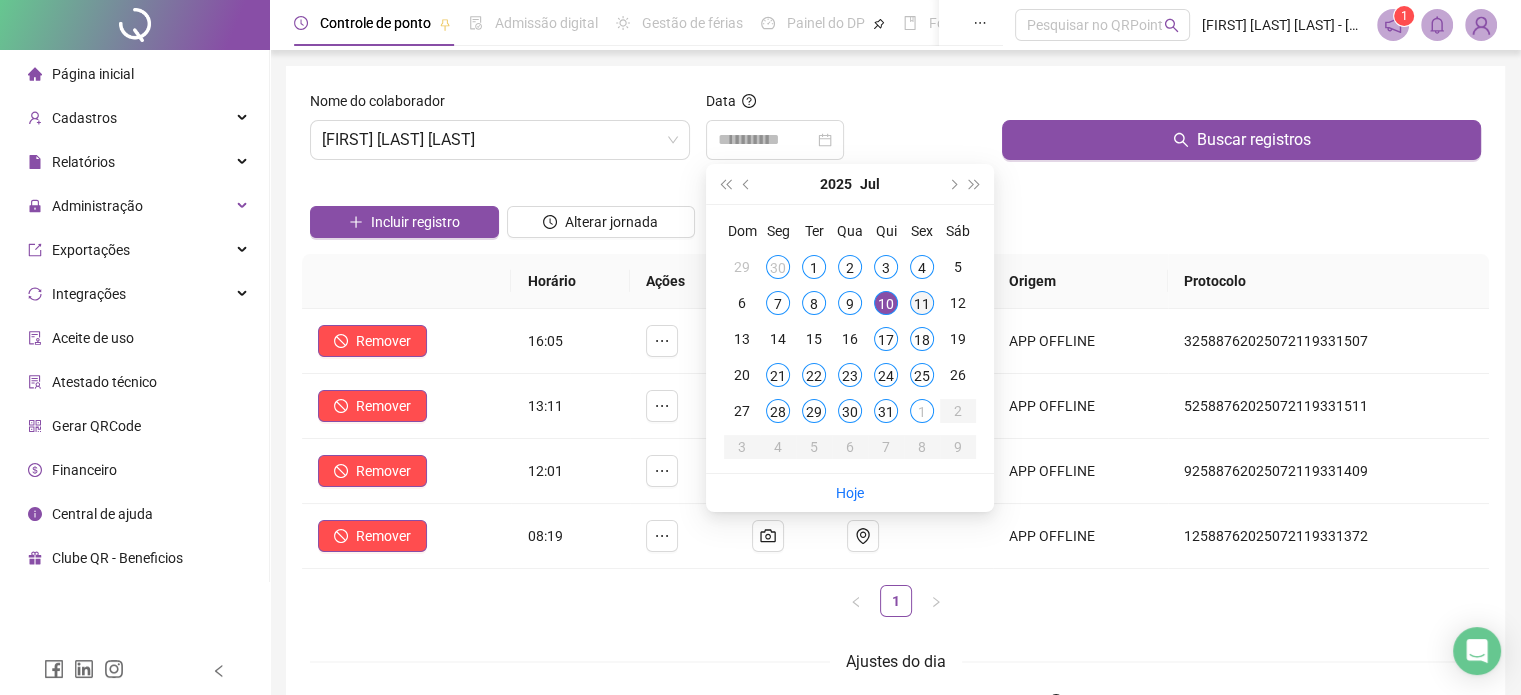 click on "11" at bounding box center (922, 303) 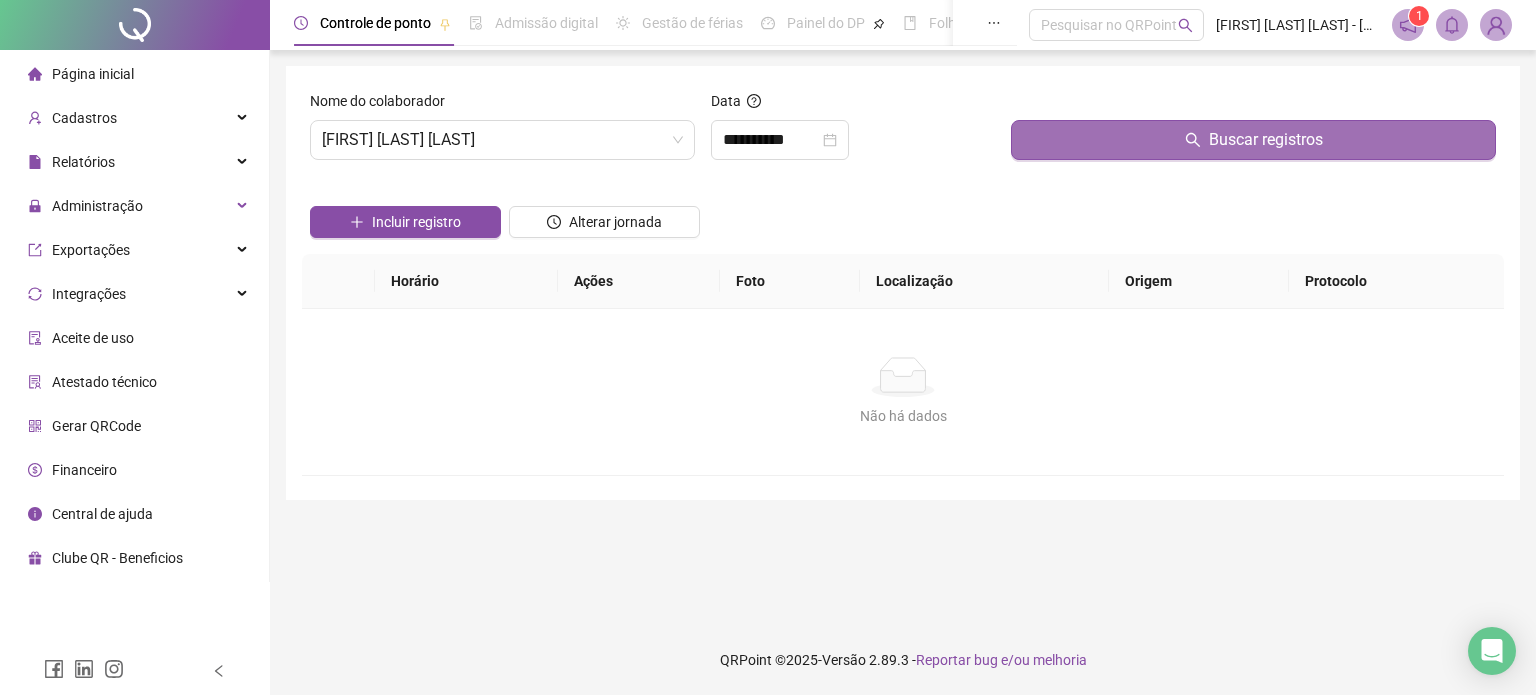 click on "Buscar registros" at bounding box center (1253, 140) 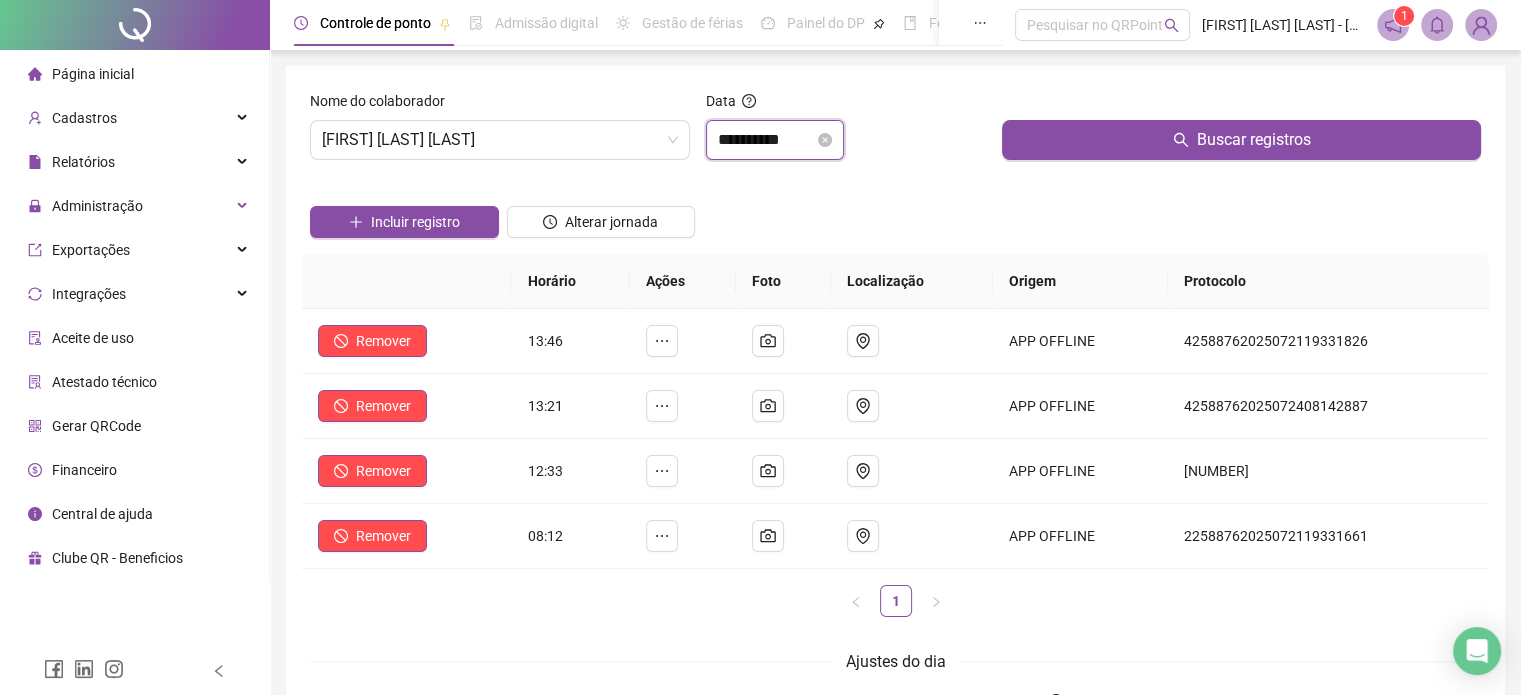 click on "**********" at bounding box center (766, 140) 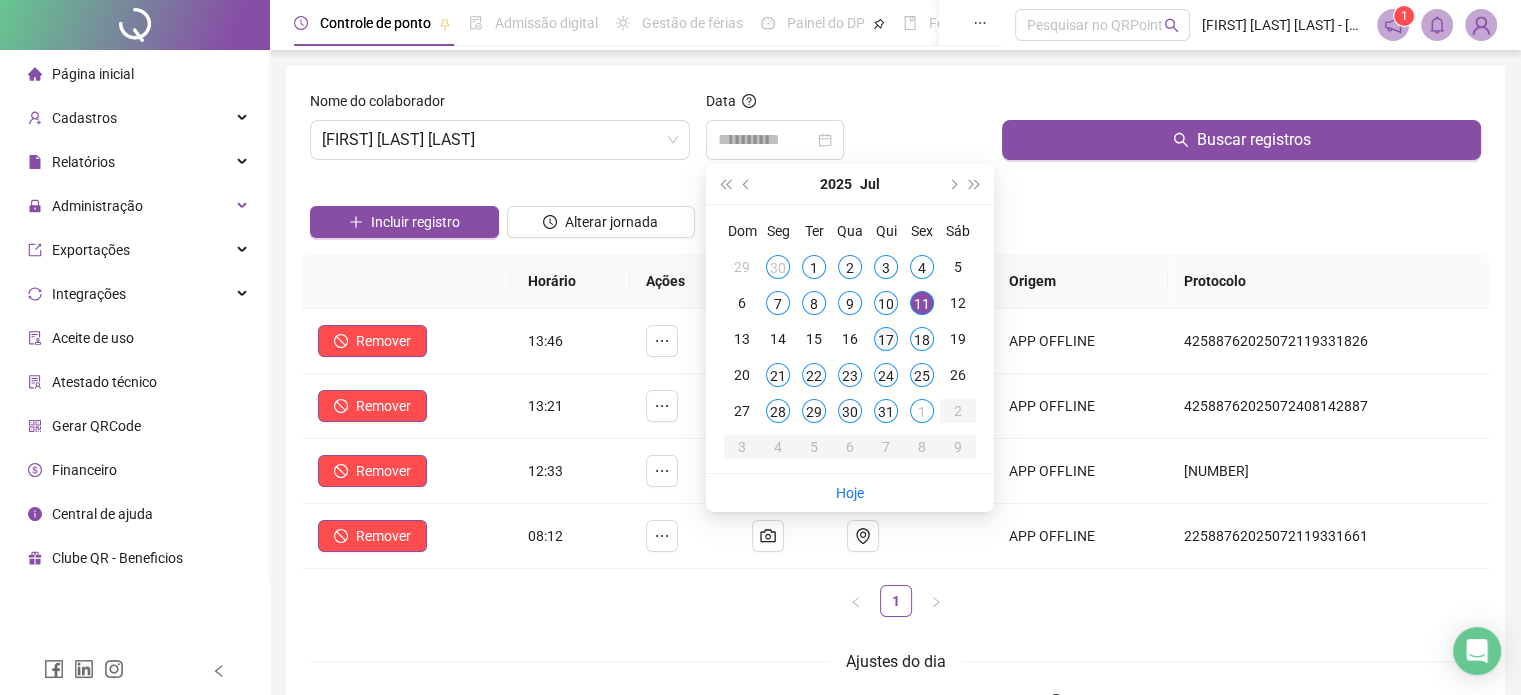 click on "17" at bounding box center [886, 339] 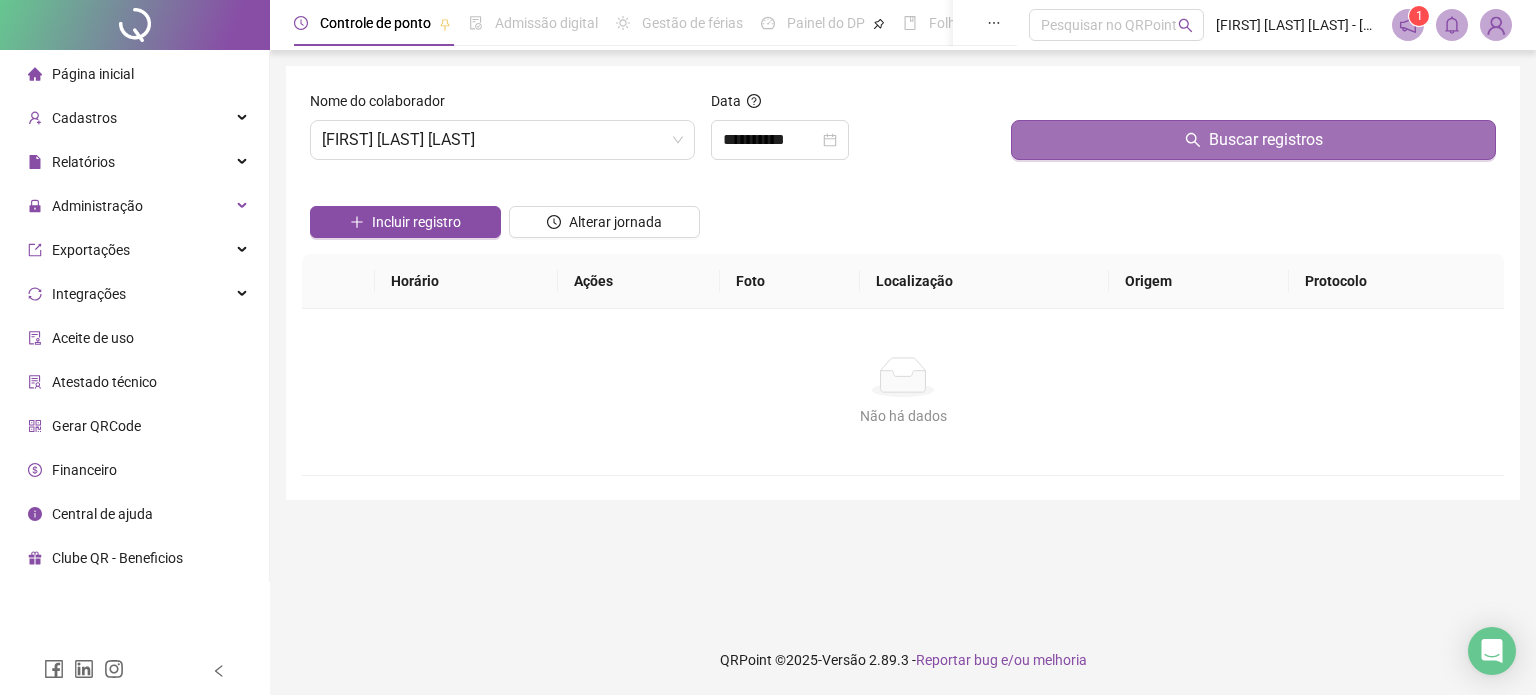 click on "Buscar registros" at bounding box center (1253, 140) 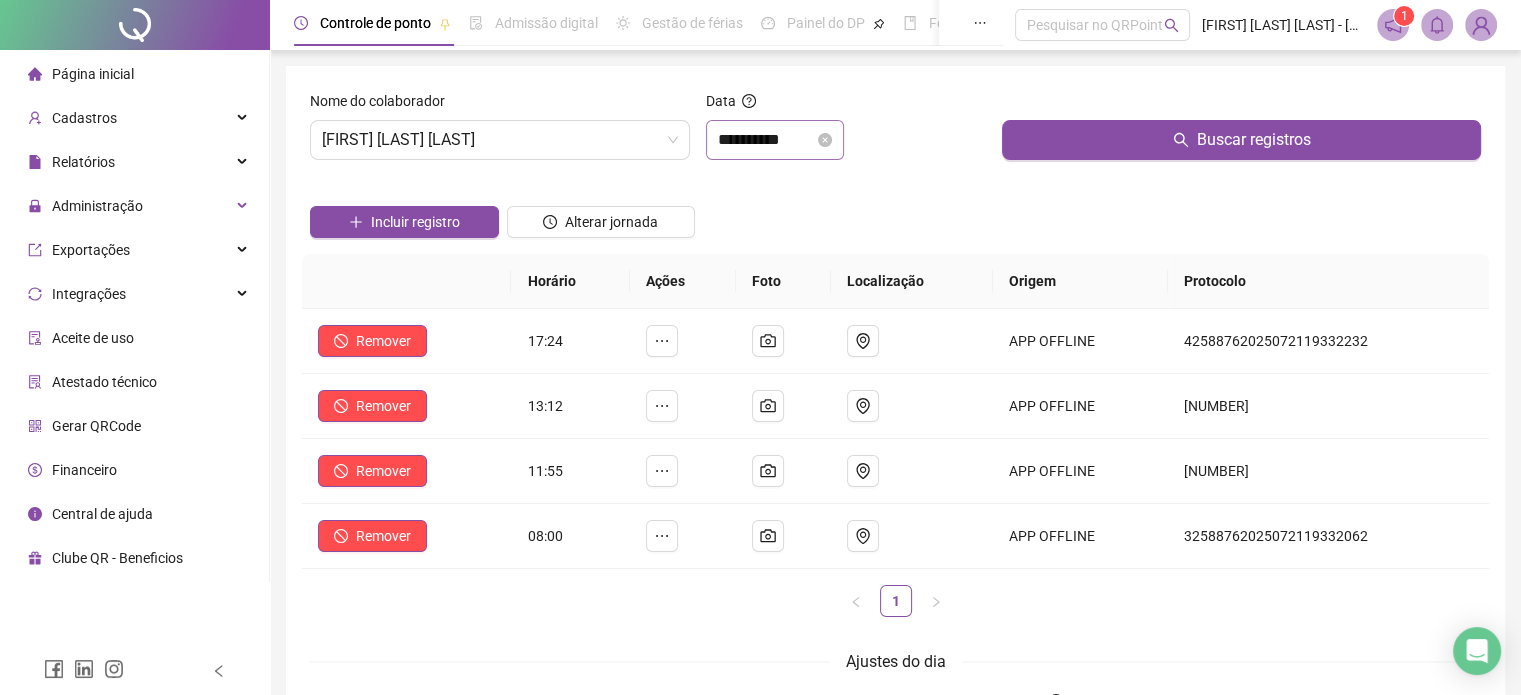 click on "**********" at bounding box center (775, 140) 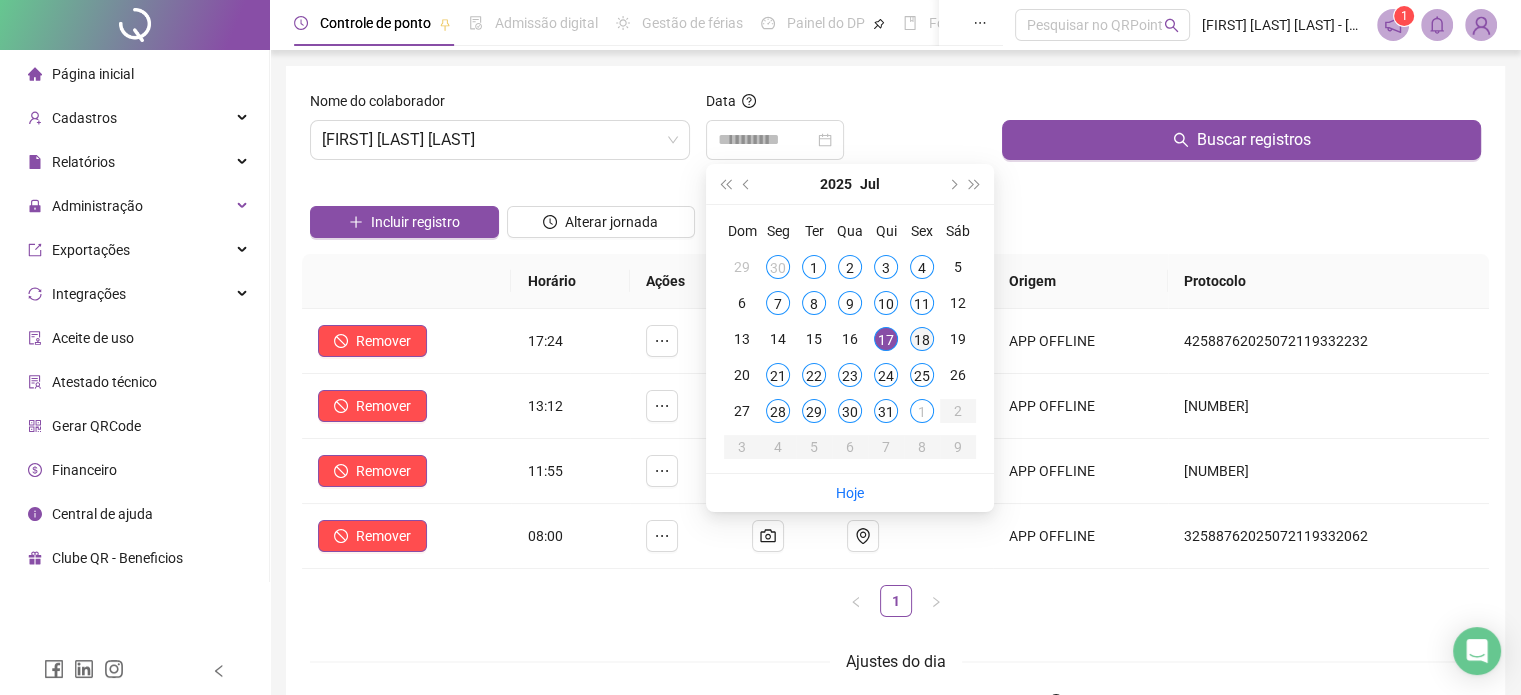 click on "18" at bounding box center [922, 339] 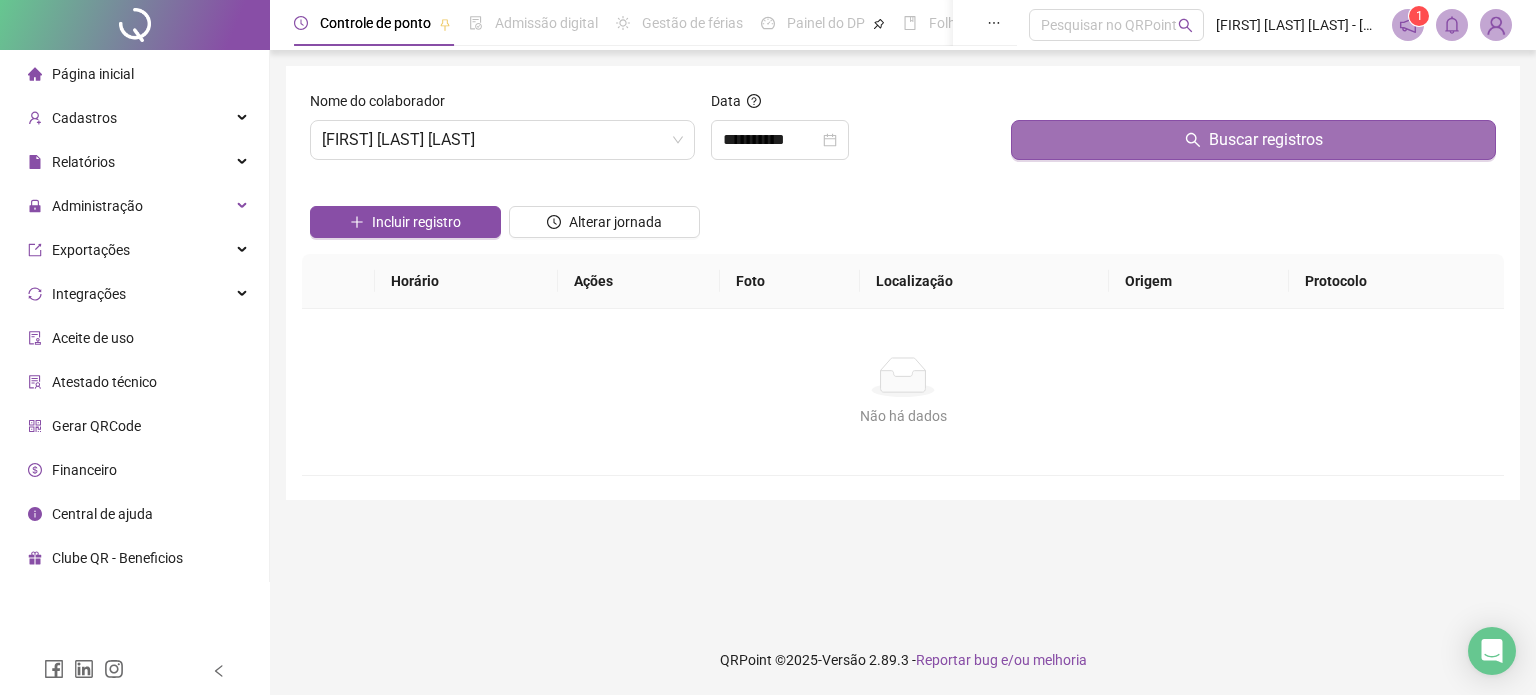 click on "Buscar registros" at bounding box center (1253, 140) 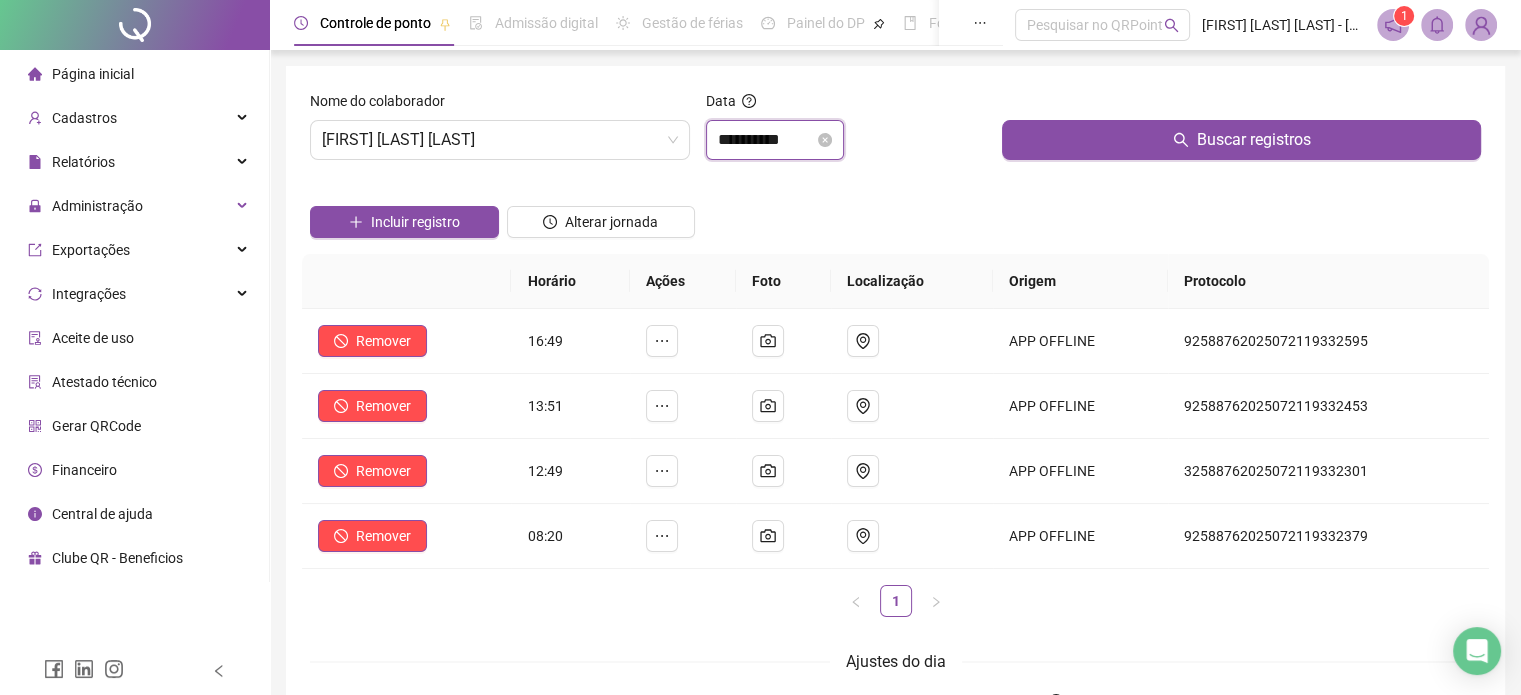 click on "**********" at bounding box center (766, 140) 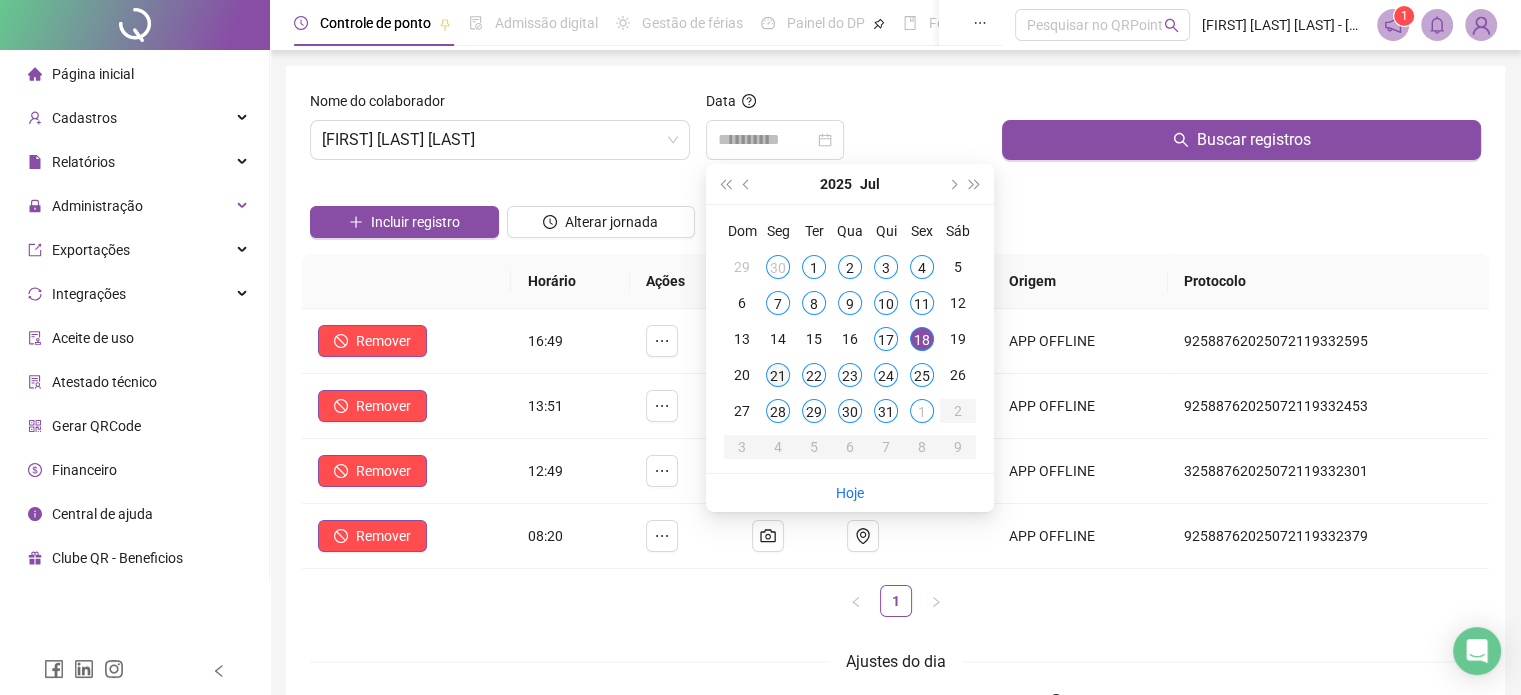 click on "21" at bounding box center [778, 375] 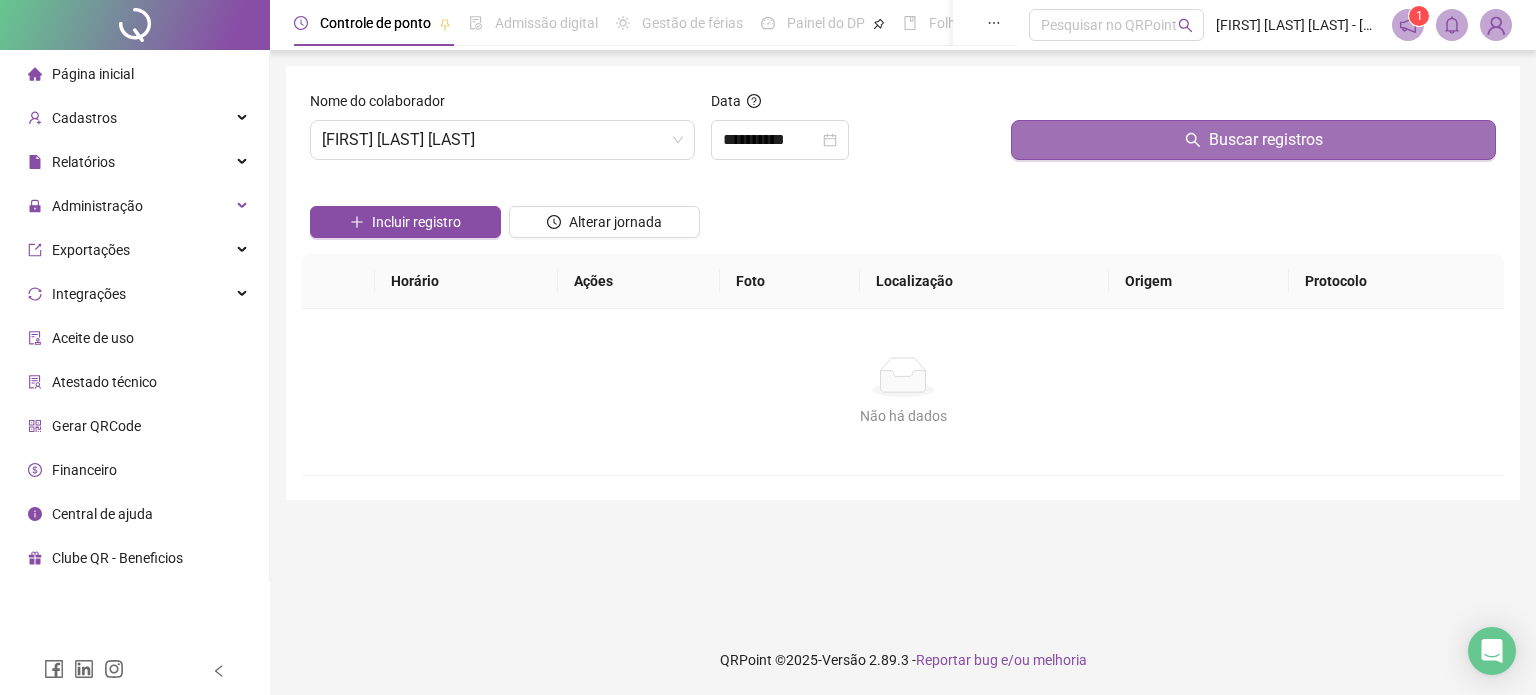 click on "Buscar registros" at bounding box center [1253, 140] 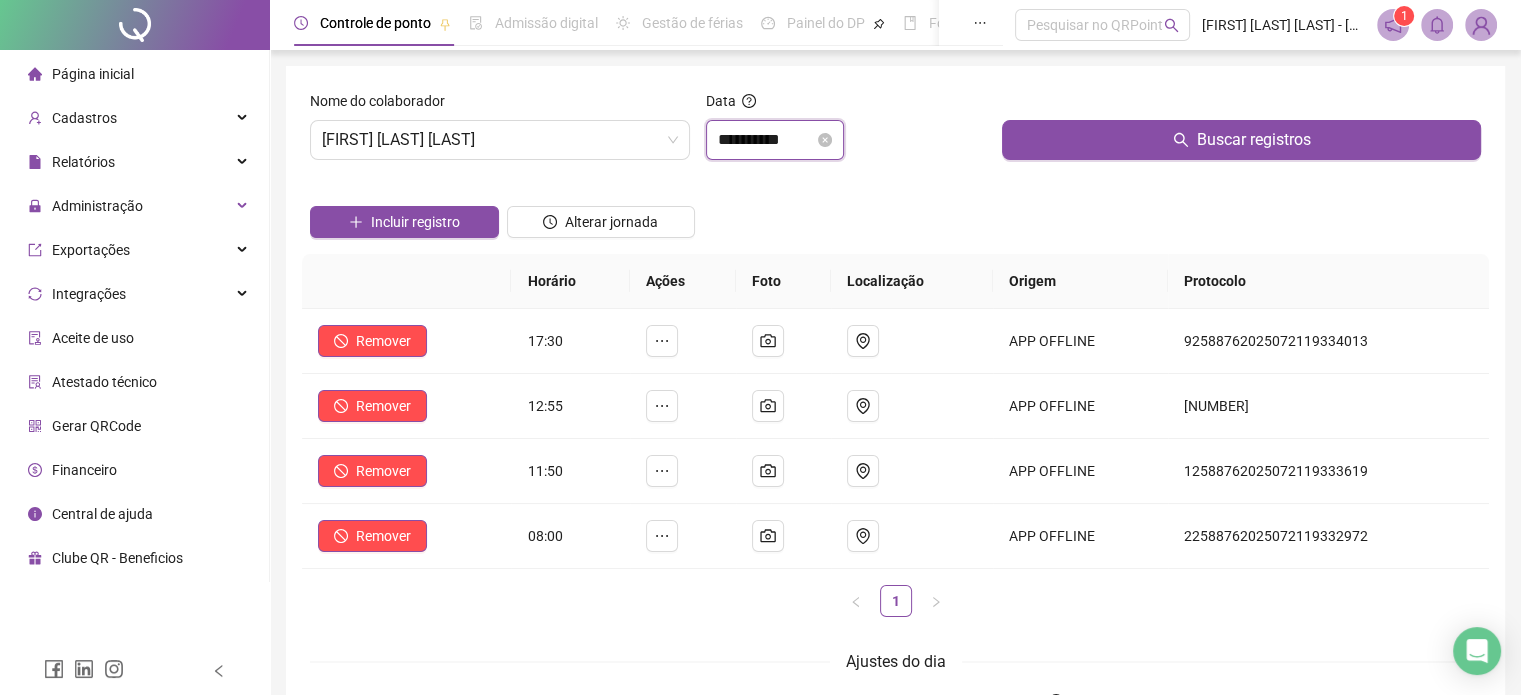 click on "**********" at bounding box center [766, 140] 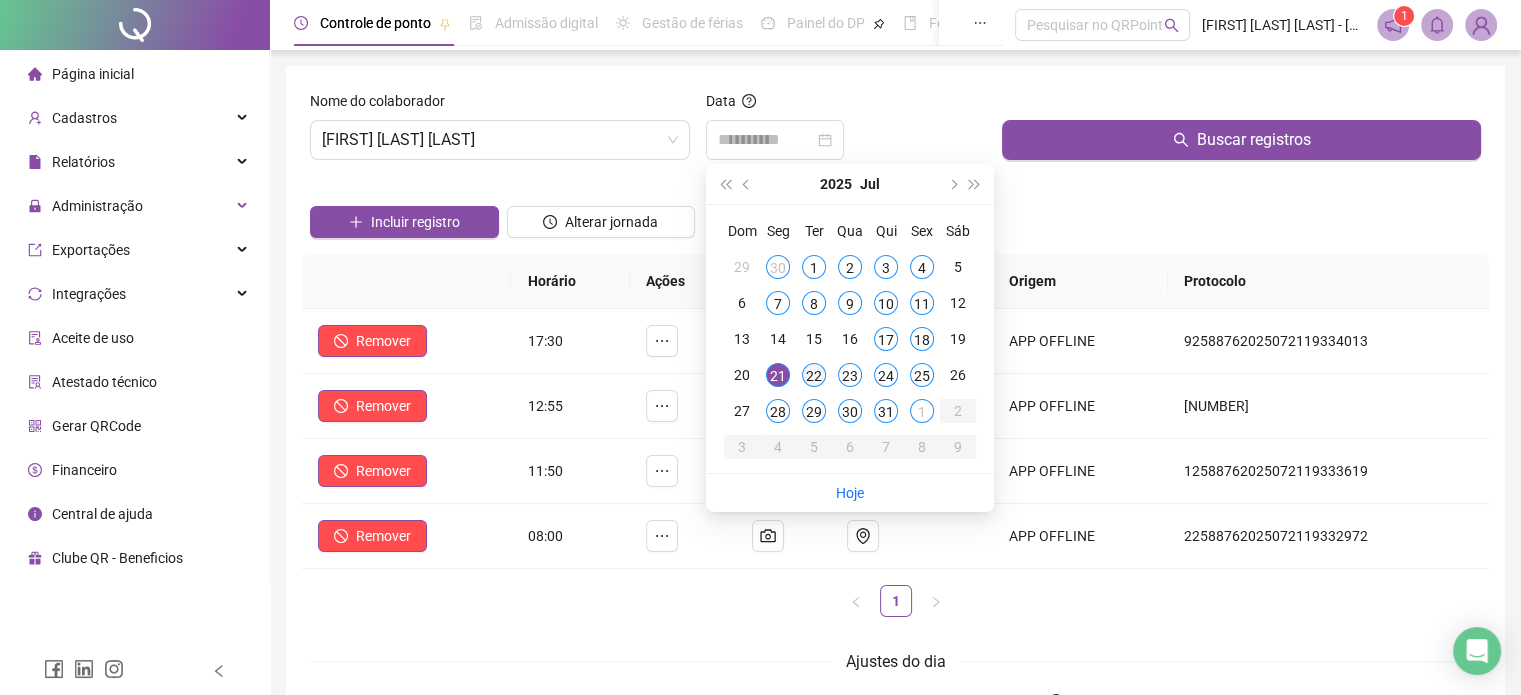 click on "22" at bounding box center (814, 375) 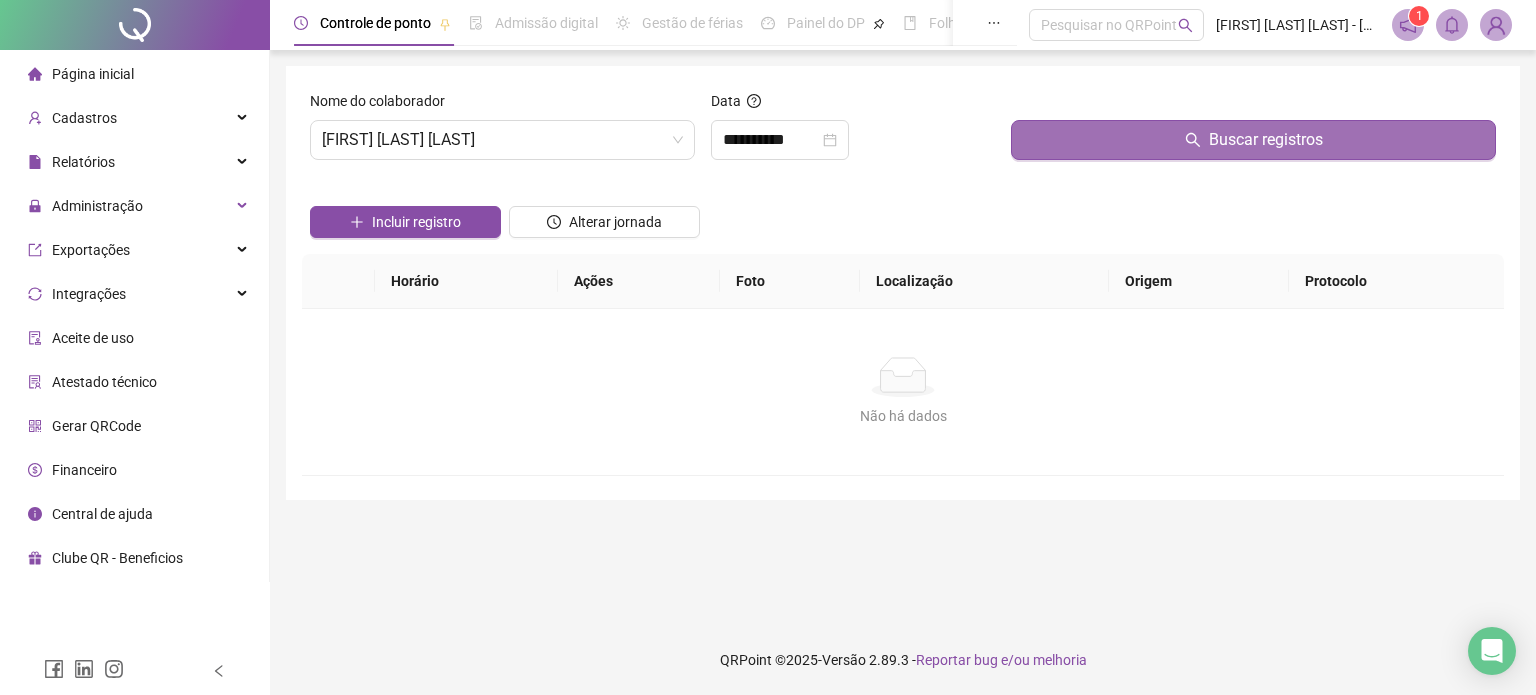 click on "Buscar registros" at bounding box center (1253, 140) 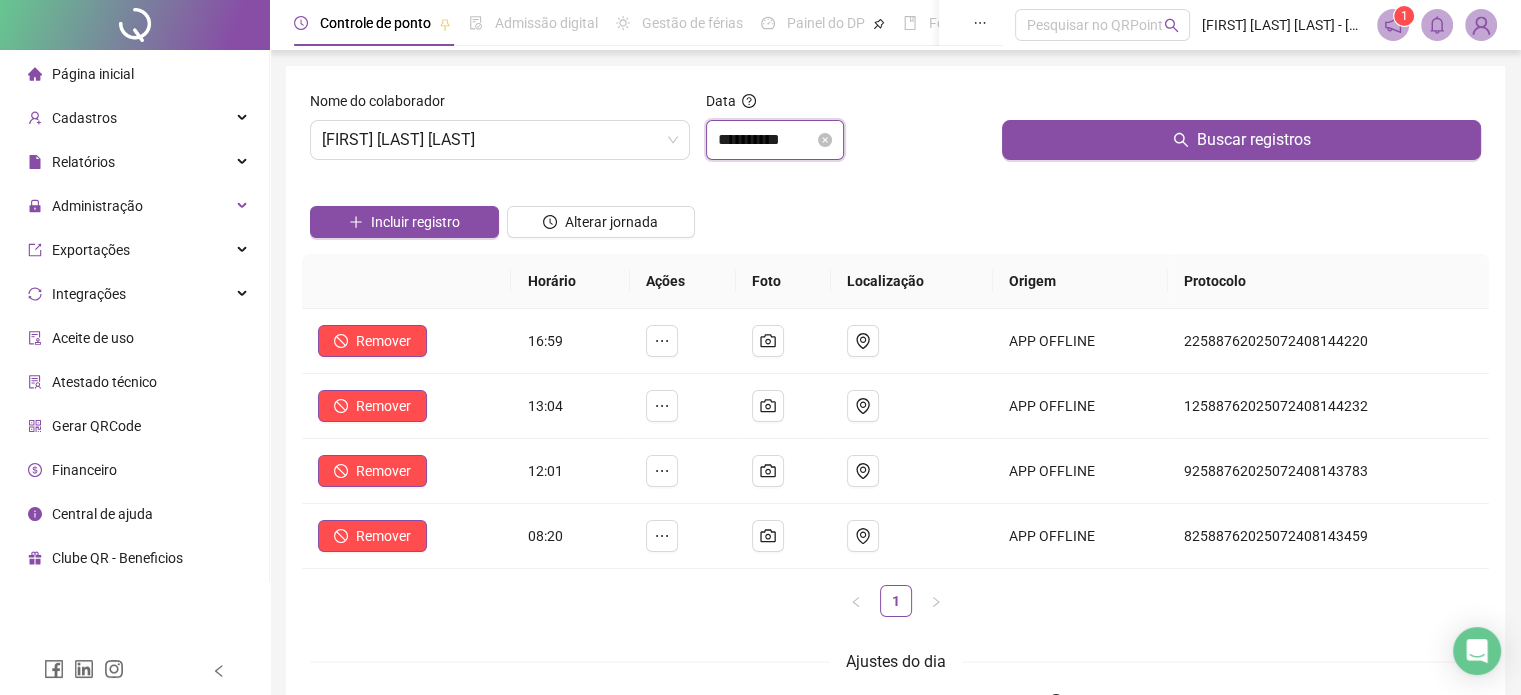 click on "**********" at bounding box center [766, 140] 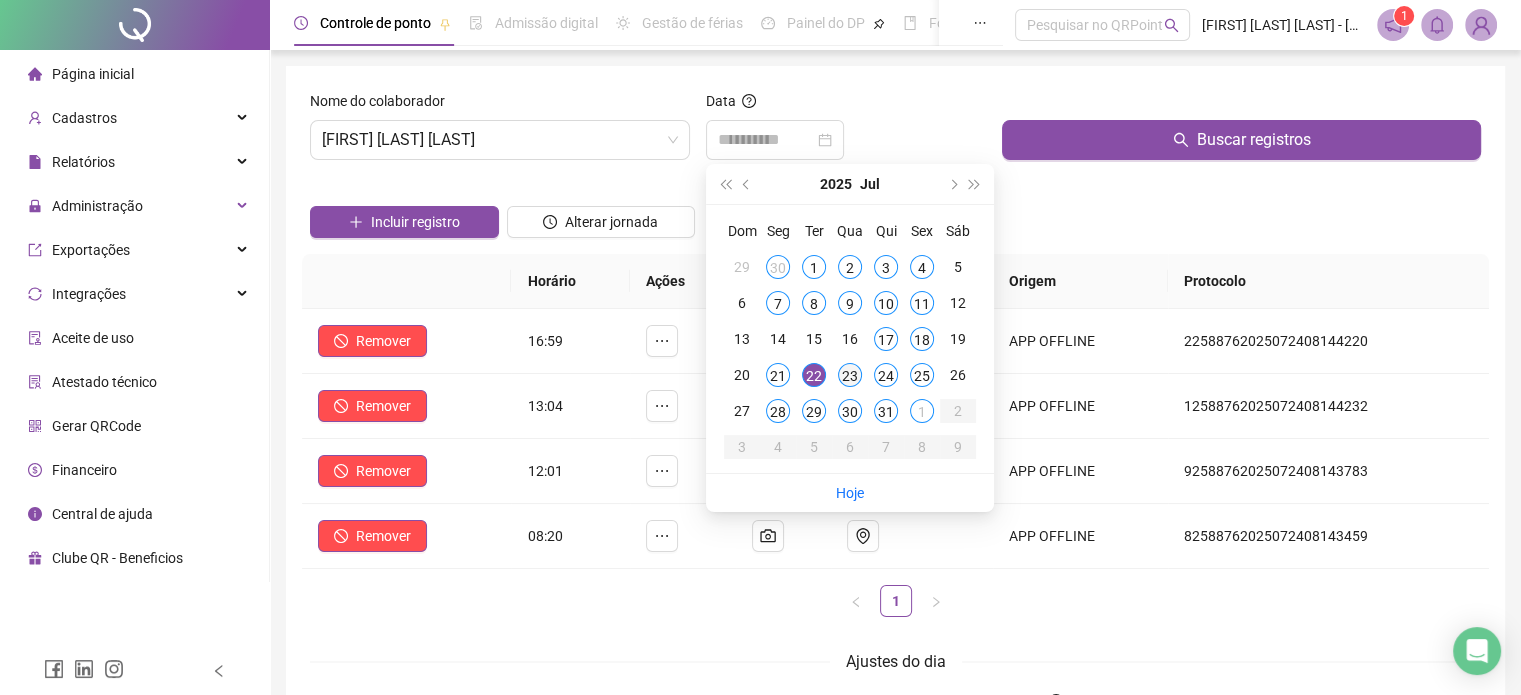 click on "23" at bounding box center (850, 375) 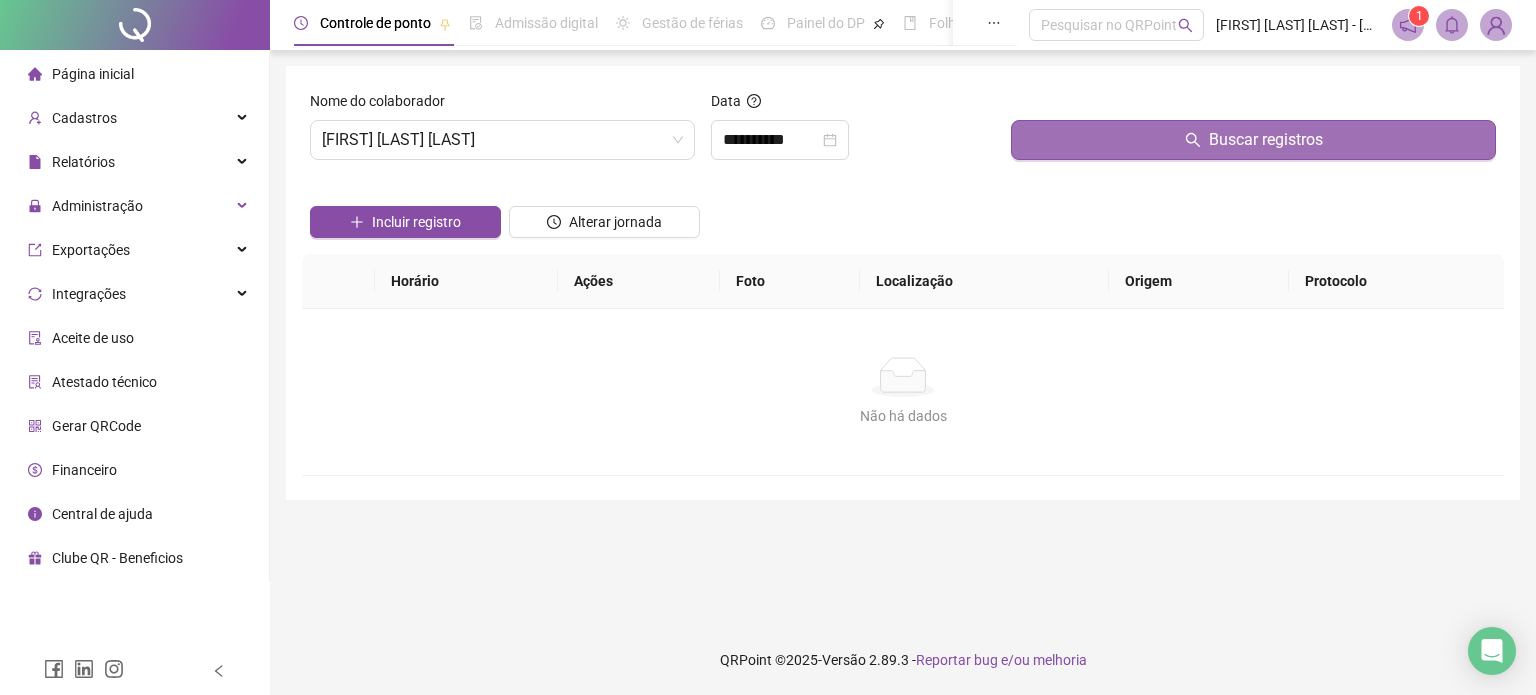 click on "Buscar registros" at bounding box center [1253, 140] 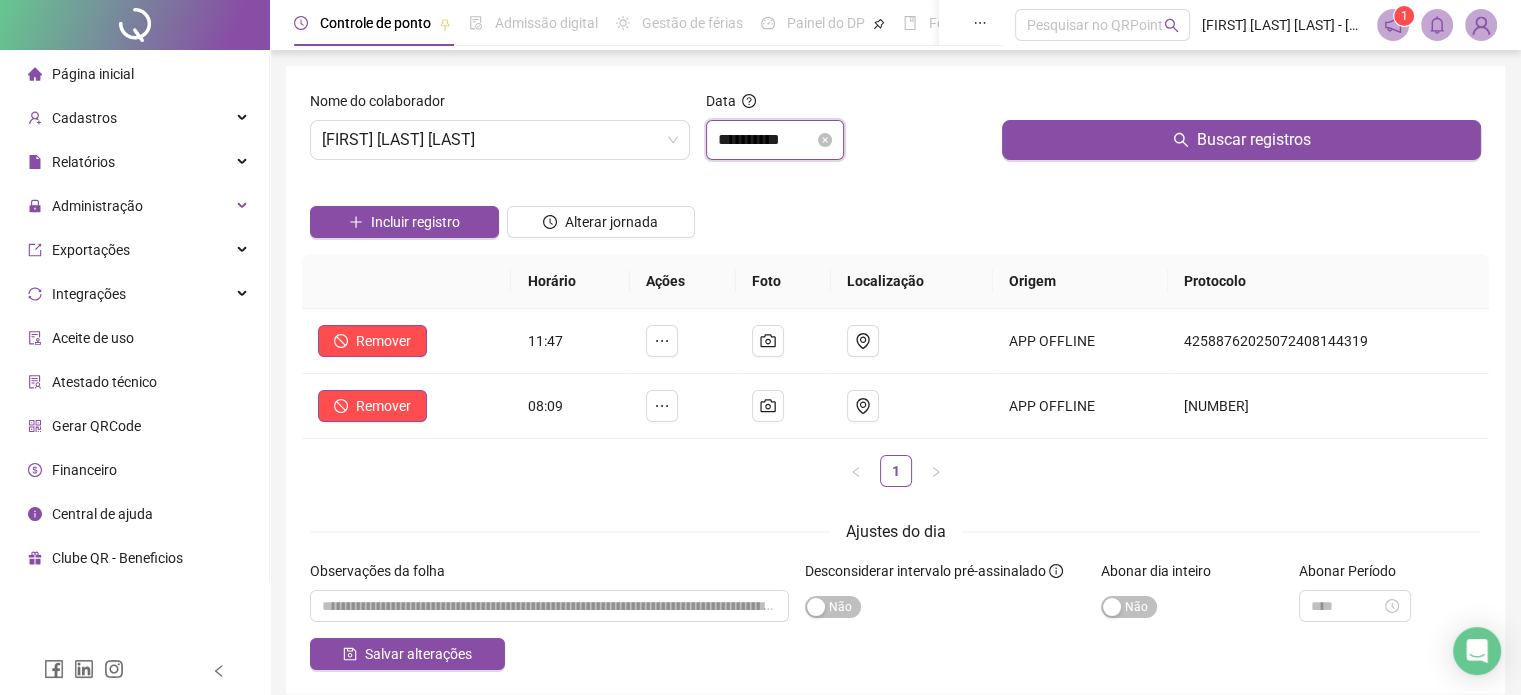 click on "**********" at bounding box center (766, 140) 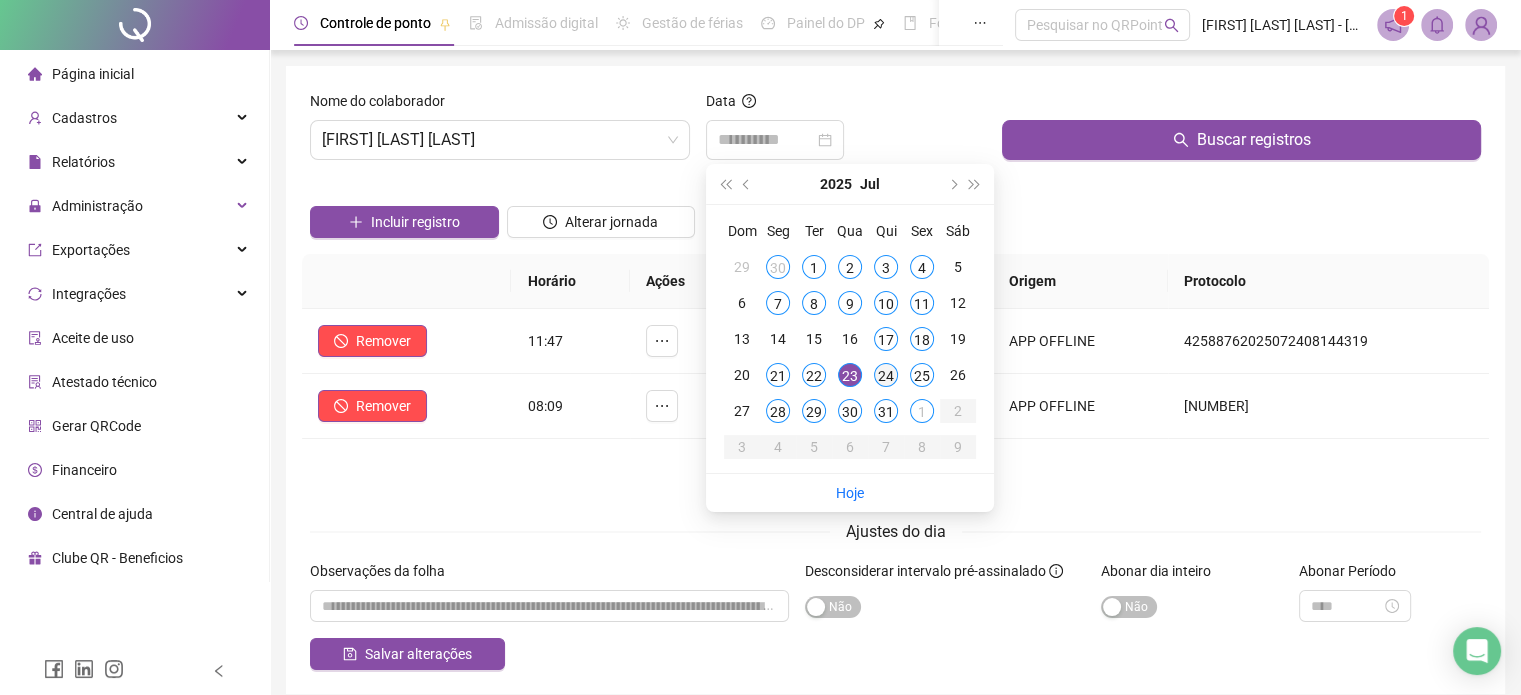click on "24" at bounding box center [886, 375] 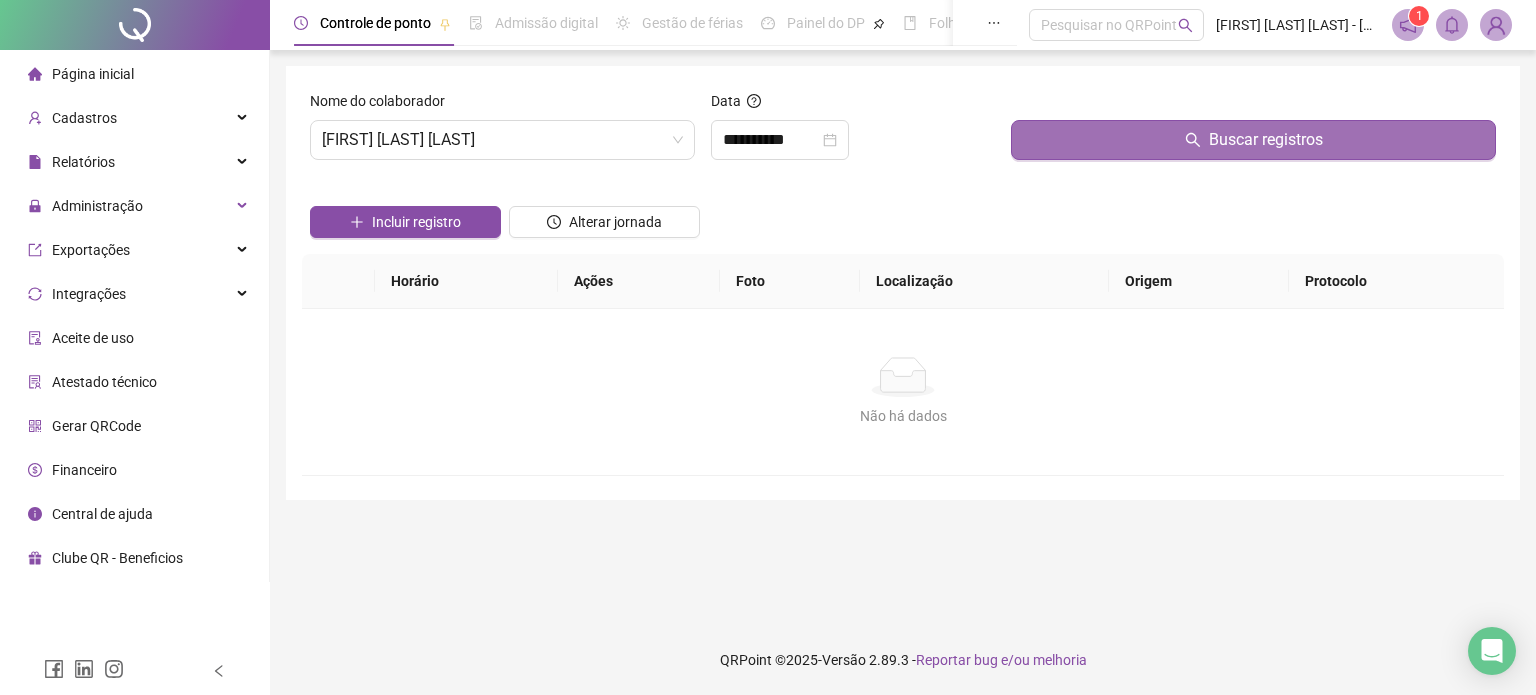 click on "Buscar registros" at bounding box center [1253, 140] 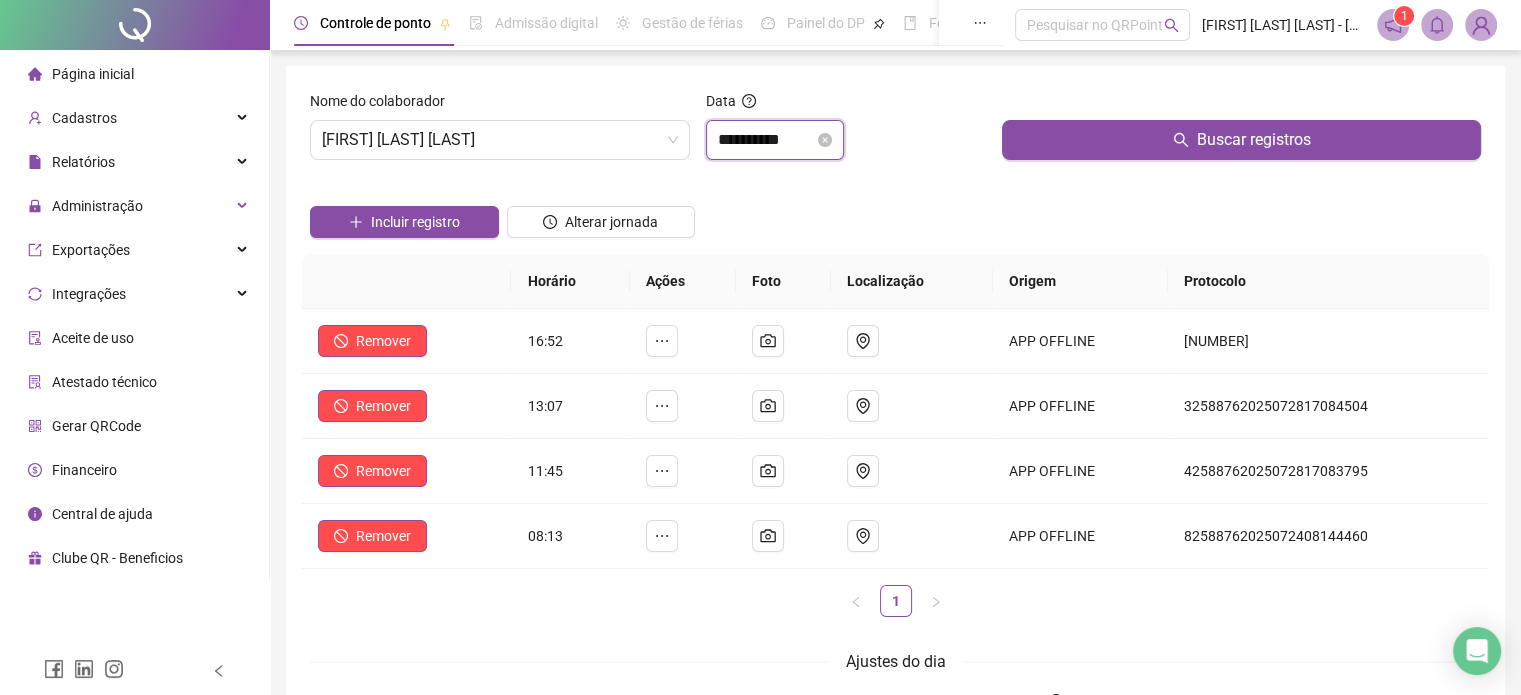 click on "**********" at bounding box center [766, 140] 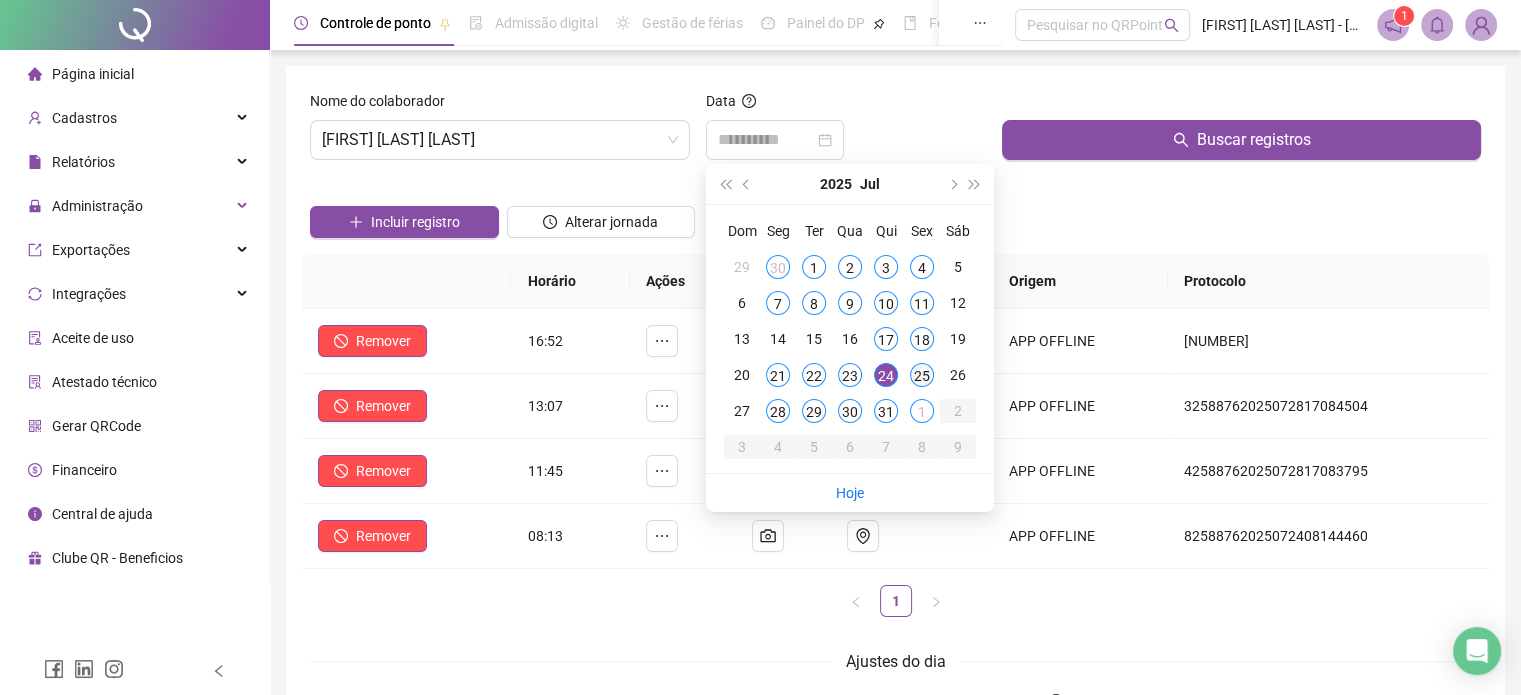 click on "25" at bounding box center [922, 375] 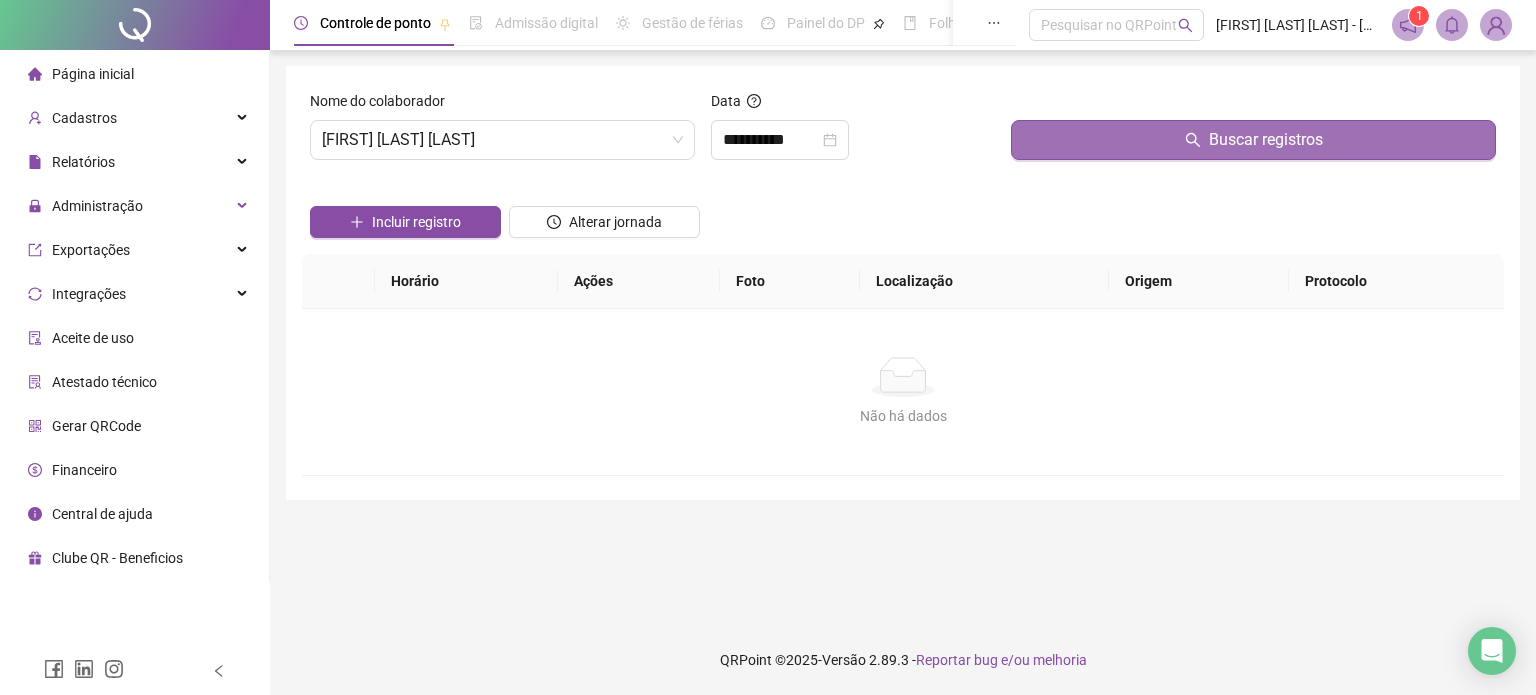 click on "Buscar registros" at bounding box center [1253, 140] 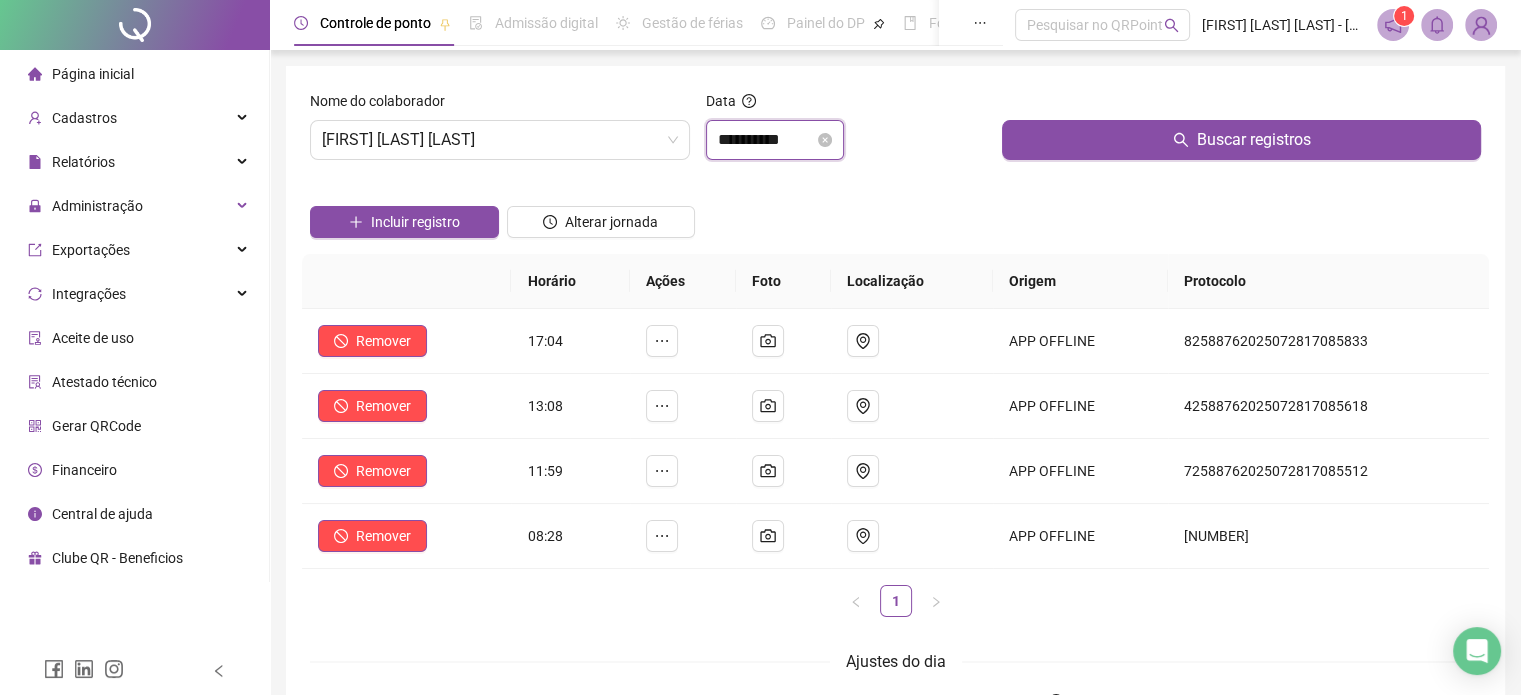click on "**********" at bounding box center [766, 140] 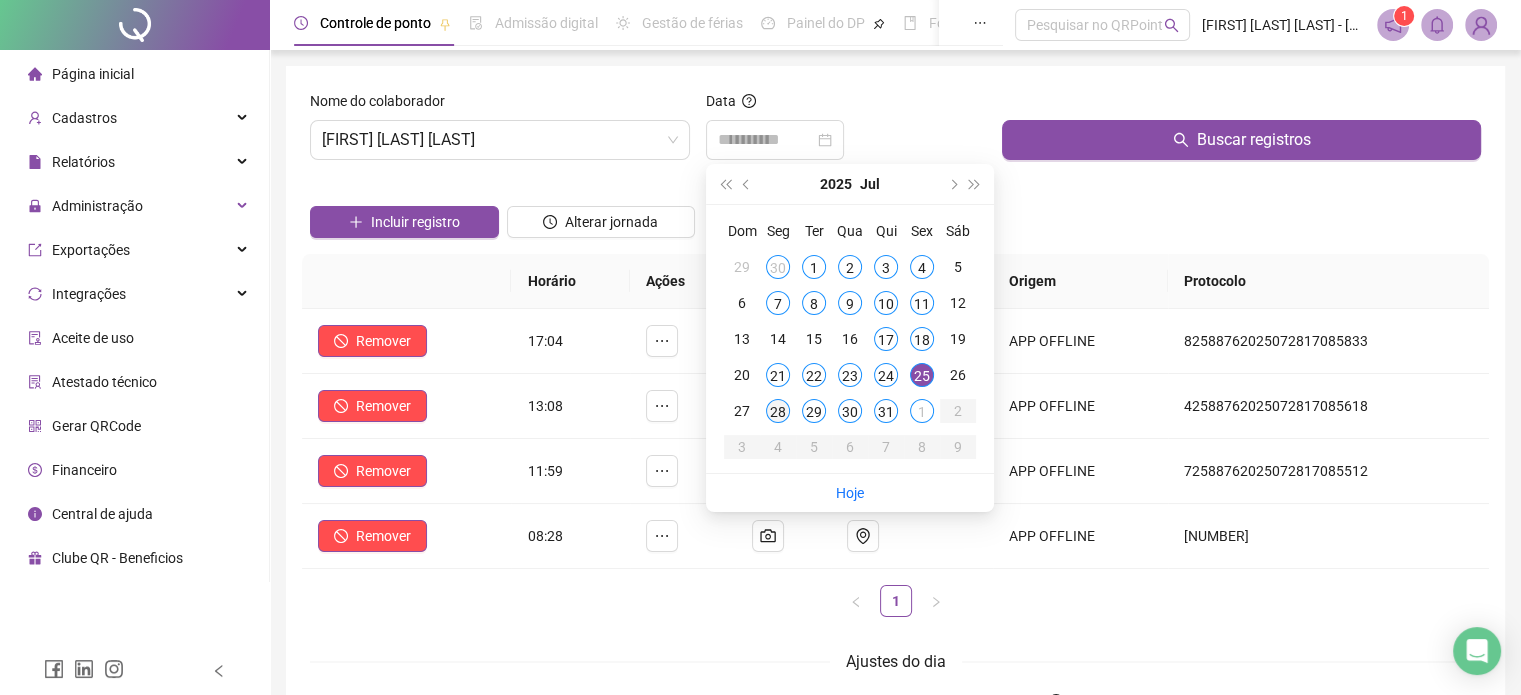 click on "28" at bounding box center [778, 411] 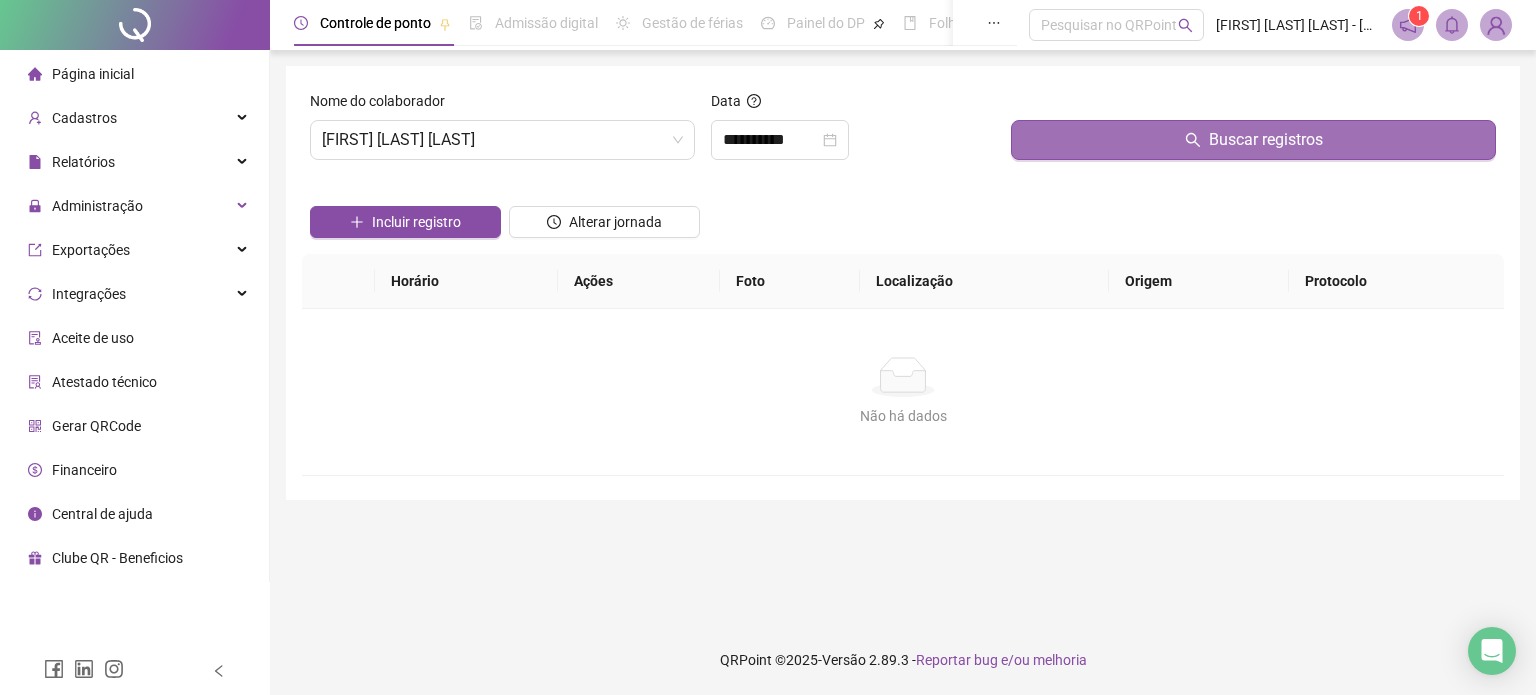 click on "Buscar registros" at bounding box center [1253, 140] 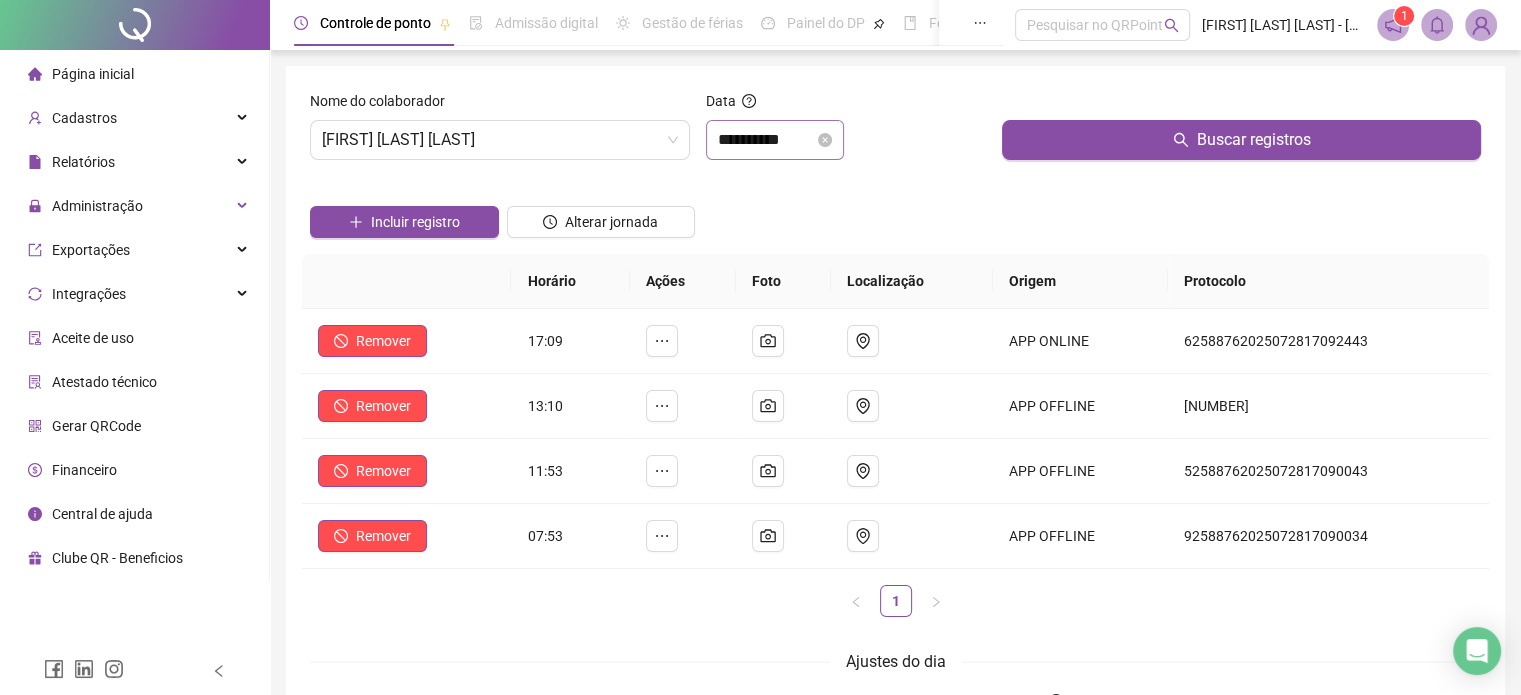 click on "**********" at bounding box center (775, 140) 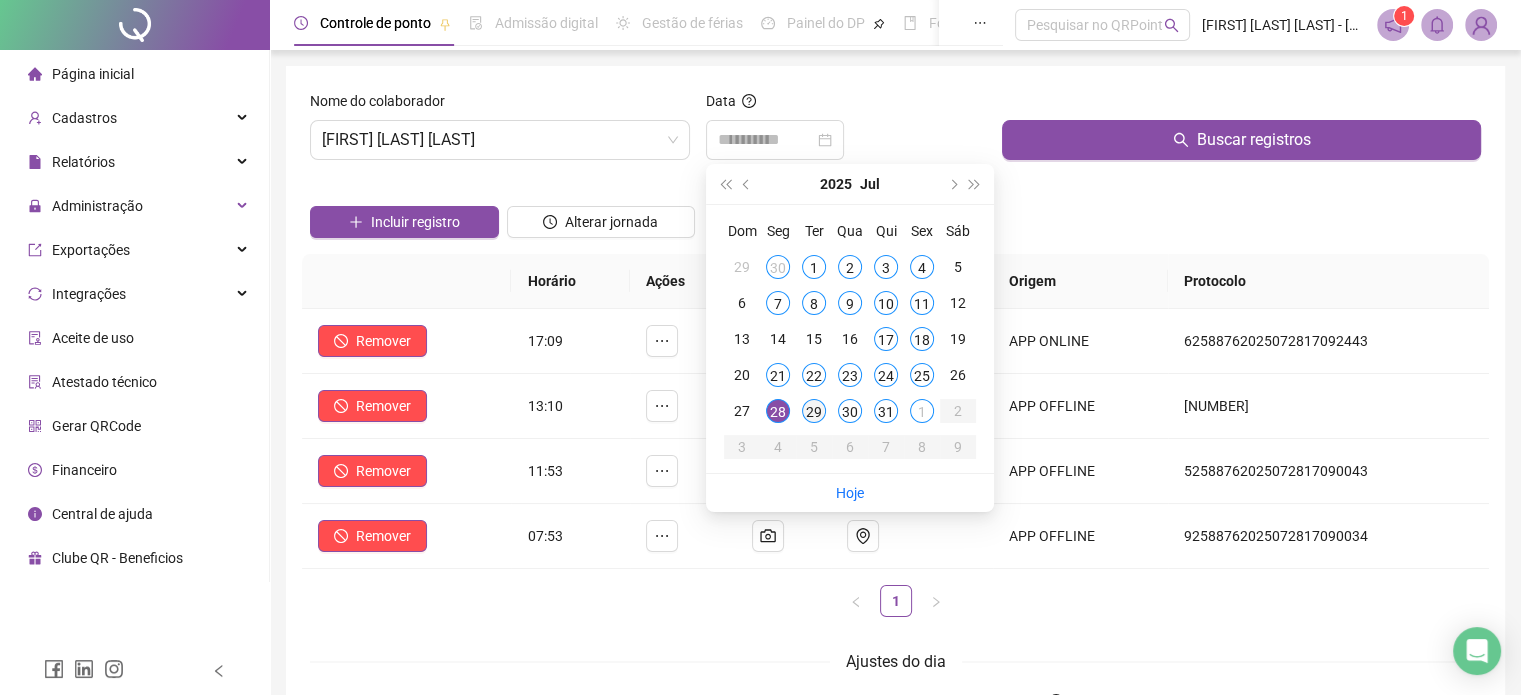 click on "29" at bounding box center (814, 411) 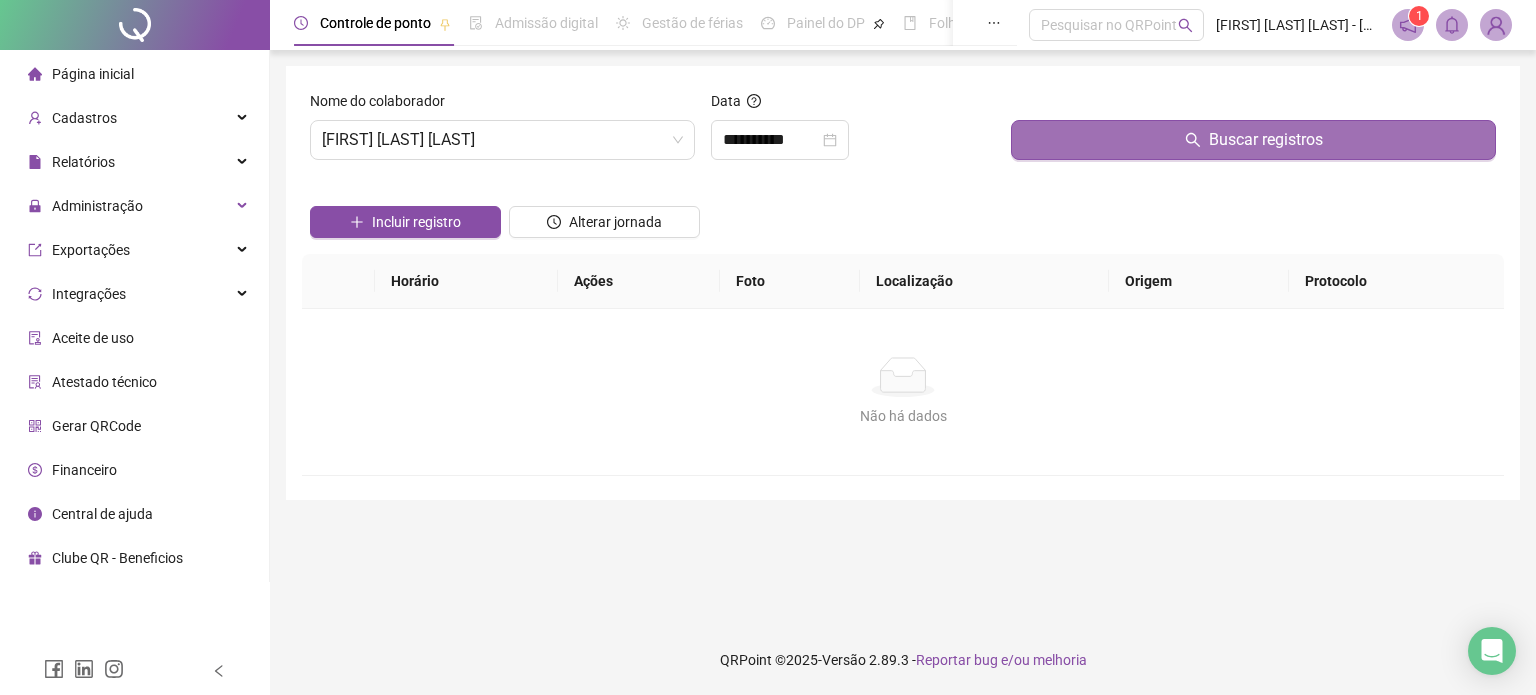 click on "Buscar registros" at bounding box center [1253, 140] 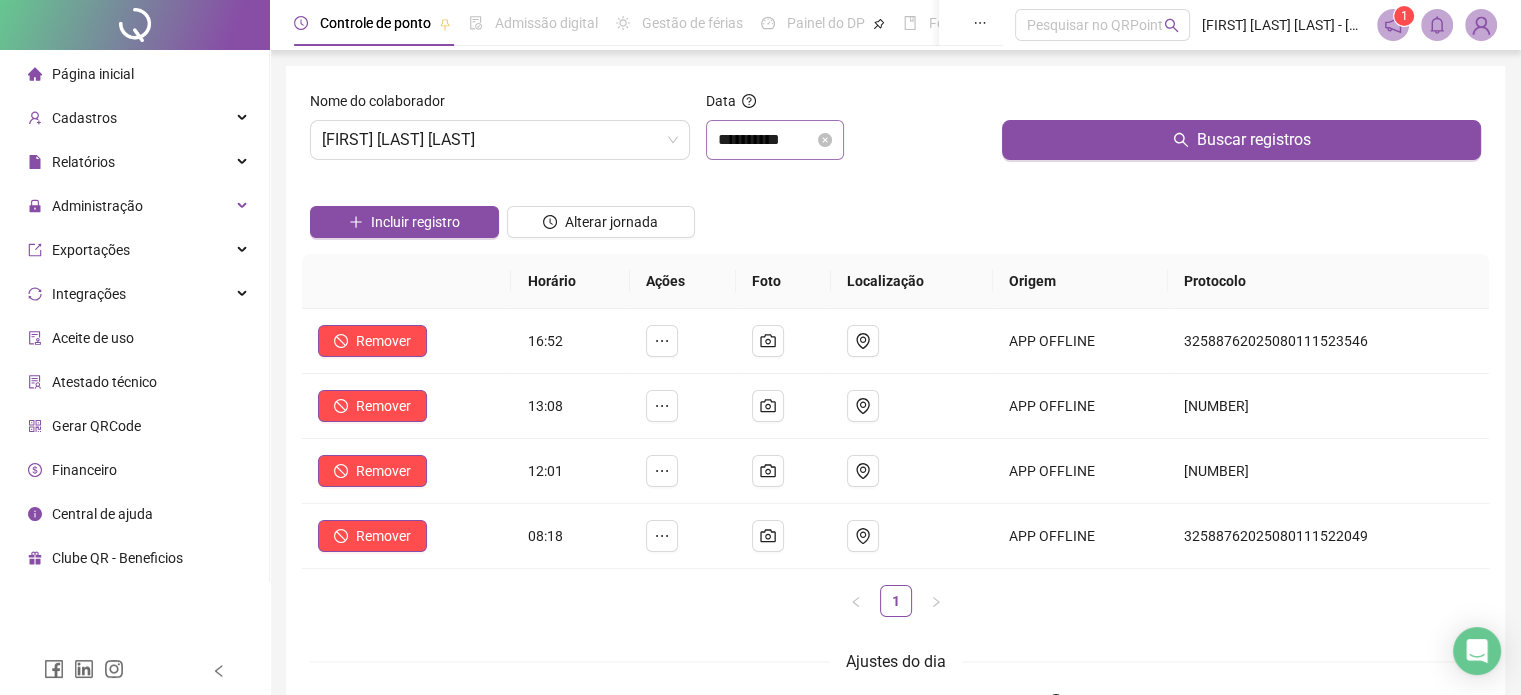 click on "**********" at bounding box center [775, 140] 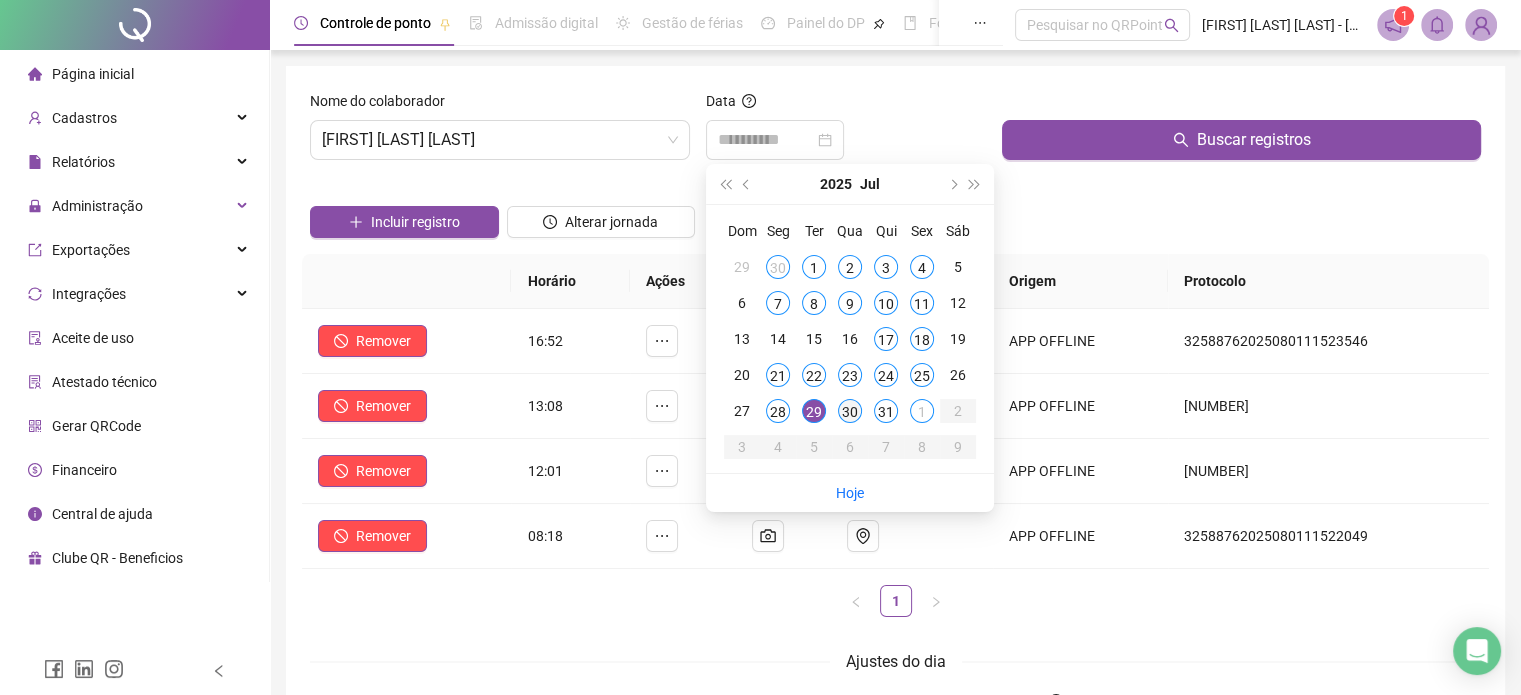 click on "30" at bounding box center (850, 411) 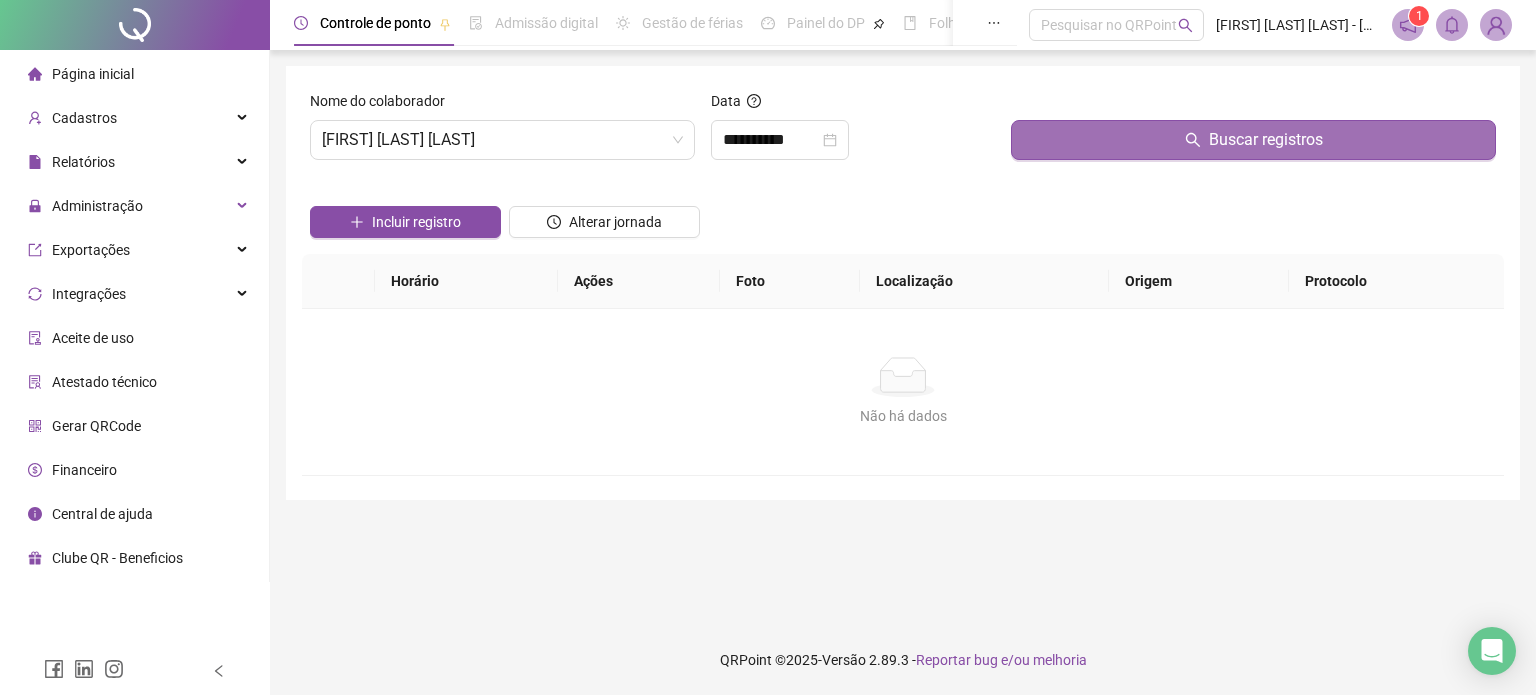 click on "Buscar registros" at bounding box center [1253, 140] 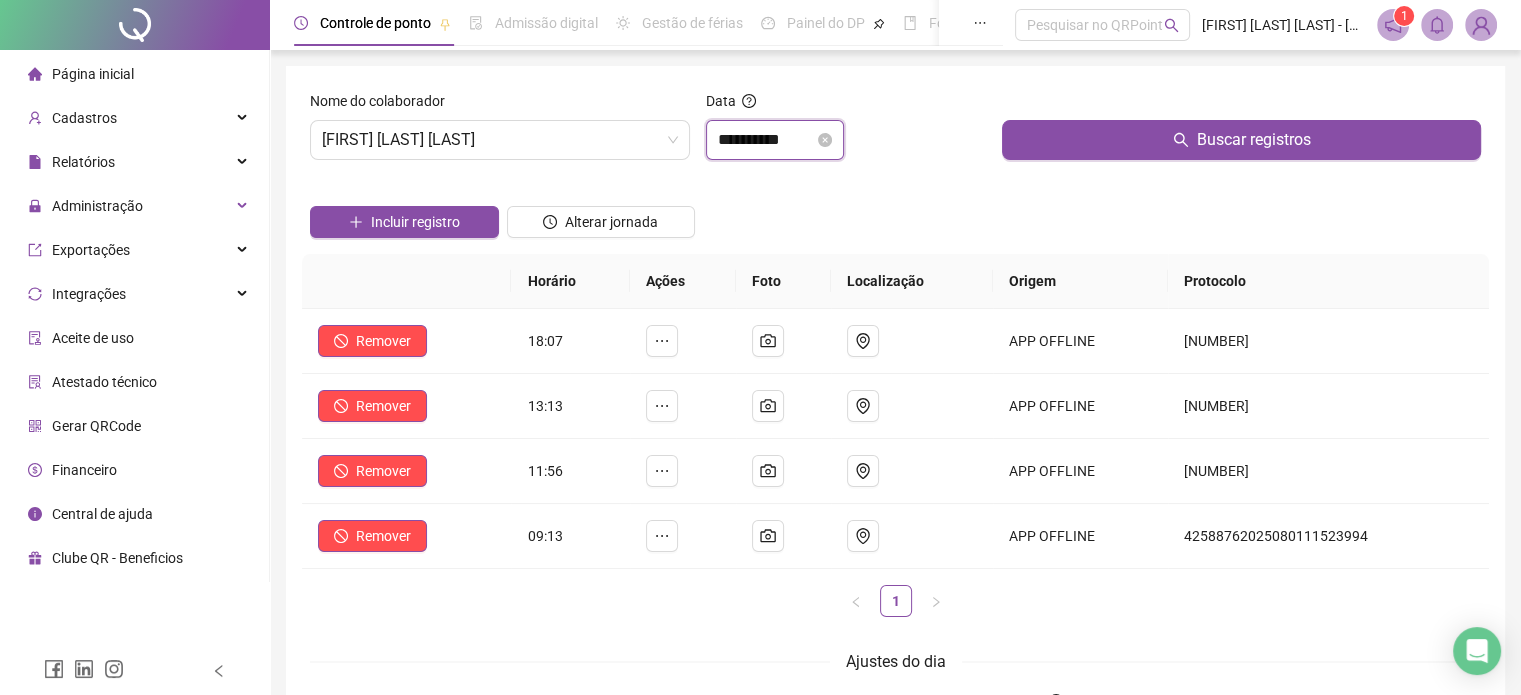 click on "**********" at bounding box center [766, 140] 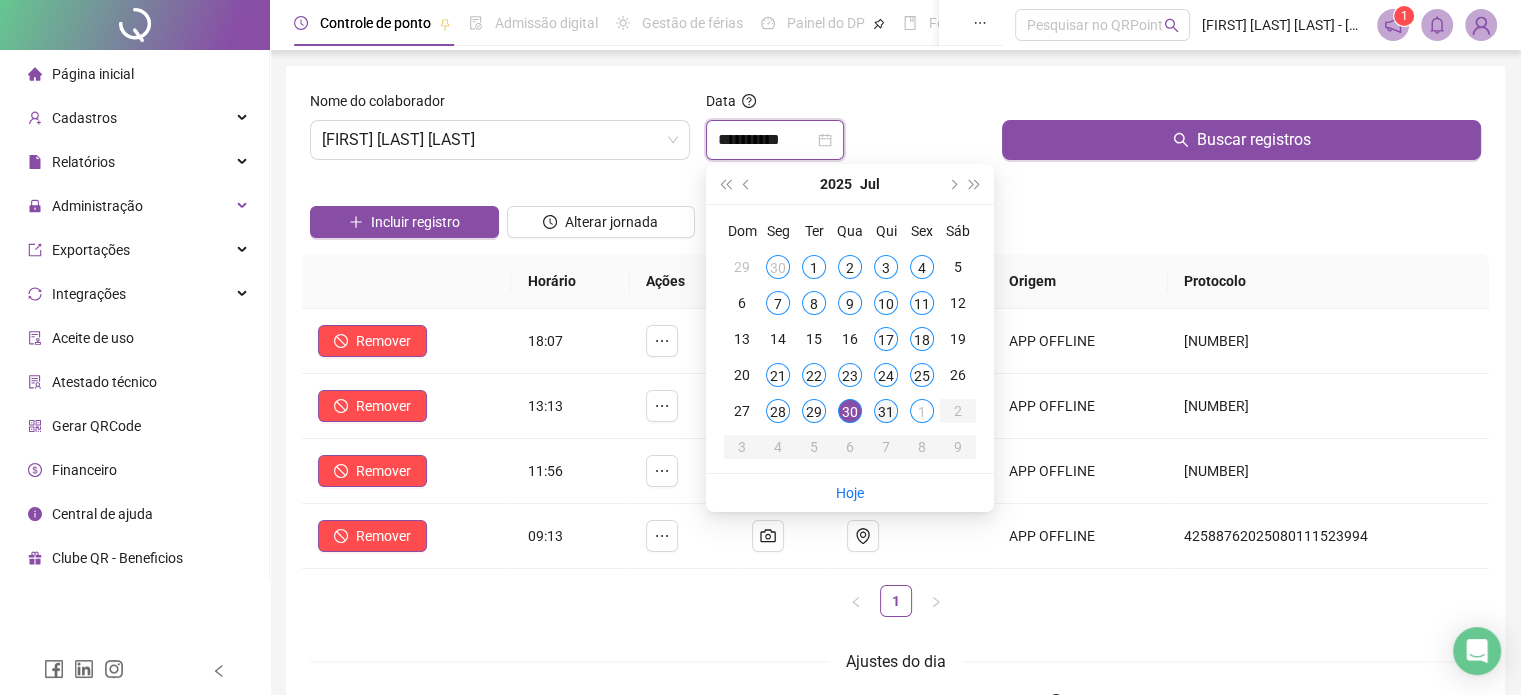 type on "**********" 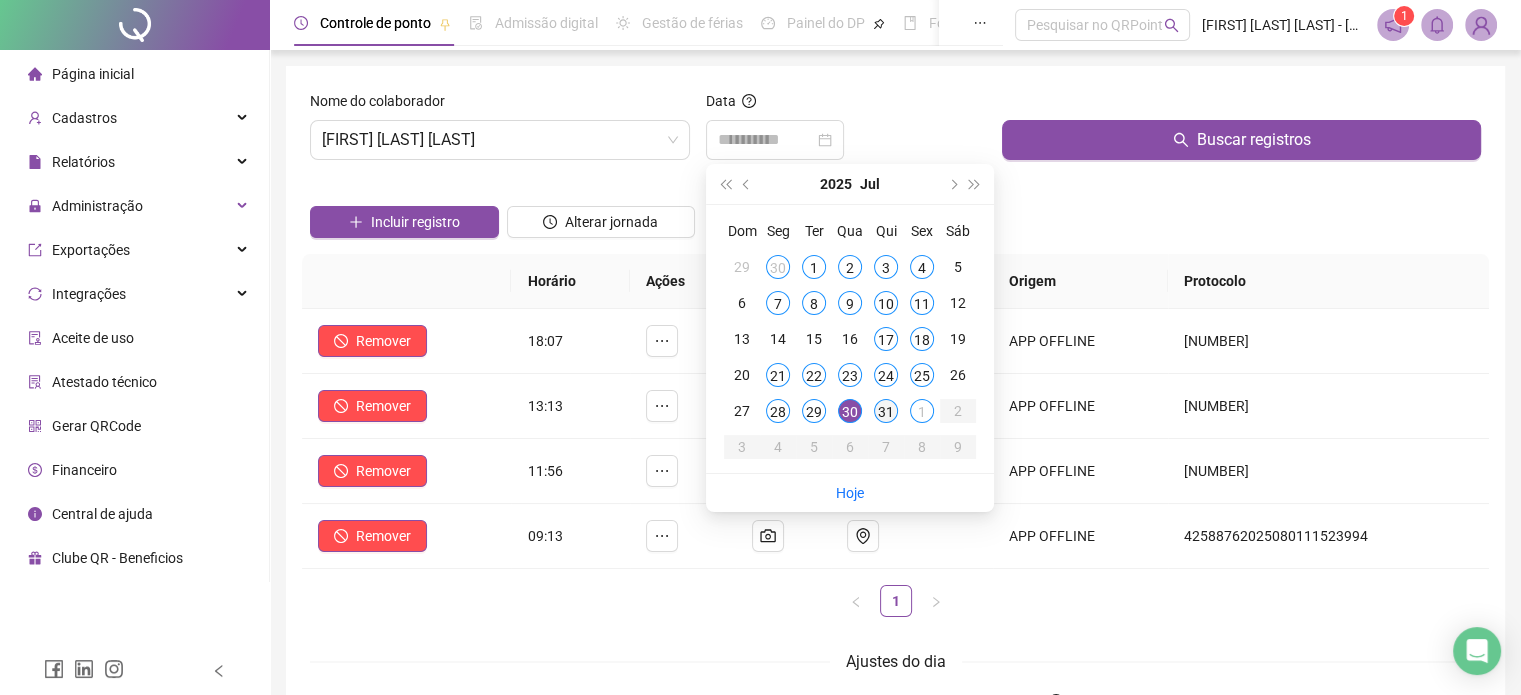 click on "31" at bounding box center (886, 411) 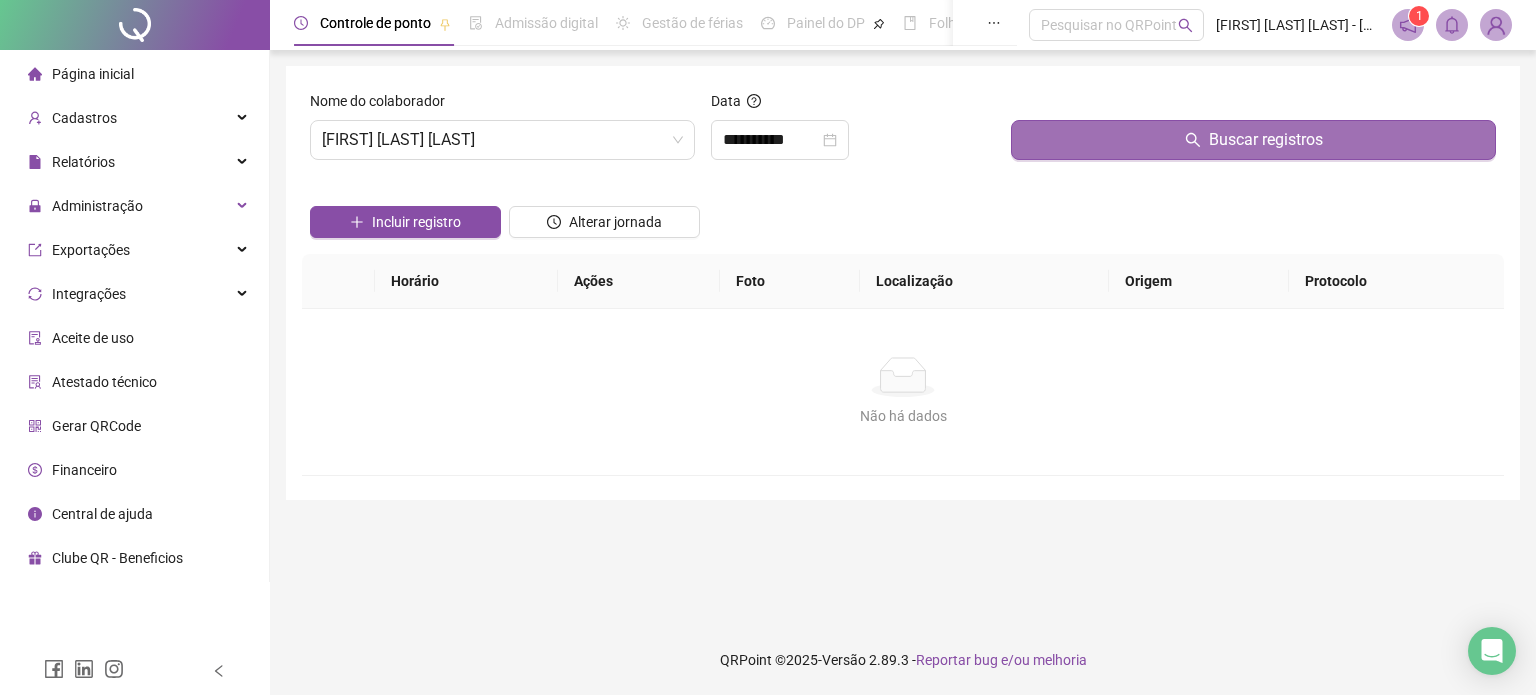 click on "Buscar registros" at bounding box center (1253, 140) 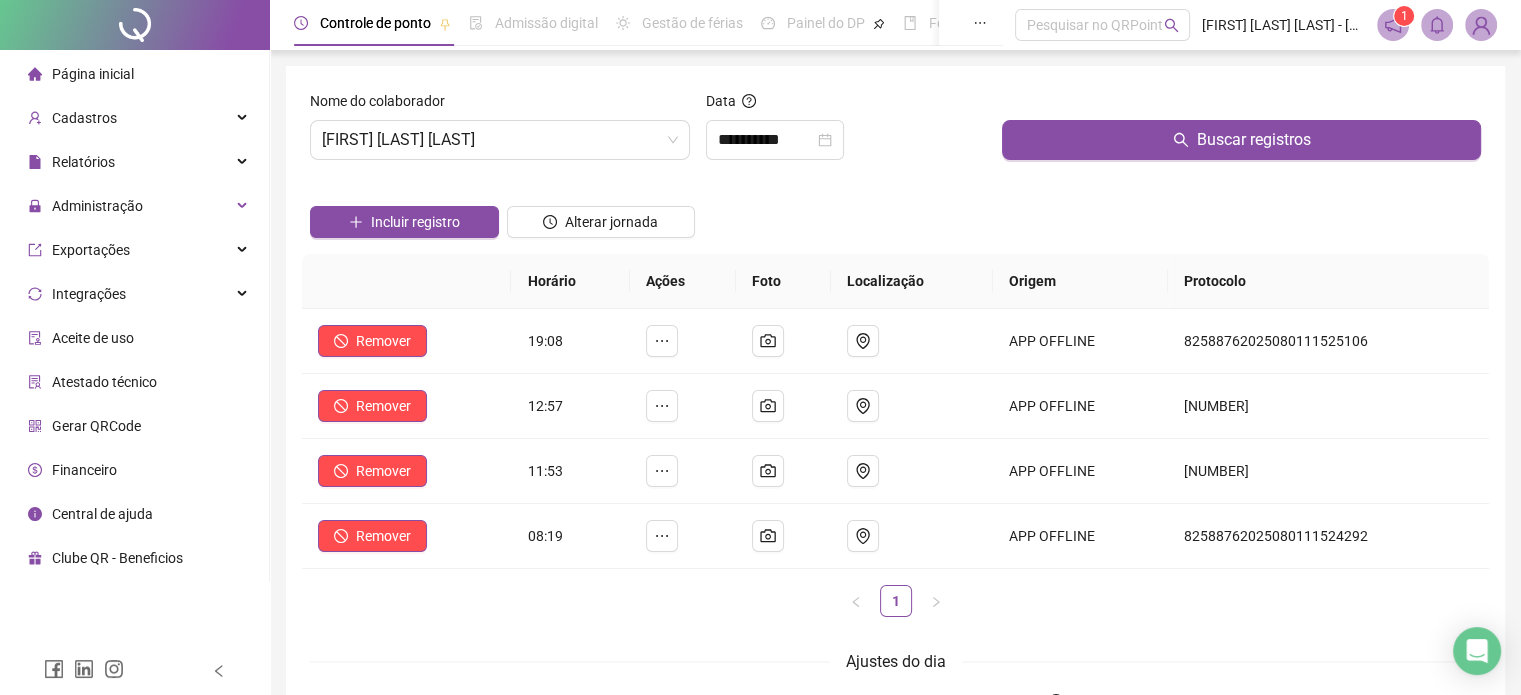 click on "**********" at bounding box center (846, 140) 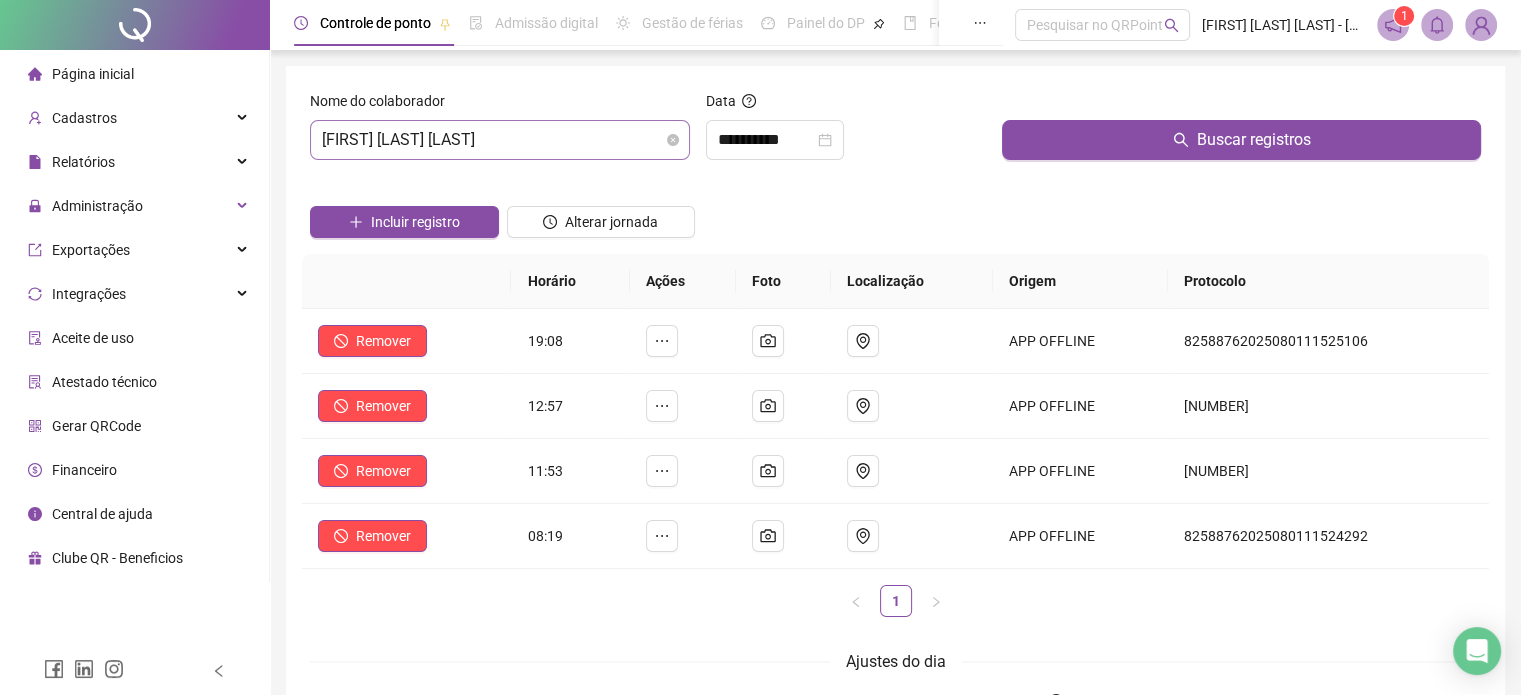 click on "[FIRST] [LAST] [LAST]" at bounding box center (500, 140) 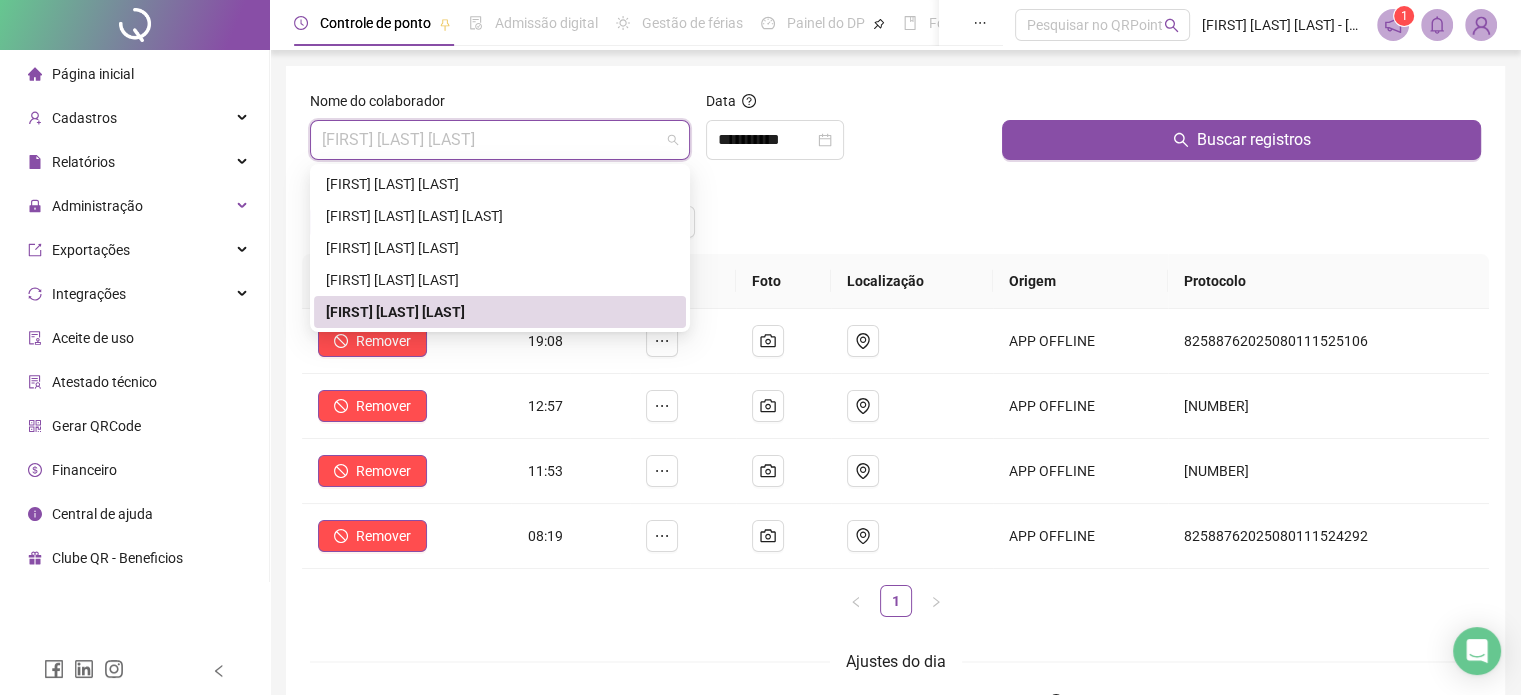 click on "Data" at bounding box center [846, 105] 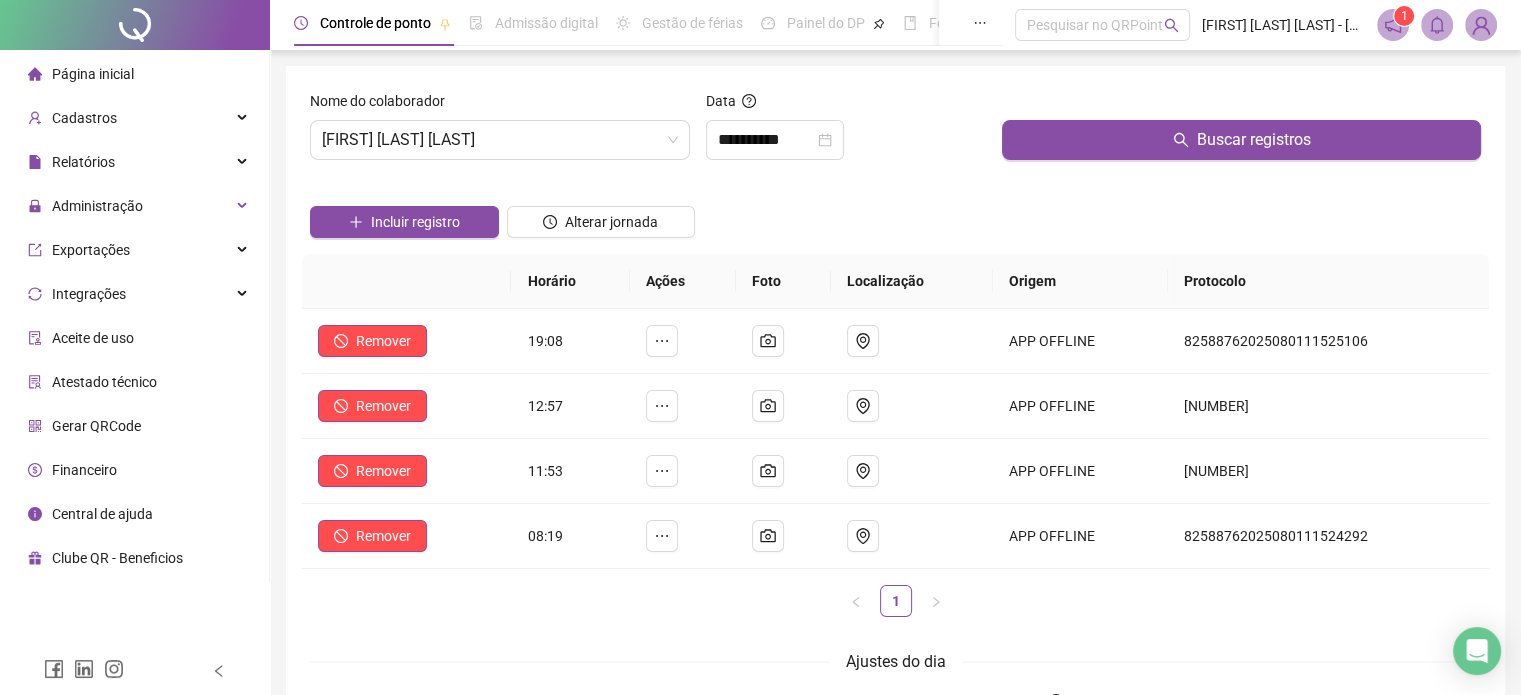 click on "1" at bounding box center [1404, 16] 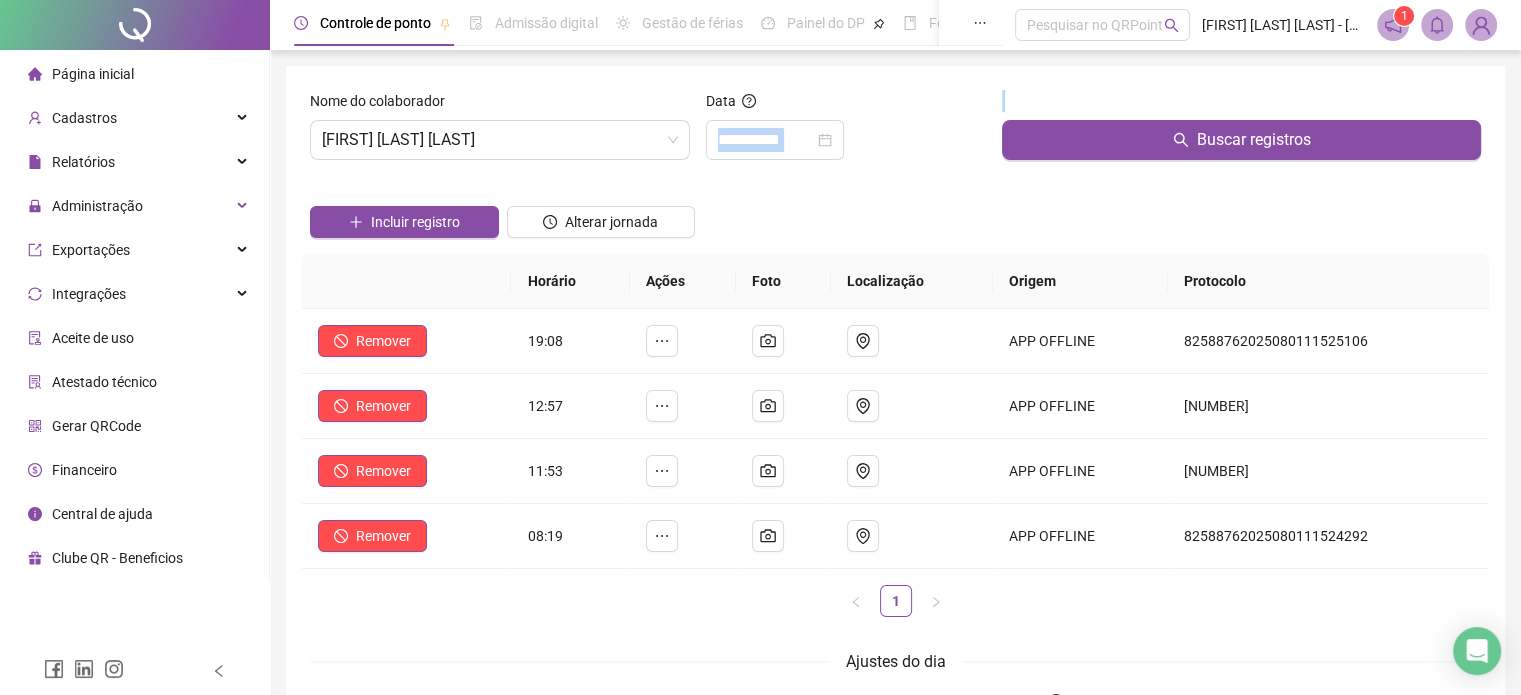 click on "**********" at bounding box center (846, 140) 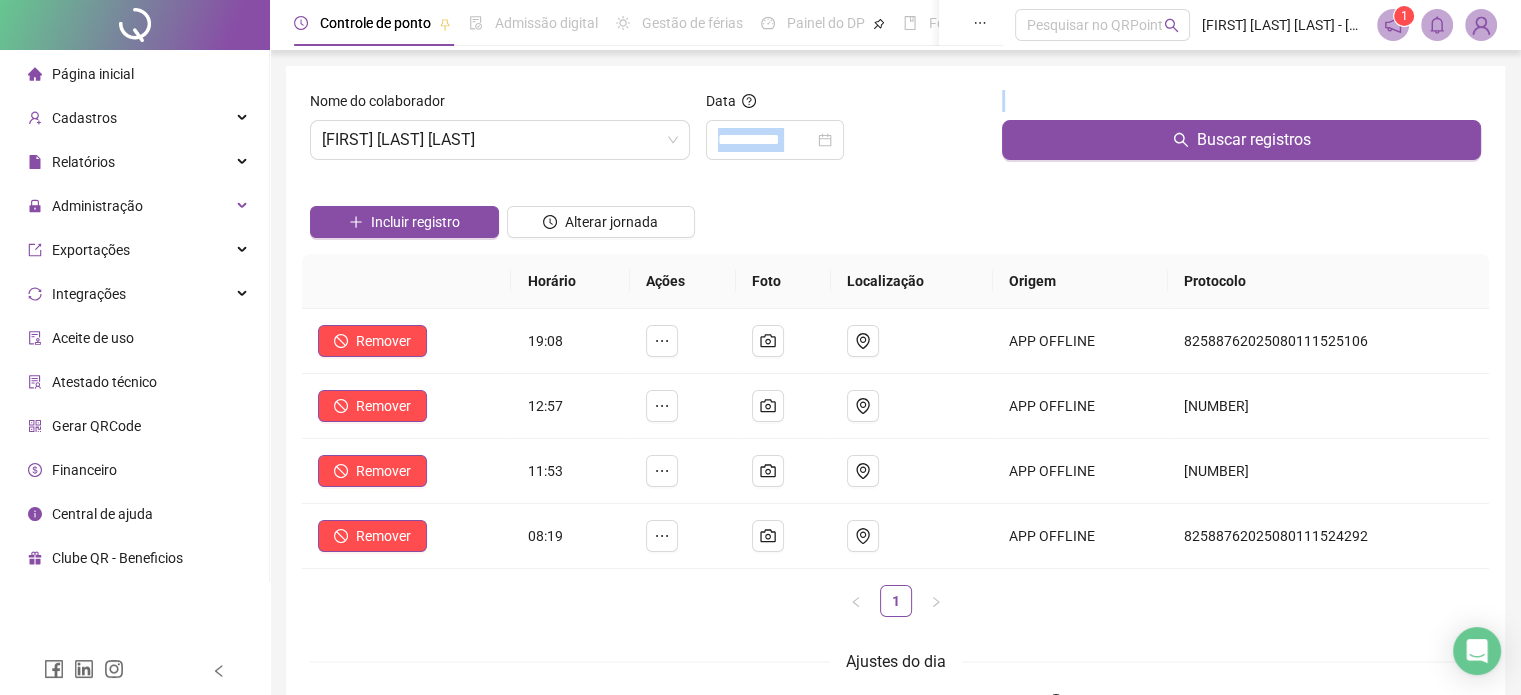 click on "**********" at bounding box center (895, 445) 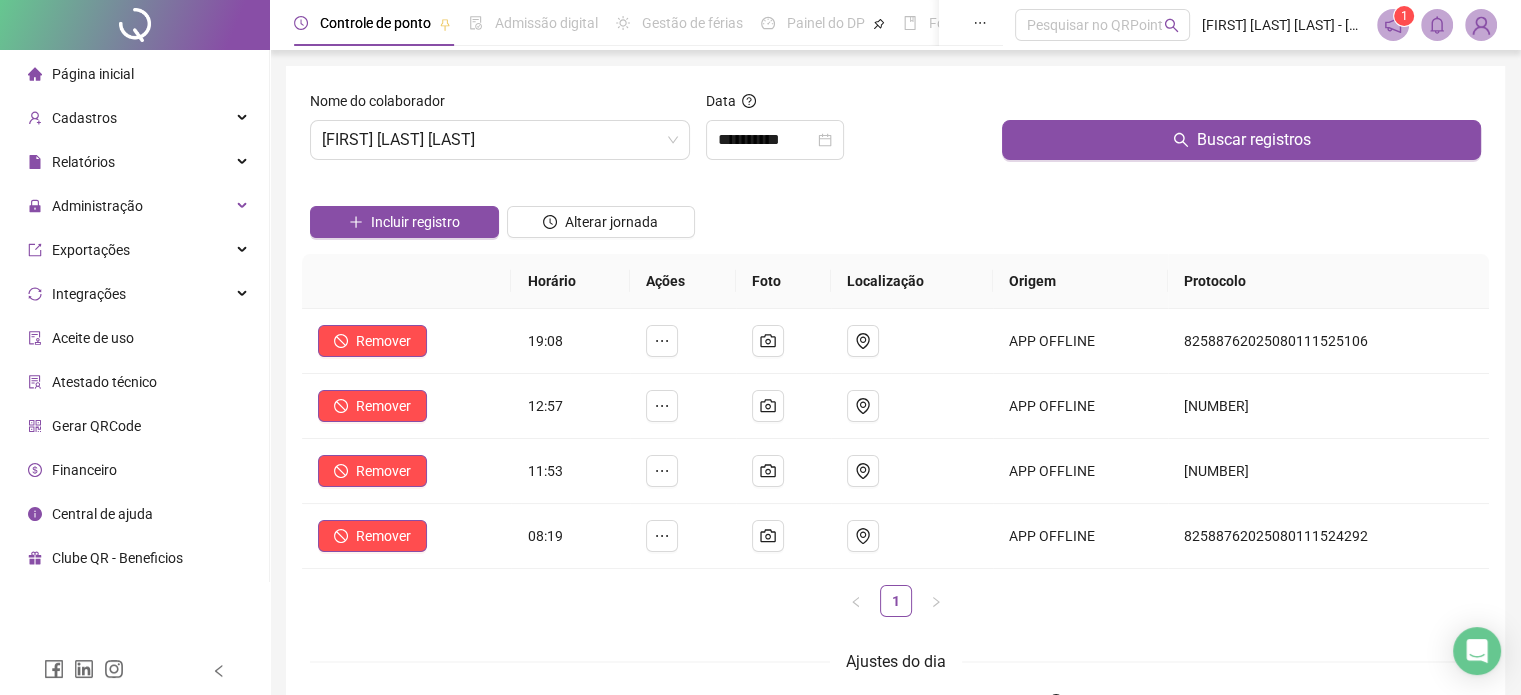 click on "**********" at bounding box center [846, 140] 